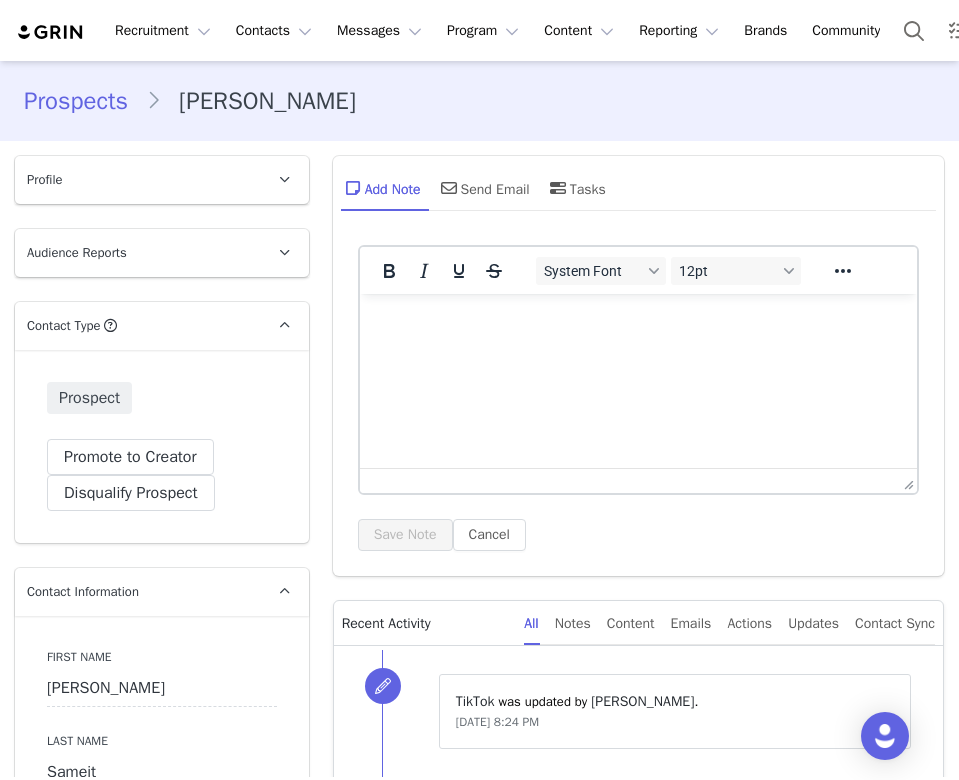 scroll, scrollTop: 0, scrollLeft: 0, axis: both 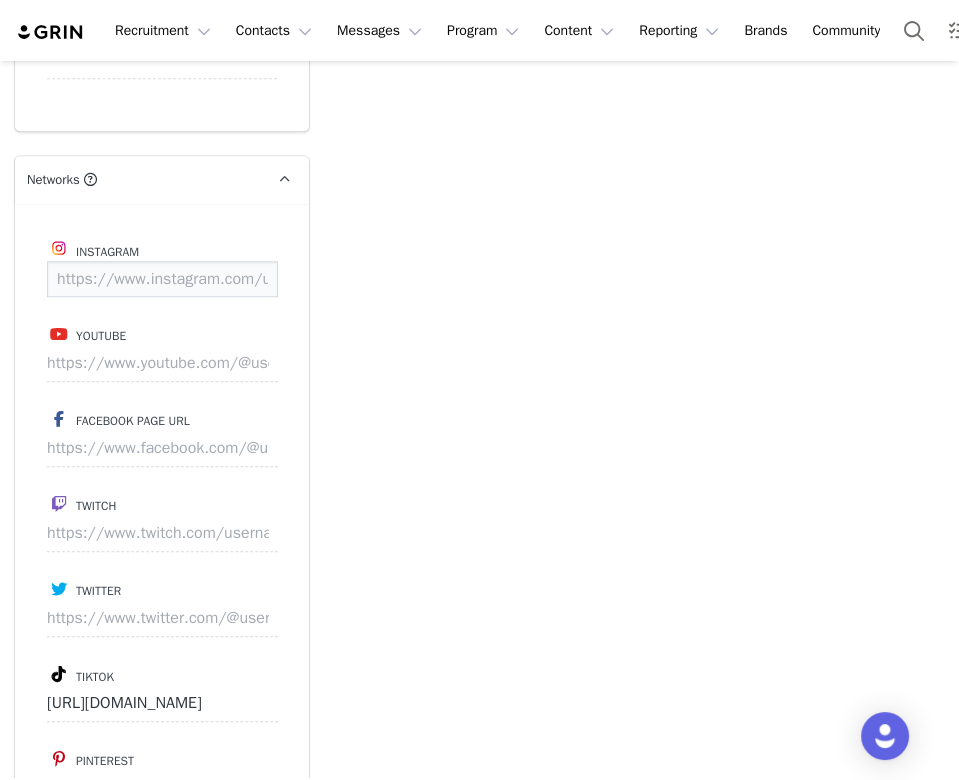 click at bounding box center (162, 279) 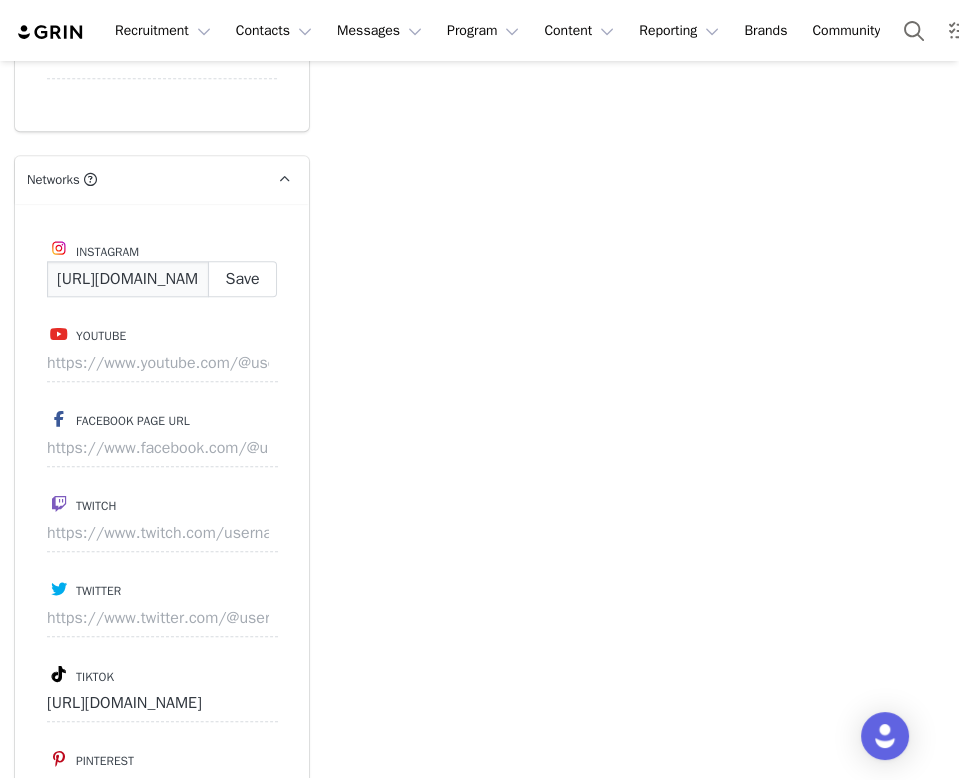 scroll, scrollTop: 0, scrollLeft: 175, axis: horizontal 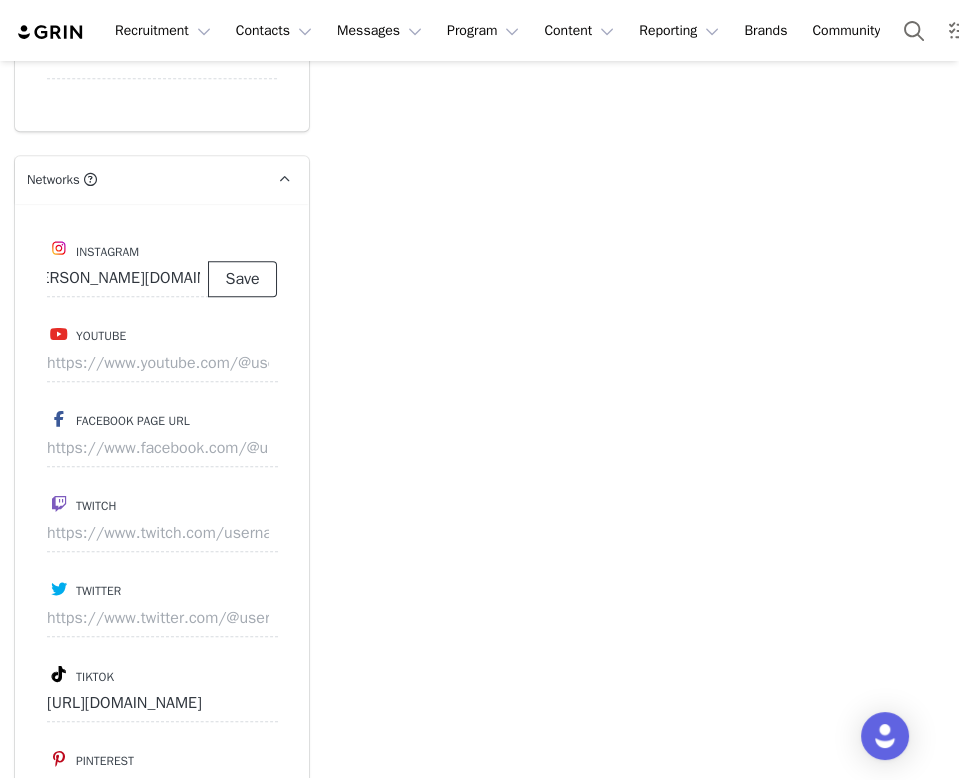 click on "Save" at bounding box center [242, 279] 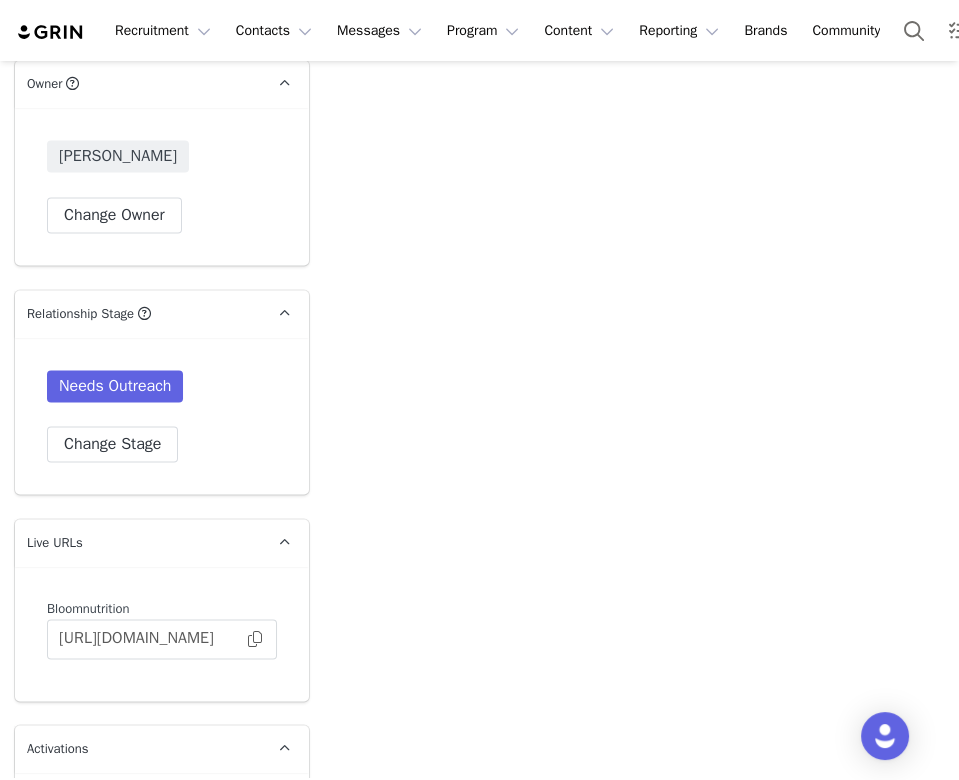 scroll, scrollTop: 3910, scrollLeft: 0, axis: vertical 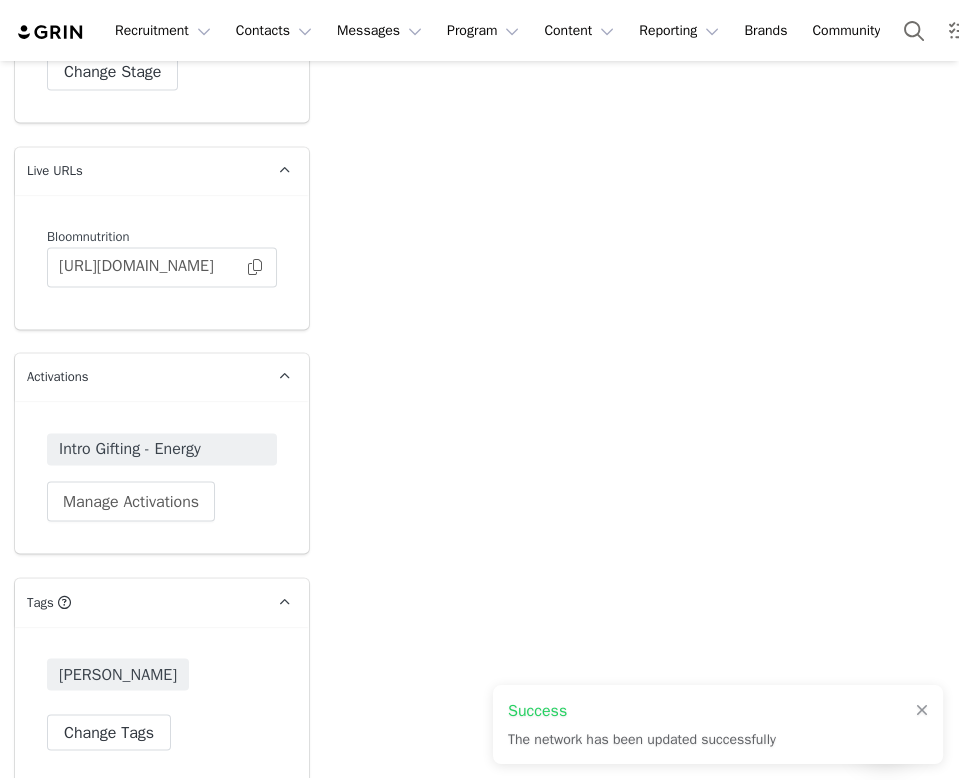 type on "https://www.instagram.com/breanna.sameit" 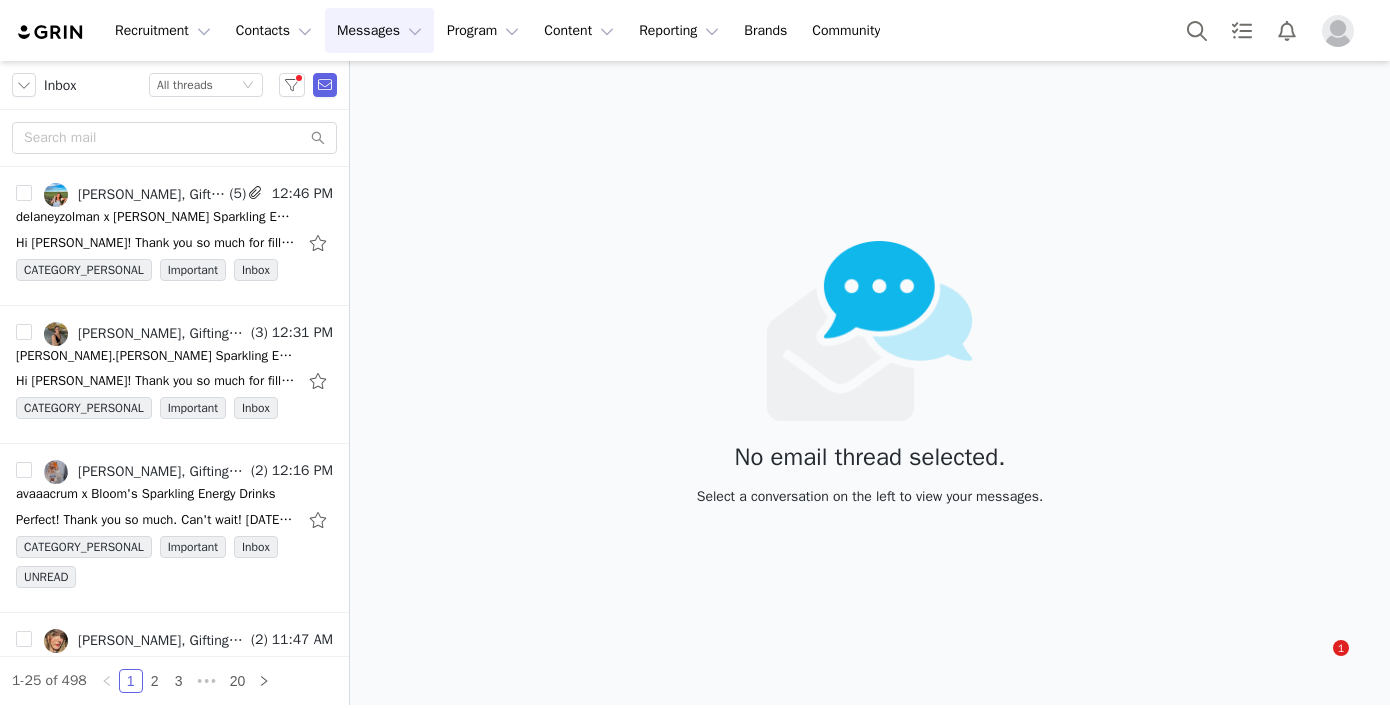 scroll, scrollTop: 0, scrollLeft: 0, axis: both 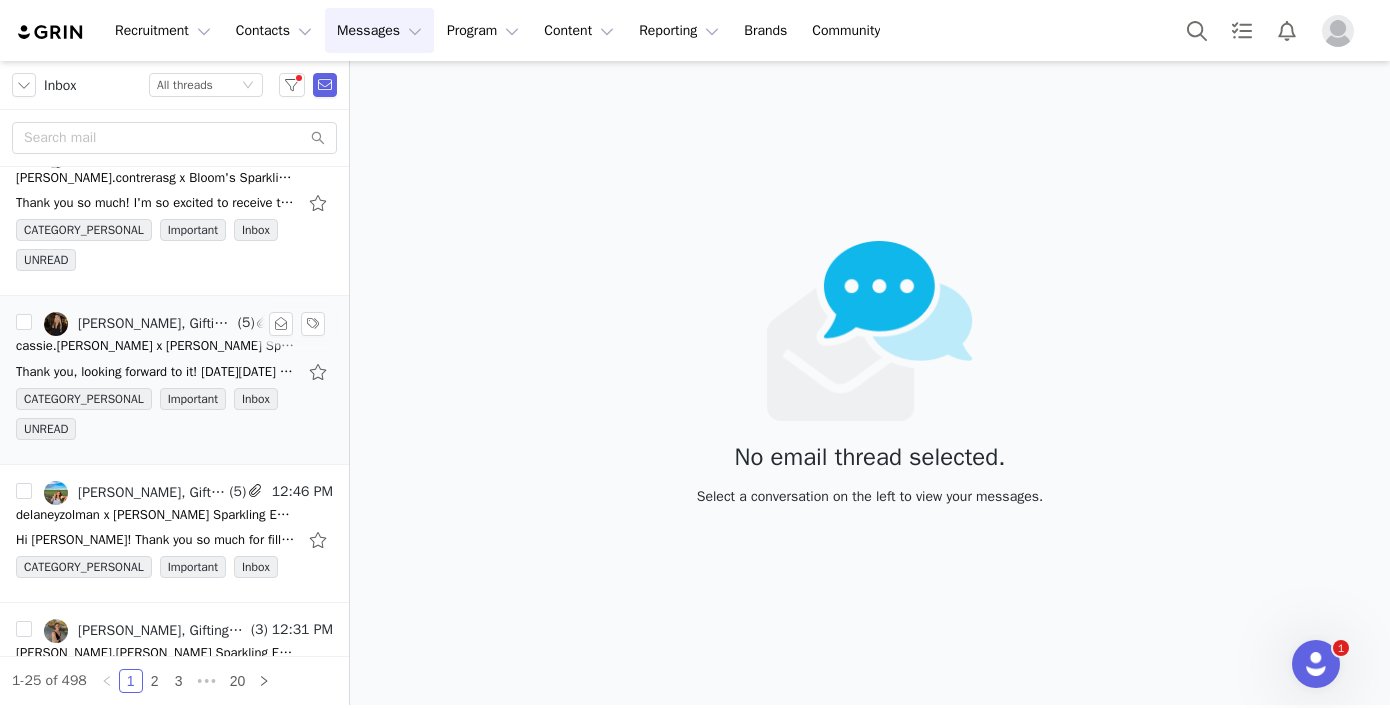 click on "cassie.meschke x Bloom's Sparkling Energy Drinks!" at bounding box center [156, 346] 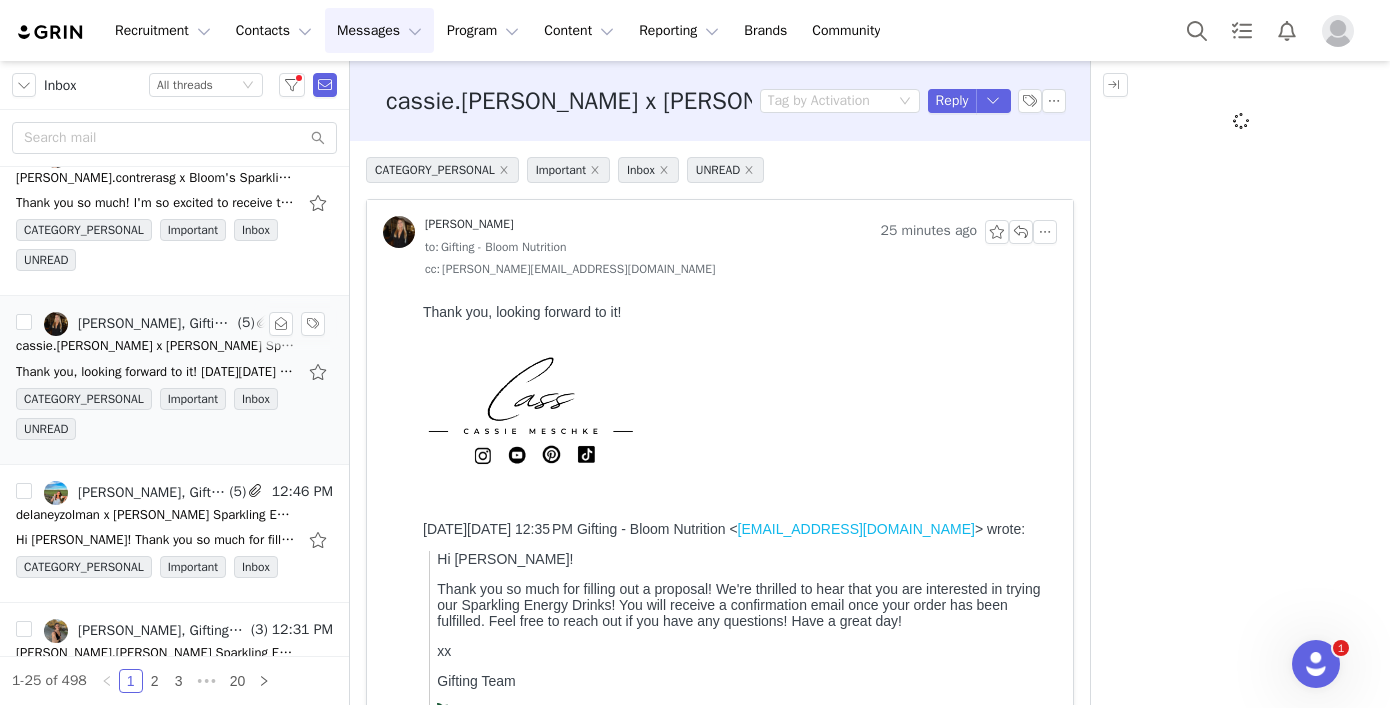 scroll, scrollTop: 0, scrollLeft: 0, axis: both 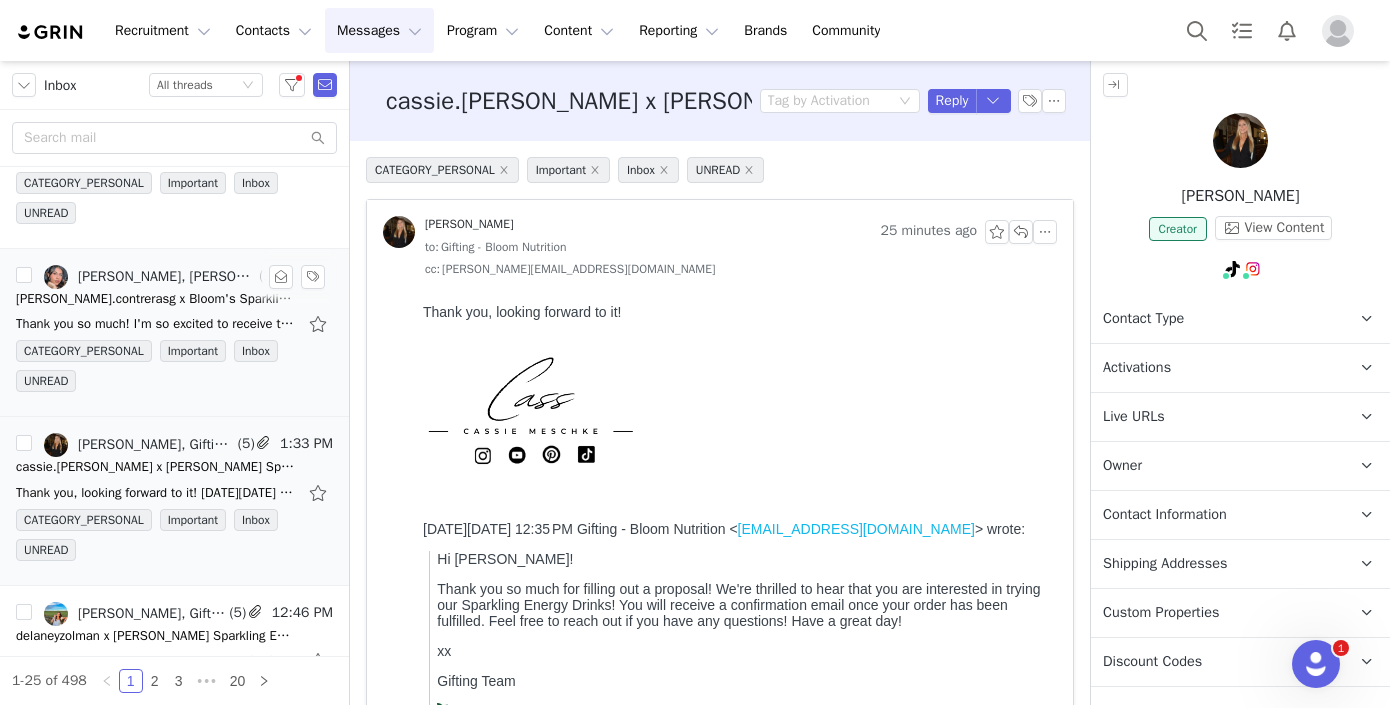 click on "Delmy Contreras, DELMY CONTRERAS, Gifting - Bloom Nutrition" at bounding box center [149, 277] 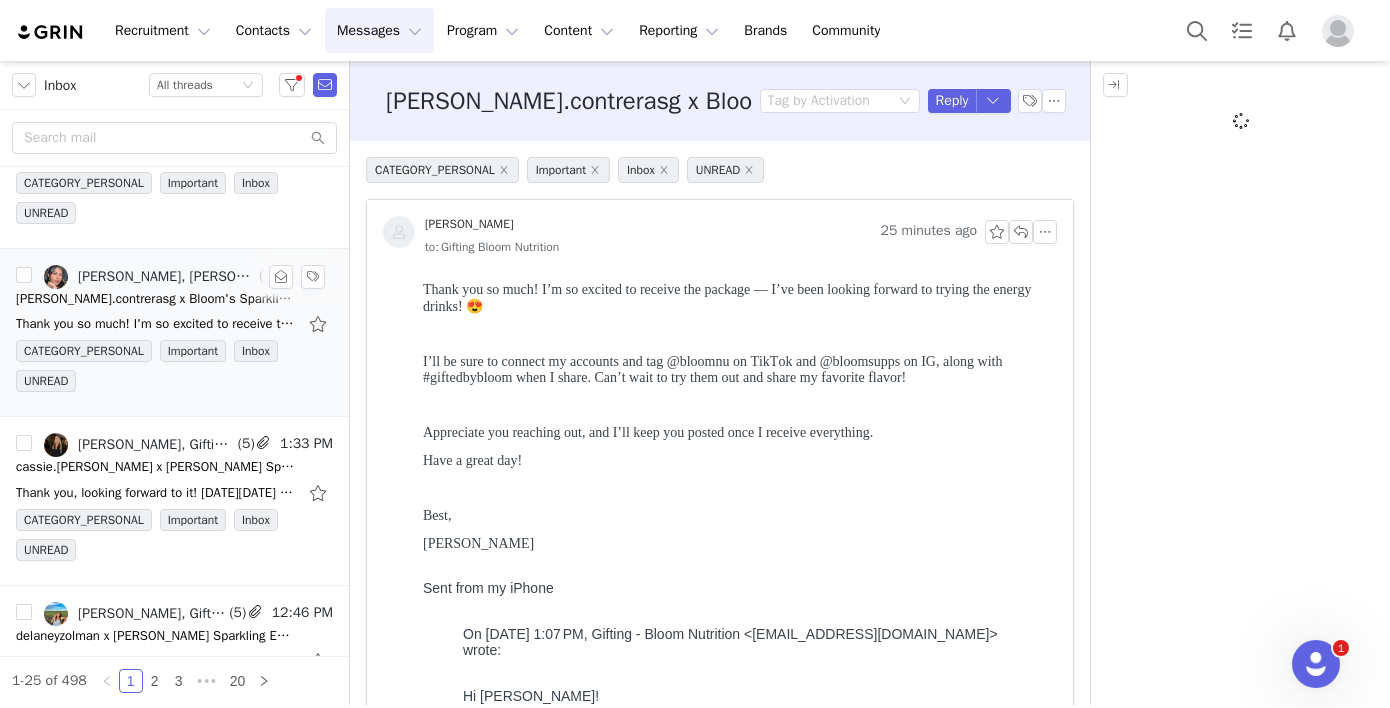 scroll, scrollTop: 0, scrollLeft: 0, axis: both 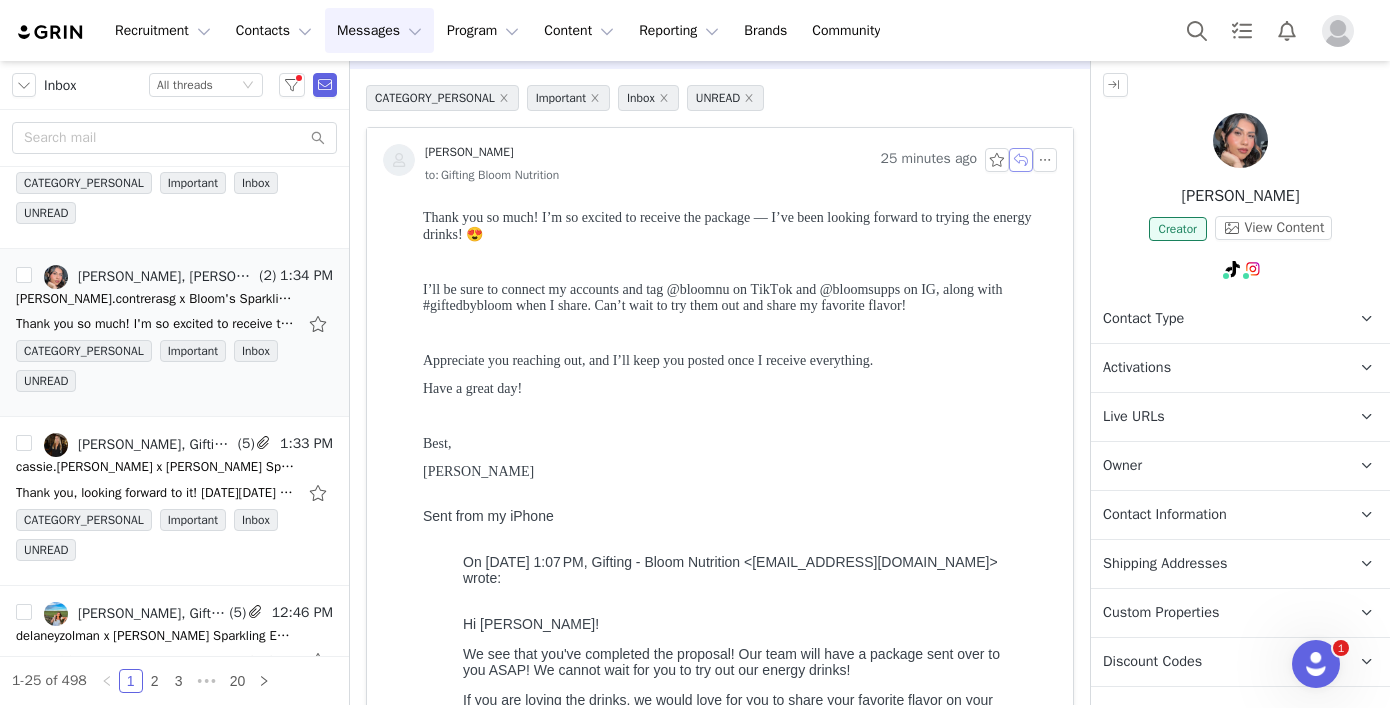 click at bounding box center (1021, 160) 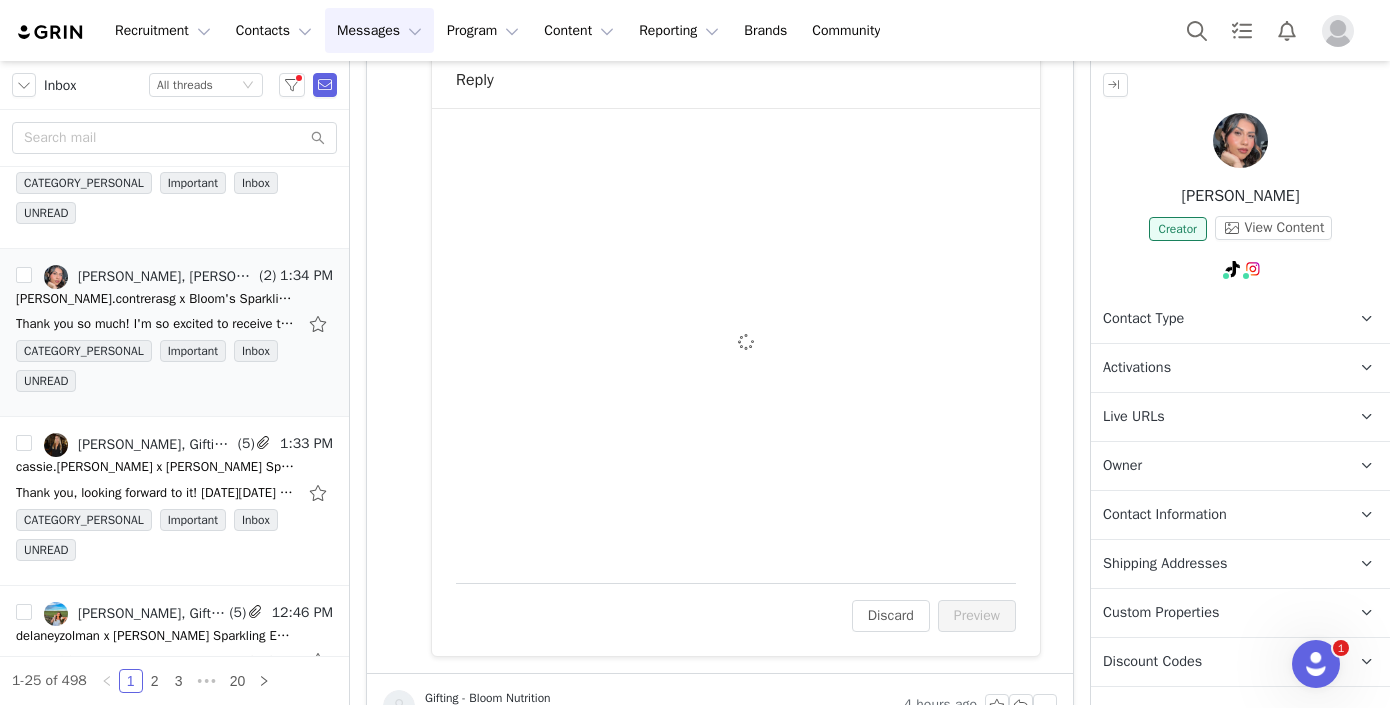 scroll, scrollTop: 1099, scrollLeft: 0, axis: vertical 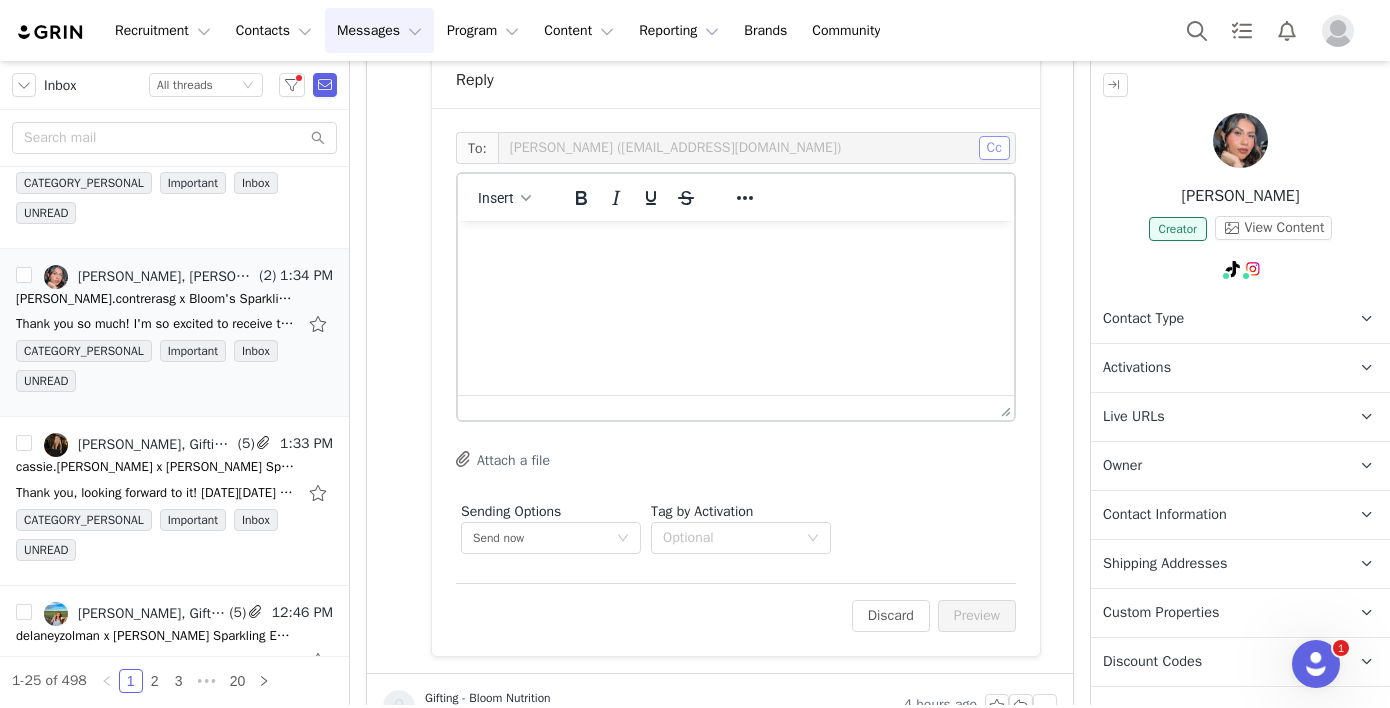 click on "To: Delmy Contreras (delmycontrerasg@gmail.com)     Cc" at bounding box center (736, 148) 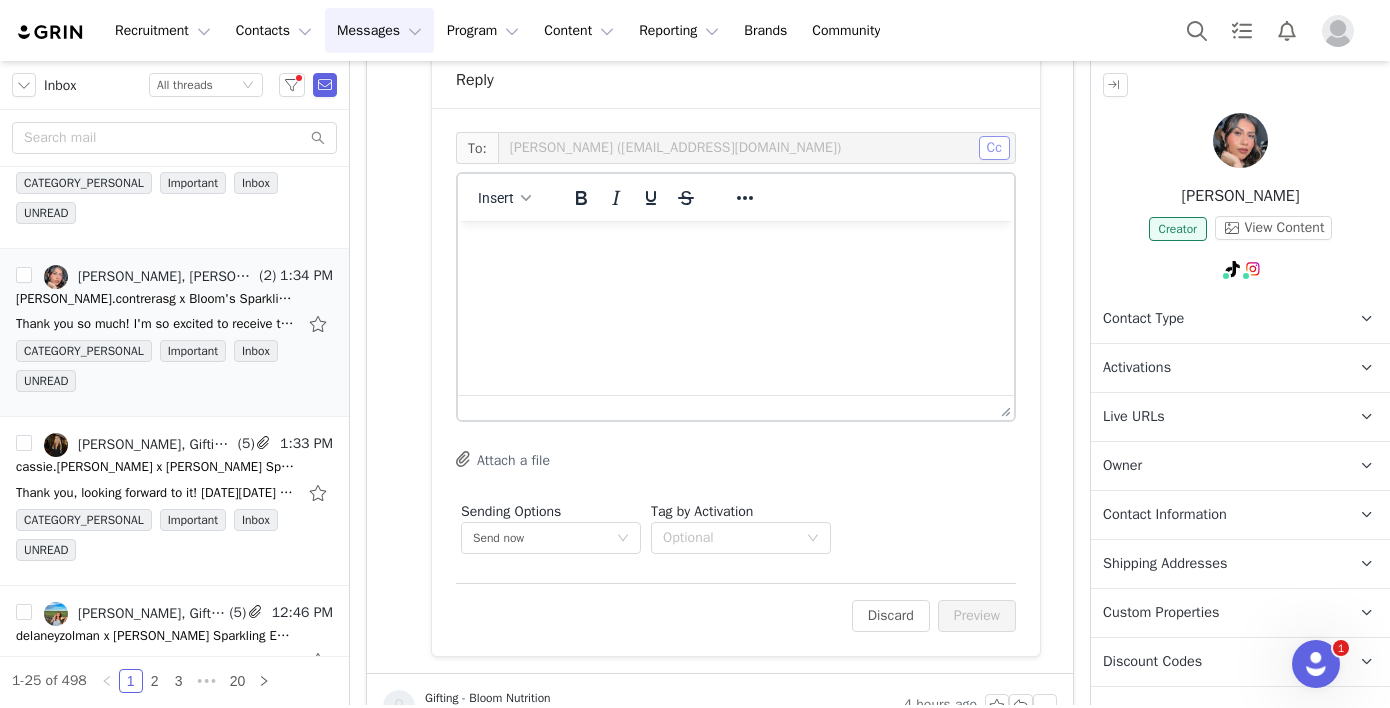 click on "Cc" at bounding box center [994, 148] 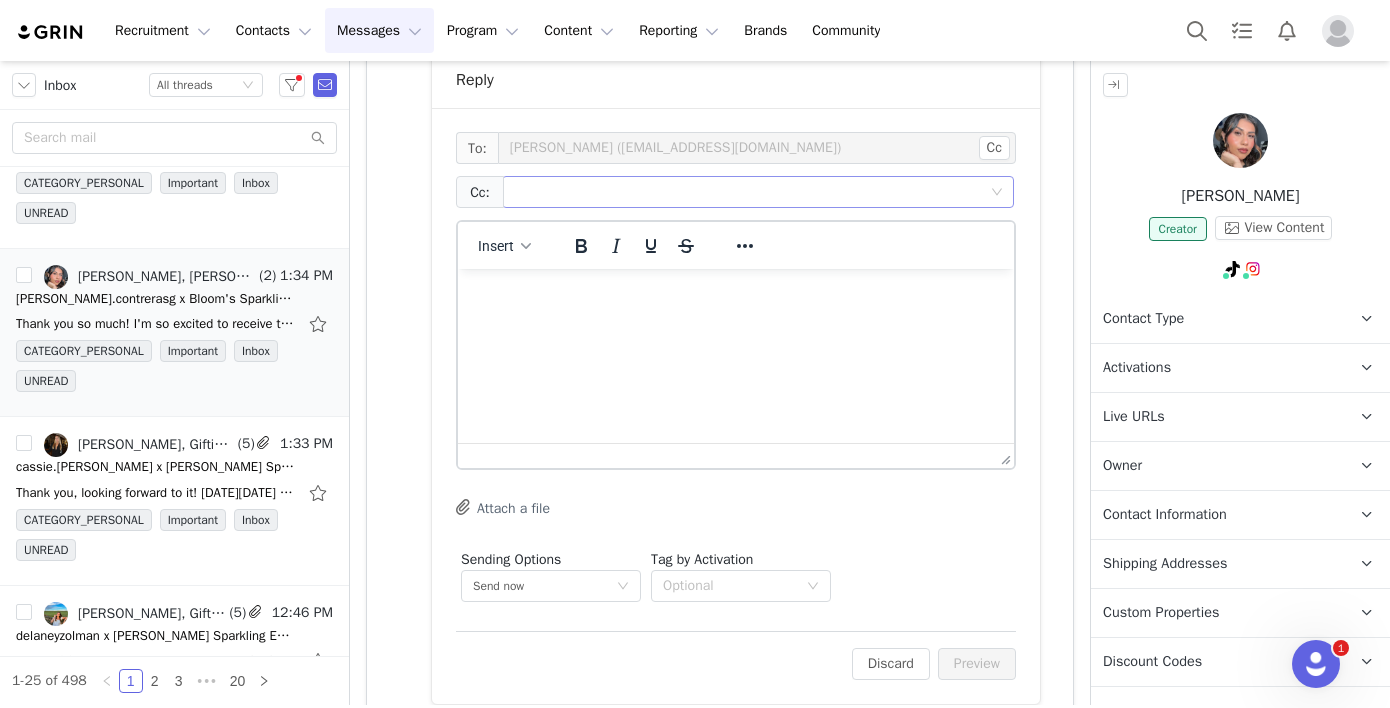 click at bounding box center [750, 192] 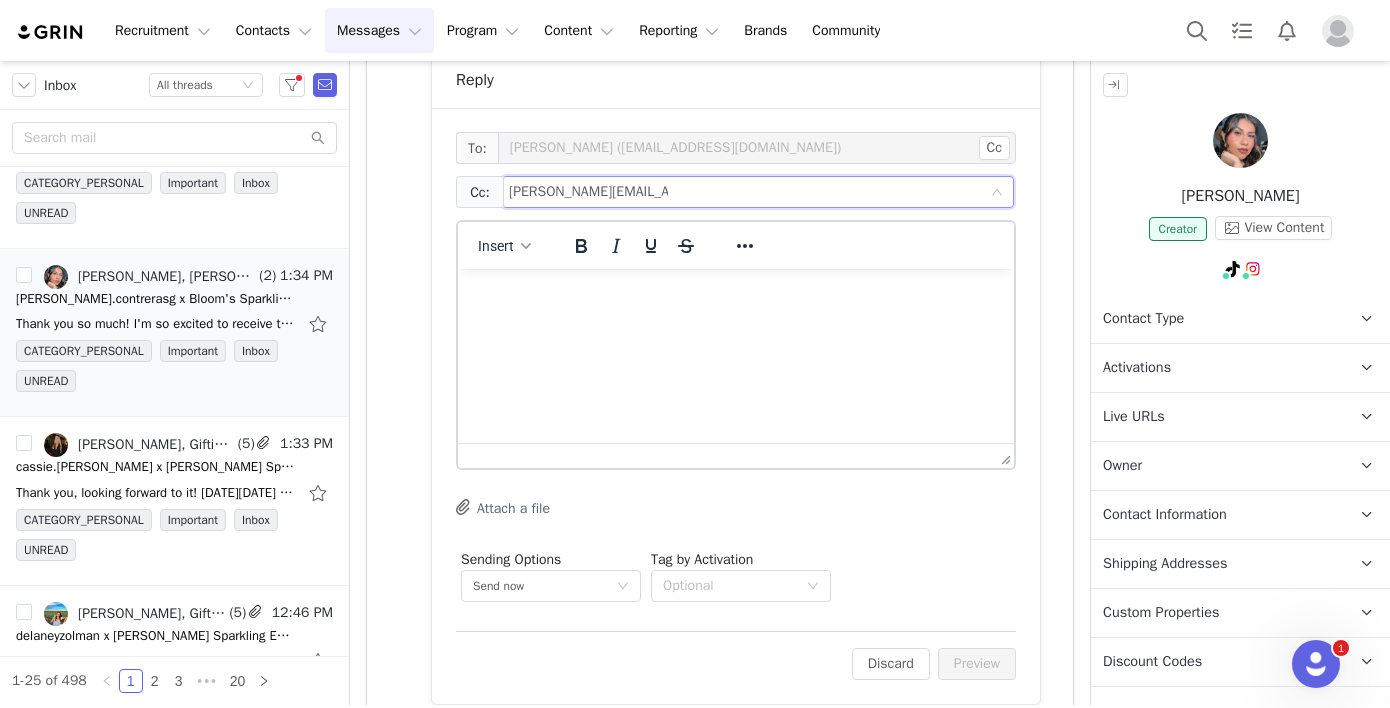 type on "[PERSON_NAME][EMAIL_ADDRESS][DOMAIN_NAME]" 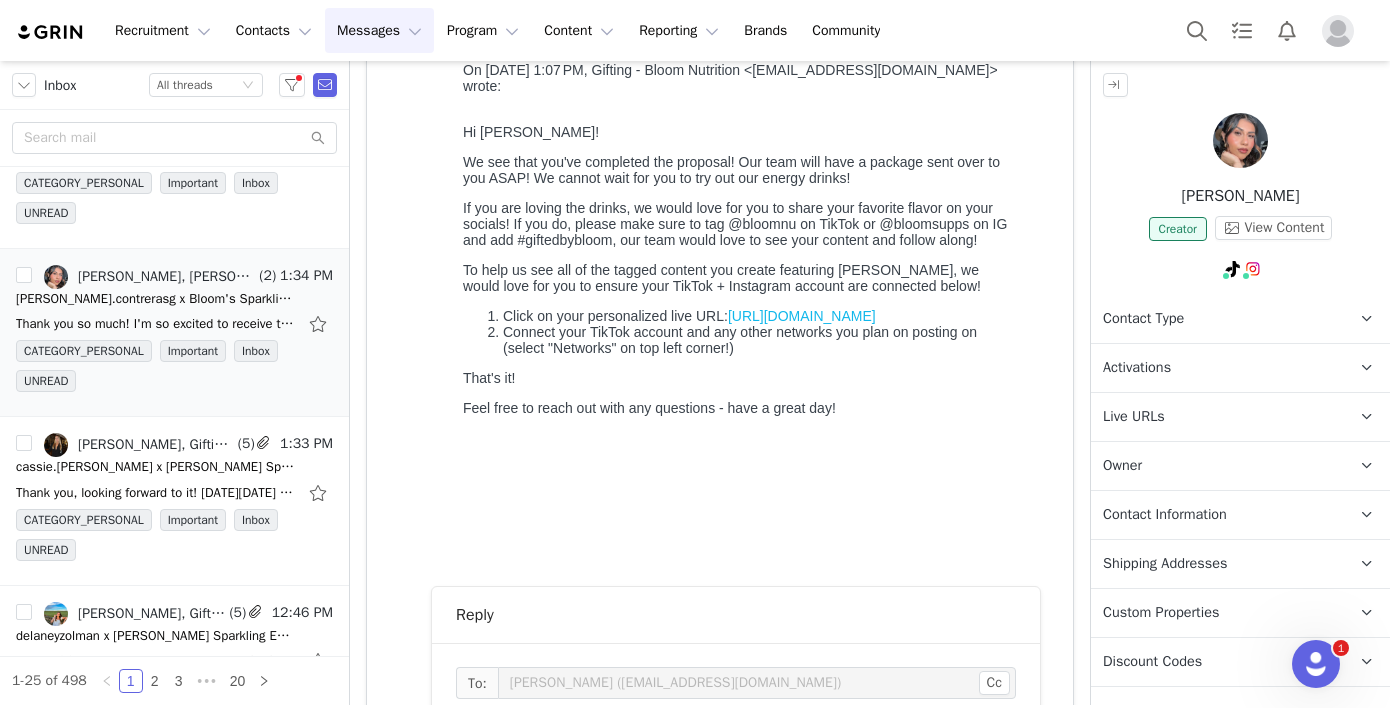 scroll, scrollTop: 1030, scrollLeft: 0, axis: vertical 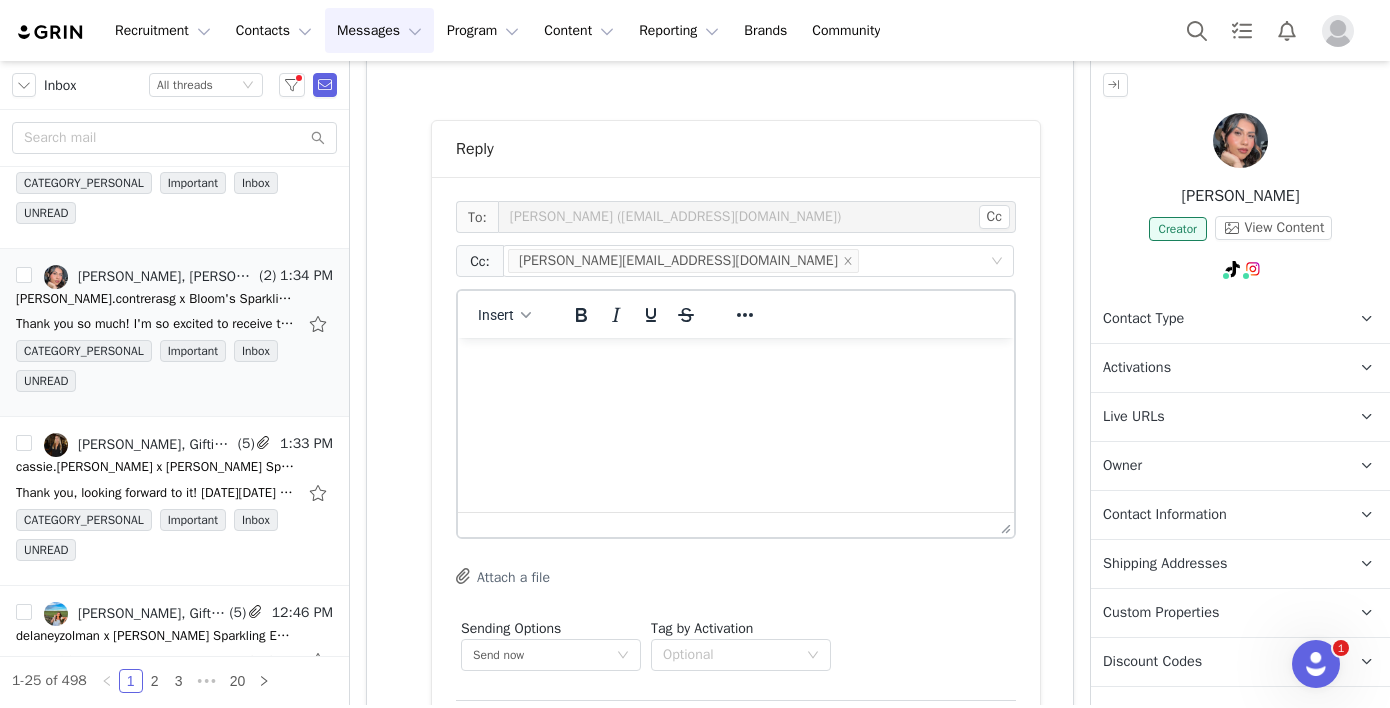 type 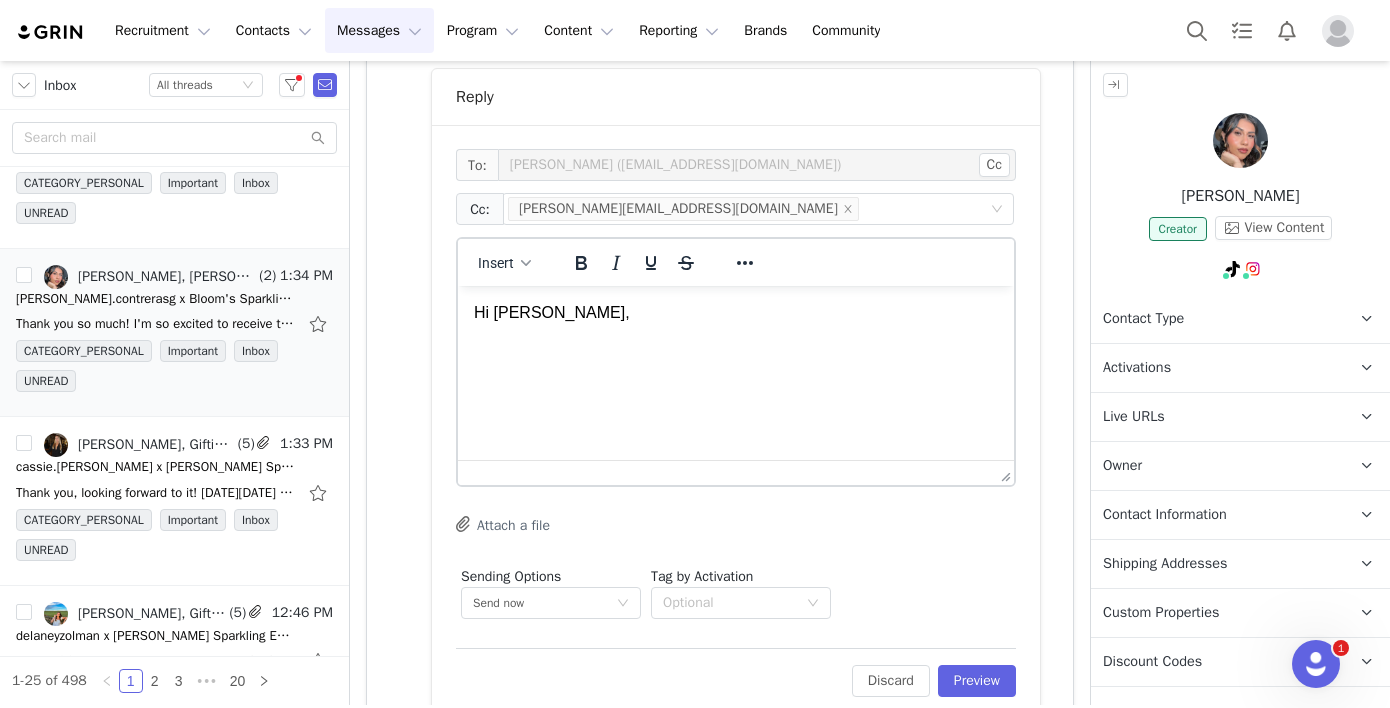 scroll, scrollTop: 1086, scrollLeft: 0, axis: vertical 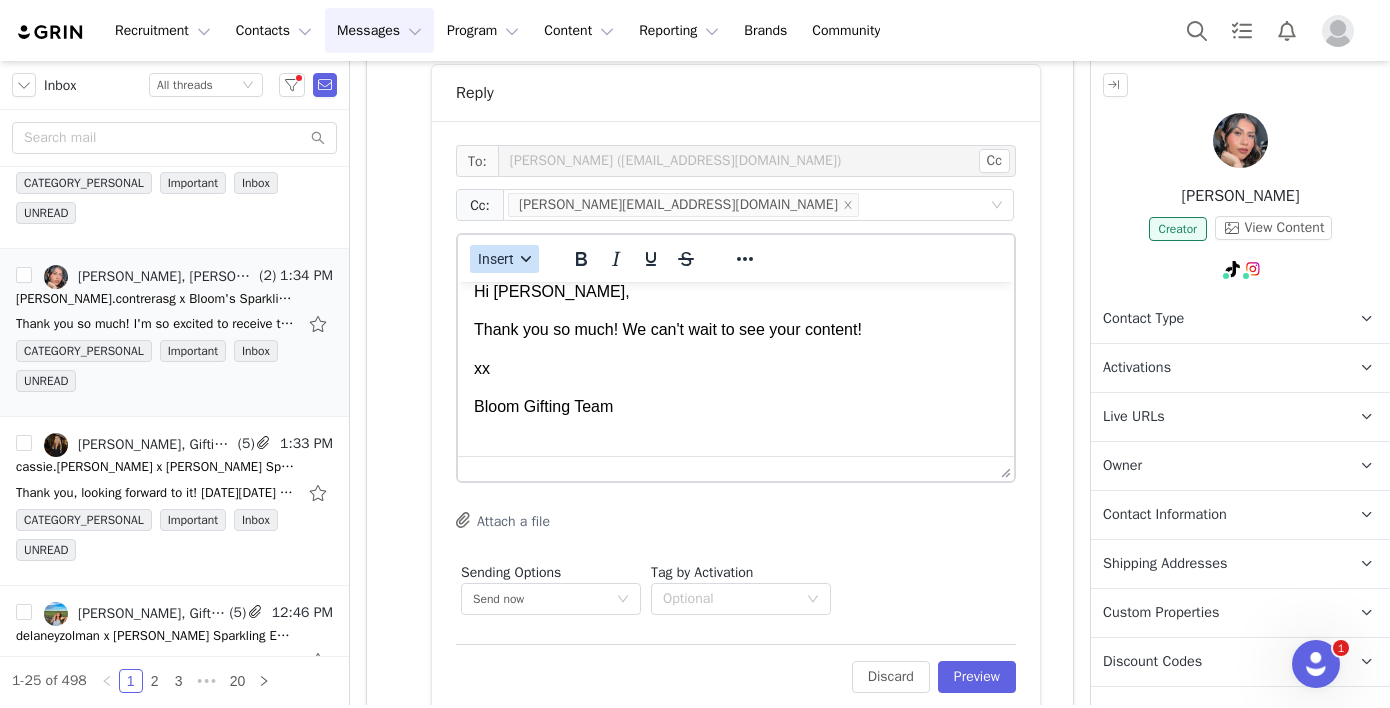 click on "Insert" at bounding box center [496, 259] 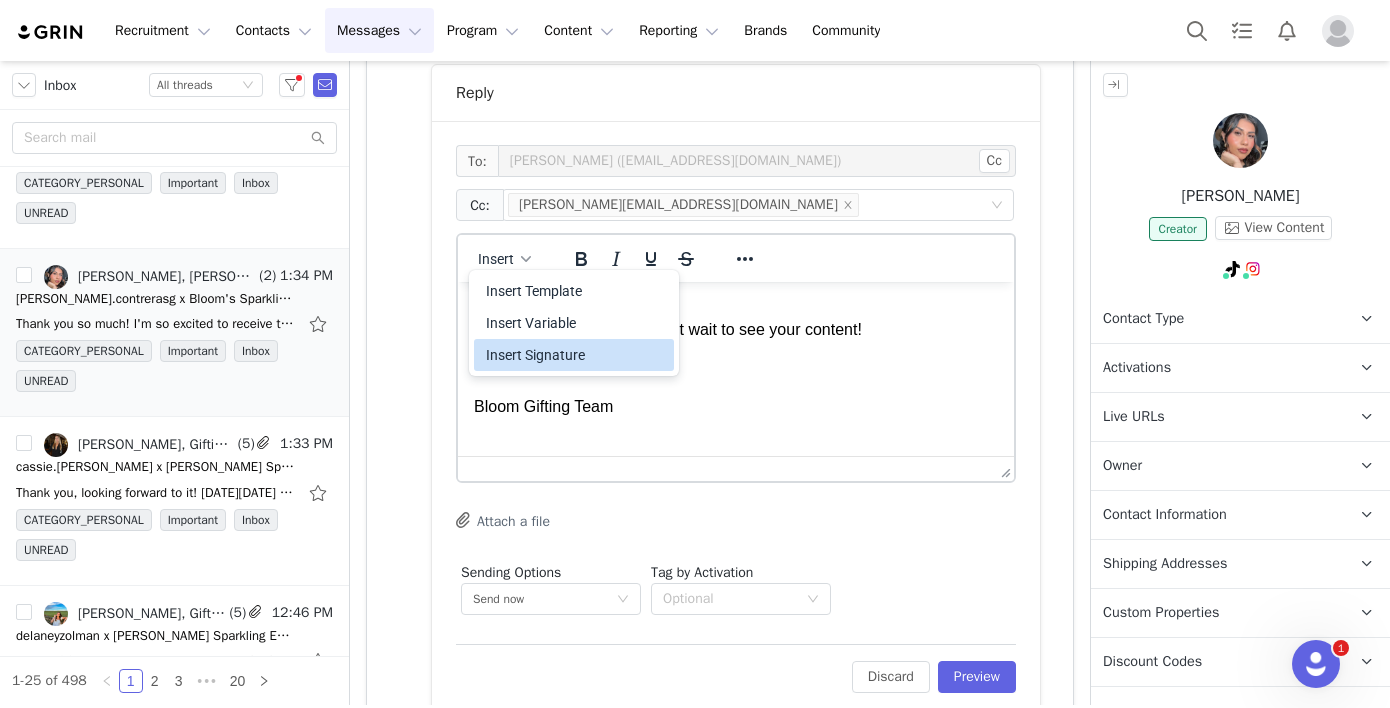 click on "Insert Signature" at bounding box center [576, 355] 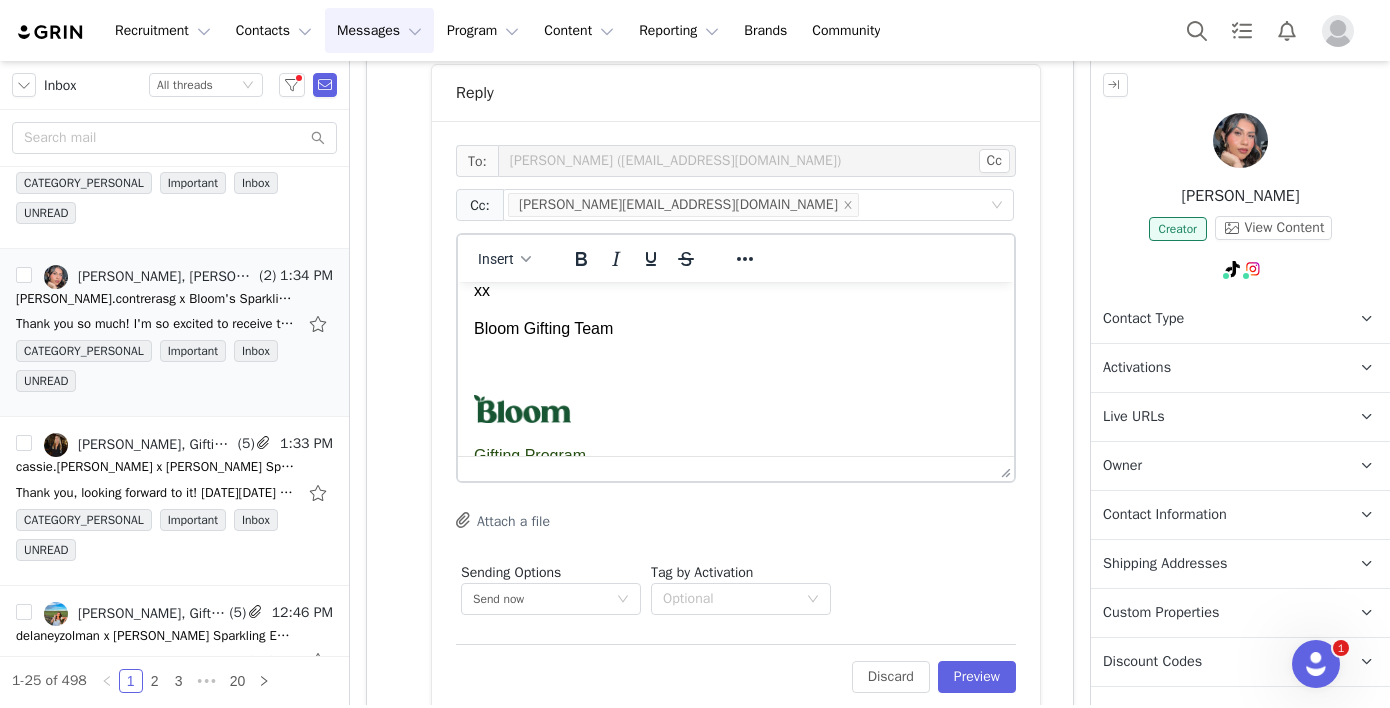 scroll, scrollTop: 86, scrollLeft: 0, axis: vertical 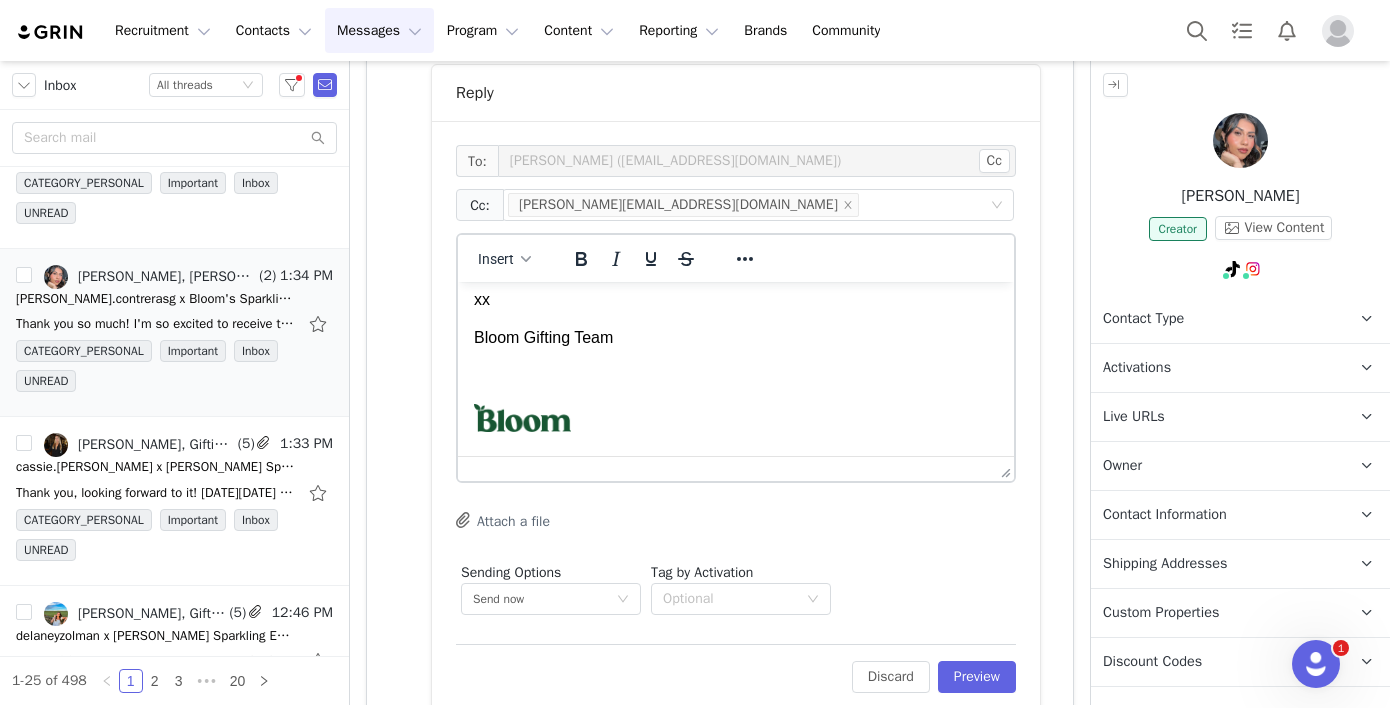 click on "Hi Delmy, Thank you so much! We can't wait to see your content!  xx Bloom Gifting Team Gifting Program bloomnu.com   |  IG: @ bloomsupps   | TT: @ bloomnu" at bounding box center [736, 363] 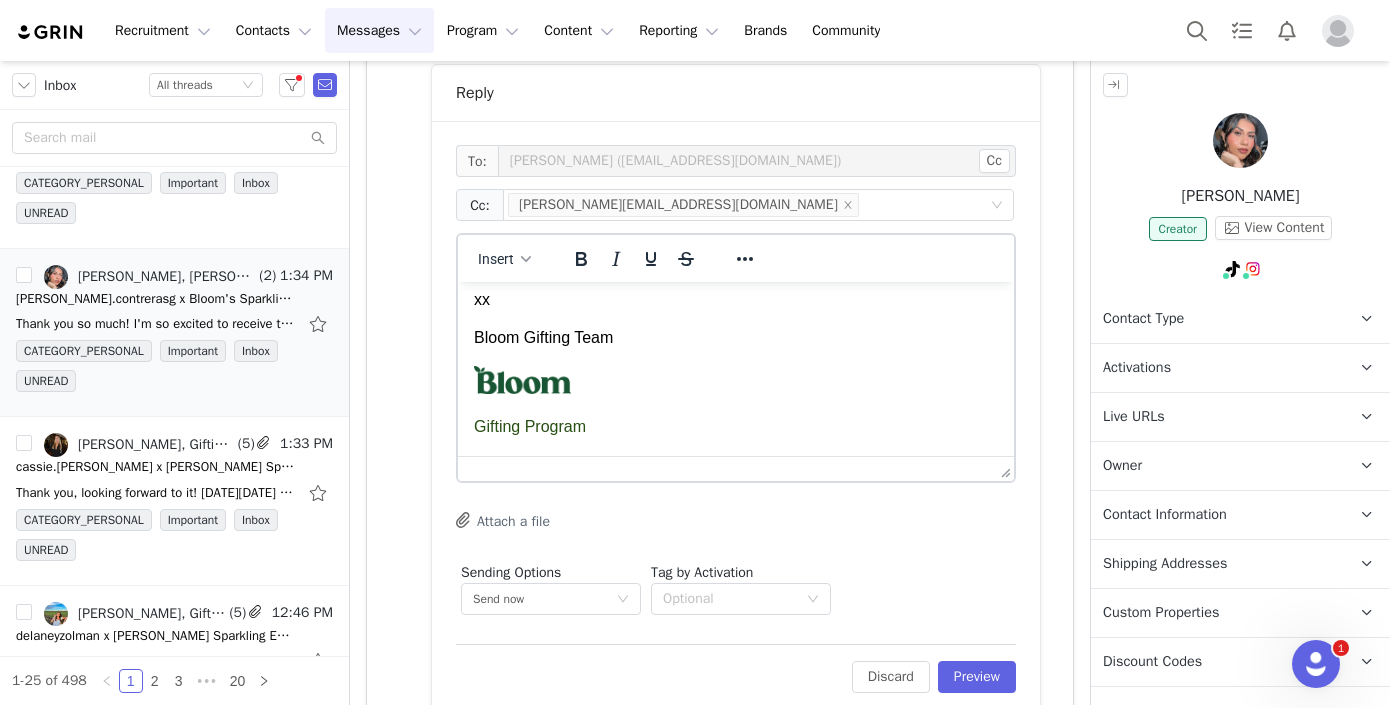 click on "Bloom Gifting Team" at bounding box center [736, 338] 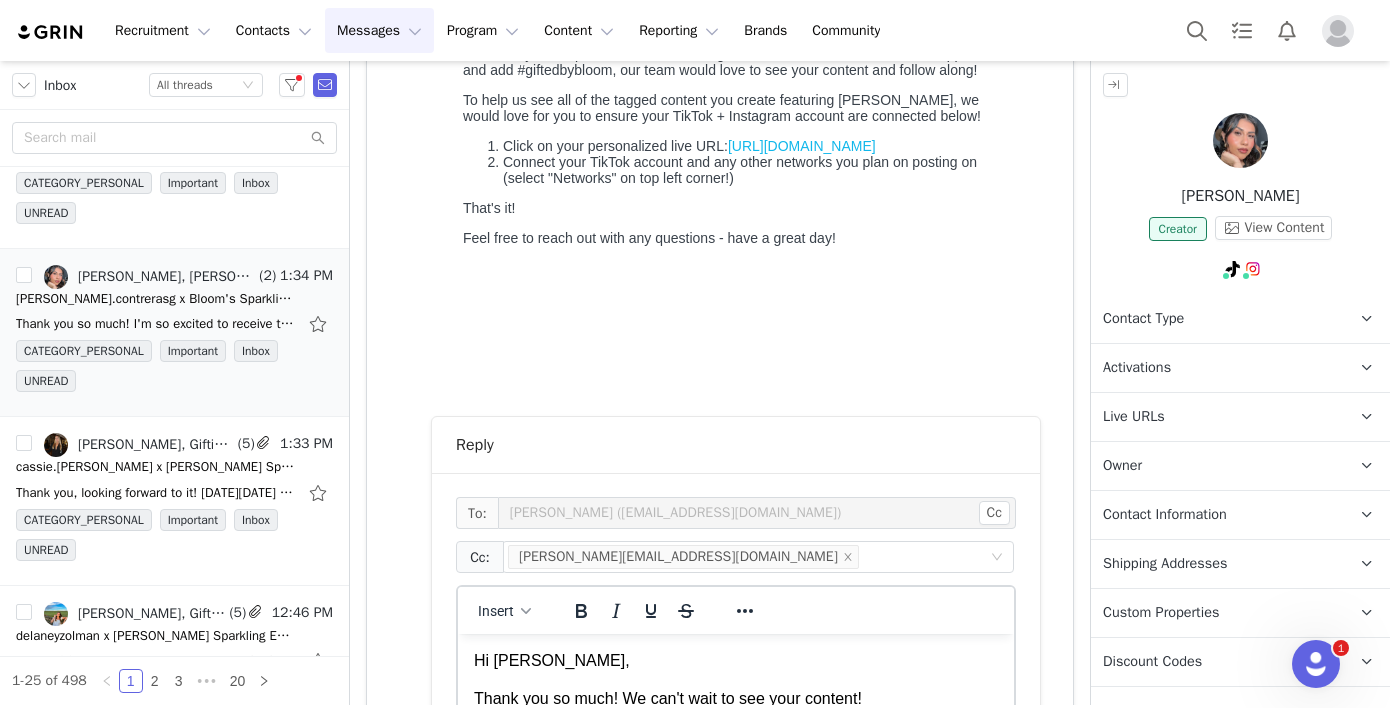 scroll, scrollTop: 1268, scrollLeft: 0, axis: vertical 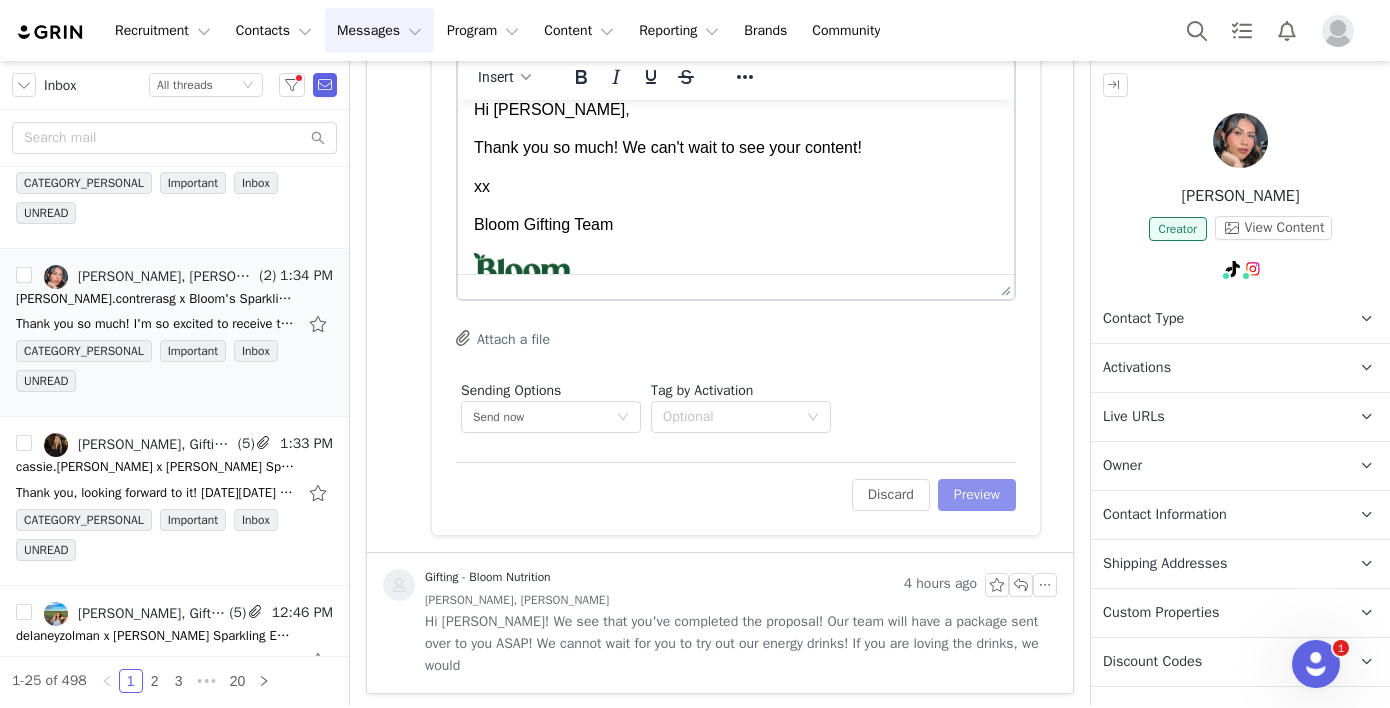 click on "Preview" at bounding box center [977, 495] 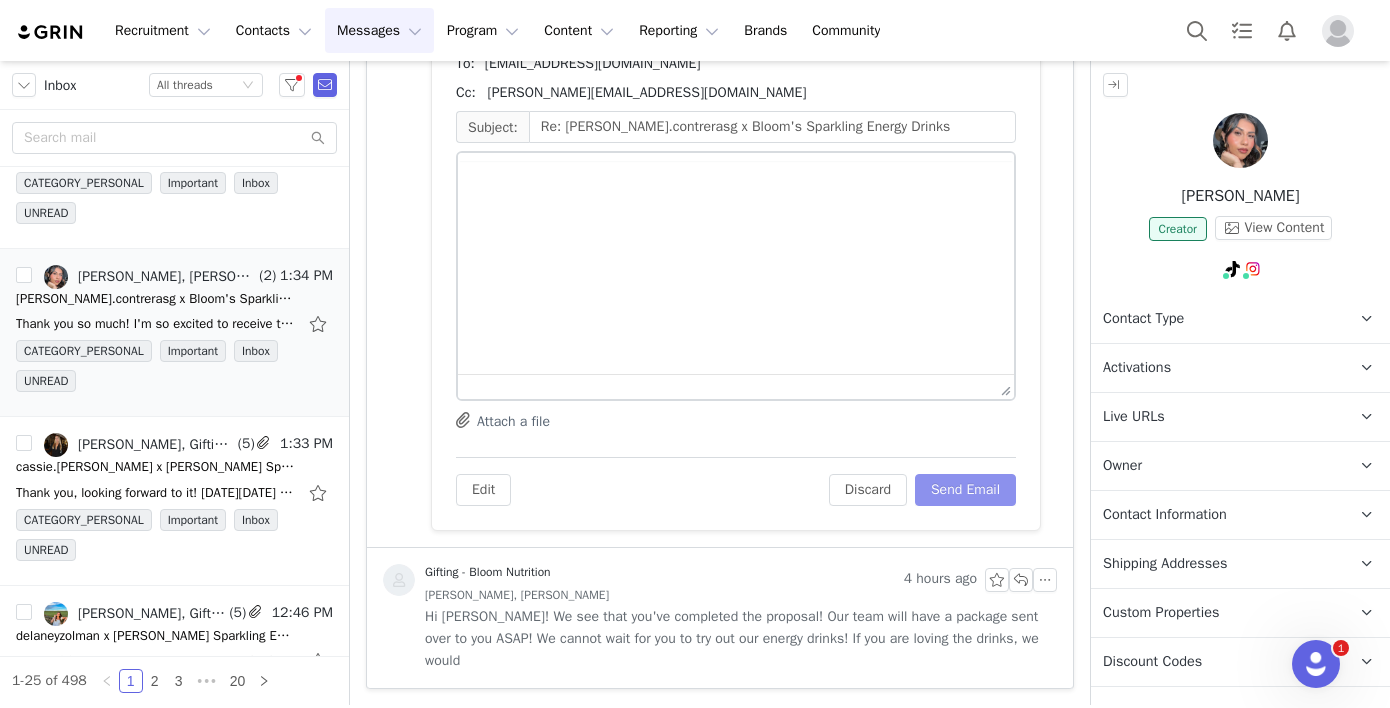 scroll, scrollTop: 1173, scrollLeft: 0, axis: vertical 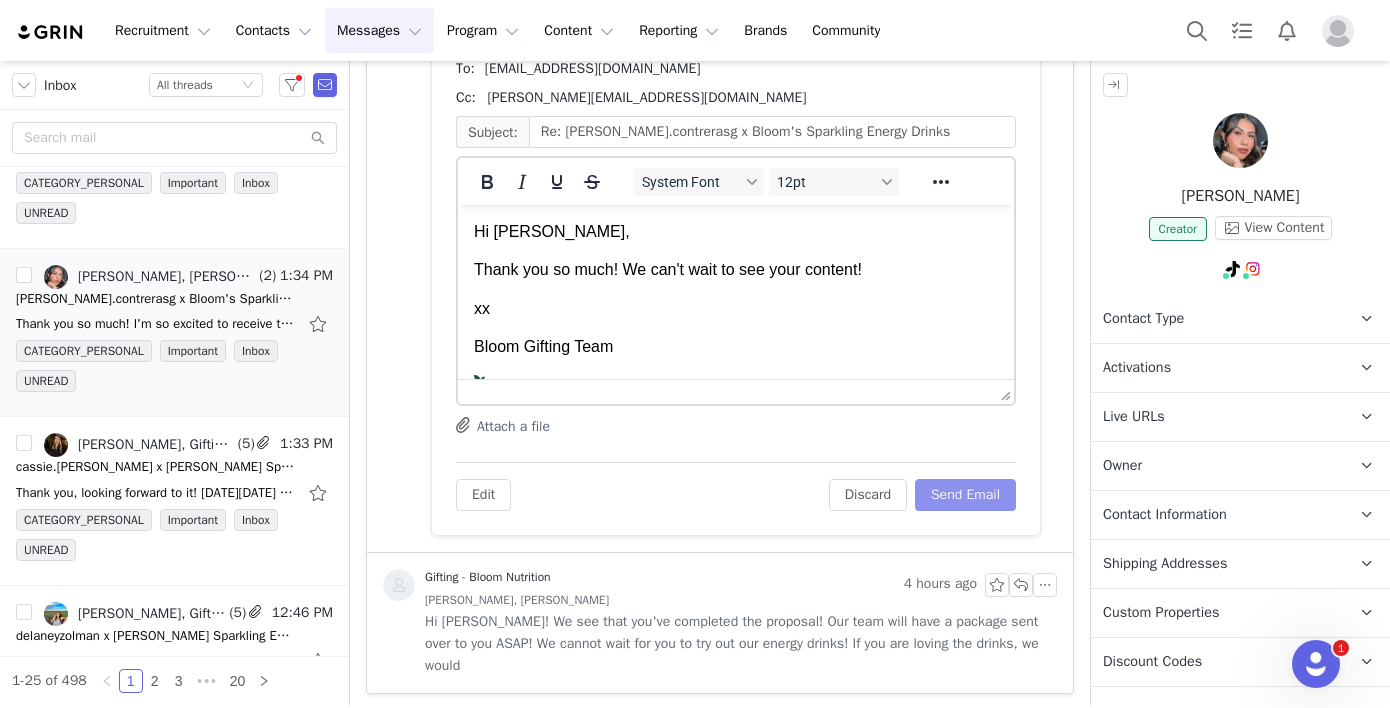 click on "Send Email" at bounding box center [965, 495] 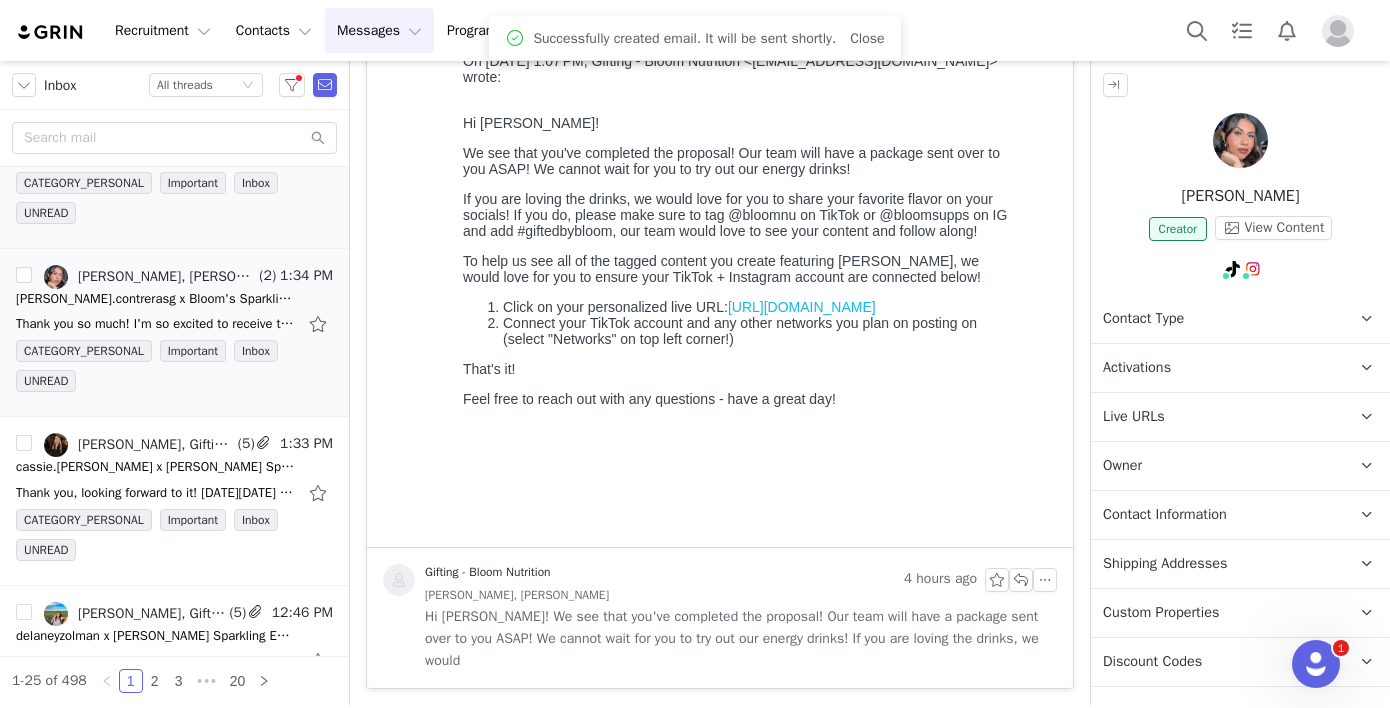 scroll, scrollTop: 571, scrollLeft: 0, axis: vertical 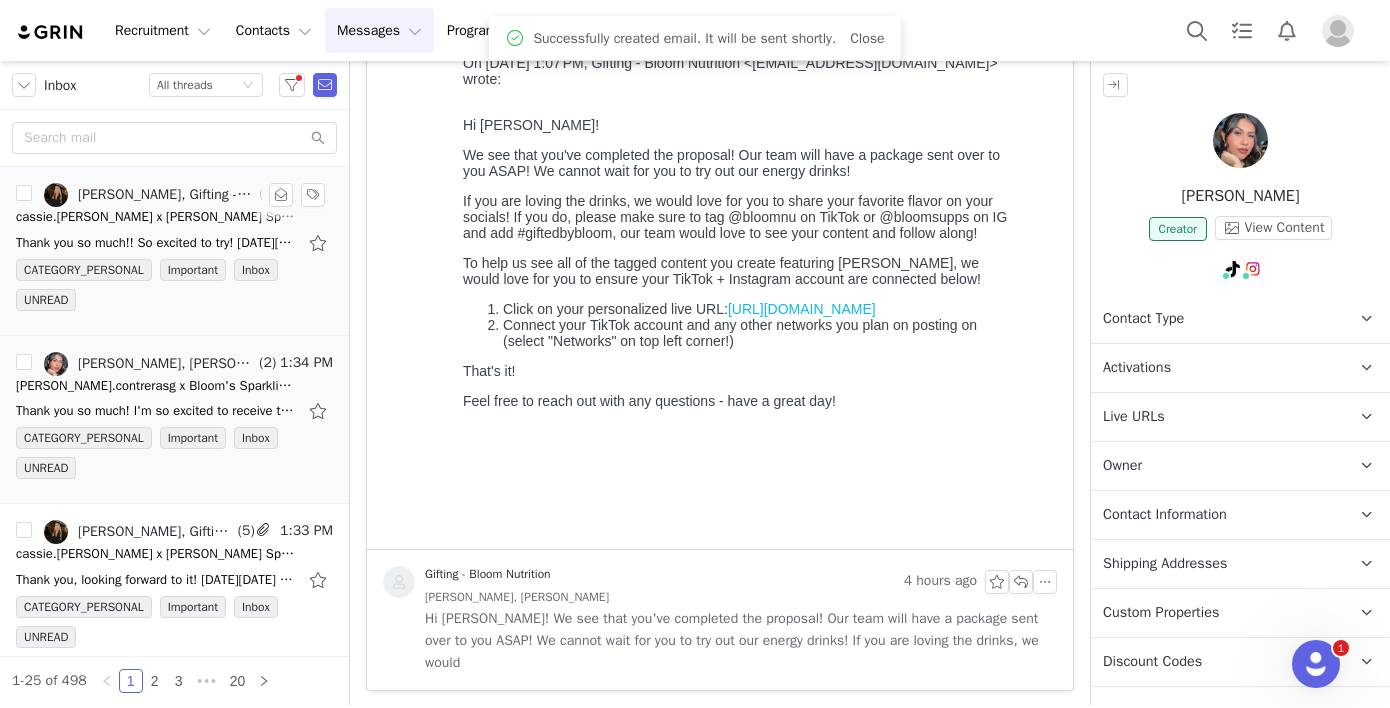 click on "[PERSON_NAME], Gifting - Bloom Nutrition" at bounding box center [166, 195] 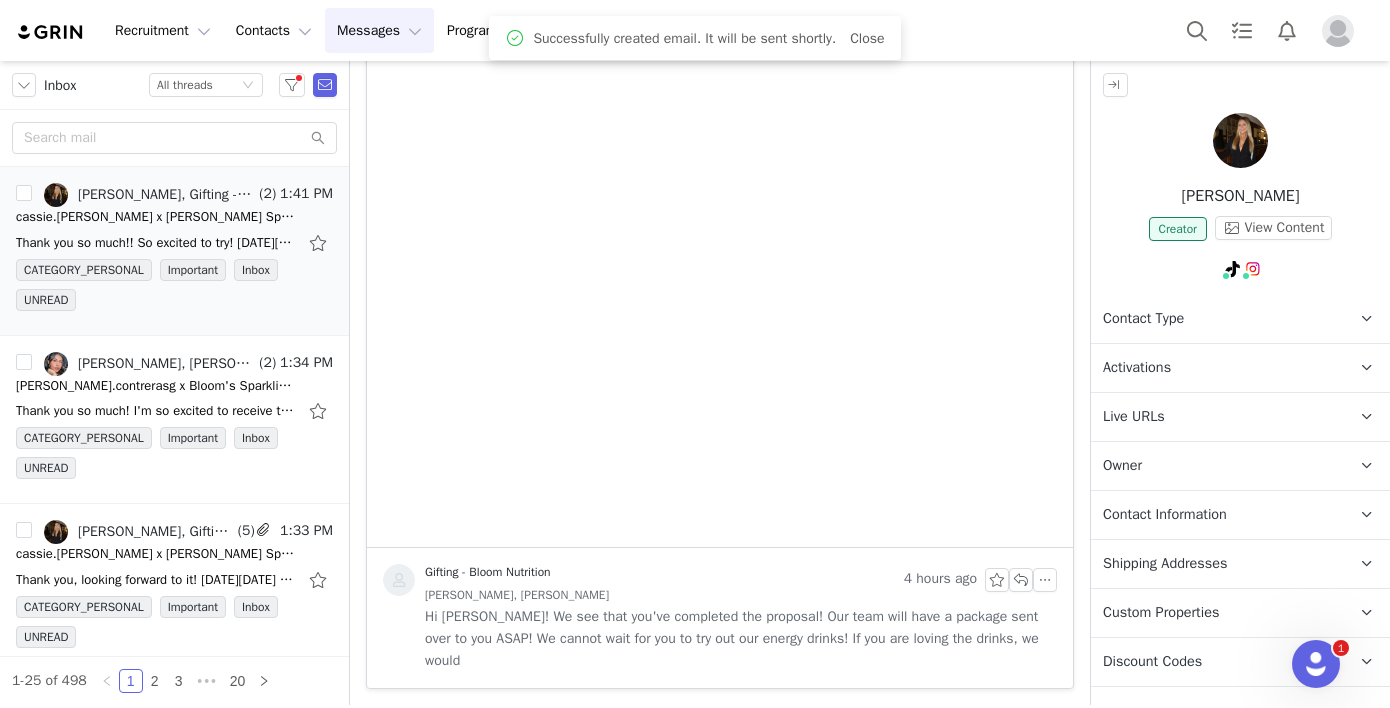 scroll, scrollTop: 0, scrollLeft: 0, axis: both 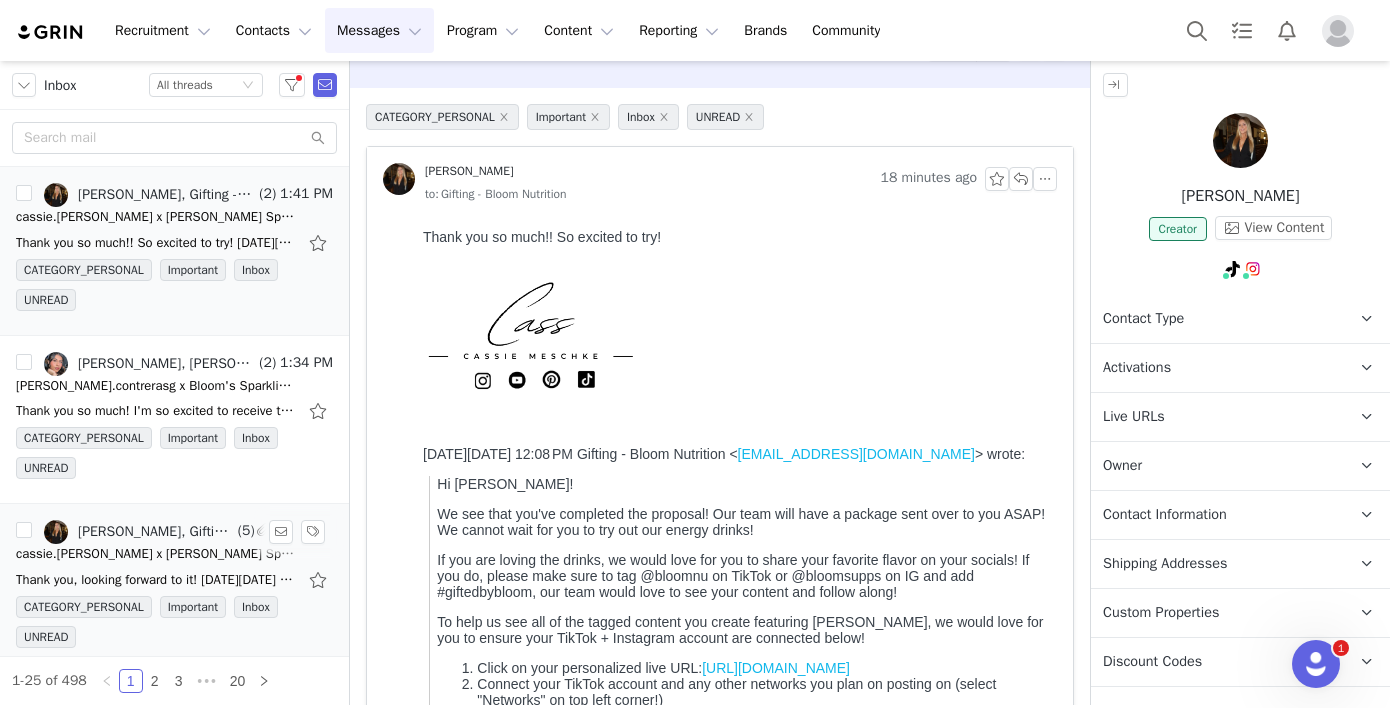 click on "Thank you, looking forward to it! On Thu, Jul 10, 2025 at 12:35 PM Gifting - Bloom Nutrition <gifting@bloomnu.com> wrote: Hi Cassie! Thank you so much for filling out a proposal! We're" at bounding box center (156, 580) 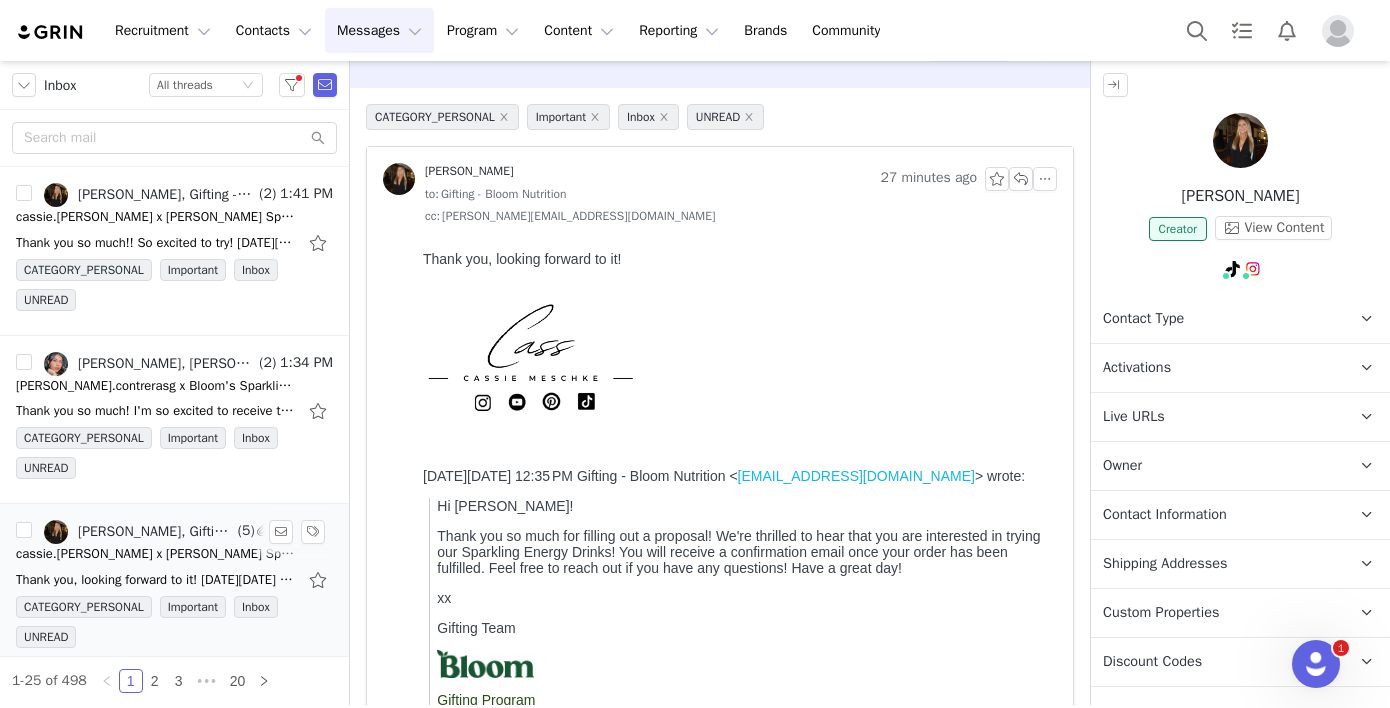scroll, scrollTop: 0, scrollLeft: 0, axis: both 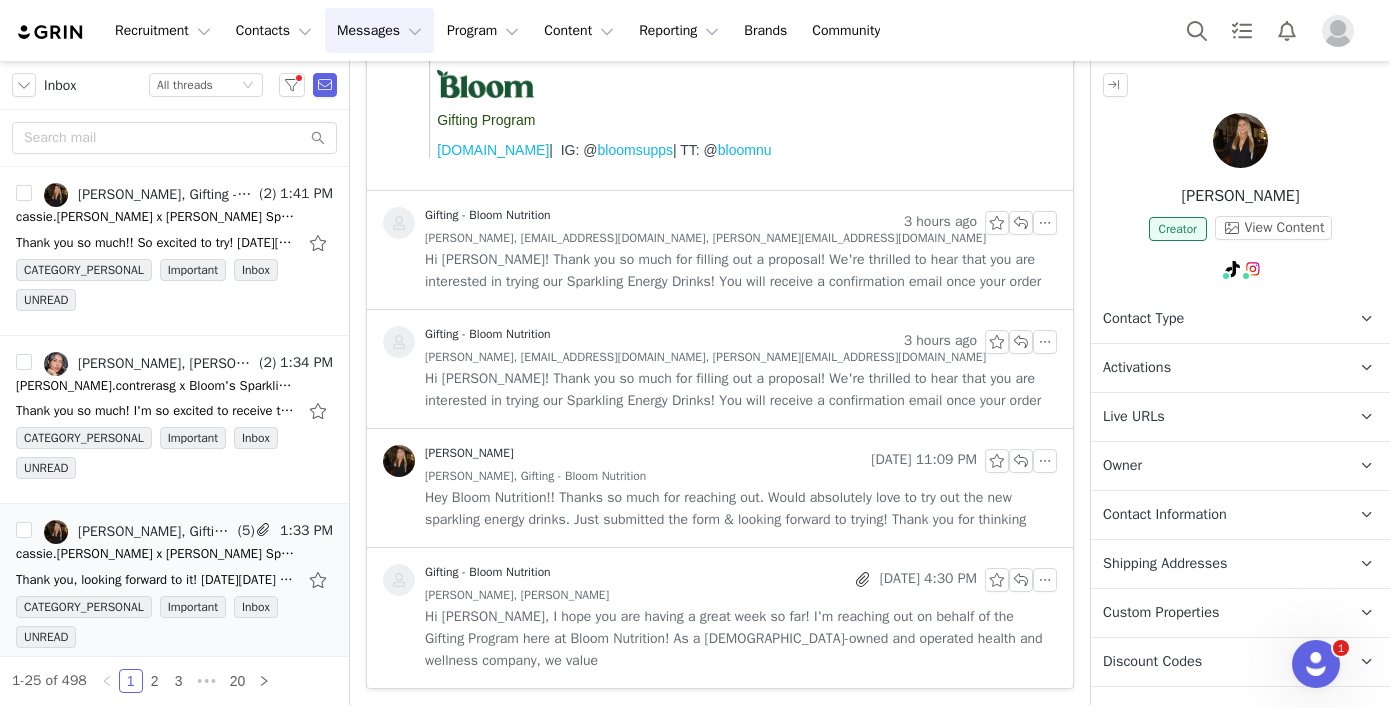 click on "Hi Cassie! Thank you so much for filling out a proposal! We're thrilled to hear that you are interested in trying our Sparkling Energy Drinks! You will receive a confirmation email once your order" at bounding box center [741, 271] 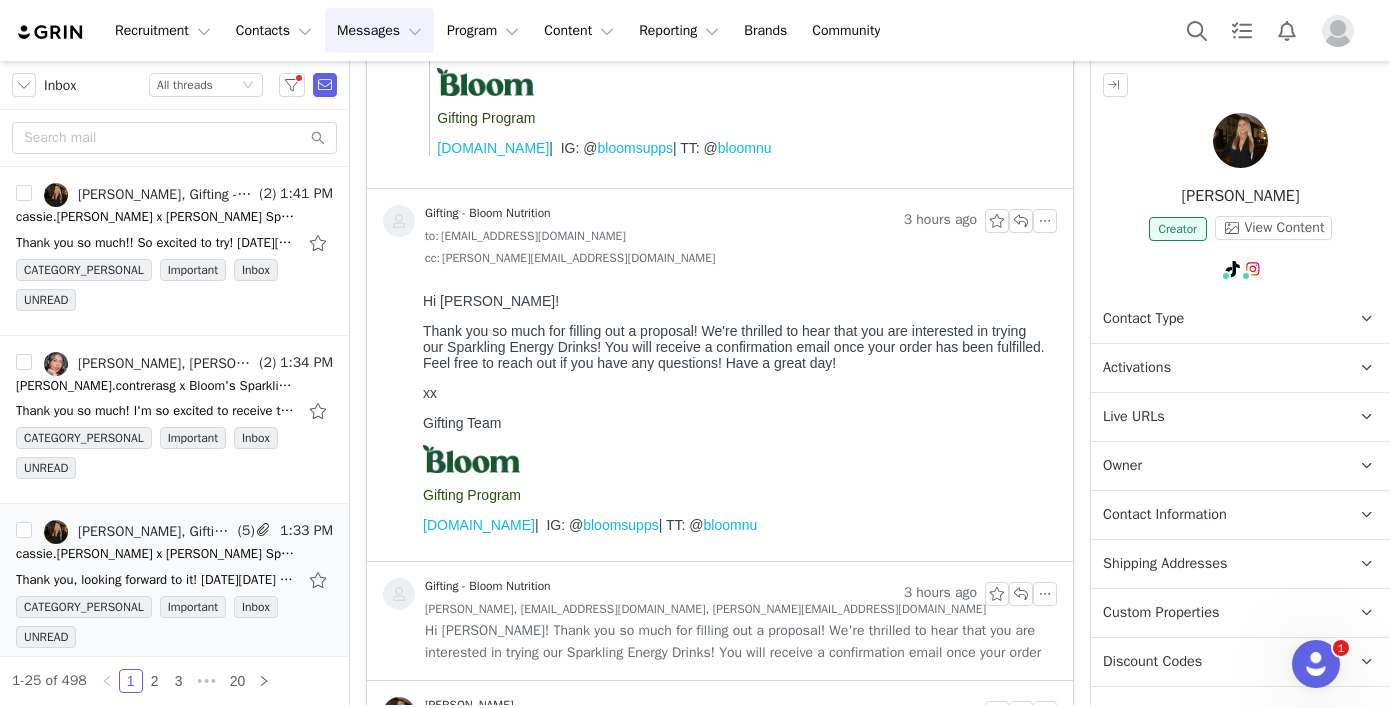 scroll, scrollTop: 0, scrollLeft: 0, axis: both 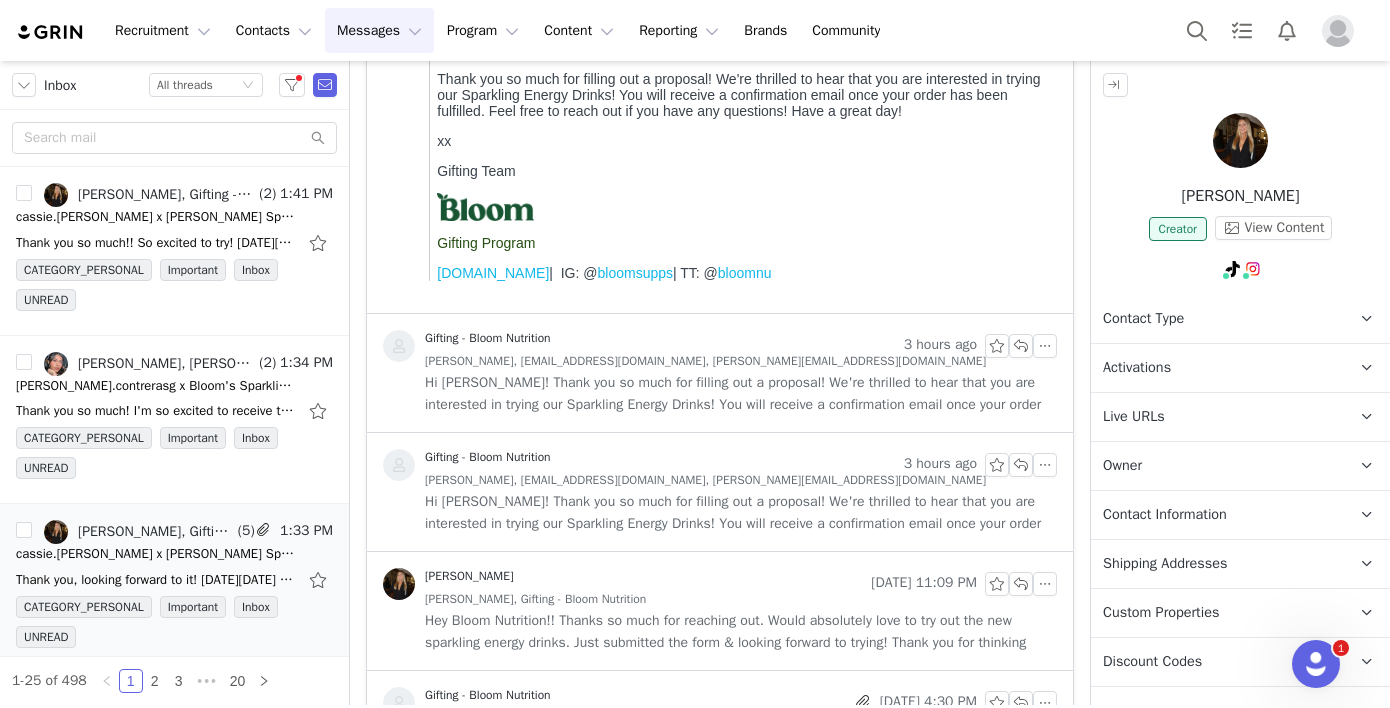 click on "Gifting - Bloom Nutrition" at bounding box center (467, 465) 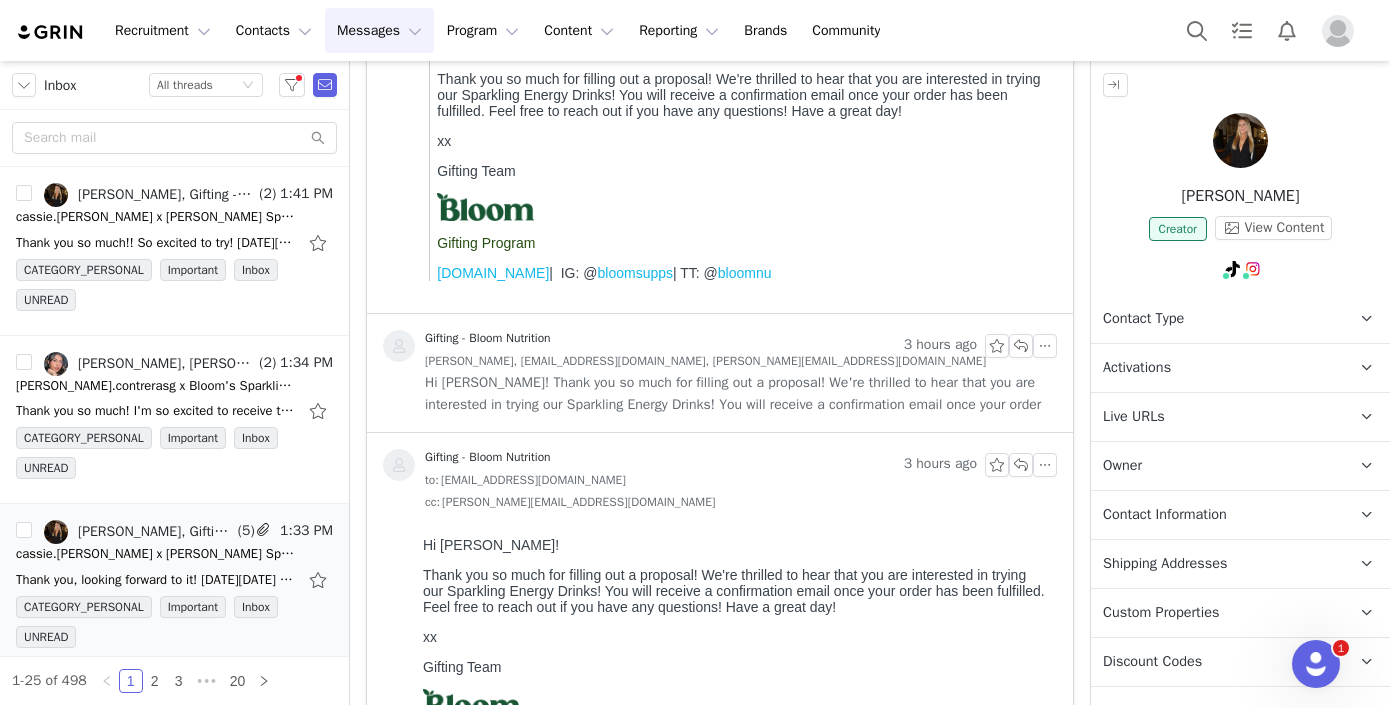 scroll, scrollTop: 0, scrollLeft: 0, axis: both 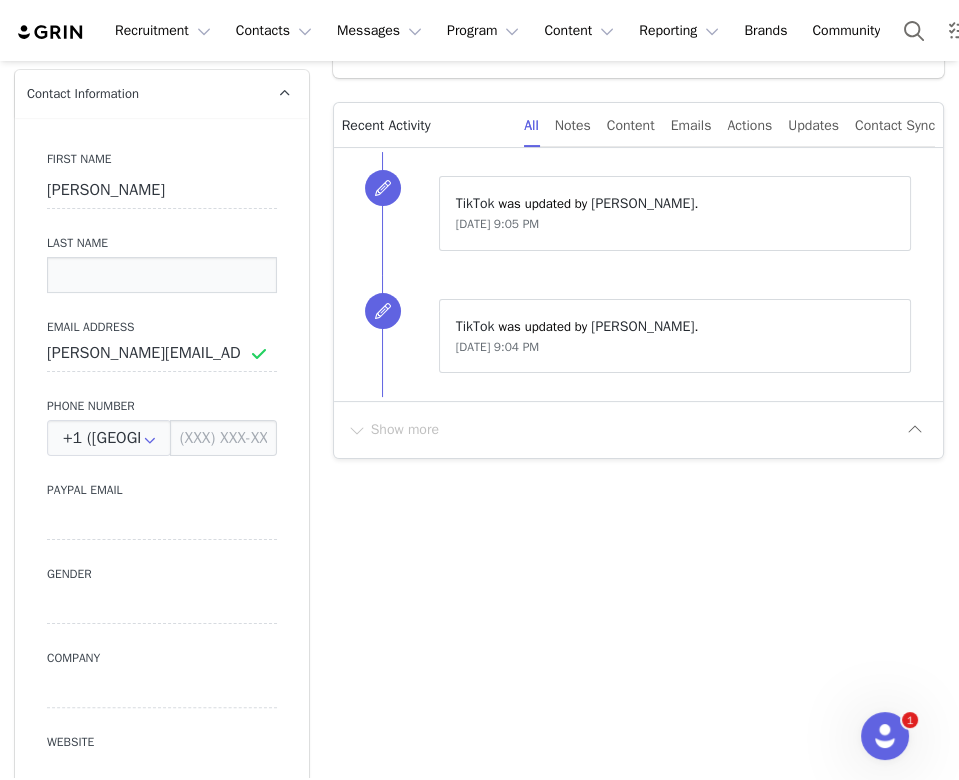 click at bounding box center (162, 275) 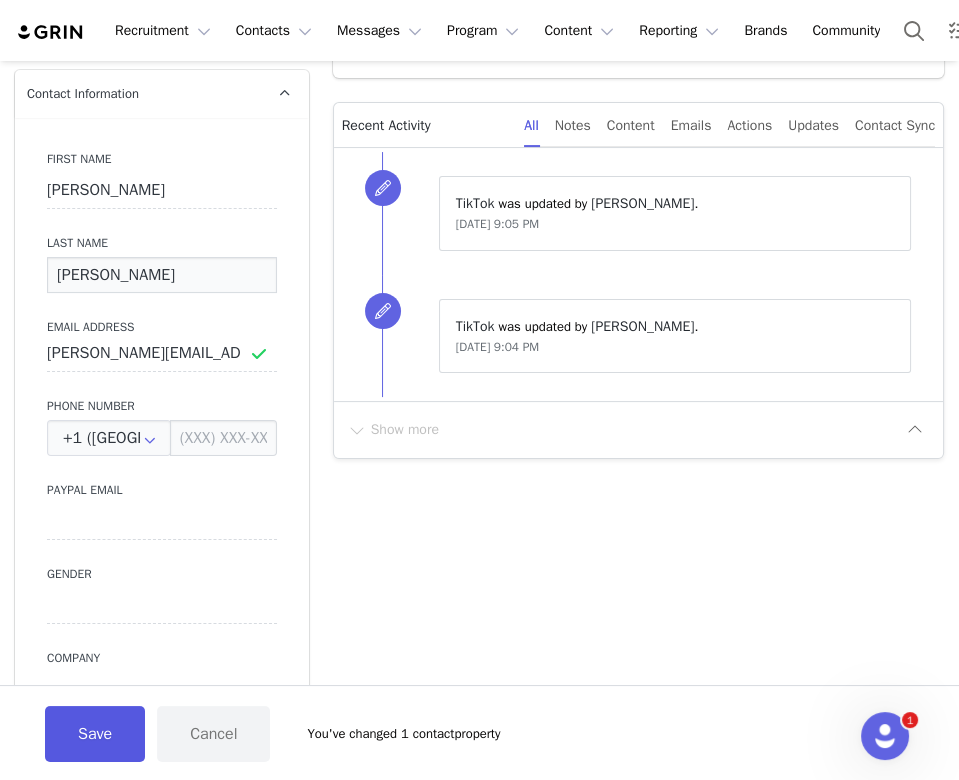 type on "[PERSON_NAME]" 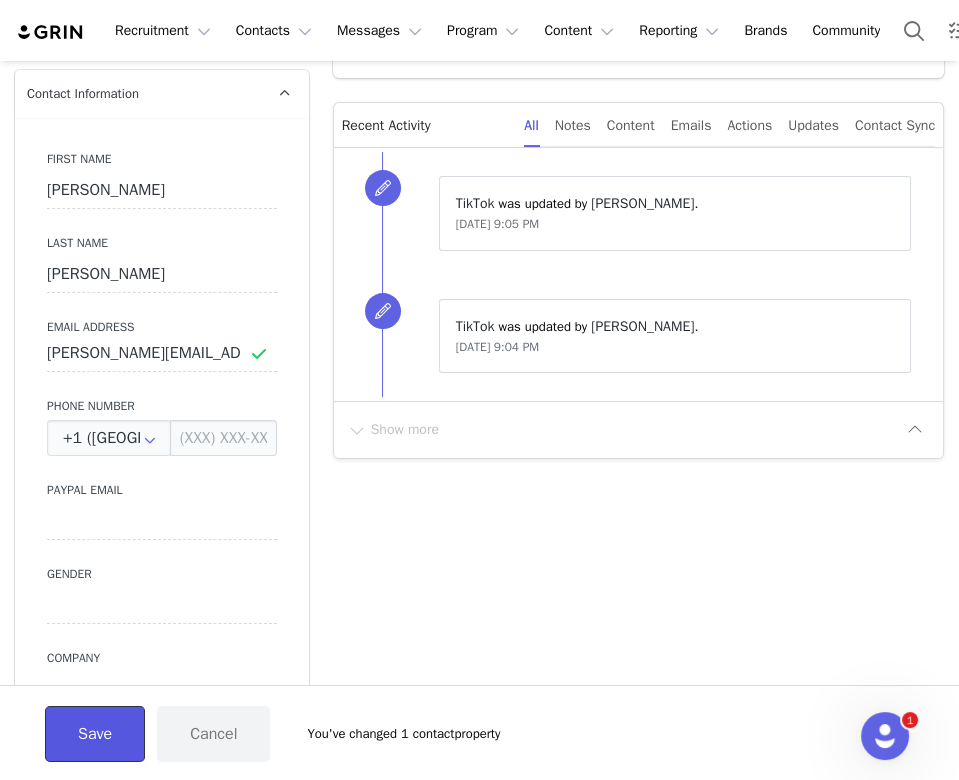 click on "Save" at bounding box center [95, 734] 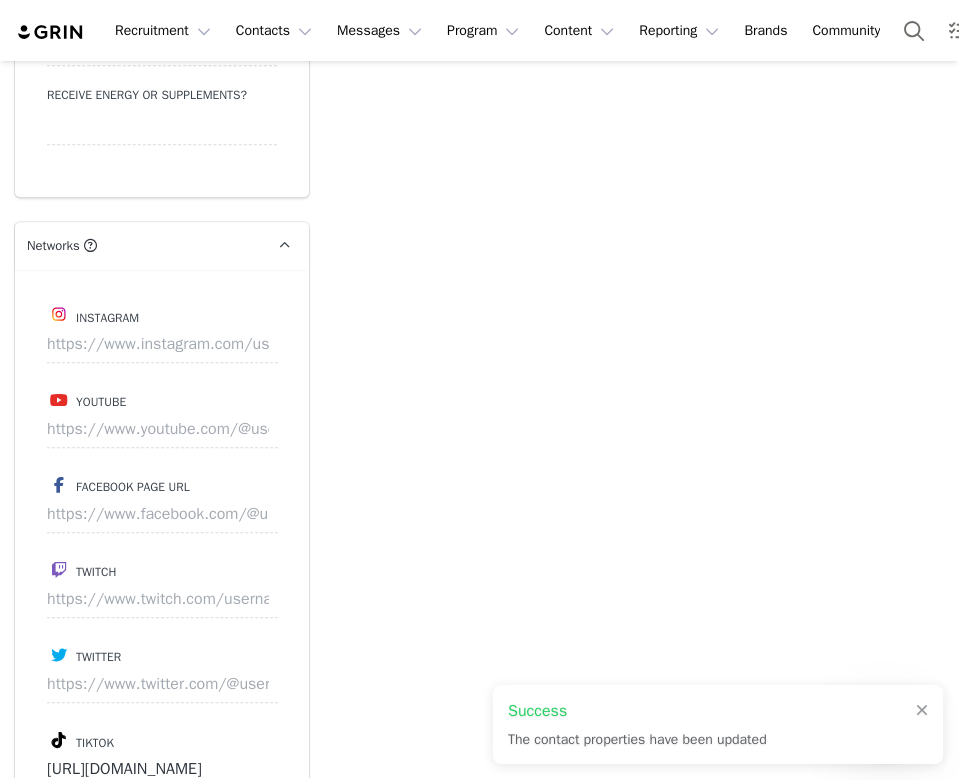 scroll, scrollTop: 2412, scrollLeft: 0, axis: vertical 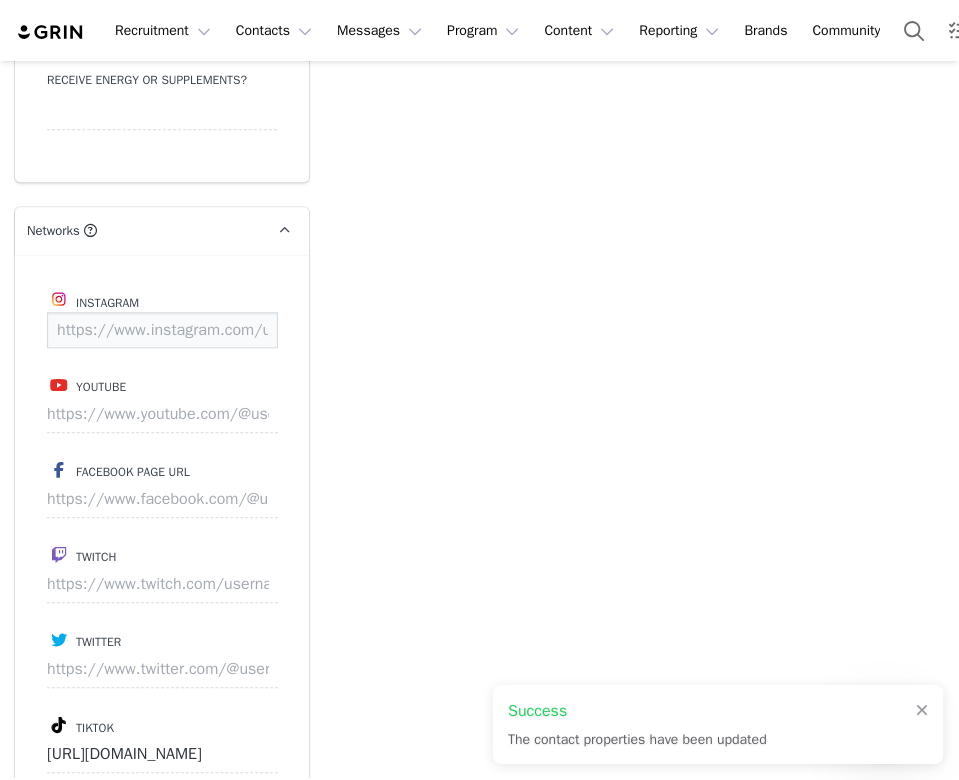 click at bounding box center [162, 330] 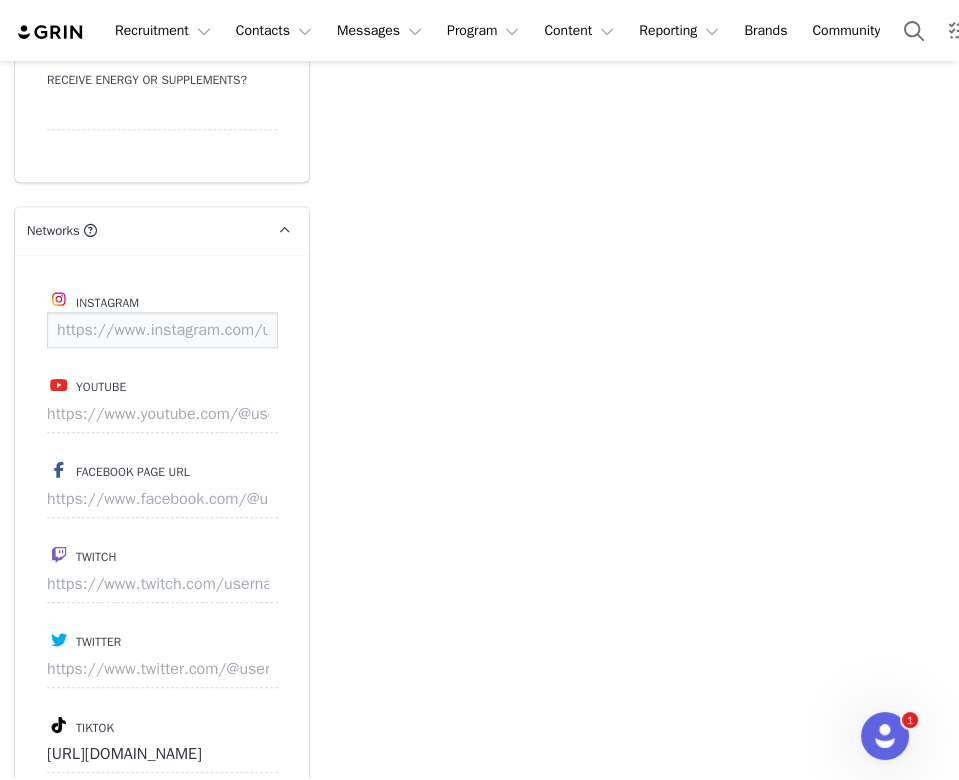 paste on "https://www.instagram.com/isabella_s_anderson/" 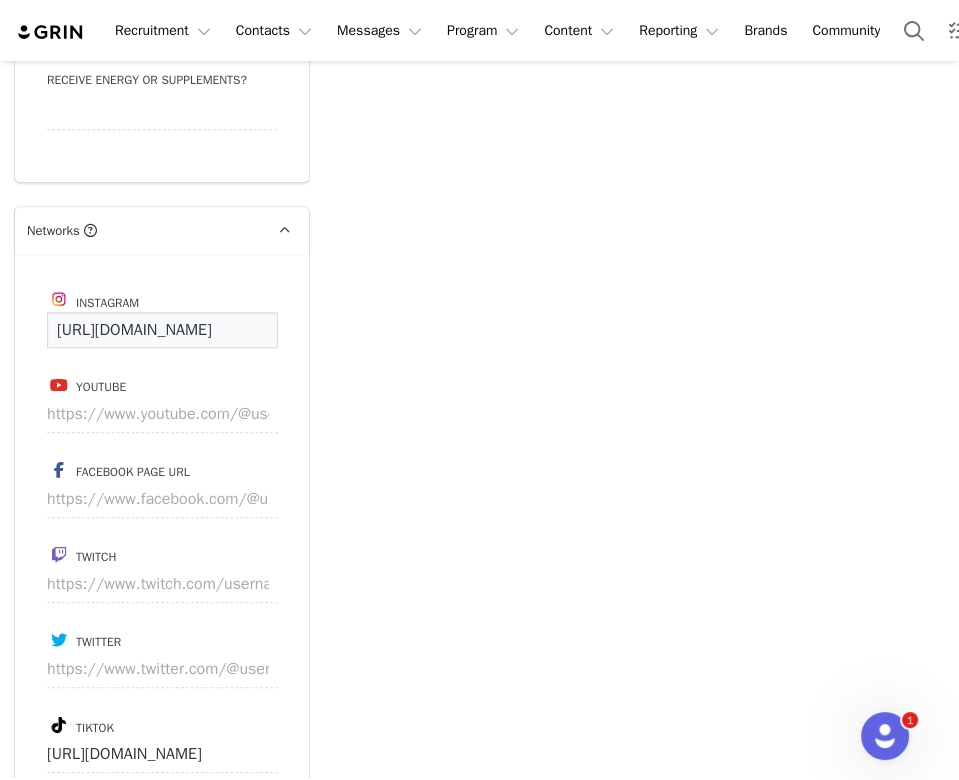 scroll, scrollTop: 0, scrollLeft: 211, axis: horizontal 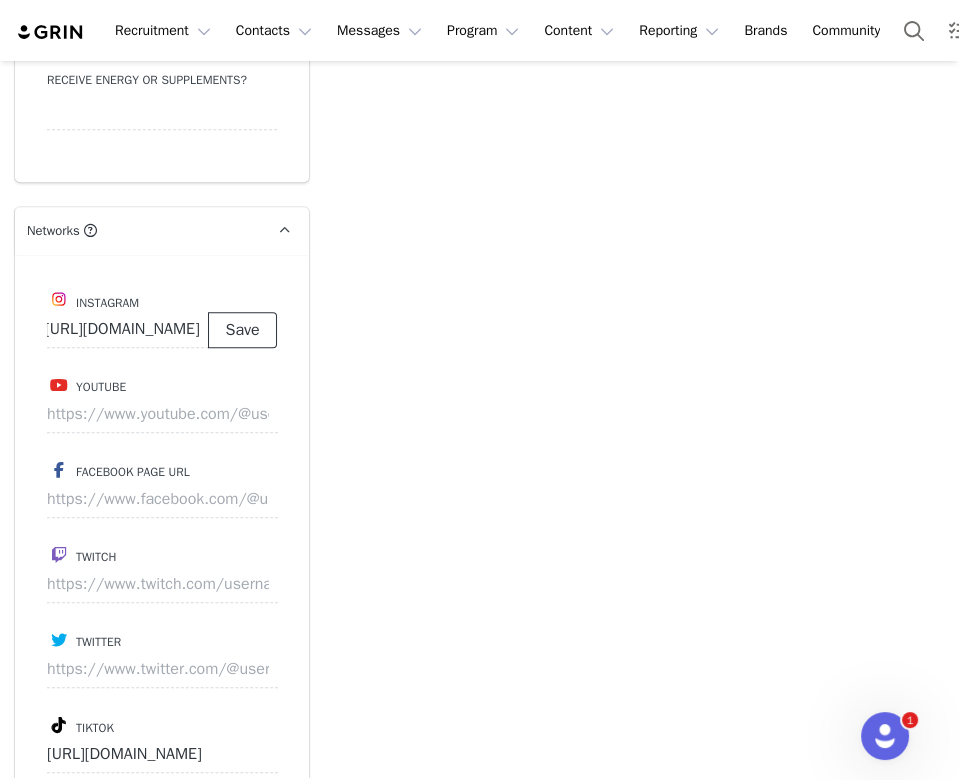 click on "Save" at bounding box center [242, 330] 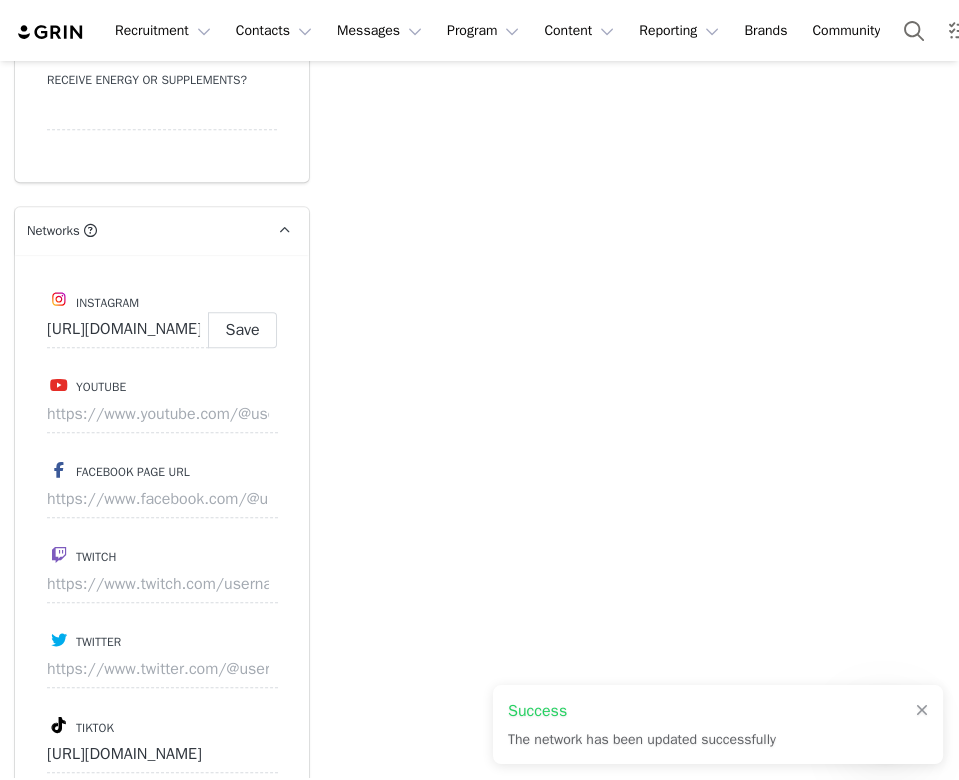 type on "https://www.instagram.com/isabella_s_anderson" 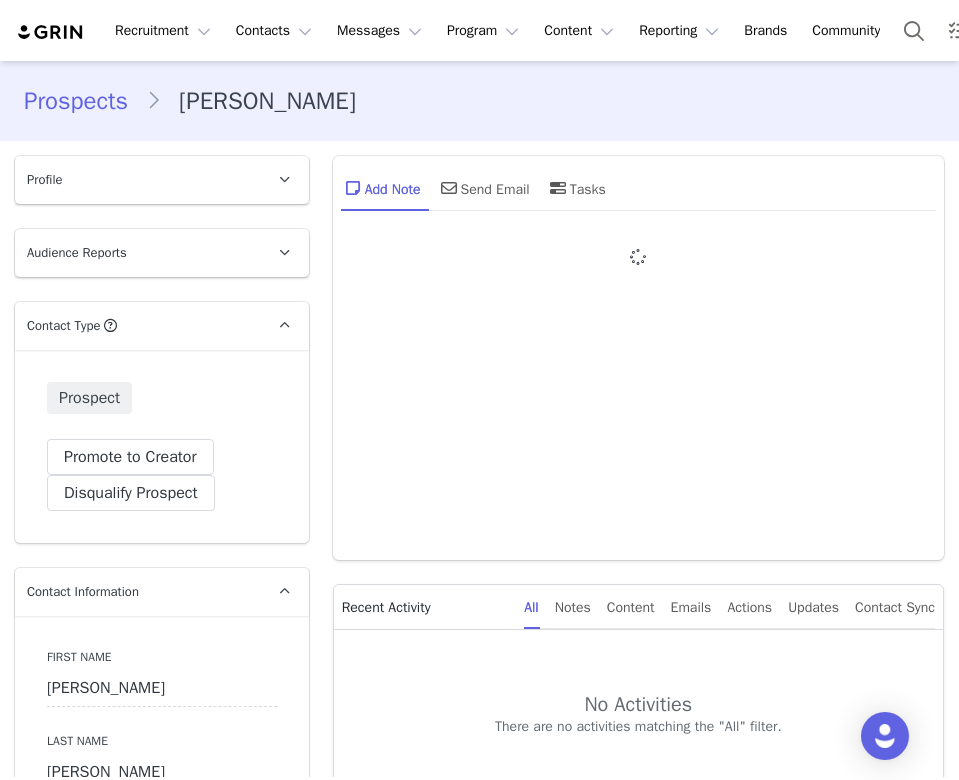 scroll, scrollTop: 0, scrollLeft: 0, axis: both 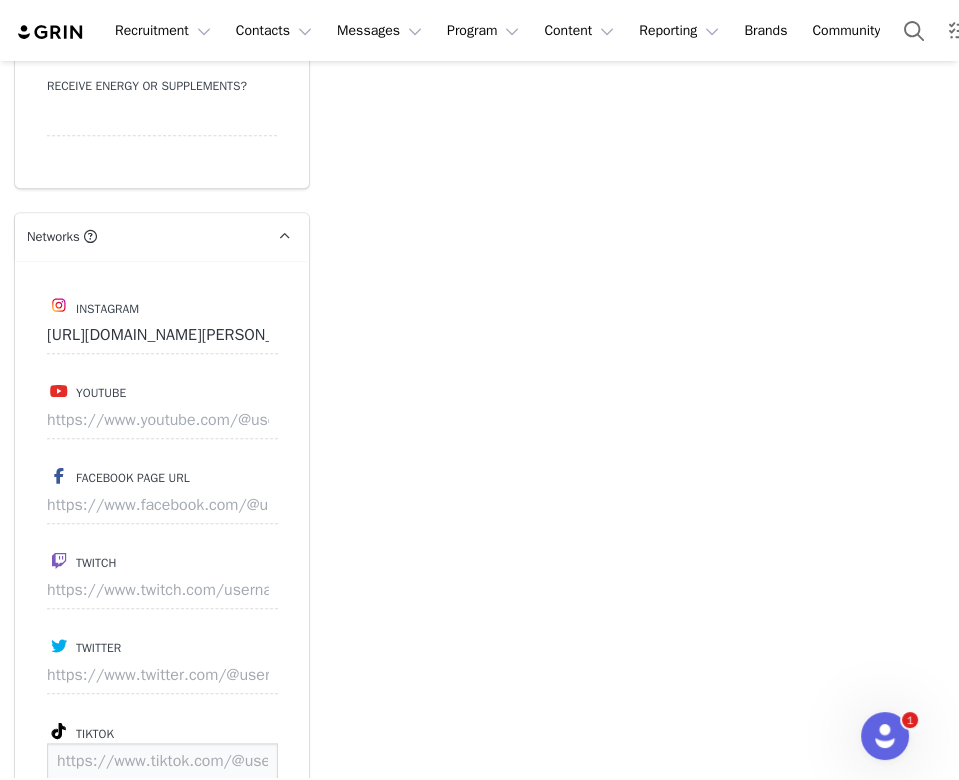 click at bounding box center [162, 761] 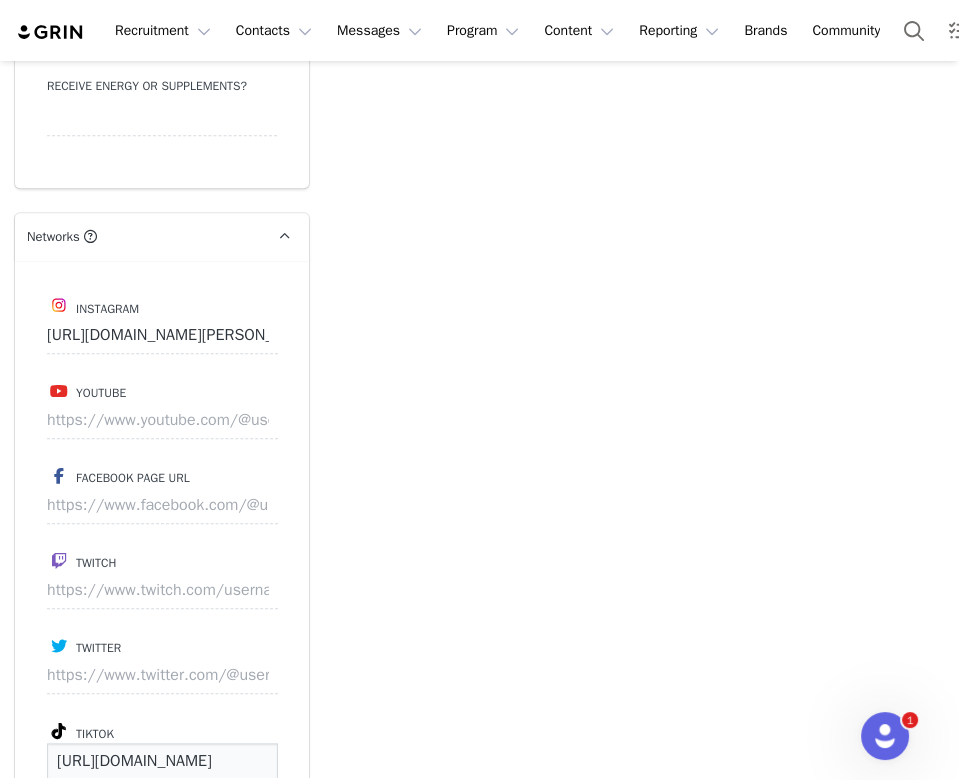 scroll, scrollTop: 0, scrollLeft: 143, axis: horizontal 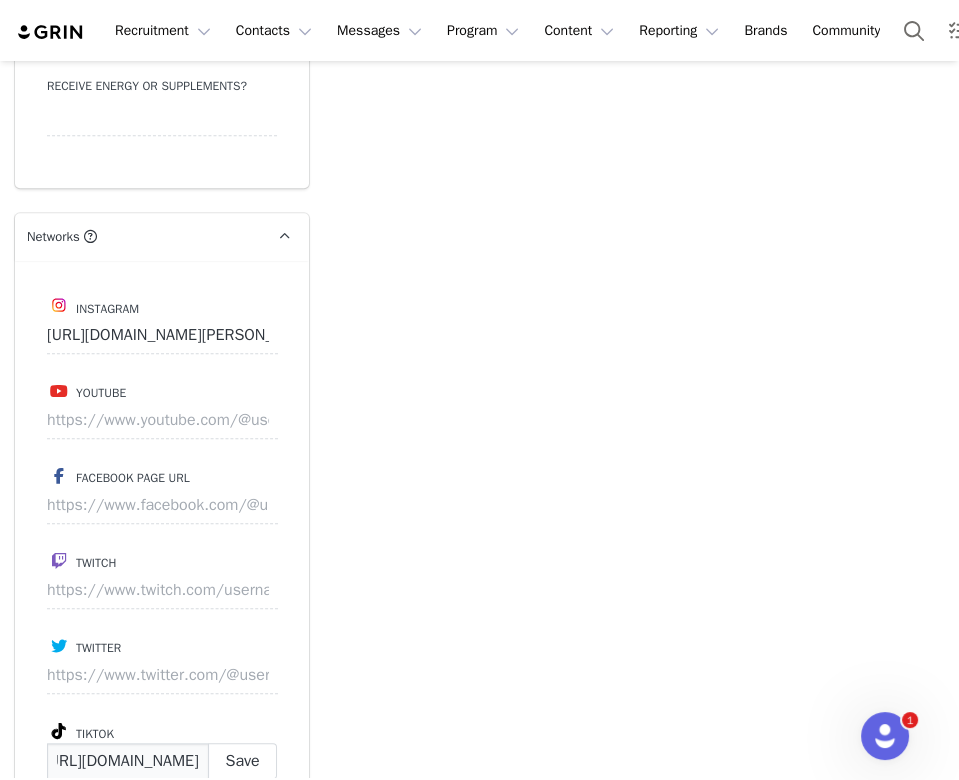 type on "https://www.tiktok.com/@jessicabibbles" 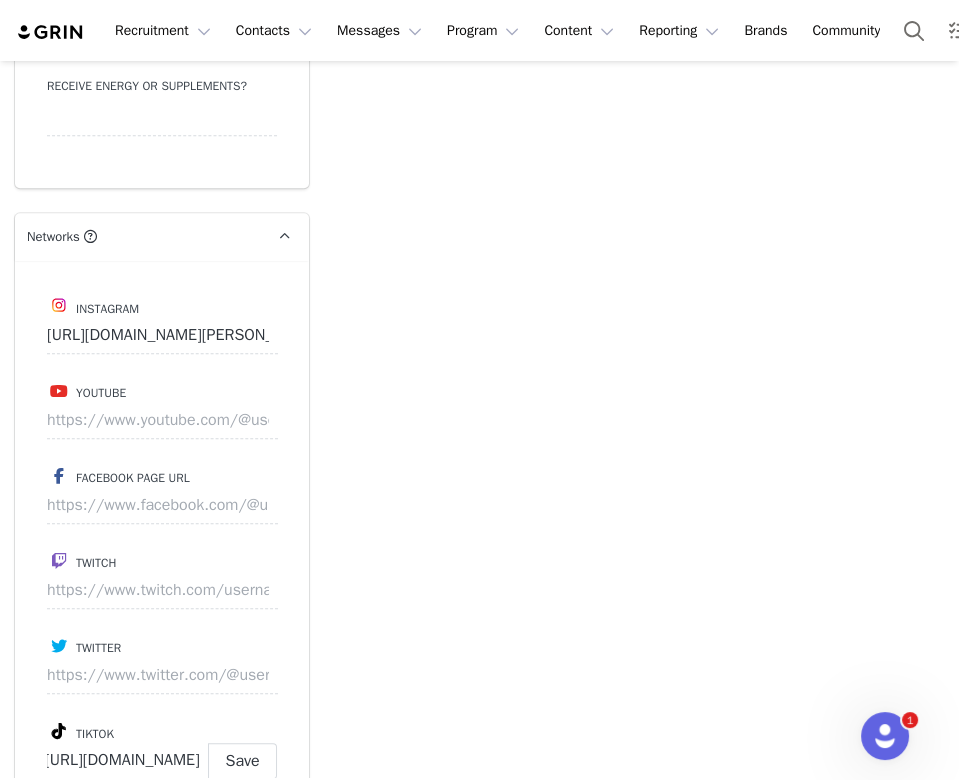 click on "Add Note   Send Email   Tasks  System Font 12pt To open the popup, press Shift+Enter To open the popup, press Shift+Enter To open the popup, press Shift+Enter To open the popup, press Shift+Enter Save Note Cancel Recent Activity All Notes Content Emails Actions Updates Contact Sync ⁨ Instagram ⁩ was updated by ⁨ Charlotte Marsoun ⁩. Jul 10, 2025, 9:13 PM ⁨ Instagram ⁩ was updated by ⁨ Charlotte Marsoun ⁩. Jul 10, 2025, 9:13 PM Show more" at bounding box center (638, 18) 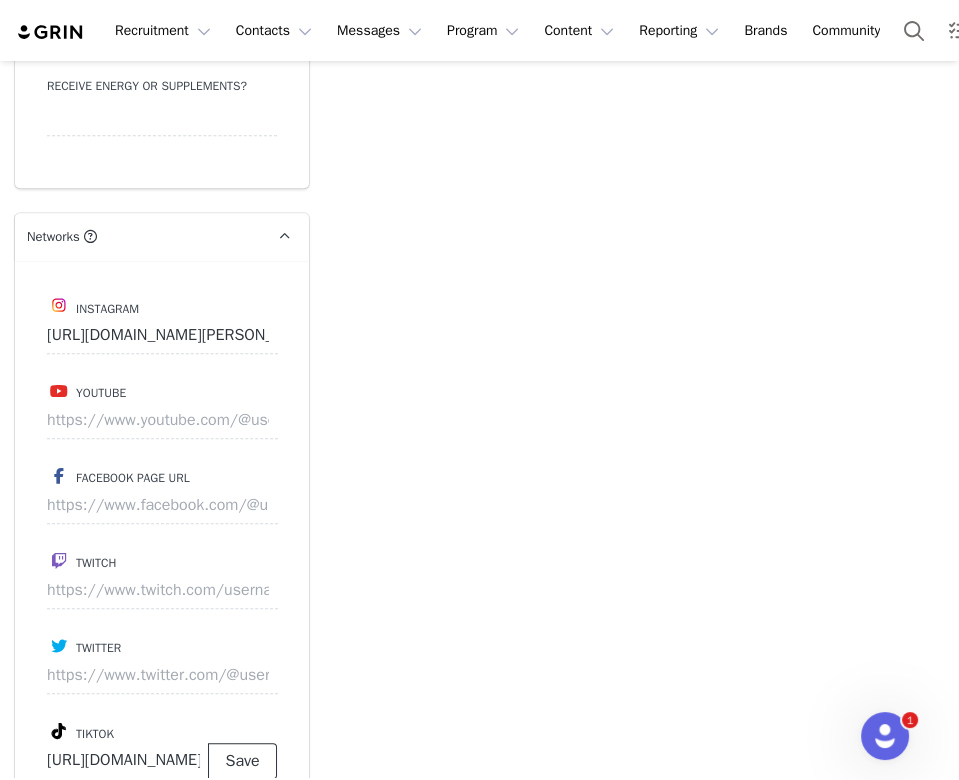 click on "Save" at bounding box center (242, 761) 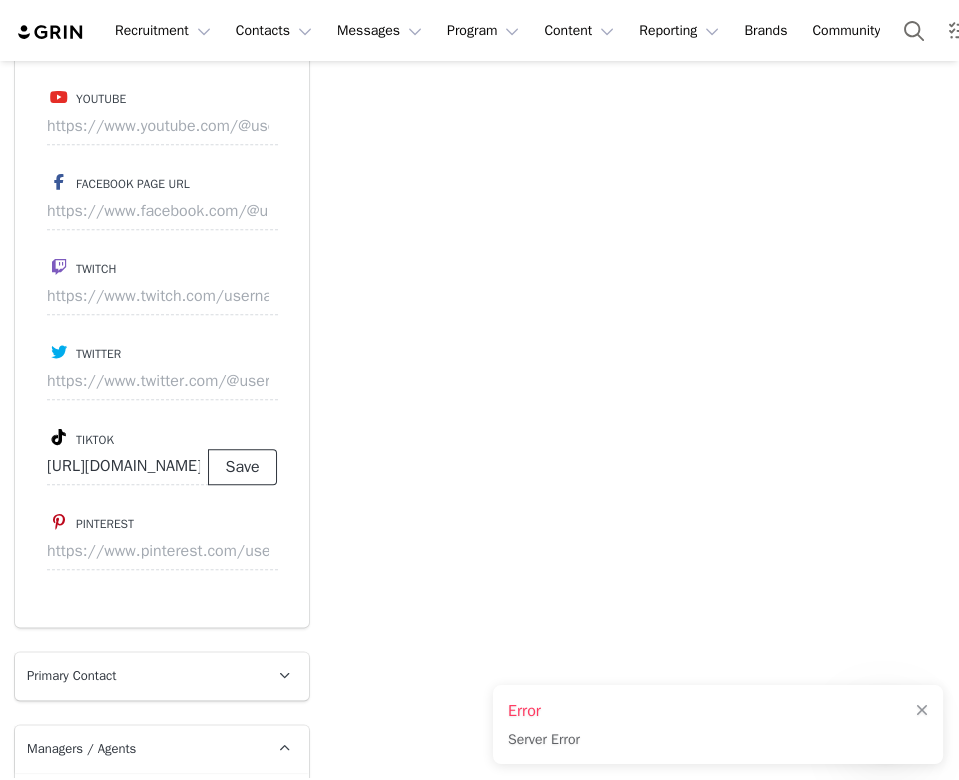 scroll, scrollTop: 2752, scrollLeft: 0, axis: vertical 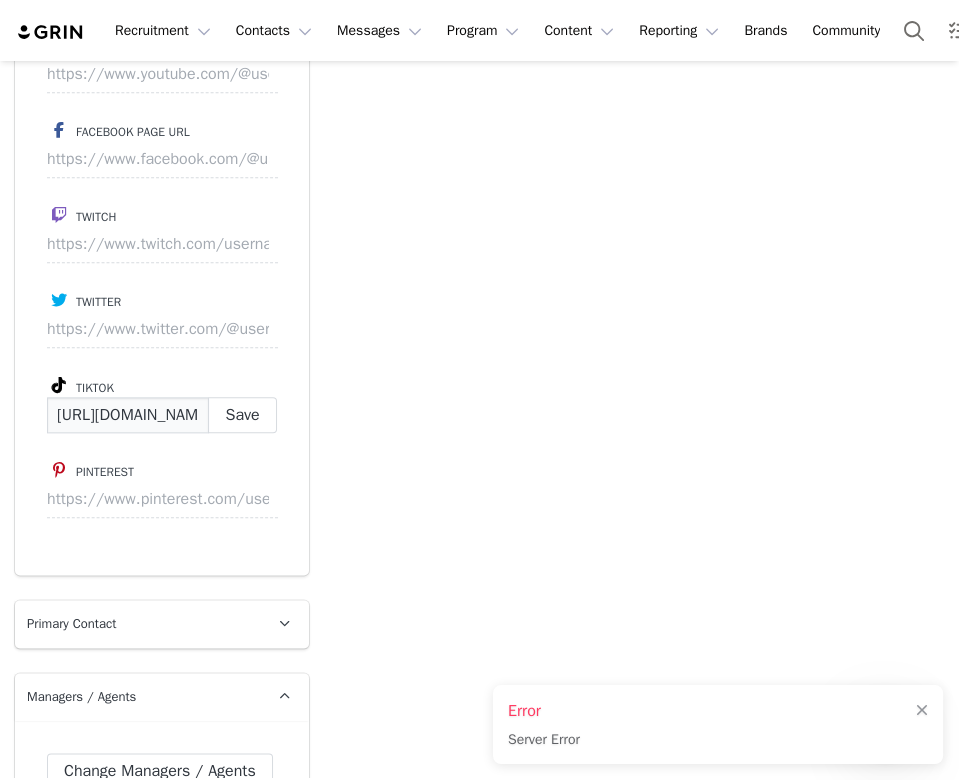 click on "https://www.tiktok.com/@jessicabibbles" at bounding box center [128, 415] 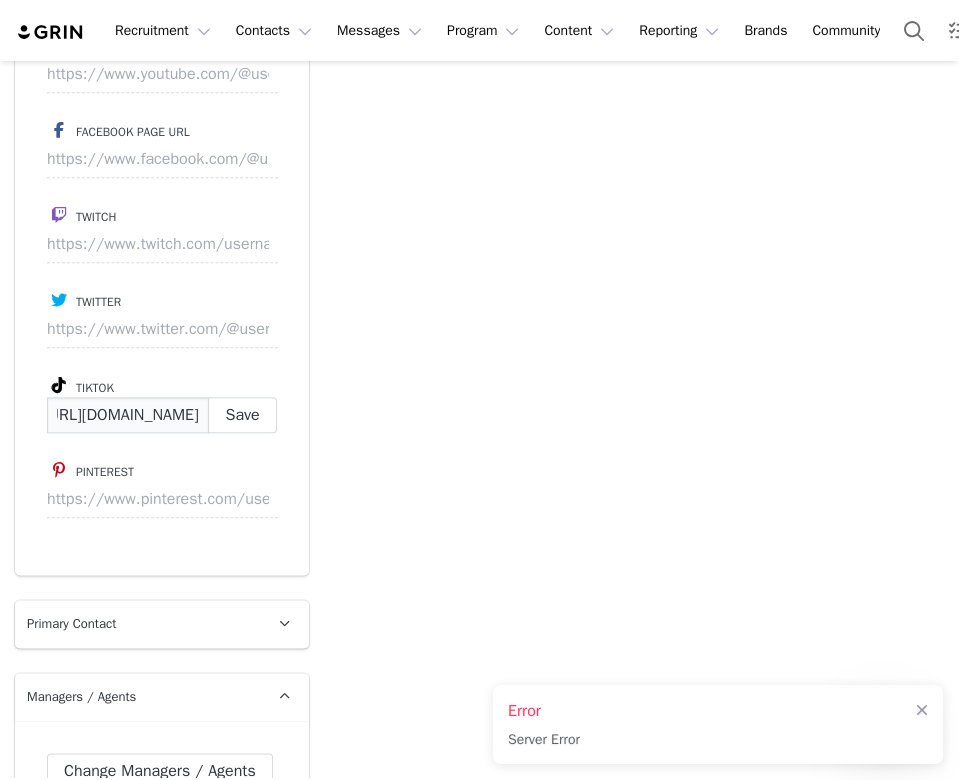 scroll, scrollTop: 0, scrollLeft: 143, axis: horizontal 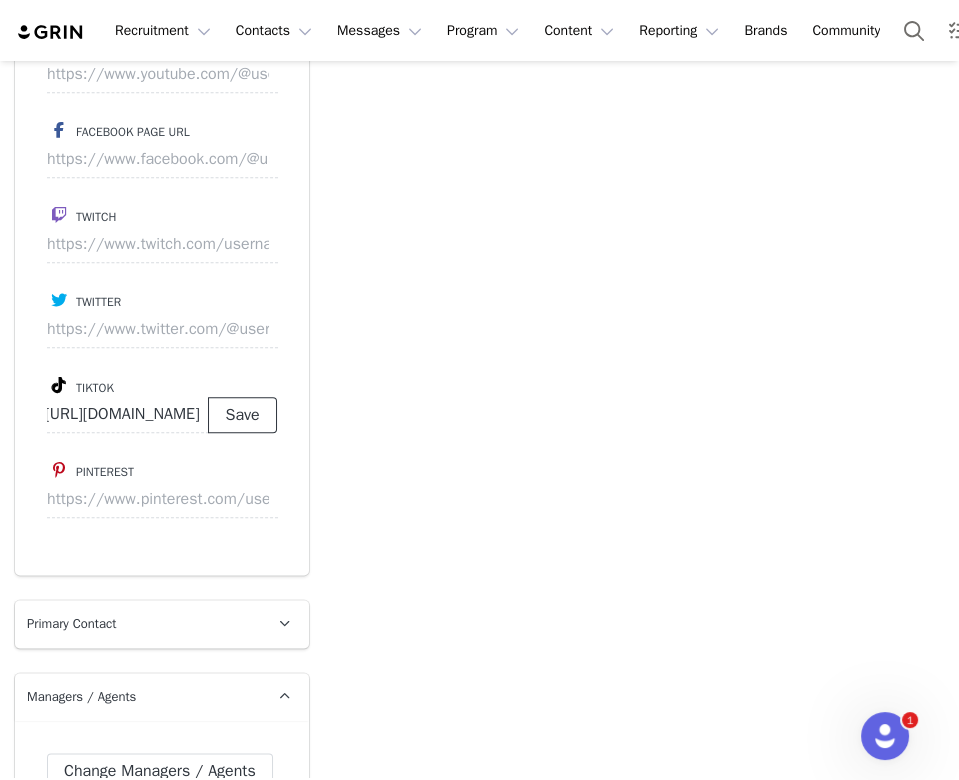 click on "Save" at bounding box center (242, 415) 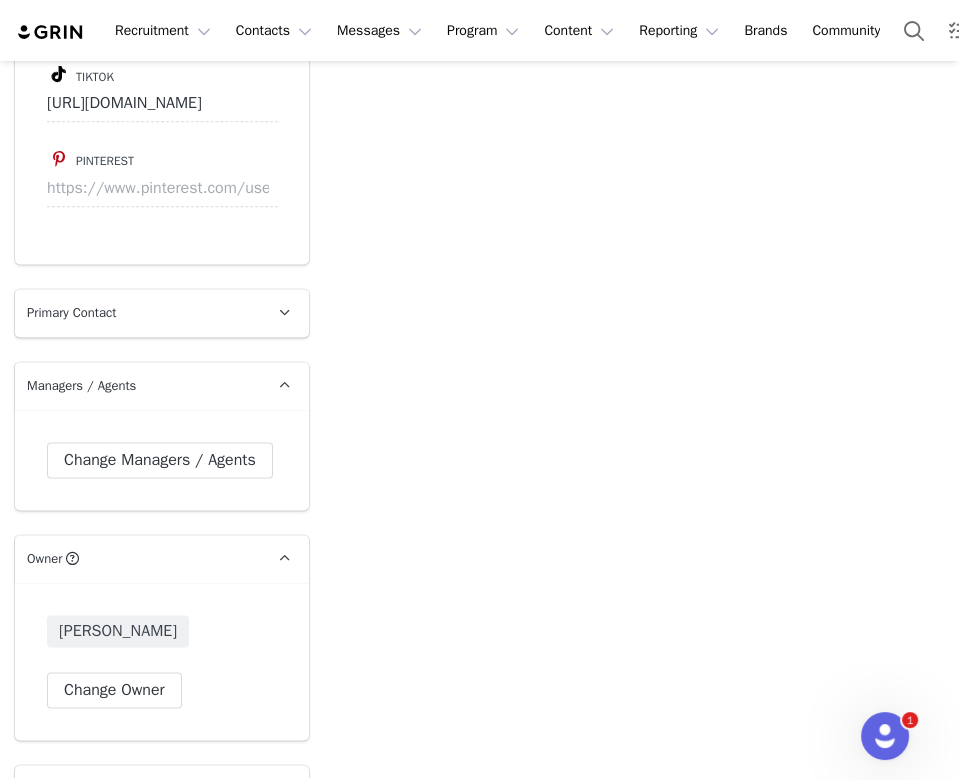 scroll, scrollTop: 3530, scrollLeft: 0, axis: vertical 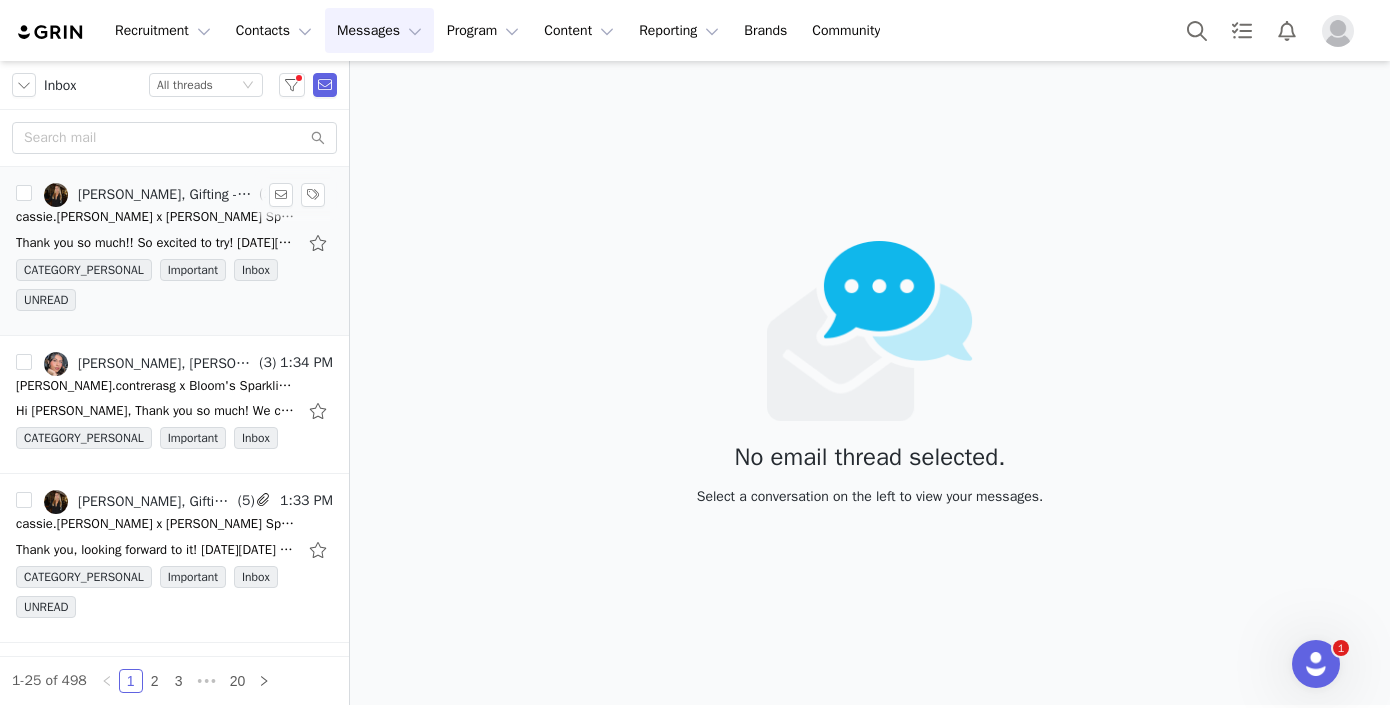 click on "[PERSON_NAME], Gifting - Bloom Nutrition" at bounding box center (149, 195) 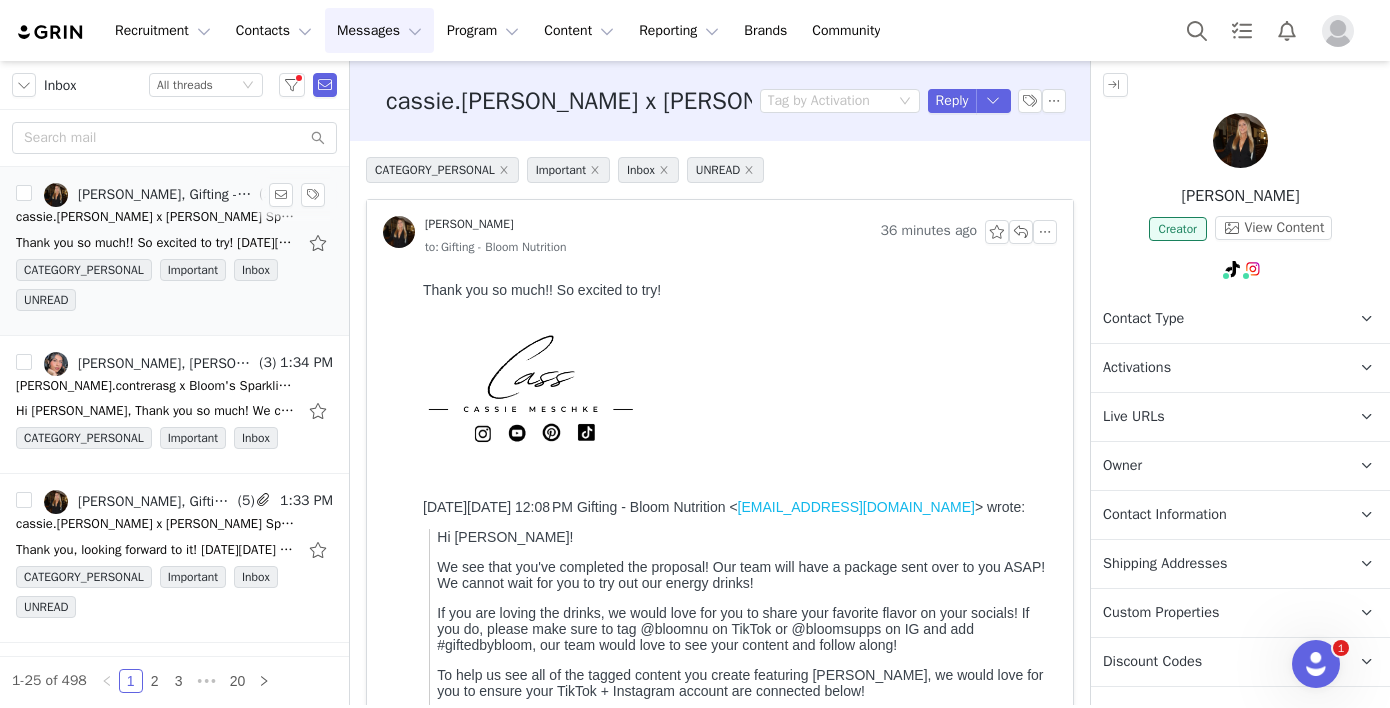 scroll, scrollTop: 0, scrollLeft: 0, axis: both 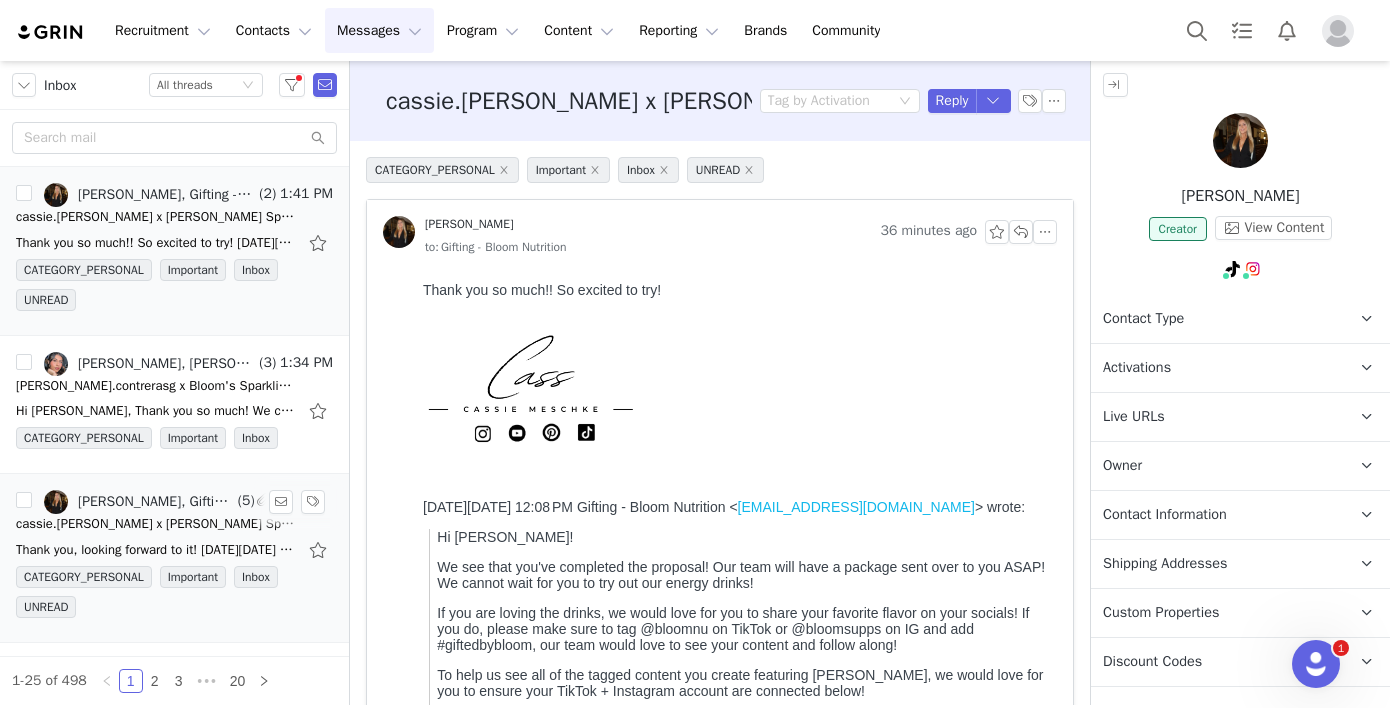 click on "cassie.[PERSON_NAME] x [PERSON_NAME] Sparkling Energy Drinks!" at bounding box center (156, 524) 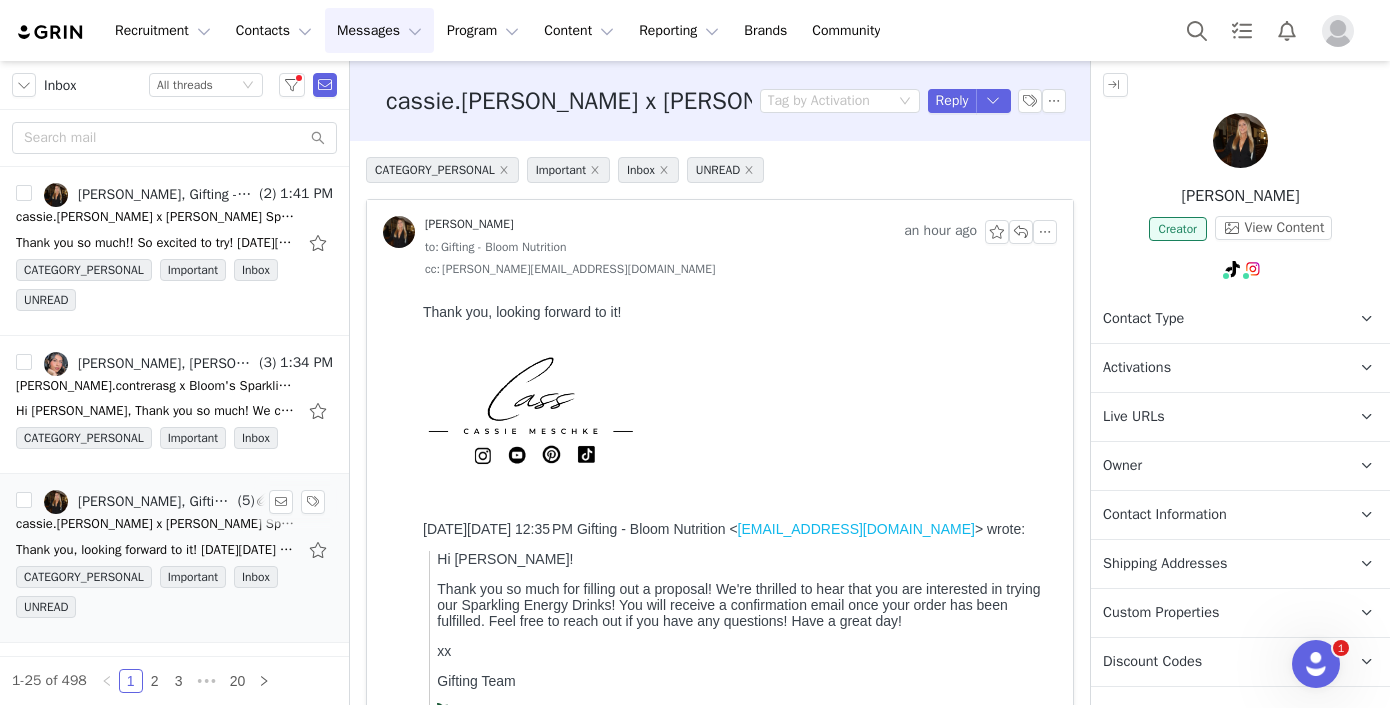 scroll, scrollTop: 0, scrollLeft: 0, axis: both 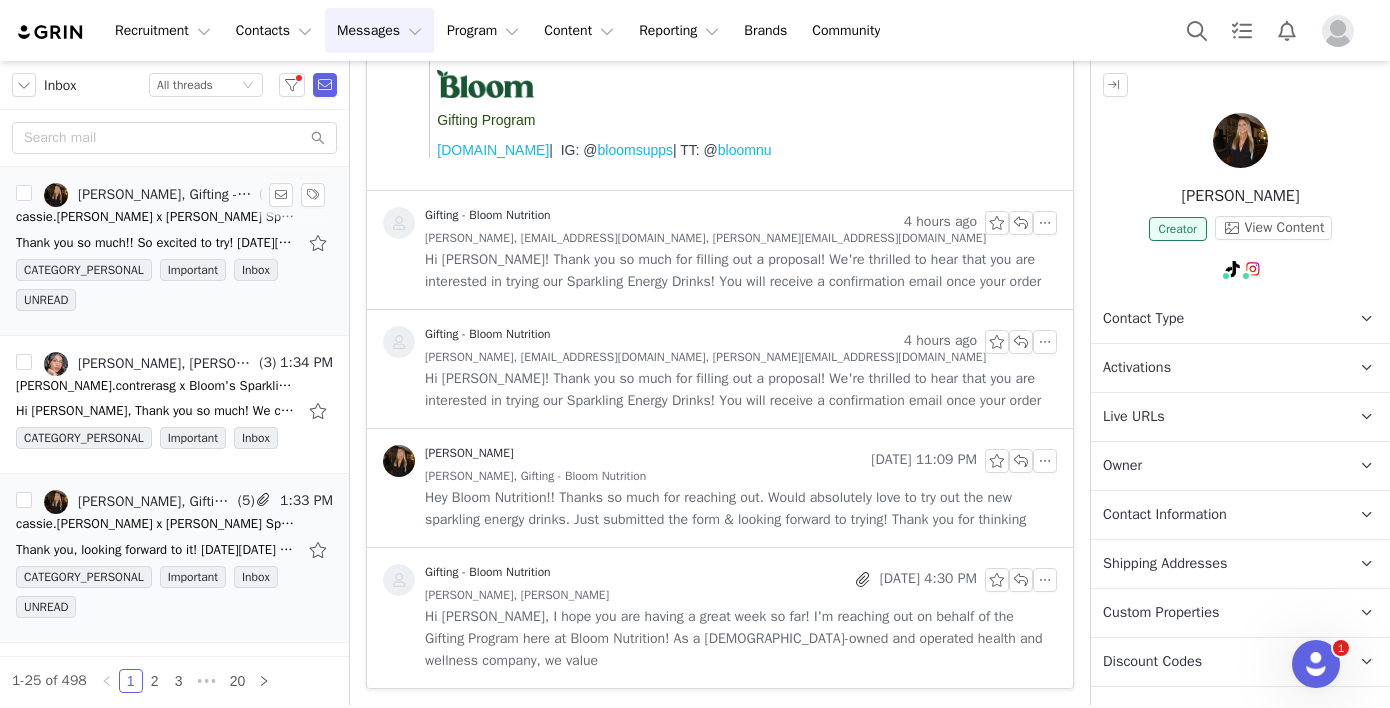 click on "[PERSON_NAME], Gifting - Bloom Nutrition" at bounding box center [166, 195] 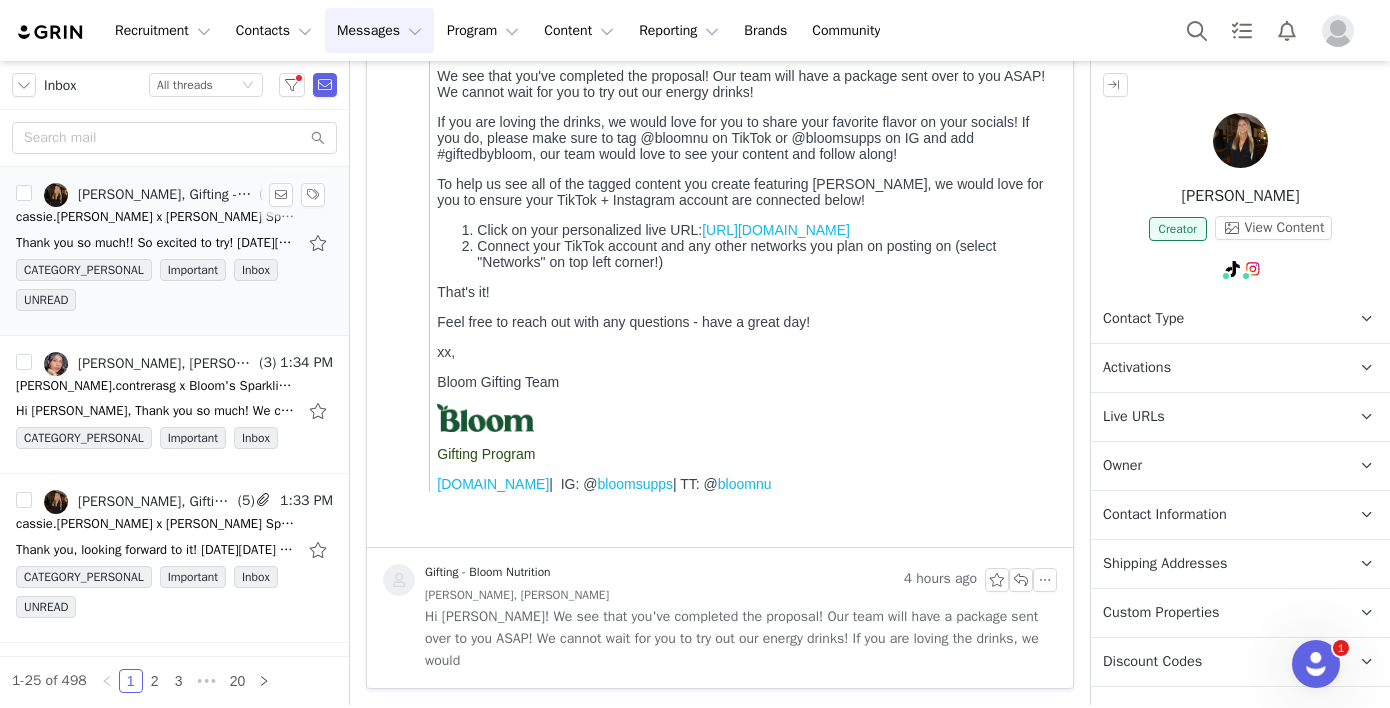 scroll, scrollTop: 0, scrollLeft: 0, axis: both 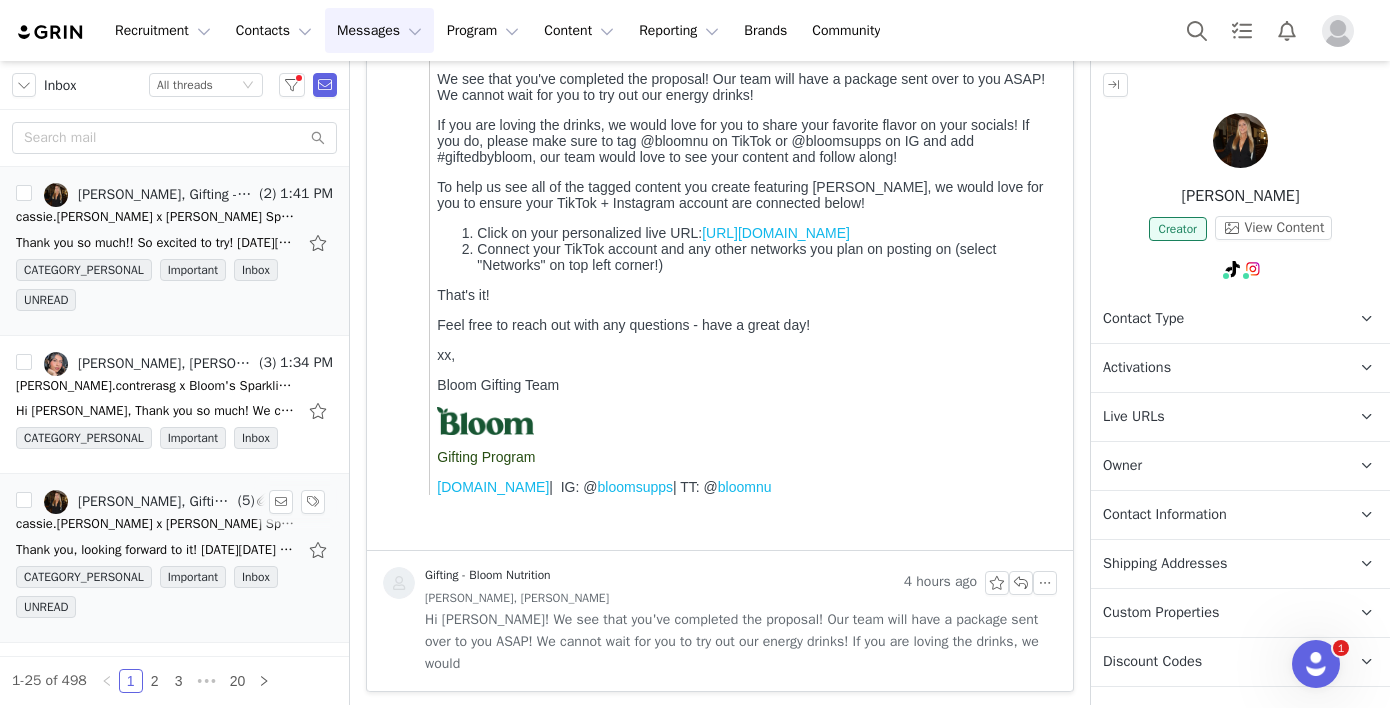 click on "[PERSON_NAME], Gifting - Bloom Nutrition" at bounding box center (156, 502) 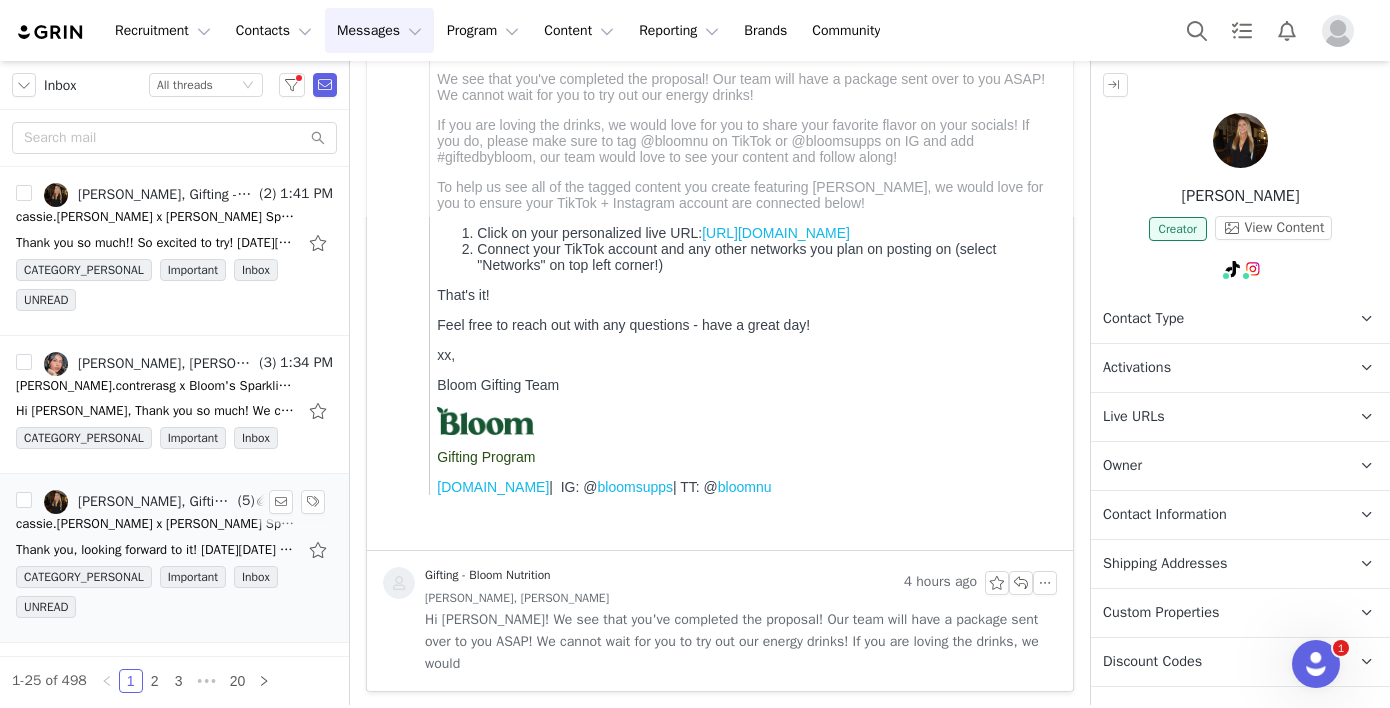 scroll, scrollTop: 193, scrollLeft: 0, axis: vertical 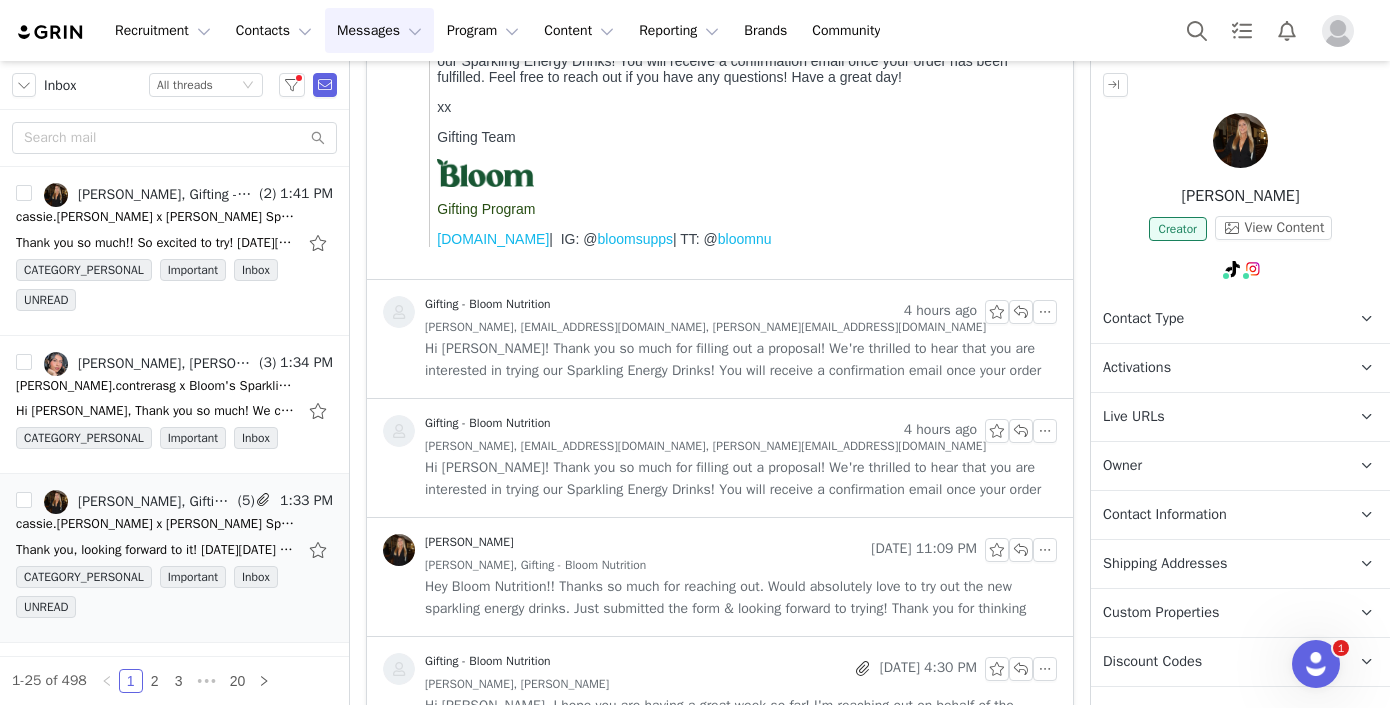 click on "Hi Cassie! Thank you so much for filling out a proposal! We're thrilled to hear that you are interested in trying our Sparkling Energy Drinks! You will receive a confirmation email once your order" at bounding box center [741, 479] 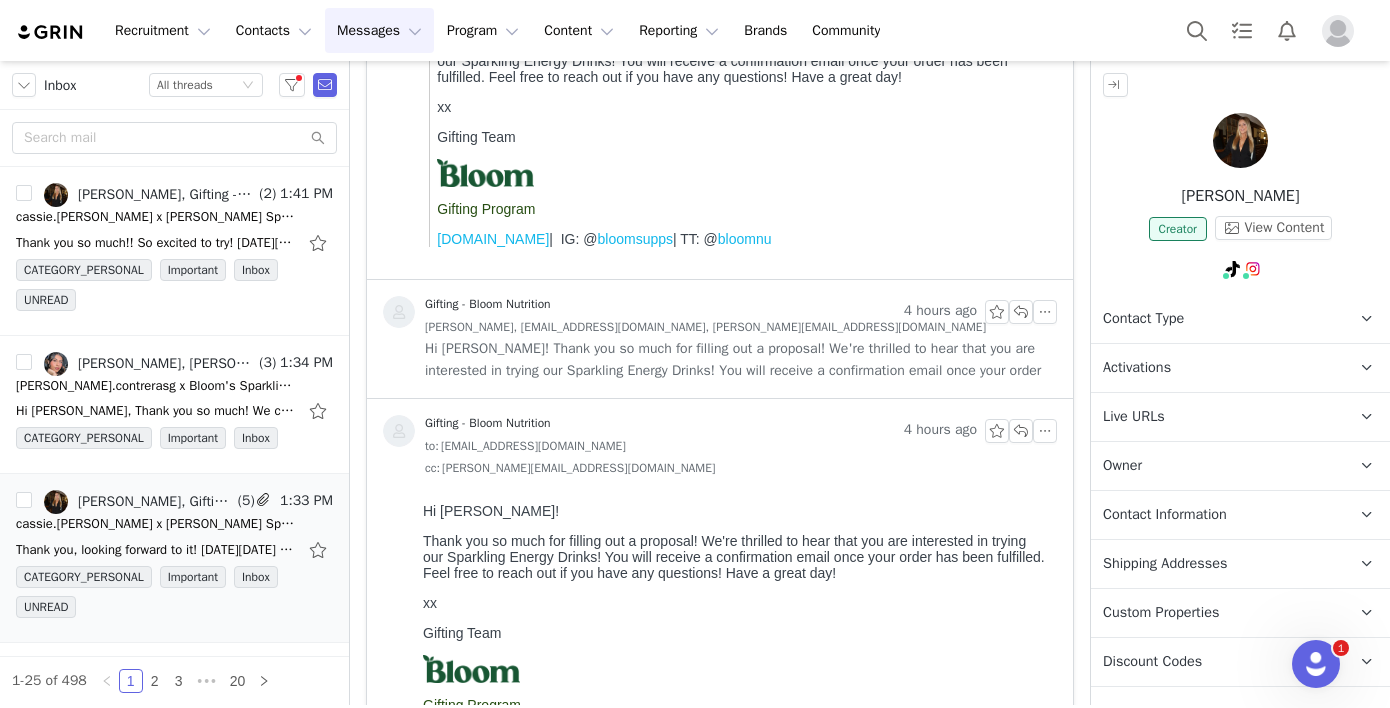 scroll, scrollTop: 0, scrollLeft: 0, axis: both 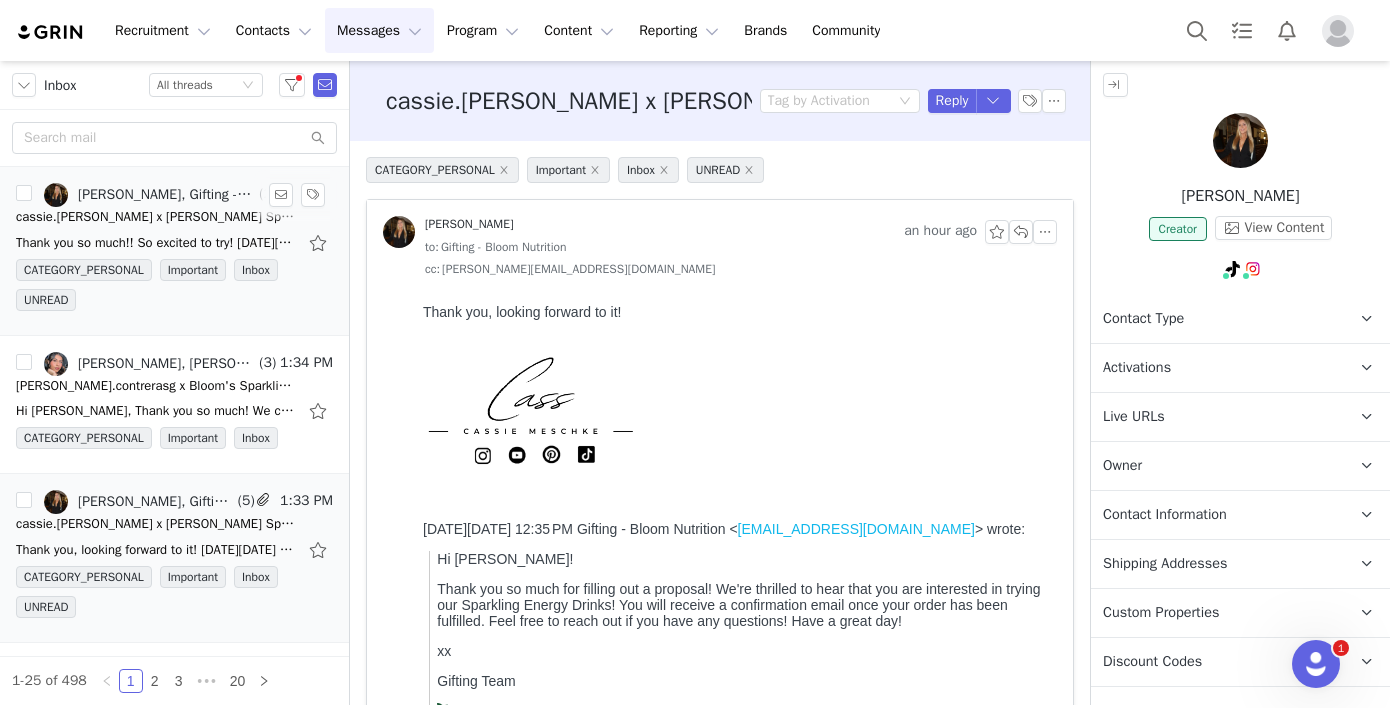 click on "cassie.[PERSON_NAME] x [PERSON_NAME] Sparkling Energy Drinks" at bounding box center [156, 217] 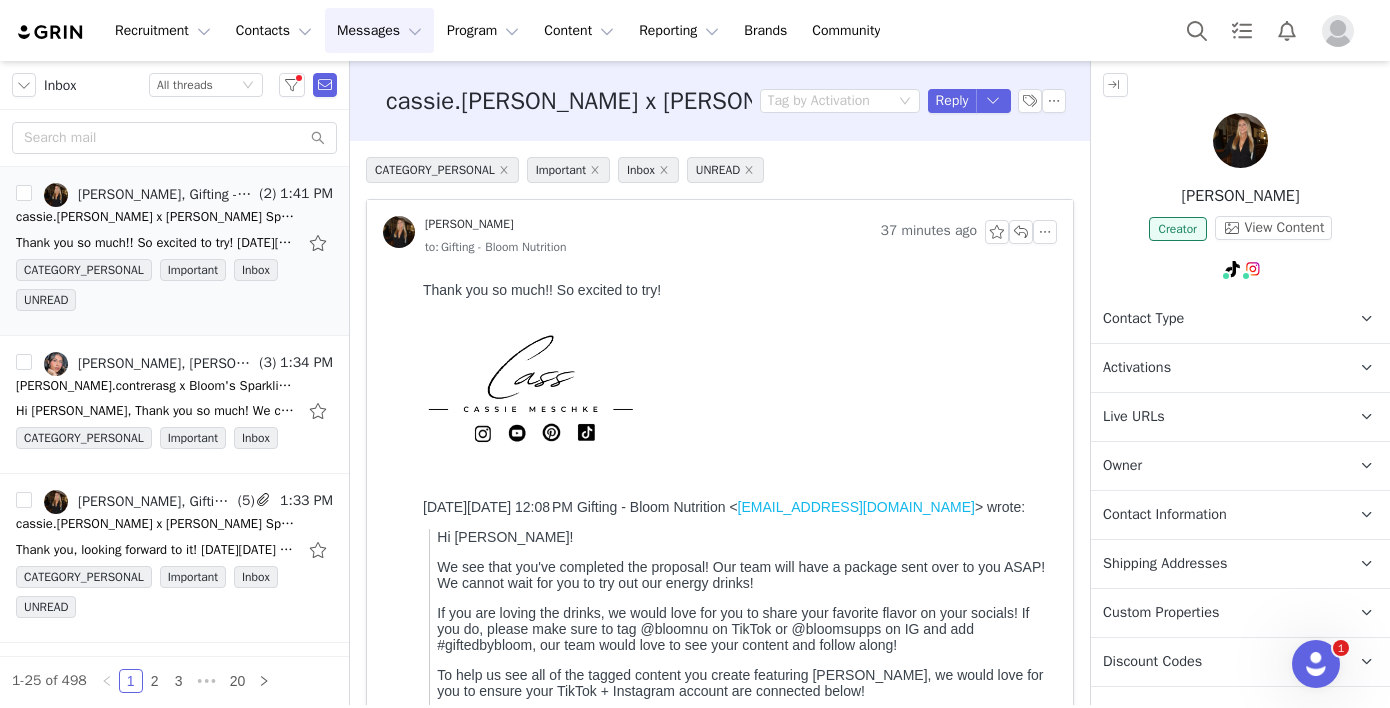 scroll, scrollTop: 0, scrollLeft: 0, axis: both 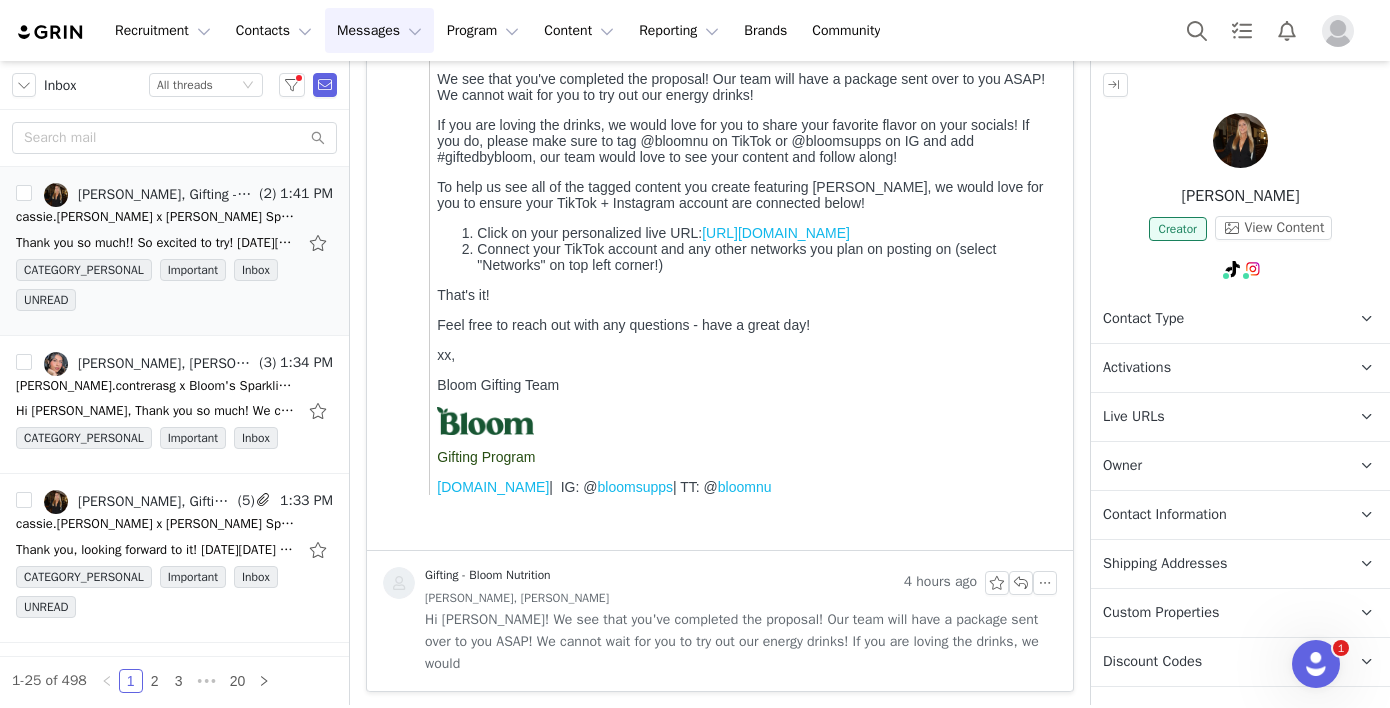 click on "Gifting - Bloom Nutrition" at bounding box center [639, 583] 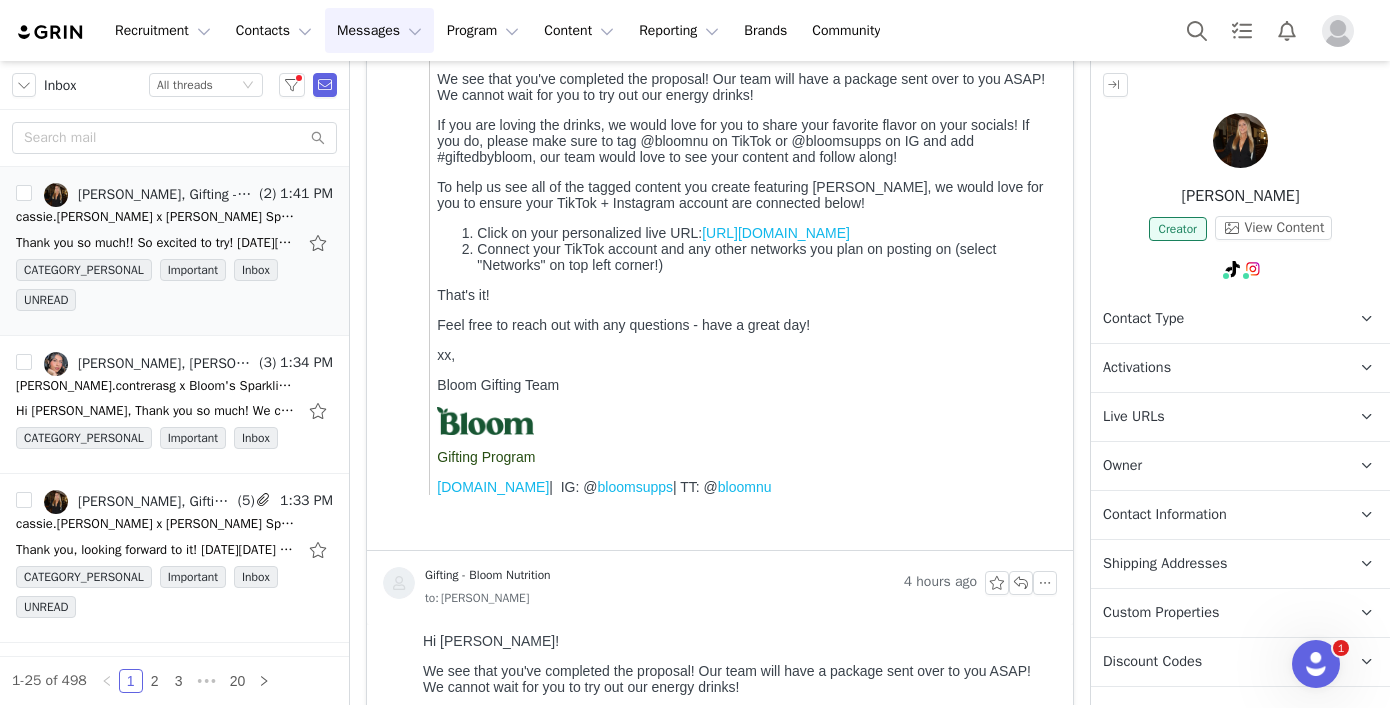 scroll, scrollTop: 0, scrollLeft: 0, axis: both 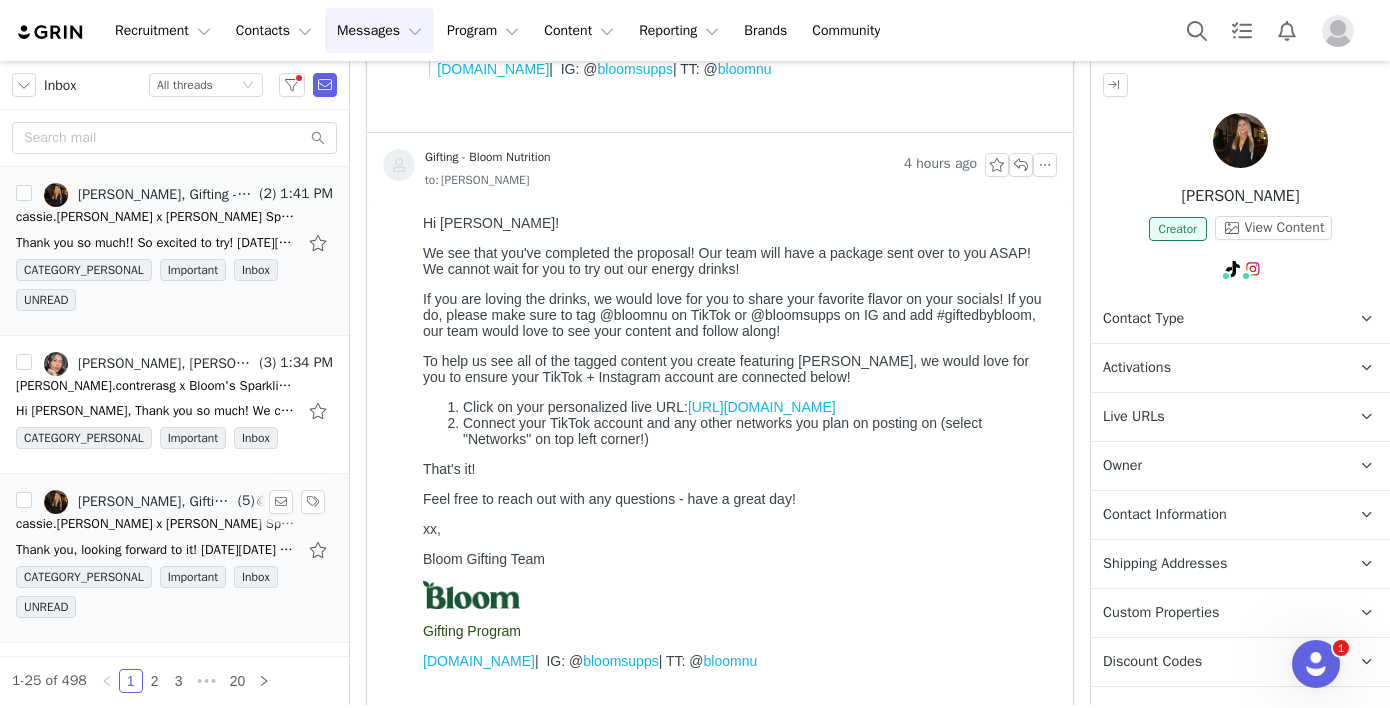 click on "cassie.[PERSON_NAME] x [PERSON_NAME] Sparkling Energy Drinks!" at bounding box center [156, 524] 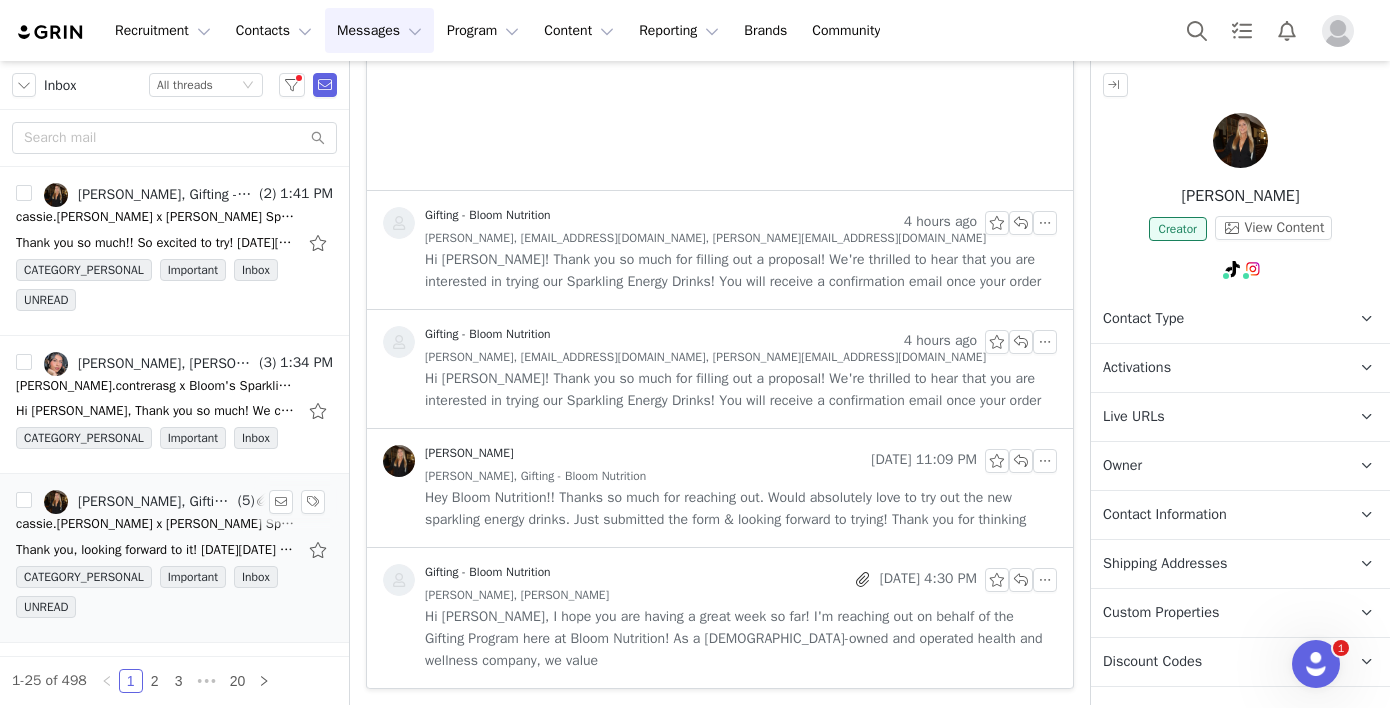 scroll, scrollTop: 695, scrollLeft: 0, axis: vertical 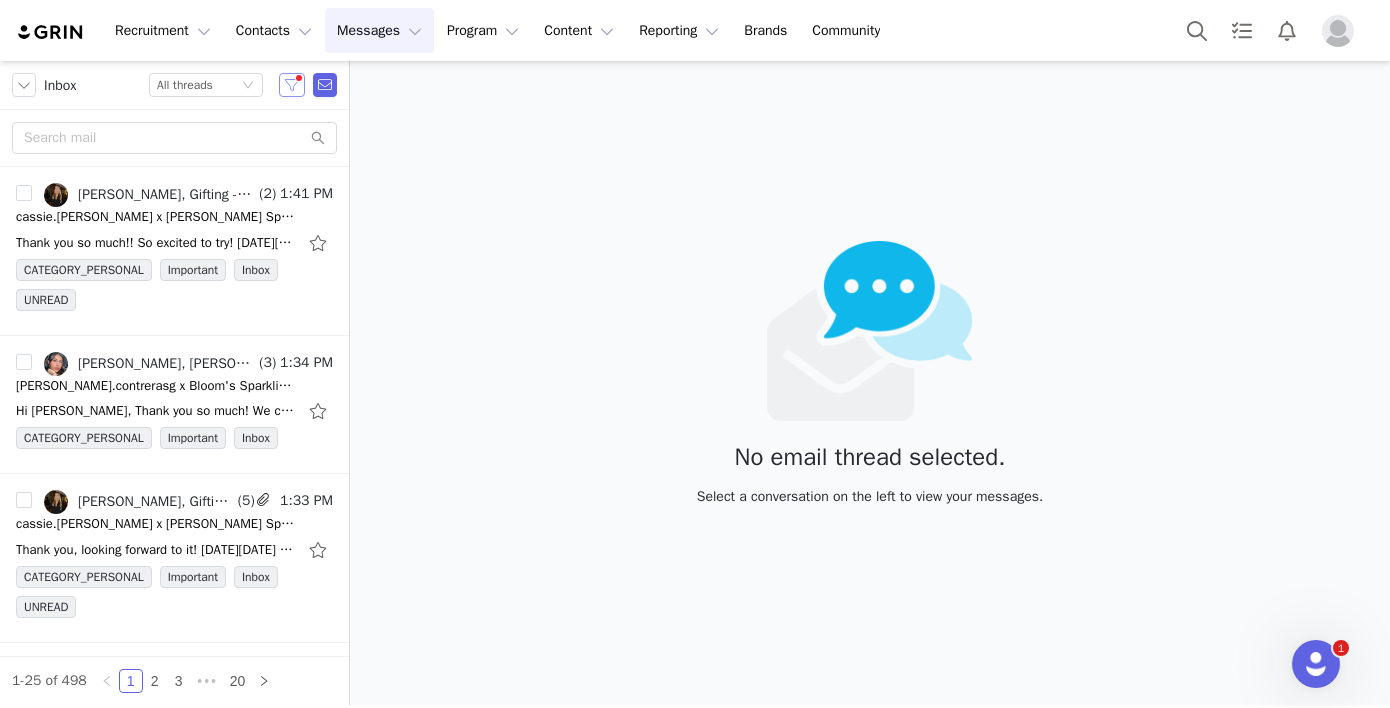 click on "Status All threads" at bounding box center [239, 85] 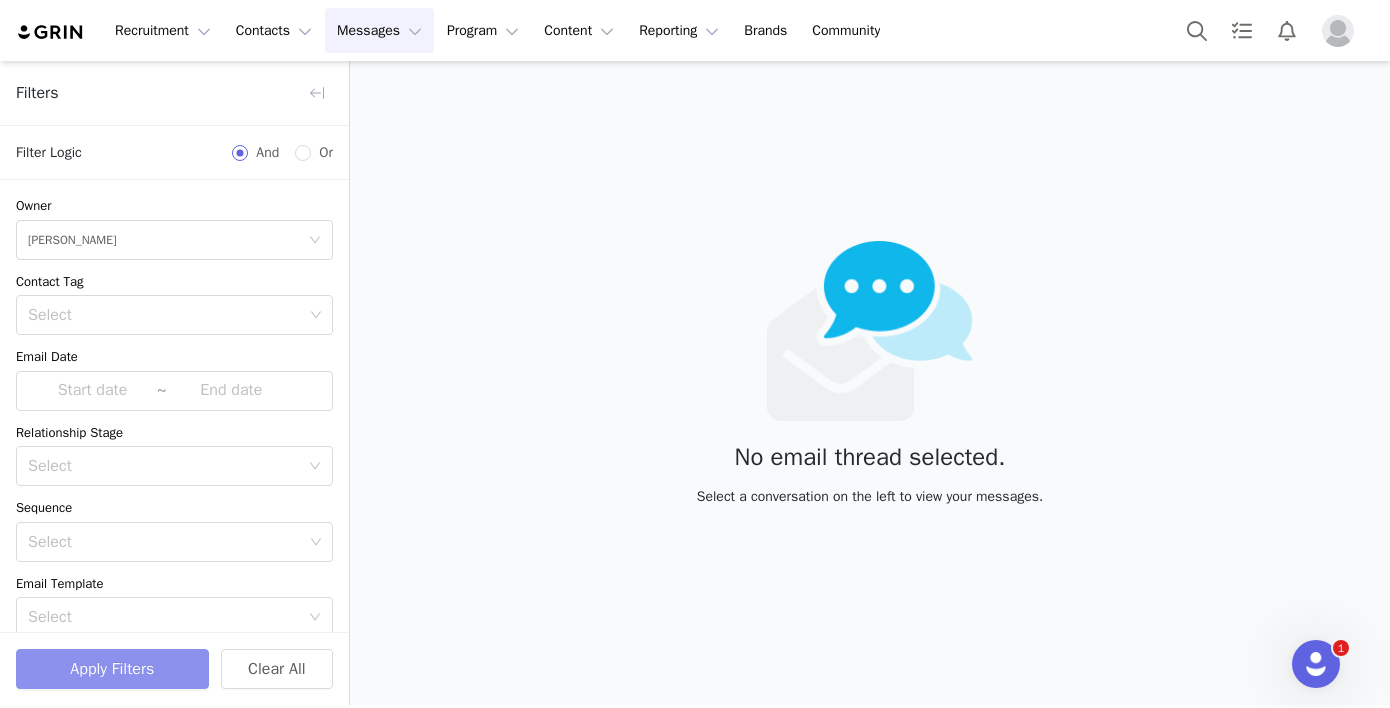 click on "Apply Filters" at bounding box center (112, 669) 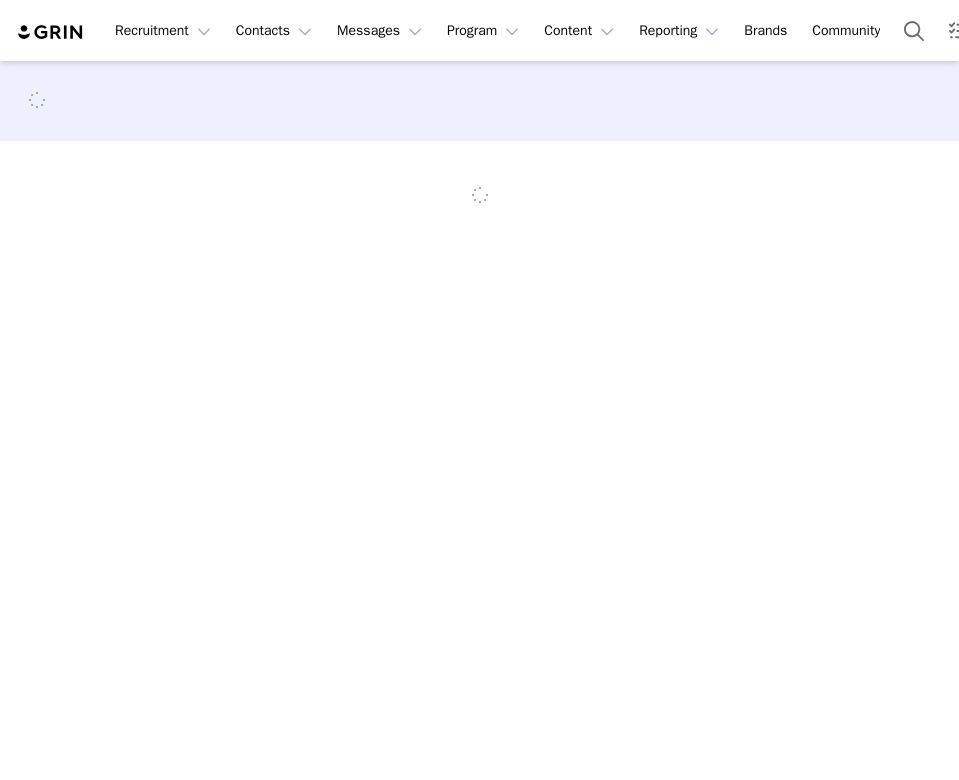 scroll, scrollTop: 0, scrollLeft: 0, axis: both 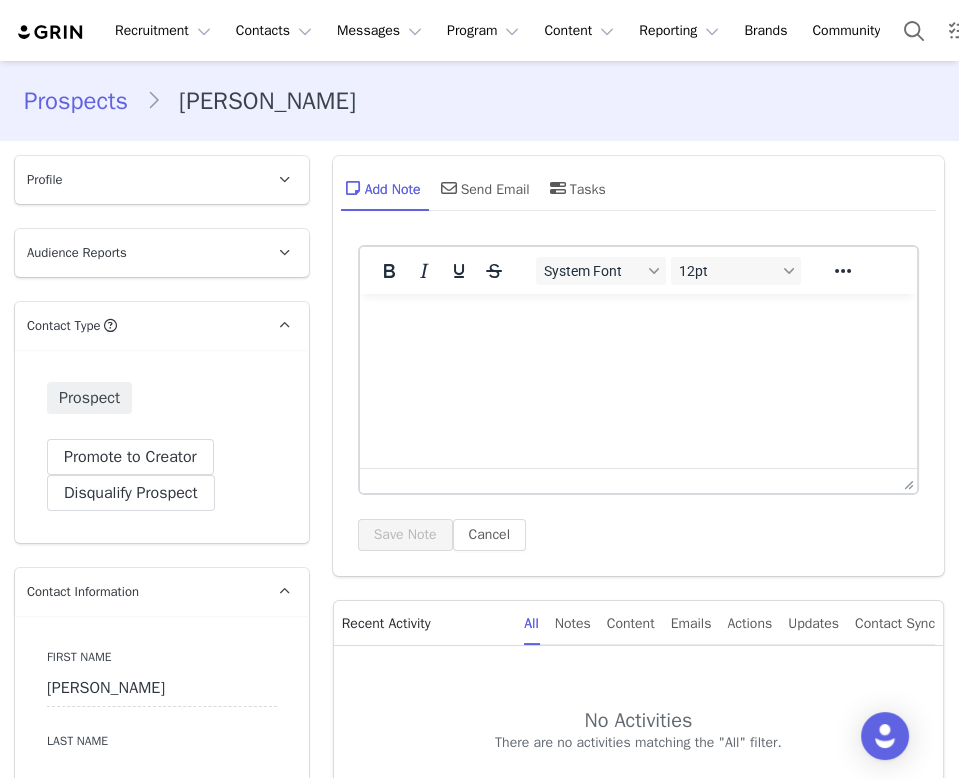 type on "+1 ([GEOGRAPHIC_DATA])" 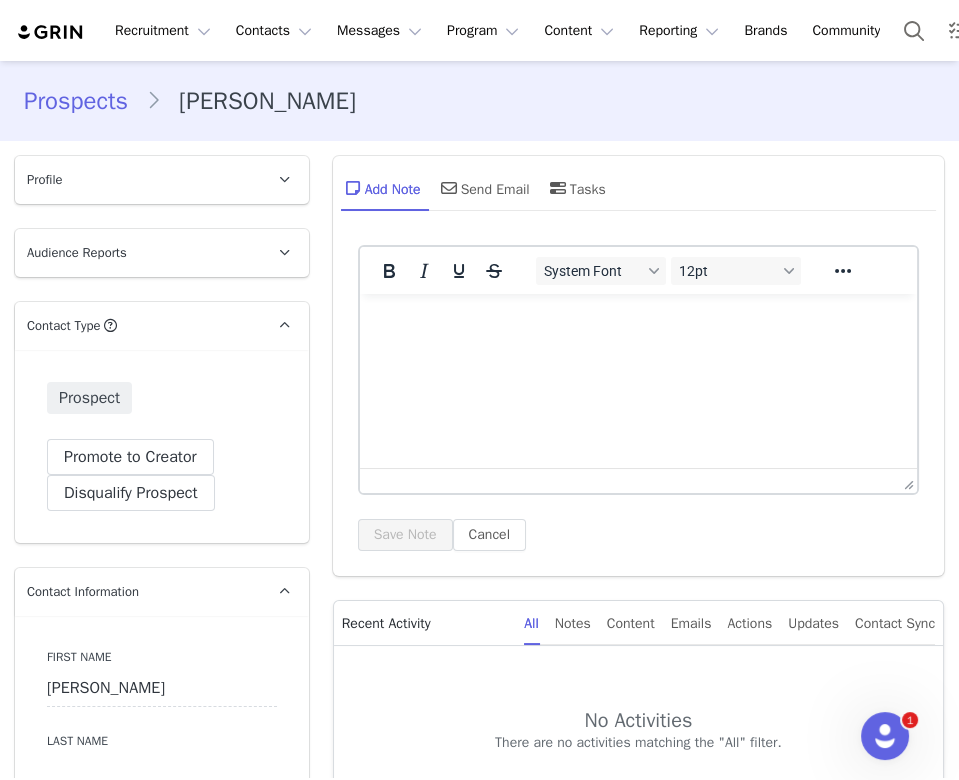 scroll, scrollTop: 0, scrollLeft: 0, axis: both 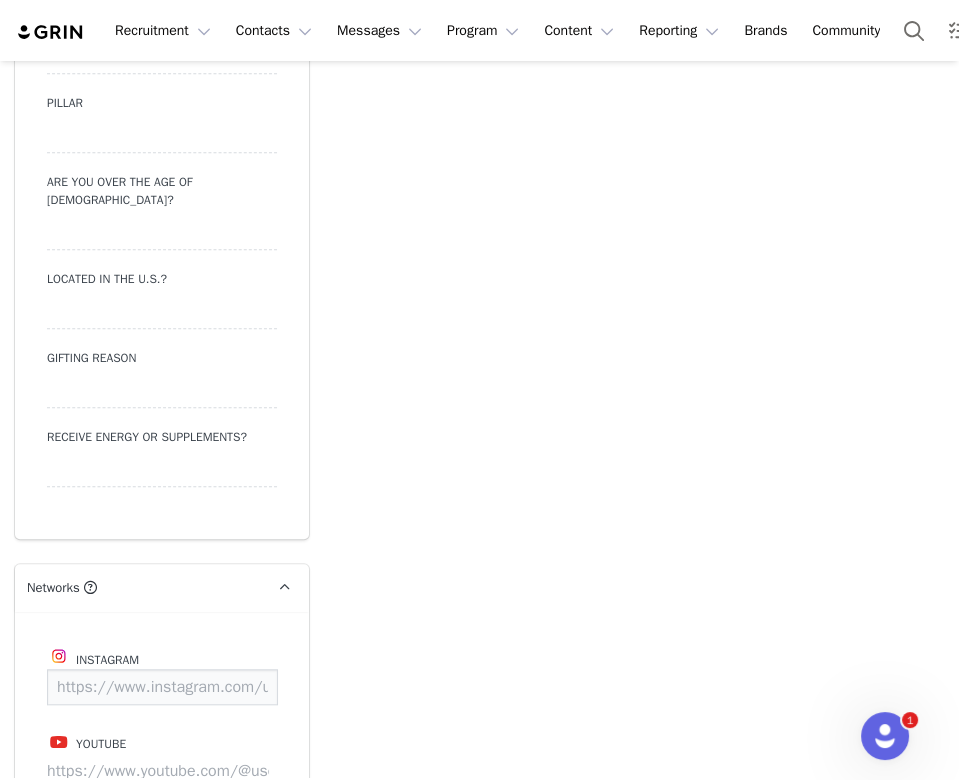 click at bounding box center [162, 687] 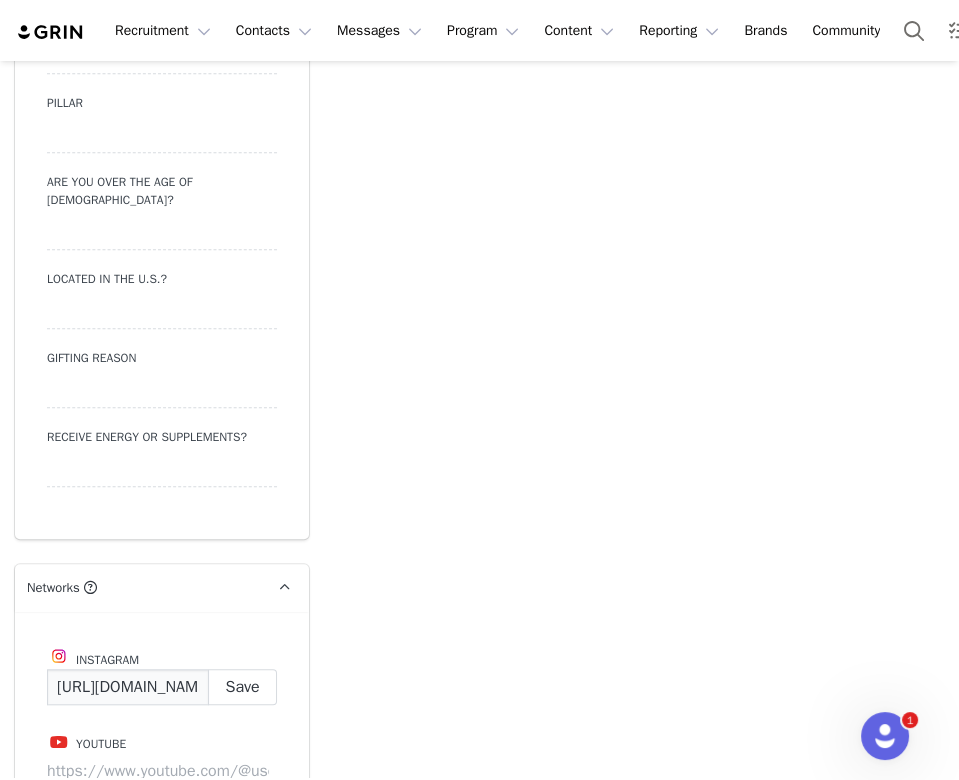 scroll, scrollTop: 0, scrollLeft: 236, axis: horizontal 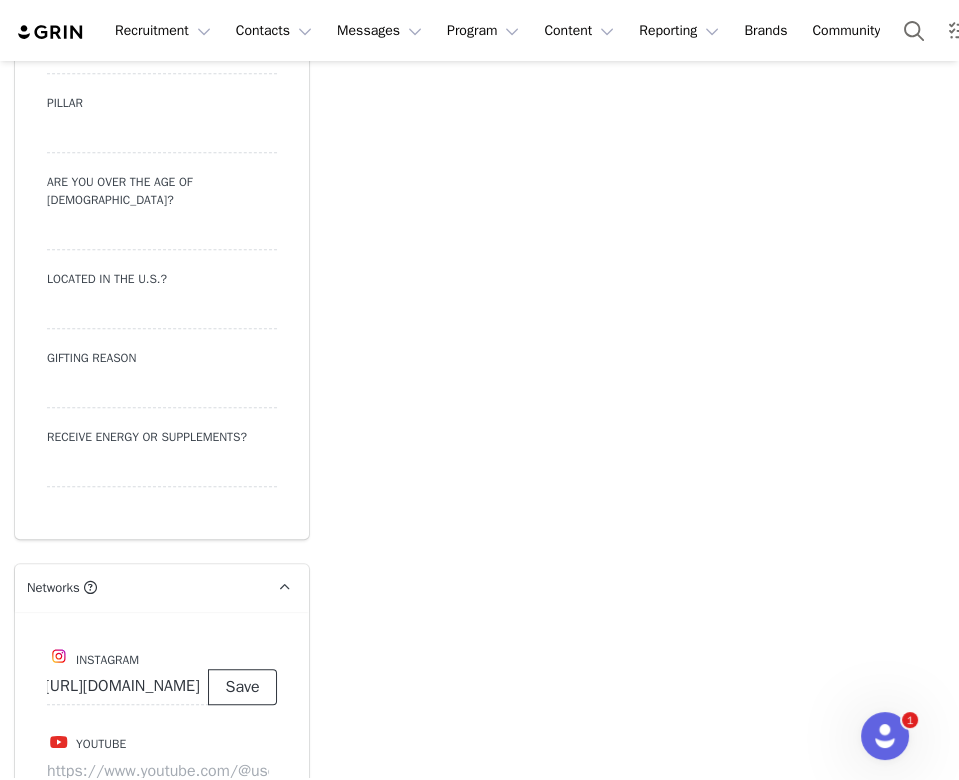 click on "Save" at bounding box center (242, 687) 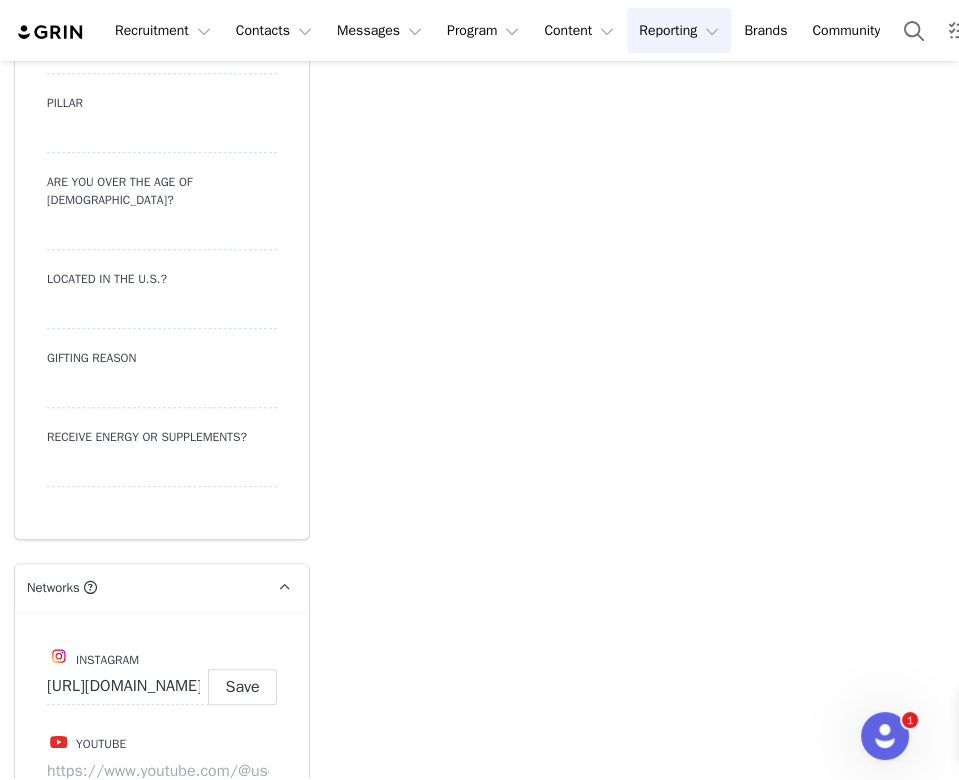 type on "https://www.instagram.com/freckledbyheathermarie" 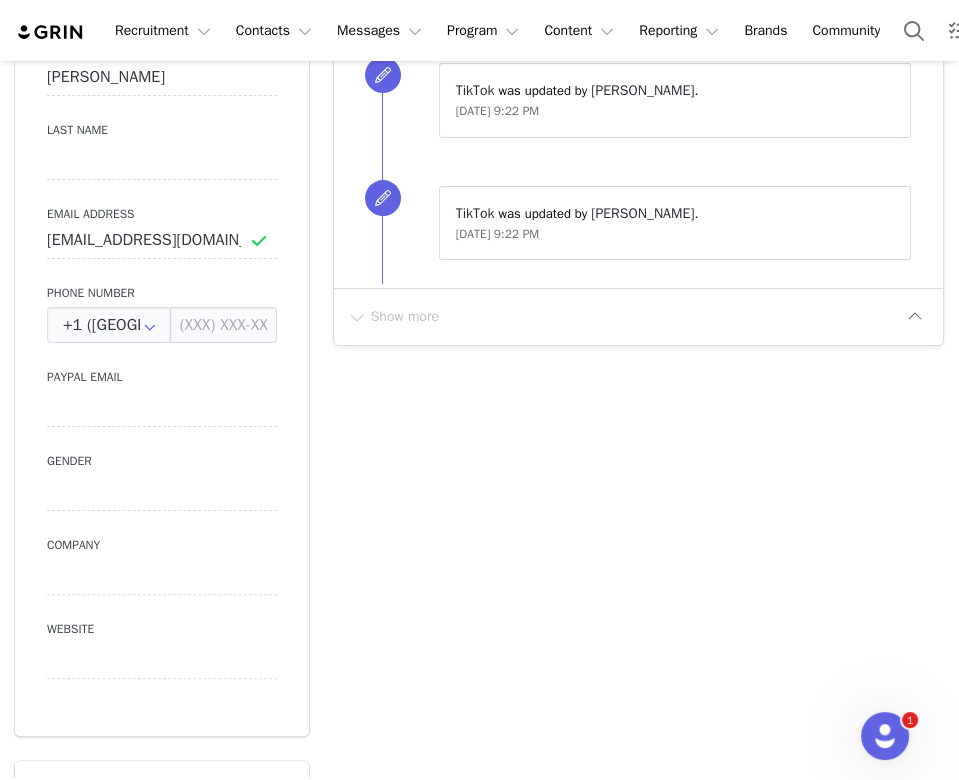 scroll, scrollTop: 478, scrollLeft: 0, axis: vertical 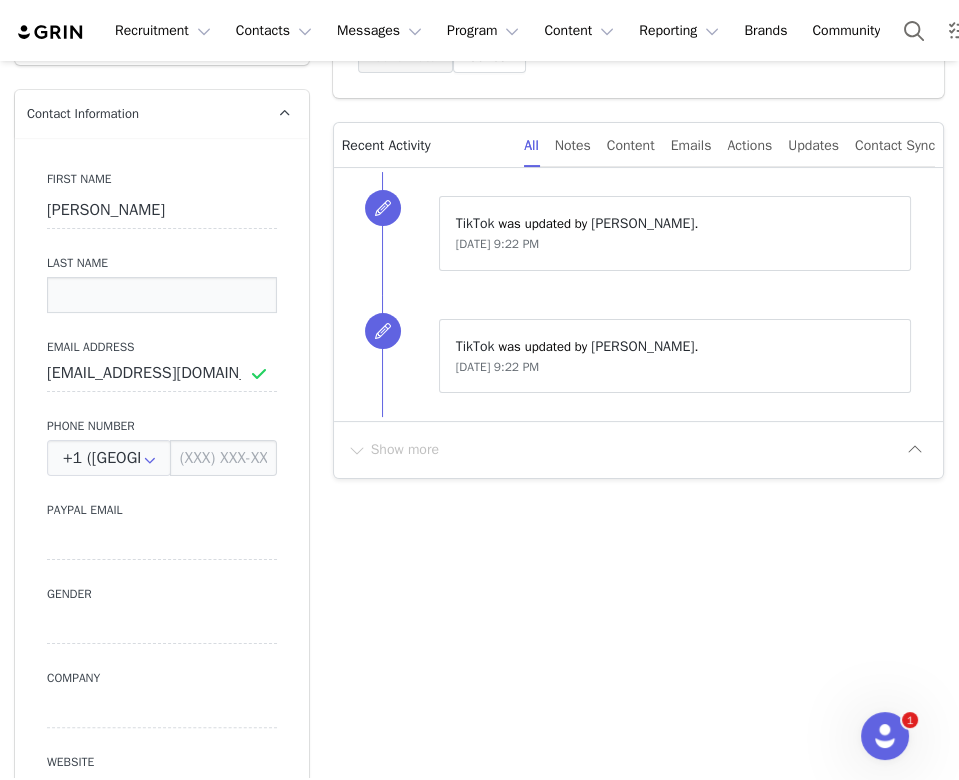 click at bounding box center [162, 295] 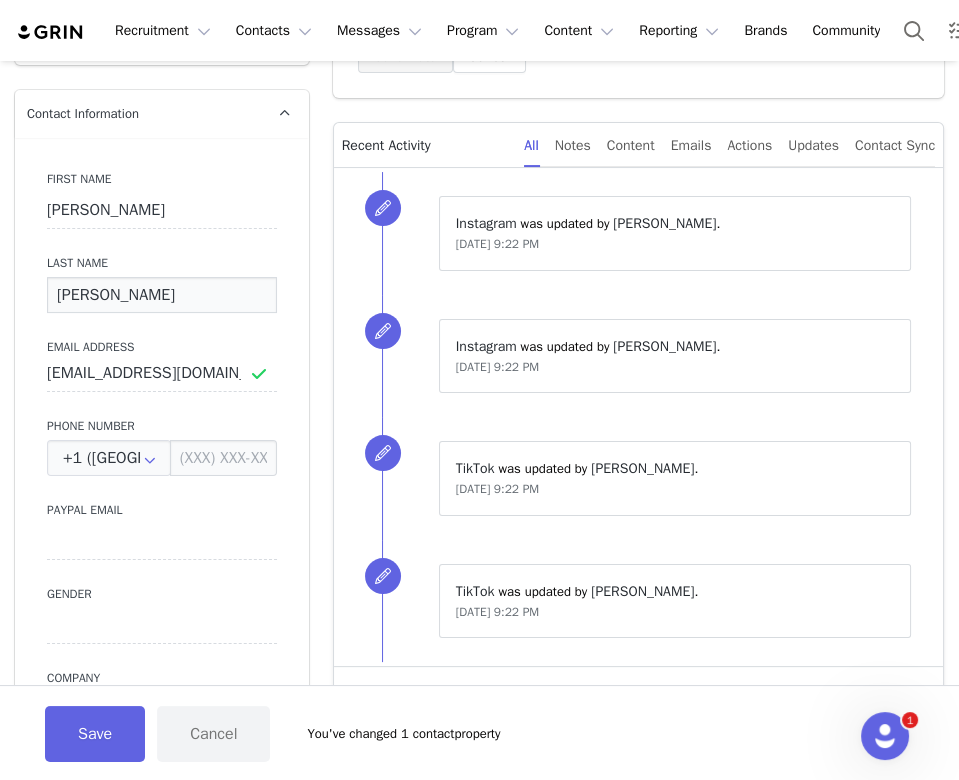 click on "GAcek" at bounding box center (162, 295) 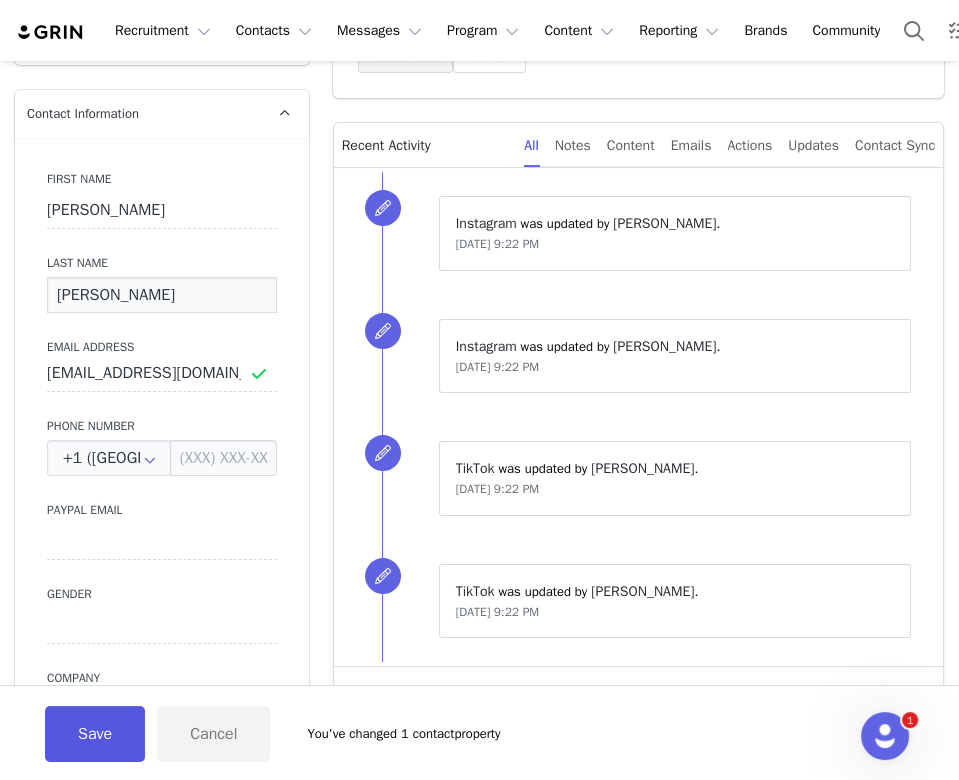 type on "Gacek" 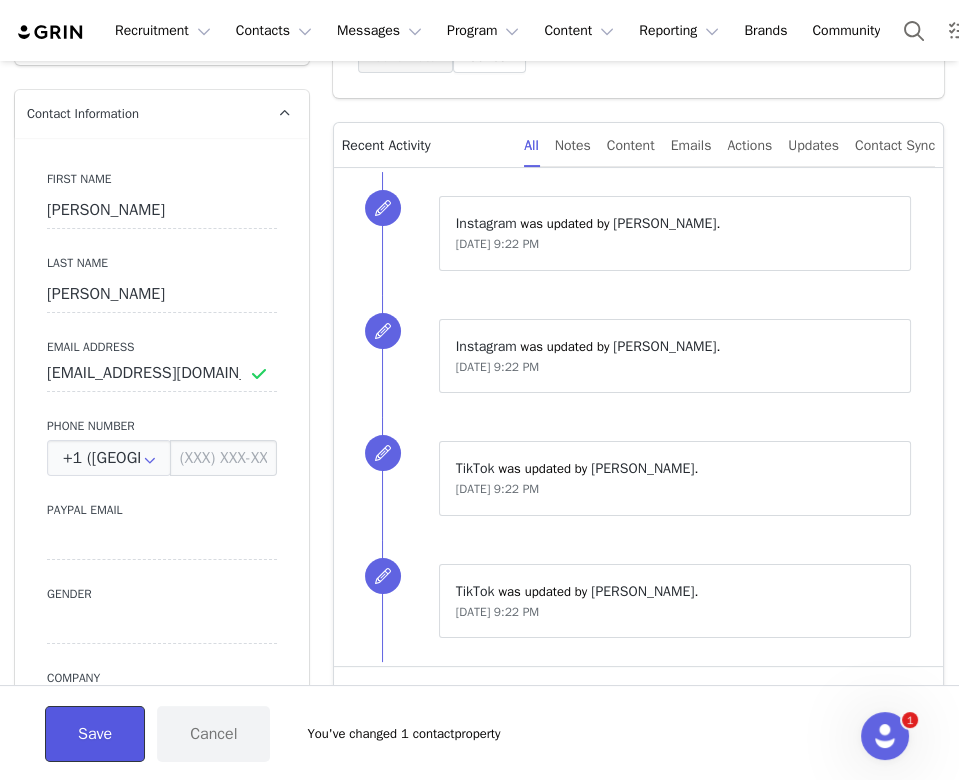 click on "Save" at bounding box center (95, 734) 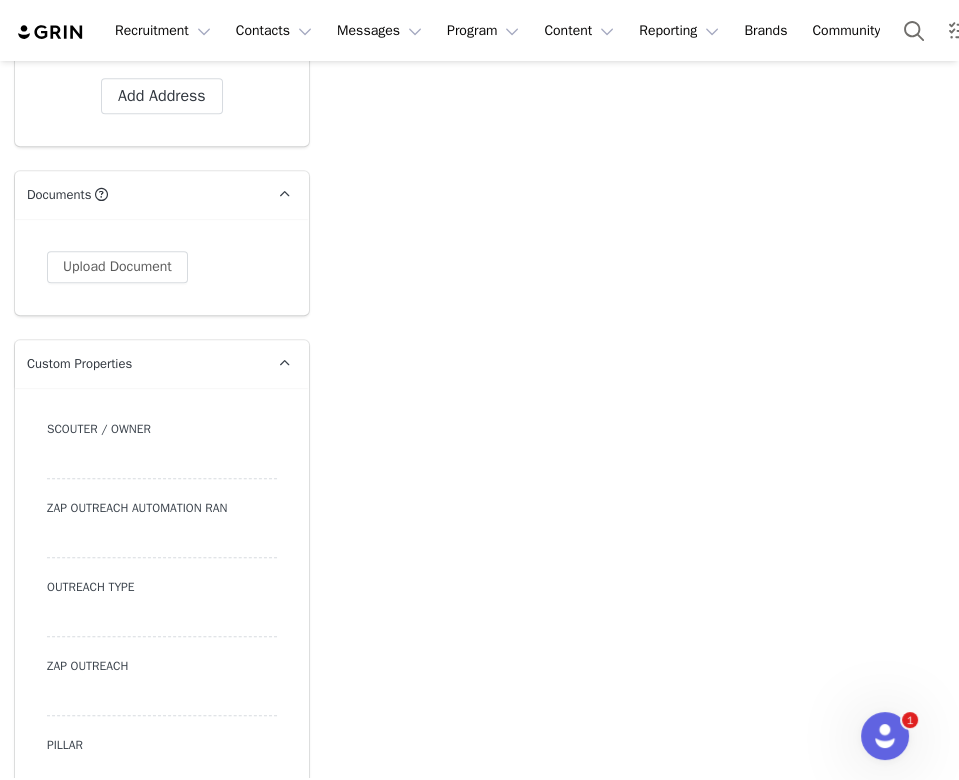 scroll, scrollTop: 202, scrollLeft: 0, axis: vertical 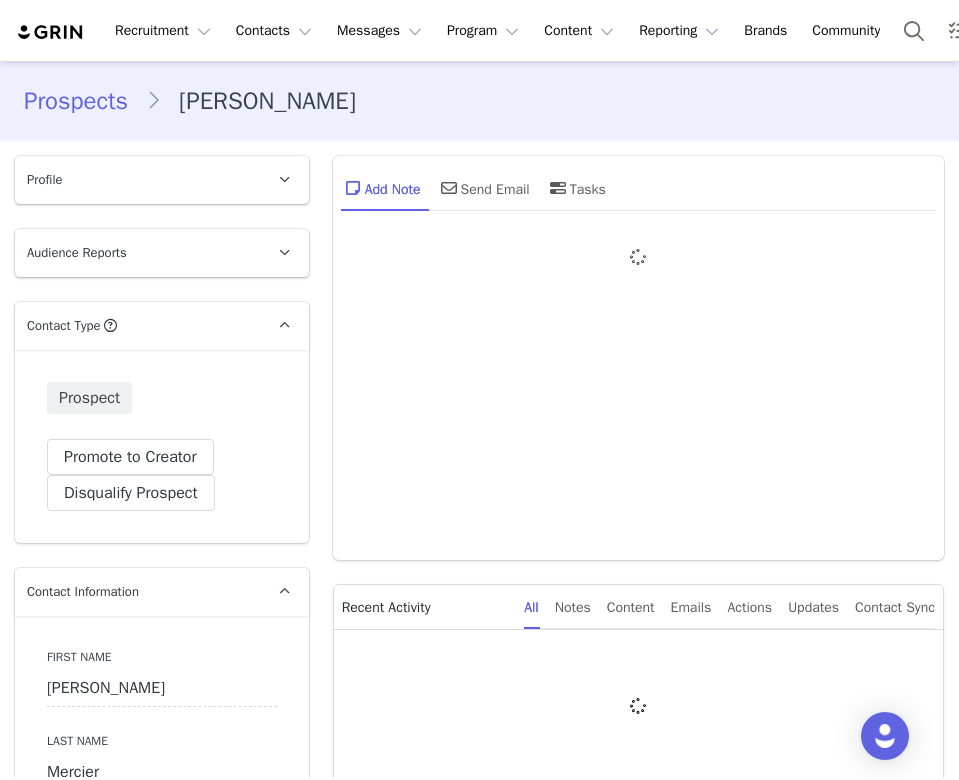type on "+1 ([GEOGRAPHIC_DATA])" 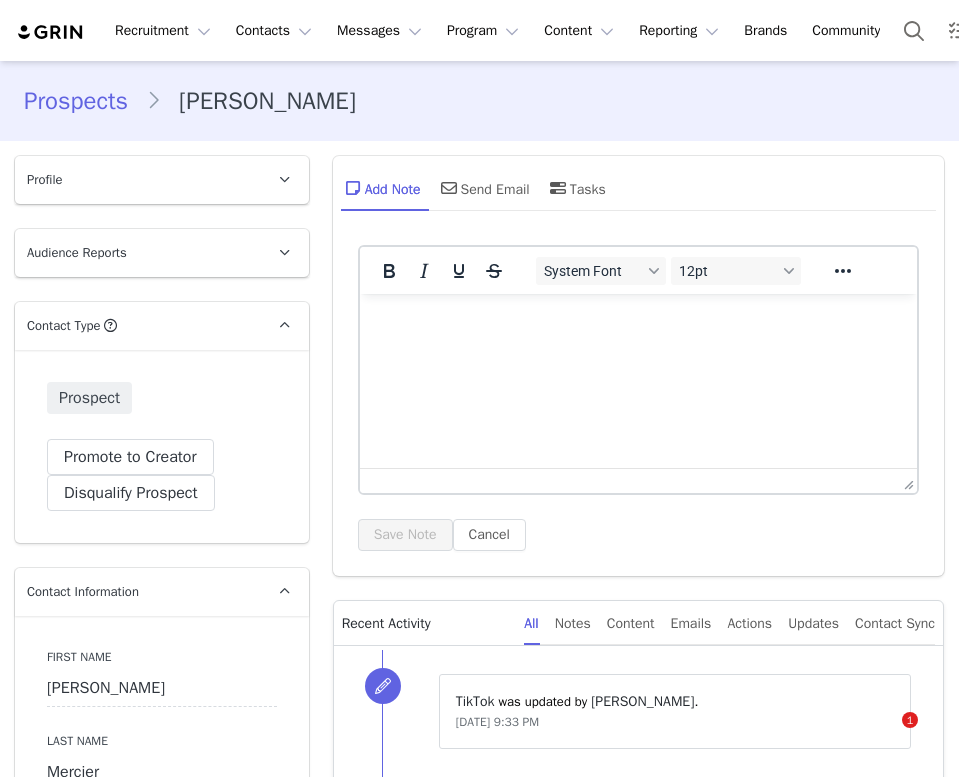 scroll, scrollTop: 0, scrollLeft: 0, axis: both 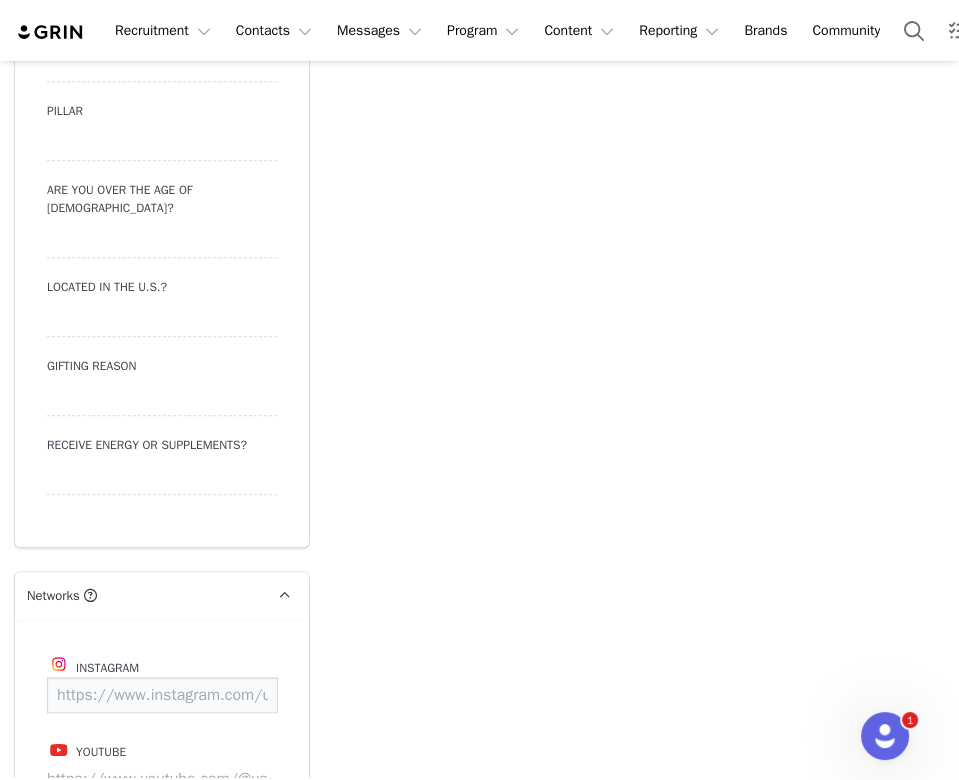 click at bounding box center (162, 695) 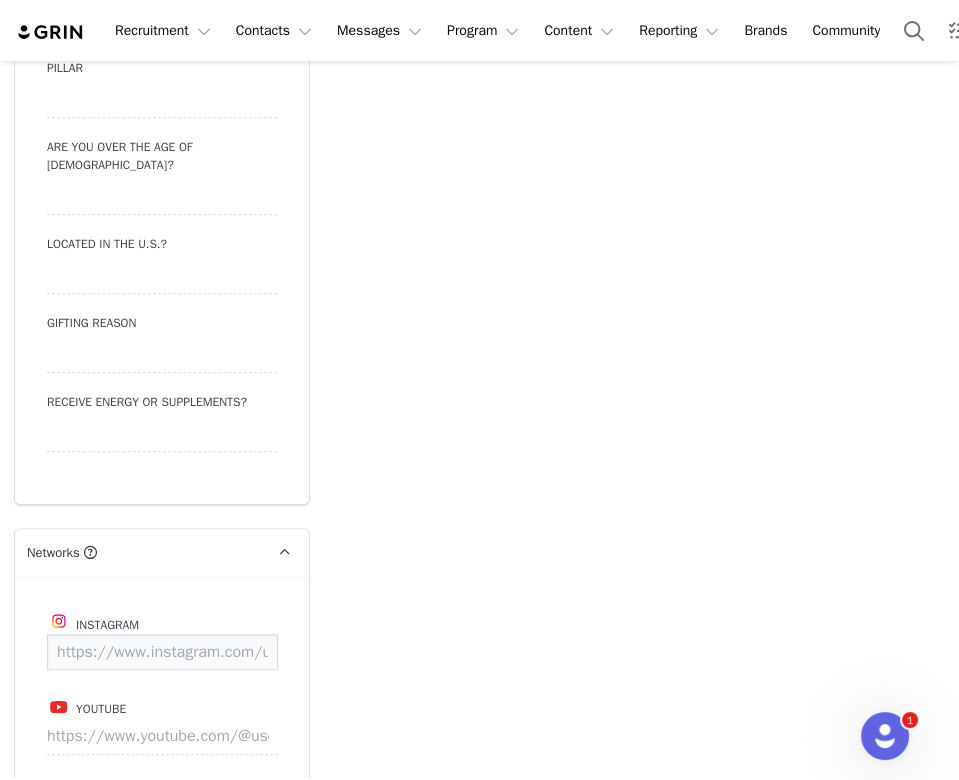 scroll, scrollTop: 2086, scrollLeft: 0, axis: vertical 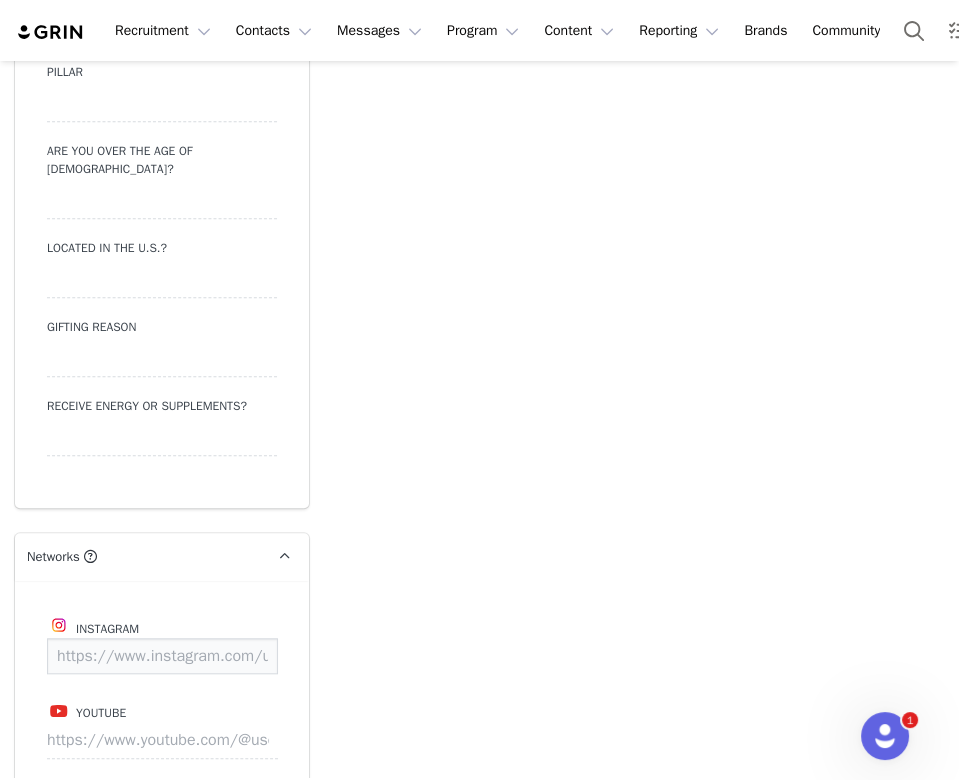 paste on "https://www.instagram.com/_audreymercier/" 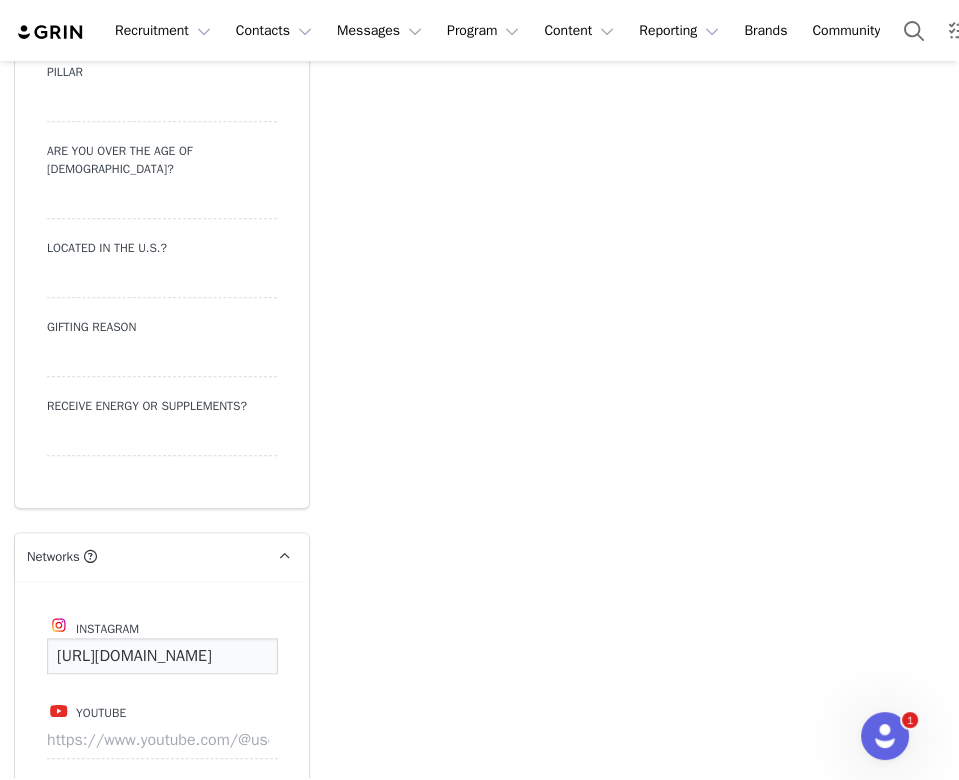 scroll, scrollTop: 0, scrollLeft: 176, axis: horizontal 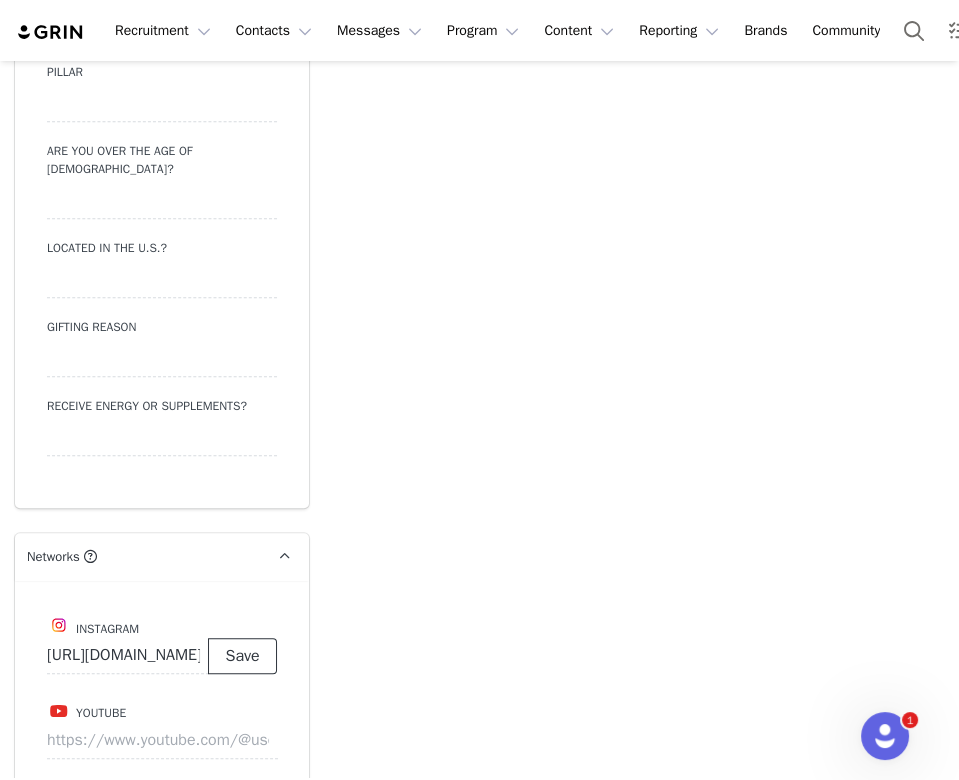 click on "Save" at bounding box center [242, 656] 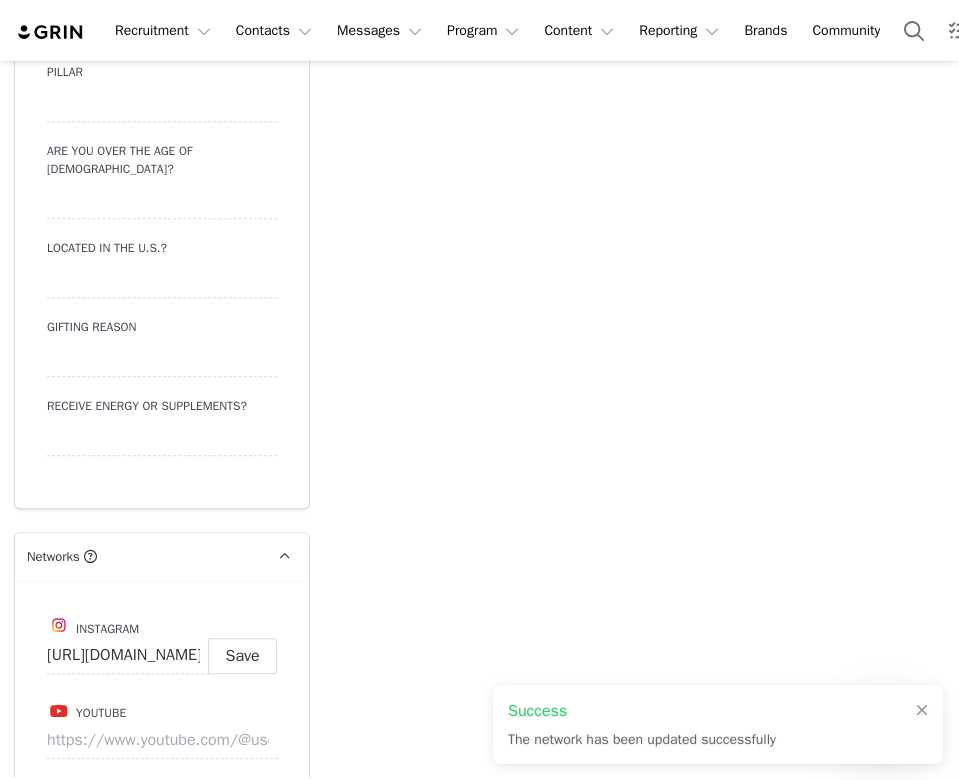 type on "https://www.instagram.com/_audreymercier" 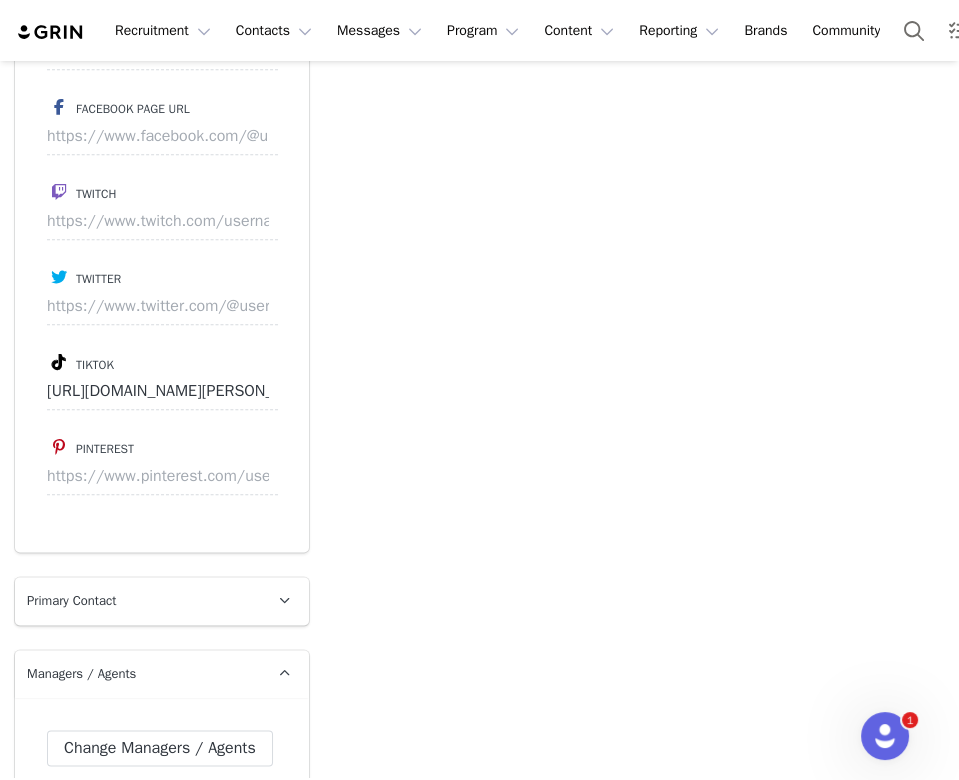 scroll, scrollTop: 2657, scrollLeft: 0, axis: vertical 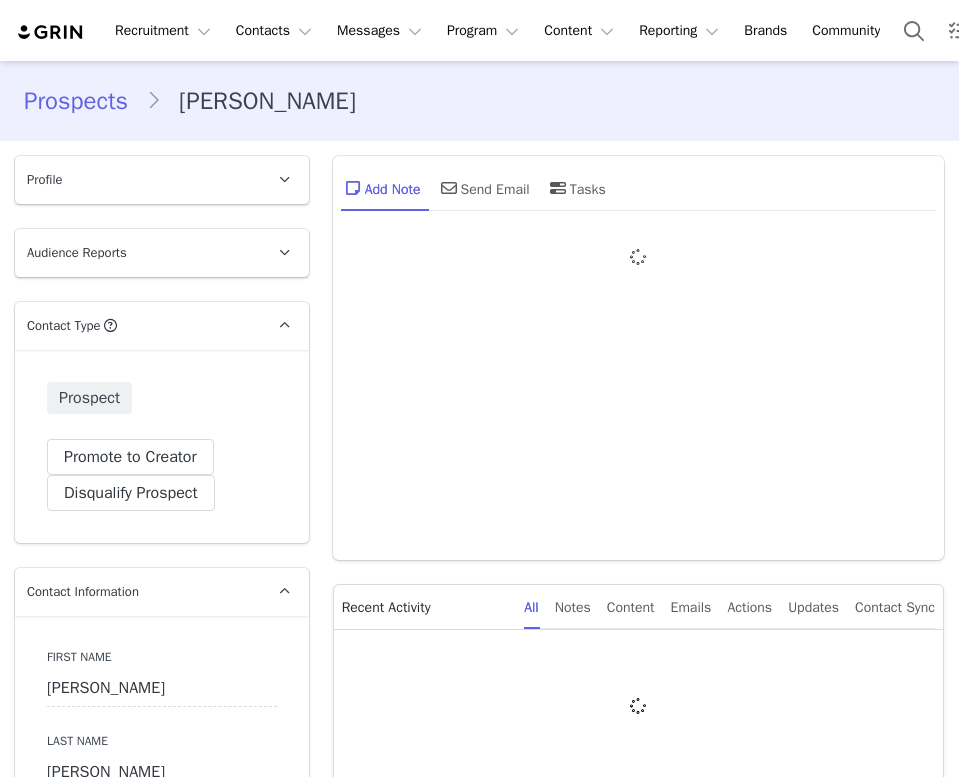 type on "+1 ([GEOGRAPHIC_DATA])" 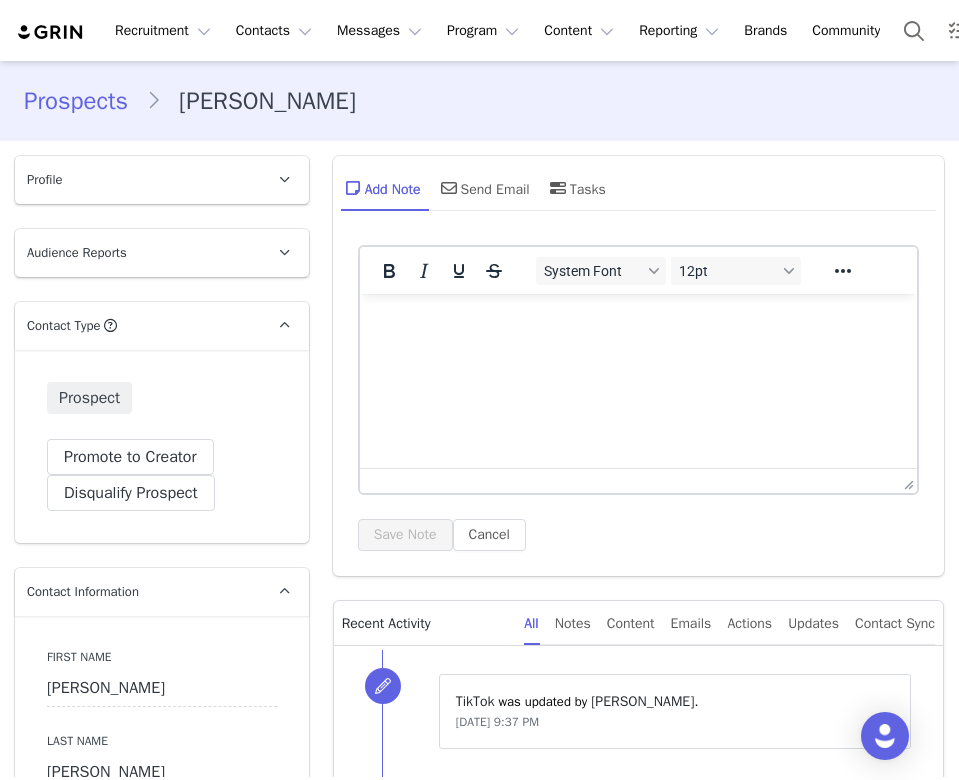 scroll, scrollTop: 0, scrollLeft: 0, axis: both 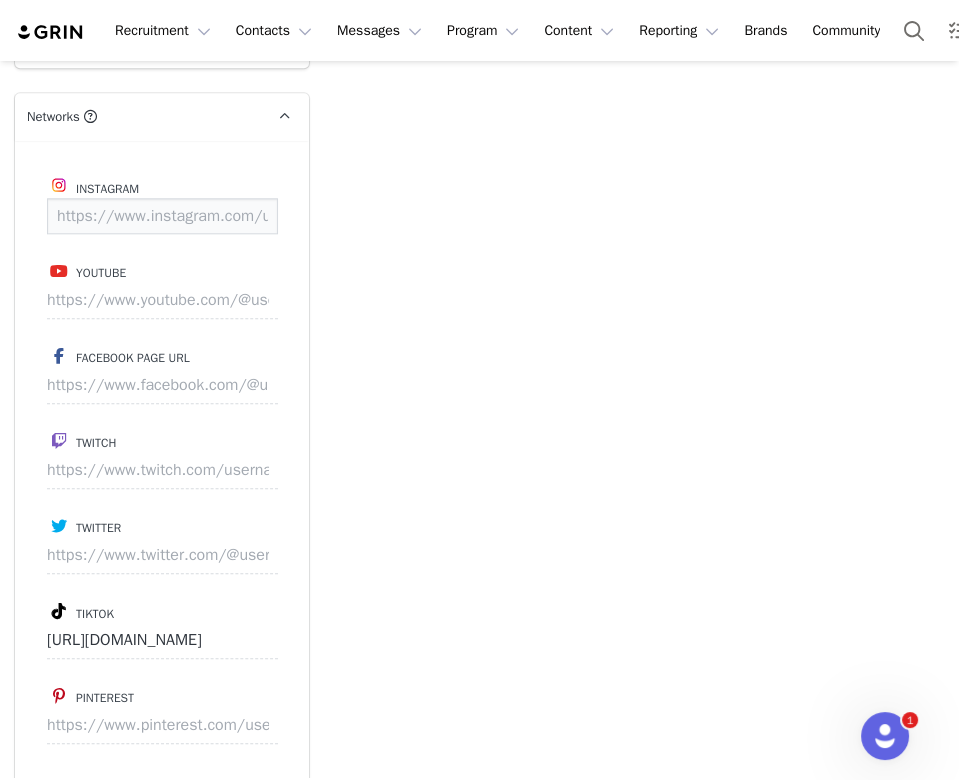 click at bounding box center (162, 216) 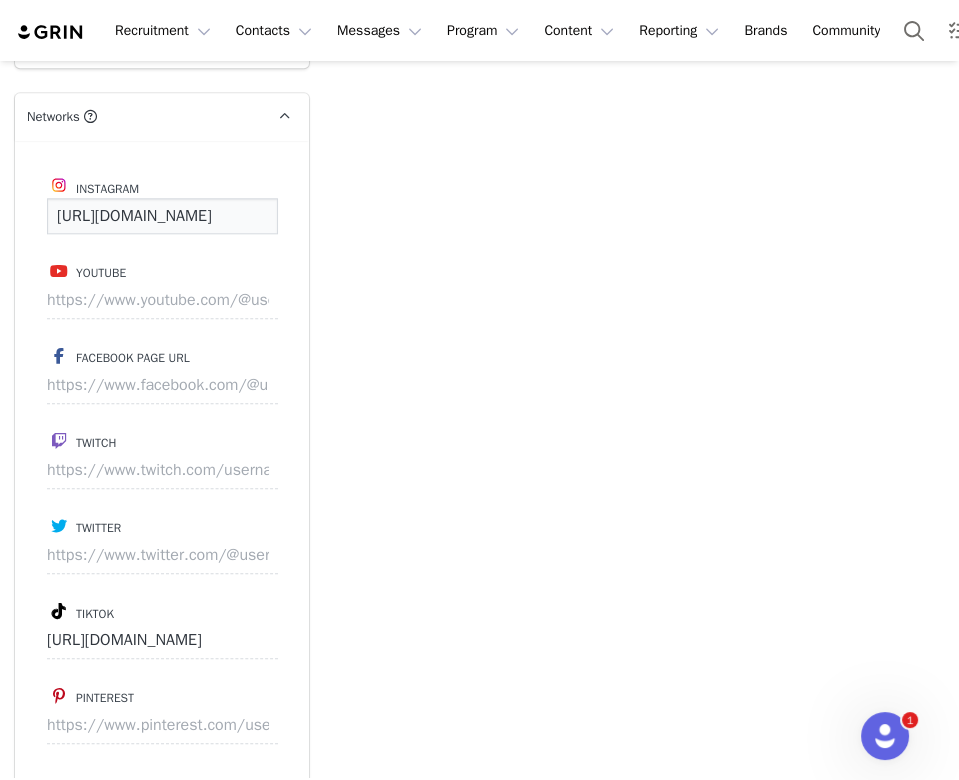 scroll, scrollTop: 0, scrollLeft: 175, axis: horizontal 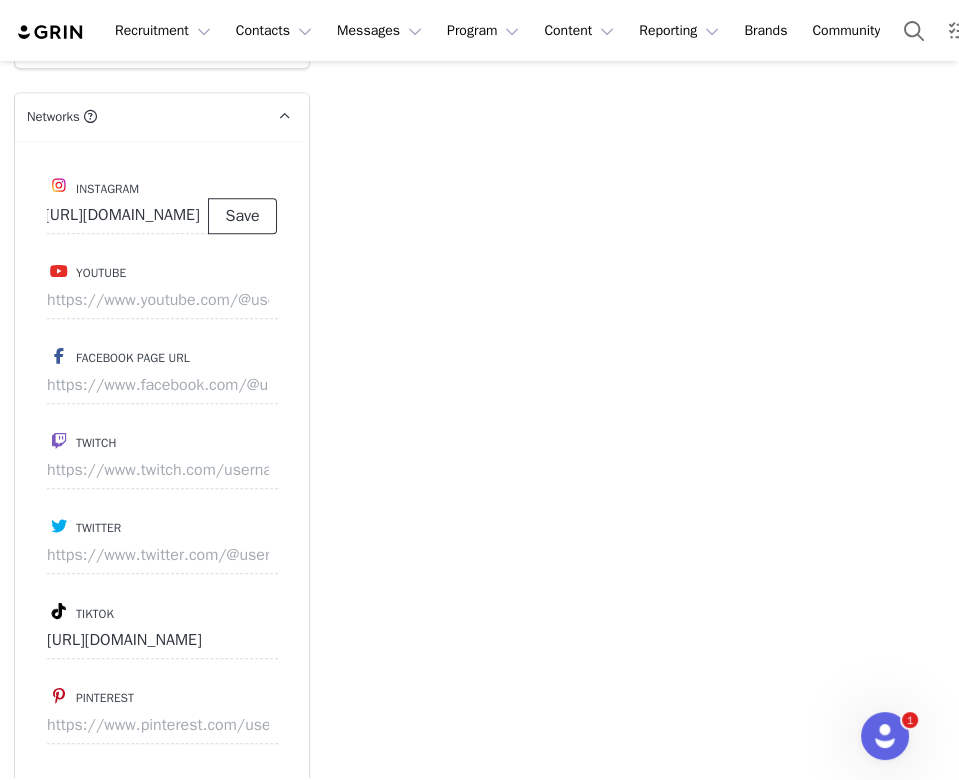 click on "Save" at bounding box center (242, 216) 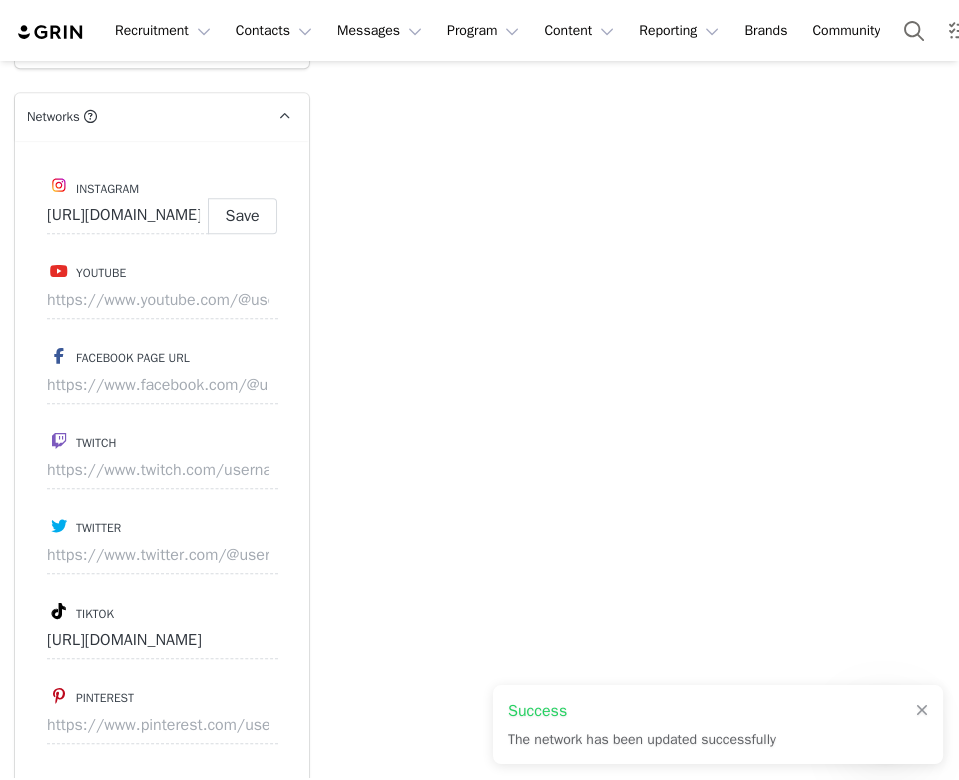 type on "https://www.instagram.com/_katlynestanley" 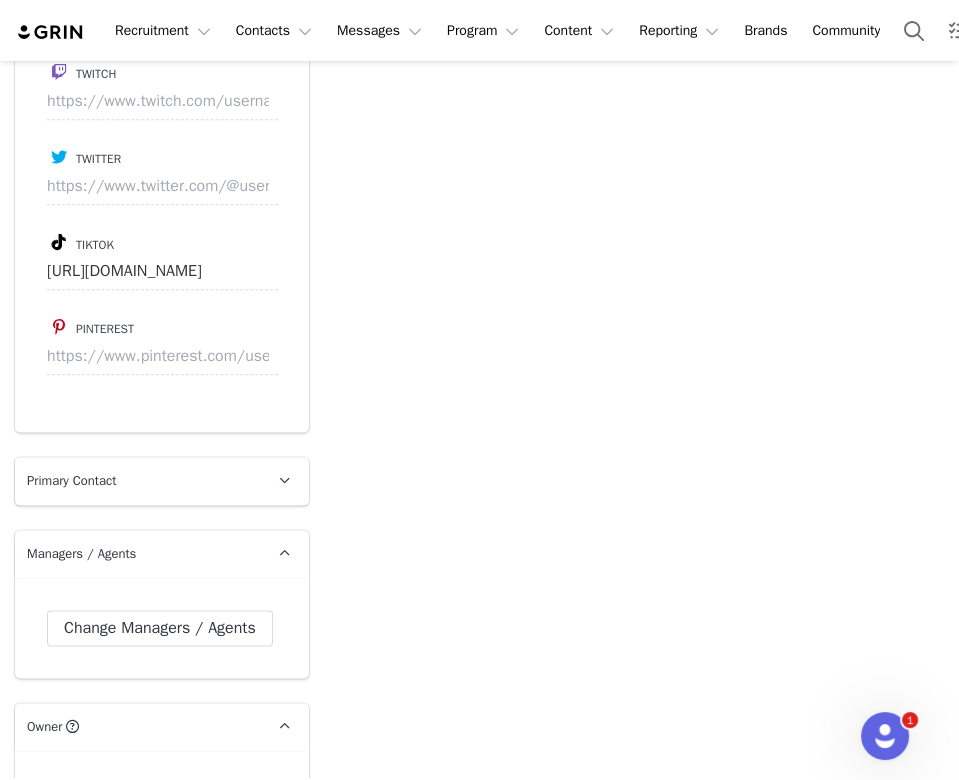 scroll, scrollTop: 2545, scrollLeft: 0, axis: vertical 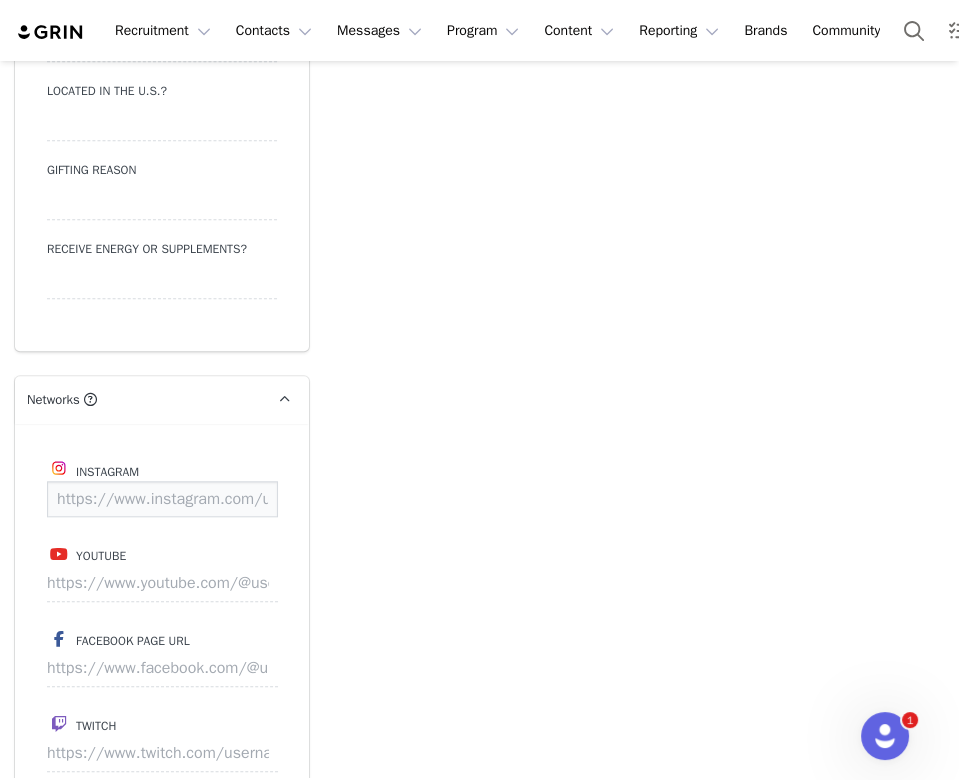 click at bounding box center (162, 499) 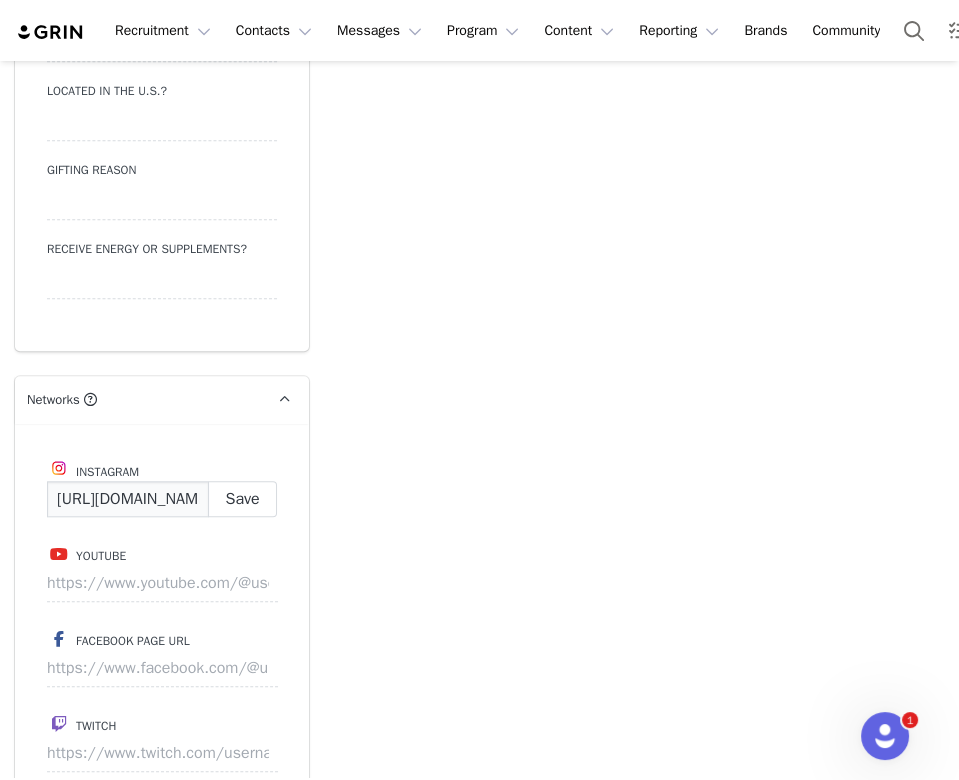 scroll, scrollTop: 0, scrollLeft: 153, axis: horizontal 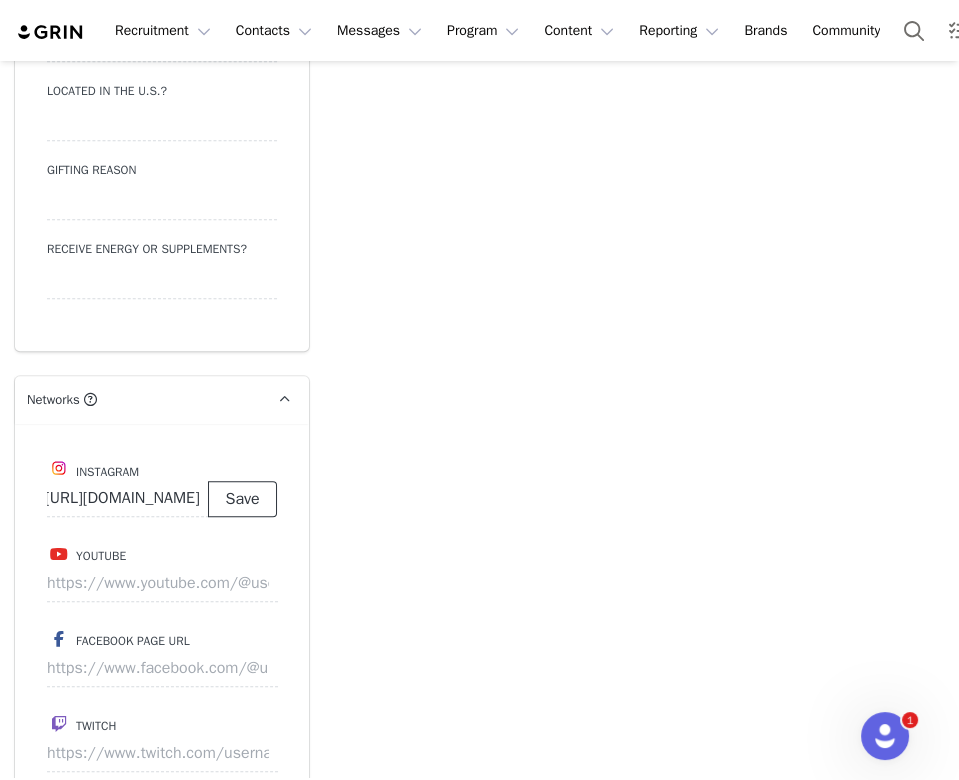 click on "Save" at bounding box center (242, 499) 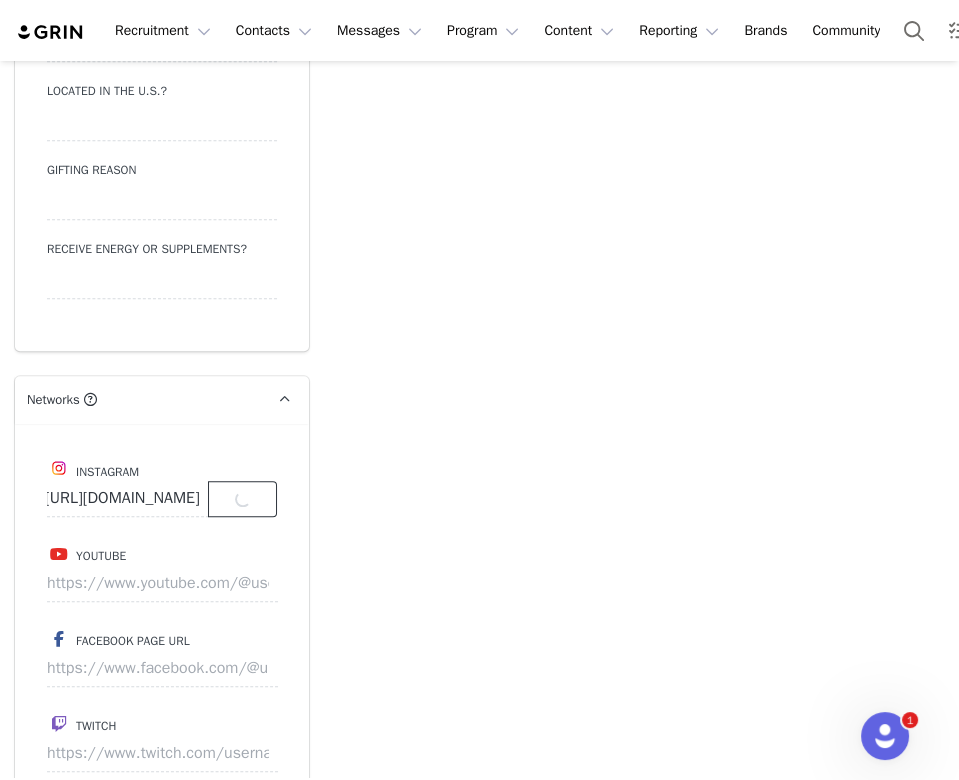scroll, scrollTop: 0, scrollLeft: 0, axis: both 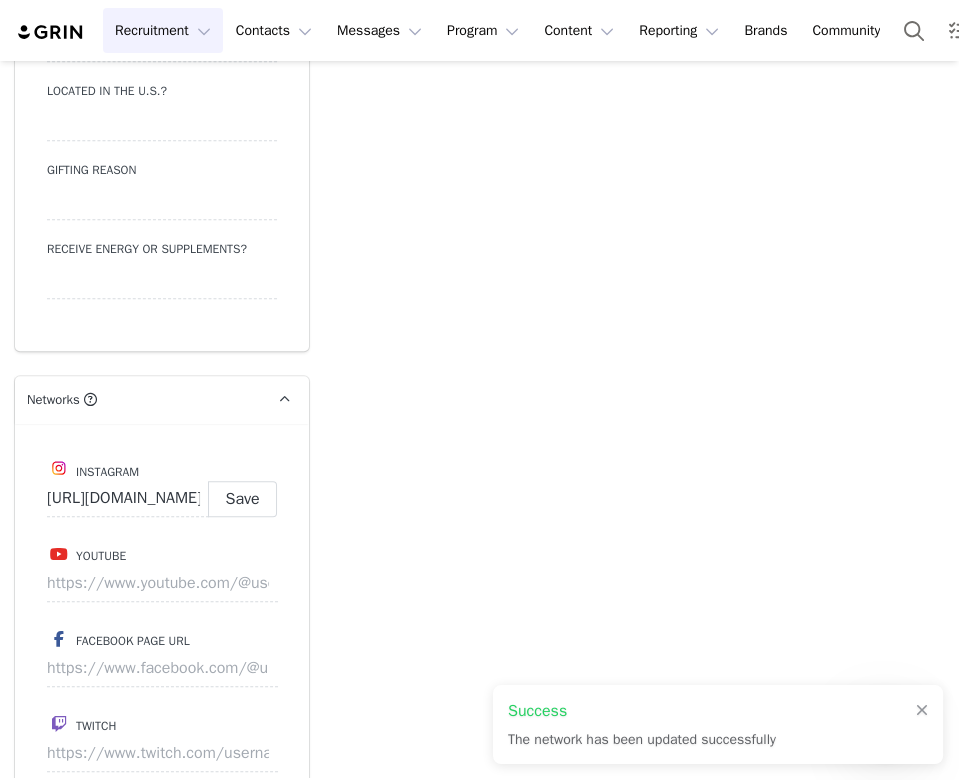 type on "[URL][DOMAIN_NAME]" 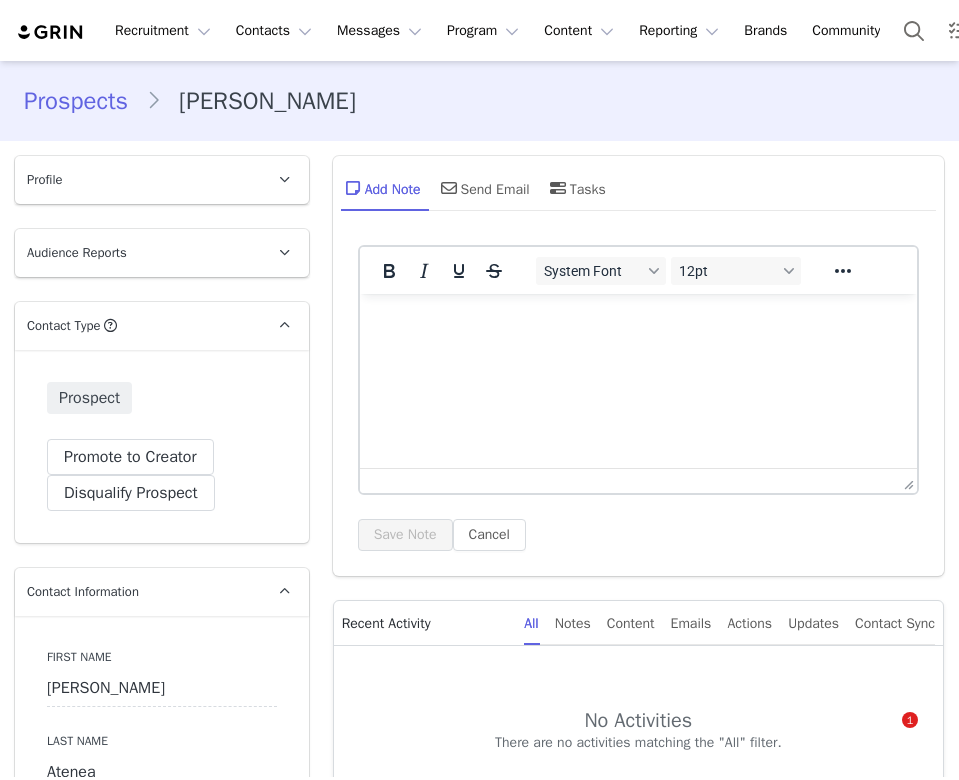 scroll, scrollTop: 0, scrollLeft: 0, axis: both 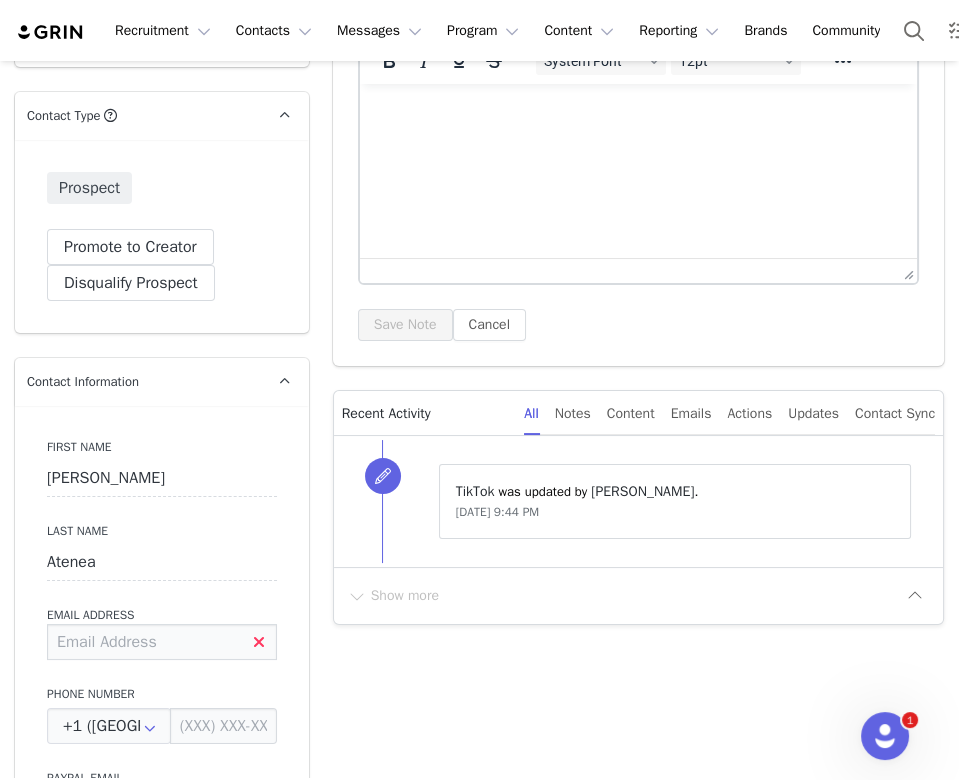 click at bounding box center (162, 642) 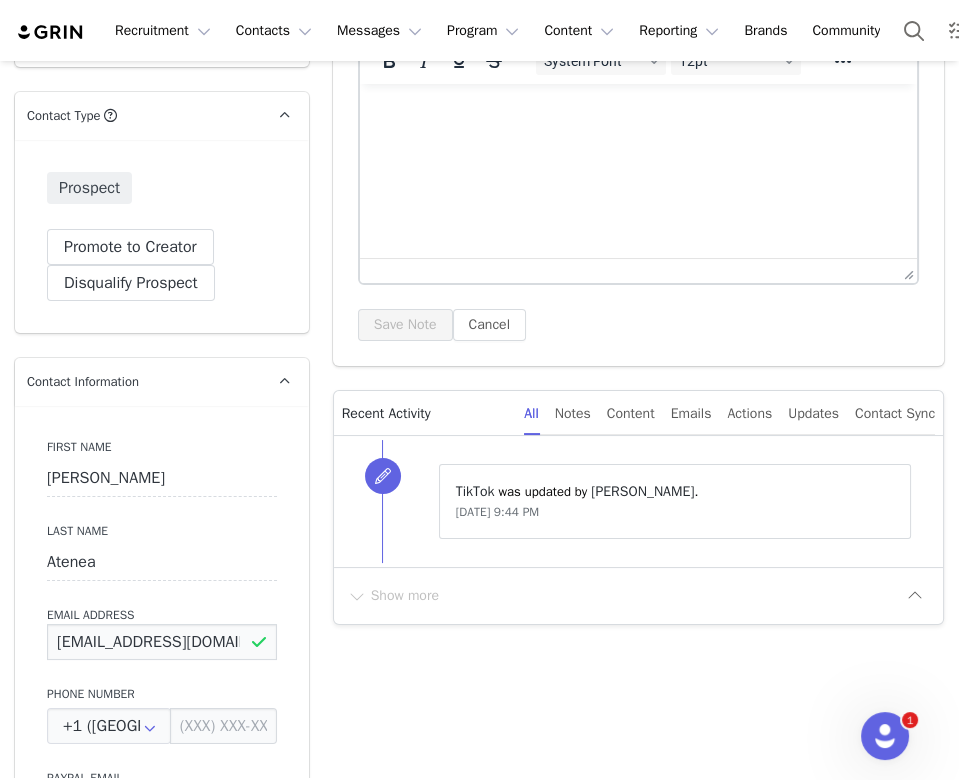 type on "bella@socialcasaco.com" 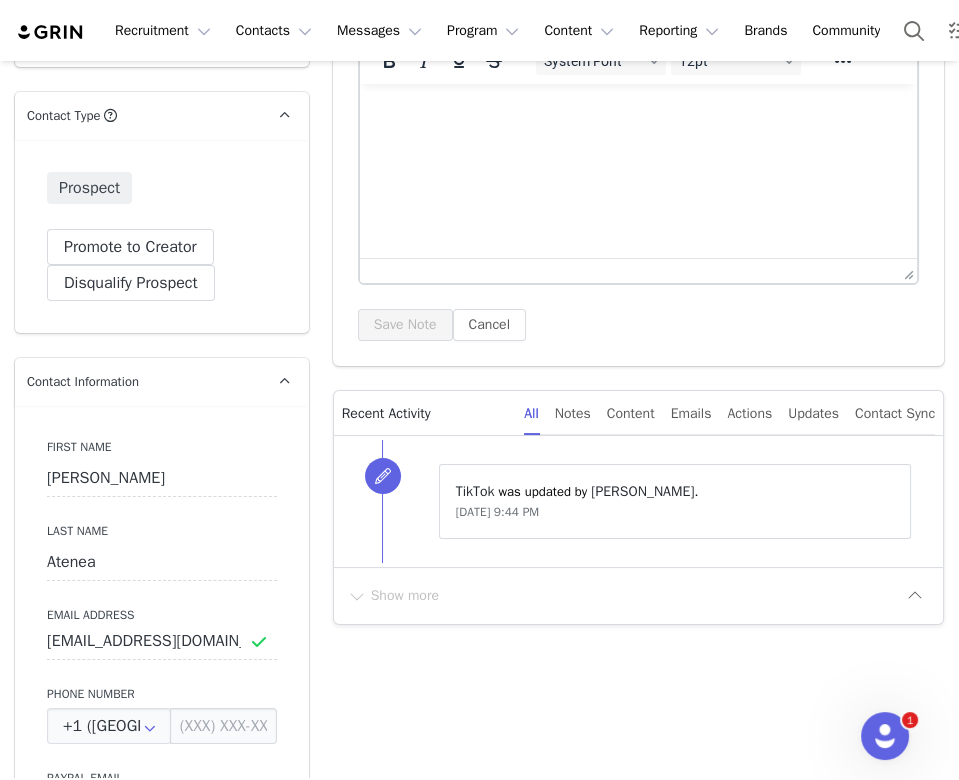 click on "First Name  Delia  Last Name  Atenea Email Address bella@socialcasaco.com  Phone Number  +1 (United States) +93 (Afghanistan) +358 (Aland Islands) +355 (Albania) +213 (Algeria) +376 (Andorra) +244 (Angola) +1264 (Anguilla) +1268 (Antigua And Barbuda) +54 (Argentina) +374 (Armenia) +297 (Aruba) +61 (Australia) +43 (Austria) +994 (Azerbaijan) +1242 (Bahamas) +973 (Bahrain) +880 (Bangladesh) +1246 (Barbados) +375 (Belarus) +32 (Belgium) +501 (Belize) +229 (Benin) +1441 (Bermuda) +975 (Bhutan) +591 (Bolivia) +599 (Bonaire, Sint Eustatius and Saba) +387 (Bosnia And Herzegovina) +267 (Botswana) +0 (Bouvet Island) +55 (Brazil) +673 (Brunei) +359 (Bulgaria) +226 (Burkina Faso) +257 (Burundi) +855 (Cambodia) +1 (Canada) +238 (Cape Verde) +1345 (Cayman Islands) +236 (Central African Republic) +235 (Chad) +56 (Chile) +86 (China) +61 (Christmas Island) +672 (Cocos (Keeling) Islands) +57 (Colombia) +269 (Comoros) +242 (Congo) +243 (Congo, The Democratic Republic Of The) +682 (Cook Islands) +506 (Costa Rica) +53 (Cuba)" at bounding box center (162, 771) 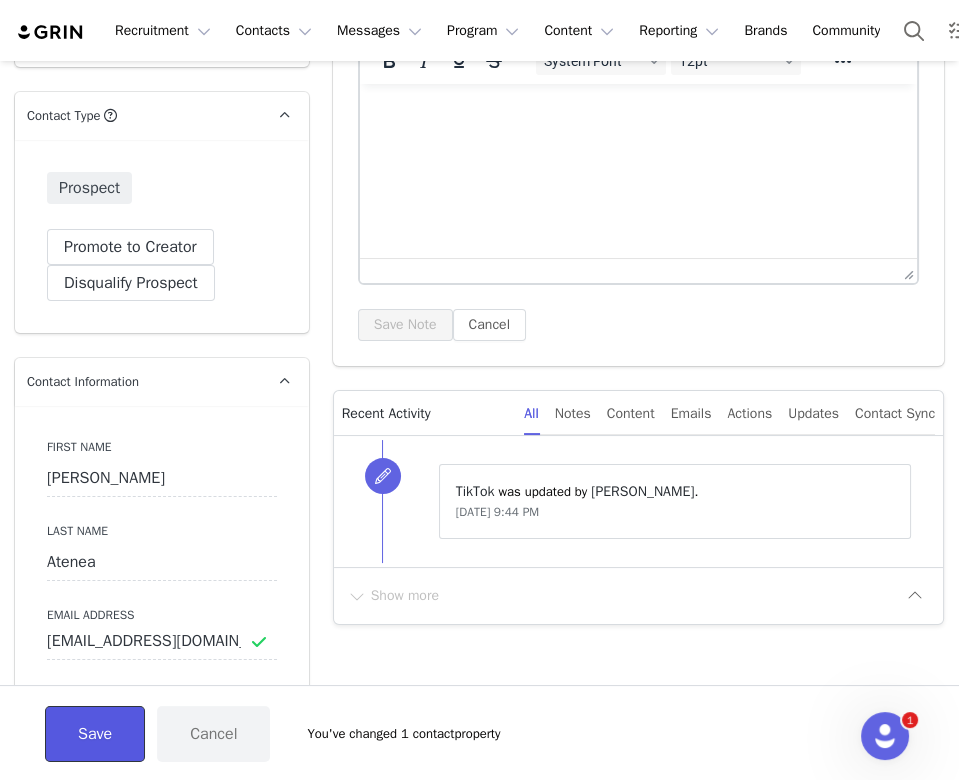 click on "Save" at bounding box center (95, 734) 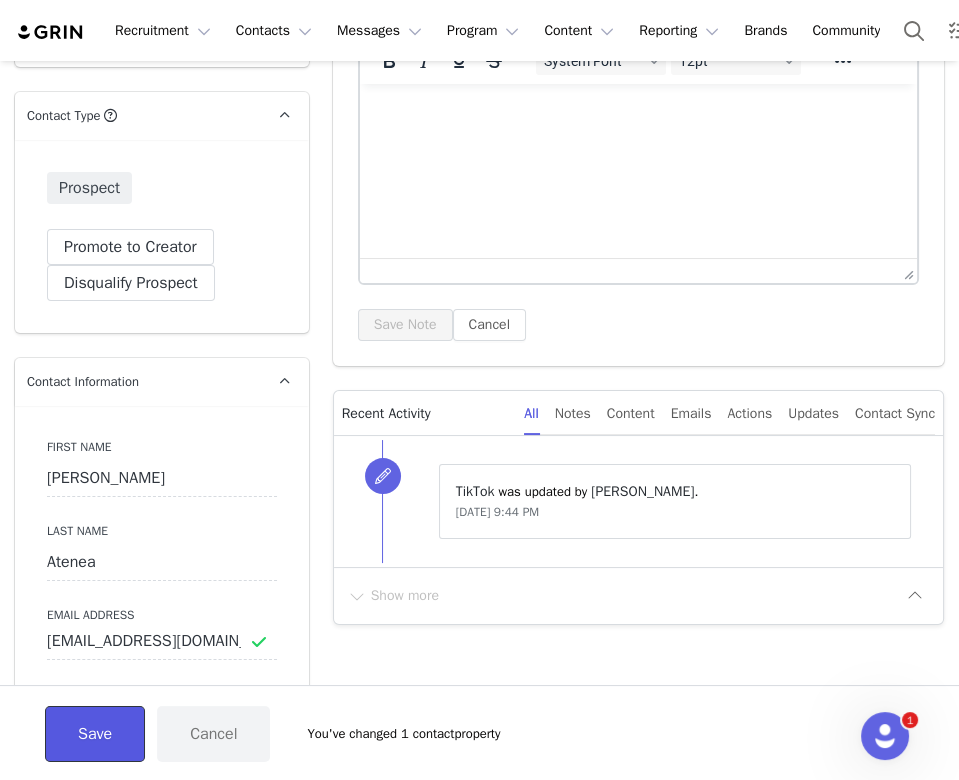 click on "Save" at bounding box center [95, 734] 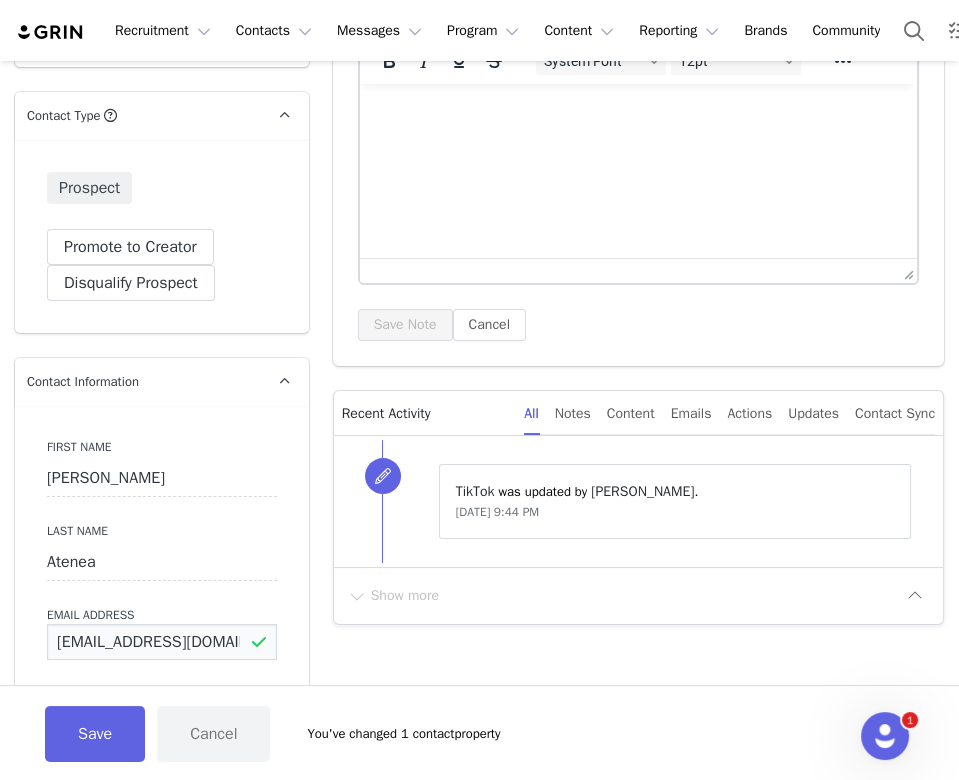 drag, startPoint x: 226, startPoint y: 644, endPoint x: 36, endPoint y: 639, distance: 190.06578 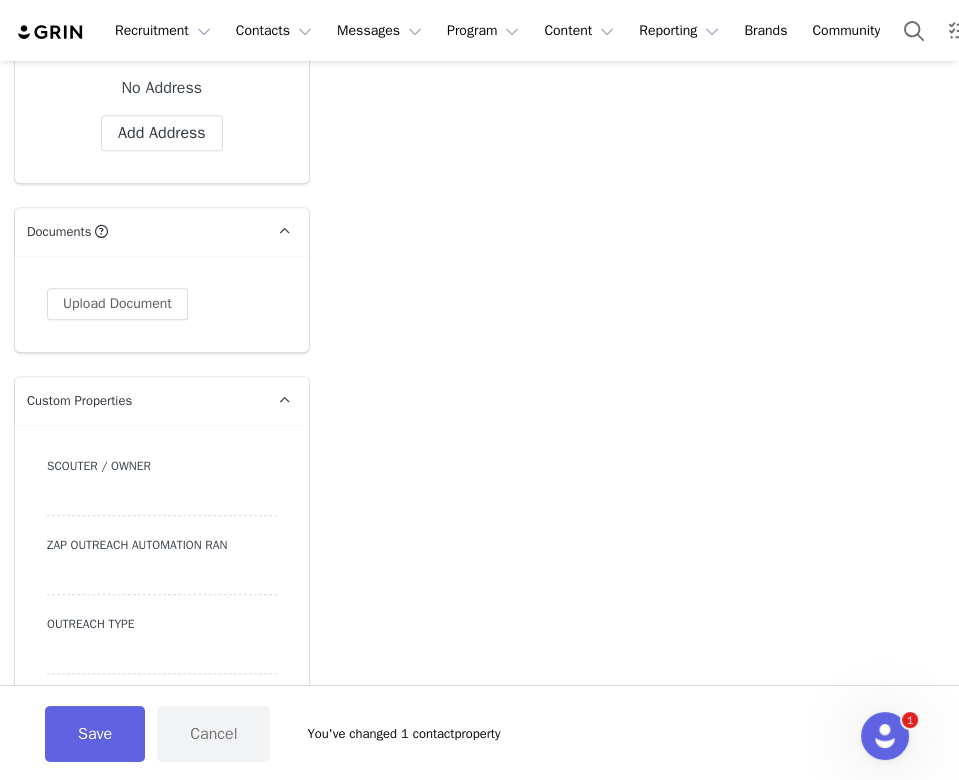 scroll, scrollTop: 1870, scrollLeft: 0, axis: vertical 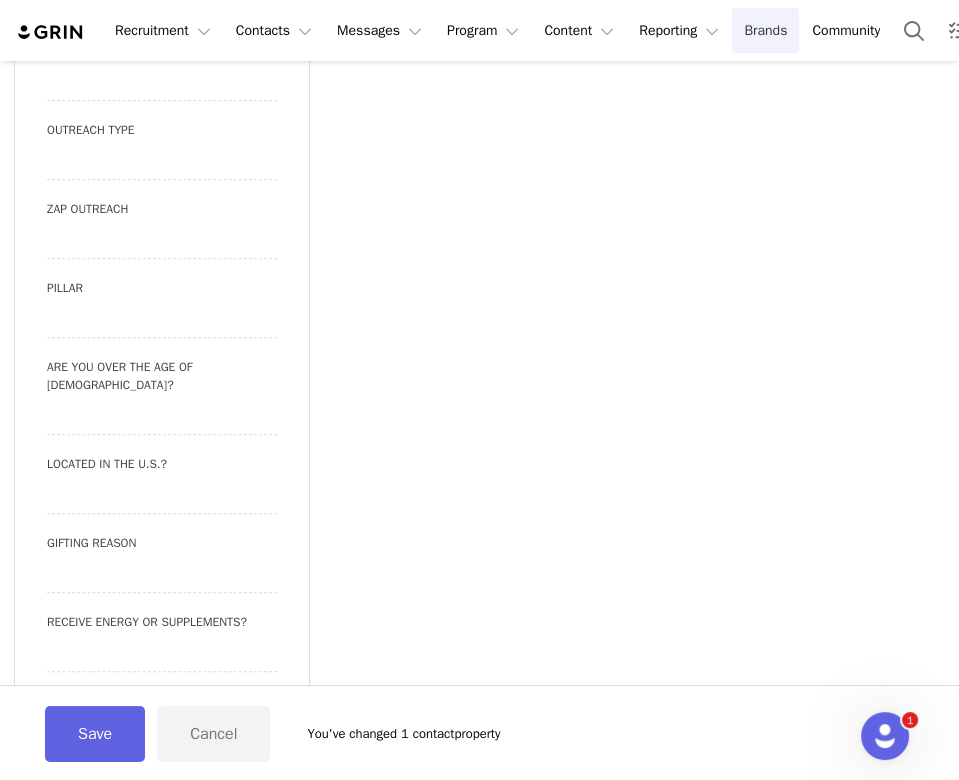 type 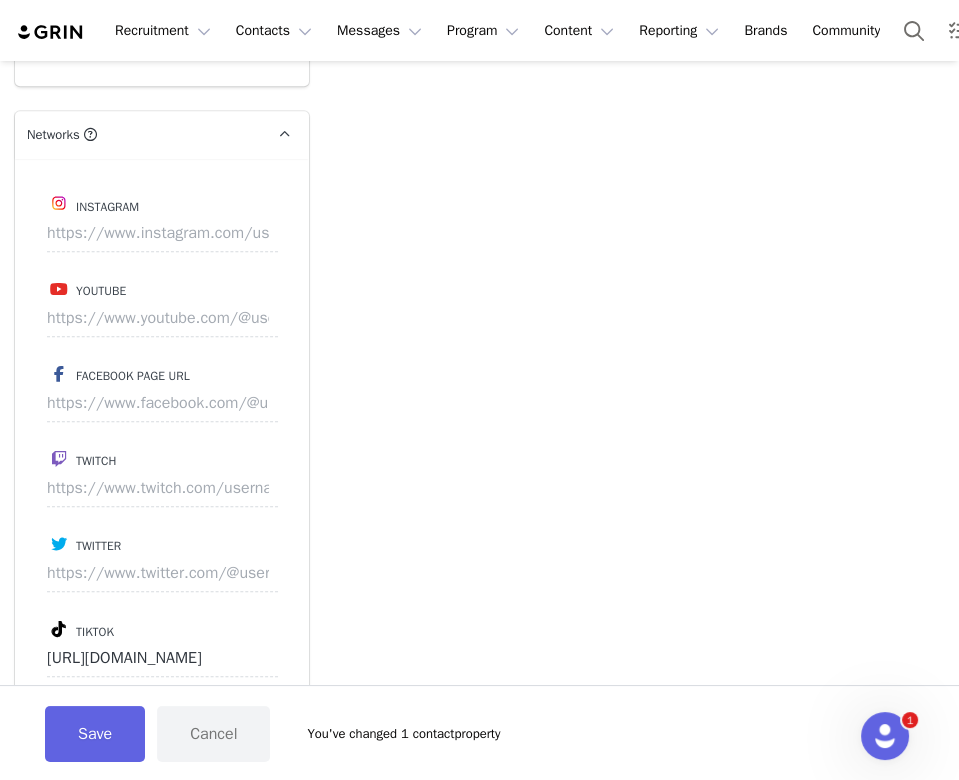 scroll, scrollTop: 2500, scrollLeft: 0, axis: vertical 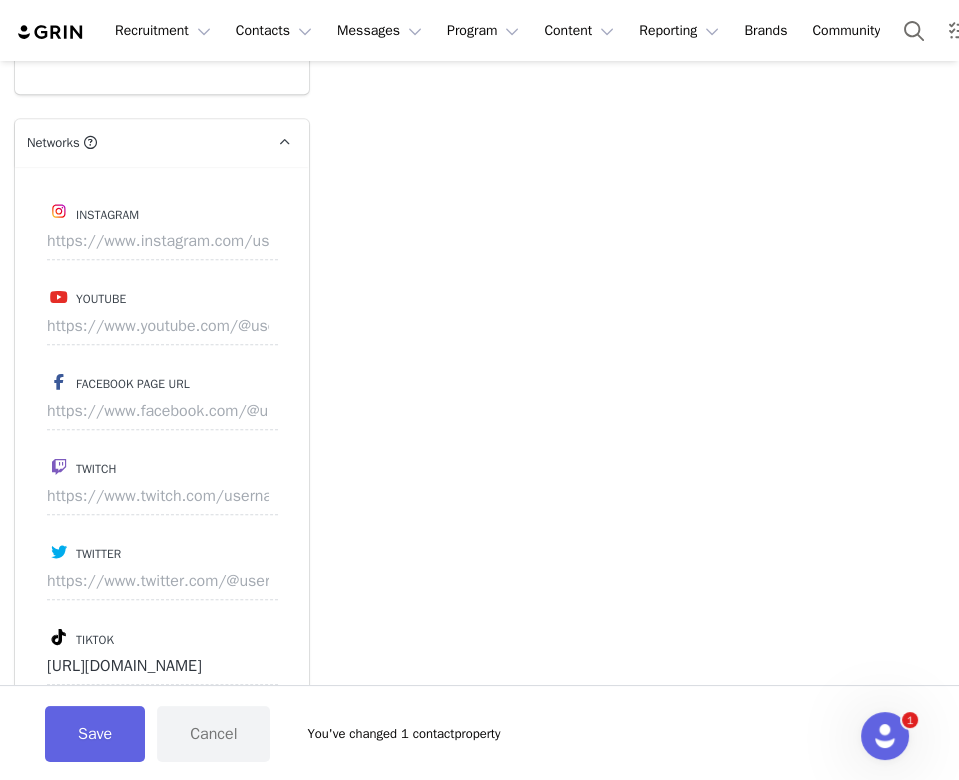 click on "Instagram" at bounding box center (162, 211) 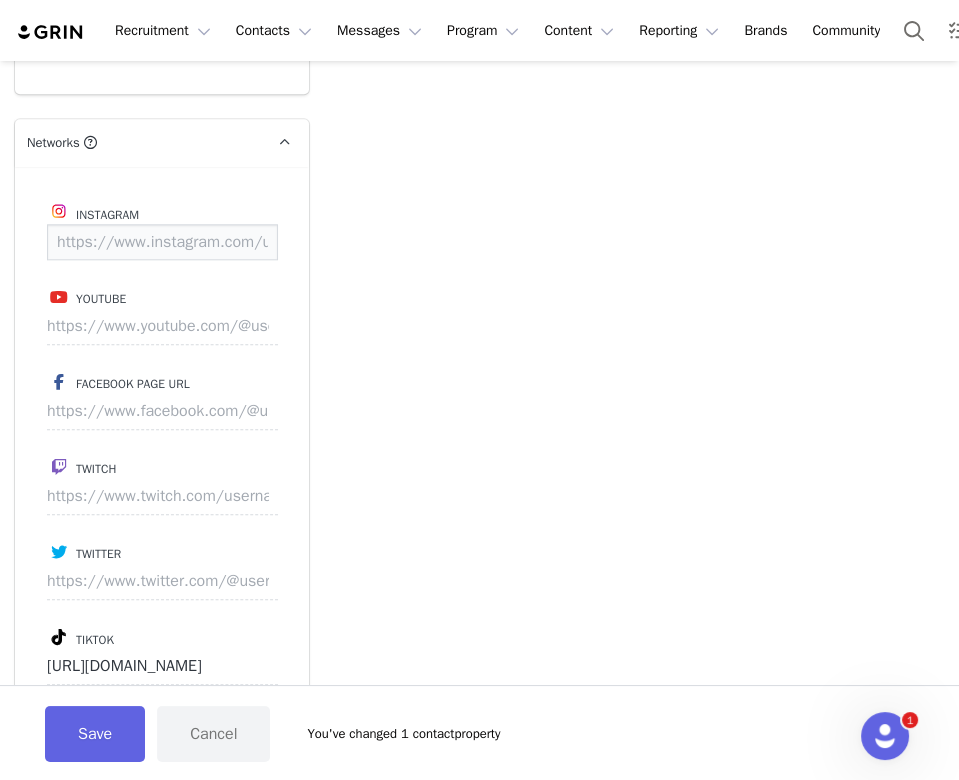 click at bounding box center (162, 242) 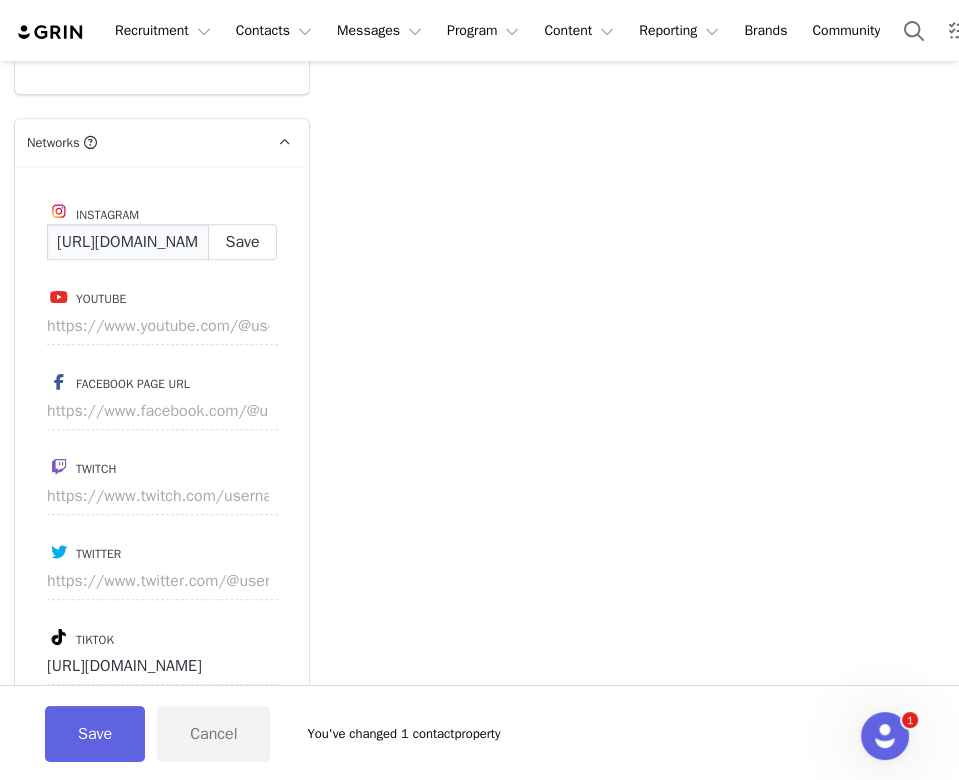 scroll, scrollTop: 0, scrollLeft: 244, axis: horizontal 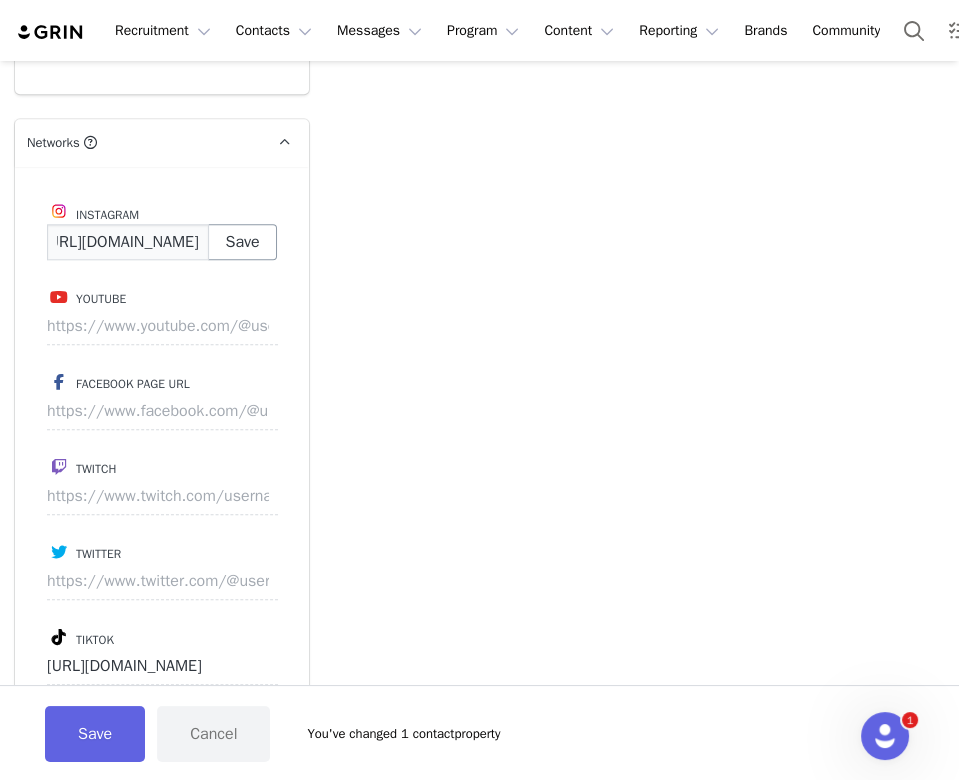 type on "https://www.instagram.com/mommalovesfashionblog/" 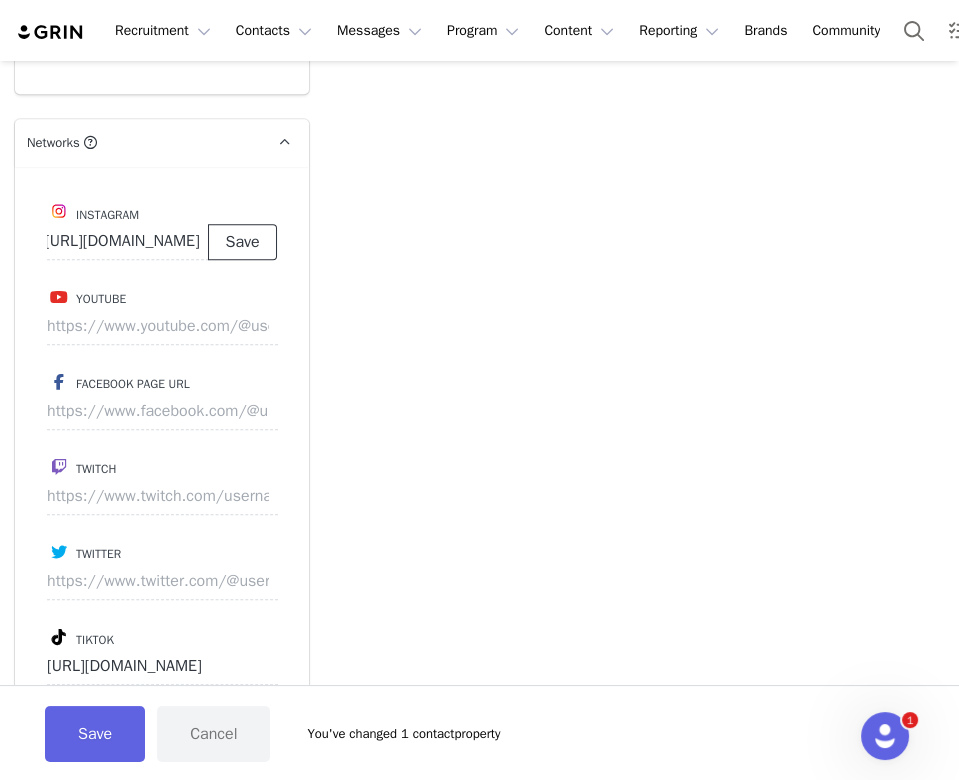 click on "Save" at bounding box center (242, 242) 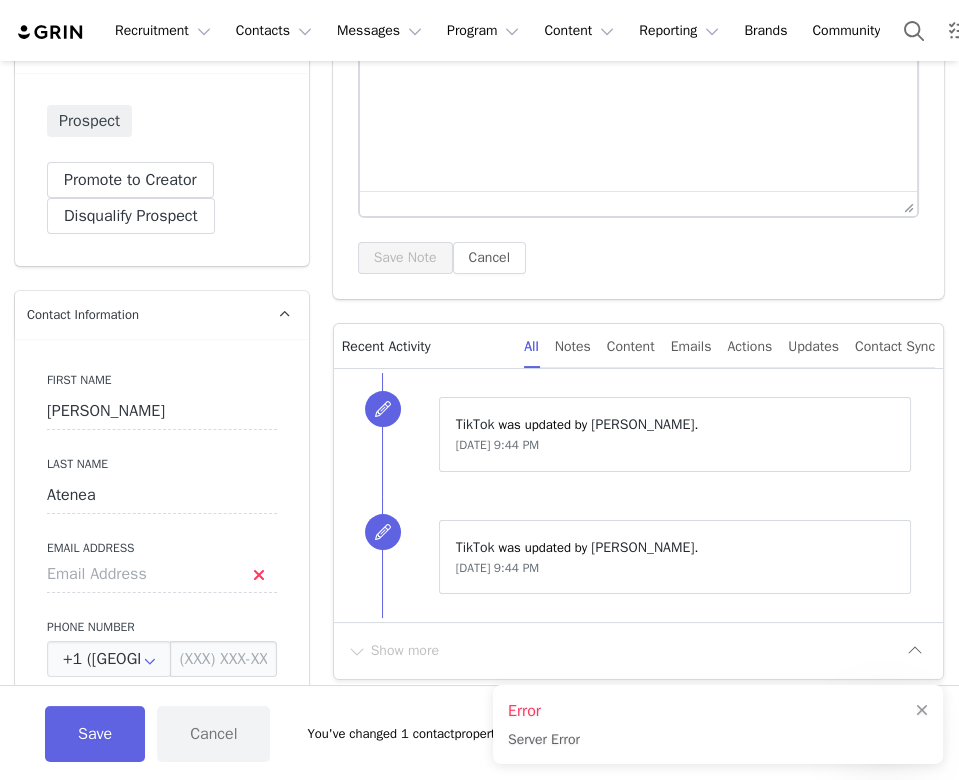 scroll, scrollTop: 275, scrollLeft: 0, axis: vertical 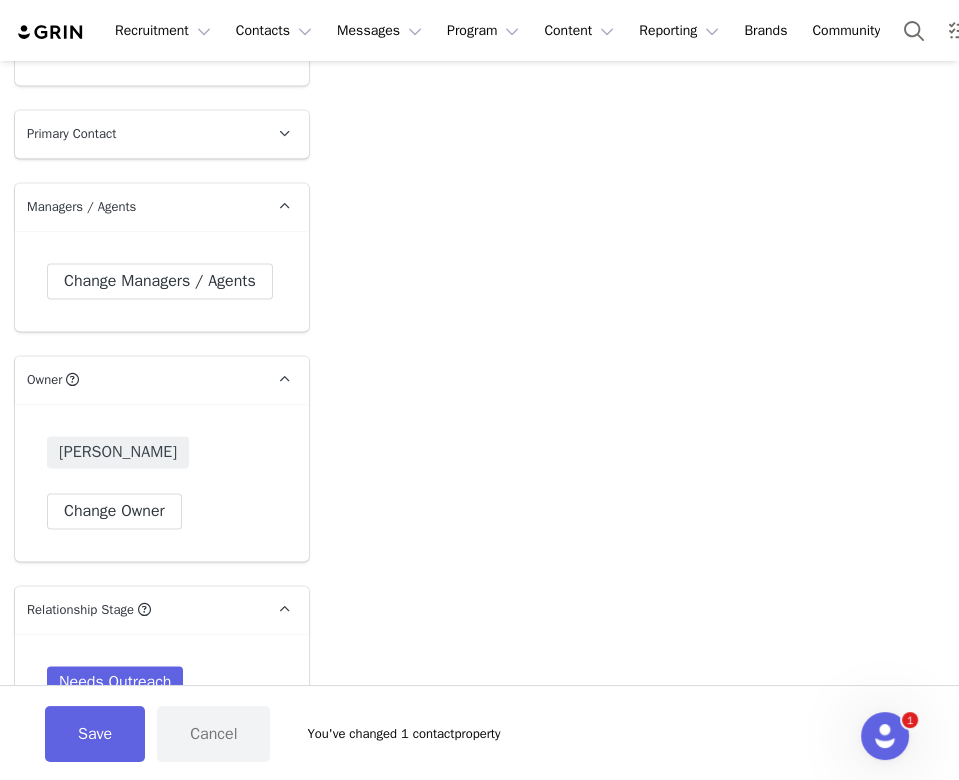 click on "Change Managers / Agents" at bounding box center [162, 281] 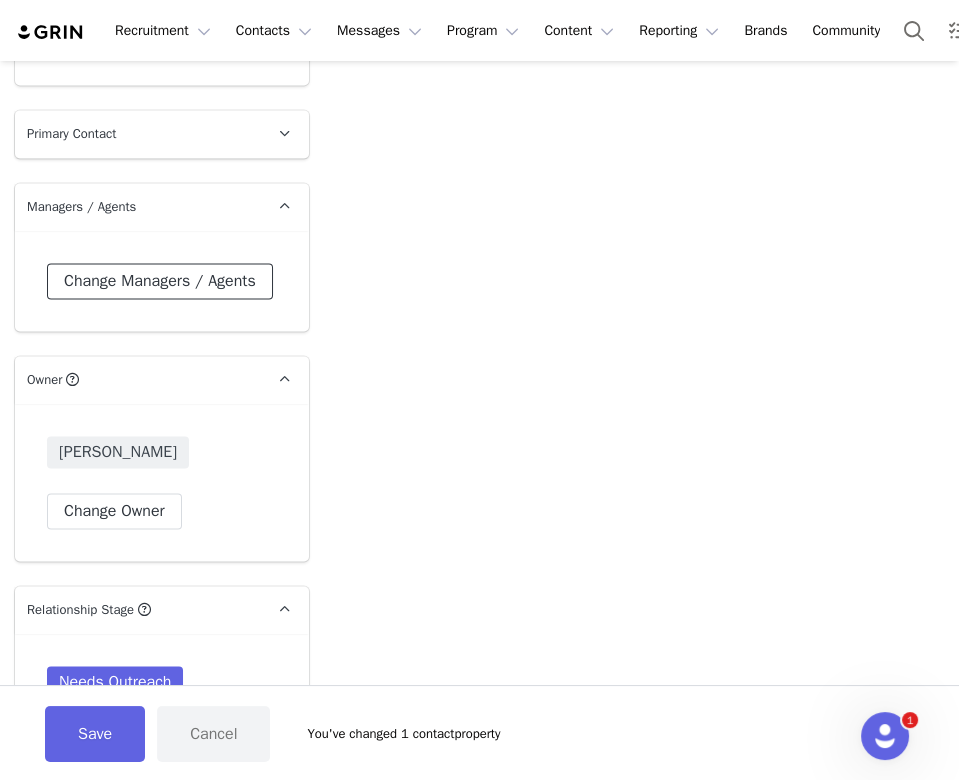 click on "Change Managers / Agents" at bounding box center (160, 281) 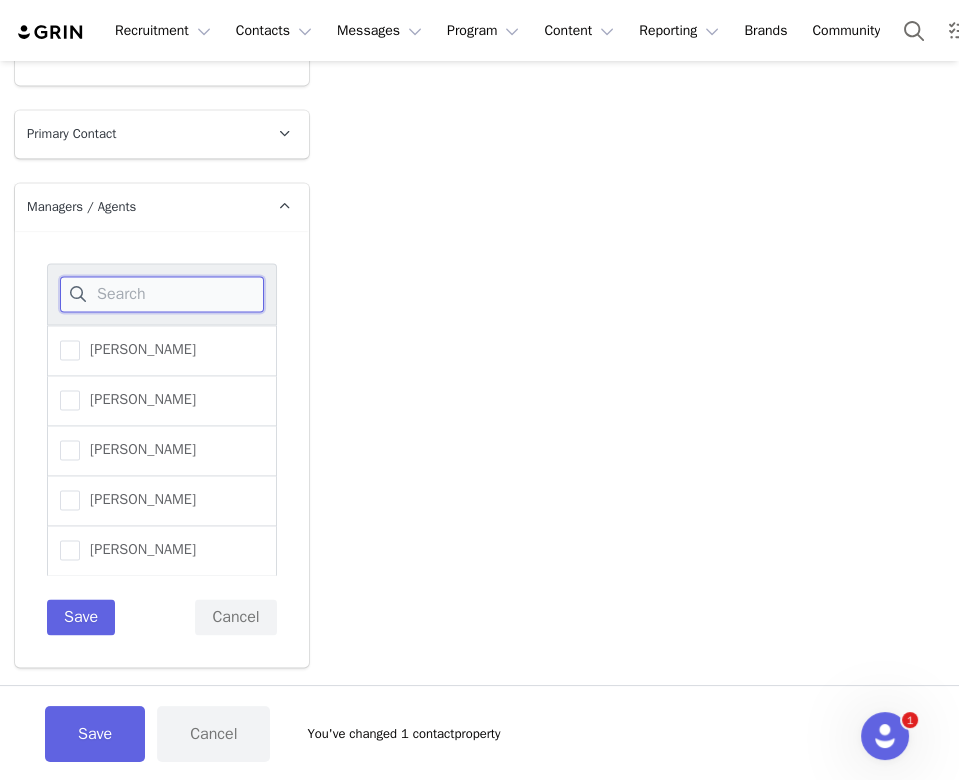 click at bounding box center (162, 294) 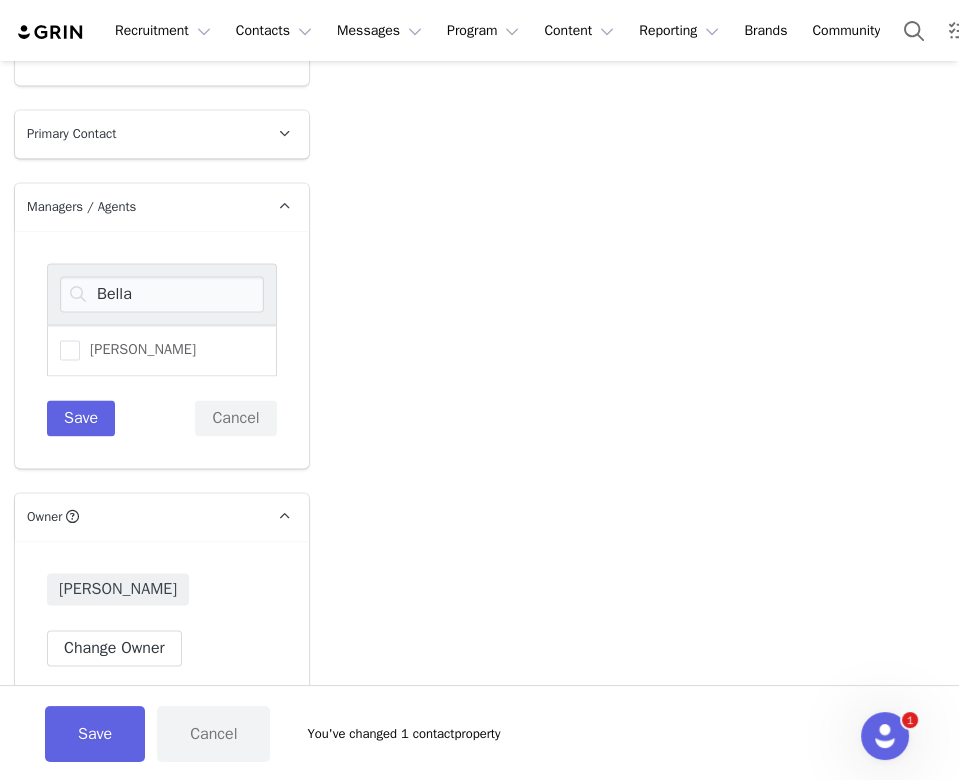 click on "Emma Grace" at bounding box center [162, 350] 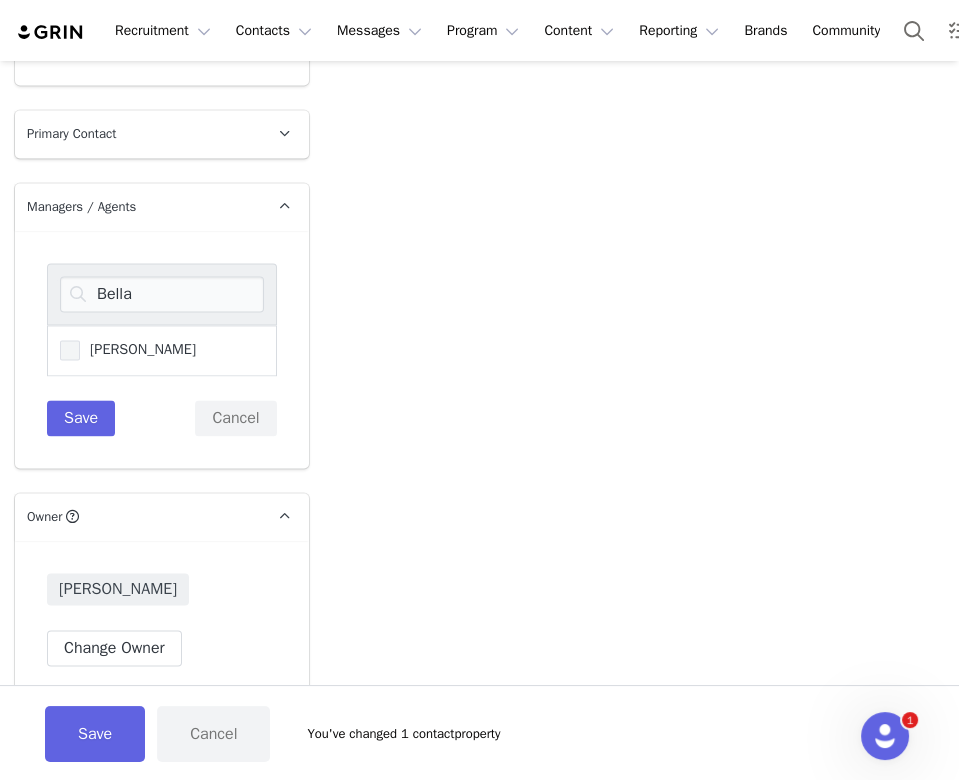 click on "Emma Grace" at bounding box center [138, 349] 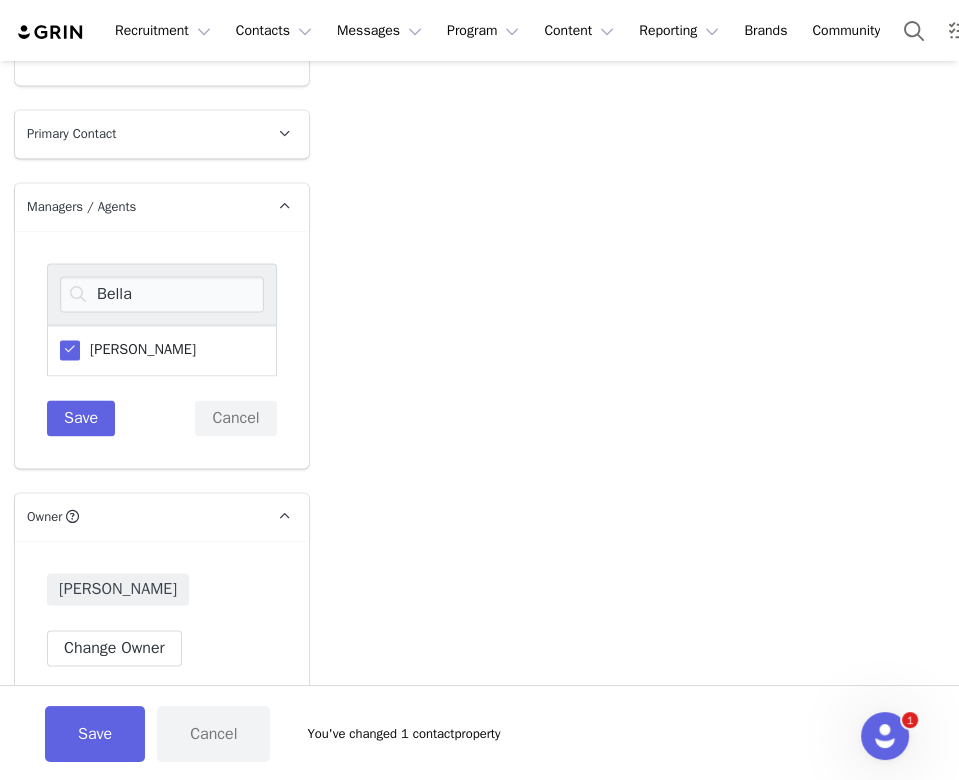 click at bounding box center (70, 350) 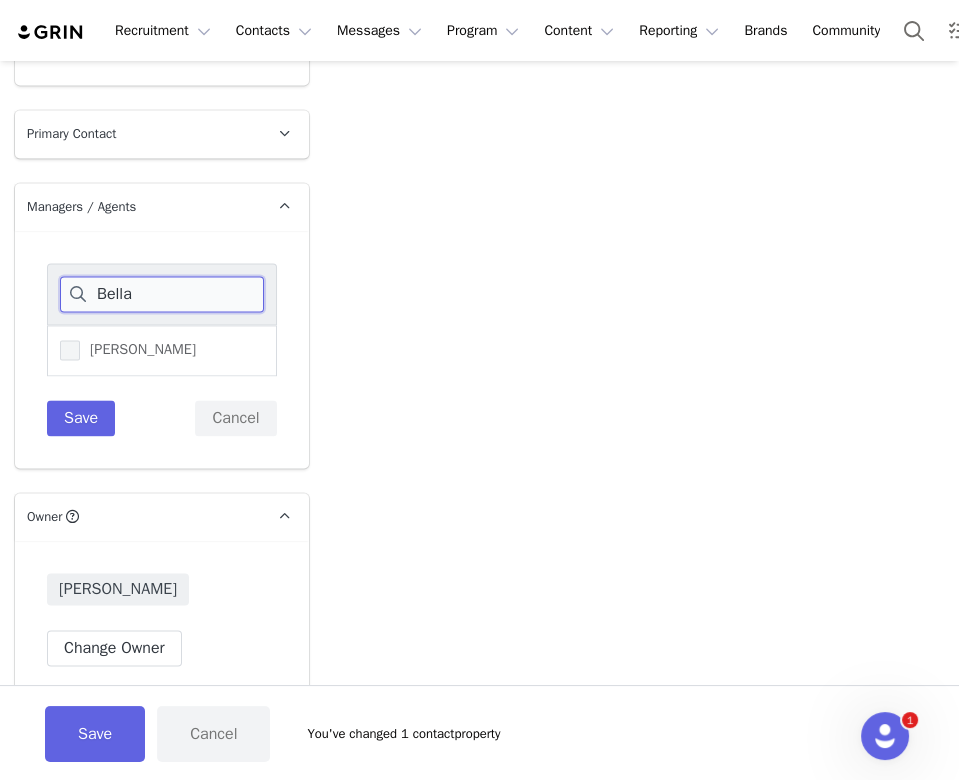 click on "Bella" at bounding box center [162, 294] 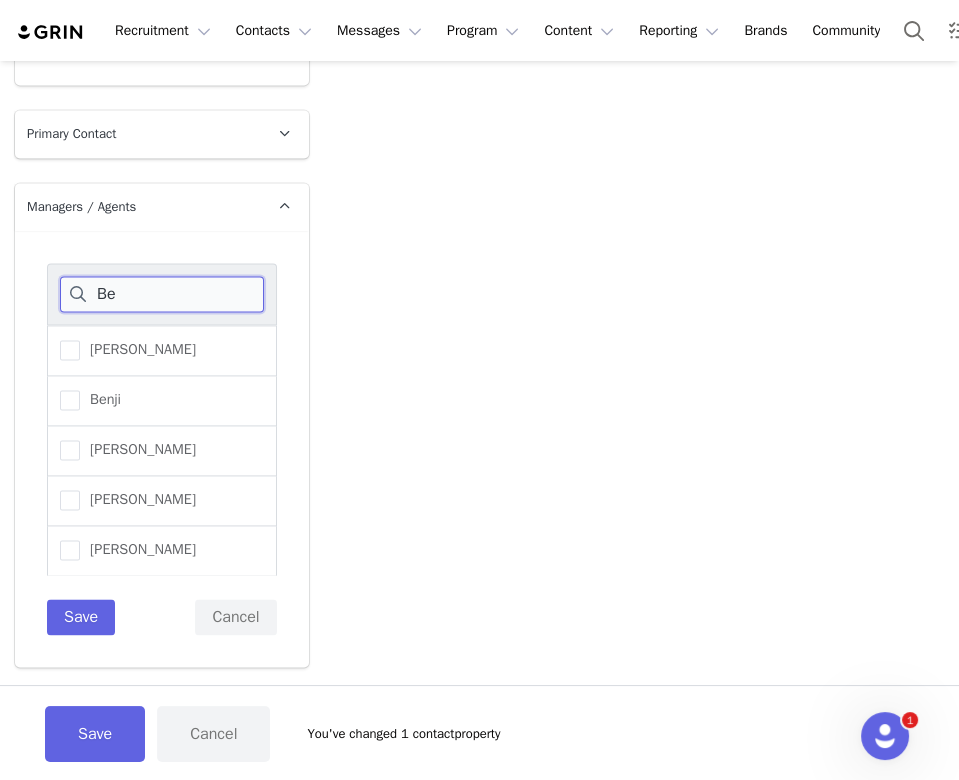 type on "B" 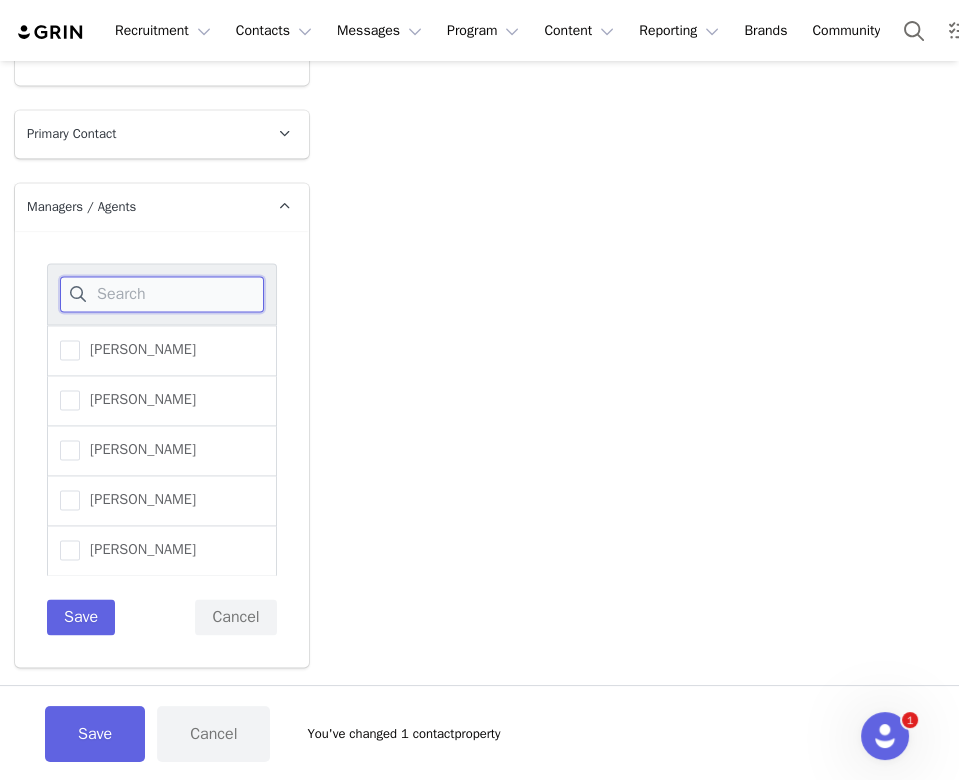 paste on "bella@socialcasaco.com" 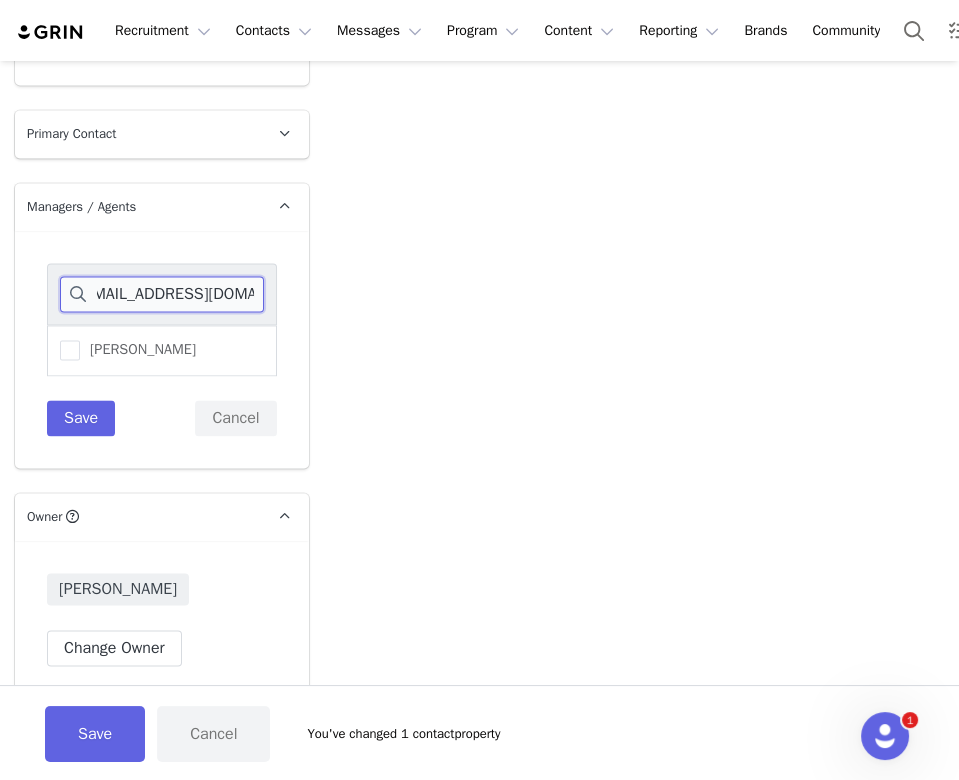 scroll, scrollTop: 0, scrollLeft: 0, axis: both 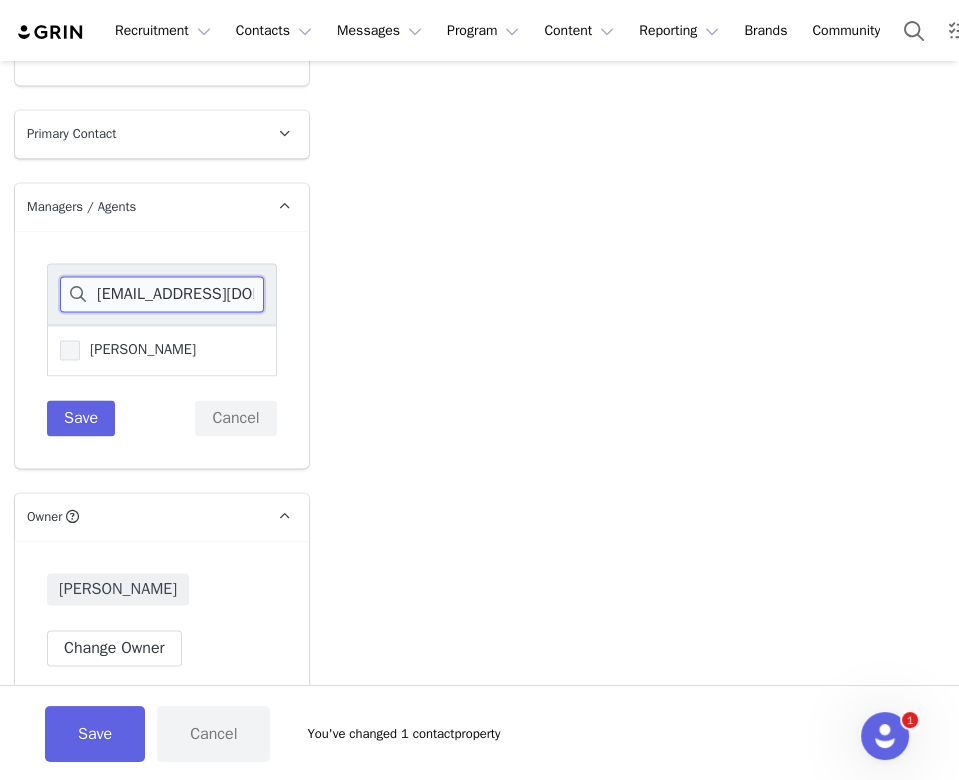 type on "bella@socialcasaco.com" 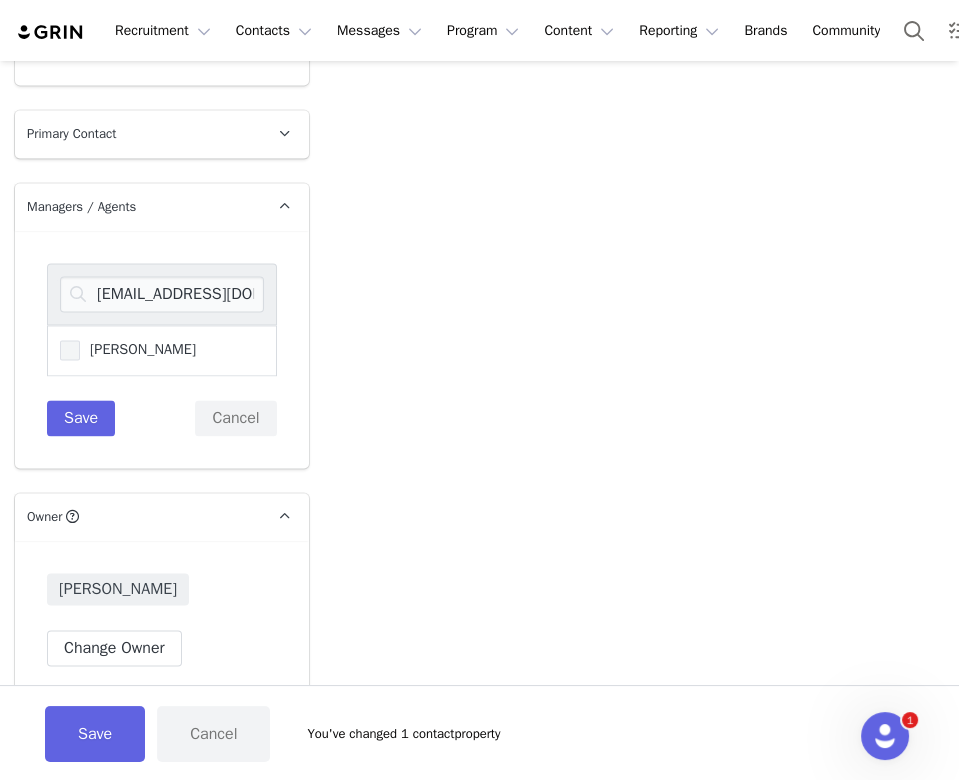 click on "Emma Grace" at bounding box center [138, 349] 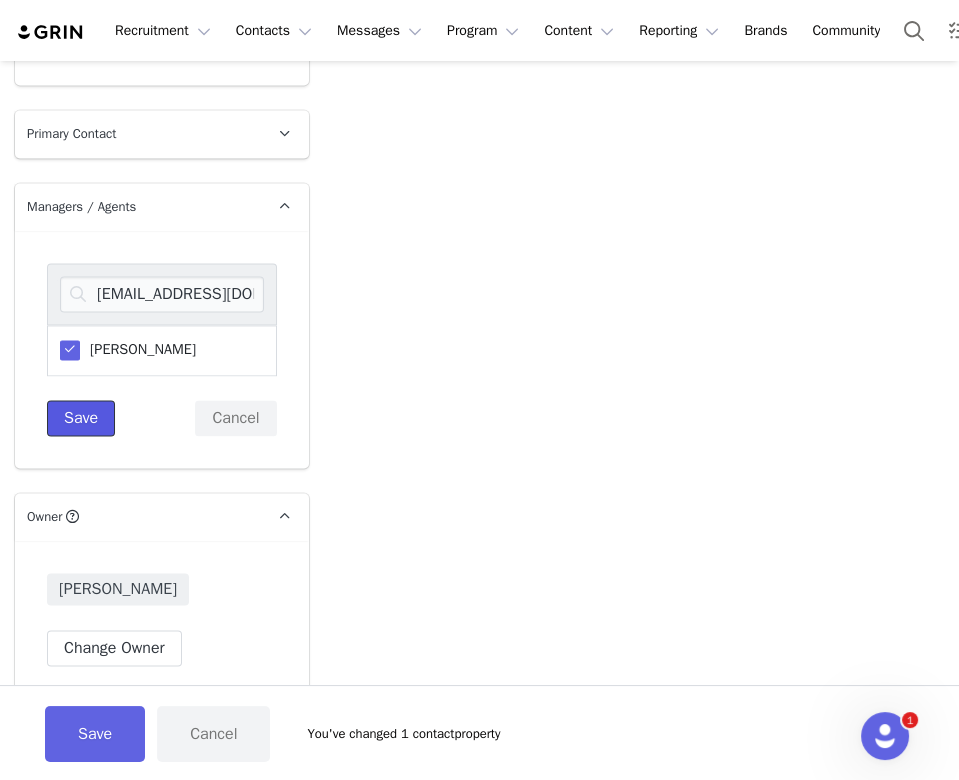 click on "Save" at bounding box center [81, 418] 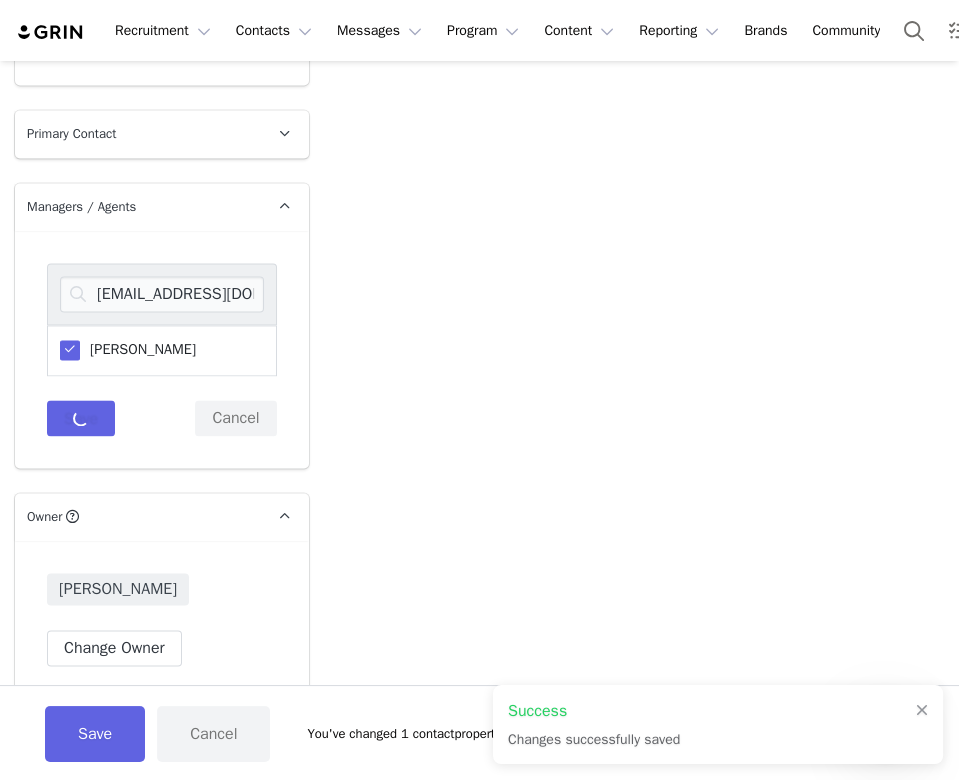 type 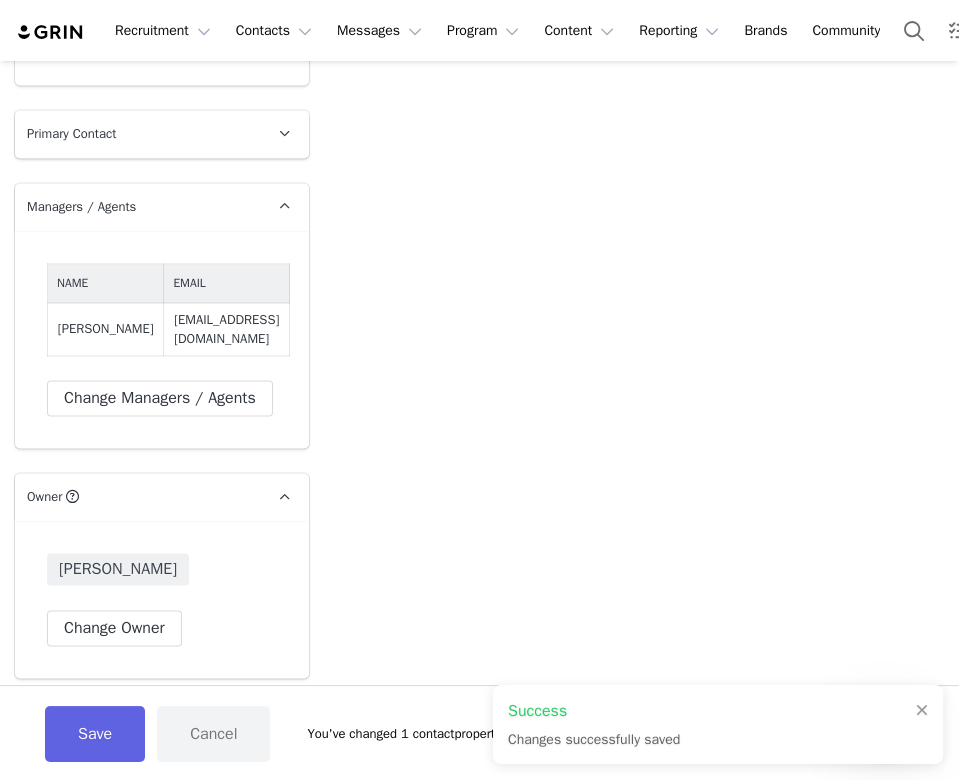 click on "bella@socialcasaco.com" at bounding box center (227, 329) 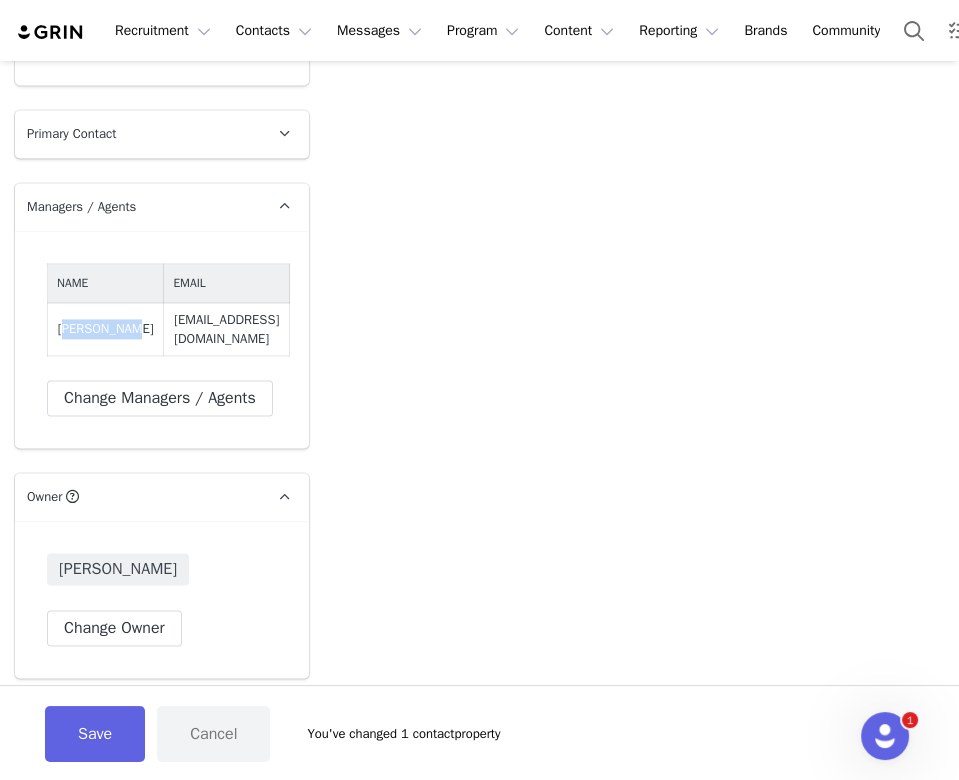 drag, startPoint x: 97, startPoint y: 322, endPoint x: 48, endPoint y: 295, distance: 55.946404 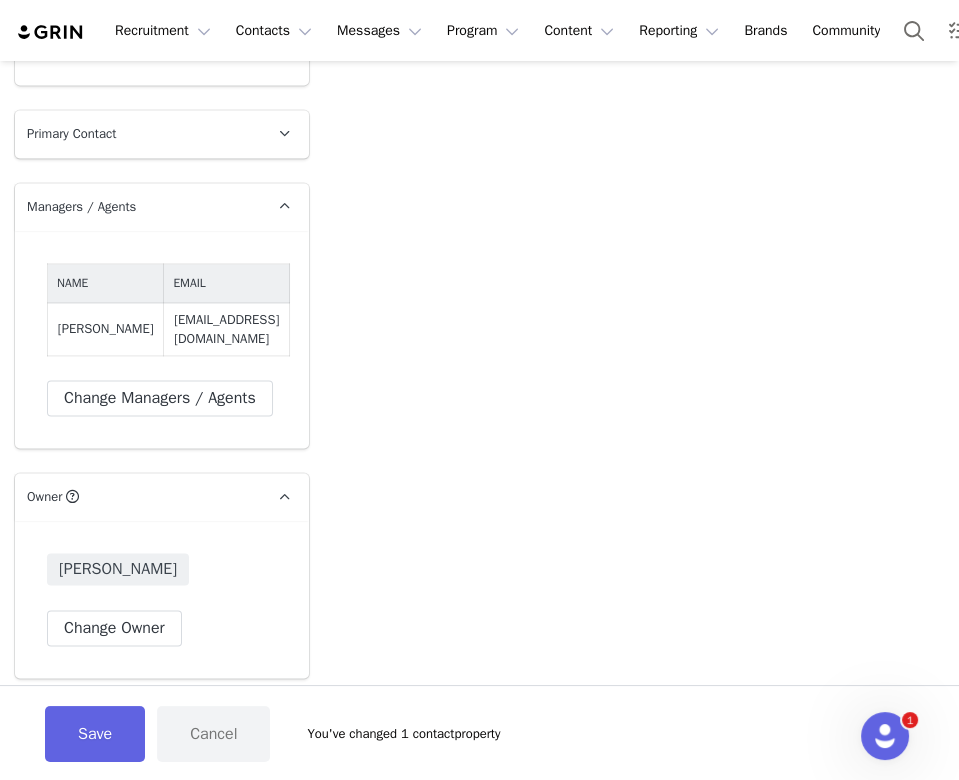 click on "Name" at bounding box center [106, 283] 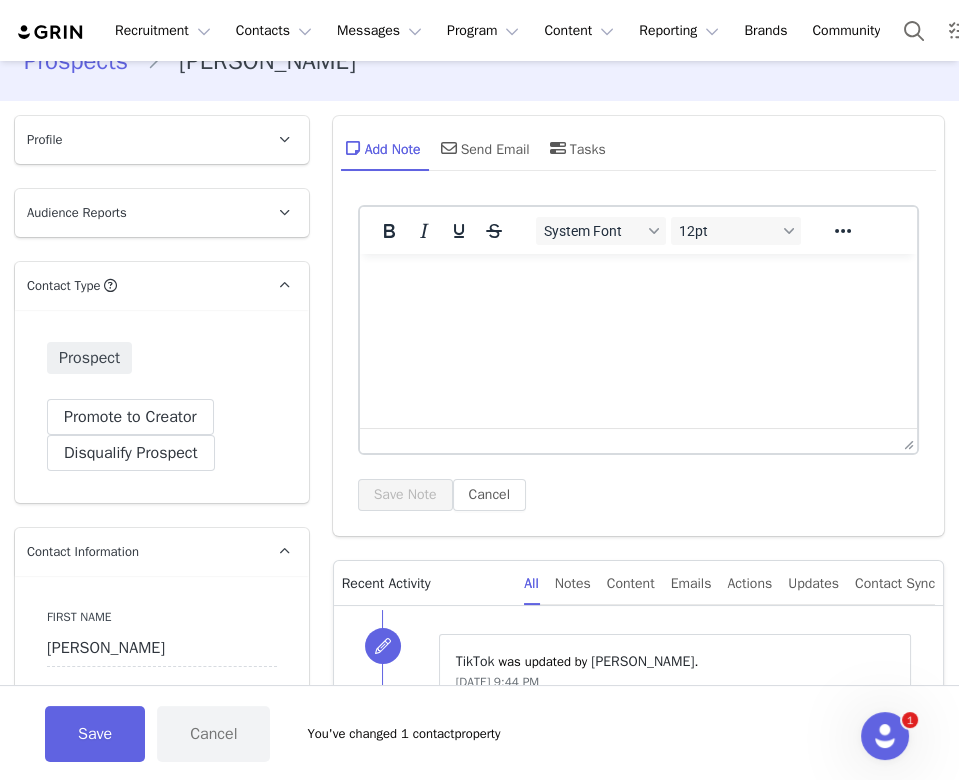 scroll, scrollTop: 0, scrollLeft: 0, axis: both 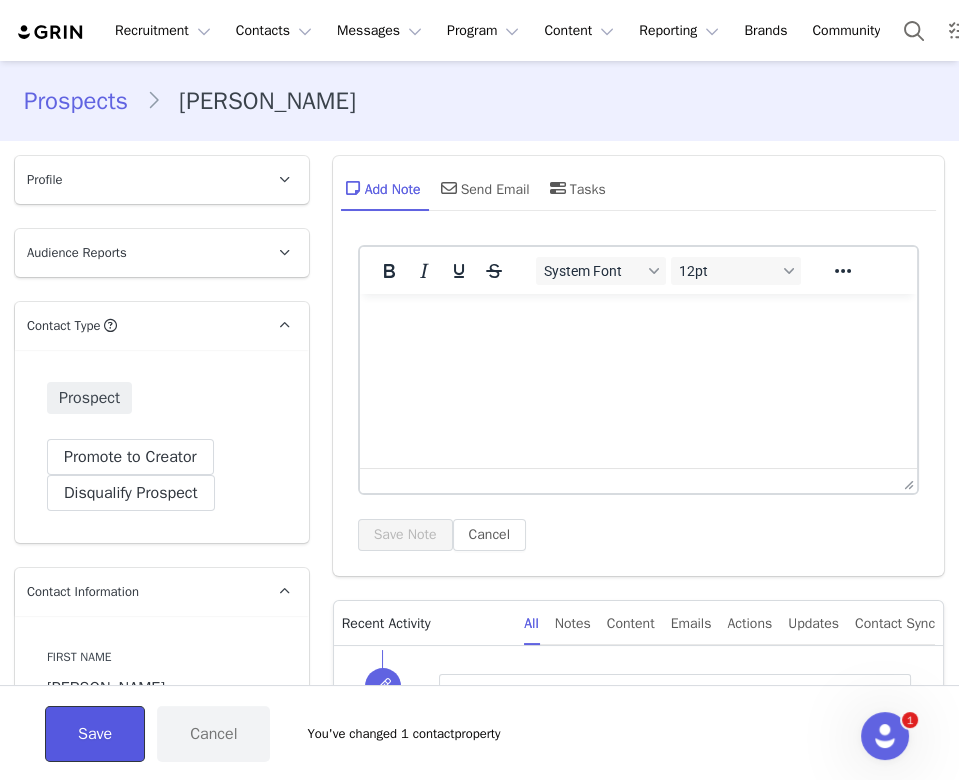 click on "Save" at bounding box center (95, 734) 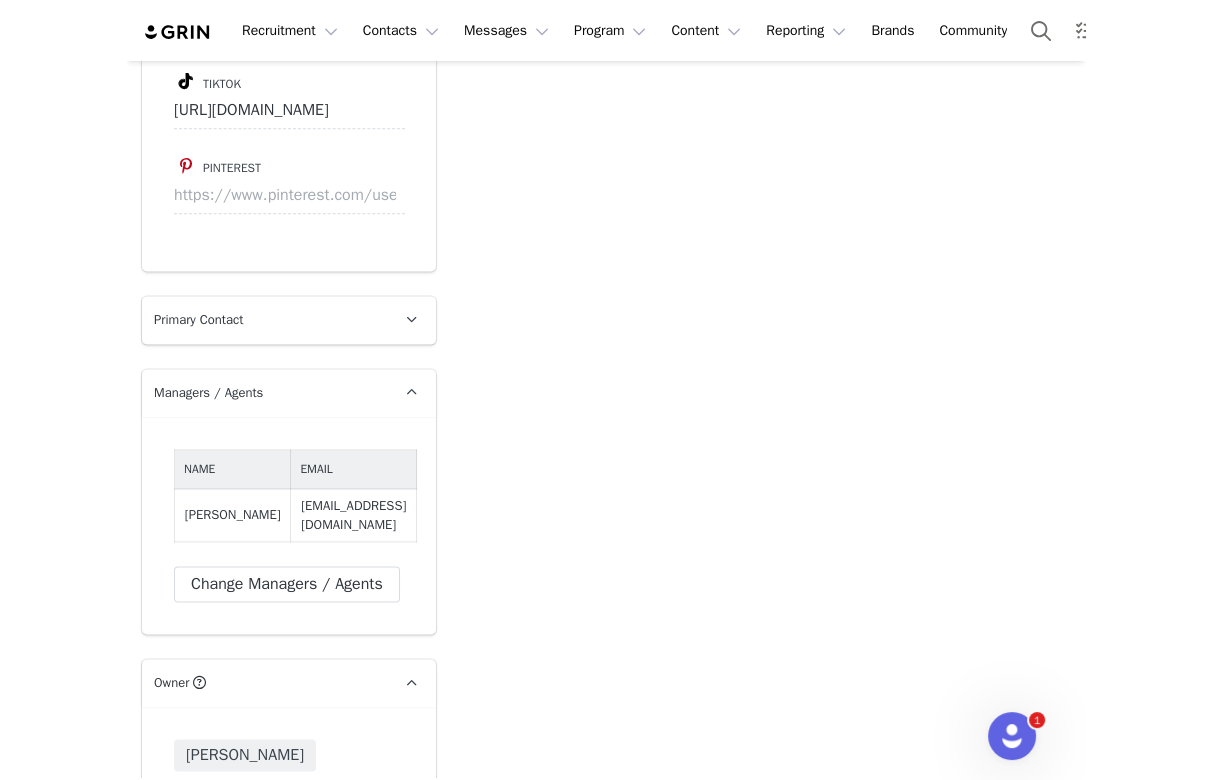 scroll, scrollTop: 3125, scrollLeft: 0, axis: vertical 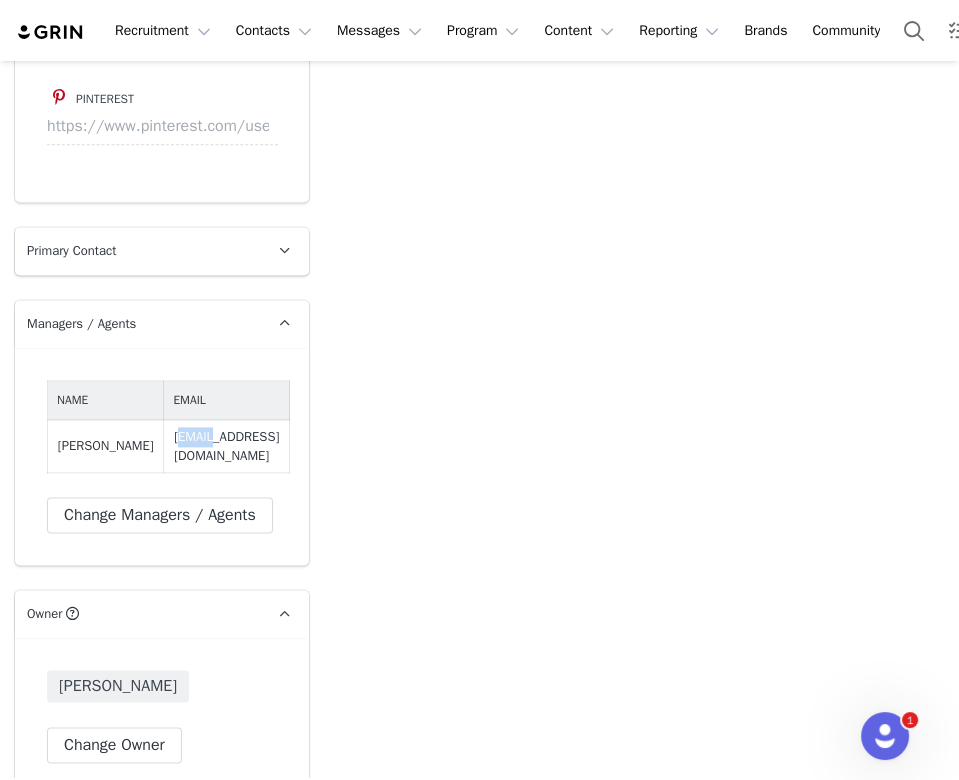 drag, startPoint x: 148, startPoint y: 426, endPoint x: 115, endPoint y: 428, distance: 33.06055 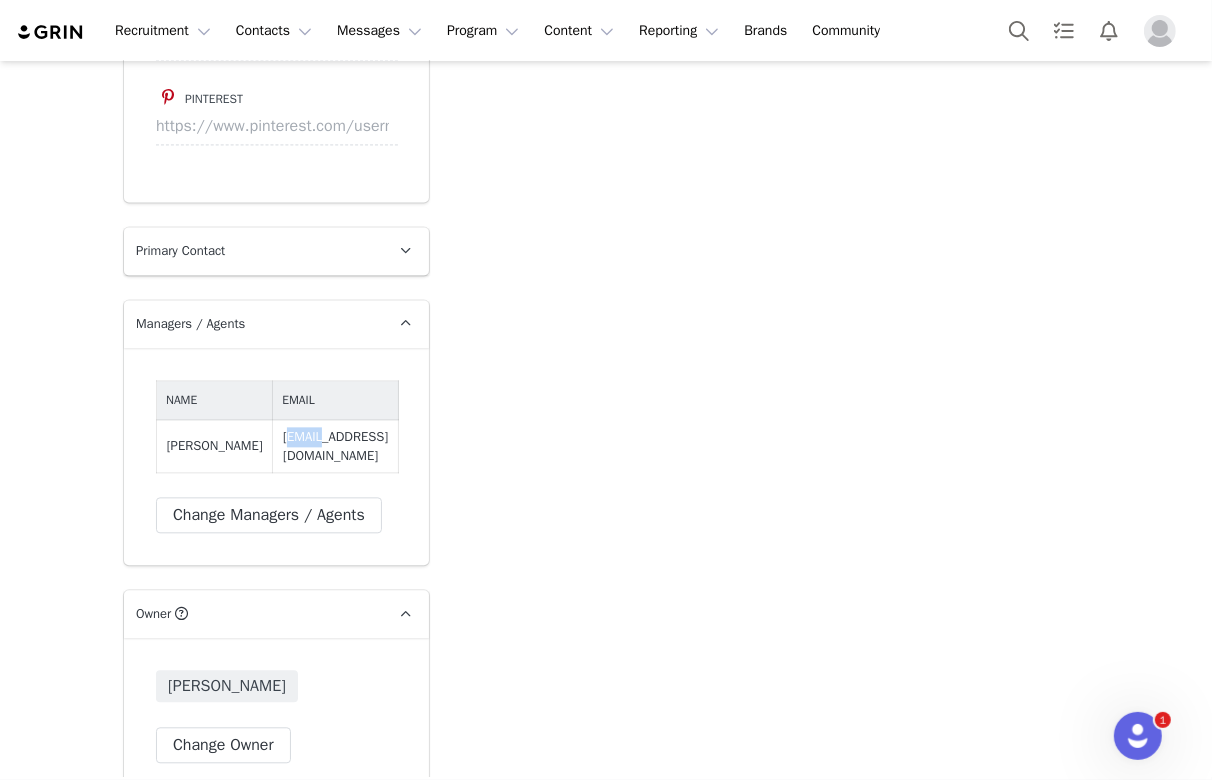 click on "Add Note   Send Email   Tasks  System Font 12pt To open the popup, press Shift+Enter To open the popup, press Shift+Enter To open the popup, press Shift+Enter To open the popup, press Shift+Enter Save Note Cancel Recent Activity All Notes Content Emails Actions Updates Contact Sync ⁨ TikTok ⁩ was updated by ⁨ Charlotte Marsoun ⁩. Jul 10, 2025, 9:44 PM ⁨ TikTok ⁩ was updated by ⁨ Charlotte Marsoun ⁩. Jul 10, 2025, 9:44 PM Show more" at bounding box center [770, -643] 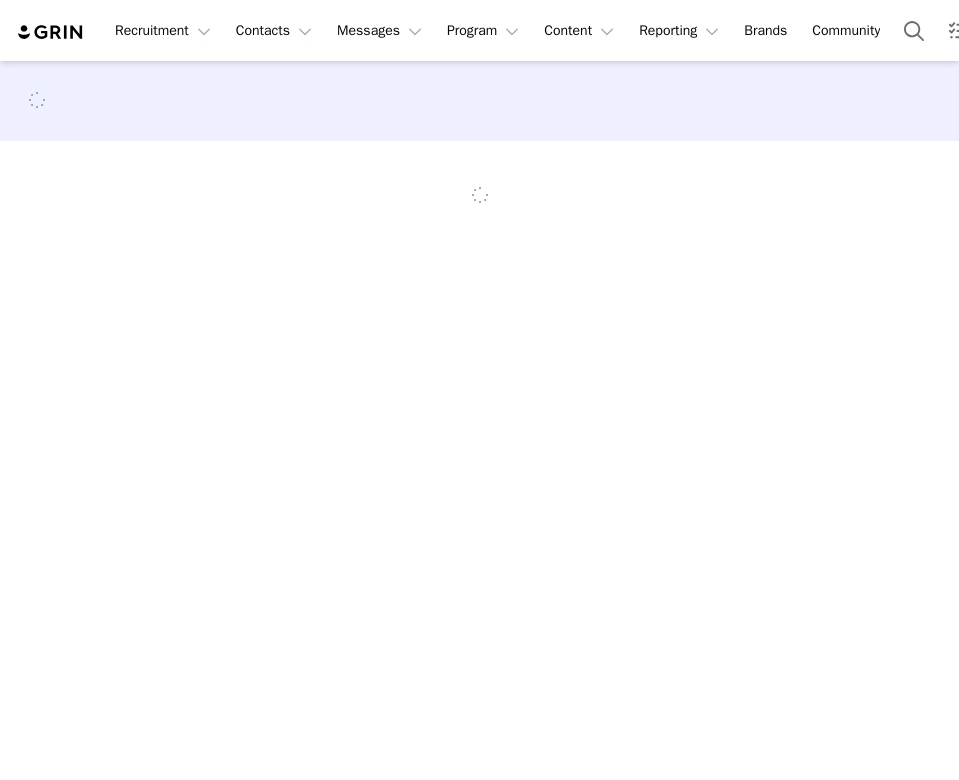scroll, scrollTop: 0, scrollLeft: 0, axis: both 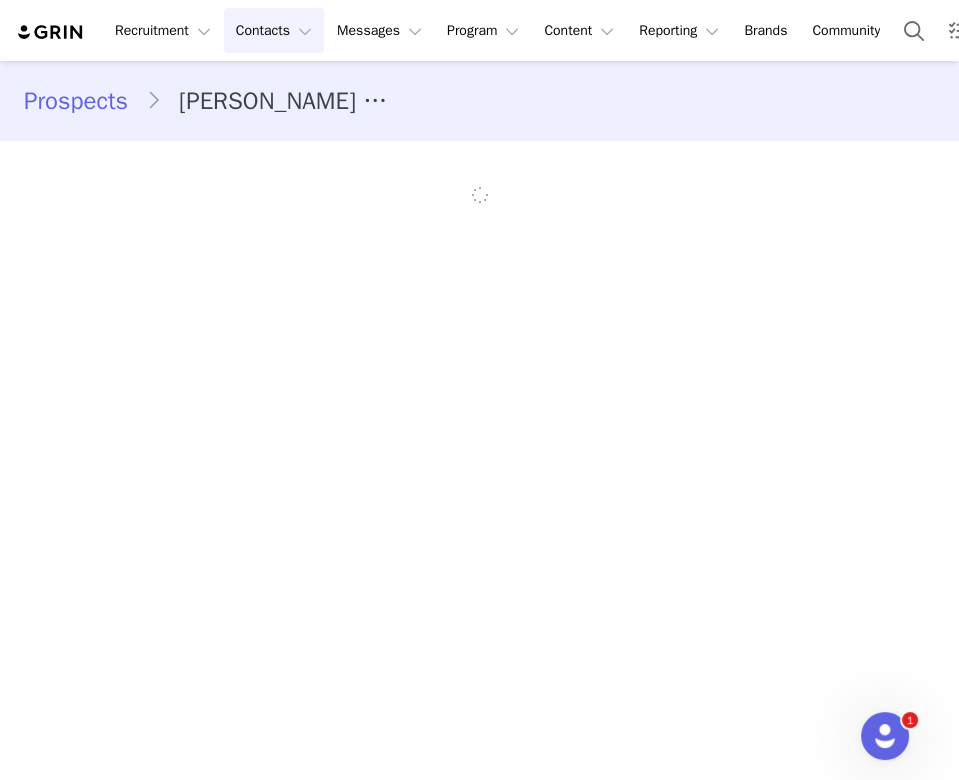 click on "Contacts Contacts" at bounding box center [274, 30] 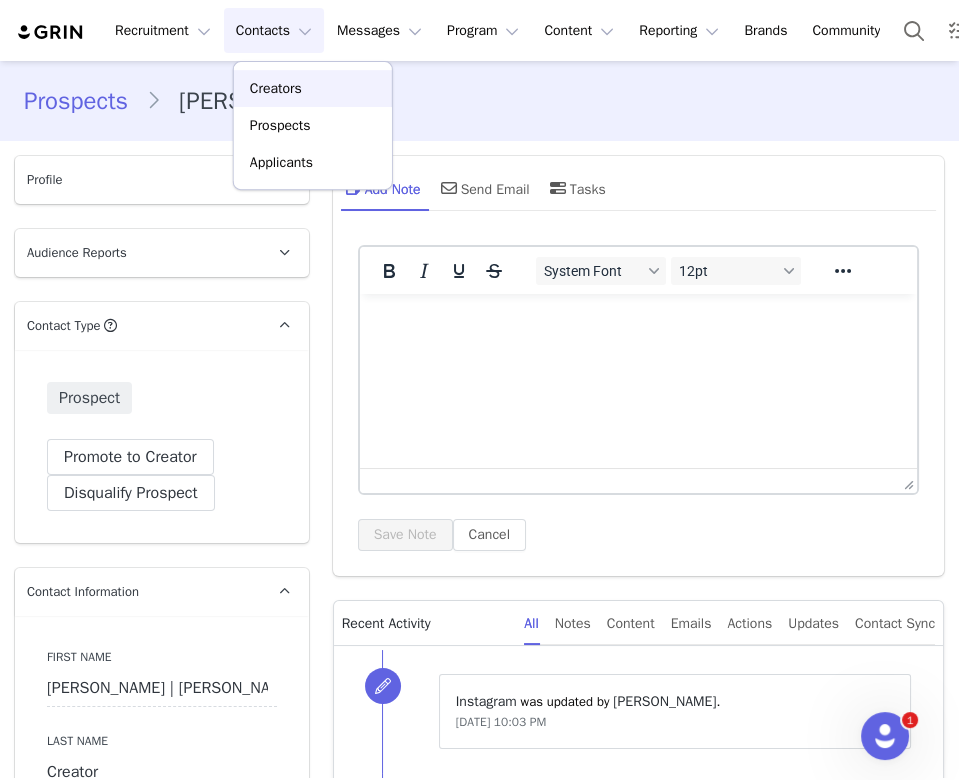type on "+1 ([GEOGRAPHIC_DATA])" 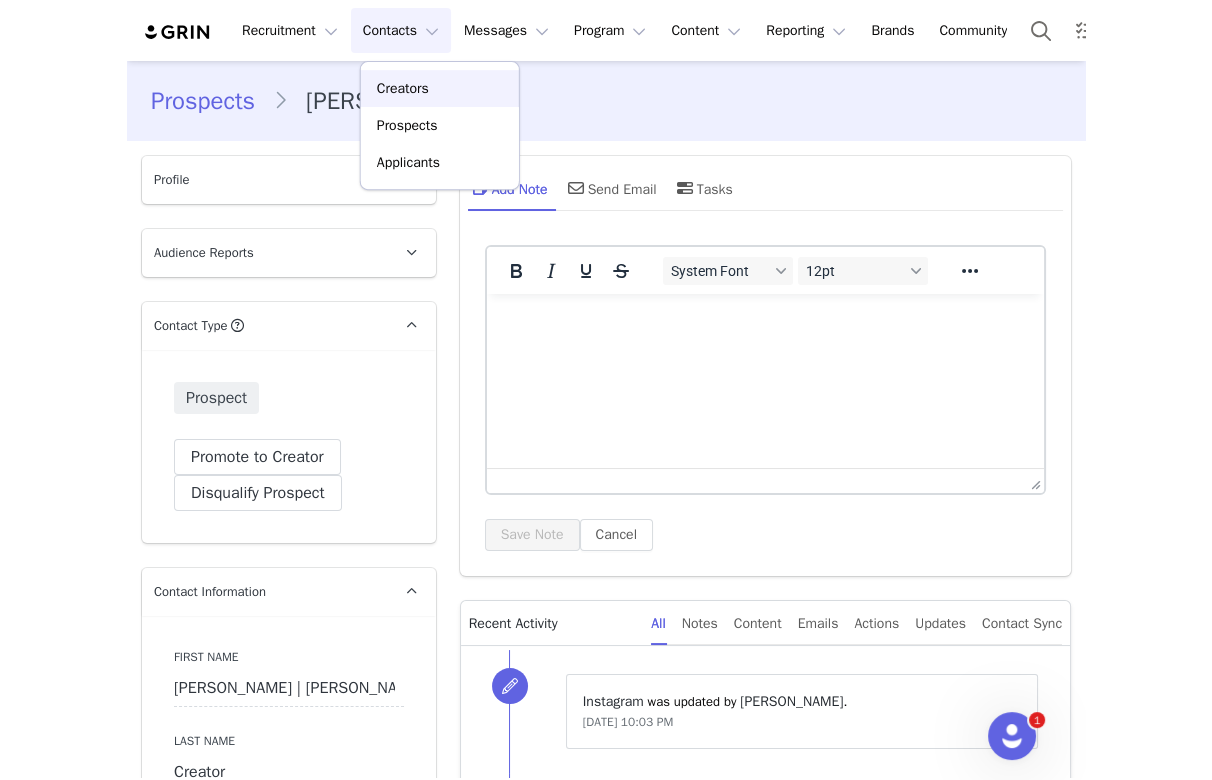 scroll, scrollTop: 0, scrollLeft: 0, axis: both 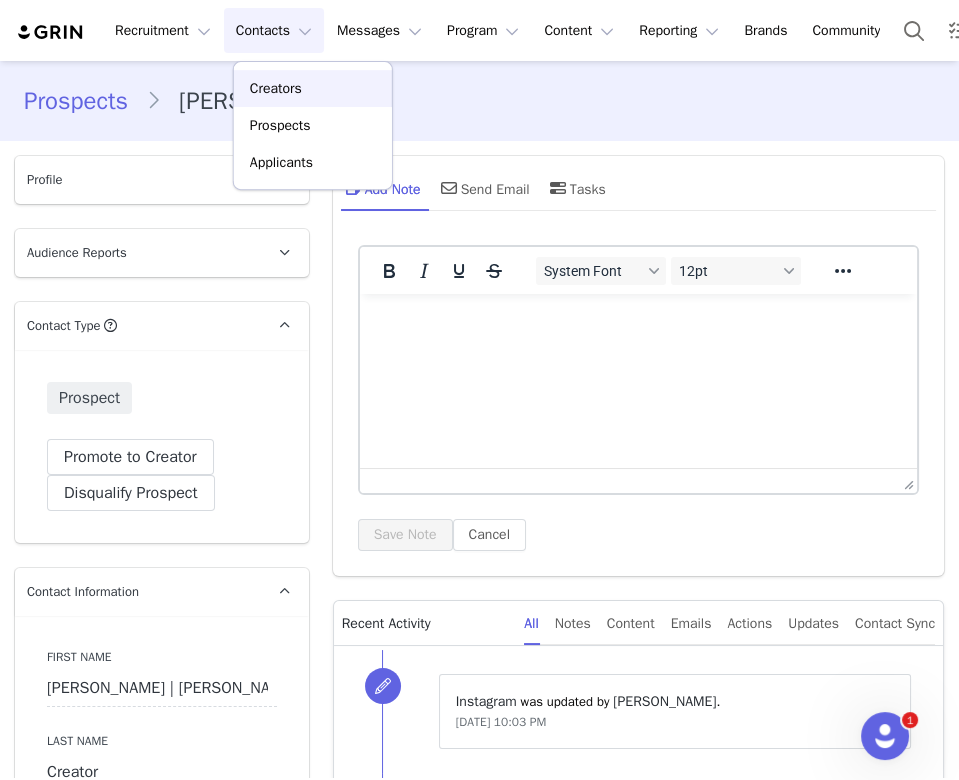 click on "Creators" at bounding box center [276, 88] 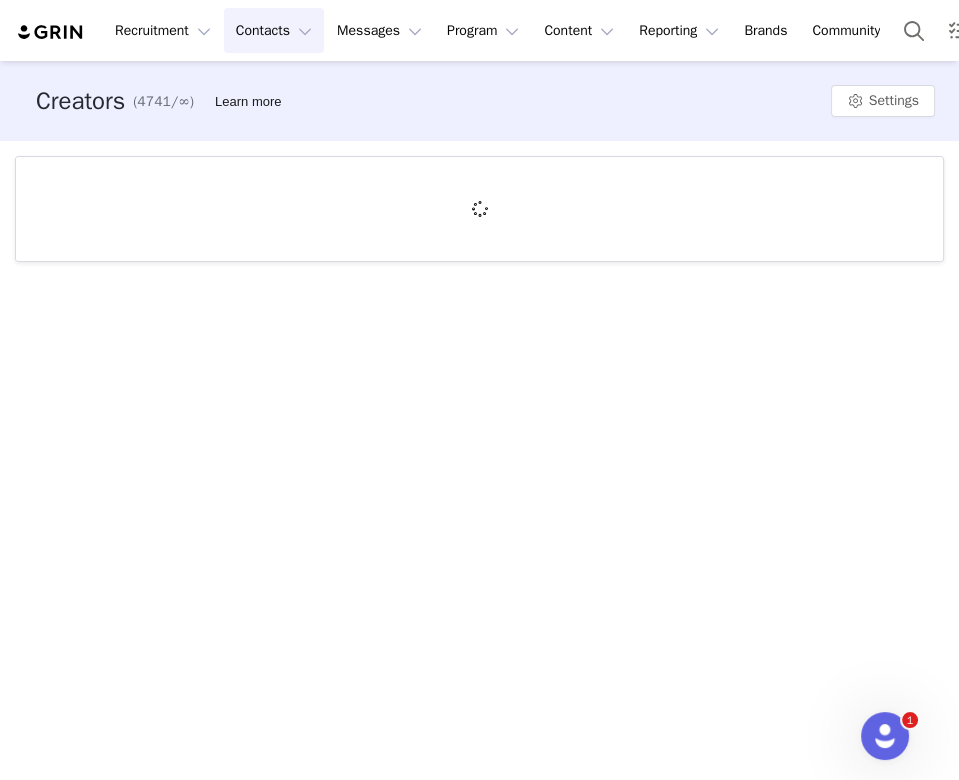 click on "Contacts Contacts" at bounding box center [274, 30] 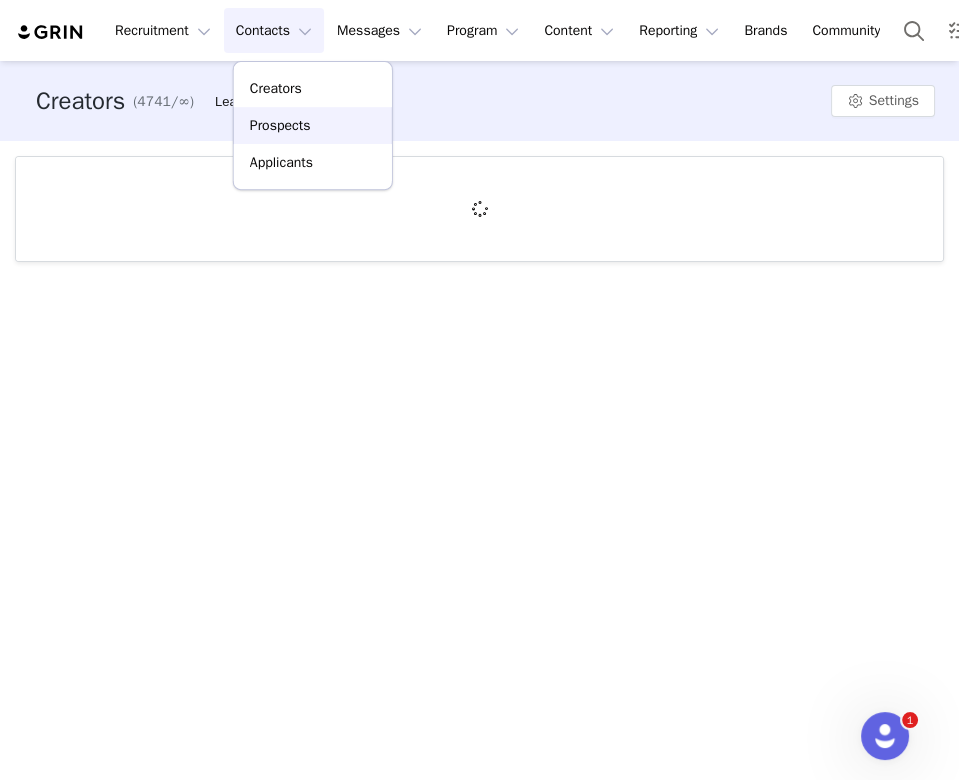 click on "Prospects" at bounding box center (280, 125) 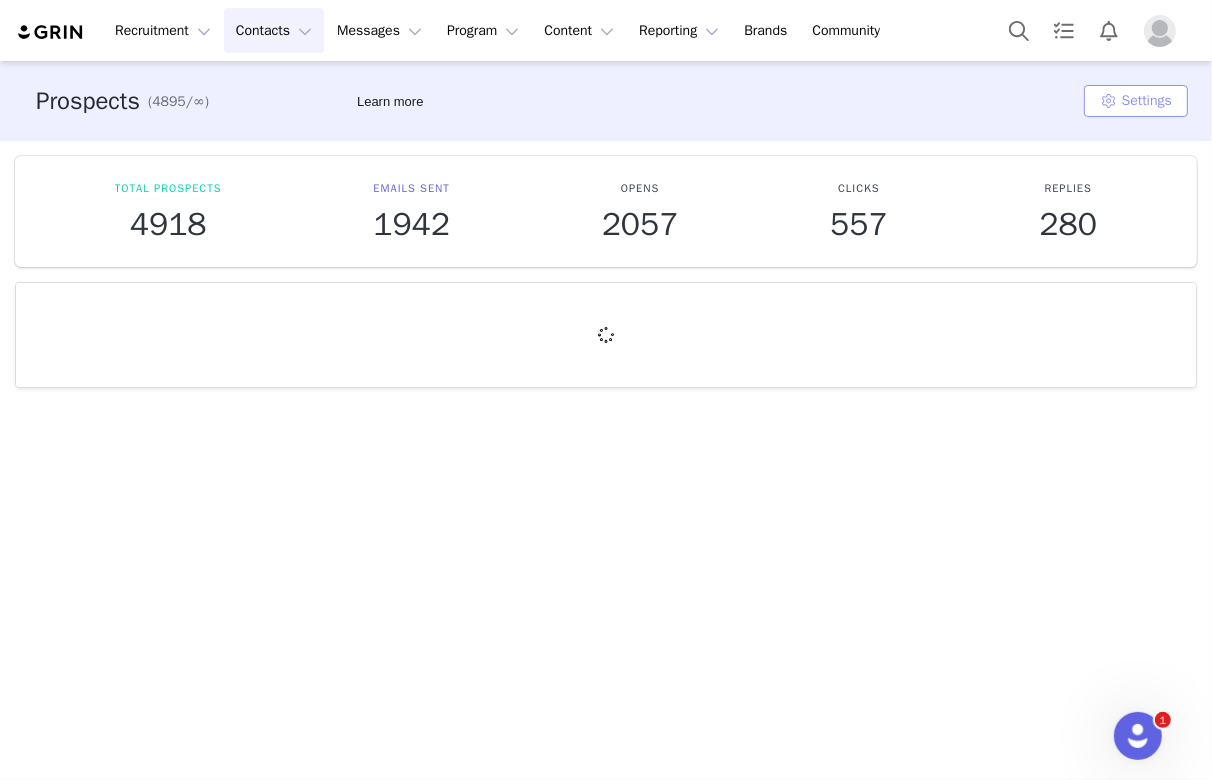 click on "Settings" at bounding box center [1136, 101] 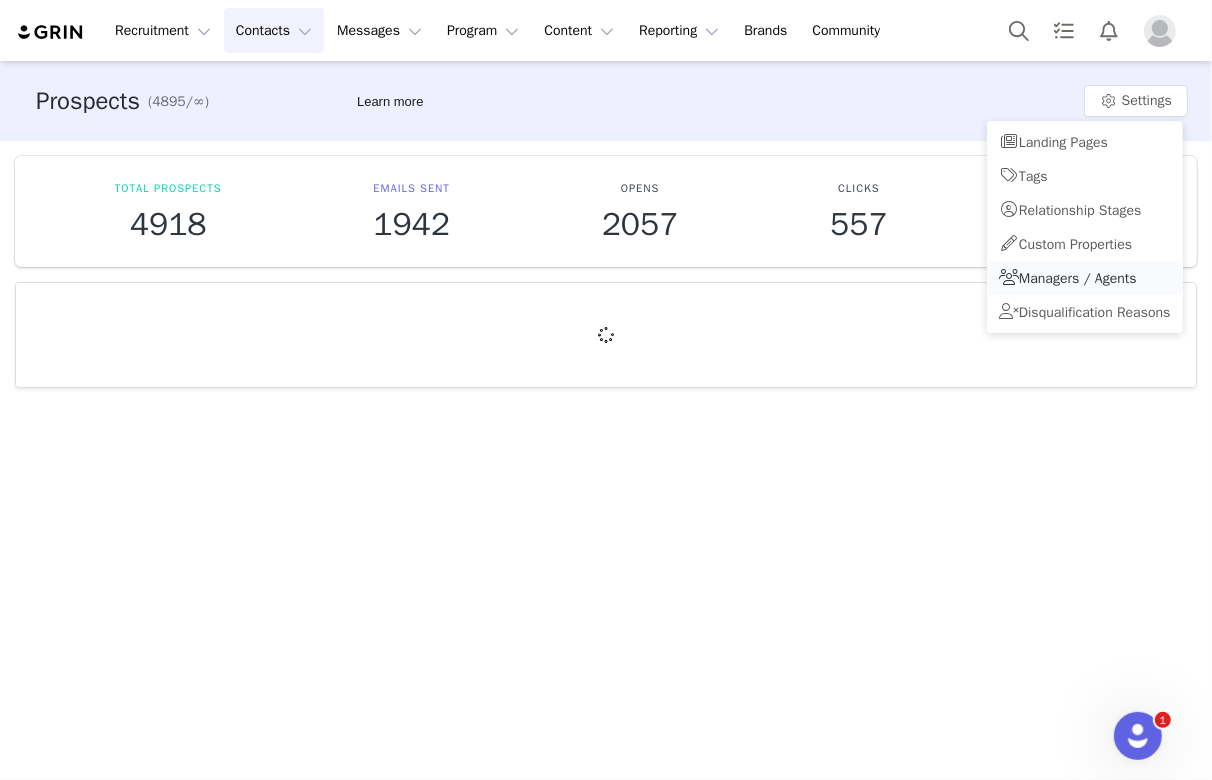 click on "Managers / Agents" at bounding box center [1078, 278] 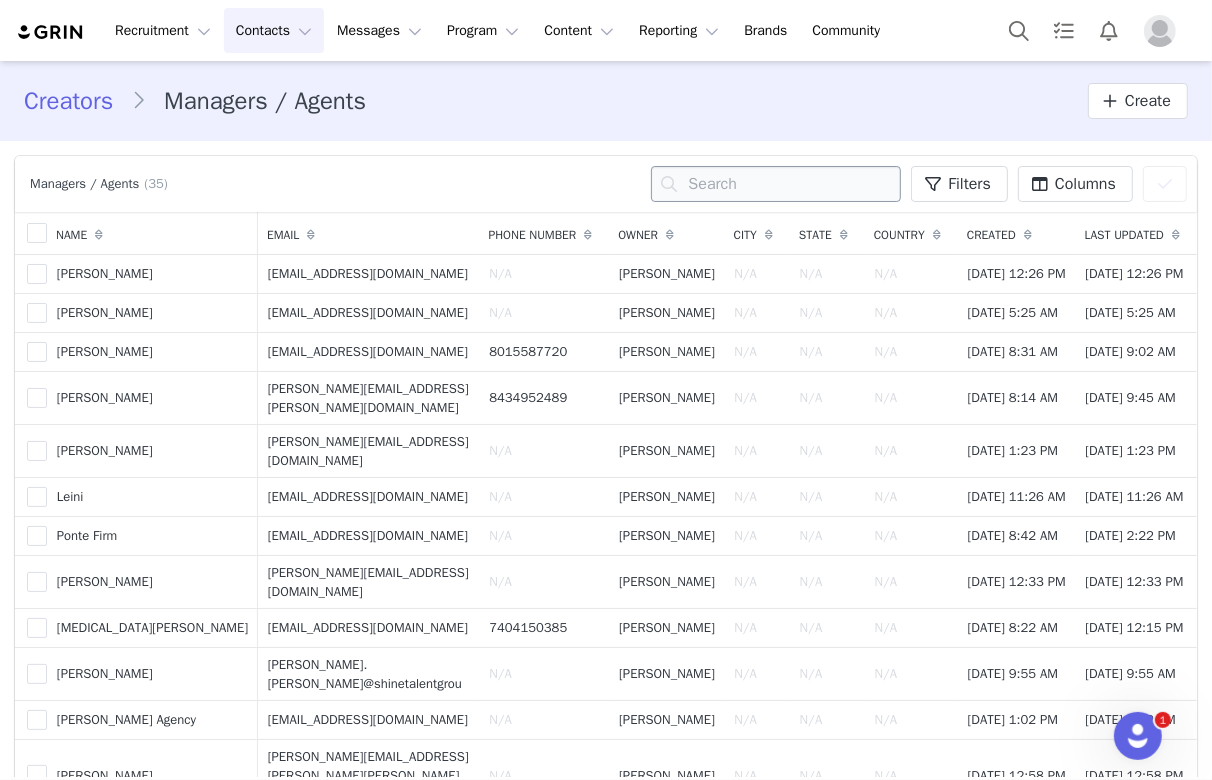 click at bounding box center (776, 184) 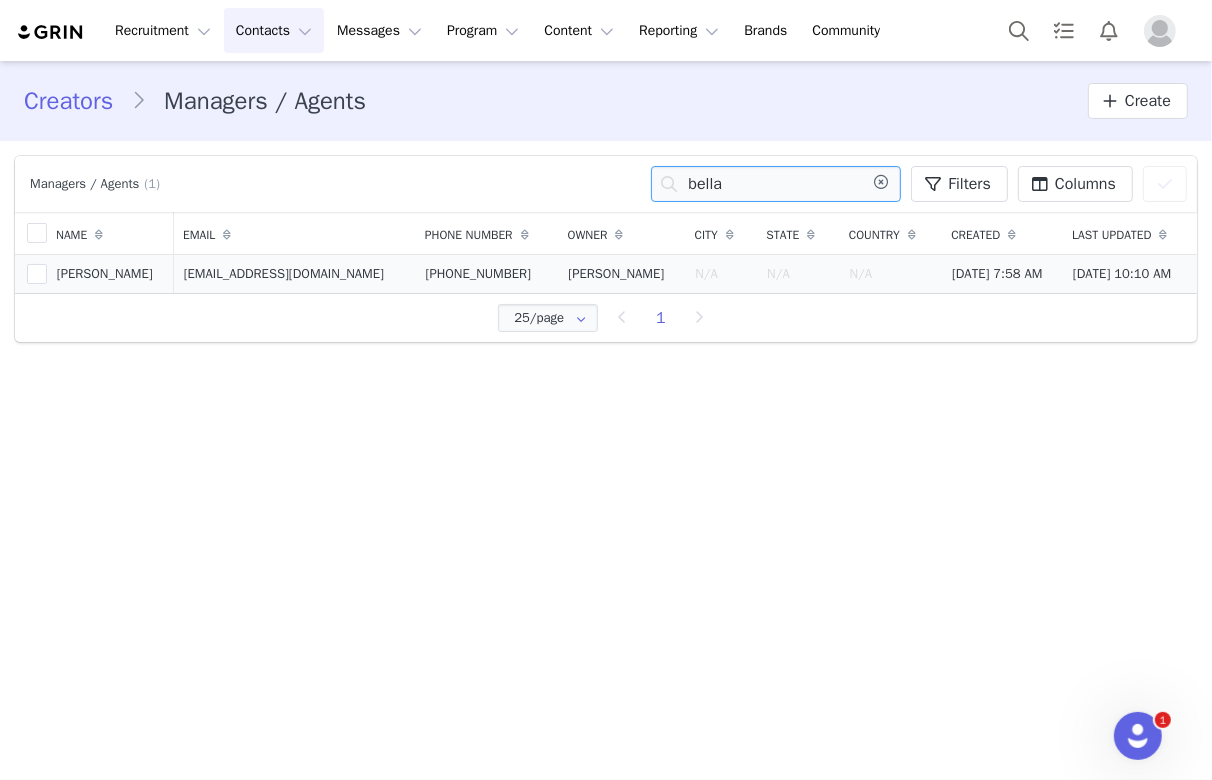 type on "bella" 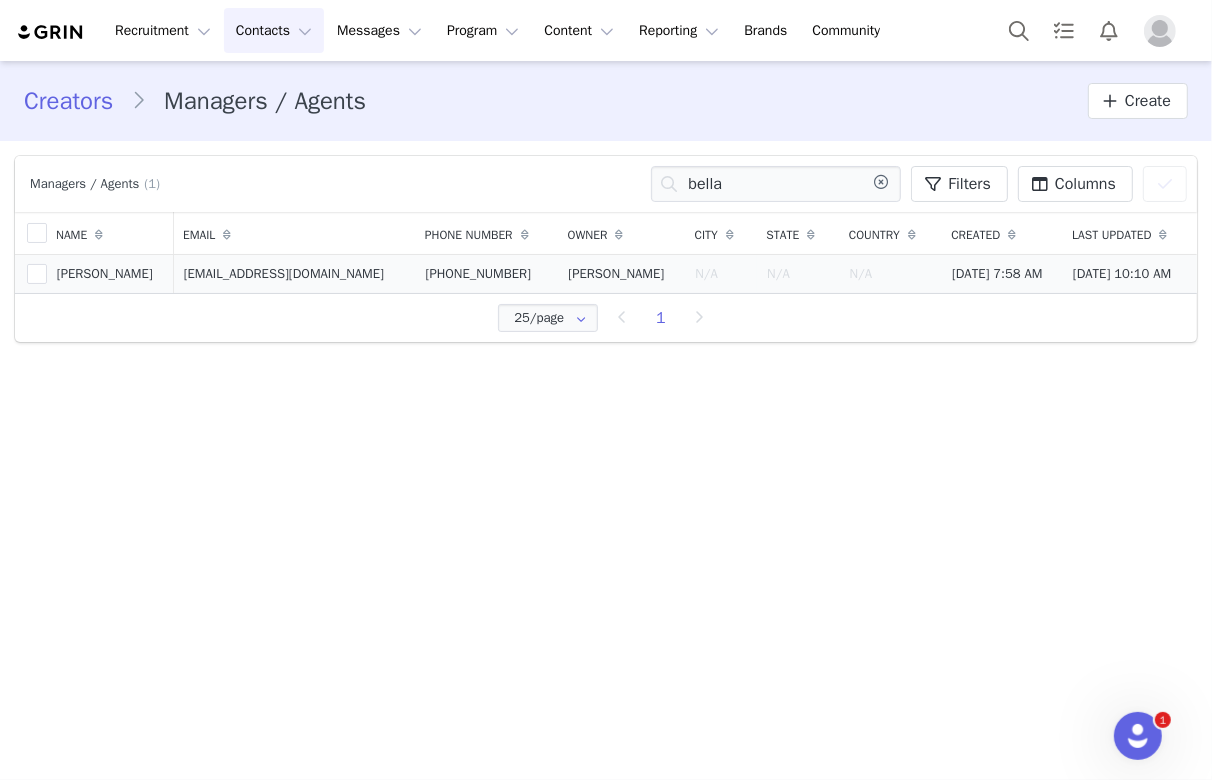 click on "bella@socialcasaco.com" at bounding box center (295, 274) 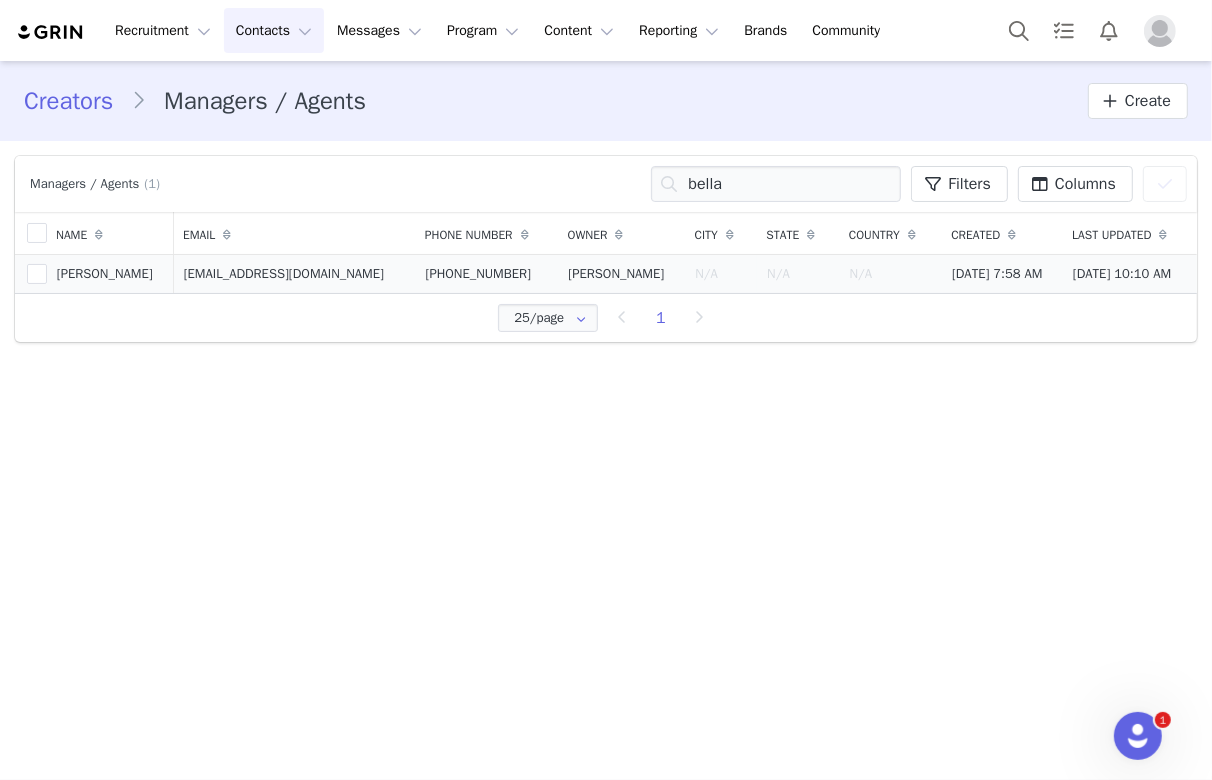 click on "Emma Grace" at bounding box center [110, 274] 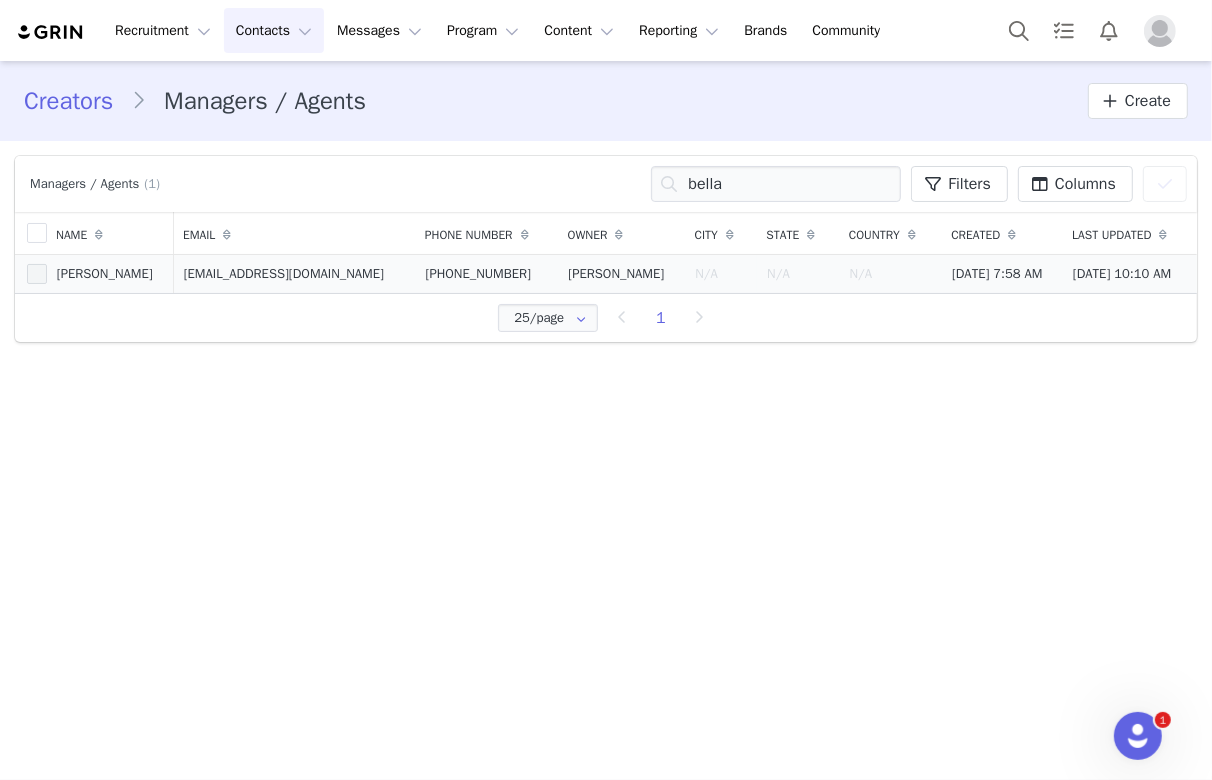 click at bounding box center (37, 274) 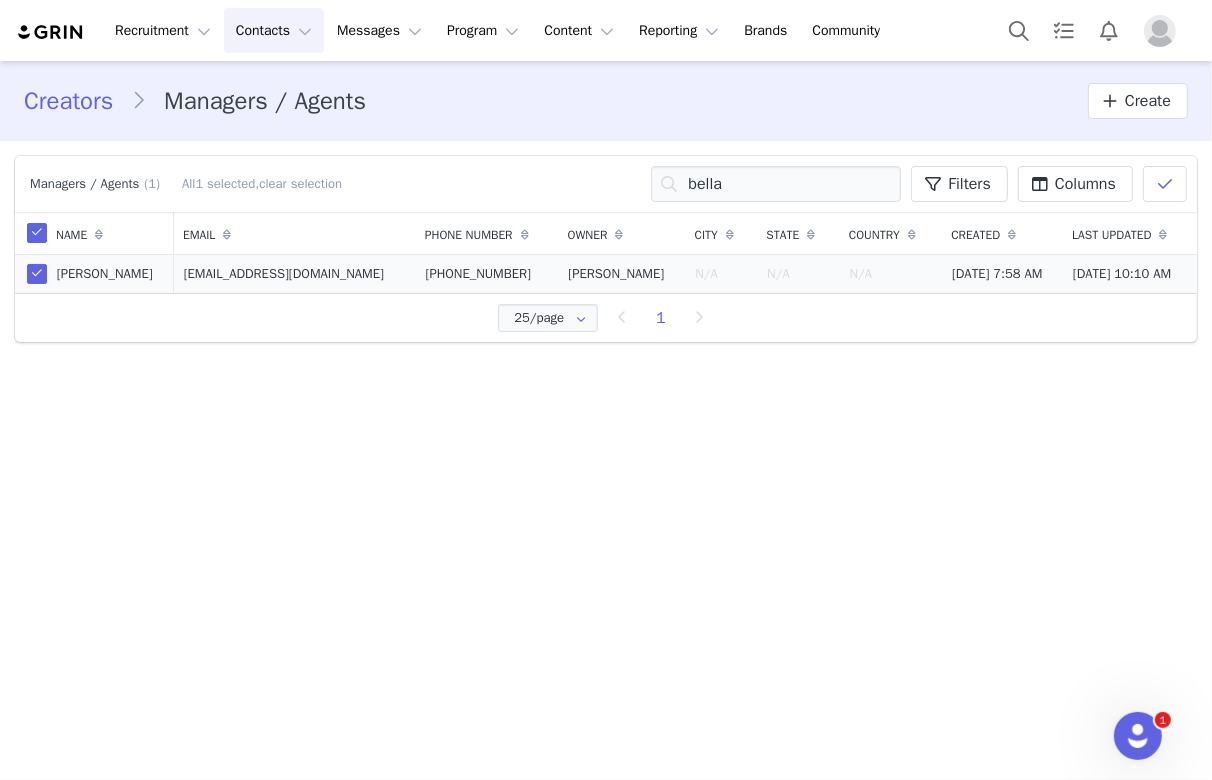 click on "Emma Grace" at bounding box center (105, 273) 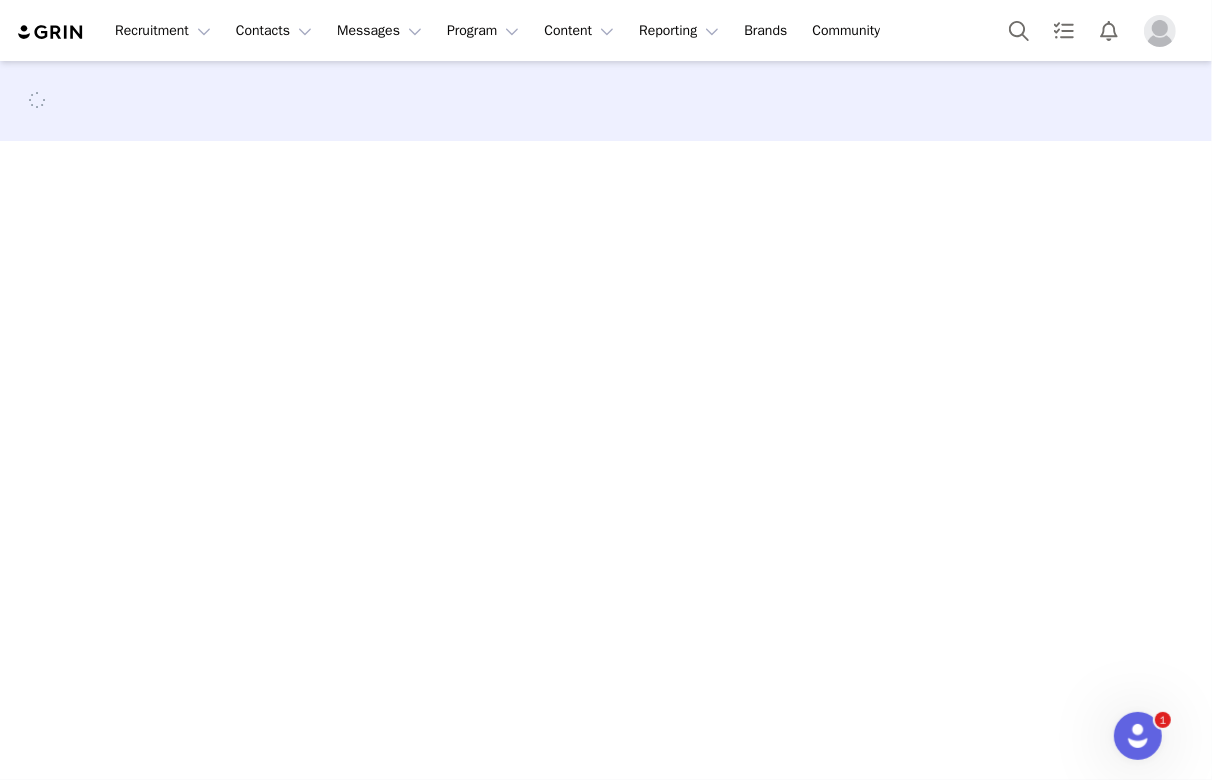 click at bounding box center [606, 419] 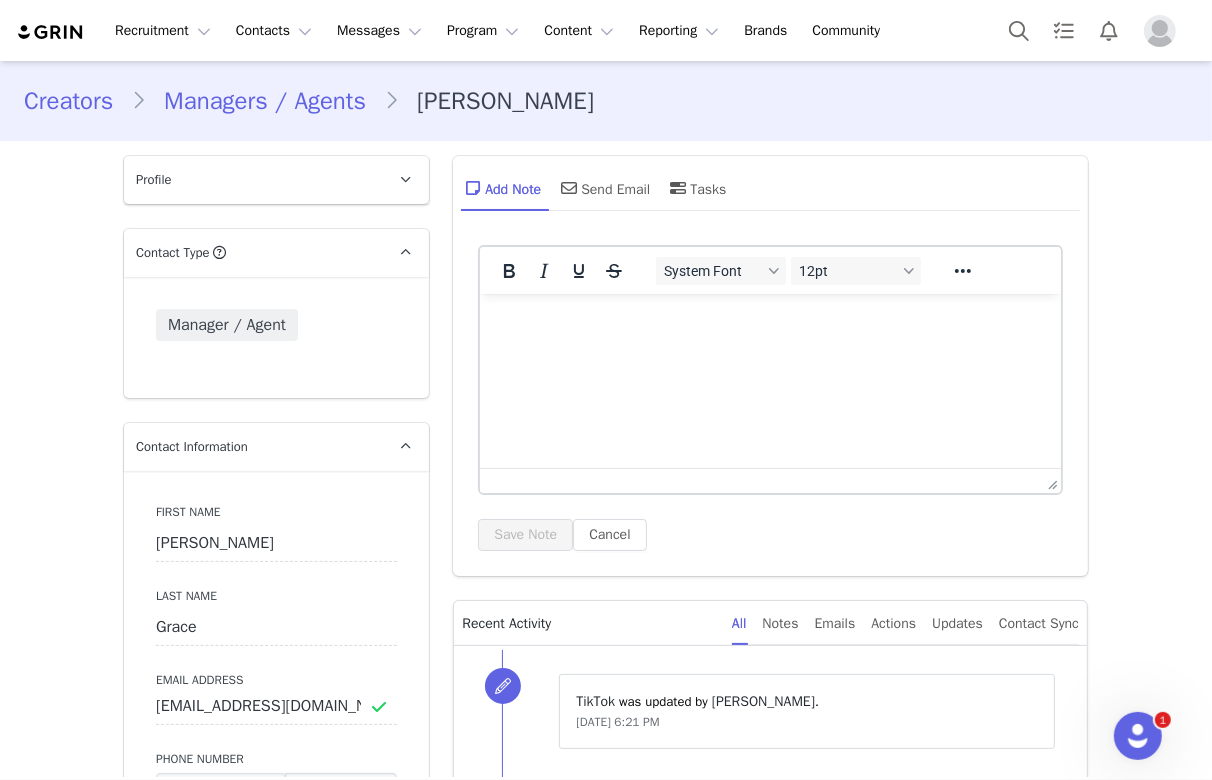 scroll, scrollTop: 0, scrollLeft: 0, axis: both 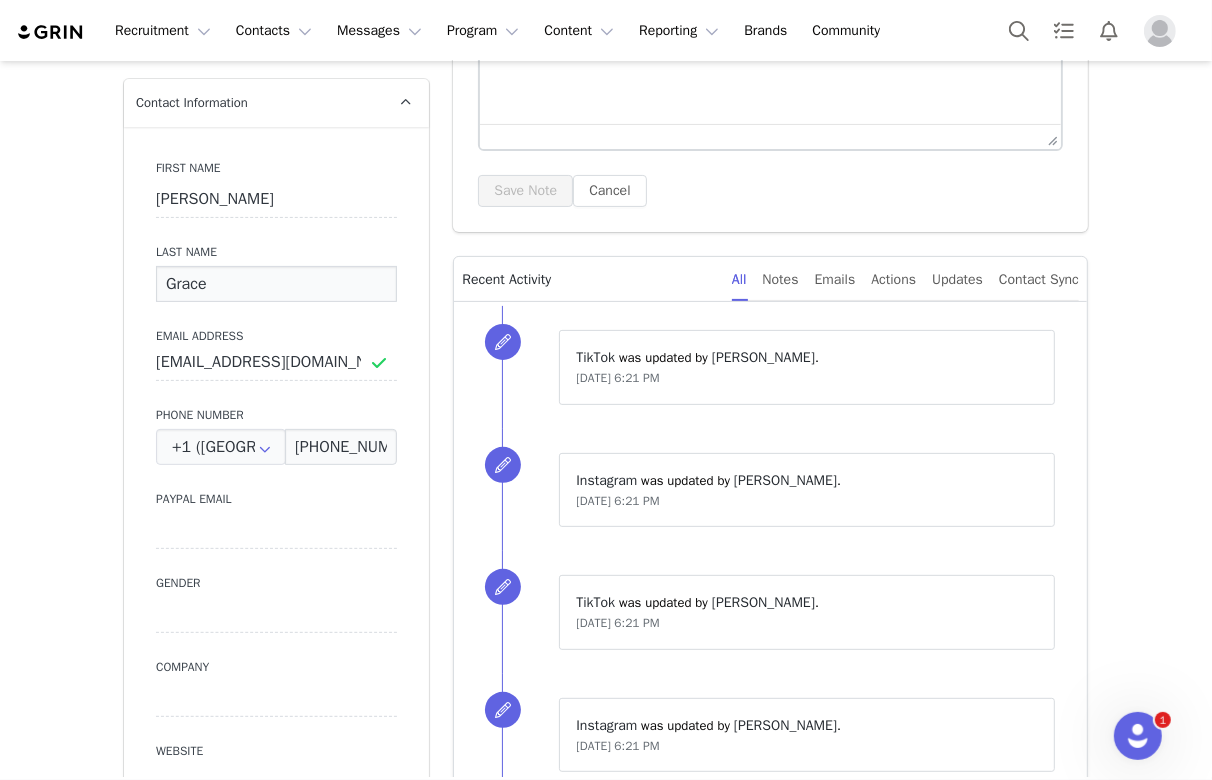 drag, startPoint x: 242, startPoint y: 281, endPoint x: 70, endPoint y: 281, distance: 172 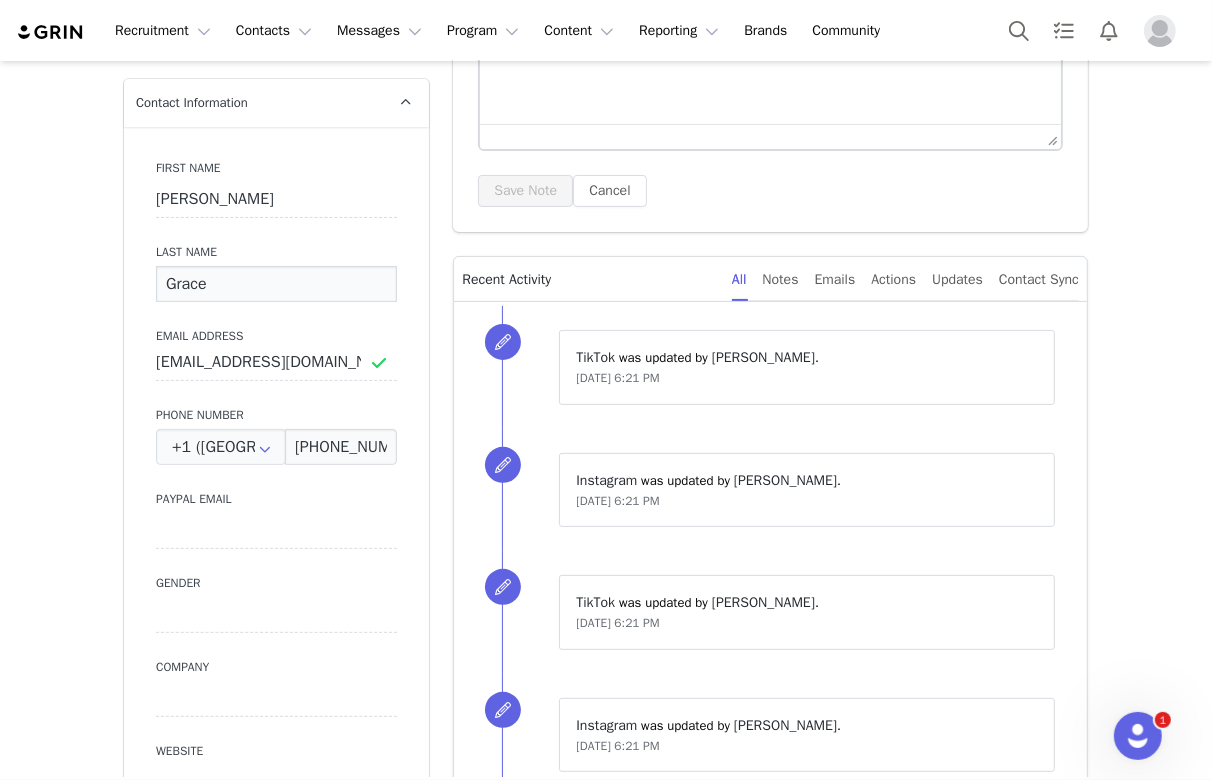click on "Creators Managers / Agents Emma Grace Profile  Emma Grace      108.4K followers  Contact Type  Contact type can be Creator, Prospect, Application, or Manager.   Manager / Agent  Contact Information  First Name  Emma  Last Name  Grace Email Address bella@socialcasaco.com  Phone Number  +1 (United States) +93 (Afghanistan) +358 (Aland Islands) +355 (Albania) +213 (Algeria) +376 (Andorra) +244 (Angola) +1264 (Anguilla) +1268 (Antigua And Barbuda) +54 (Argentina) +374 (Armenia) +297 (Aruba) +61 (Australia) +43 (Austria) +994 (Azerbaijan) +1242 (Bahamas) +973 (Bahrain) +880 (Bangladesh) +1246 (Barbados) +375 (Belarus) +32 (Belgium) +501 (Belize) +229 (Benin) +1441 (Bermuda) +975 (Bhutan) +591 (Bolivia) +599 (Bonaire, Sint Eustatius and Saba) +387 (Bosnia And Herzegovina) +267 (Botswana) +0 (Bouvet Island) +55 (Brazil) +673 (Brunei) +359 (Bulgaria) +226 (Burkina Faso) +257 (Burundi) +855 (Cambodia) +1 (Canada) +238 (Cape Verde) +1345 (Cayman Islands) +236 (Central African Republic) +235 (Chad) +56 (Chile)  Gender" at bounding box center [606, 1251] 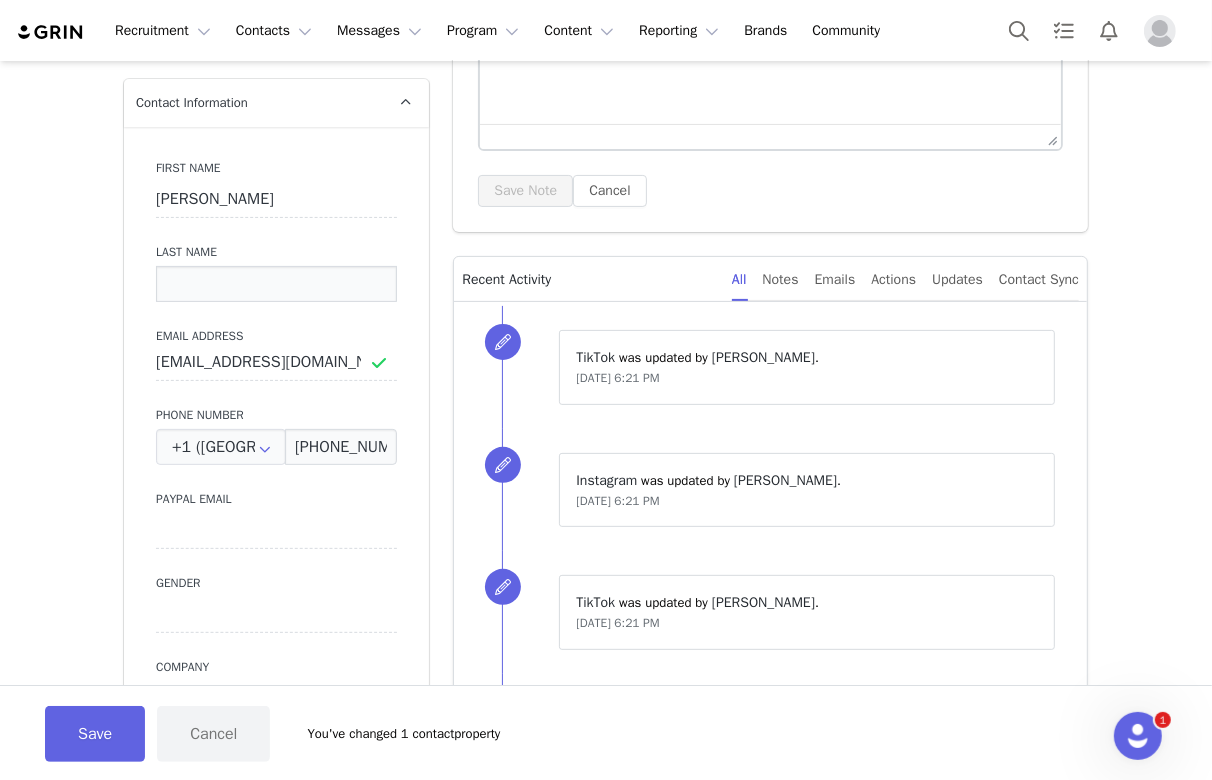 type 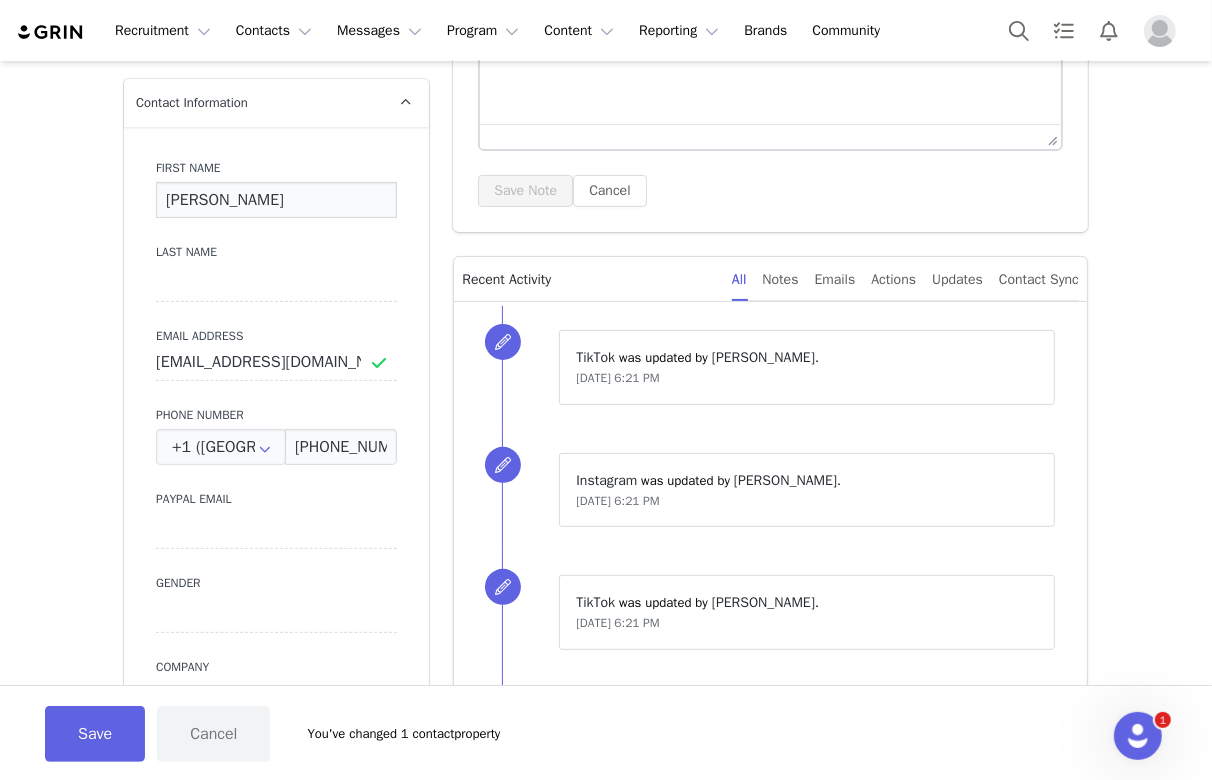 drag, startPoint x: 246, startPoint y: 195, endPoint x: 0, endPoint y: 195, distance: 246 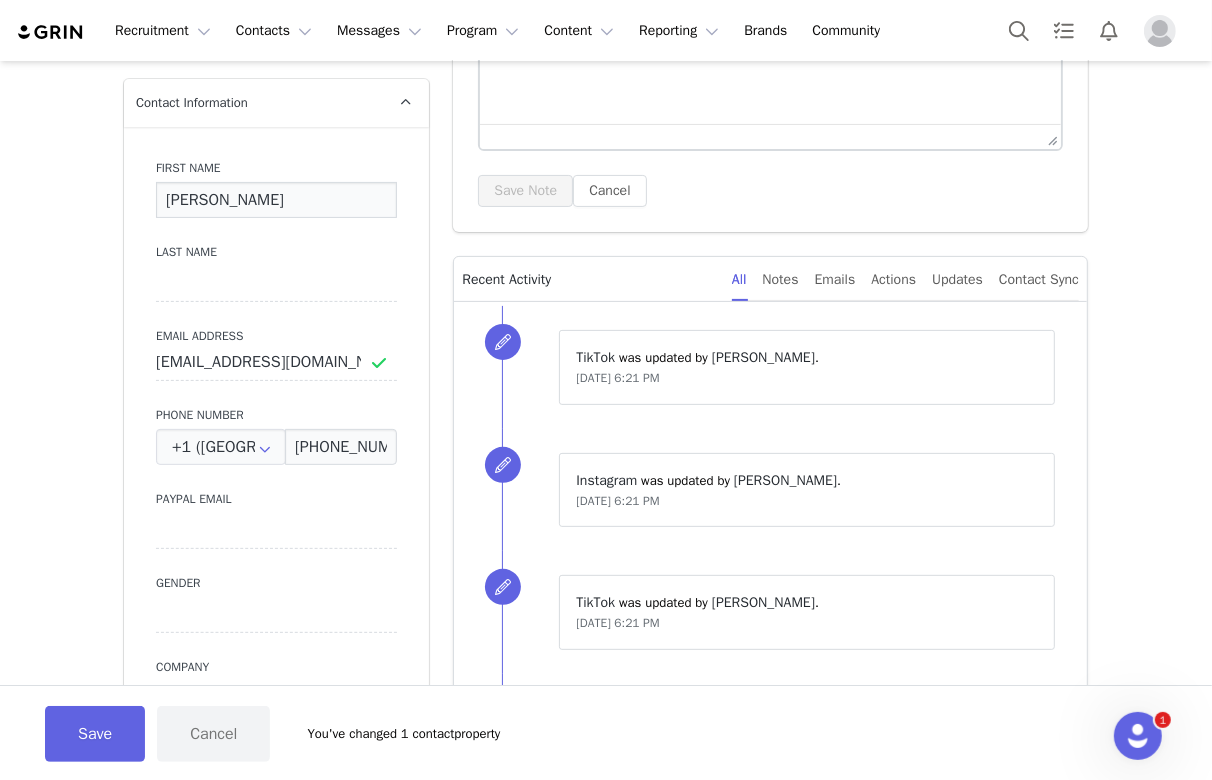 click on "Creators Managers / Agents Emma Grace Profile  Emma Grace      108.4K followers  Contact Type  Contact type can be Creator, Prospect, Application, or Manager.   Manager / Agent  Contact Information  First Name  Emma  Last Name  Email Address bella@socialcasaco.com  Phone Number  +1 (United States) +93 (Afghanistan) +358 (Aland Islands) +355 (Albania) +213 (Algeria) +376 (Andorra) +244 (Angola) +1264 (Anguilla) +1268 (Antigua And Barbuda) +54 (Argentina) +374 (Armenia) +297 (Aruba) +61 (Australia) +43 (Austria) +994 (Azerbaijan) +1242 (Bahamas) +973 (Bahrain) +880 (Bangladesh) +1246 (Barbados) +375 (Belarus) +32 (Belgium) +501 (Belize) +229 (Benin) +1441 (Bermuda) +975 (Bhutan) +591 (Bolivia) +599 (Bonaire, Sint Eustatius and Saba) +387 (Bosnia And Herzegovina) +267 (Botswana) +0 (Bouvet Island) +55 (Brazil) +673 (Brunei) +359 (Bulgaria) +226 (Burkina Faso) +257 (Burundi) +855 (Cambodia) +1 (Canada) +238 (Cape Verde) +1345 (Cayman Islands) +236 (Central African Republic) +235 (Chad) +56 (Chile) +86 (China)" at bounding box center [606, 1251] 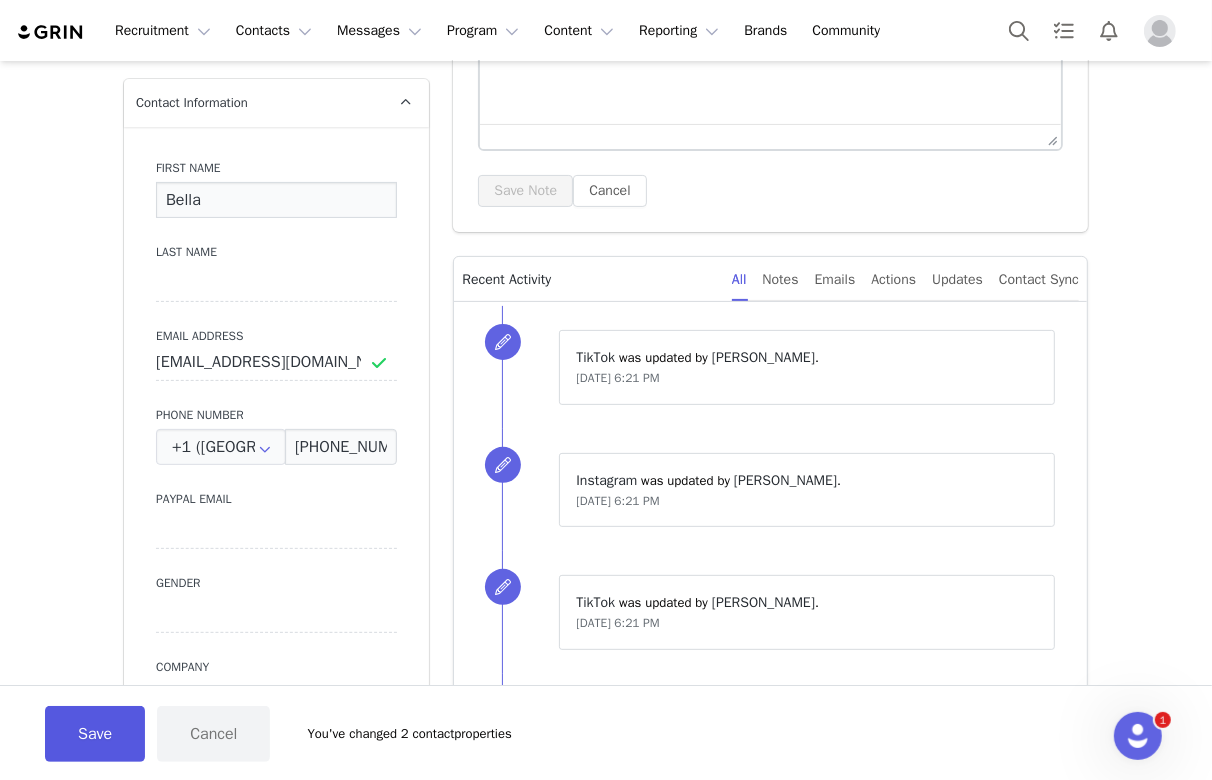 type on "Bella" 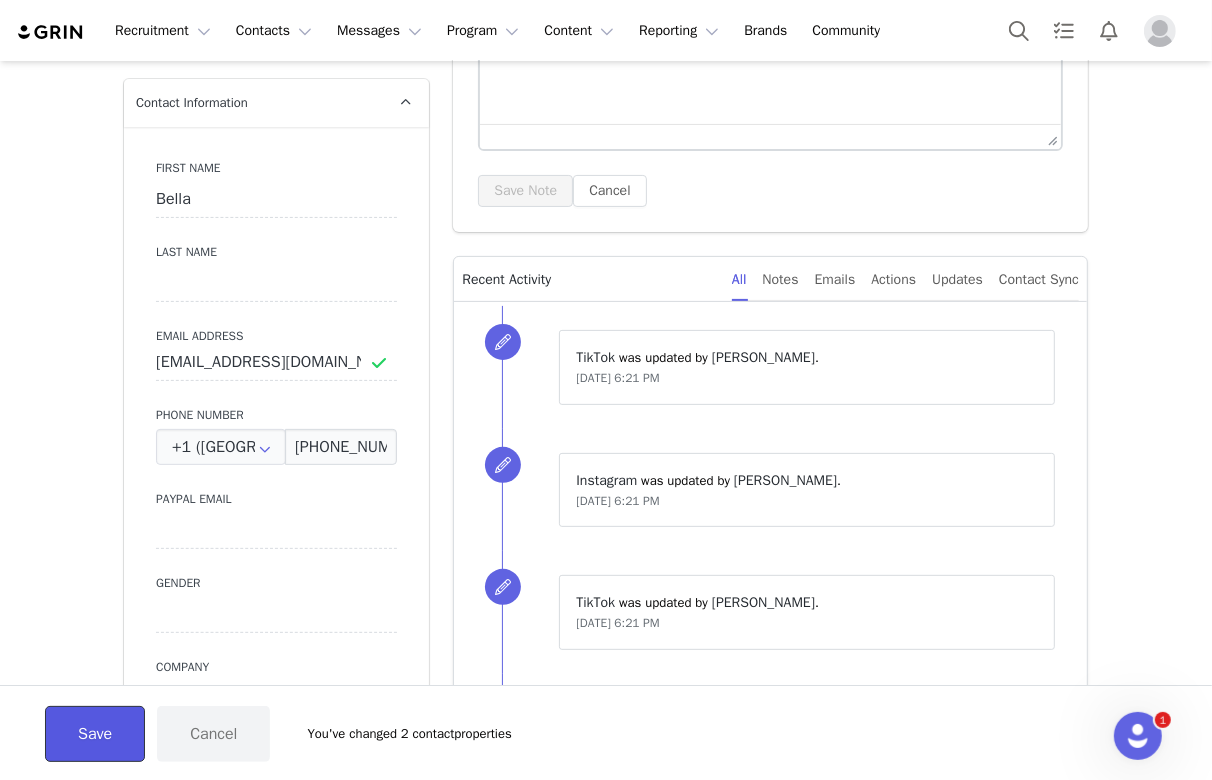 click on "Save" at bounding box center [95, 734] 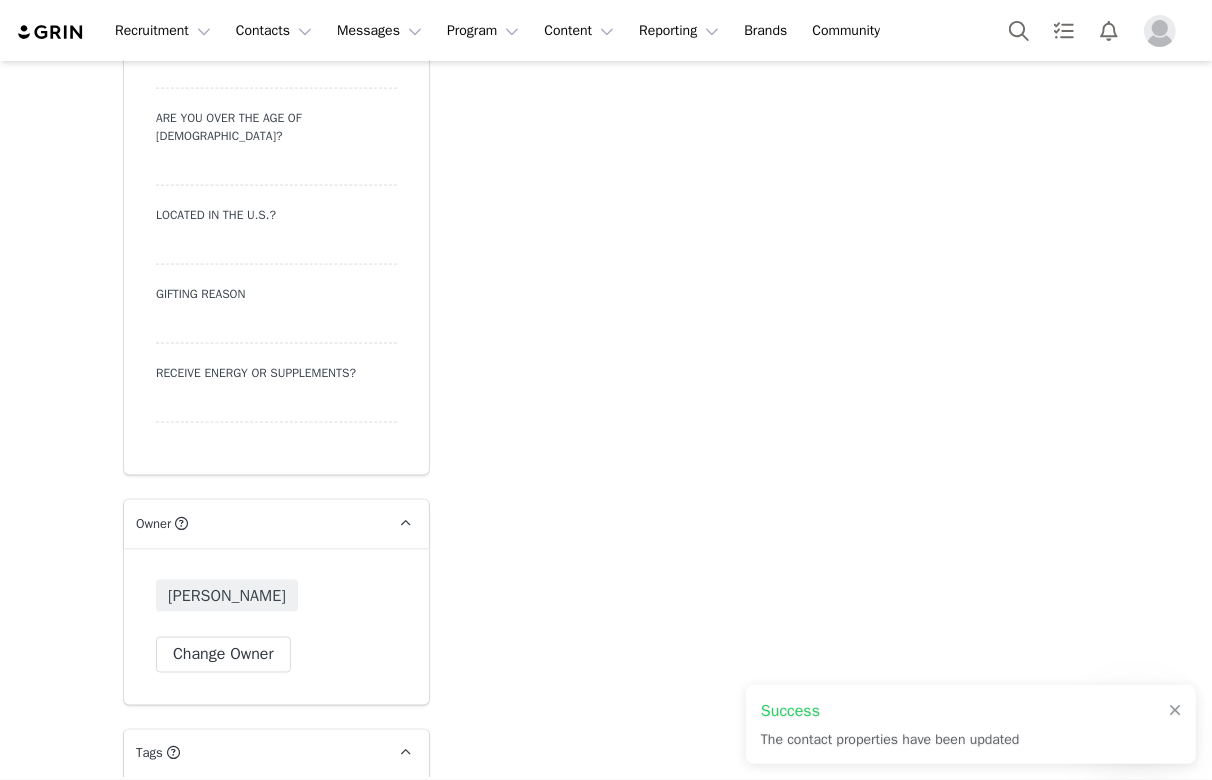 scroll, scrollTop: 2285, scrollLeft: 0, axis: vertical 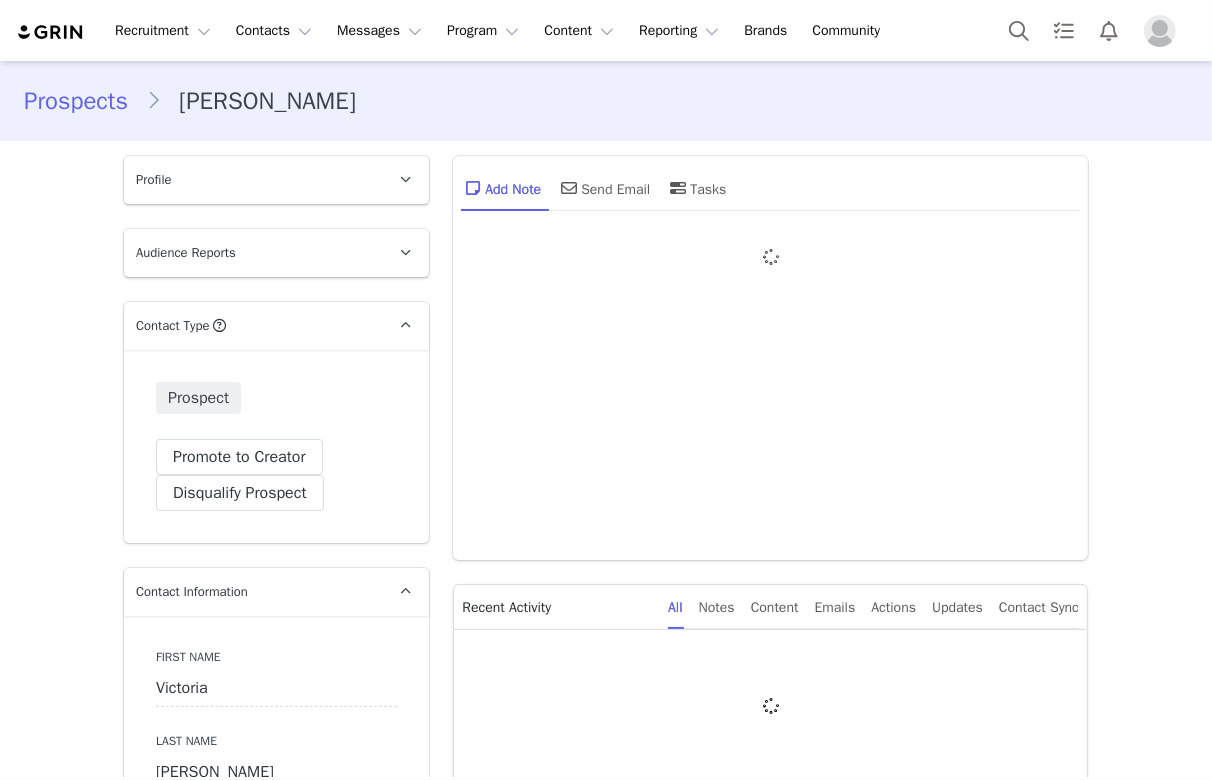 type on "+1 ([GEOGRAPHIC_DATA])" 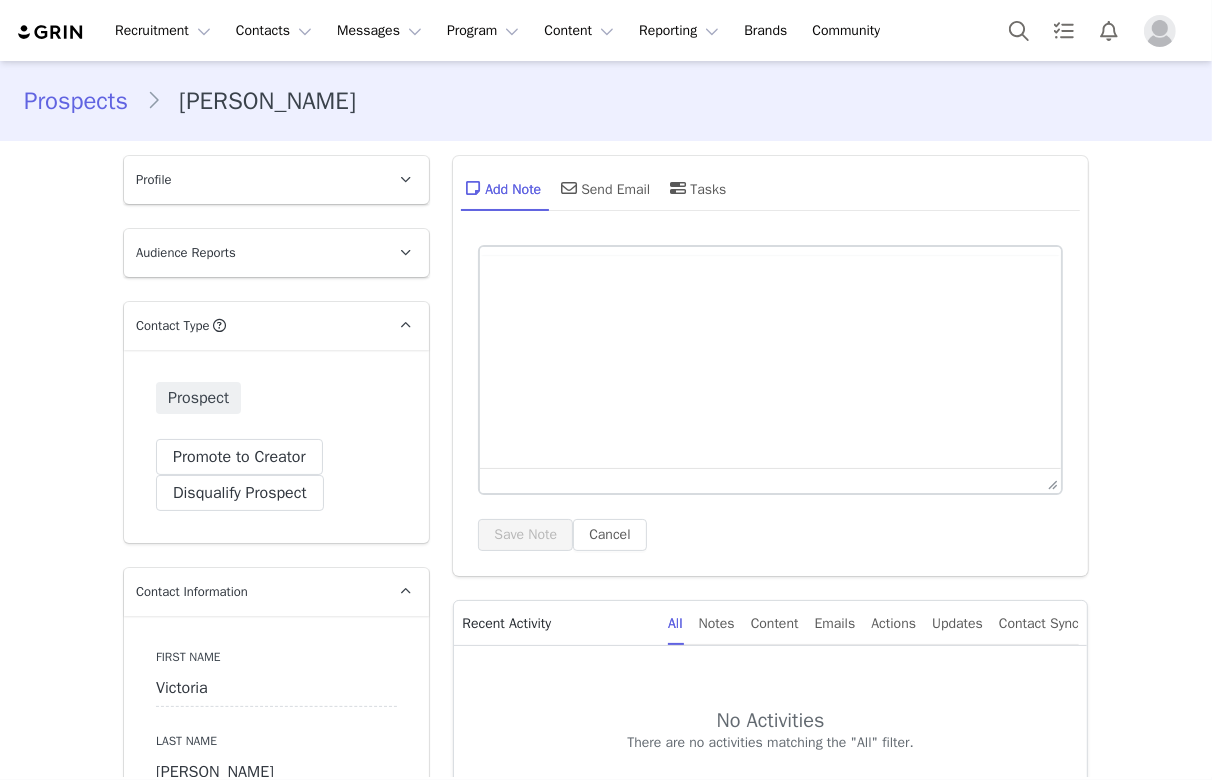scroll, scrollTop: 0, scrollLeft: 0, axis: both 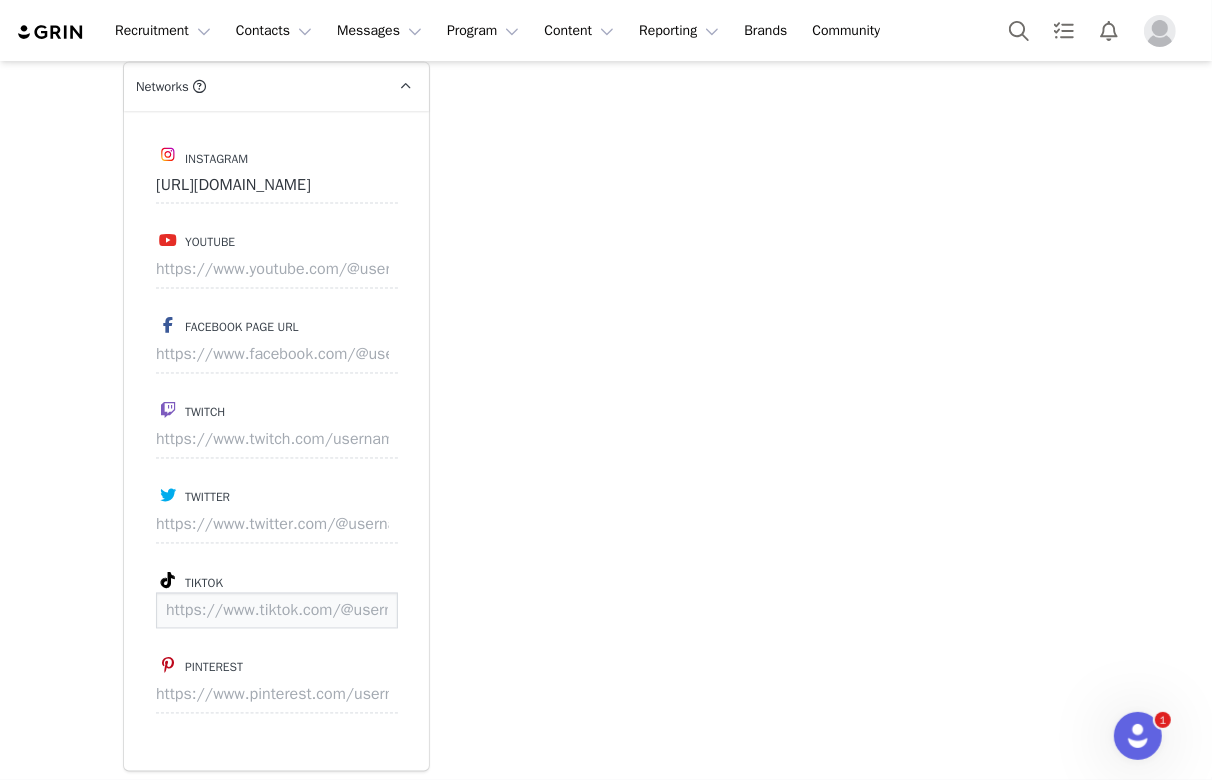 click at bounding box center [277, 611] 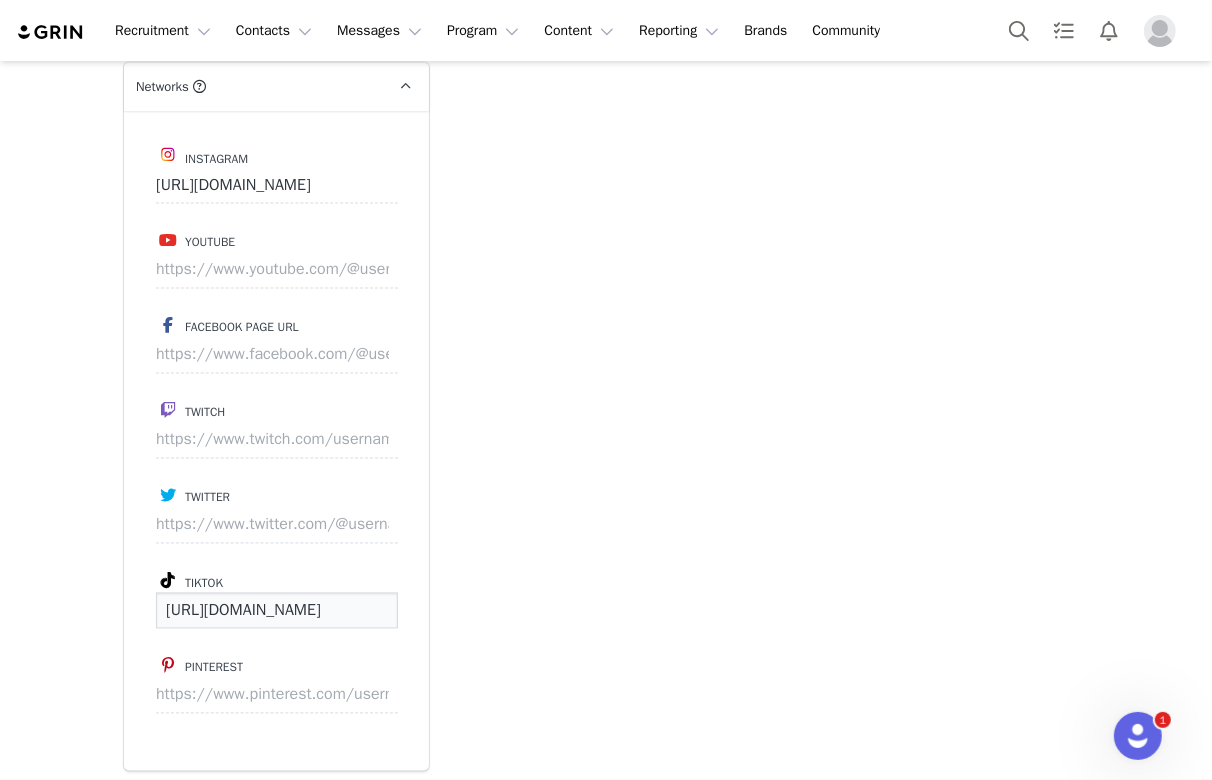 scroll, scrollTop: 0, scrollLeft: 158, axis: horizontal 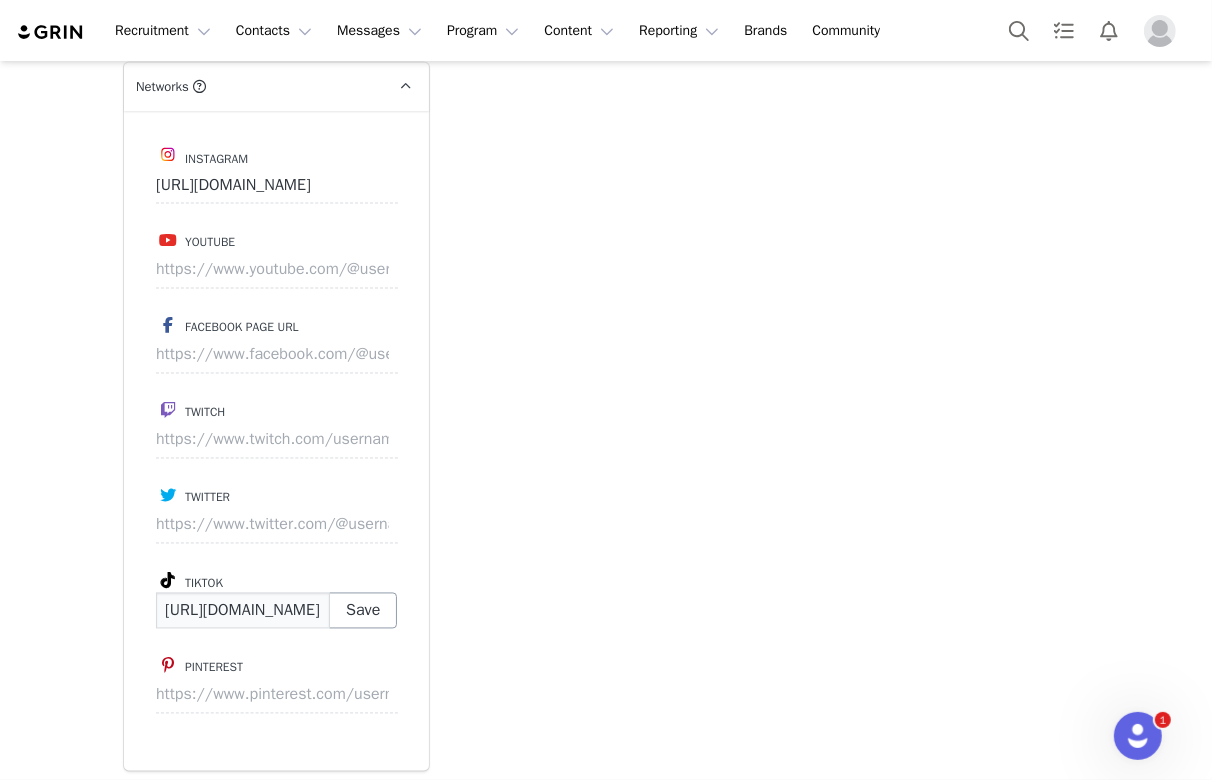 type on "[URL][DOMAIN_NAME]" 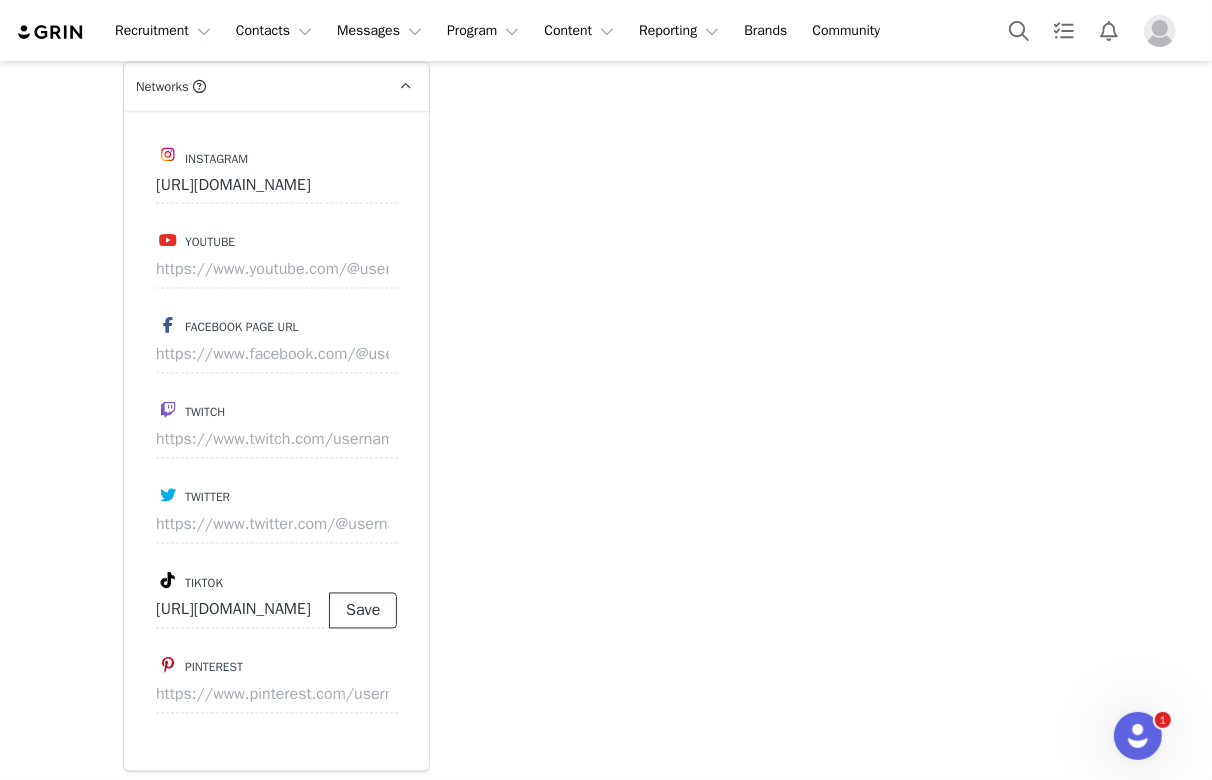 click on "Save" at bounding box center [363, 611] 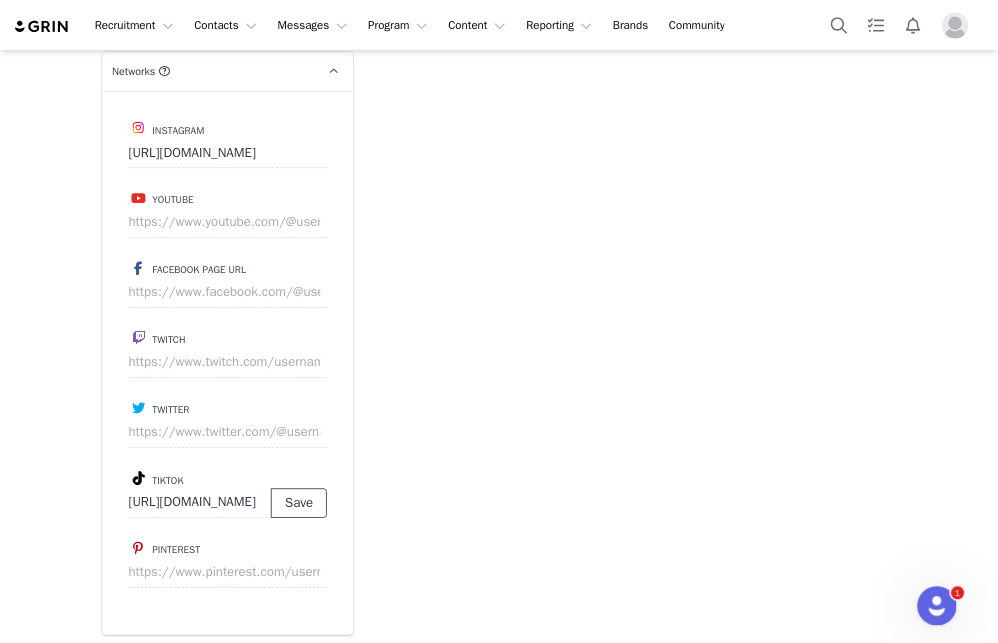 scroll, scrollTop: 0, scrollLeft: 0, axis: both 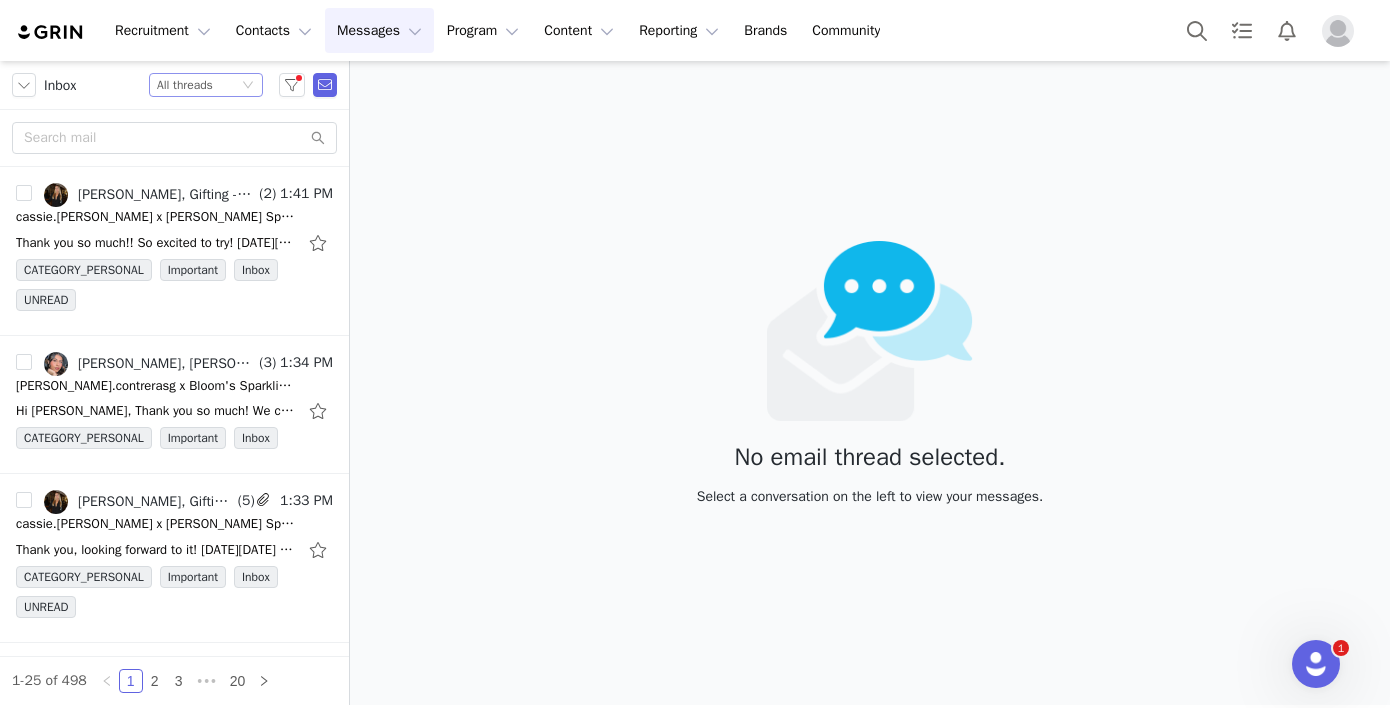 click on "Status All threads" at bounding box center [197, 85] 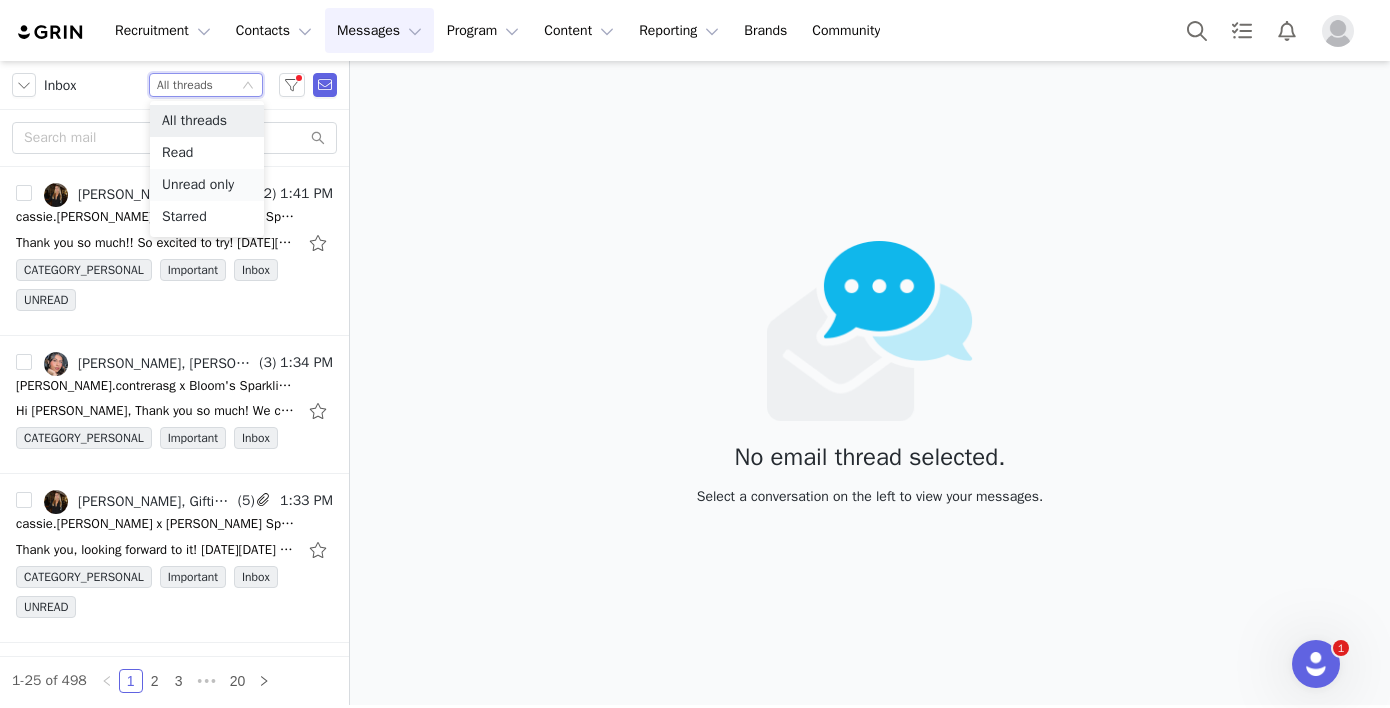 click on "Unread only" at bounding box center (207, 185) 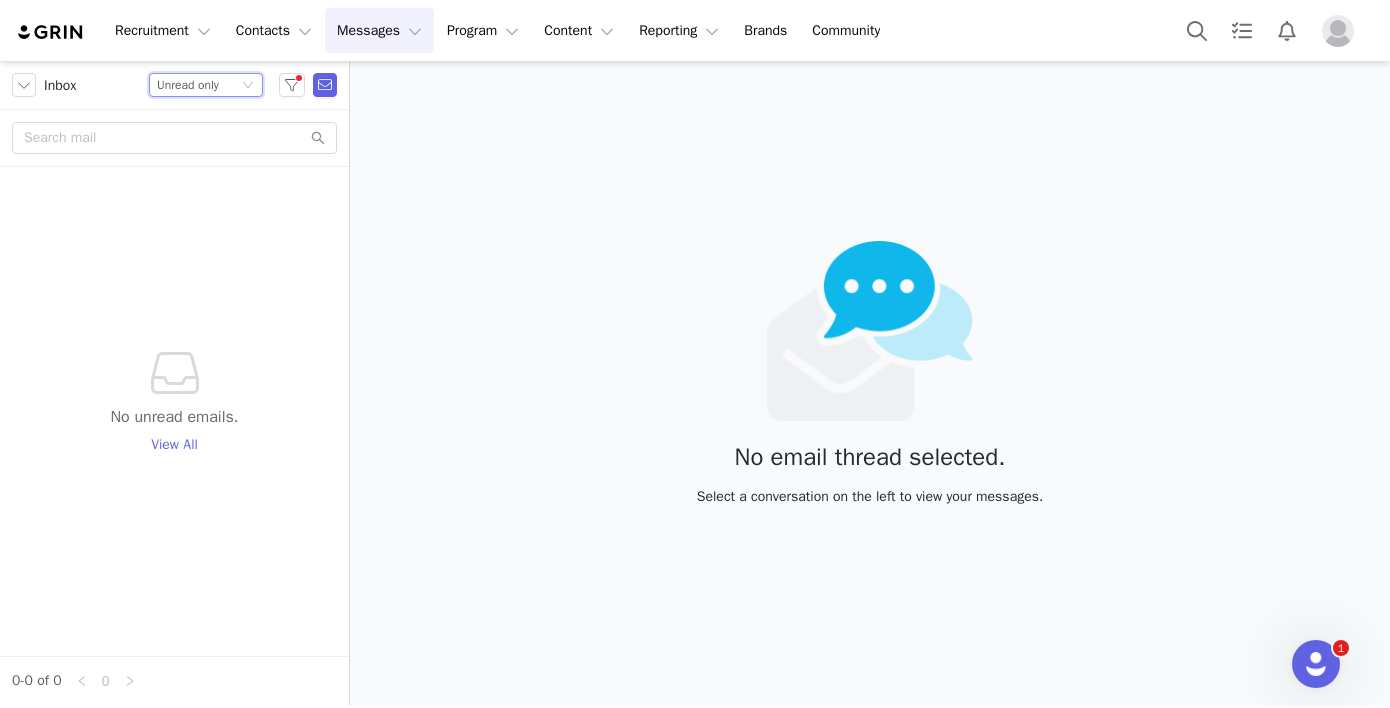 click on "Unread only" at bounding box center (188, 85) 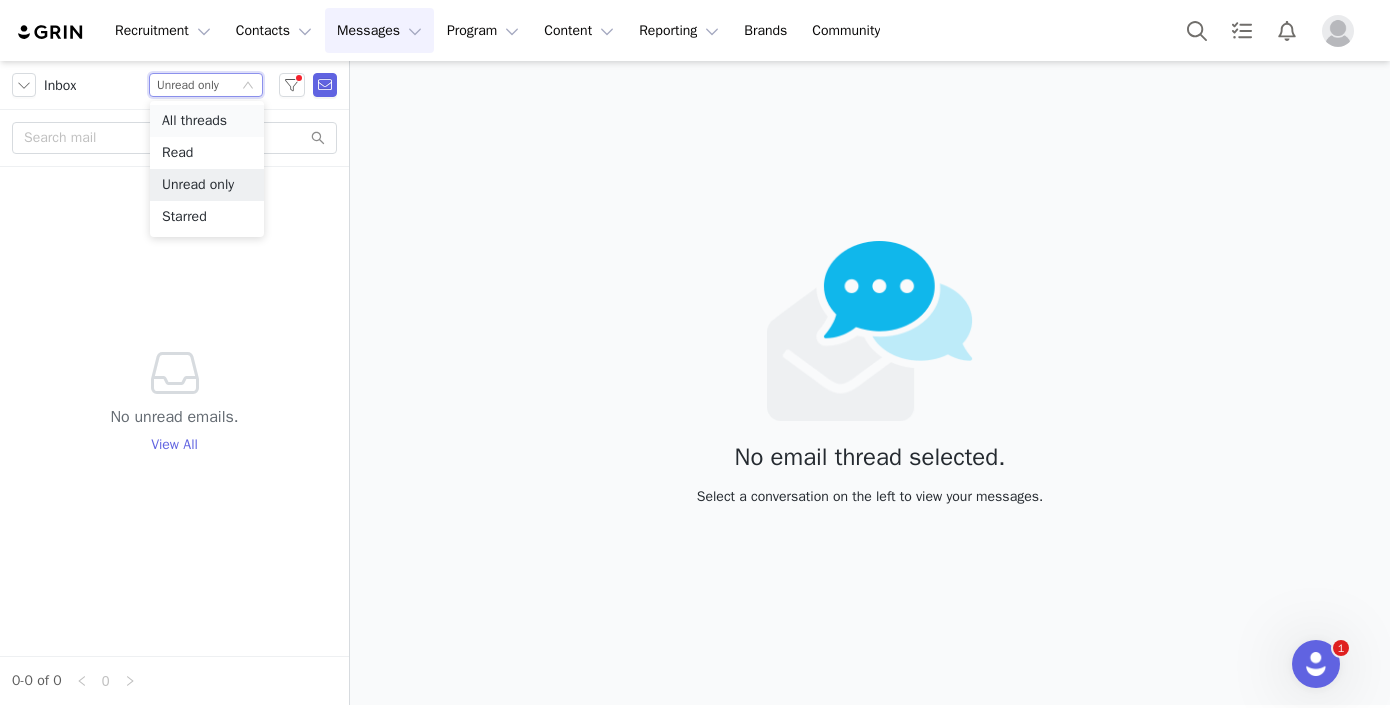 click on "All threads" at bounding box center [207, 121] 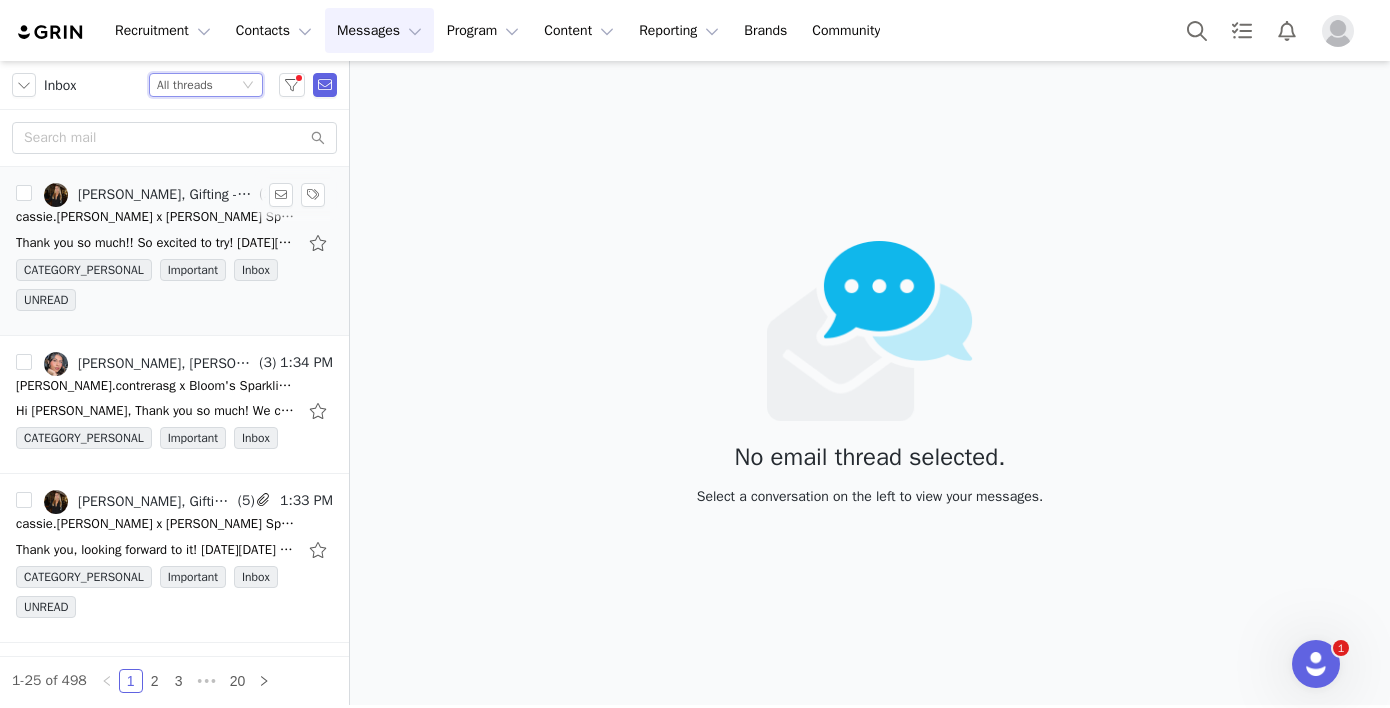 click on "[PERSON_NAME], Gifting - Bloom Nutrition" at bounding box center (149, 195) 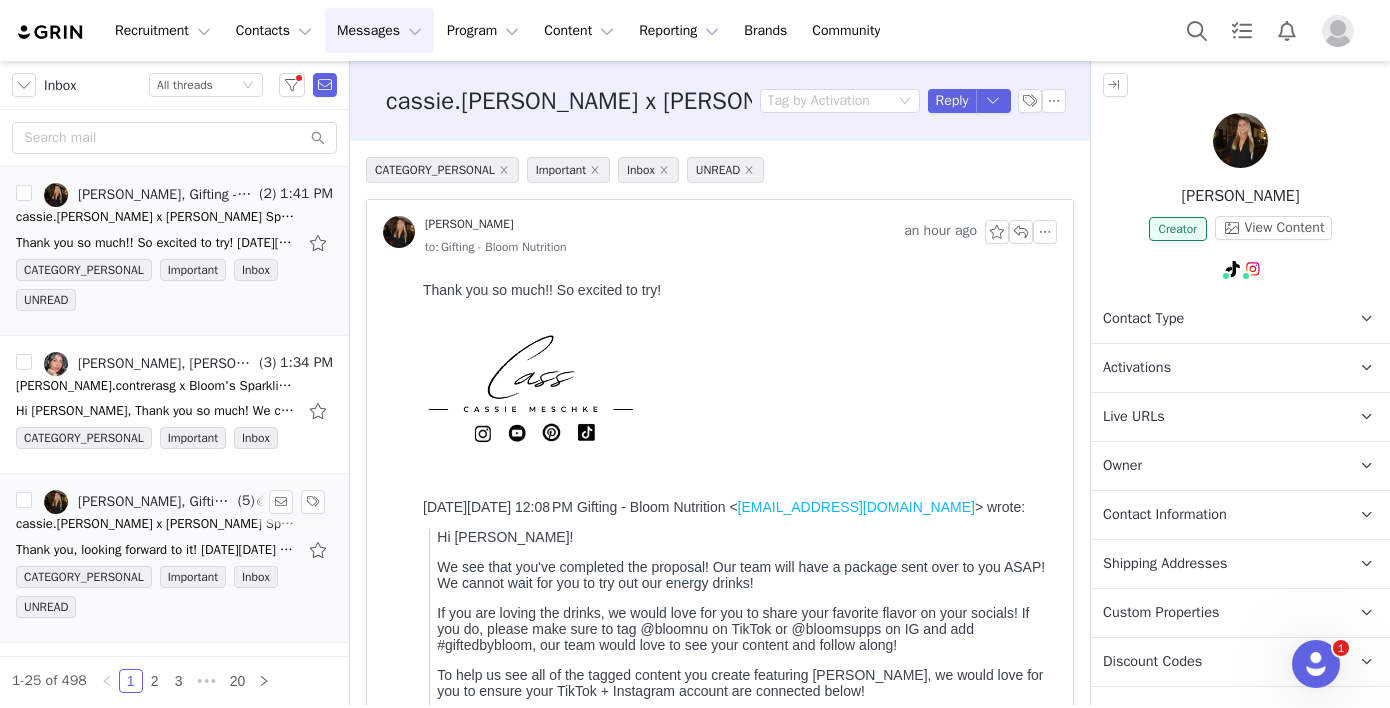 scroll, scrollTop: 0, scrollLeft: 0, axis: both 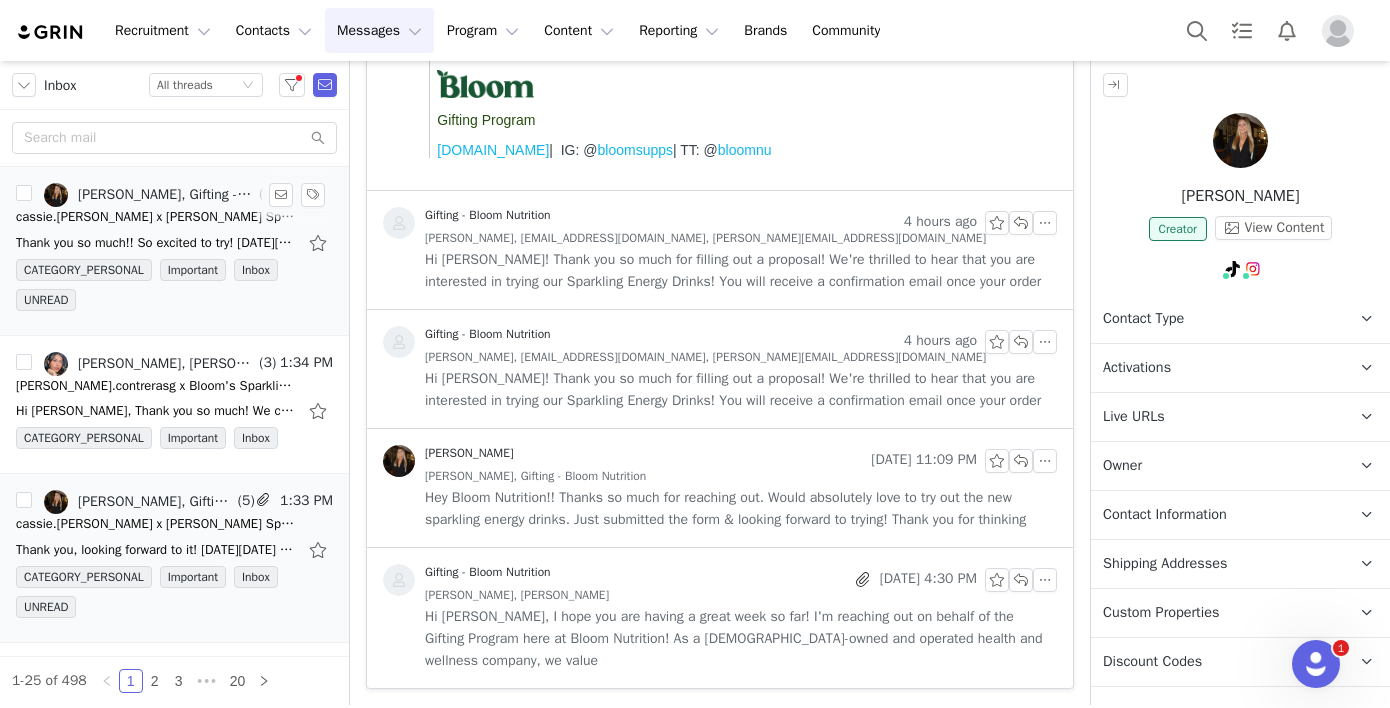 click on "cassie.meschke x Bloom's Sparkling Energy Drinks" at bounding box center [156, 217] 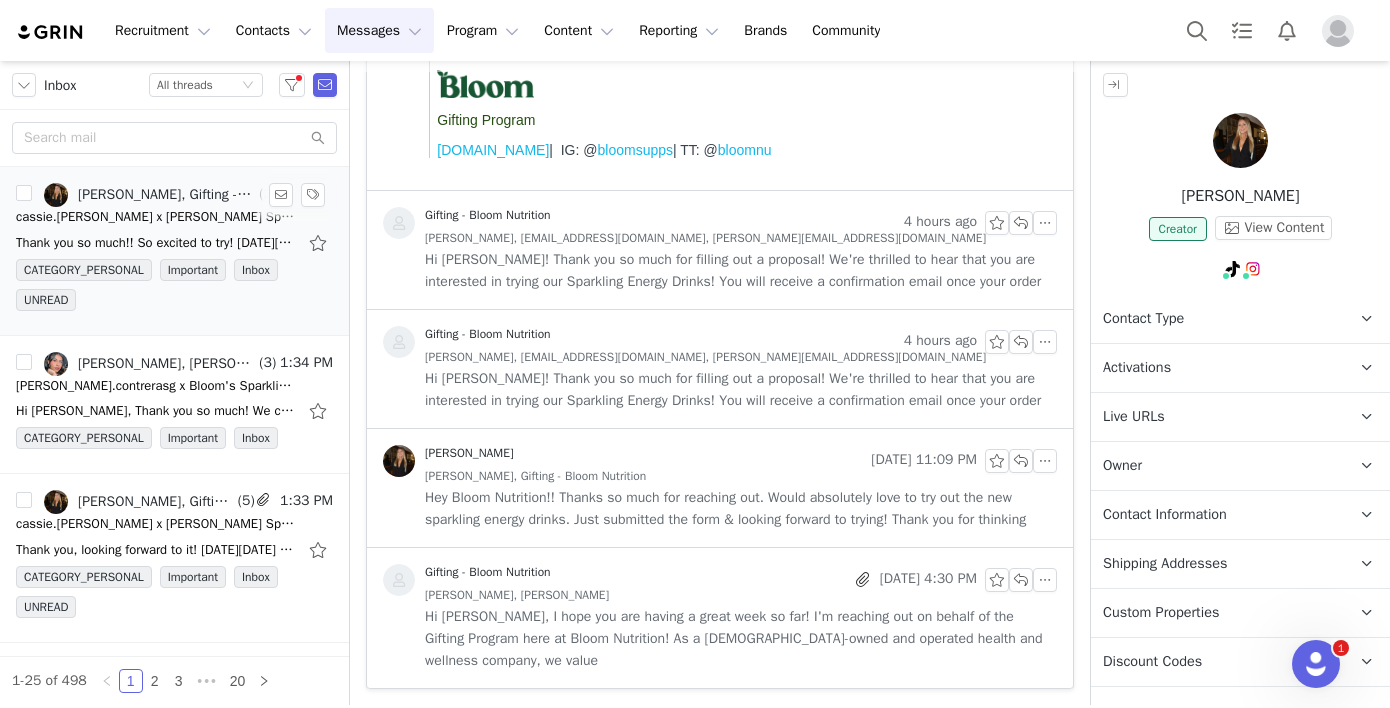 scroll, scrollTop: 0, scrollLeft: 0, axis: both 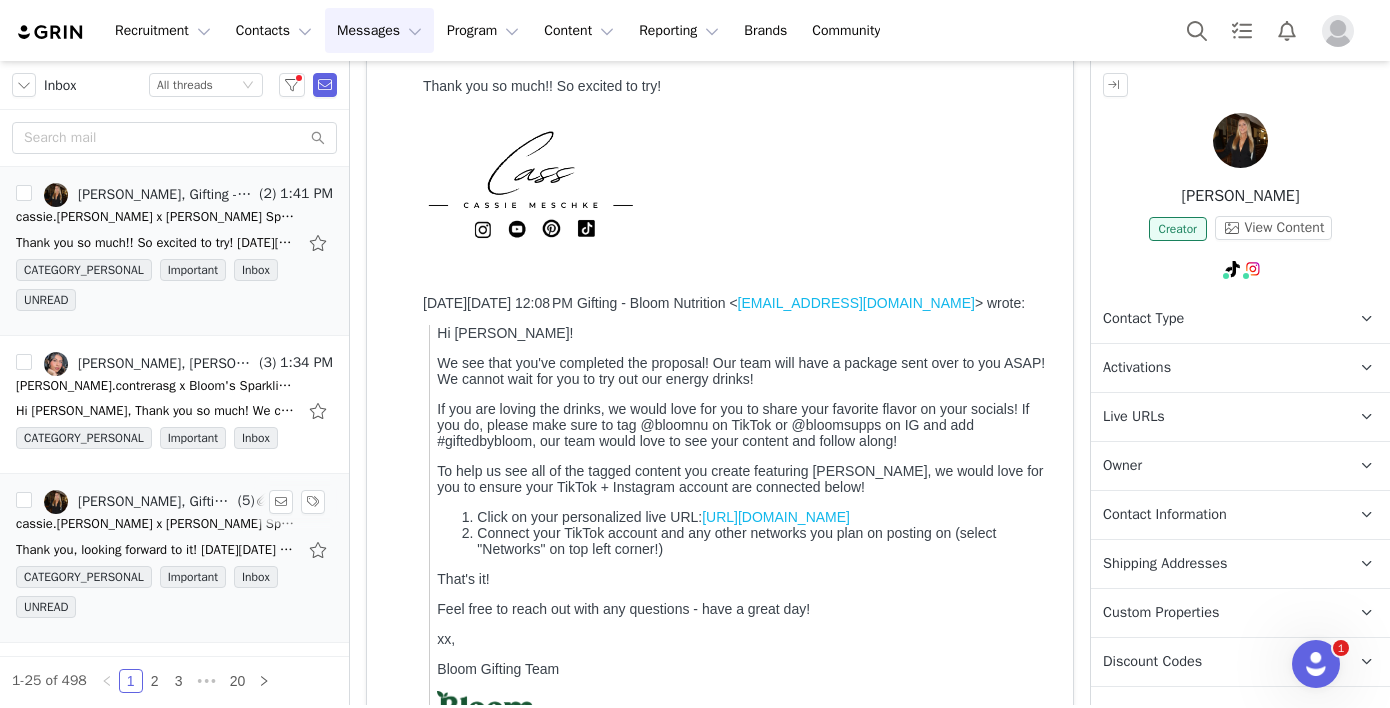 click on "cassie.meschke x Bloom's Sparkling Energy Drinks!" at bounding box center (156, 524) 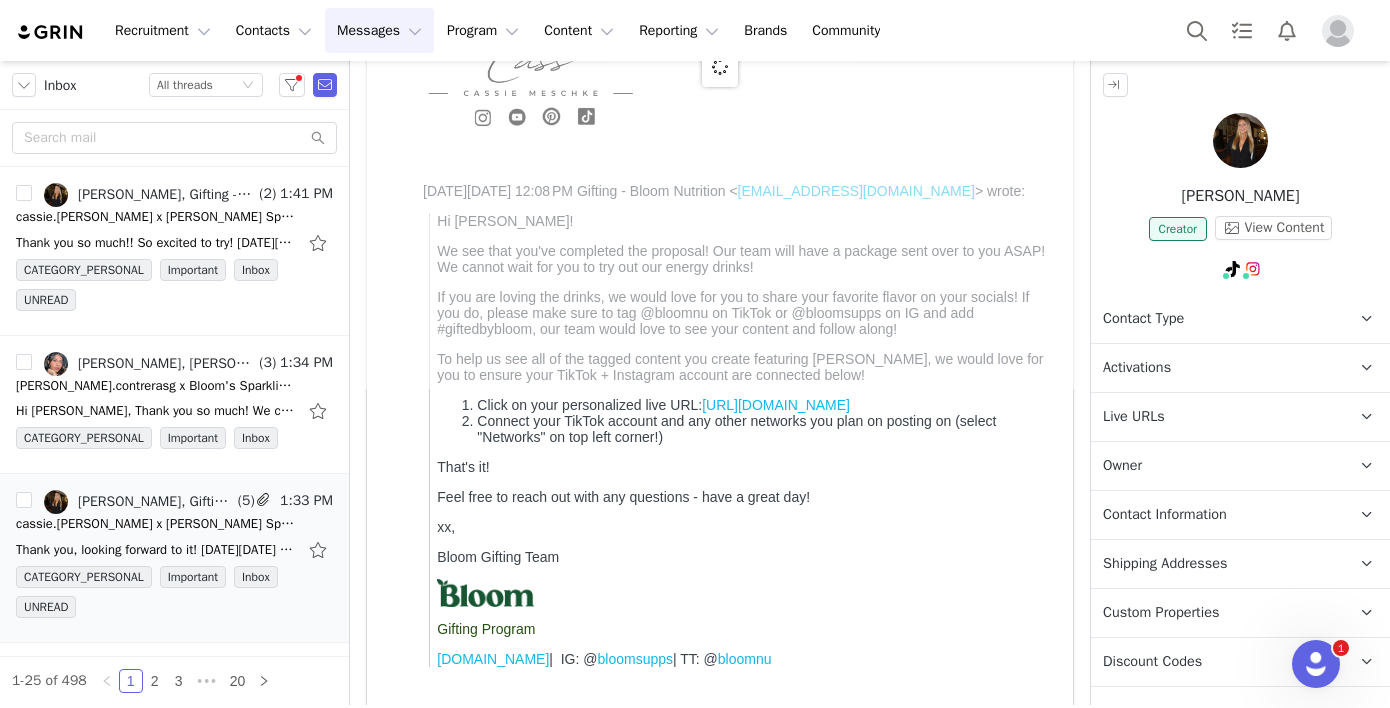 scroll, scrollTop: 198, scrollLeft: 0, axis: vertical 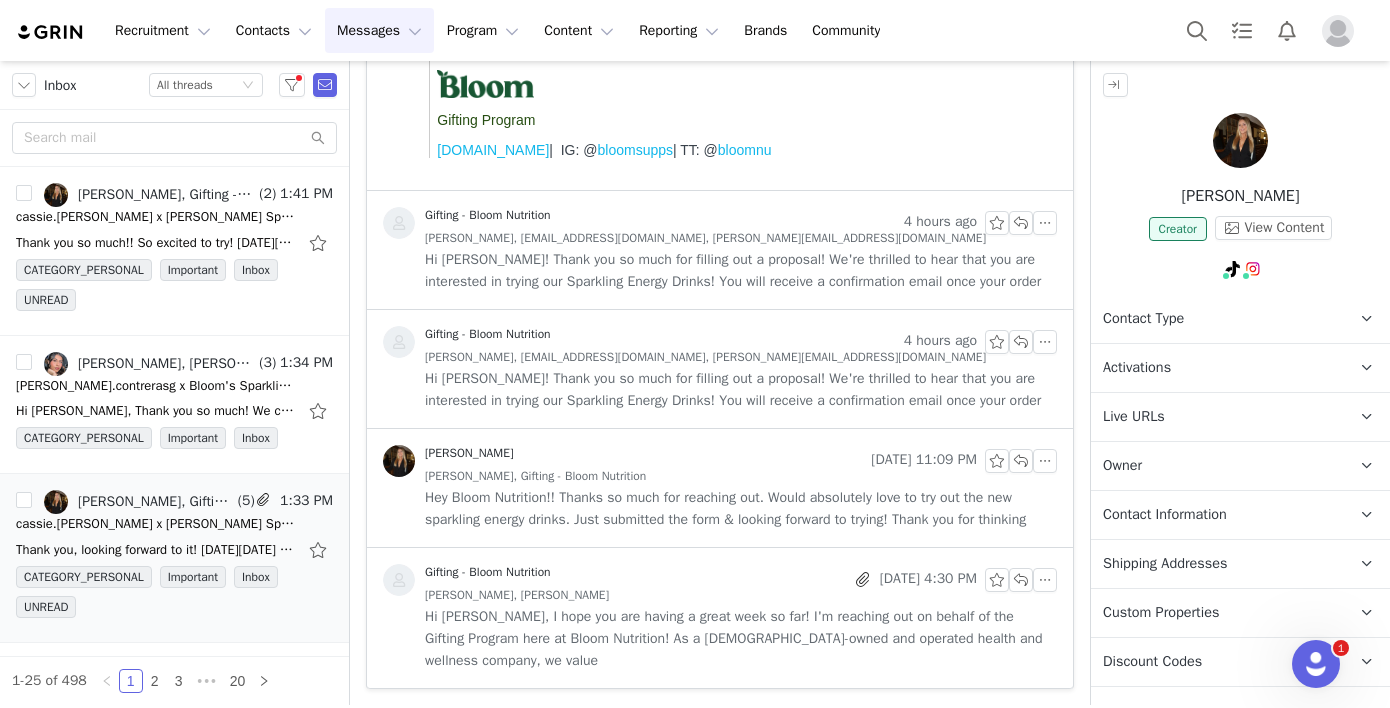 click on "Hi Cassie, I hope you are having a great week so far! I'm reaching out on behalf of the Gifting Program here at Bloom Nutrition! As a female-owned and operated health and wellness company, we value" at bounding box center (741, 639) 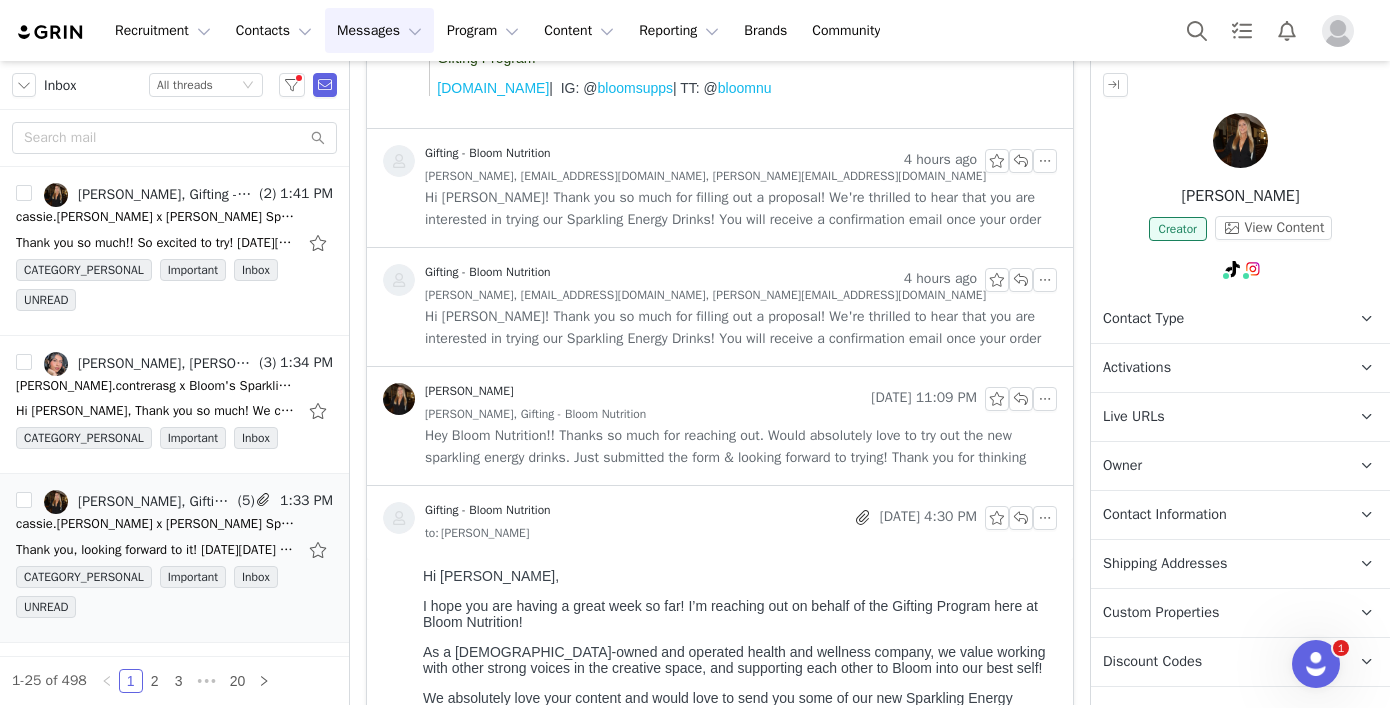 scroll, scrollTop: 0, scrollLeft: 0, axis: both 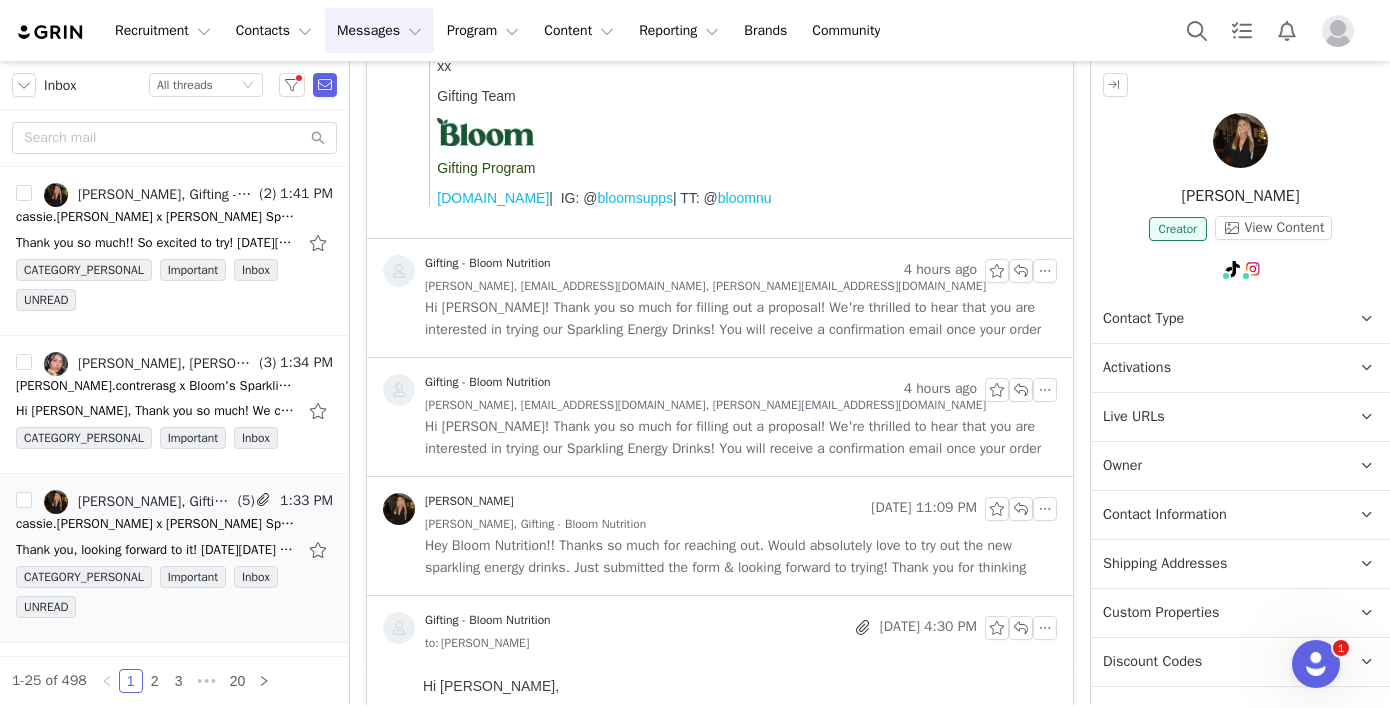 click on "Hi Cassie! Thank you so much for filling out a proposal! We're thrilled to hear that you are interested in trying our Sparkling Energy Drinks! You will receive a confirmation email once your order" at bounding box center [741, 438] 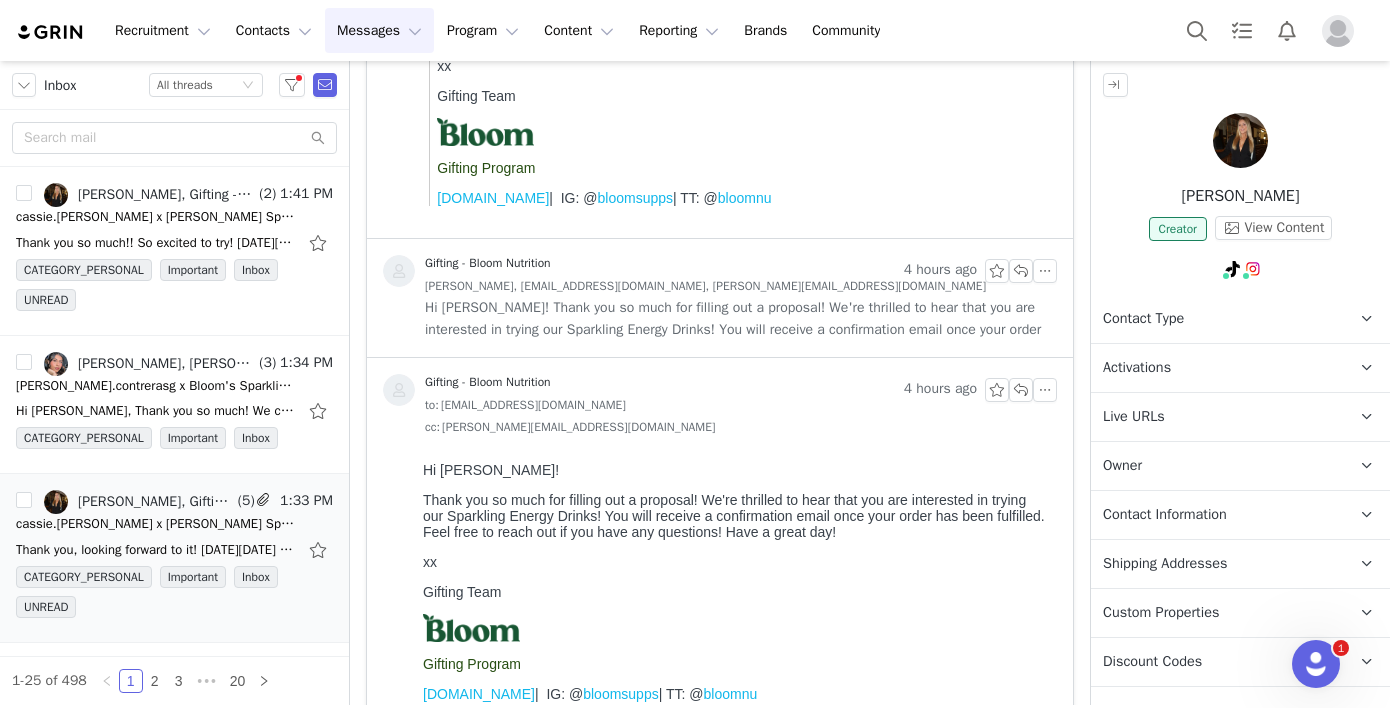 scroll, scrollTop: 0, scrollLeft: 0, axis: both 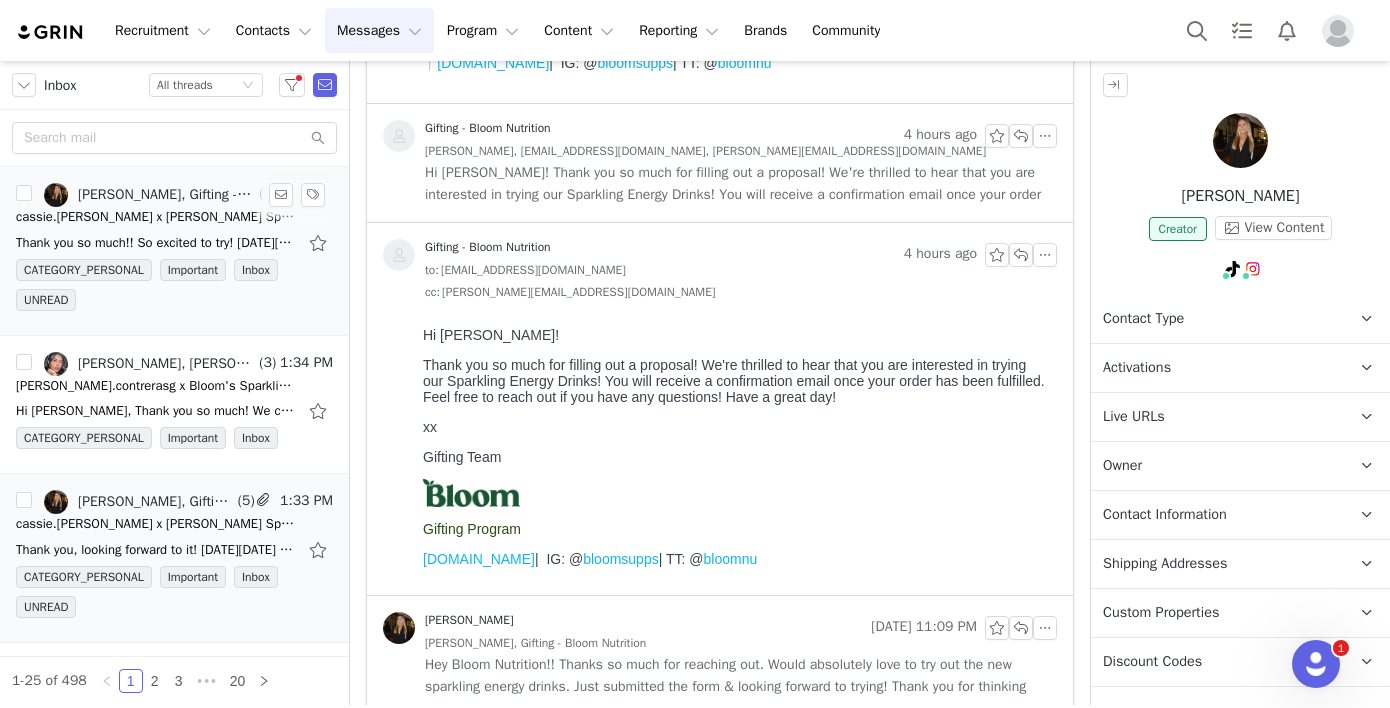 click on "cassie.meschke x Bloom's Sparkling Energy Drinks" at bounding box center (156, 217) 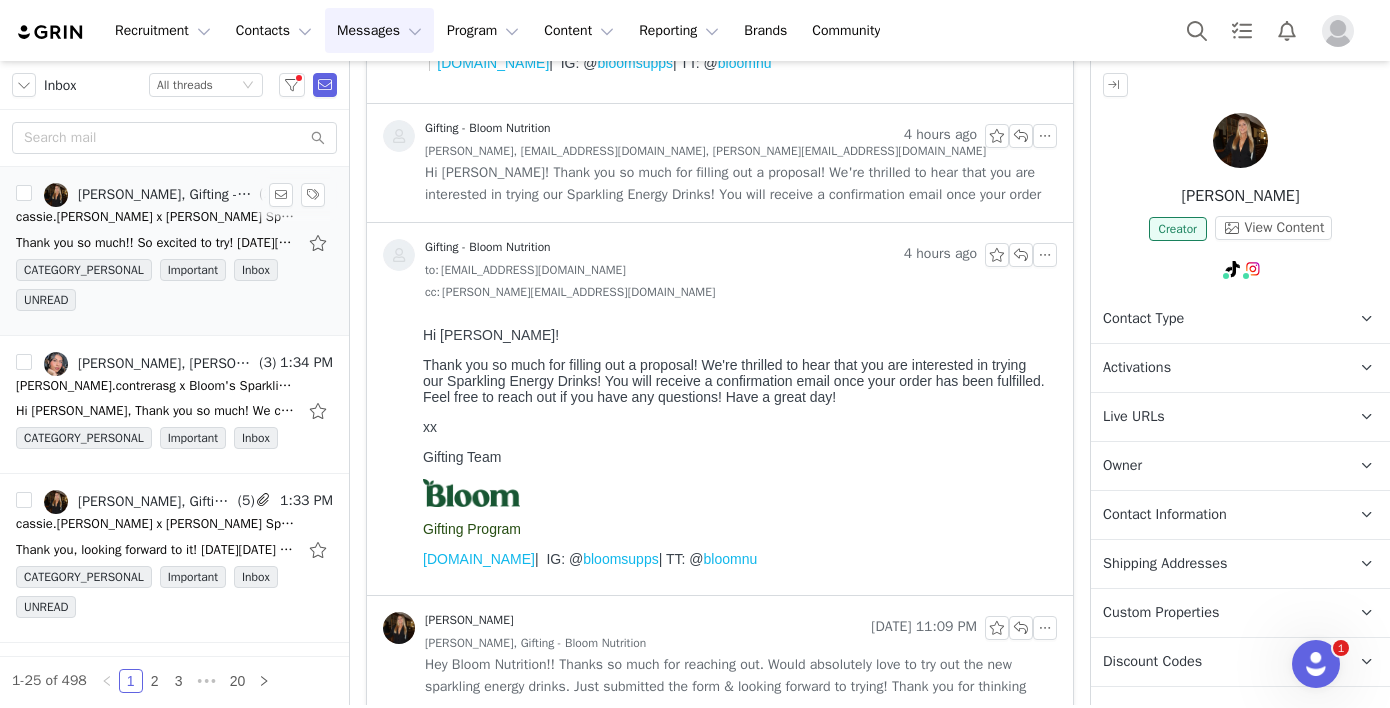 scroll, scrollTop: 0, scrollLeft: 0, axis: both 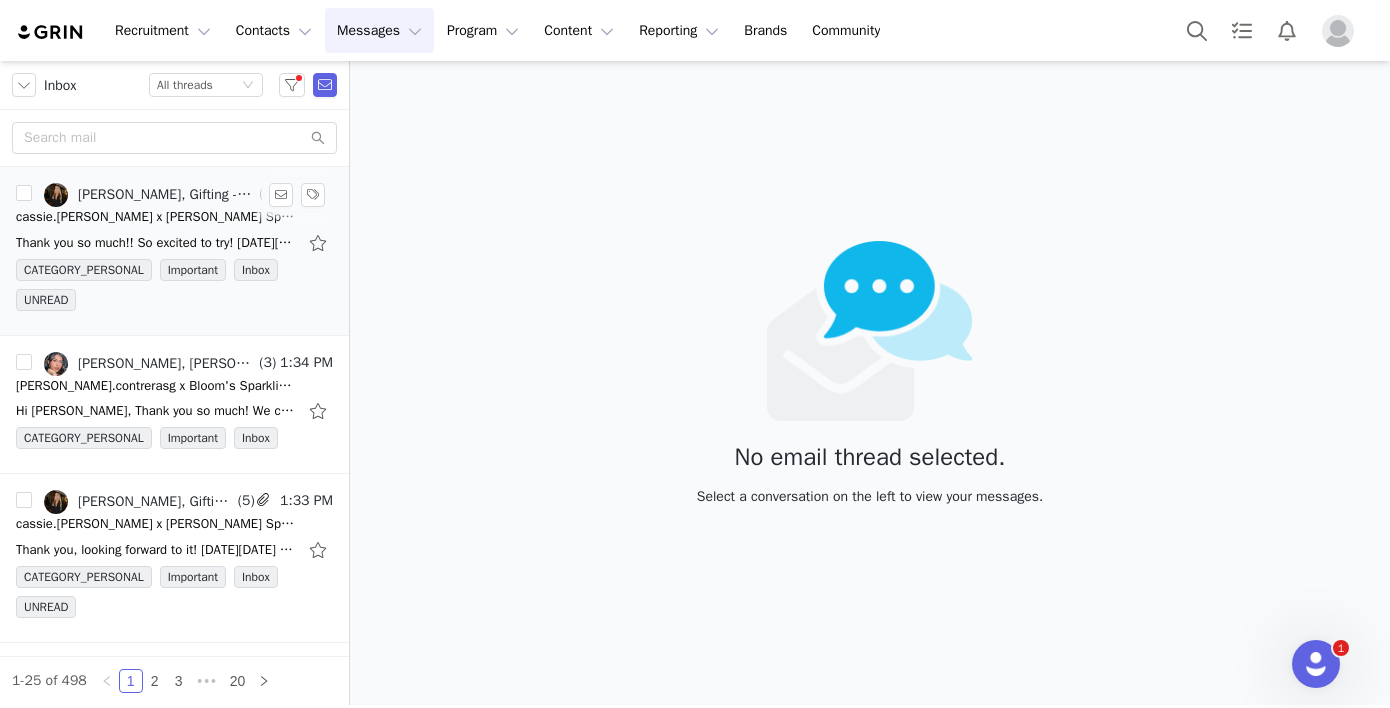 click on "cassie.meschke x Bloom's Sparkling Energy Drinks" at bounding box center (156, 217) 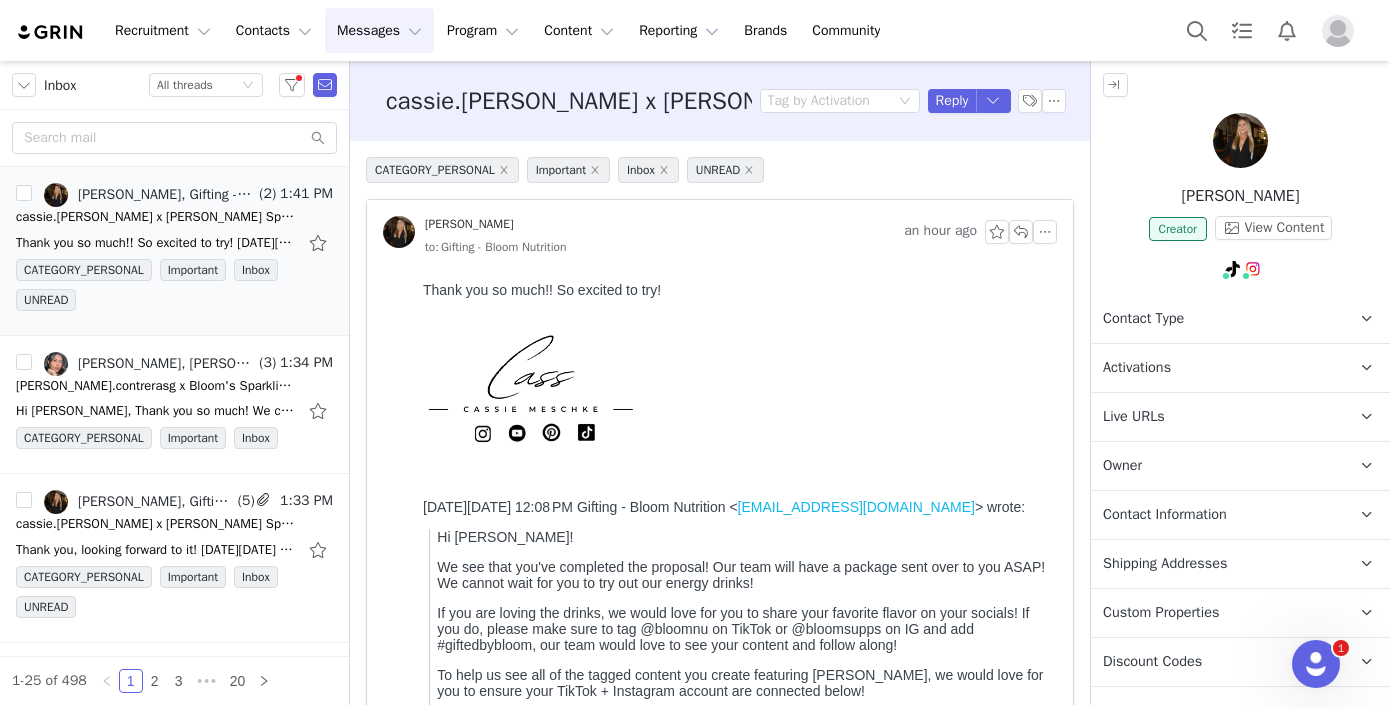 scroll, scrollTop: 0, scrollLeft: 0, axis: both 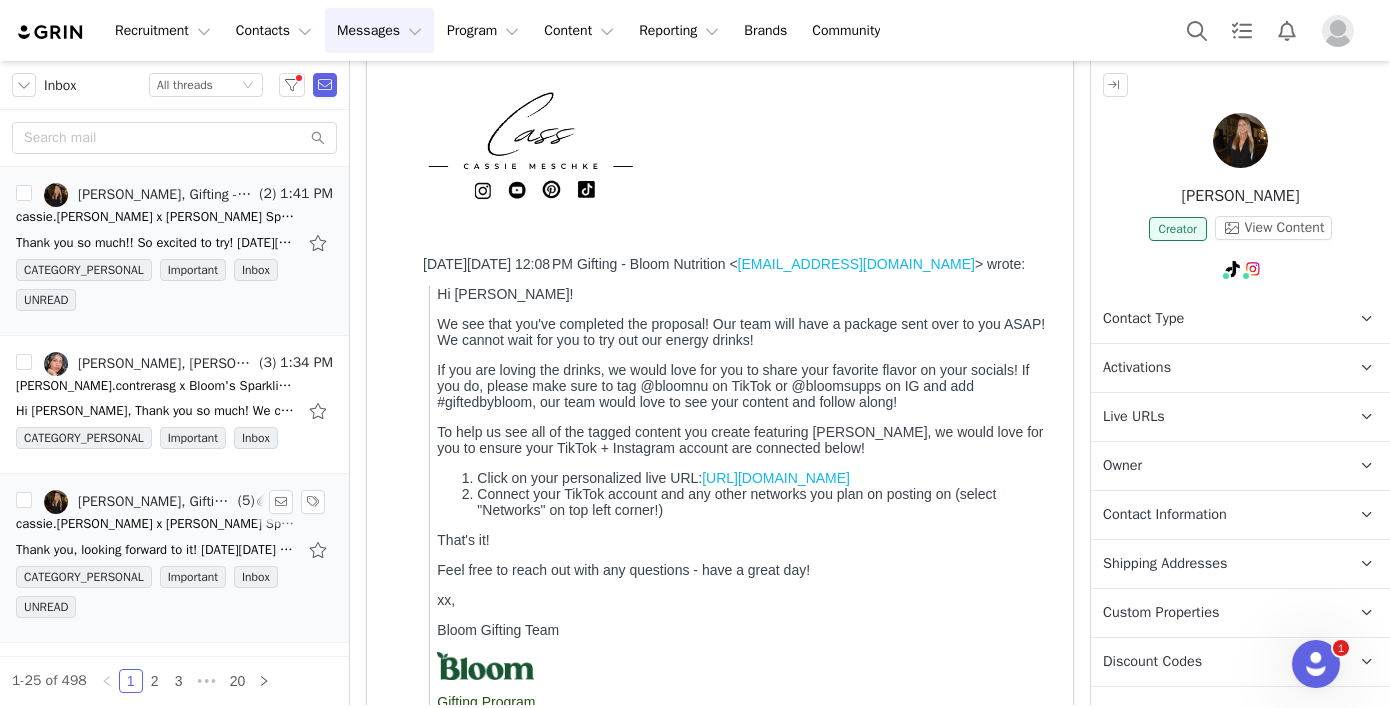 click on "cassie.meschke x Bloom's Sparkling Energy Drinks!" at bounding box center (156, 524) 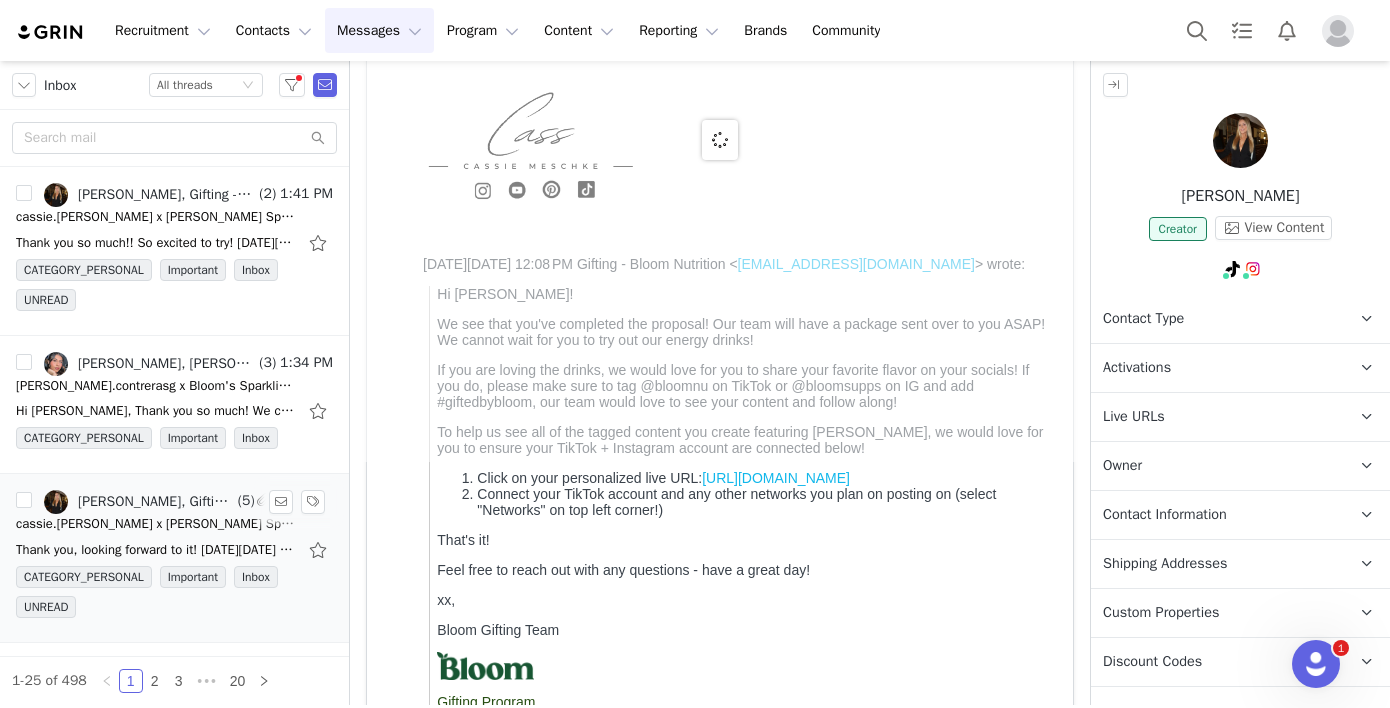 scroll, scrollTop: 193, scrollLeft: 0, axis: vertical 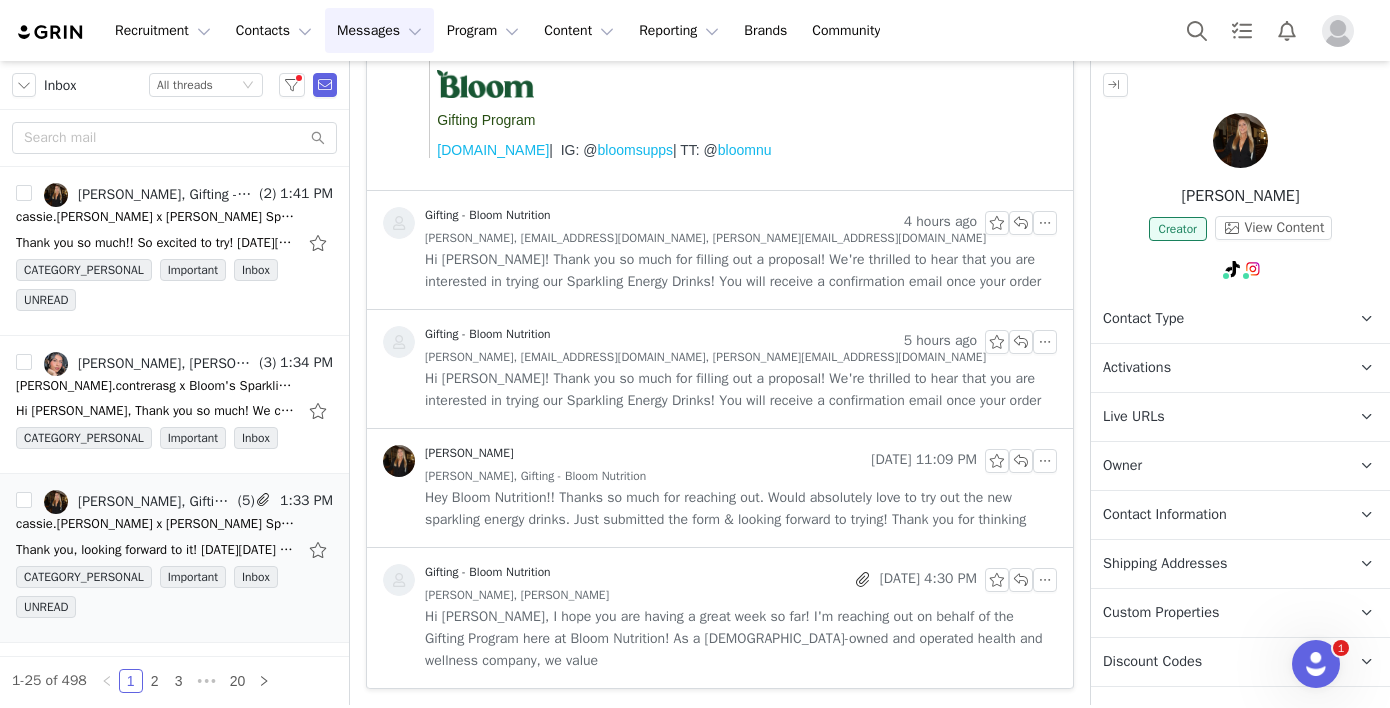 click 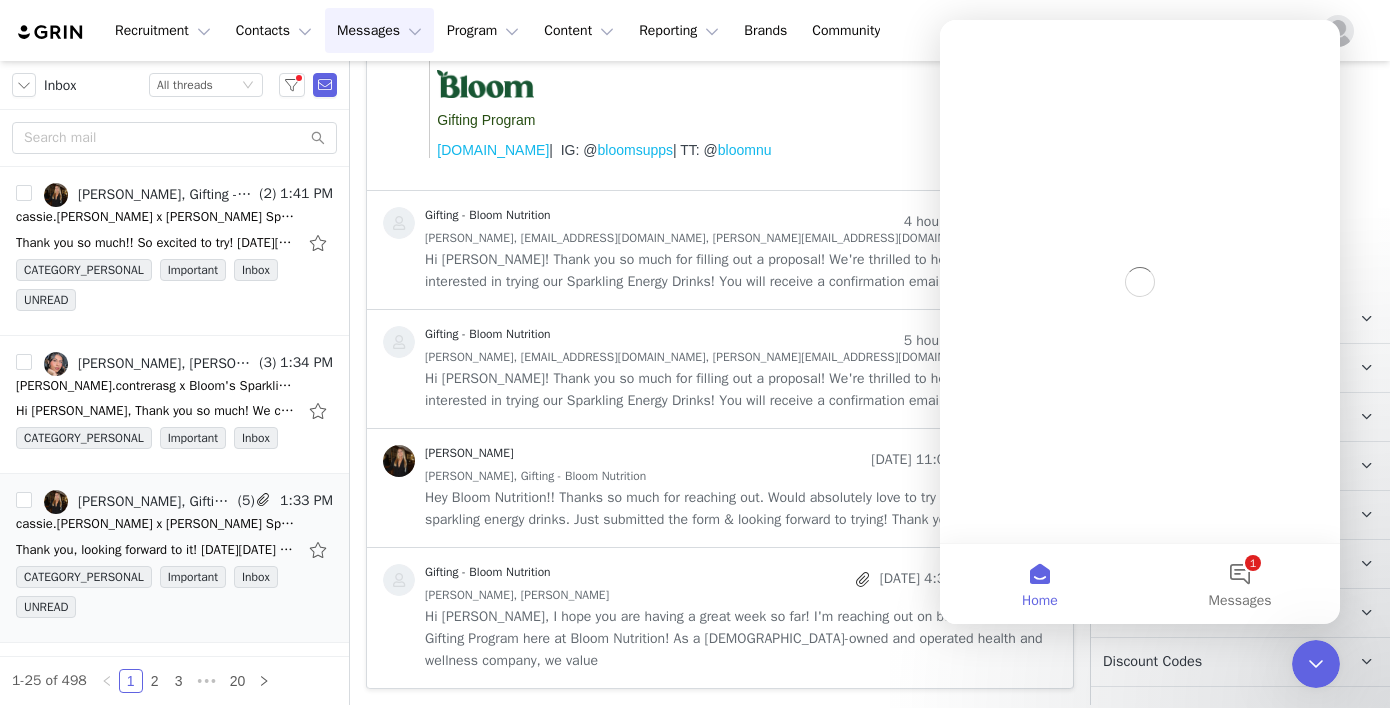 scroll, scrollTop: 0, scrollLeft: 0, axis: both 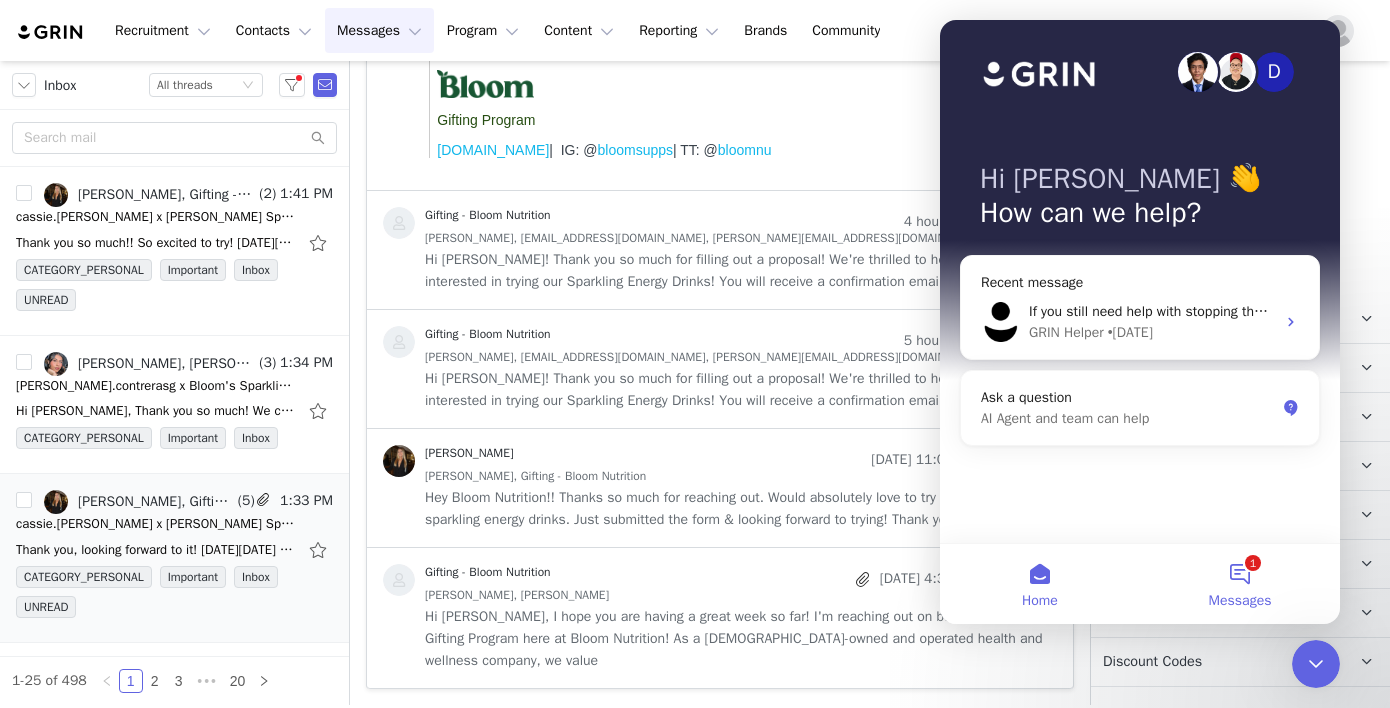 click on "1 Messages" at bounding box center (1240, 584) 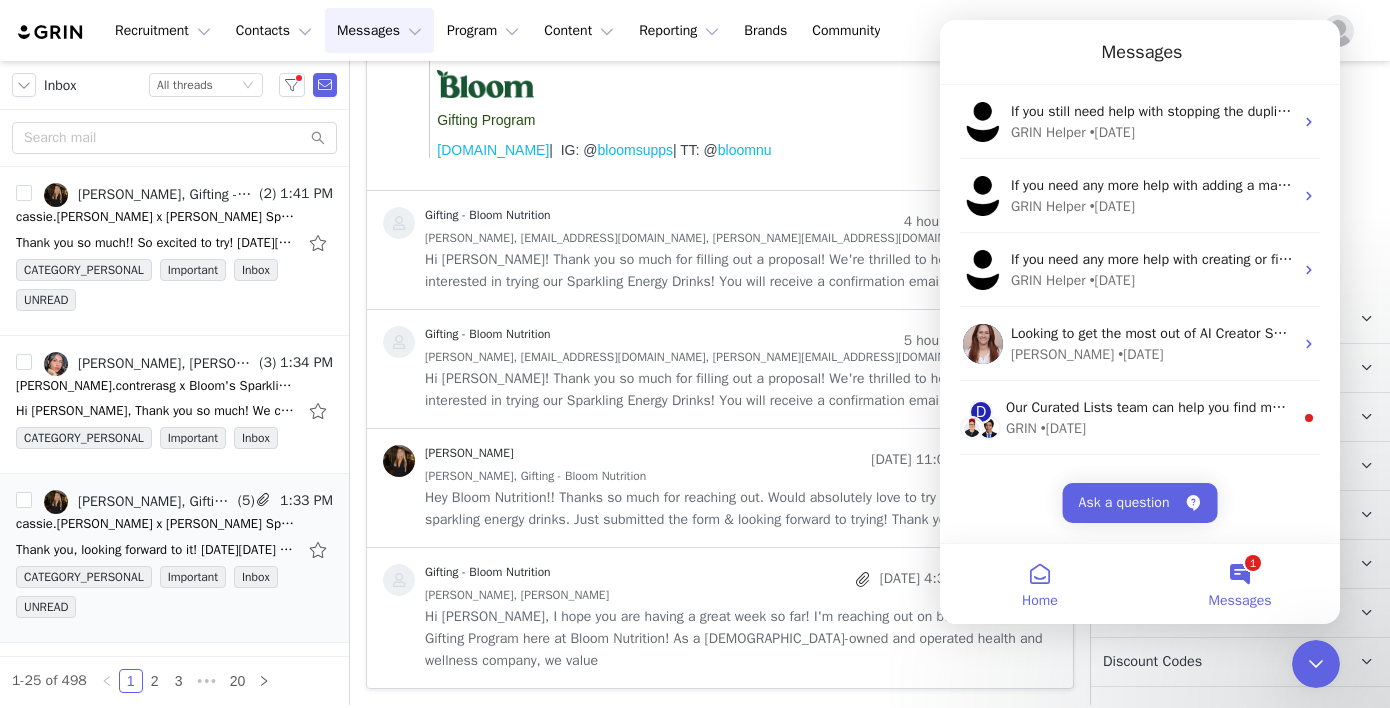 click on "Home" at bounding box center (1040, 584) 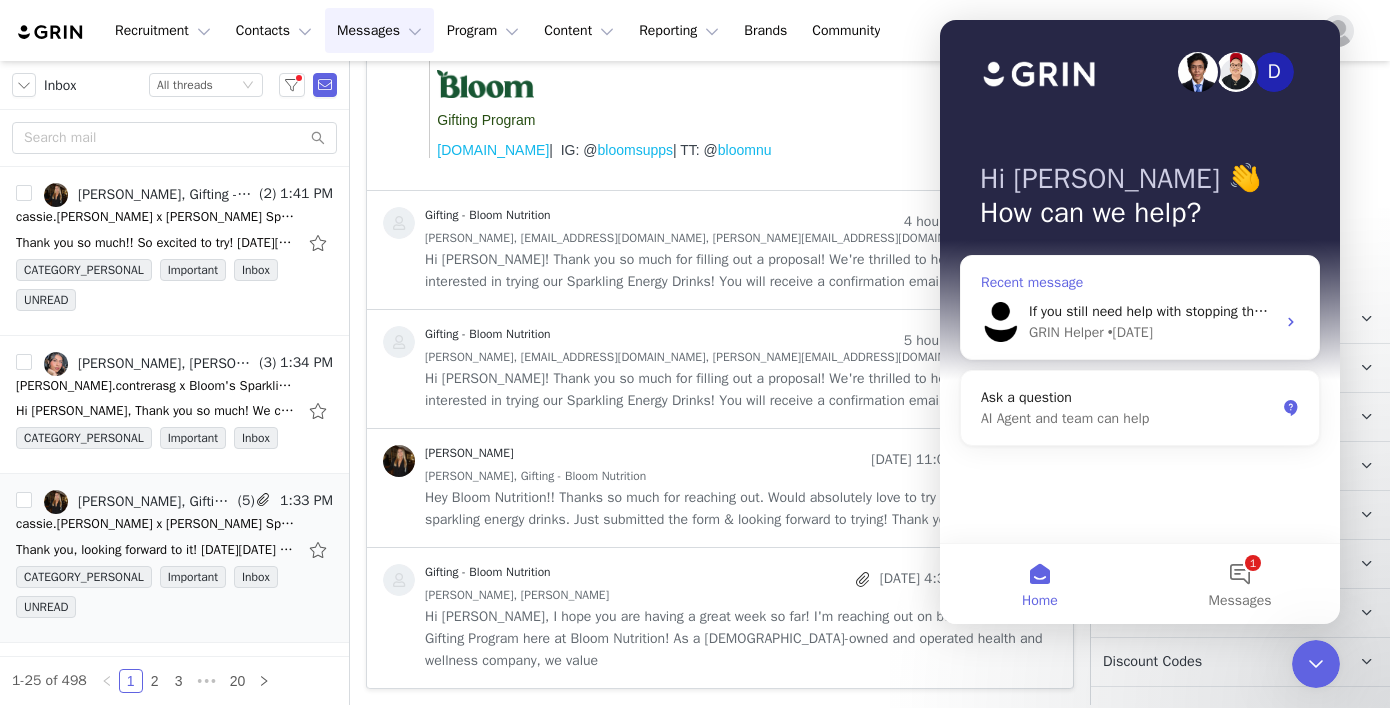 click on "GRIN Helper •  1d ago" at bounding box center (1152, 332) 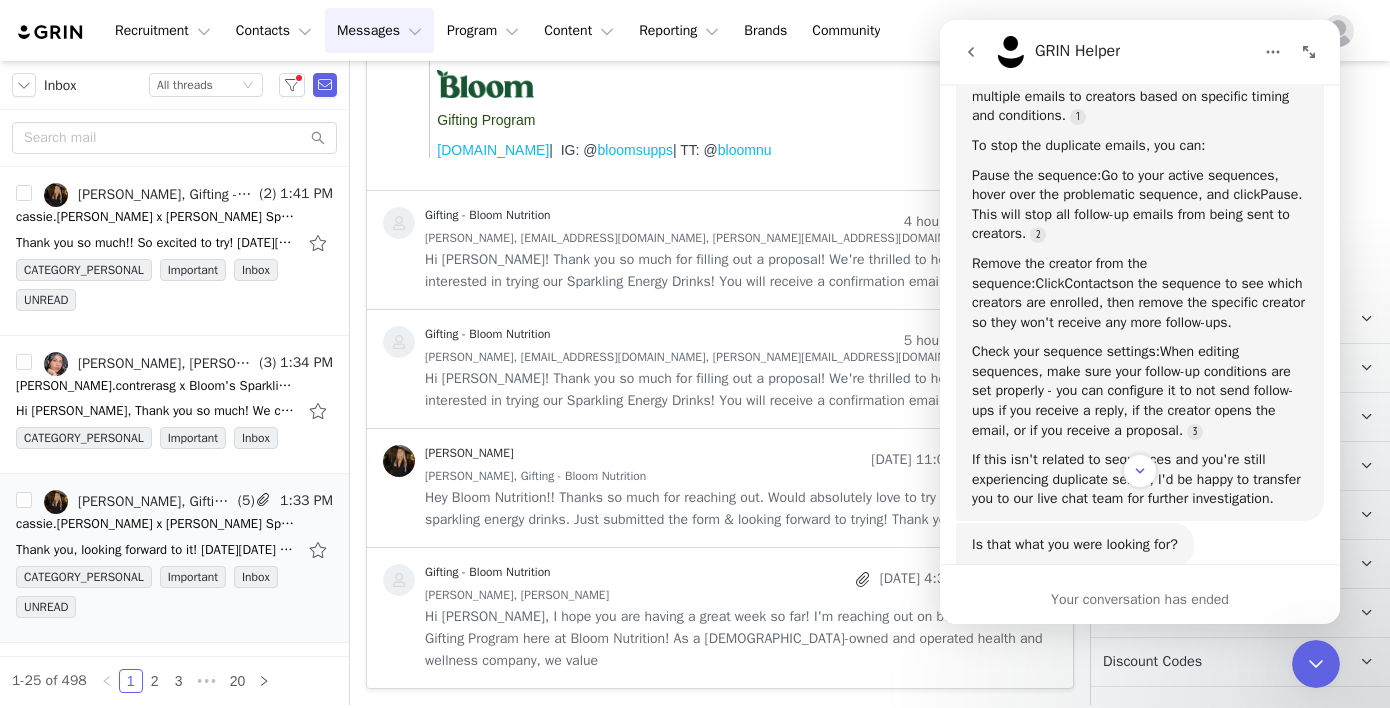 scroll, scrollTop: 272, scrollLeft: 0, axis: vertical 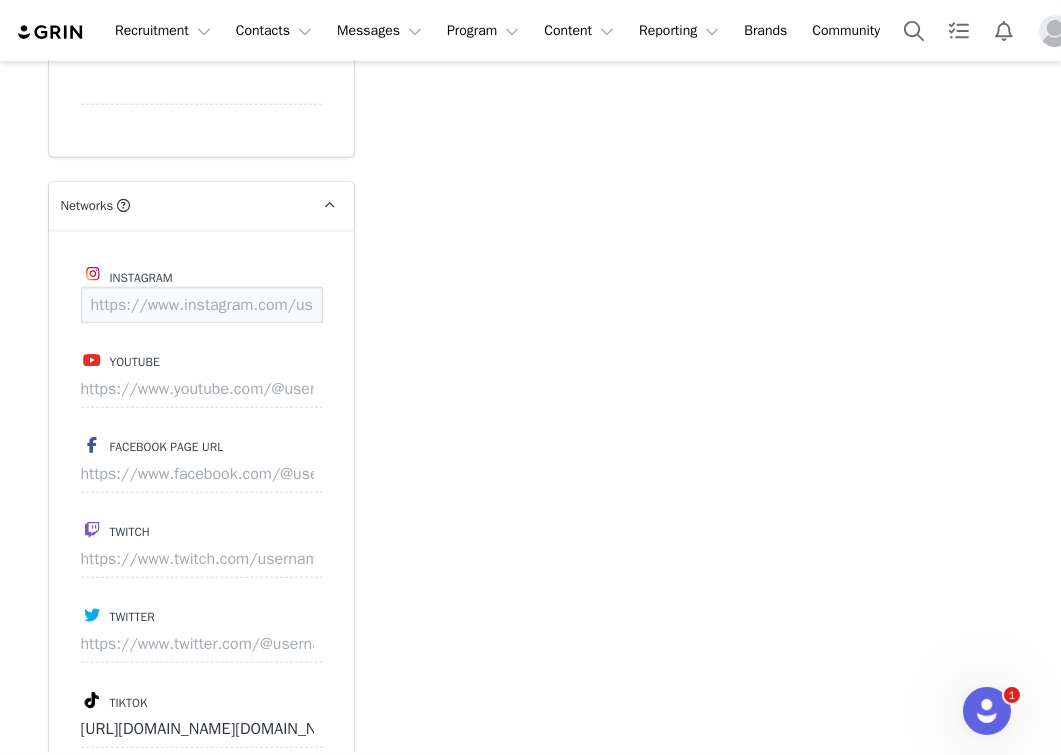 click at bounding box center (202, 305) 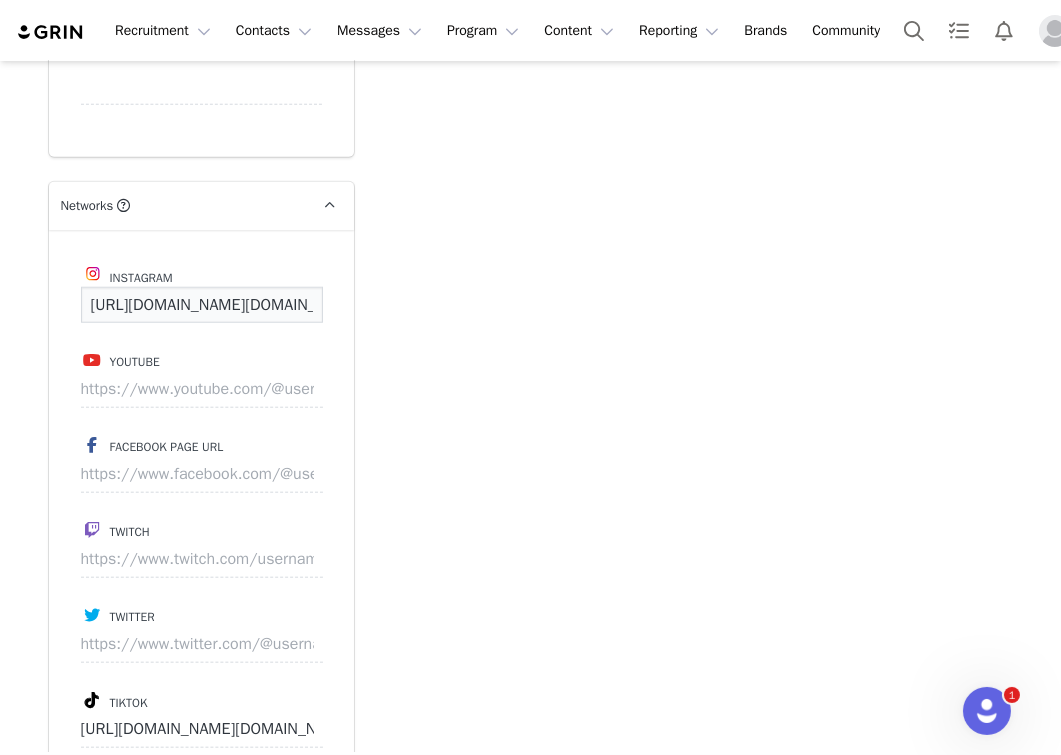 scroll, scrollTop: 0, scrollLeft: 116, axis: horizontal 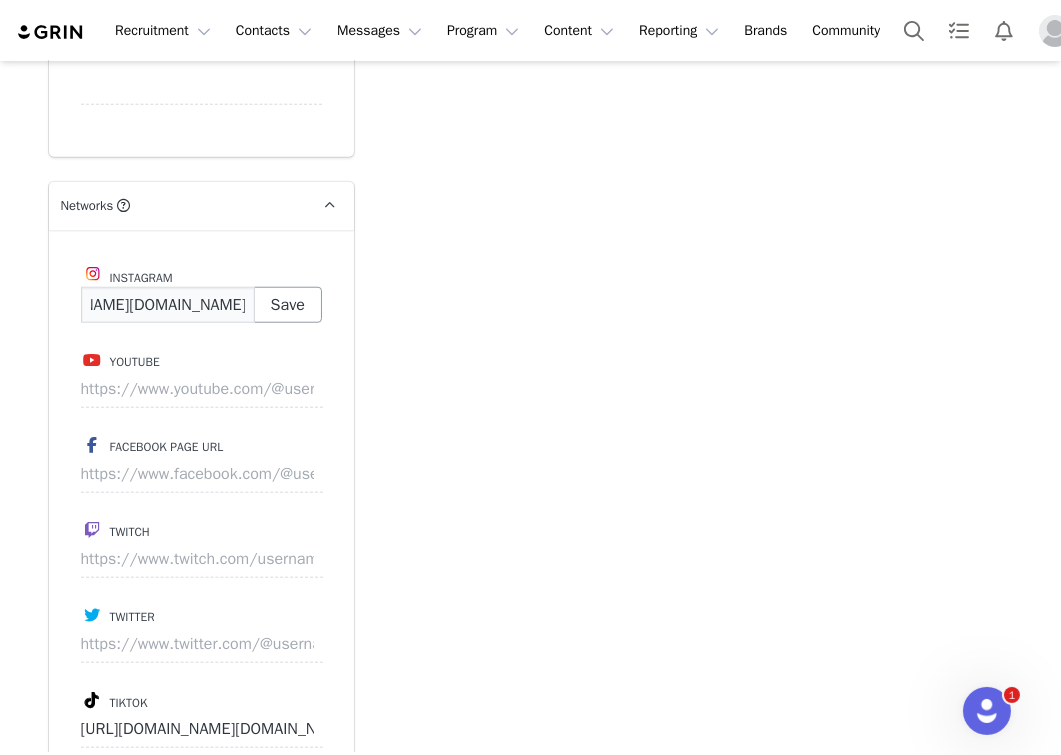 type on "[URL][DOMAIN_NAME][DOMAIN_NAME]" 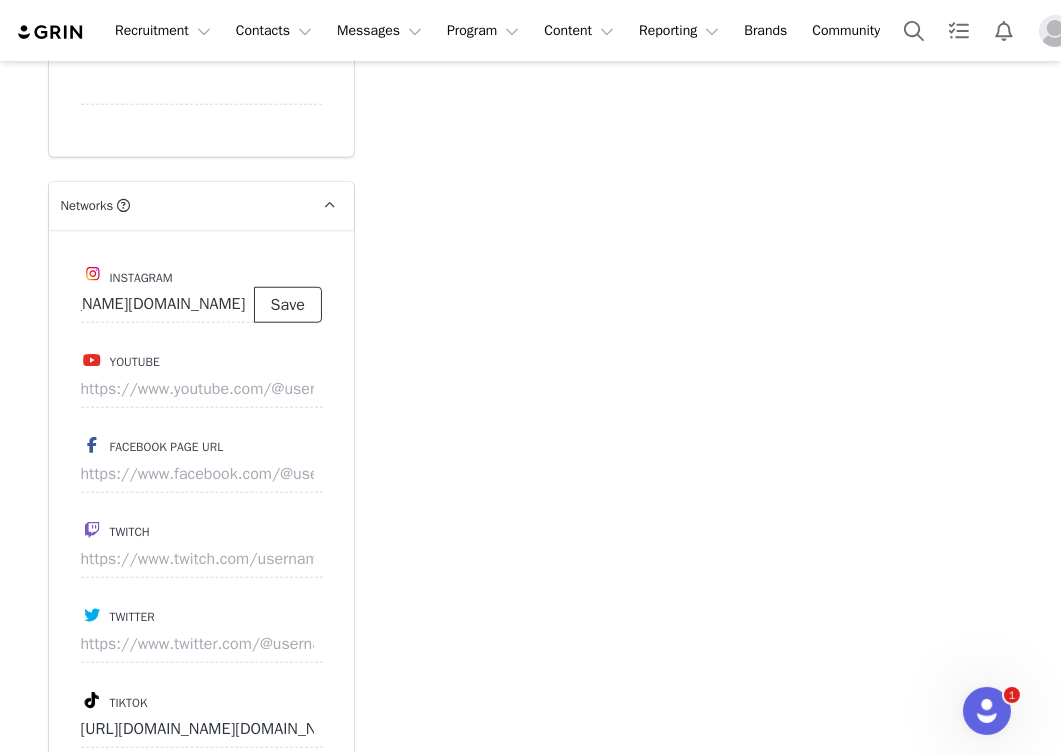 click on "Save" at bounding box center [288, 305] 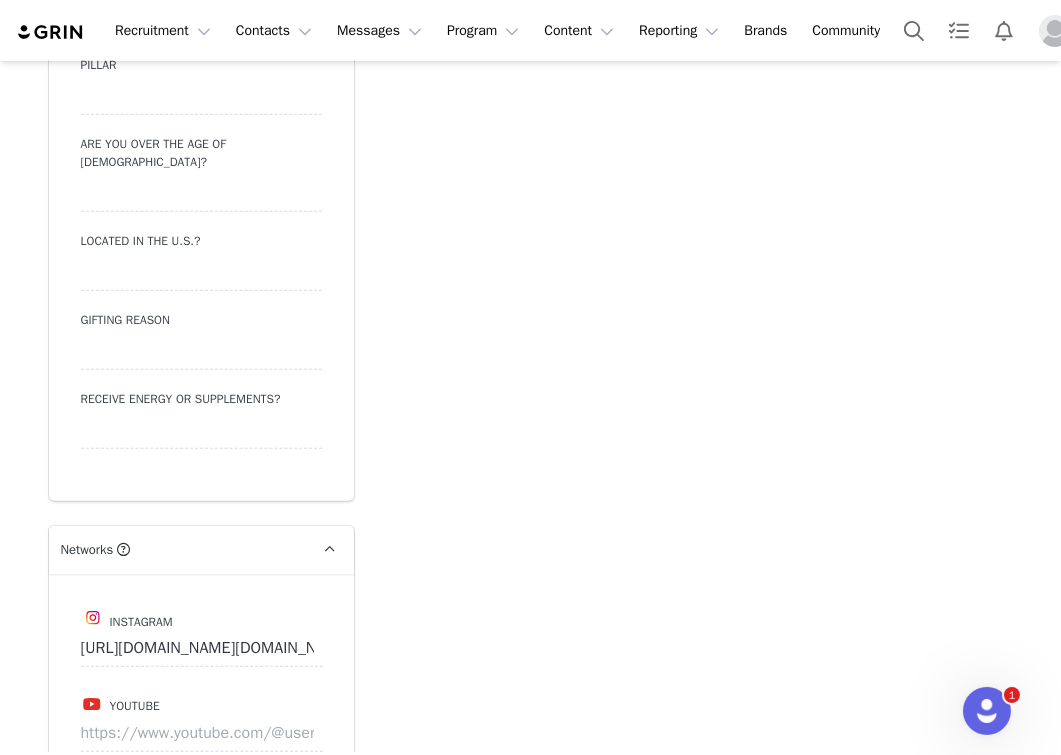 scroll, scrollTop: 2063, scrollLeft: 0, axis: vertical 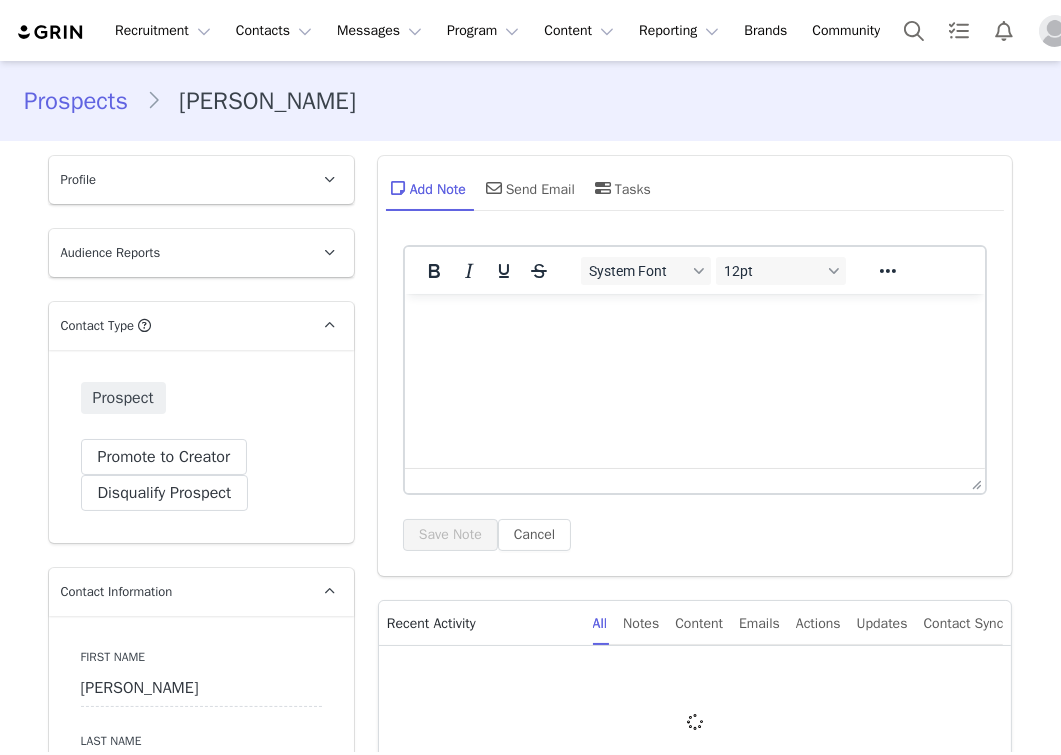 type on "+1 (United States)" 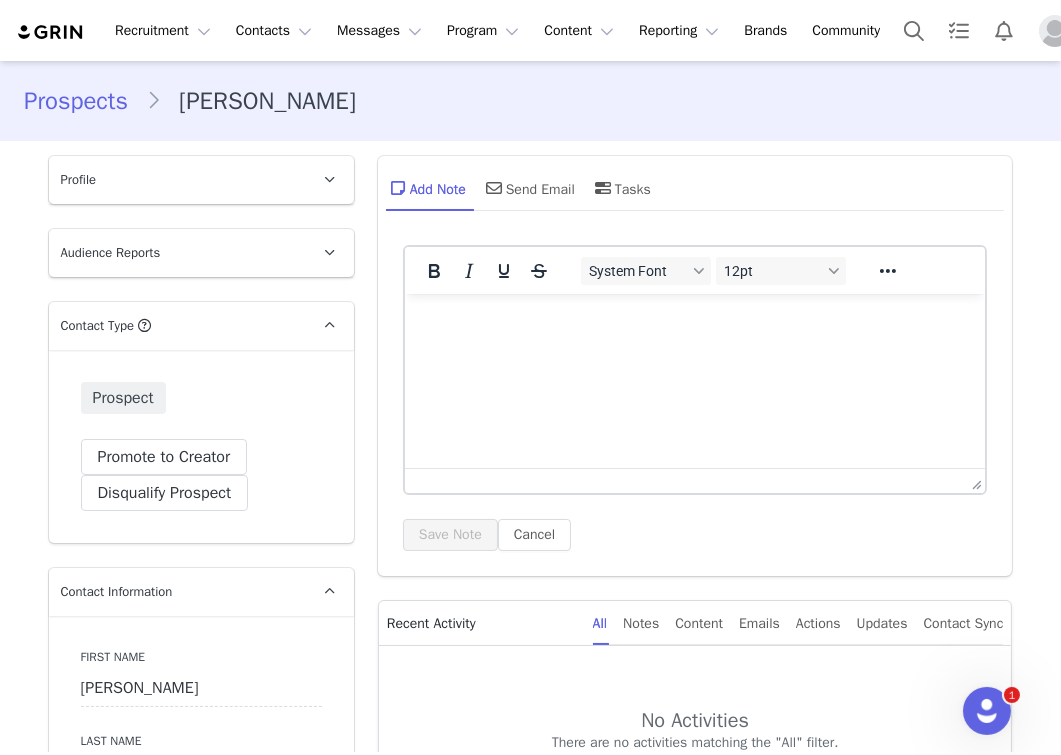 scroll, scrollTop: 0, scrollLeft: 0, axis: both 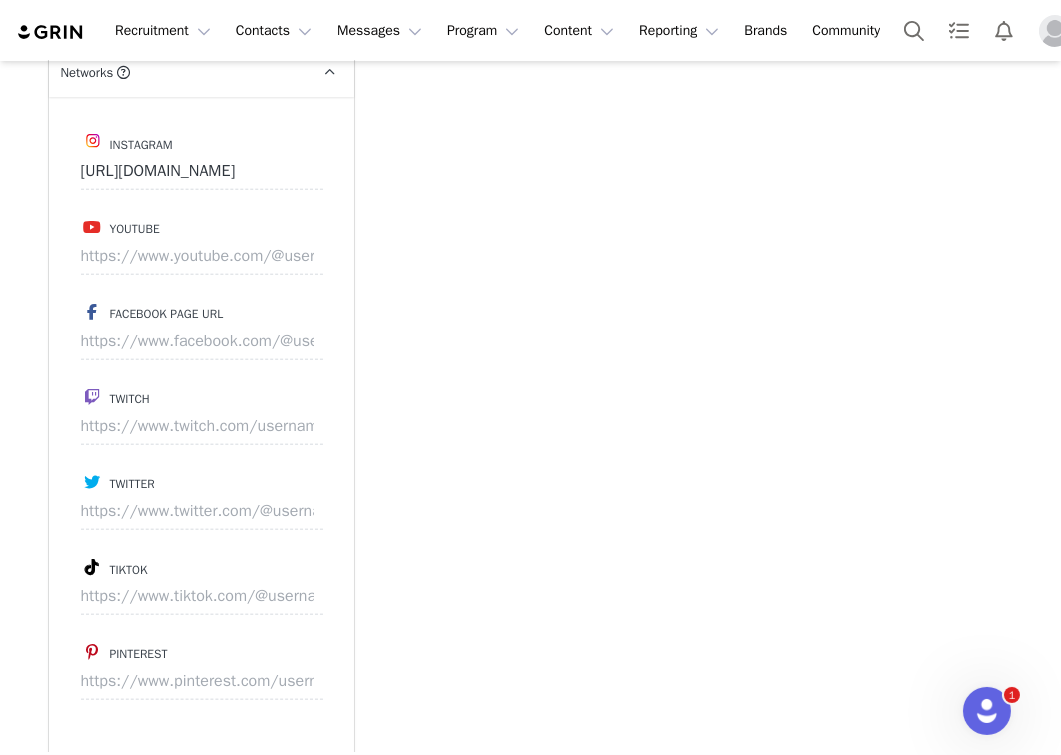 click on "Tiktok" at bounding box center (201, 567) 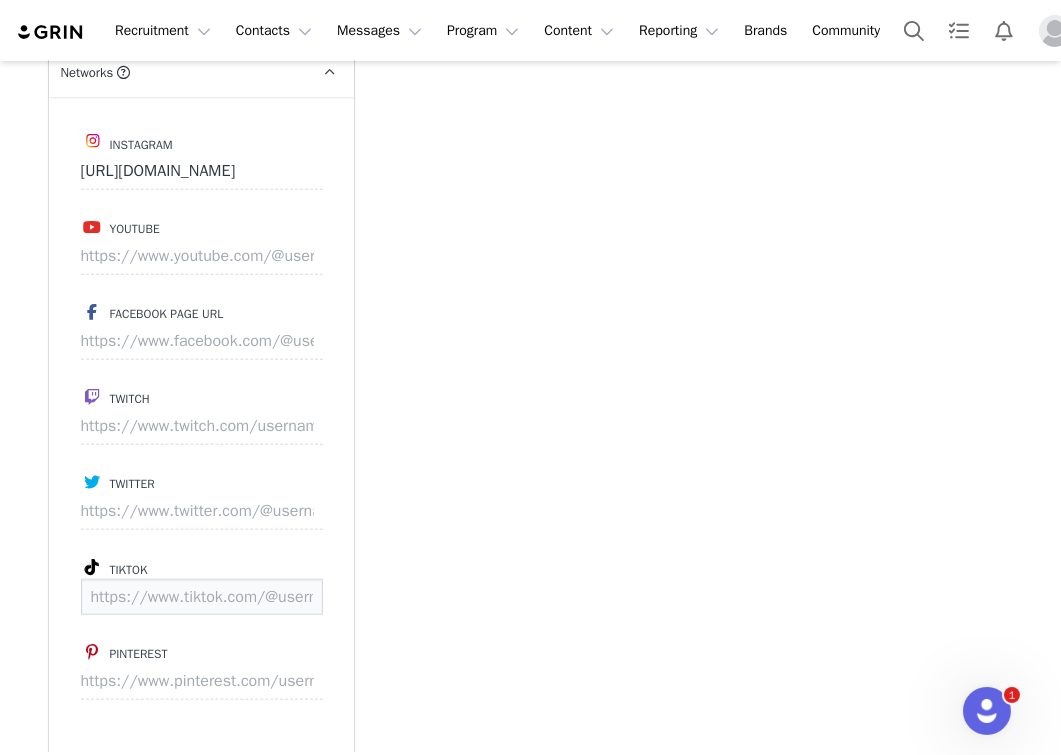 click at bounding box center [202, 597] 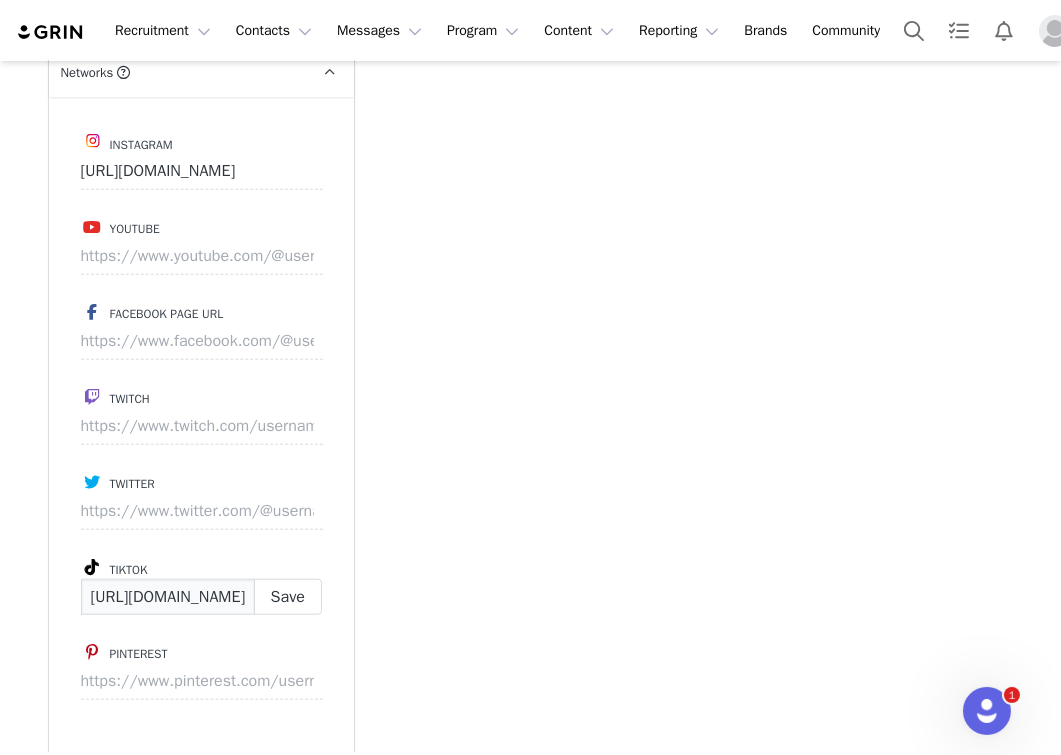 scroll, scrollTop: 0, scrollLeft: 103, axis: horizontal 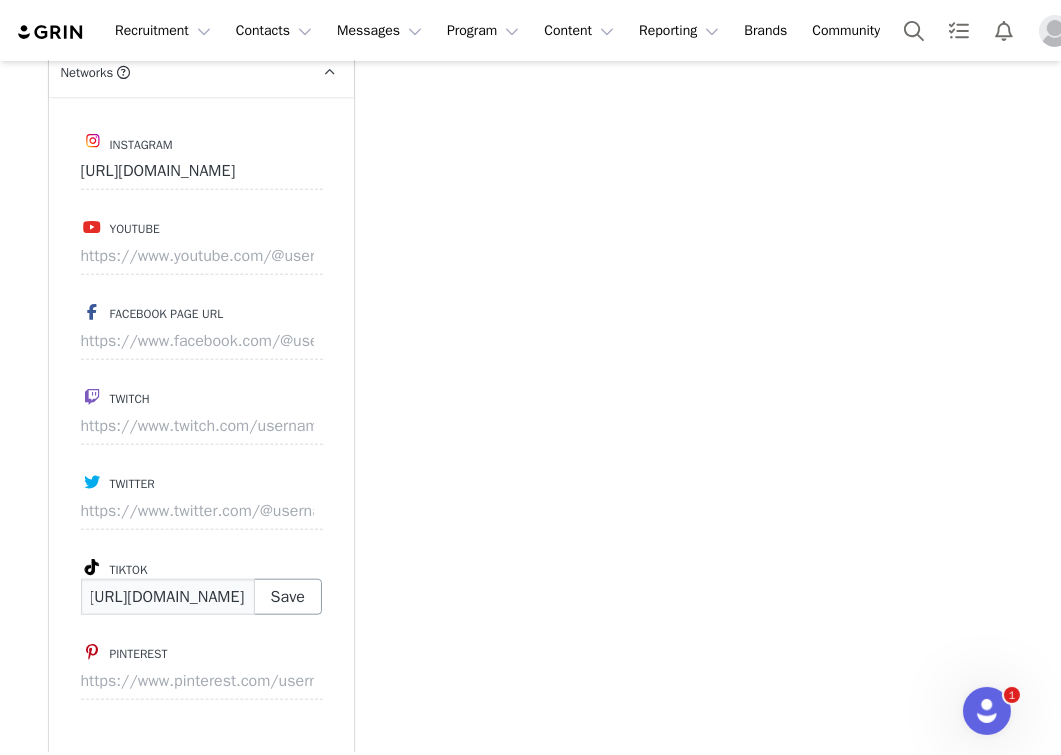 type on "https://www.tiktok.com/@hintofgold" 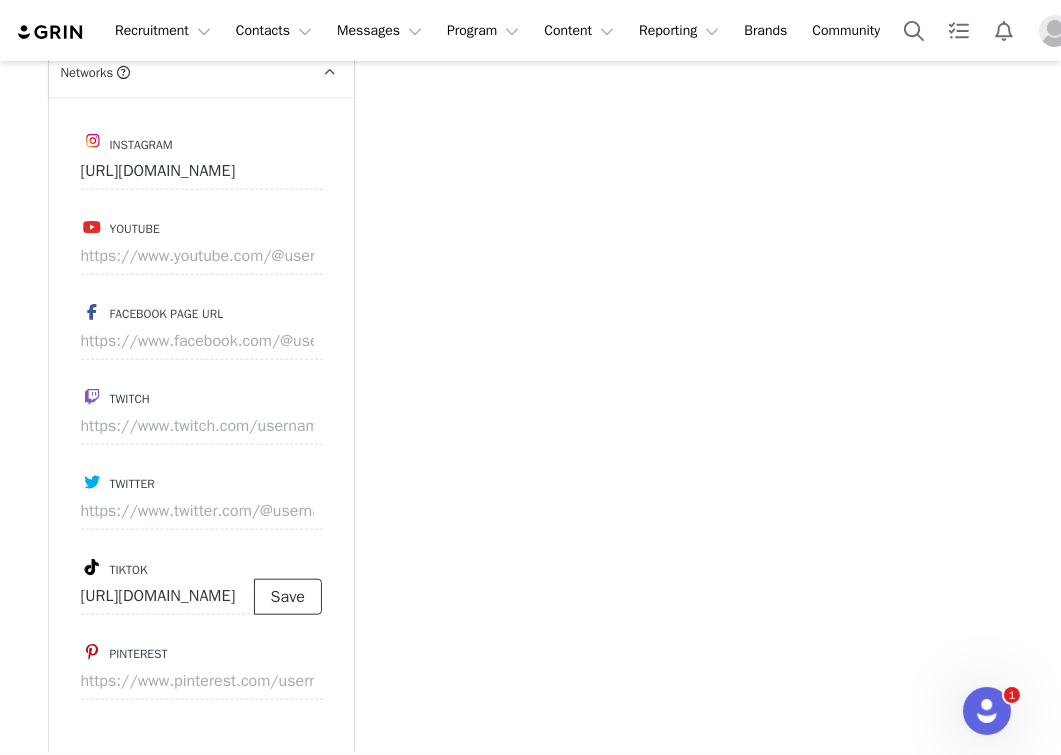 click on "Save" at bounding box center (288, 597) 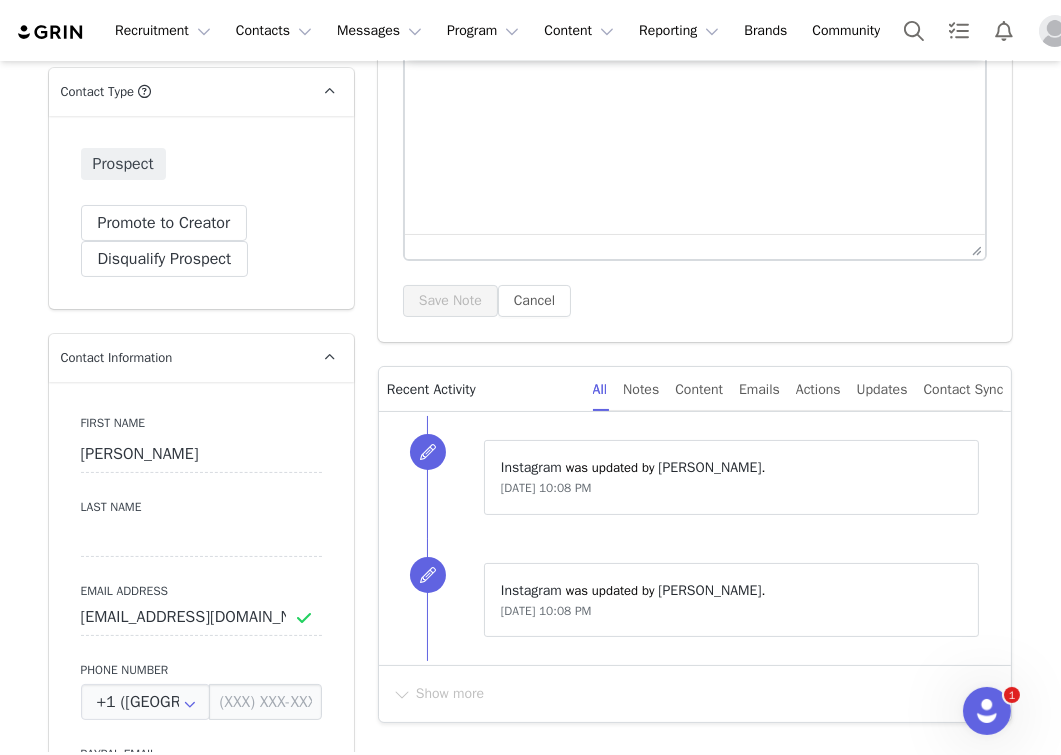 scroll, scrollTop: 0, scrollLeft: 0, axis: both 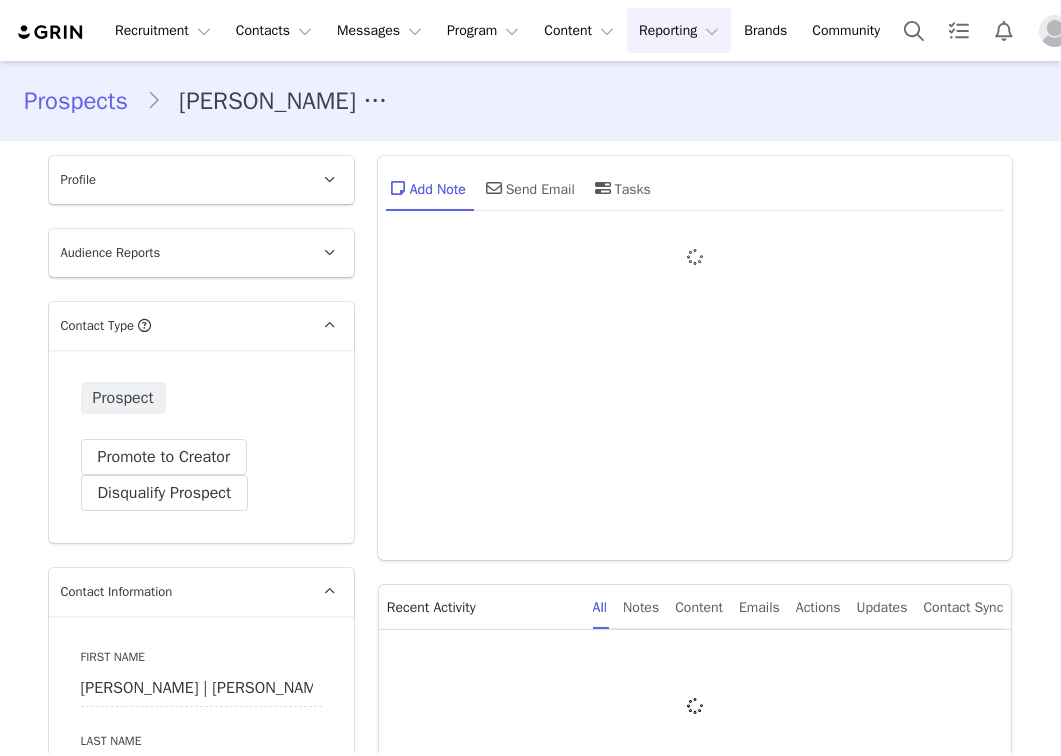 type on "+1 ([GEOGRAPHIC_DATA])" 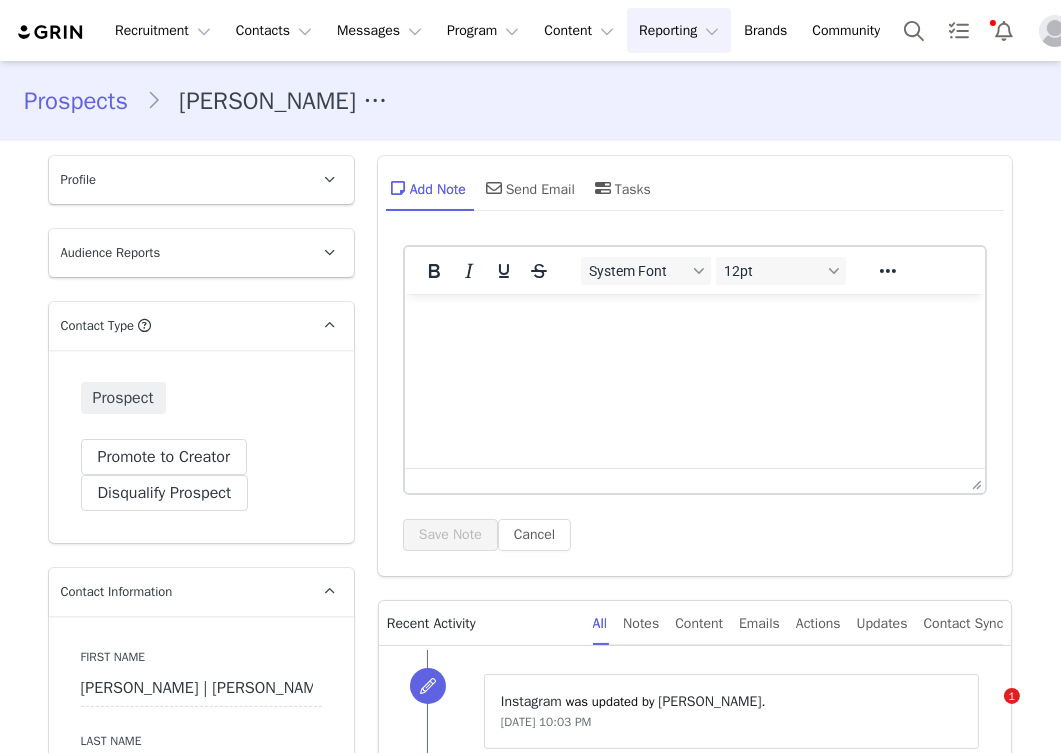 scroll, scrollTop: 0, scrollLeft: 0, axis: both 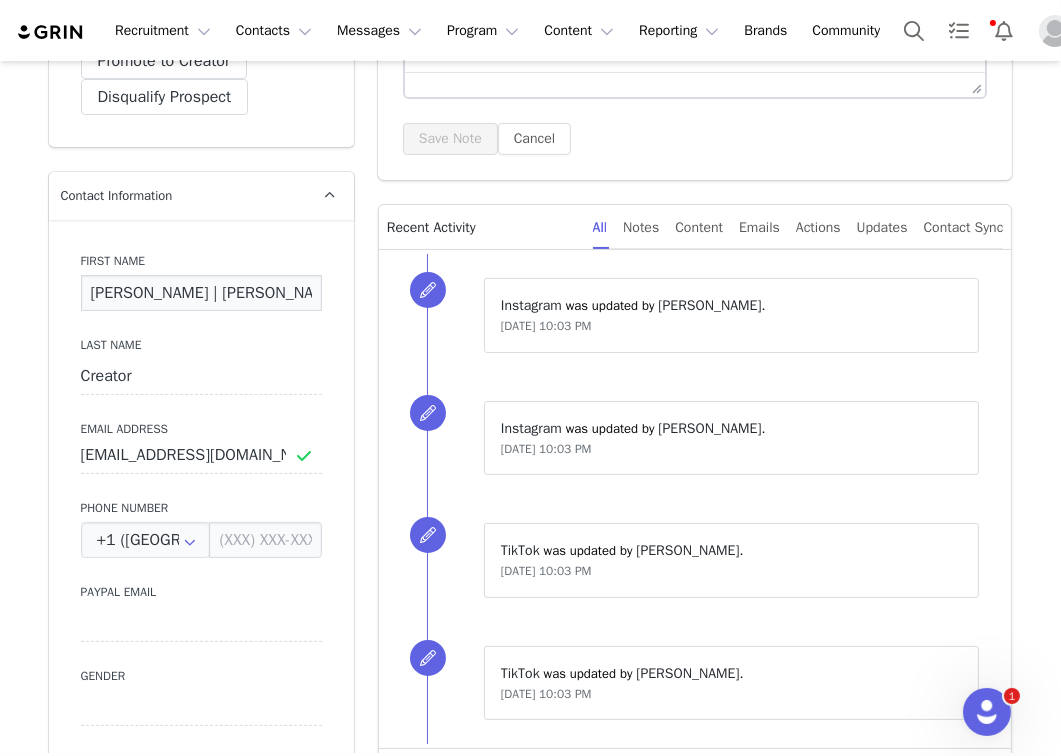 drag, startPoint x: 267, startPoint y: 302, endPoint x: 204, endPoint y: 297, distance: 63.1981 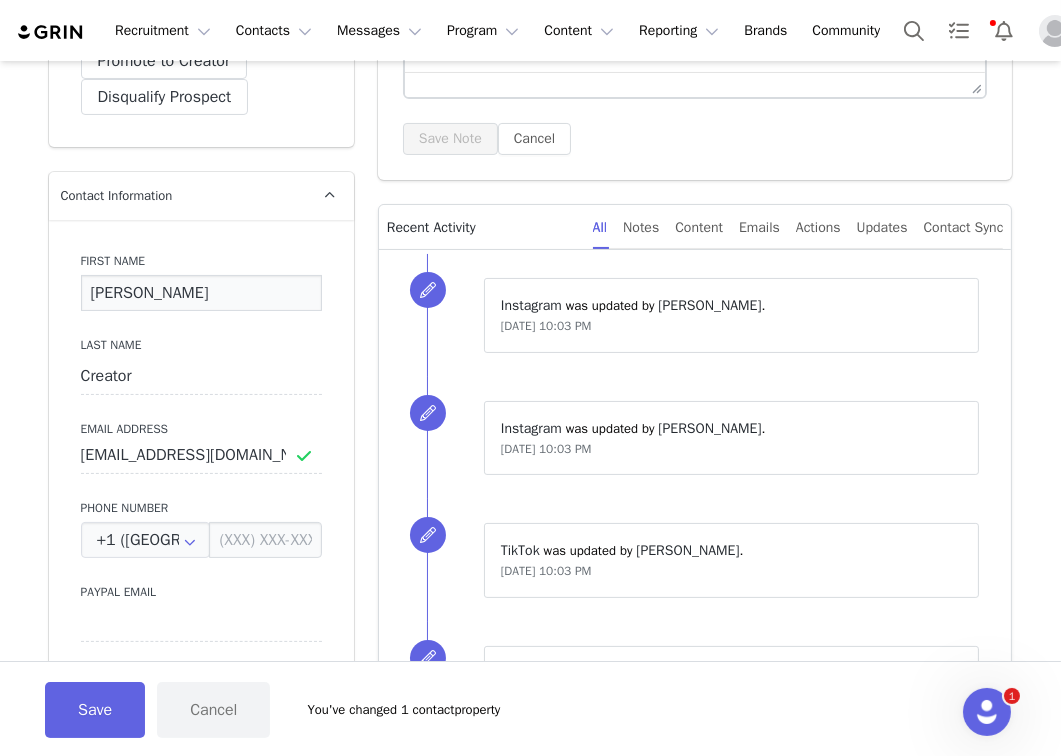 type on "[PERSON_NAME]" 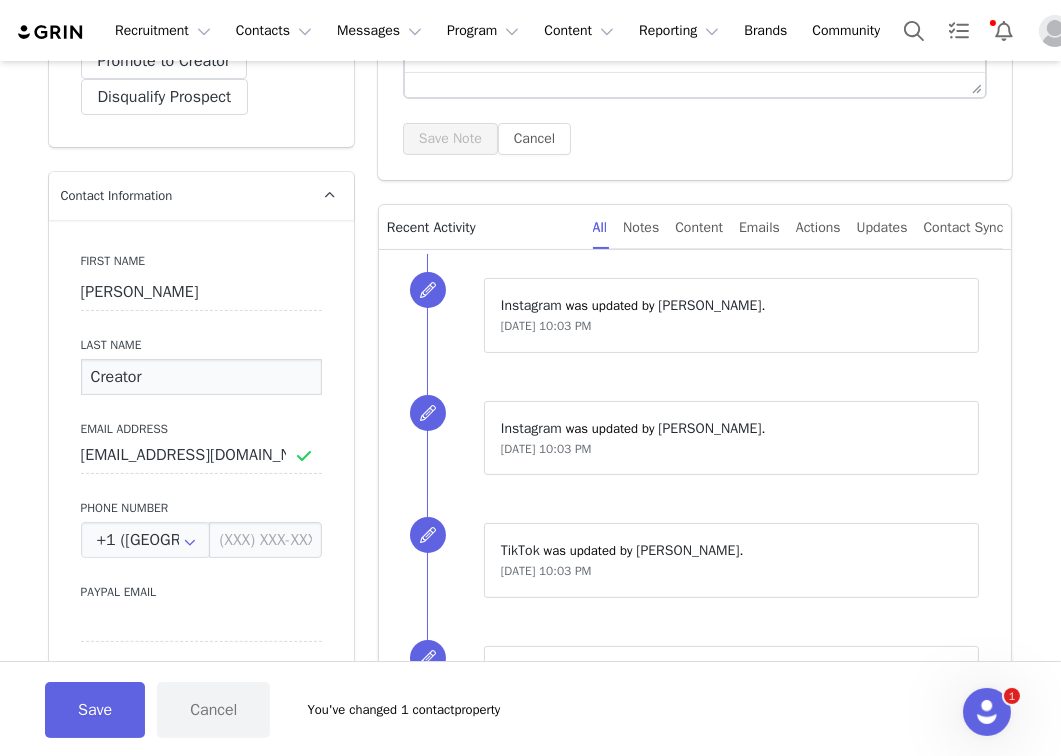 drag, startPoint x: 187, startPoint y: 375, endPoint x: 30, endPoint y: 375, distance: 157 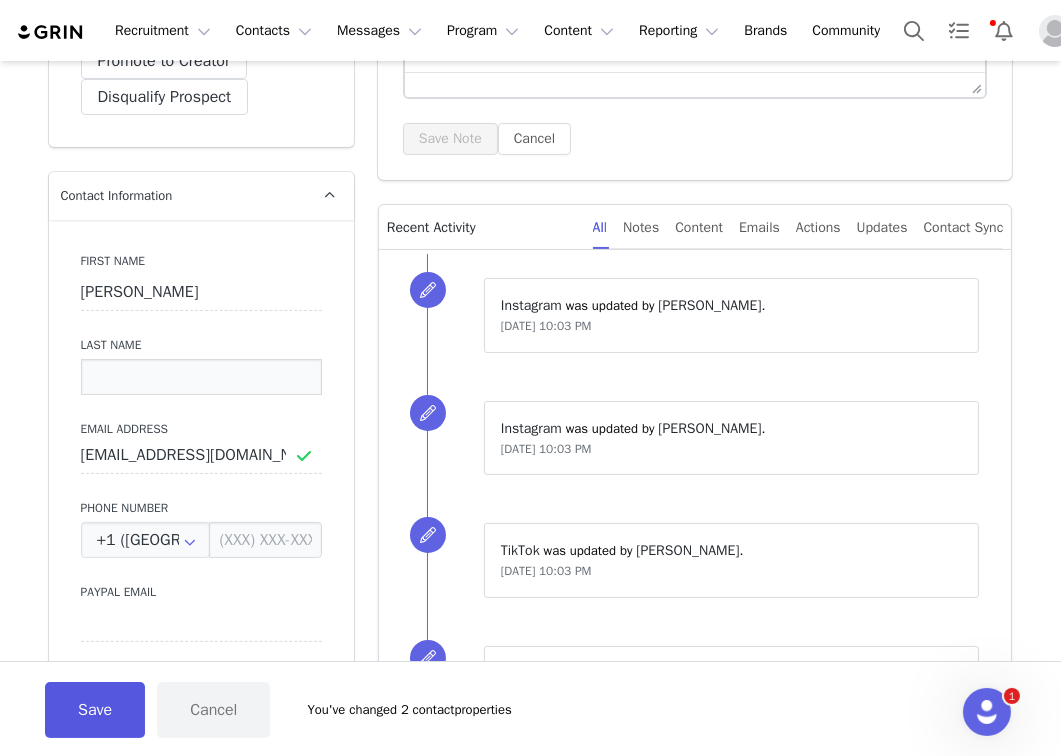 type 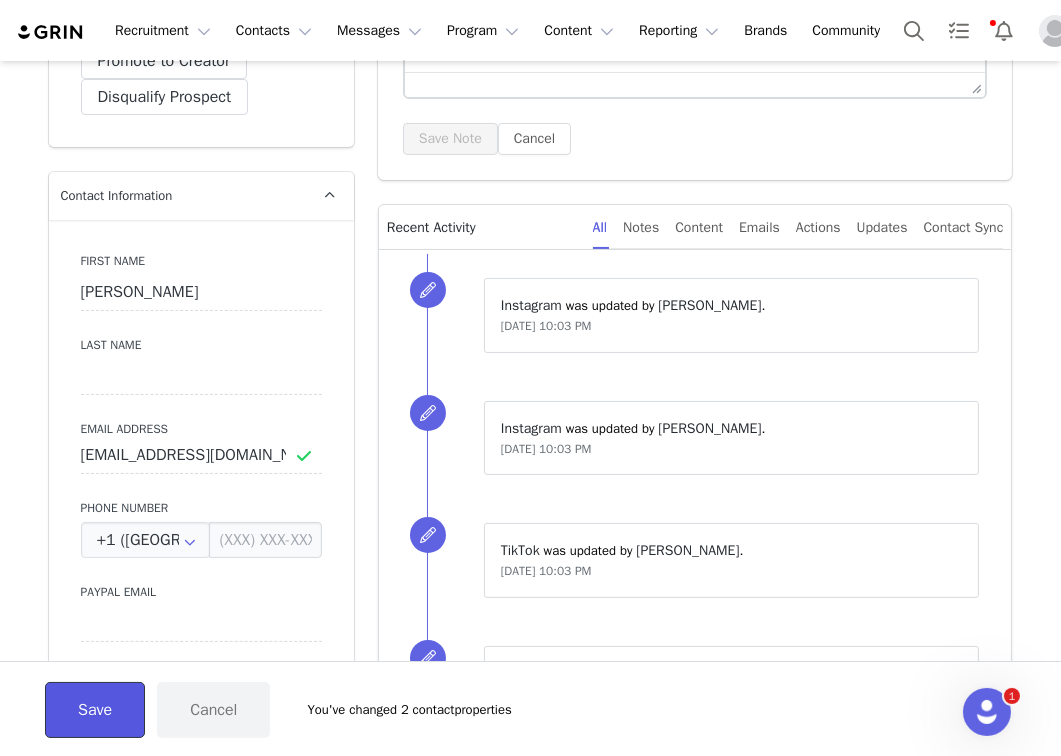 click on "Save" at bounding box center (95, 710) 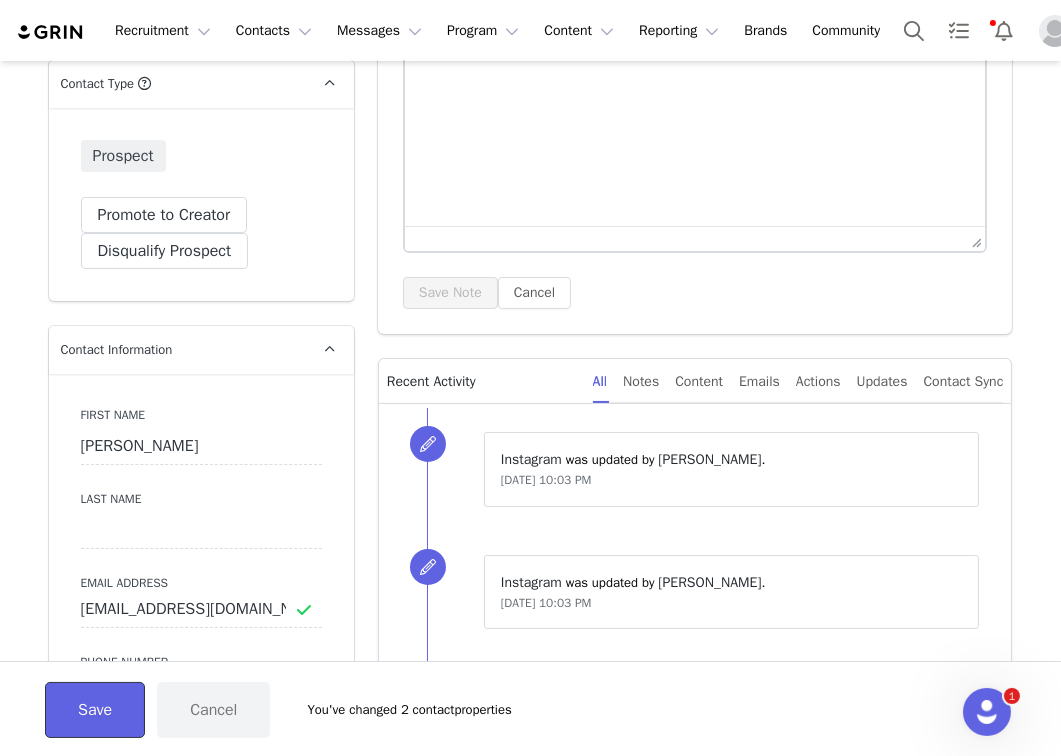 scroll, scrollTop: 250, scrollLeft: 0, axis: vertical 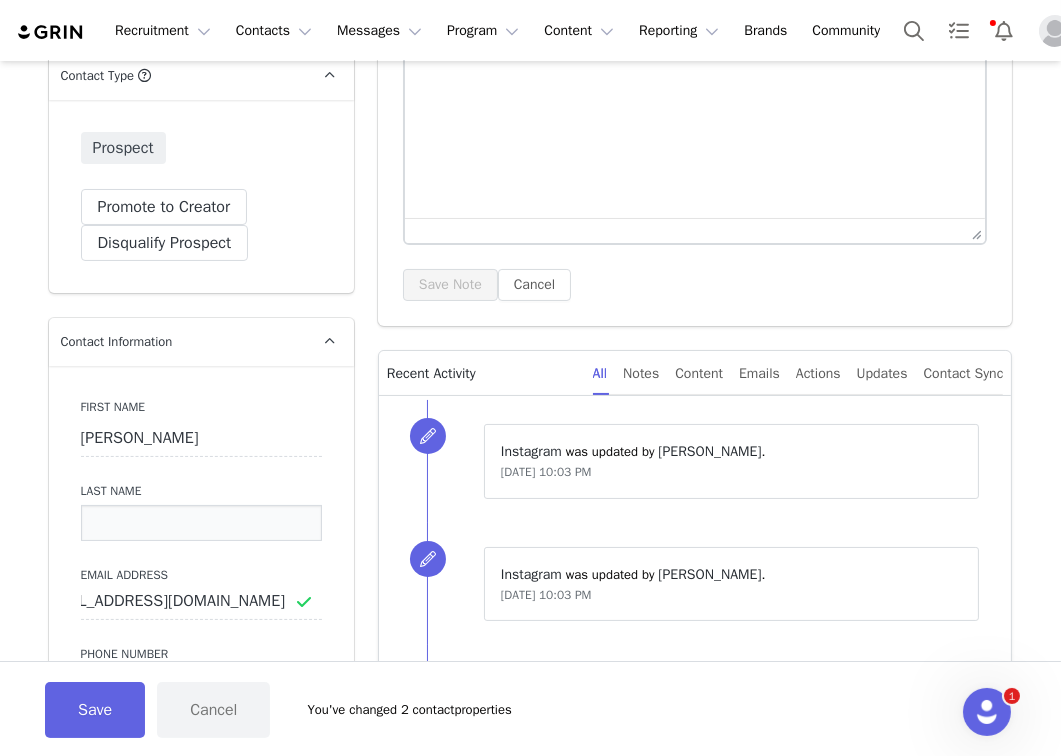 click at bounding box center (201, 523) 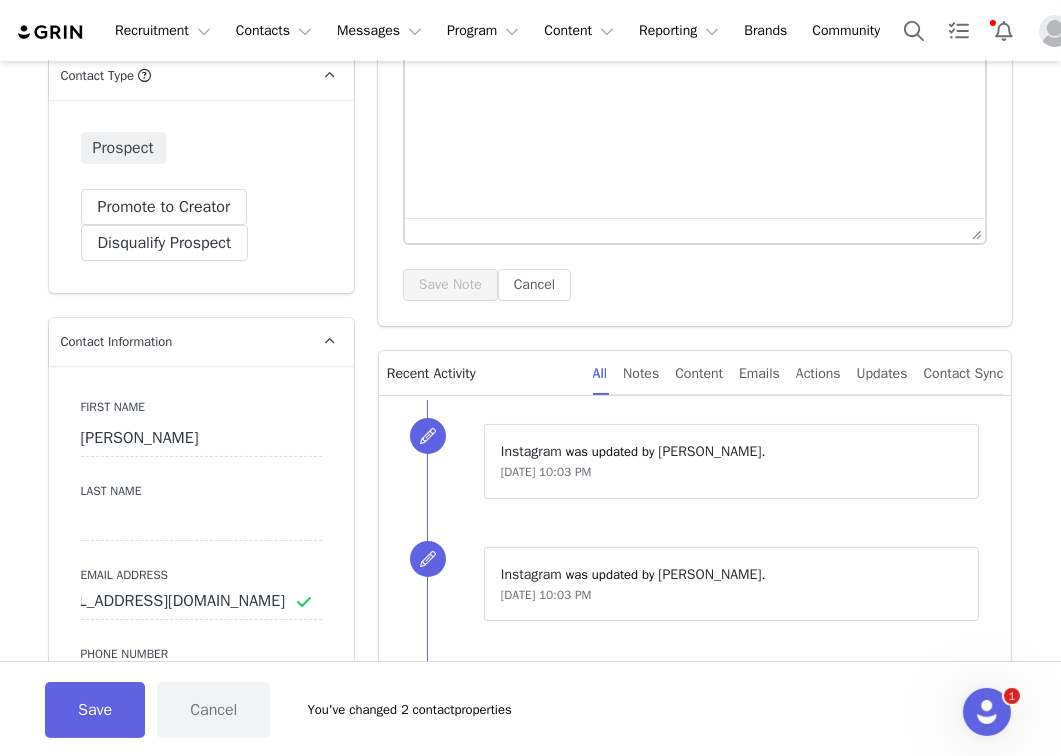 click on "Prospect" at bounding box center (123, 148) 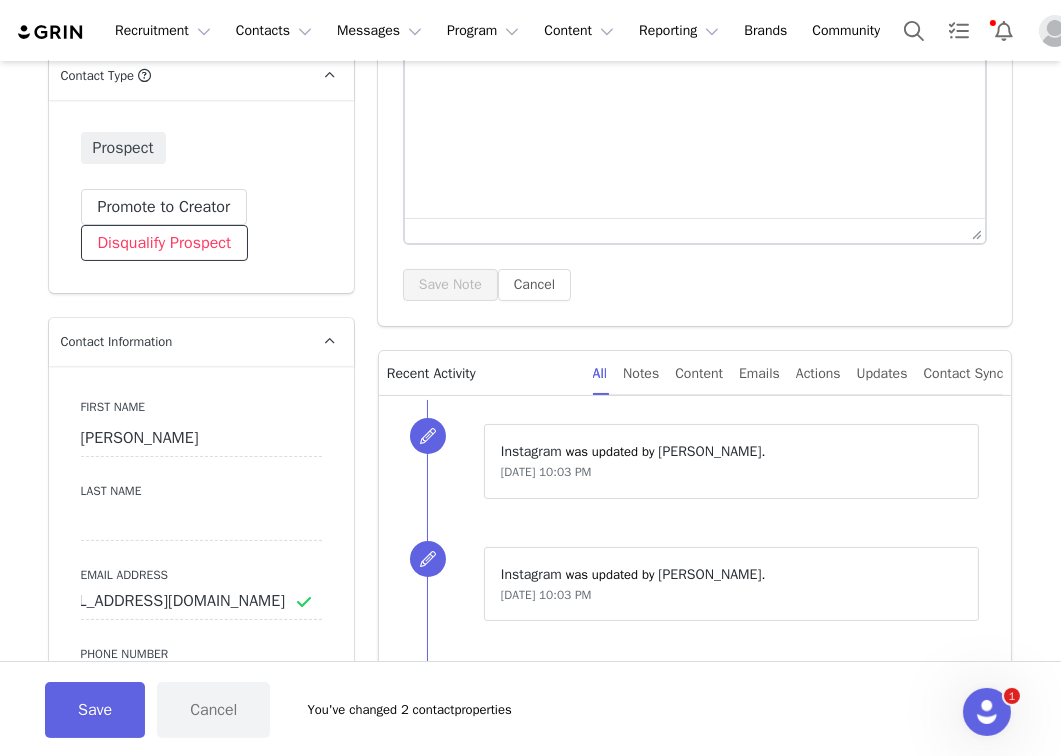 click on "Disqualify Prospect" at bounding box center (165, 243) 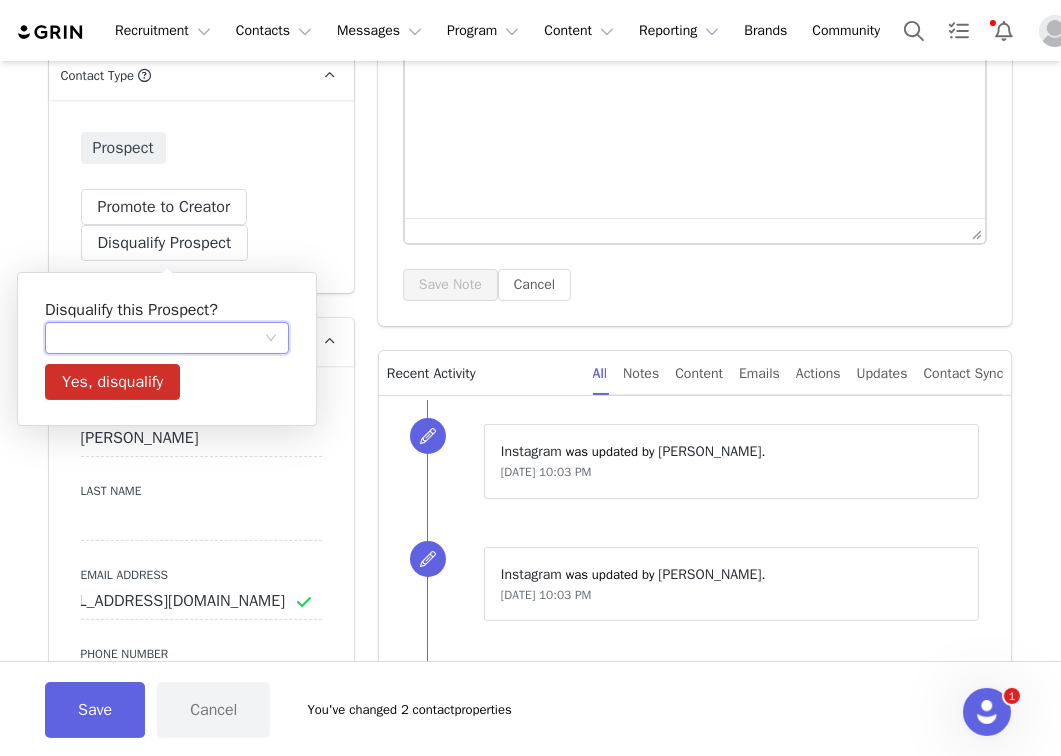 click at bounding box center (160, 338) 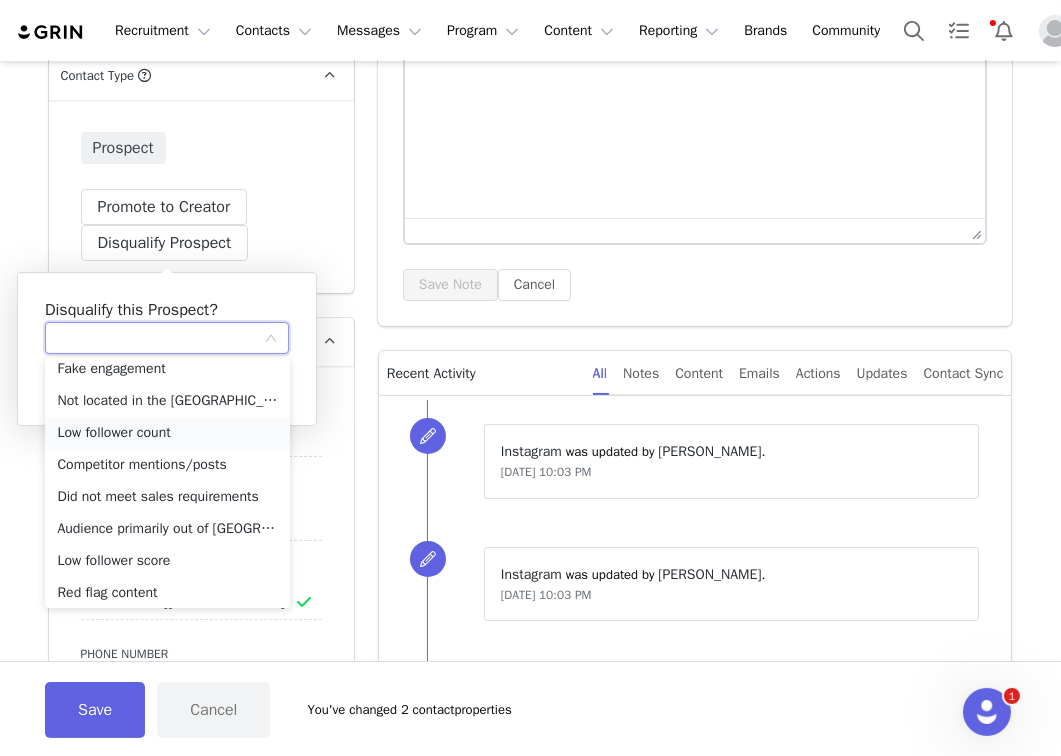 scroll, scrollTop: 0, scrollLeft: 0, axis: both 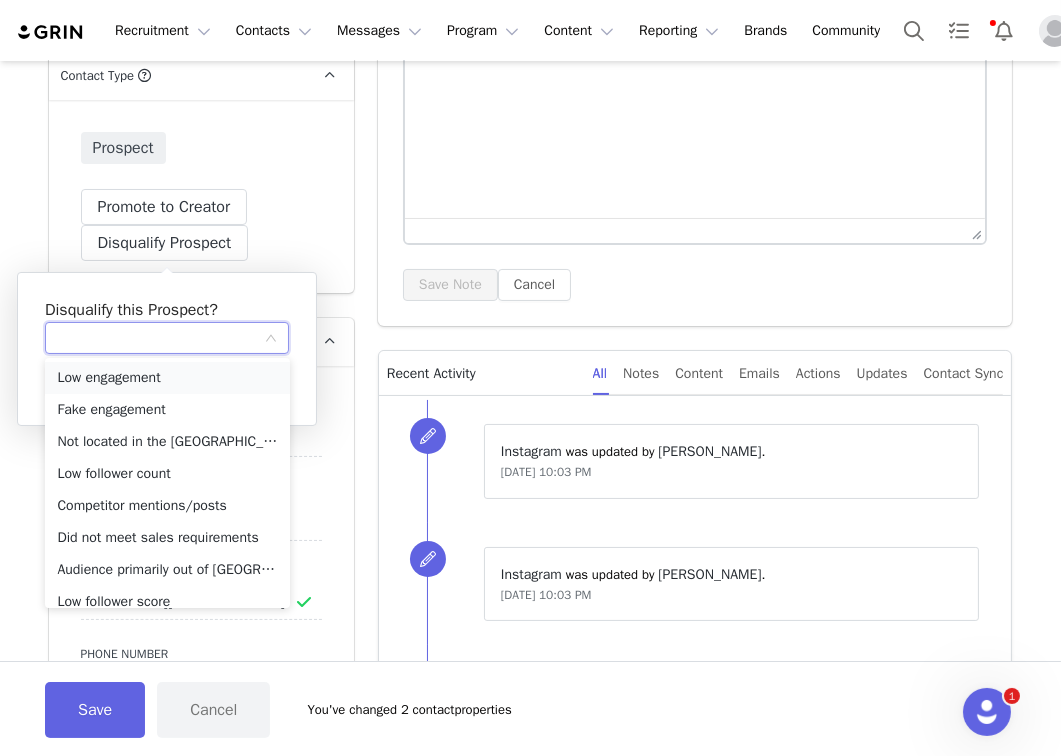click on "Low engagement" at bounding box center [167, 378] 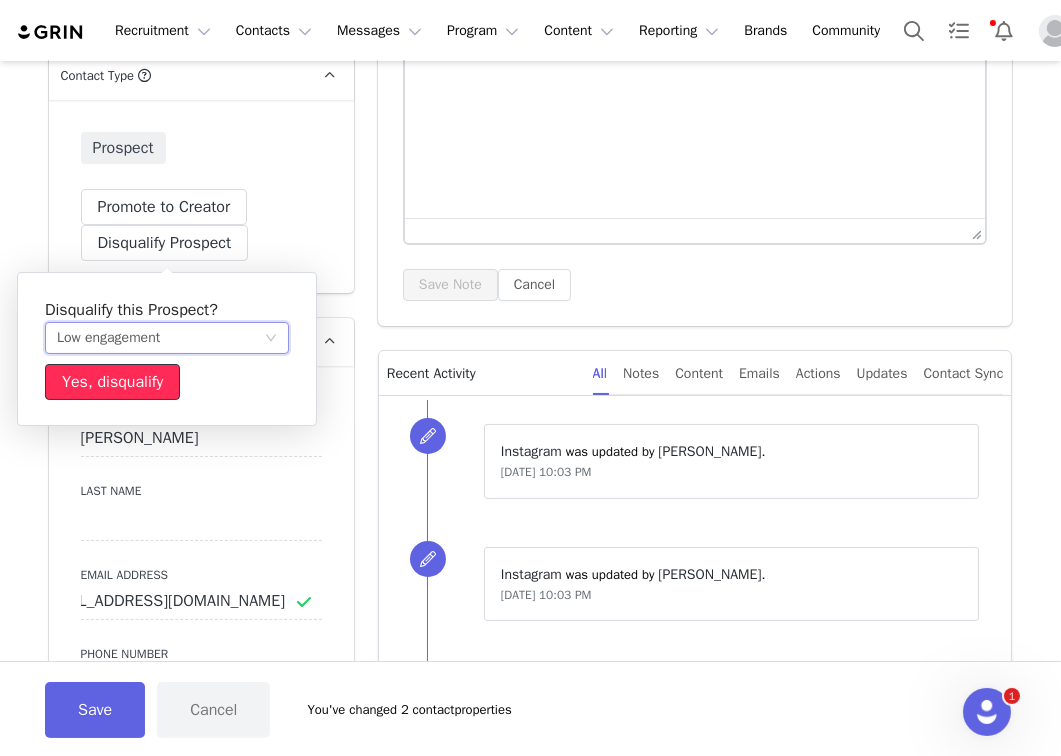 click on "Yes, disqualify" at bounding box center (112, 382) 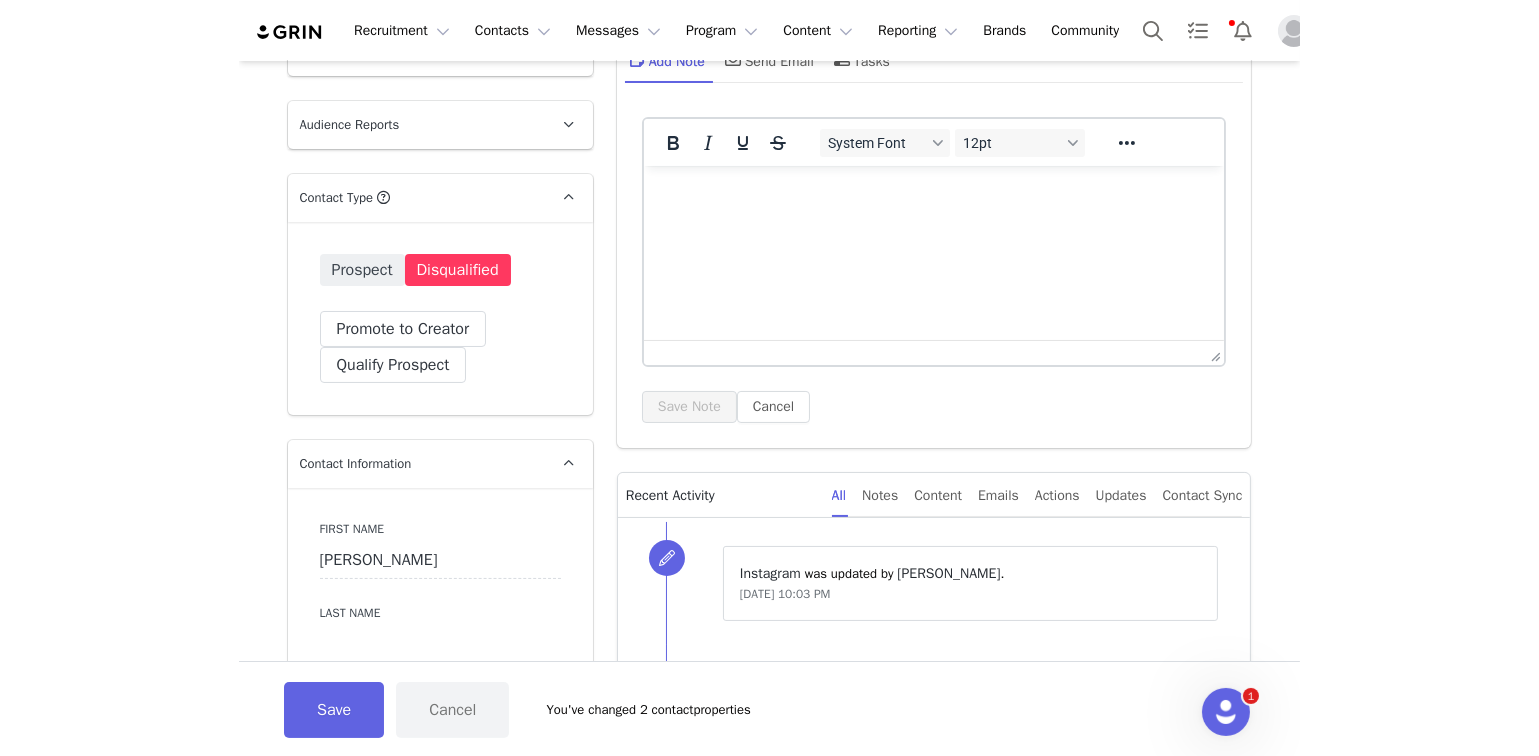 scroll, scrollTop: 0, scrollLeft: 0, axis: both 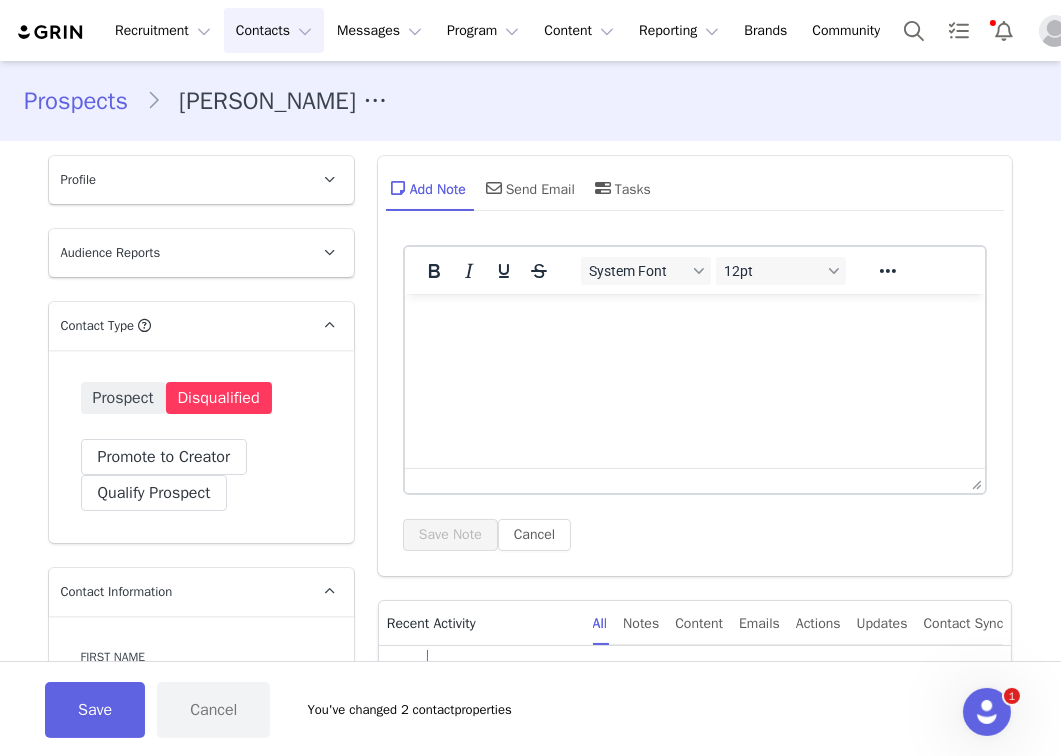 click on "Contacts Contacts" at bounding box center (274, 30) 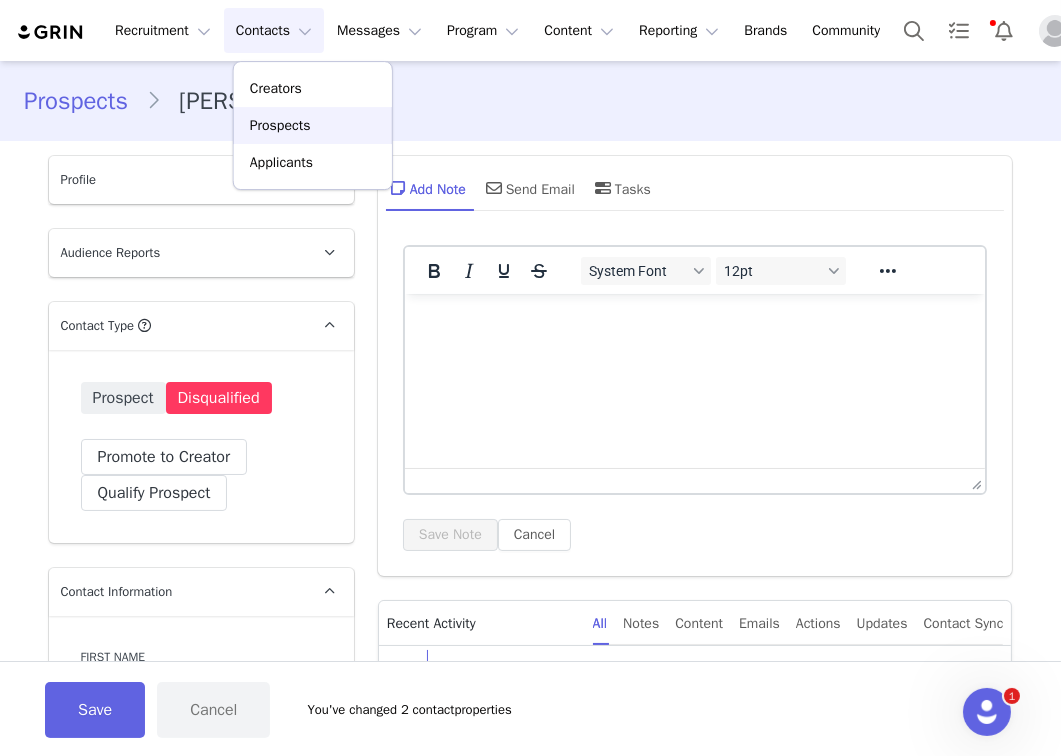click on "Prospects" at bounding box center [313, 125] 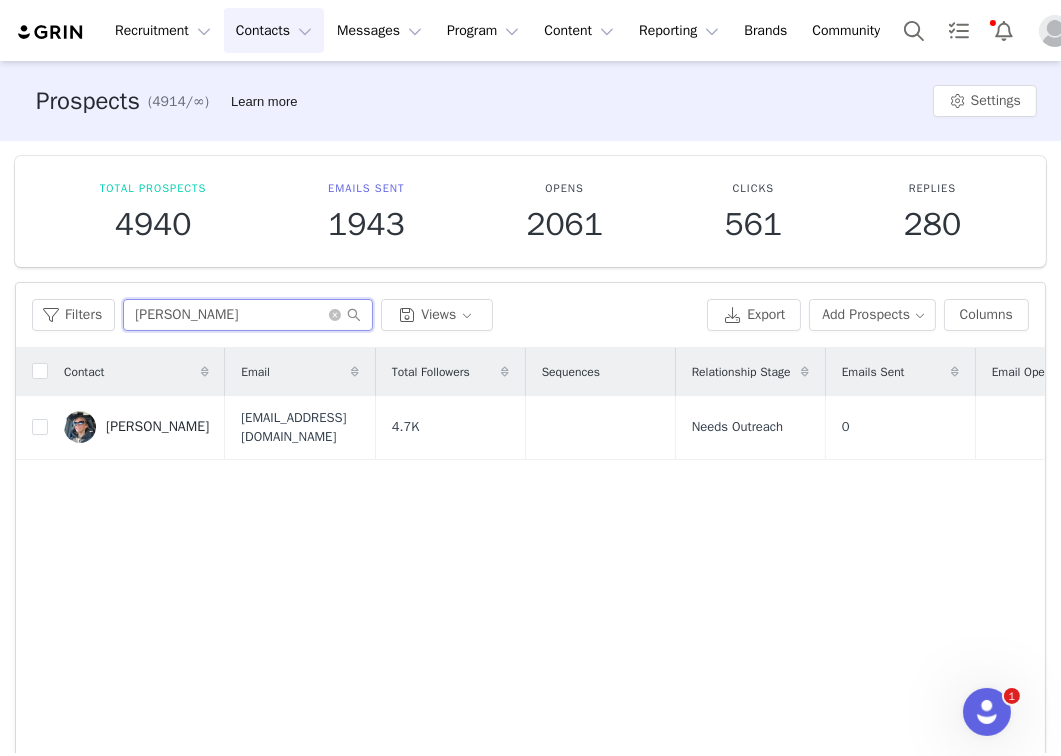 click on "urness" at bounding box center (248, 315) 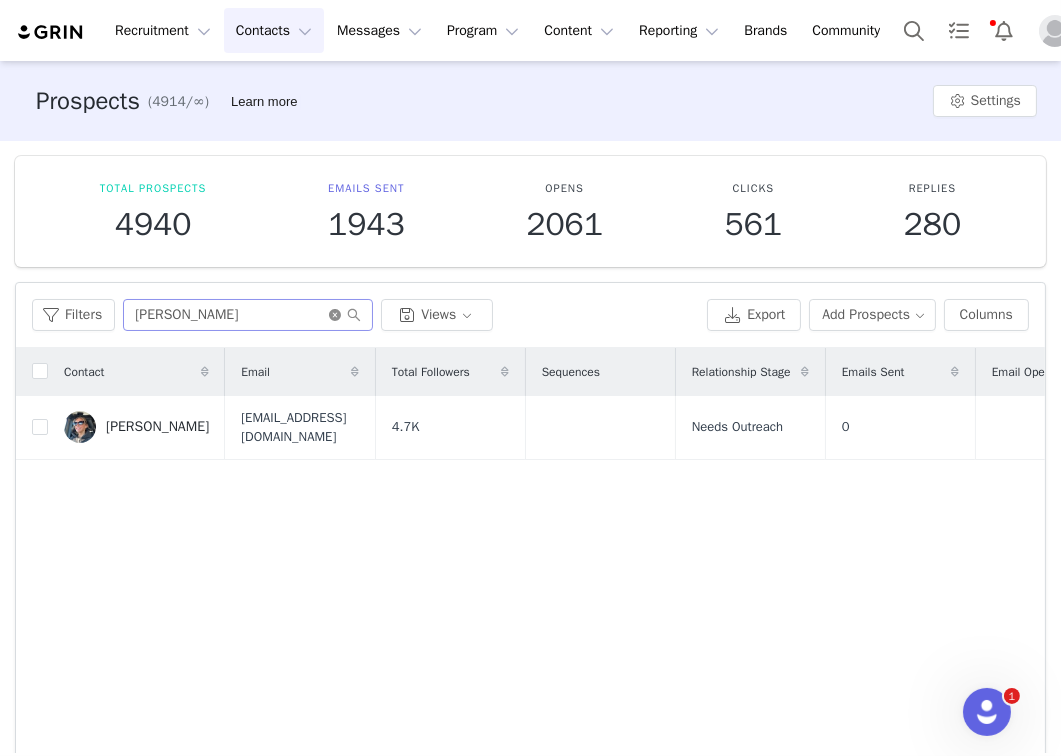 click 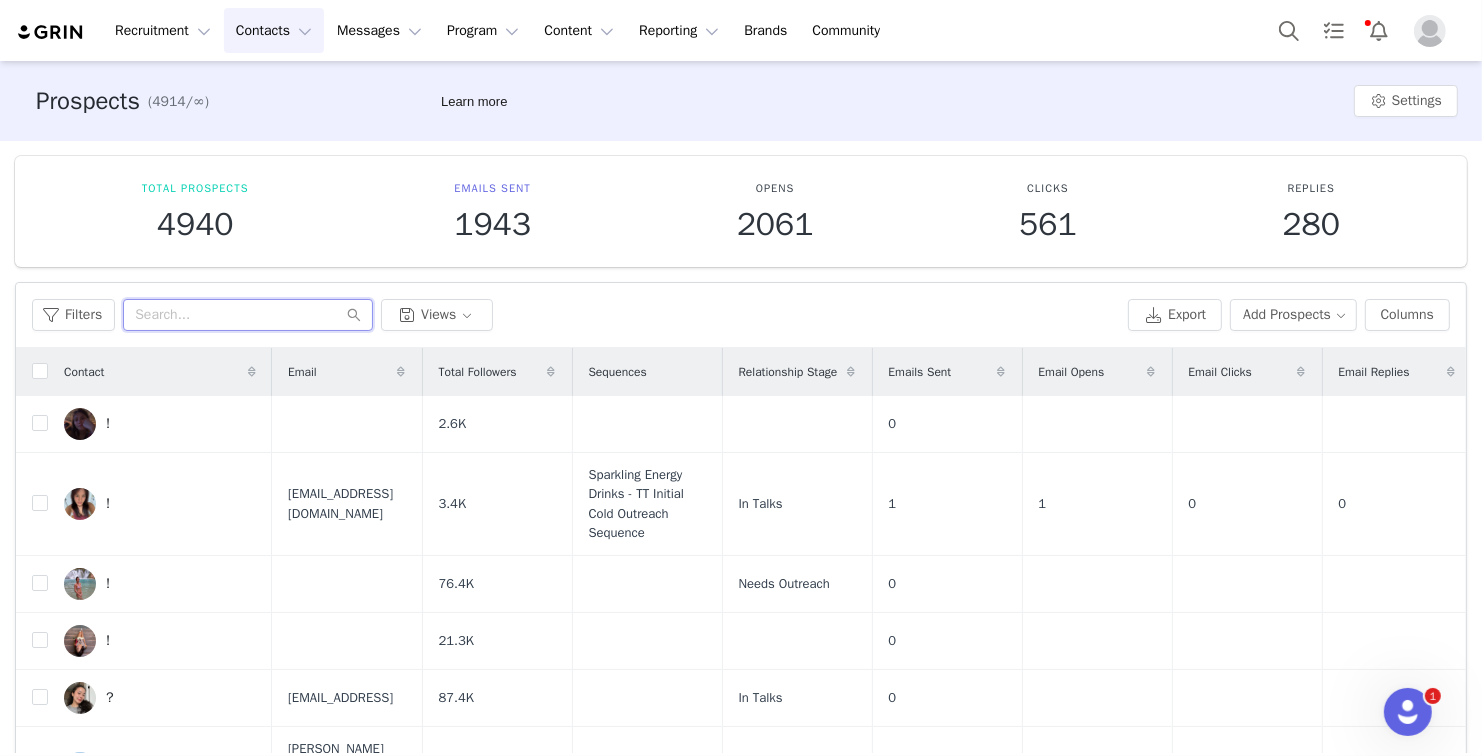 click at bounding box center [248, 315] 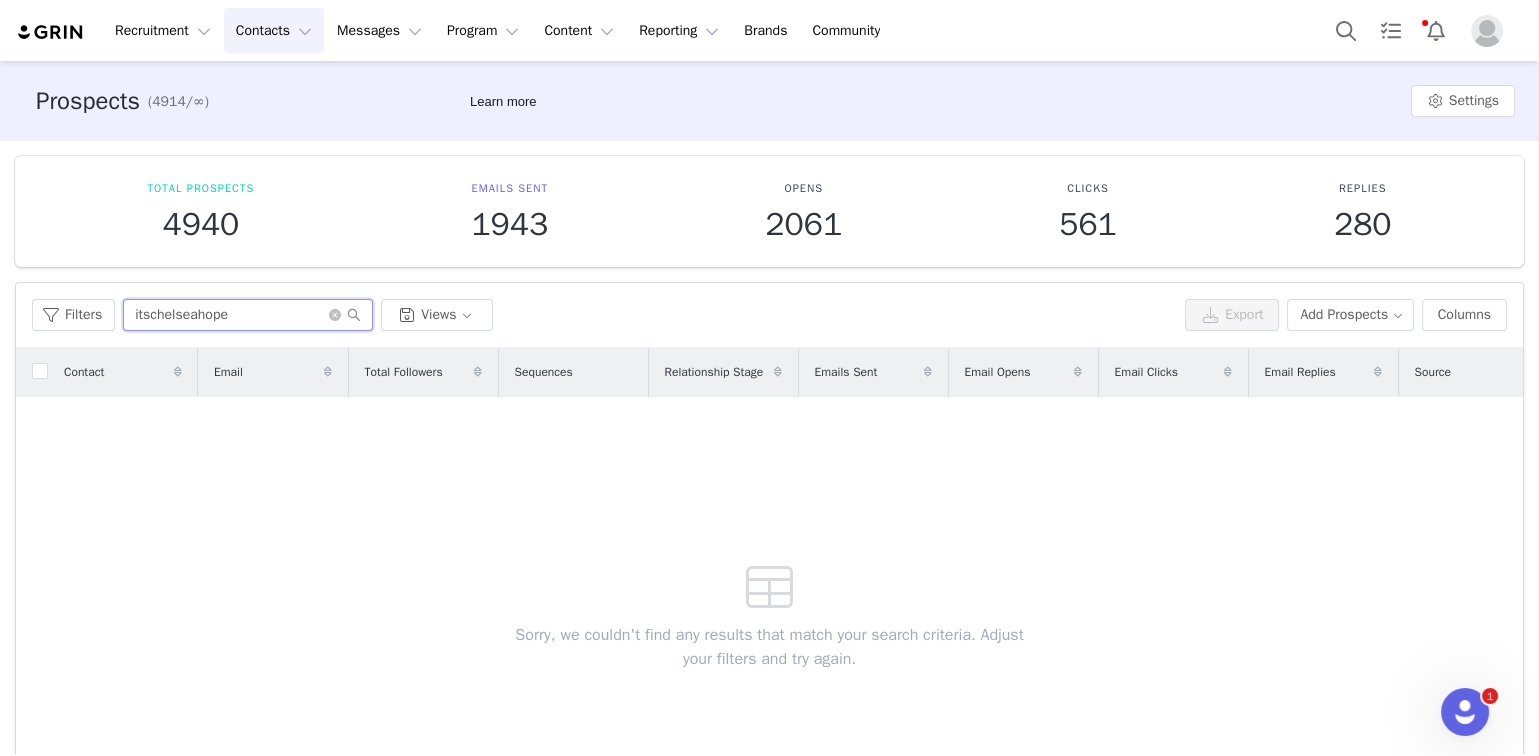 type on "itschelseahope" 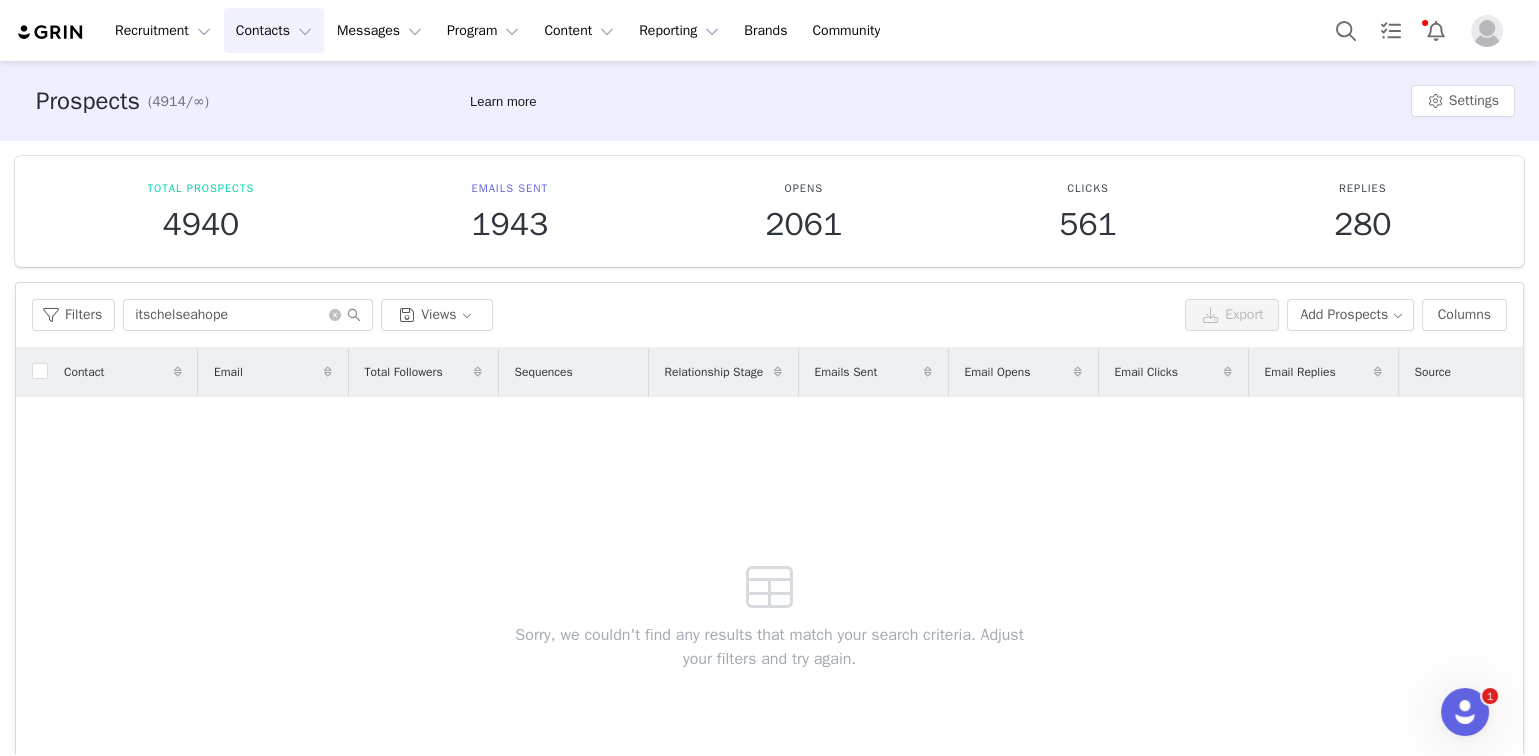 click on "Contacts Contacts" at bounding box center [274, 30] 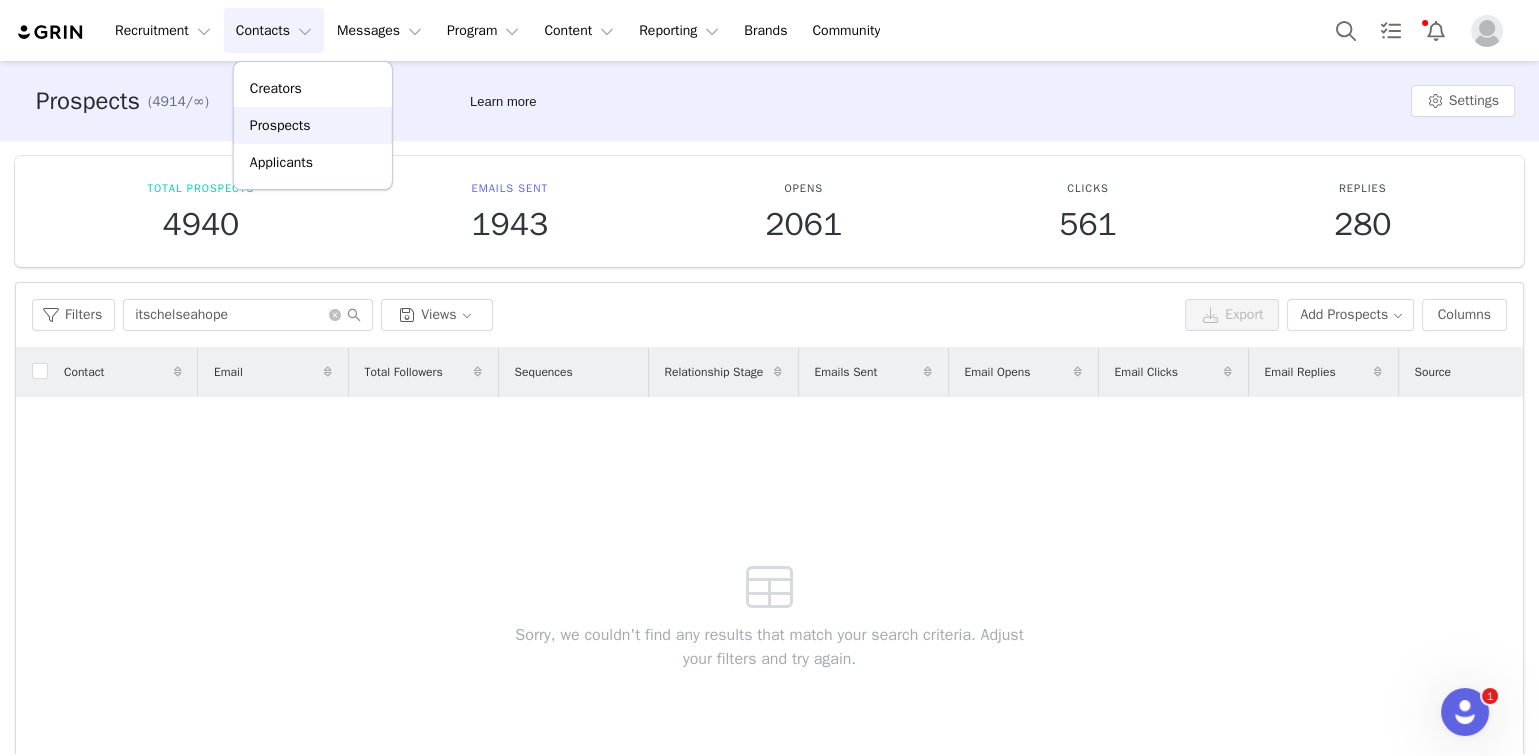 click on "Prospects" at bounding box center [280, 125] 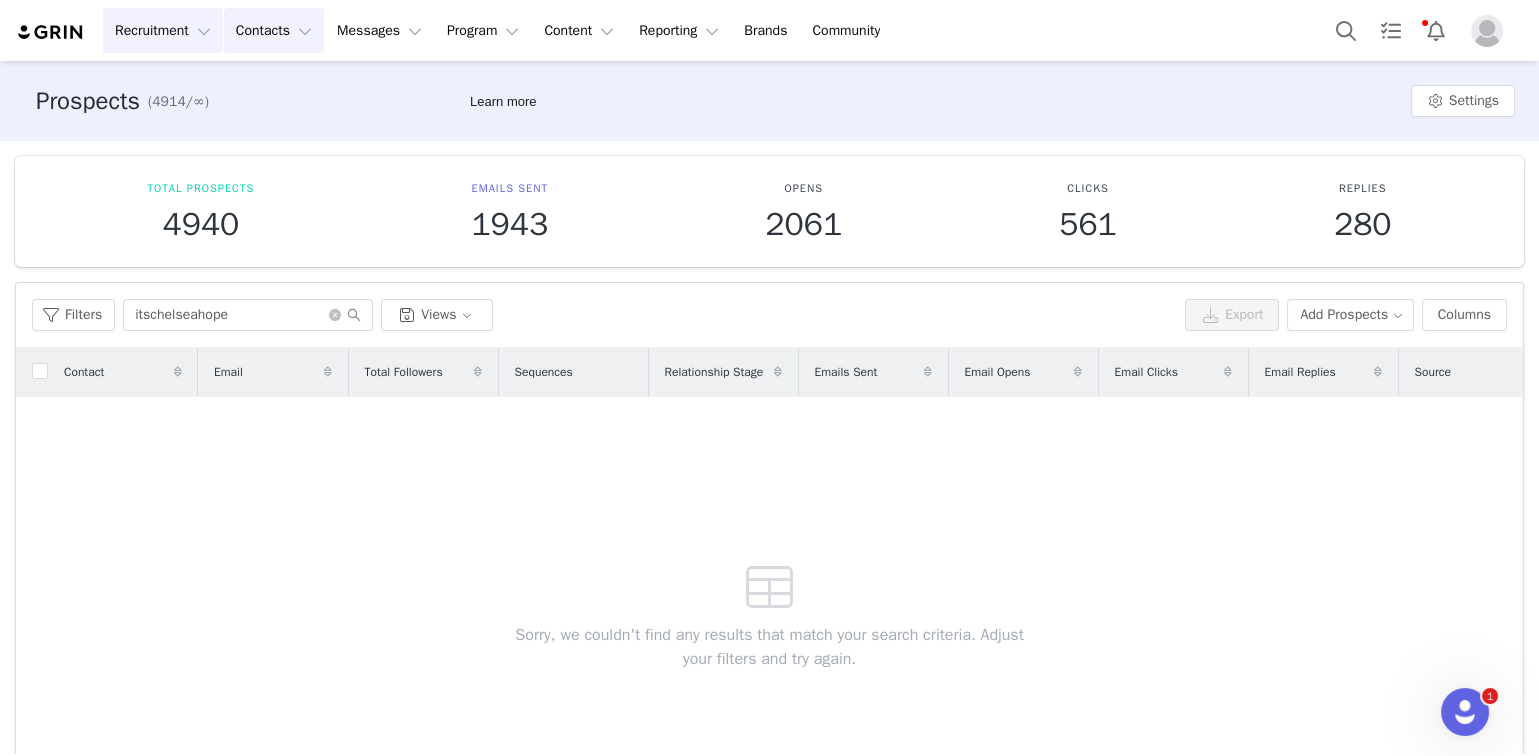 click on "Recruitment Recruitment" at bounding box center (163, 30) 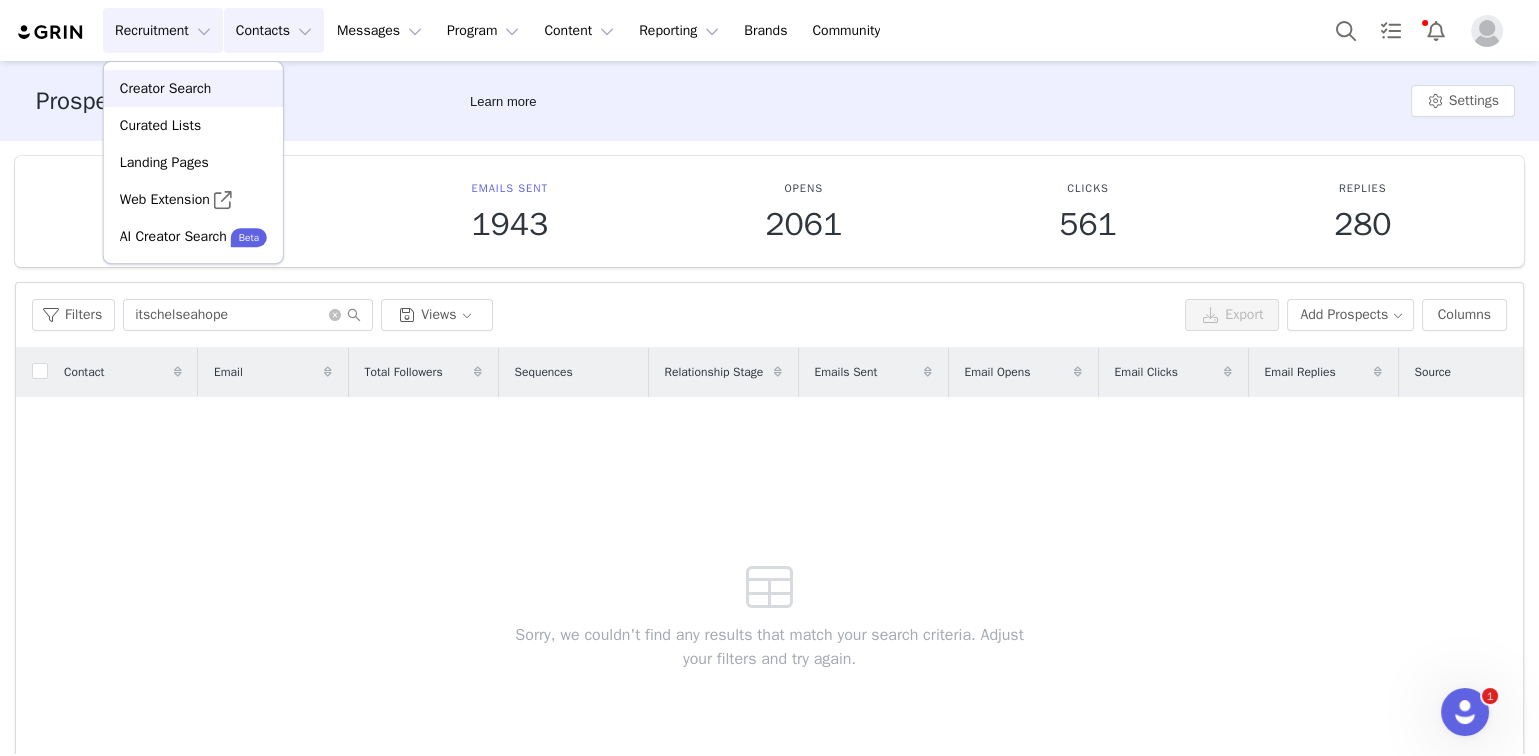 click on "Creator Search" at bounding box center [165, 88] 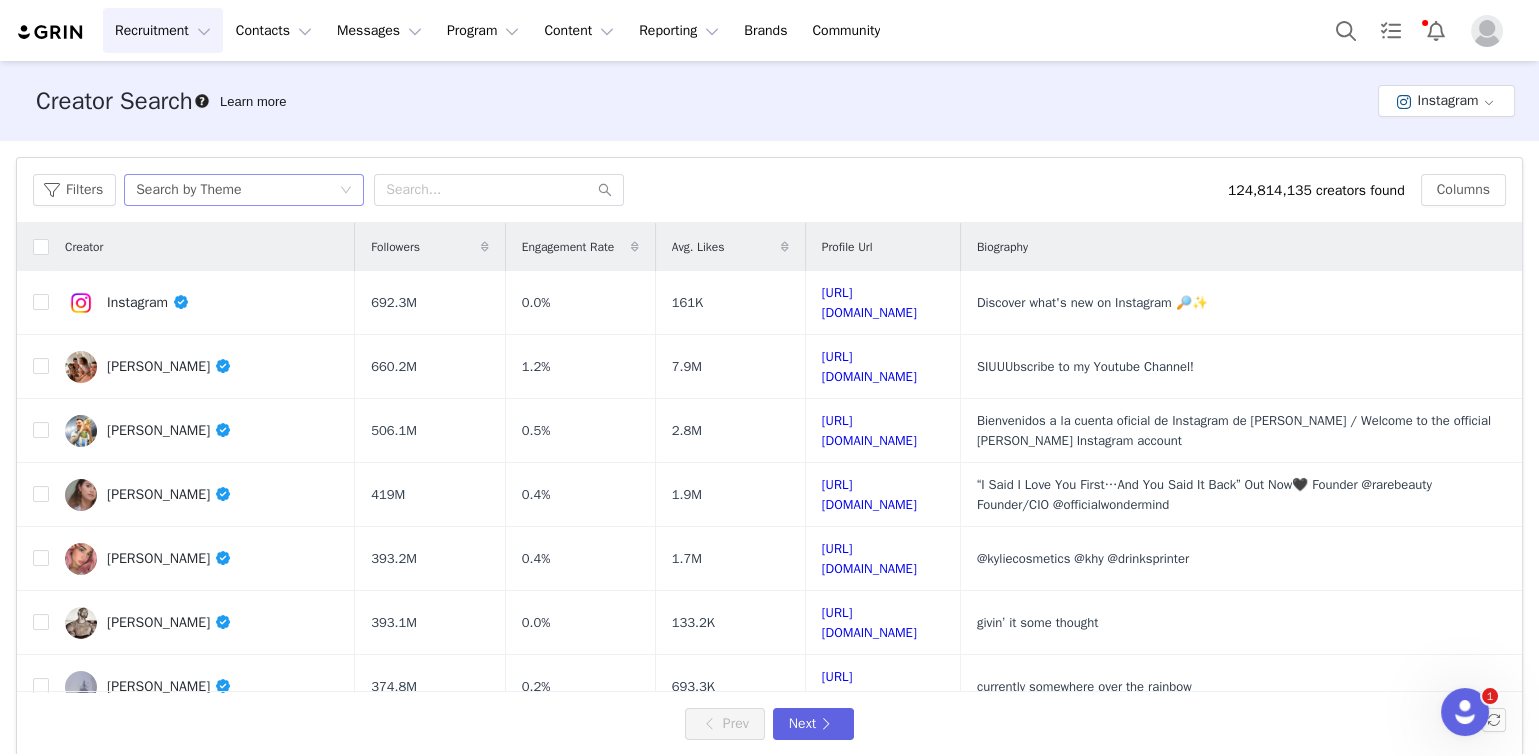 click on "Search by Theme" at bounding box center [188, 190] 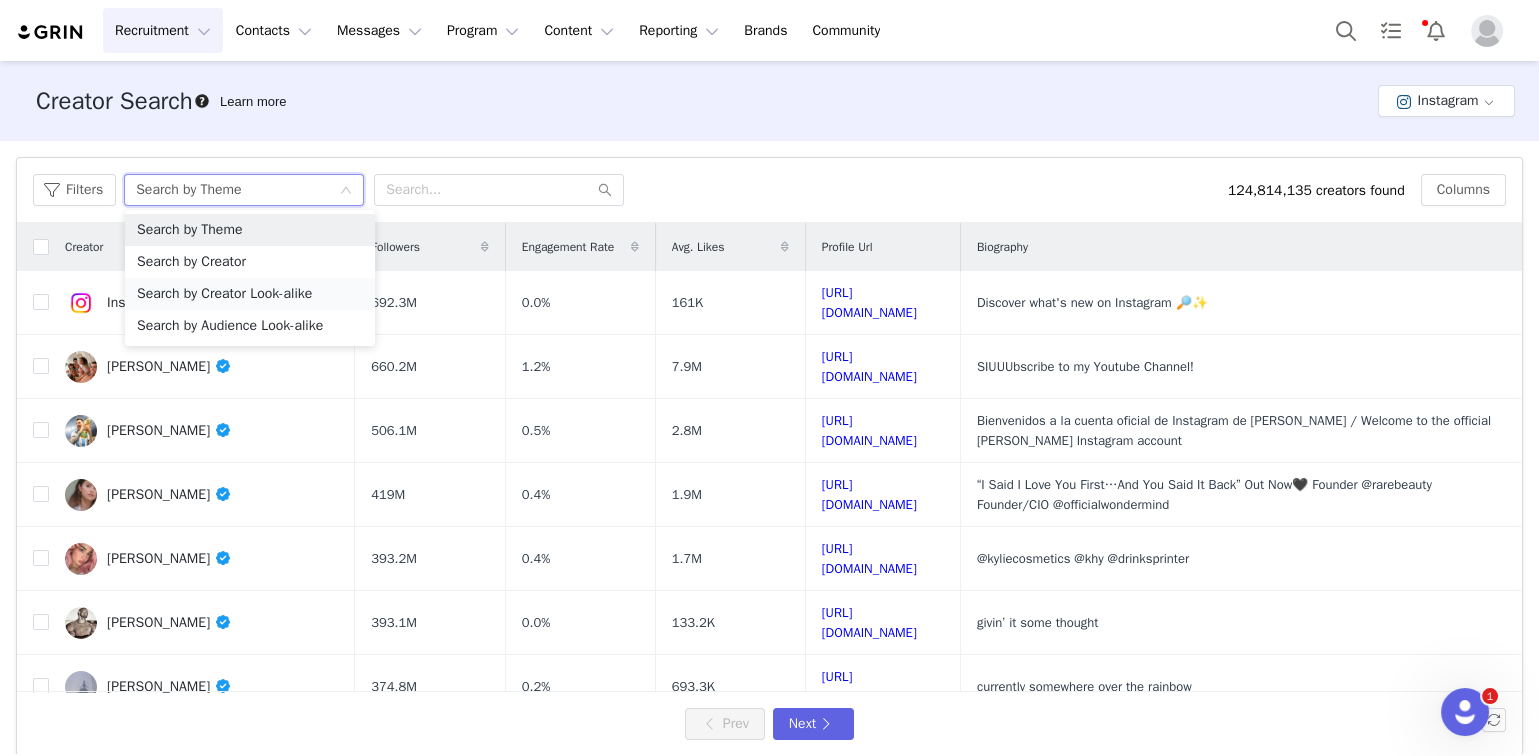 click on "Search by Creator Look-alike" at bounding box center (250, 294) 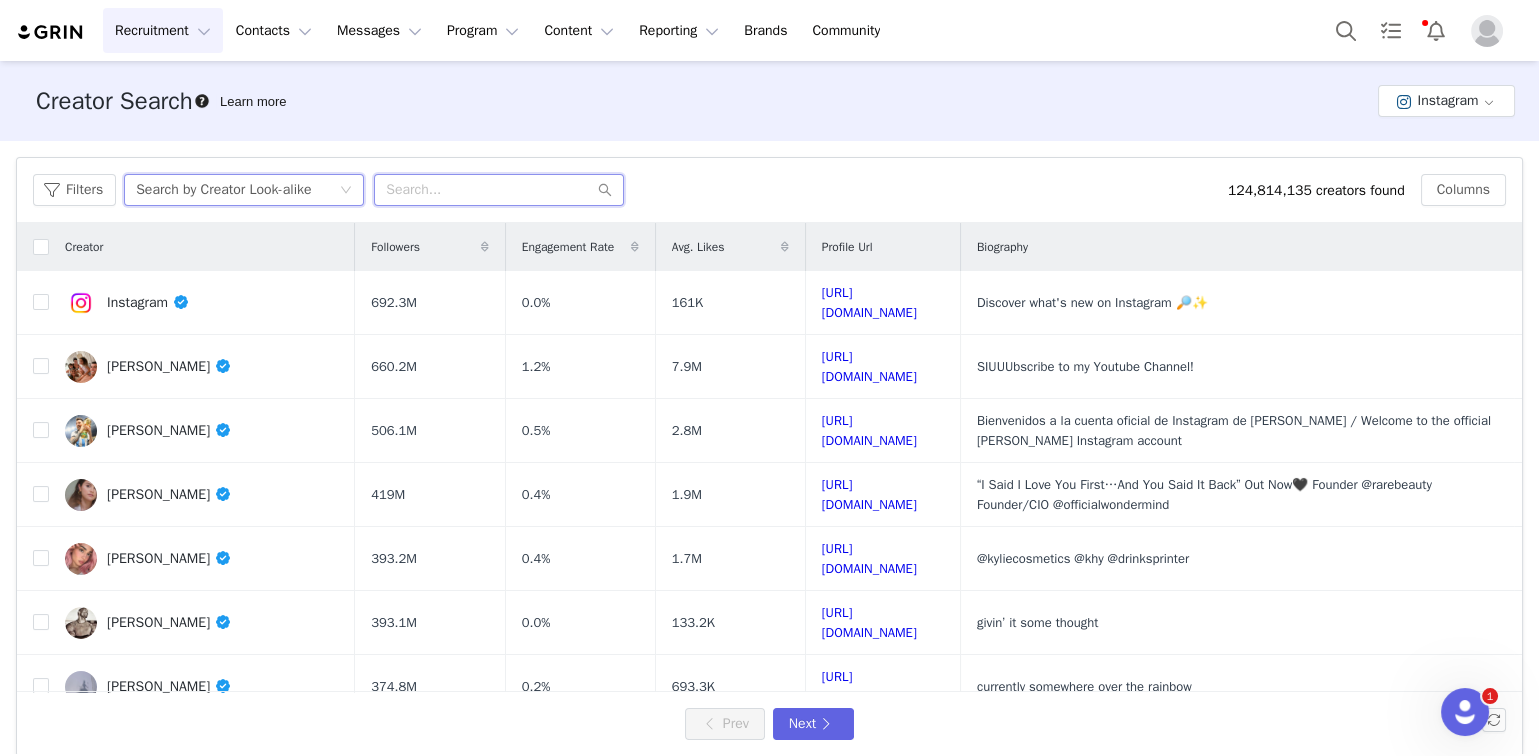 click at bounding box center (499, 190) 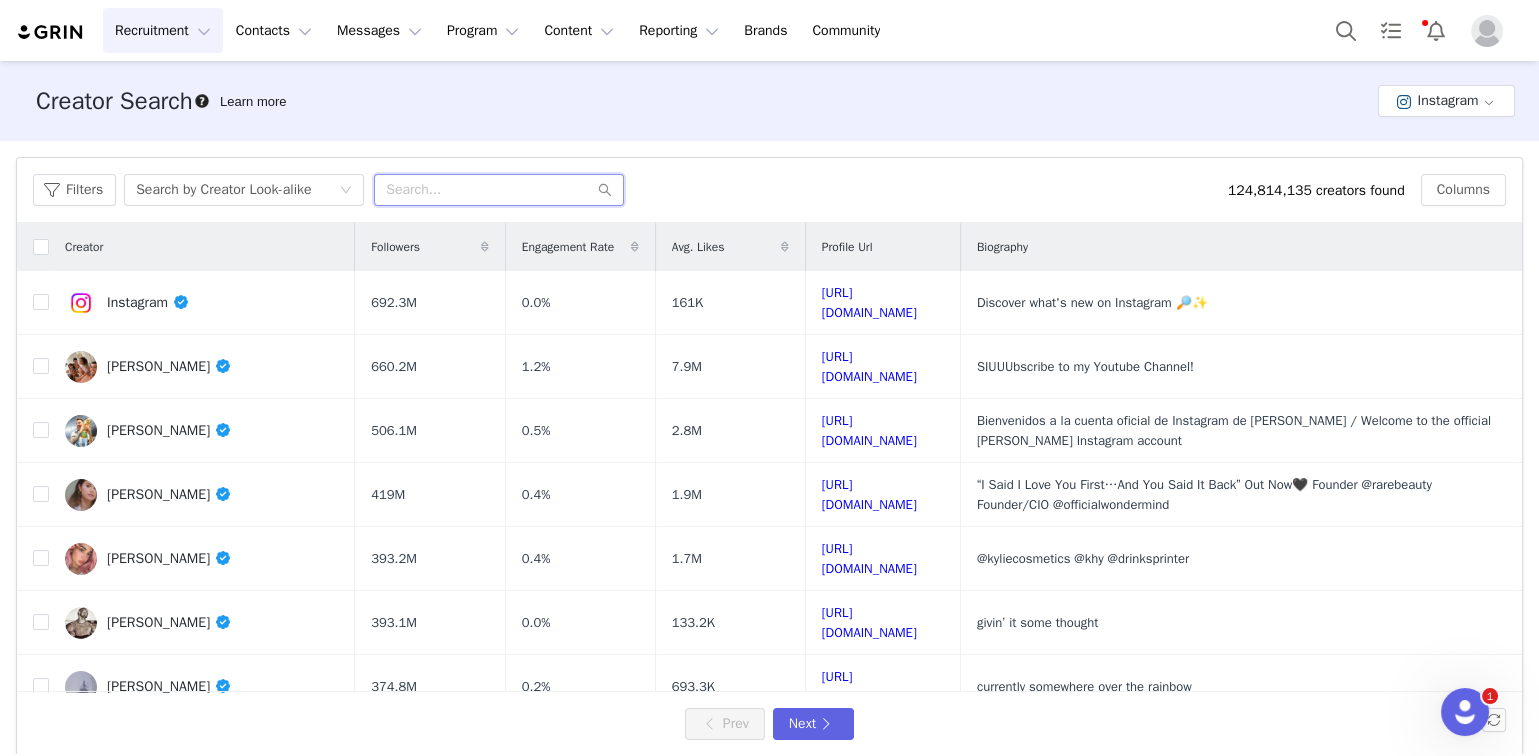 paste on "itschelseahope" 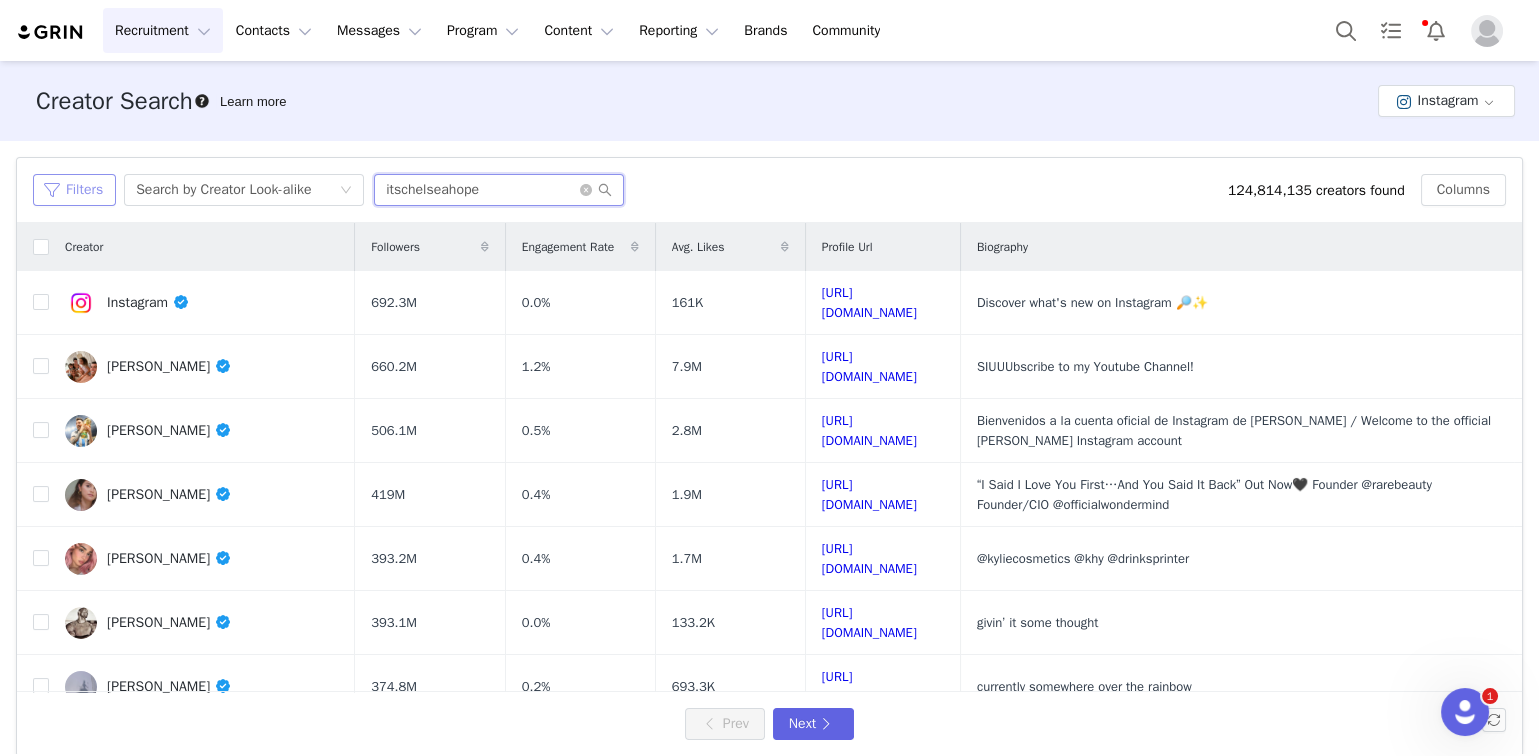 type on "itschelseahope" 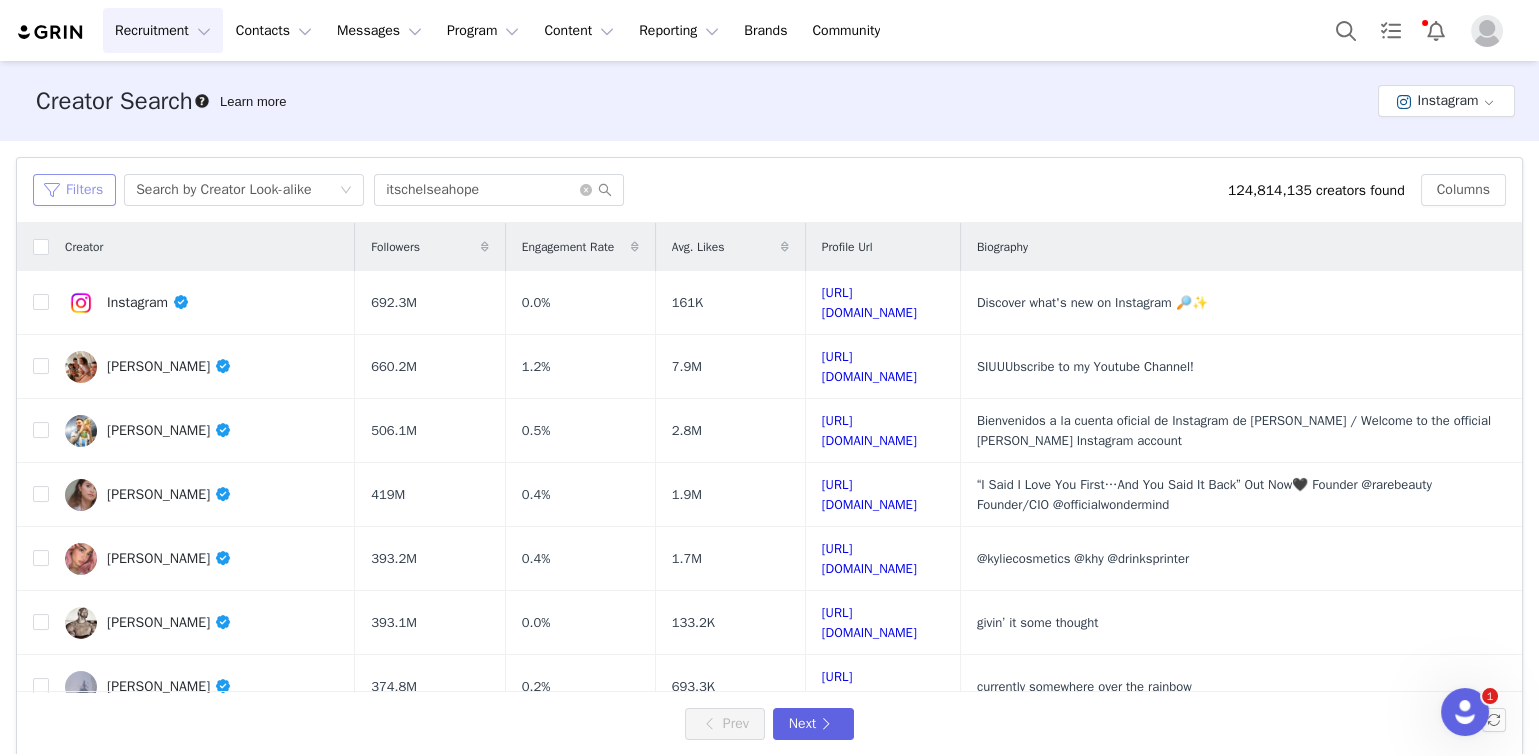 click on "Filters" at bounding box center [74, 190] 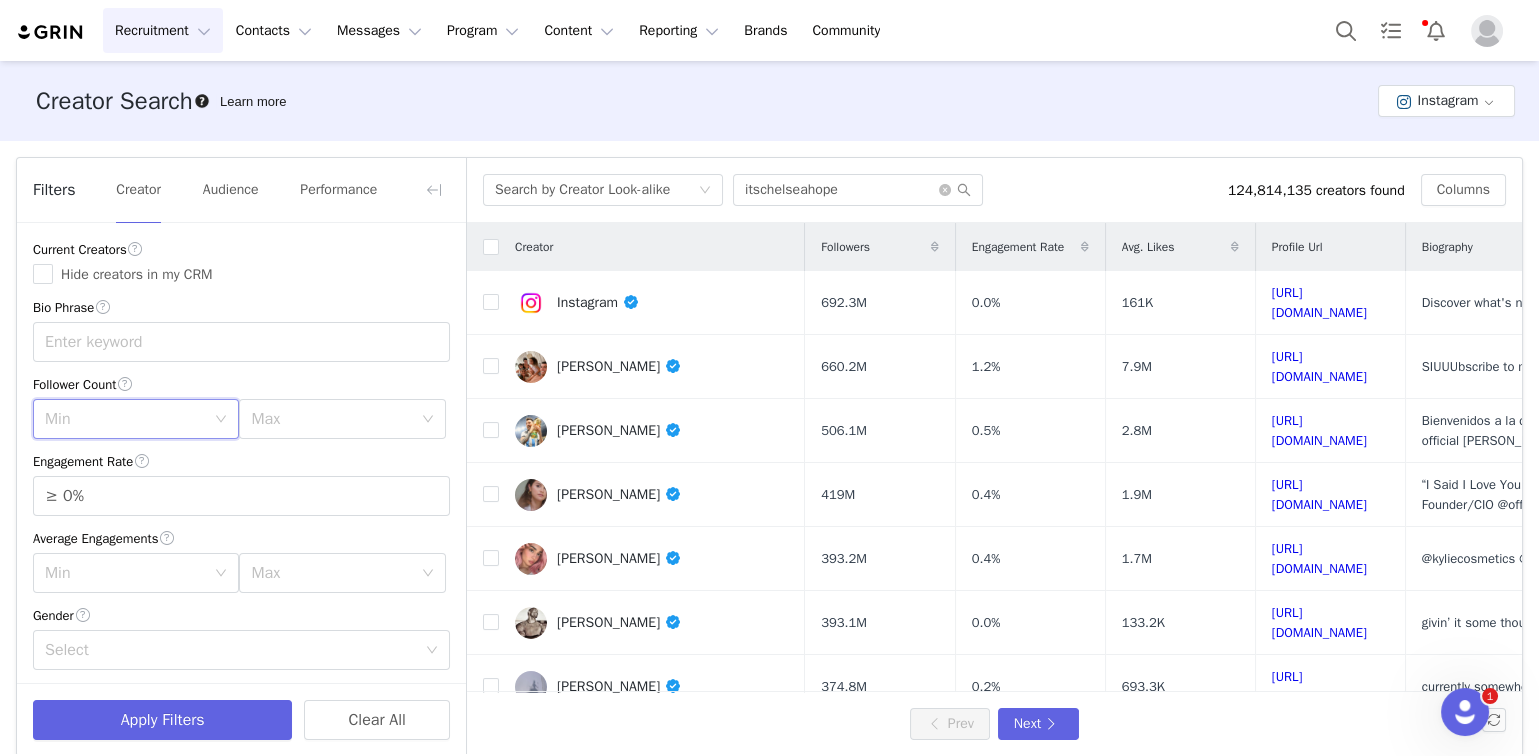 click on "Min" at bounding box center (129, 419) 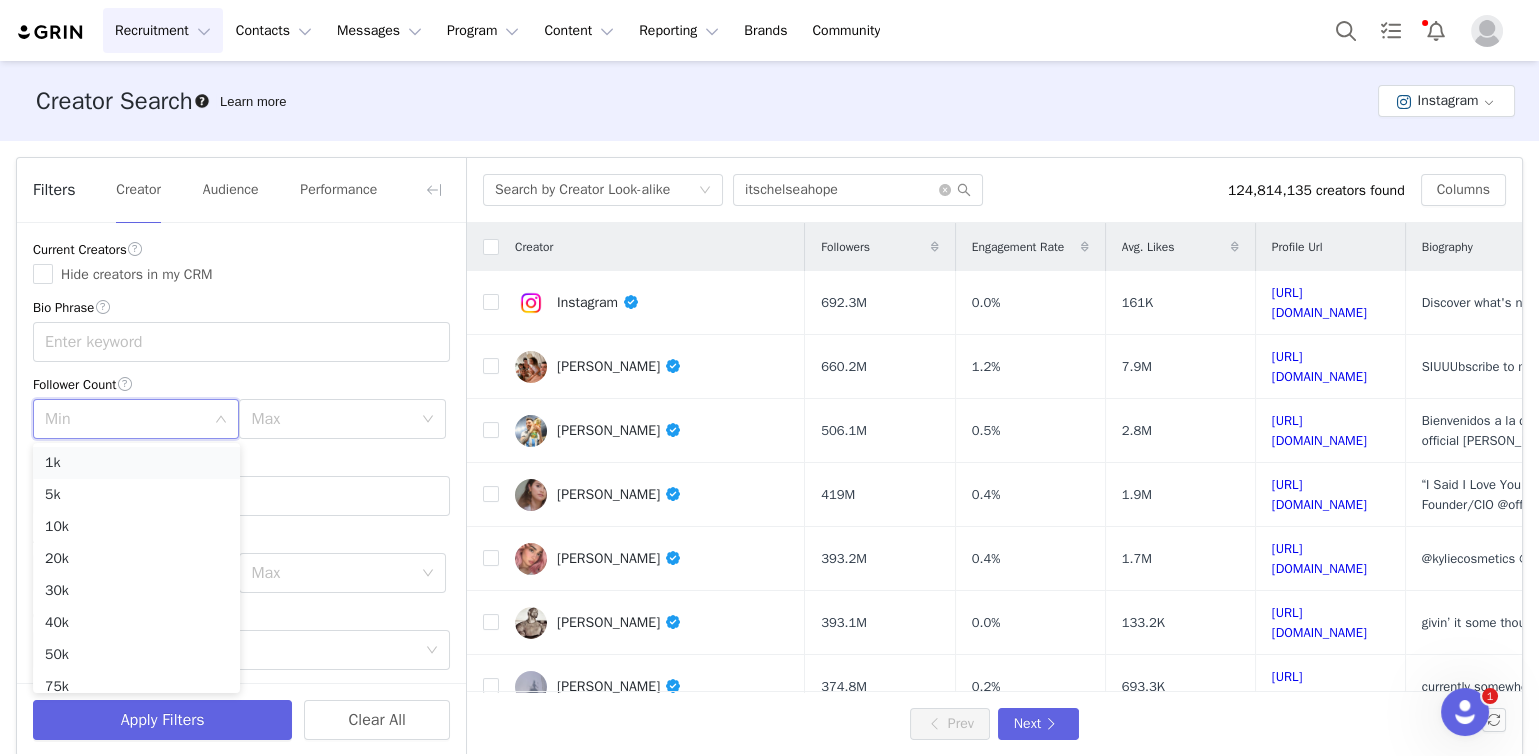 click on "1k" at bounding box center (136, 463) 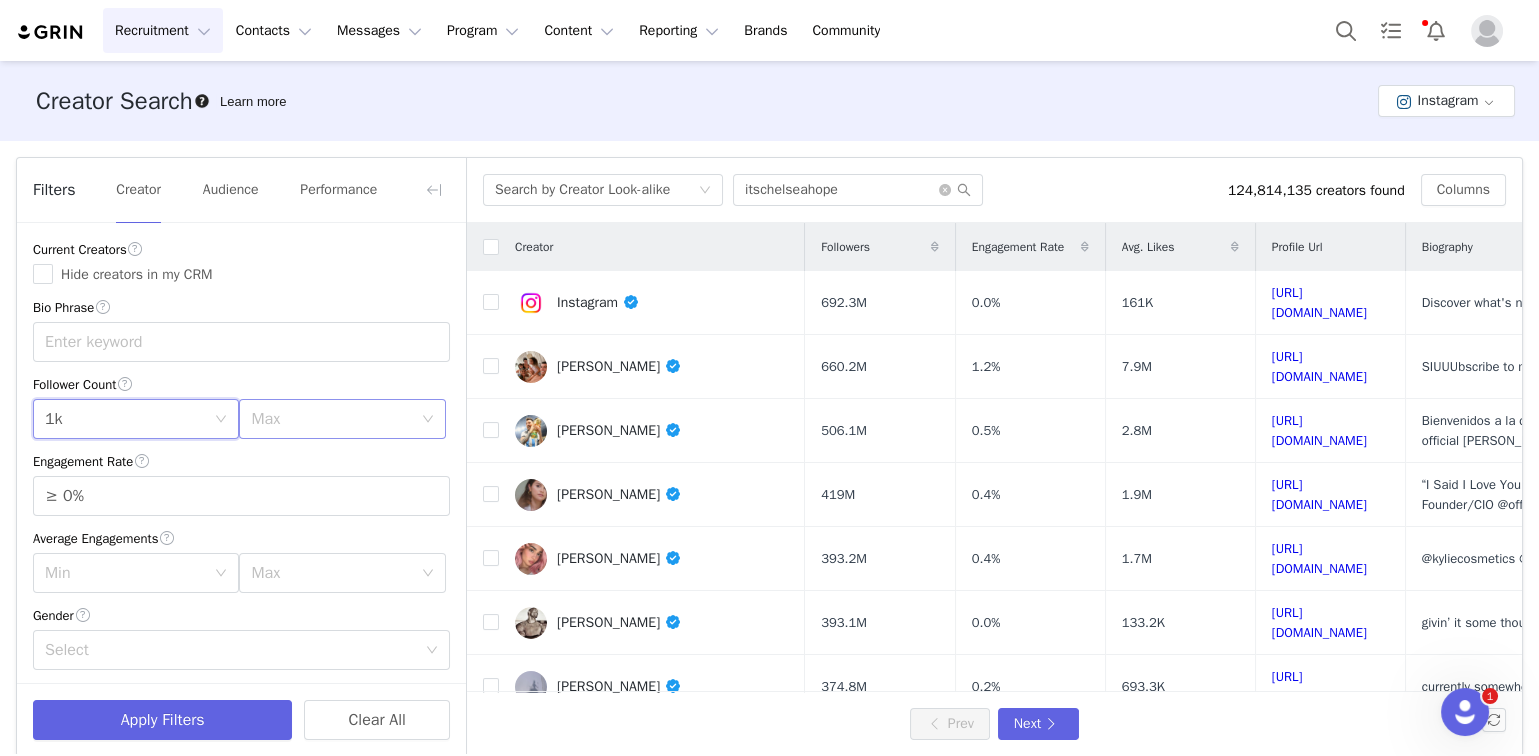 click on "Max" at bounding box center [331, 419] 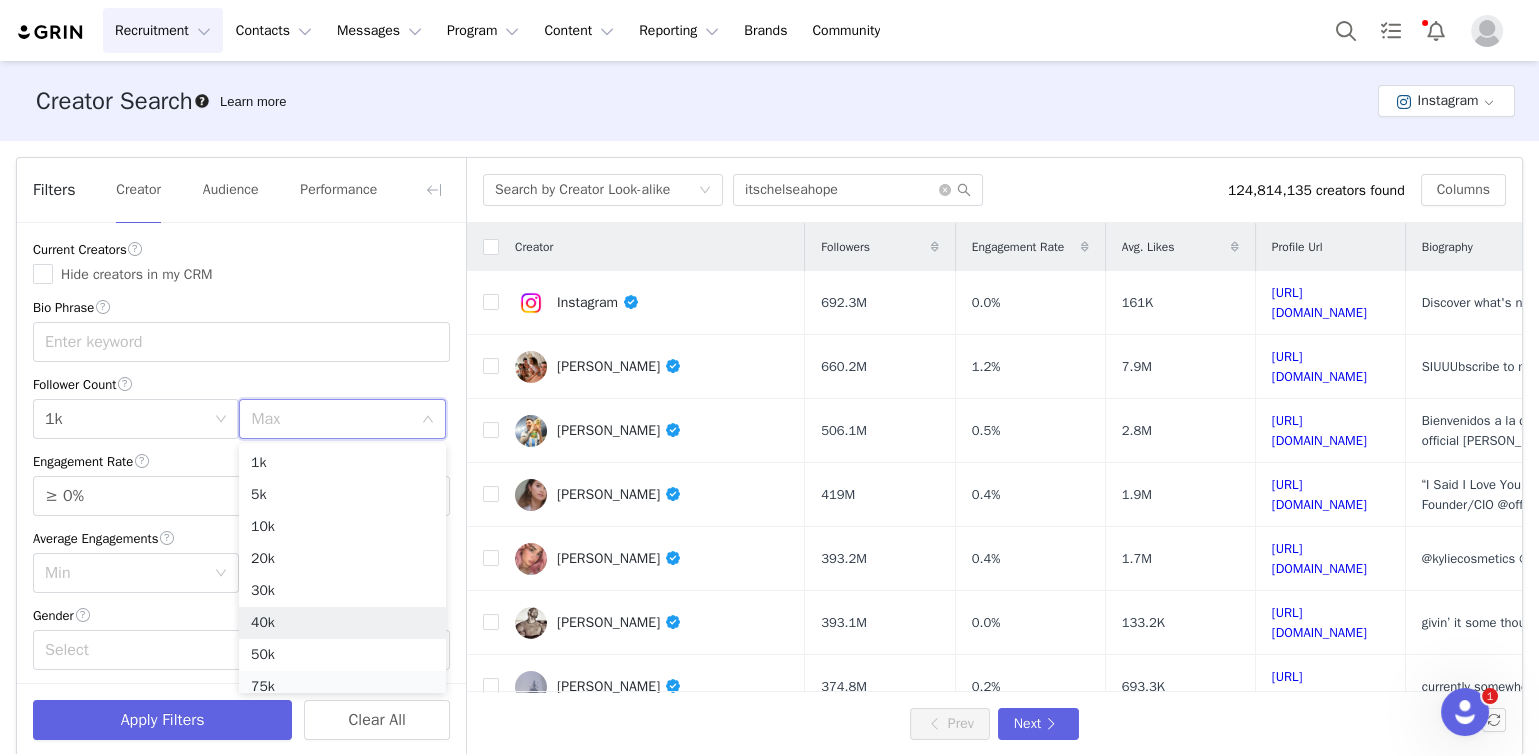 scroll, scrollTop: 10, scrollLeft: 0, axis: vertical 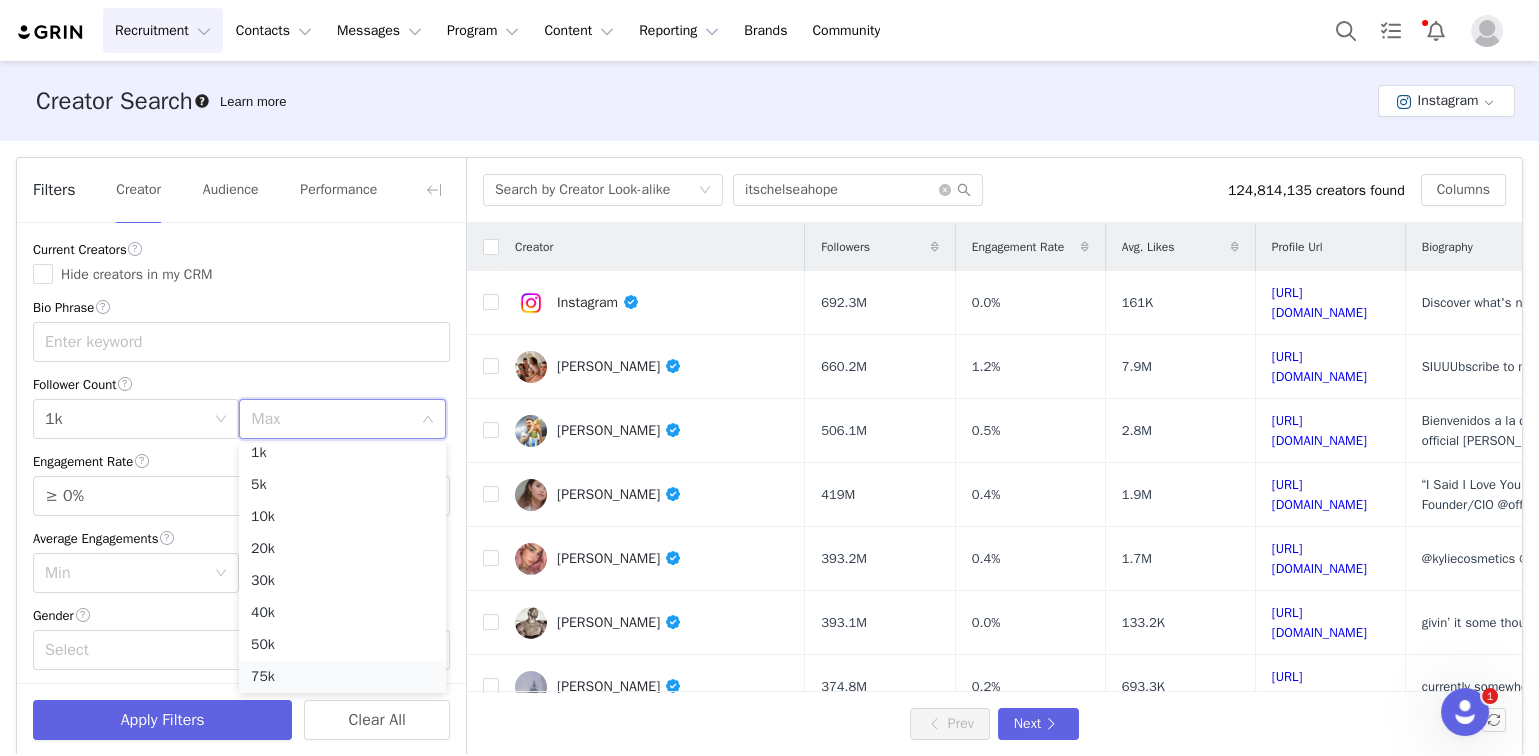 click on "75k" at bounding box center (342, 677) 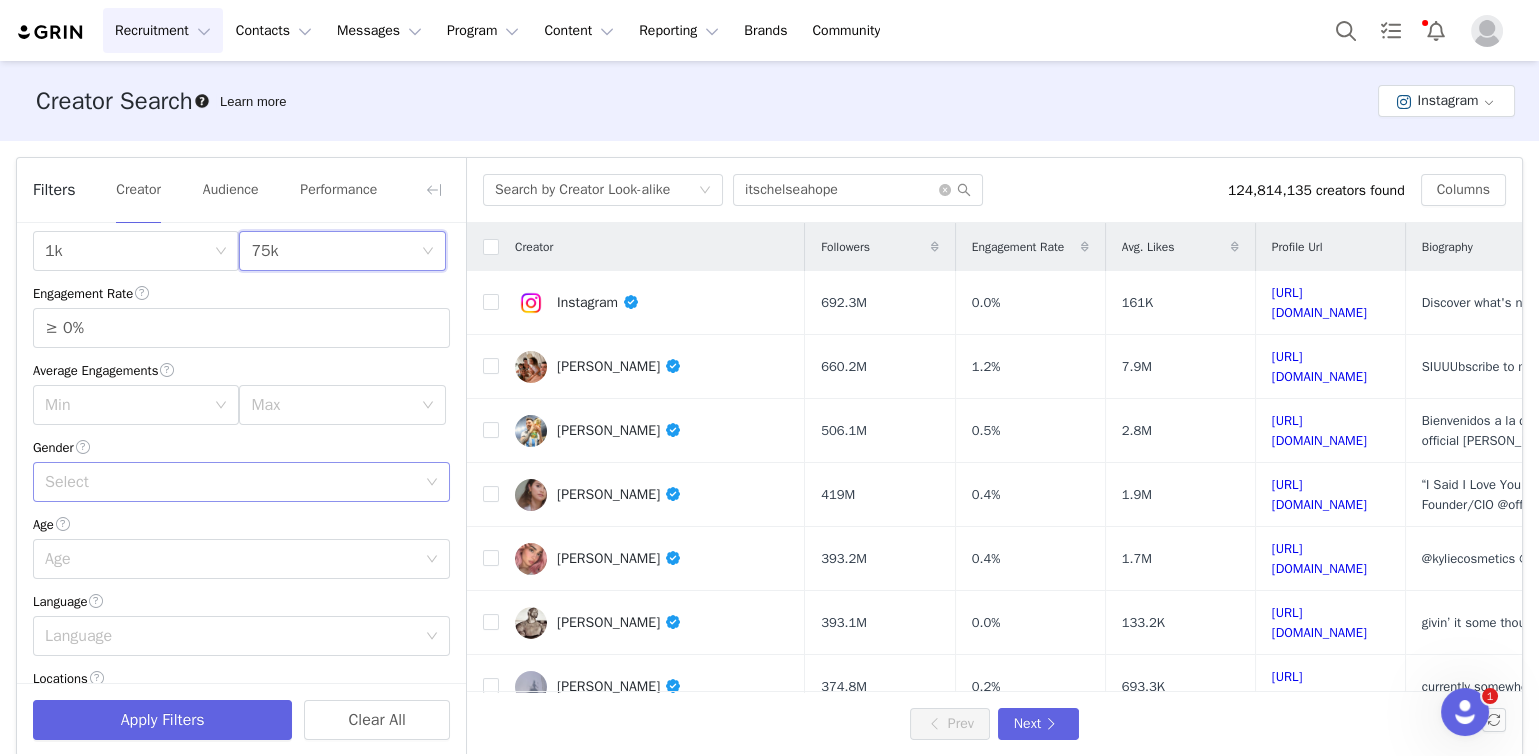 scroll, scrollTop: 167, scrollLeft: 0, axis: vertical 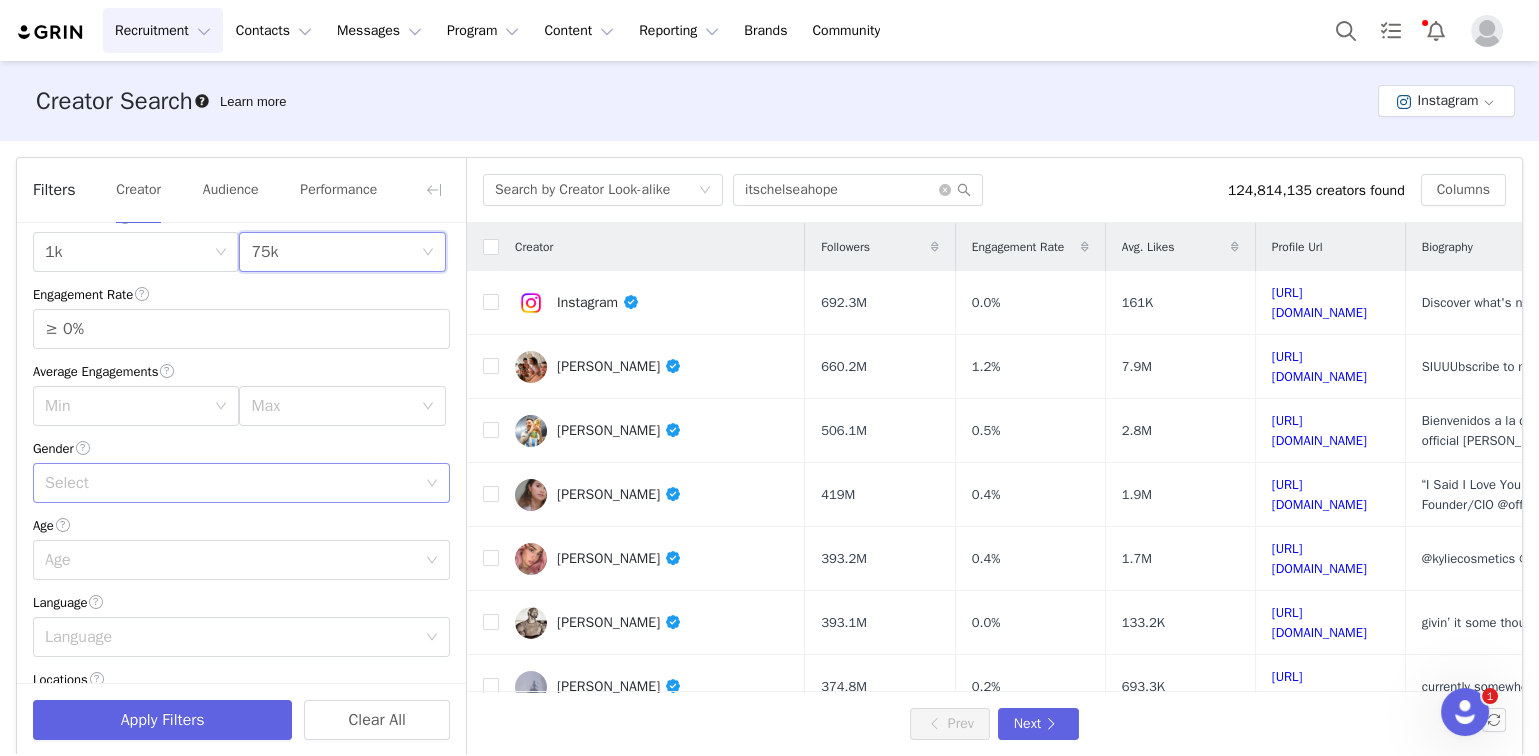 click on "Select" at bounding box center (230, 483) 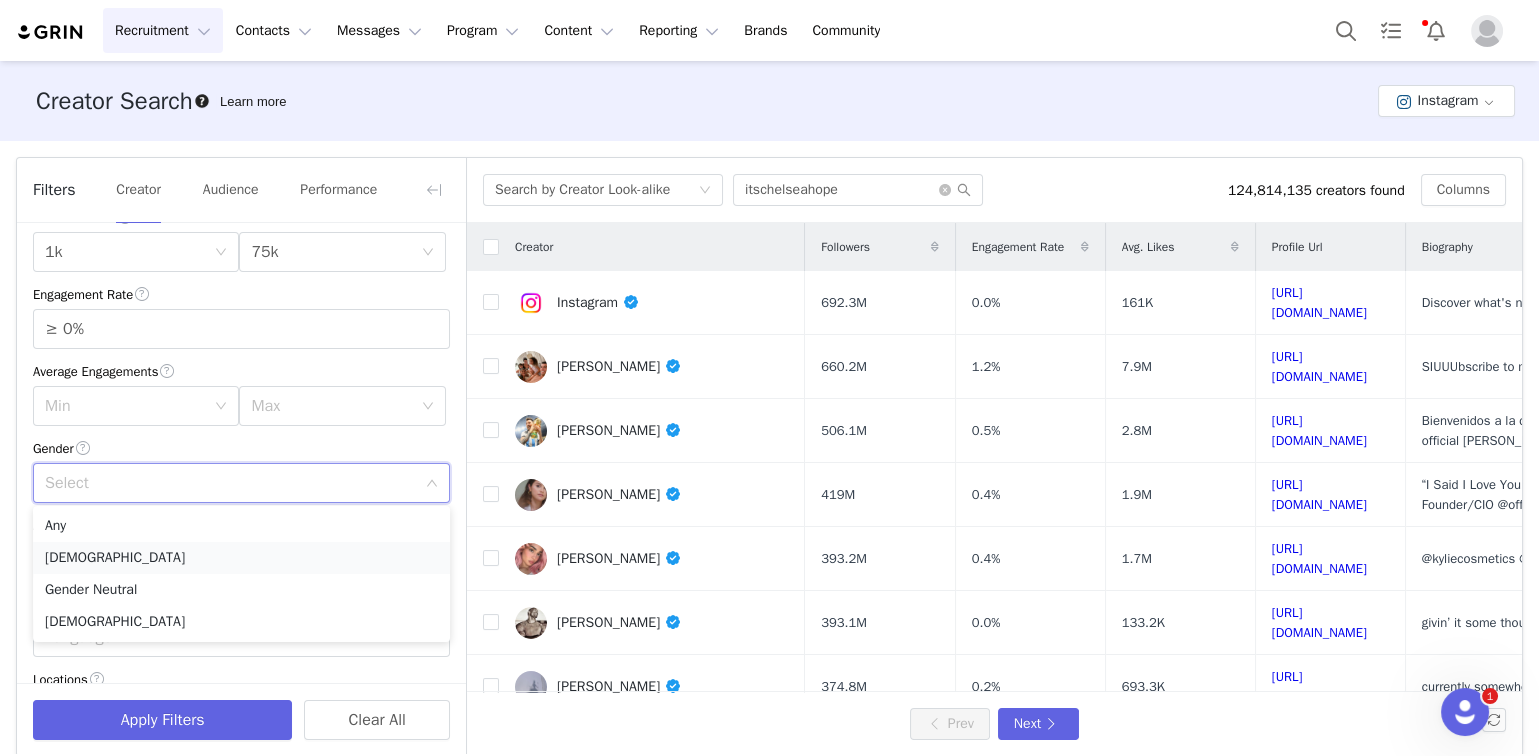 click on "Female" at bounding box center (241, 558) 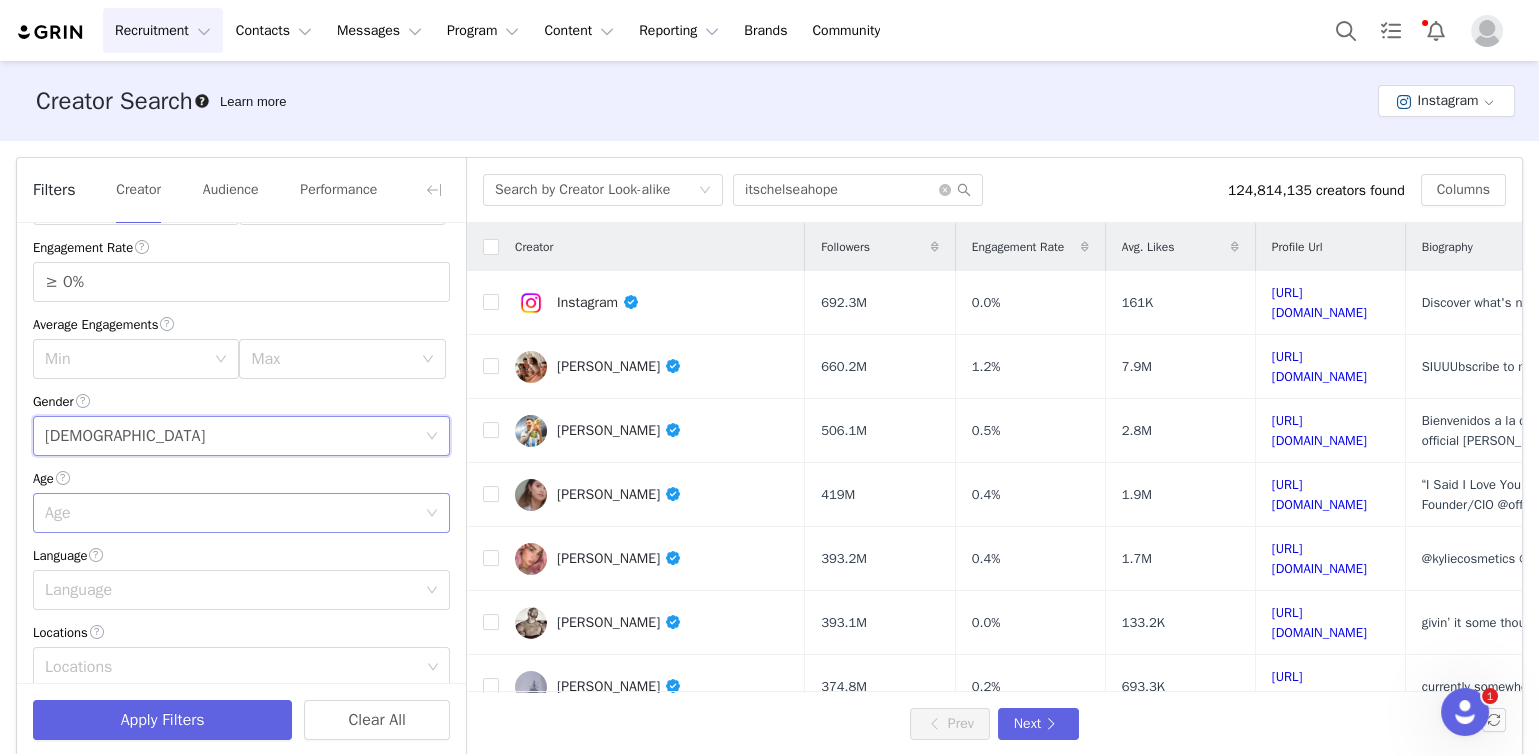scroll, scrollTop: 227, scrollLeft: 0, axis: vertical 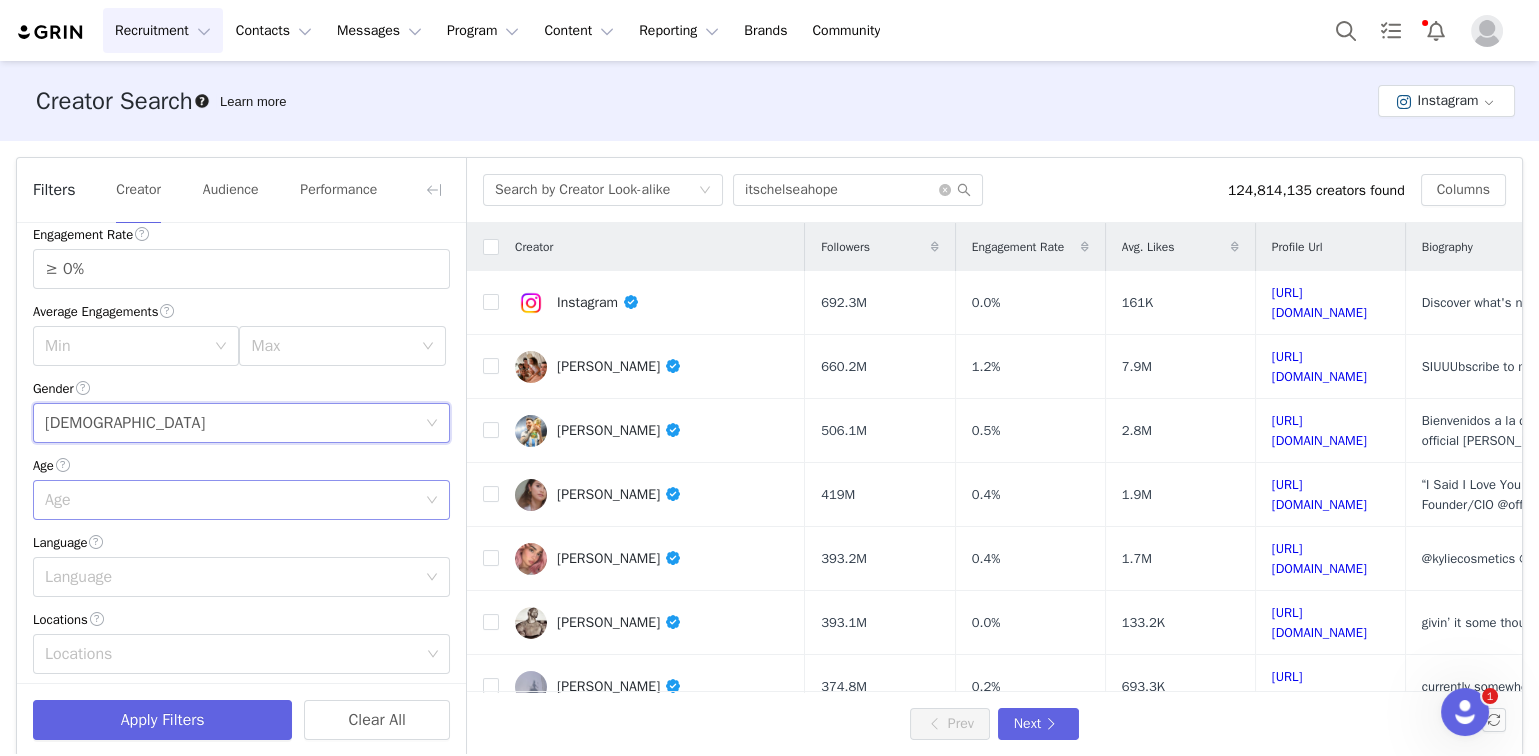 click on "Age" at bounding box center (230, 500) 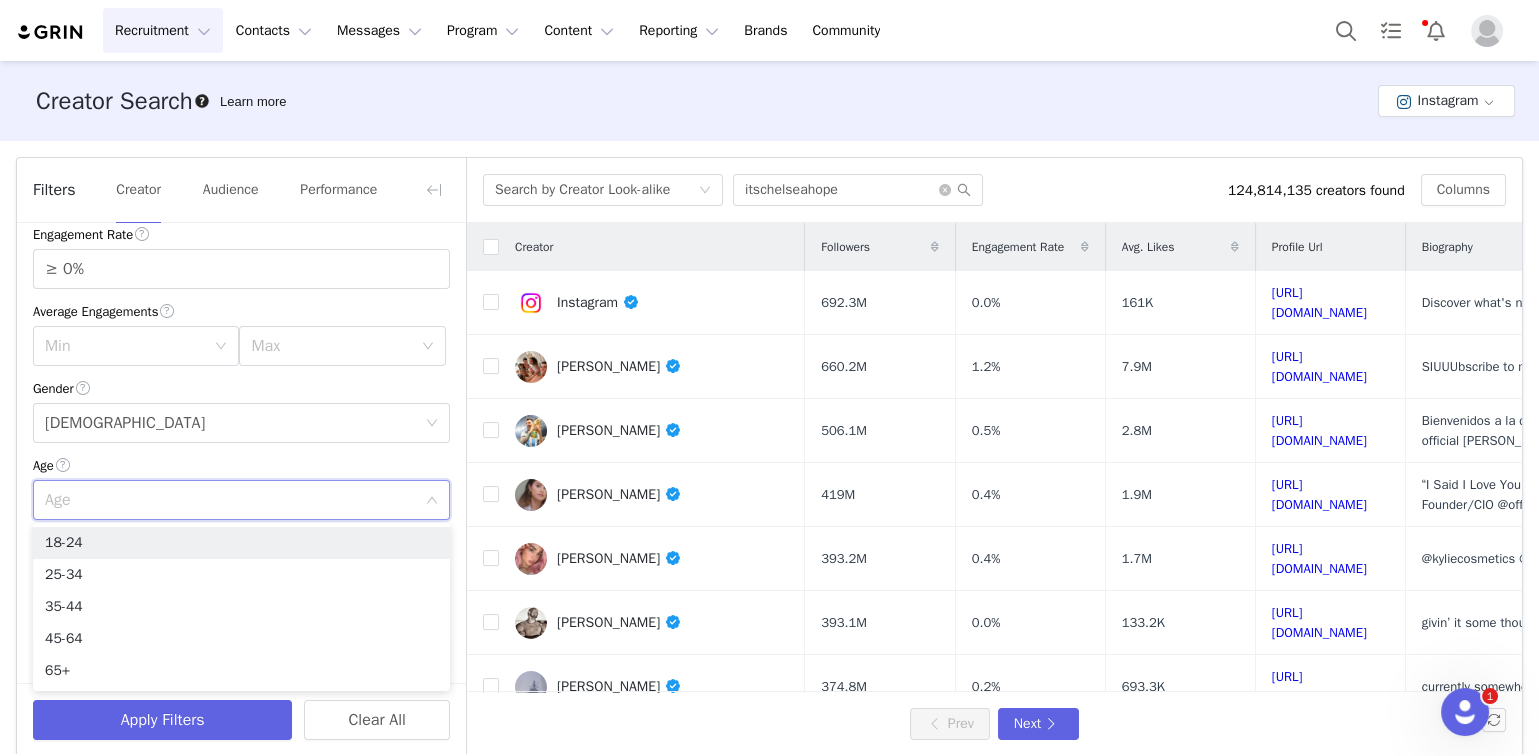 click on "Age" at bounding box center (230, 500) 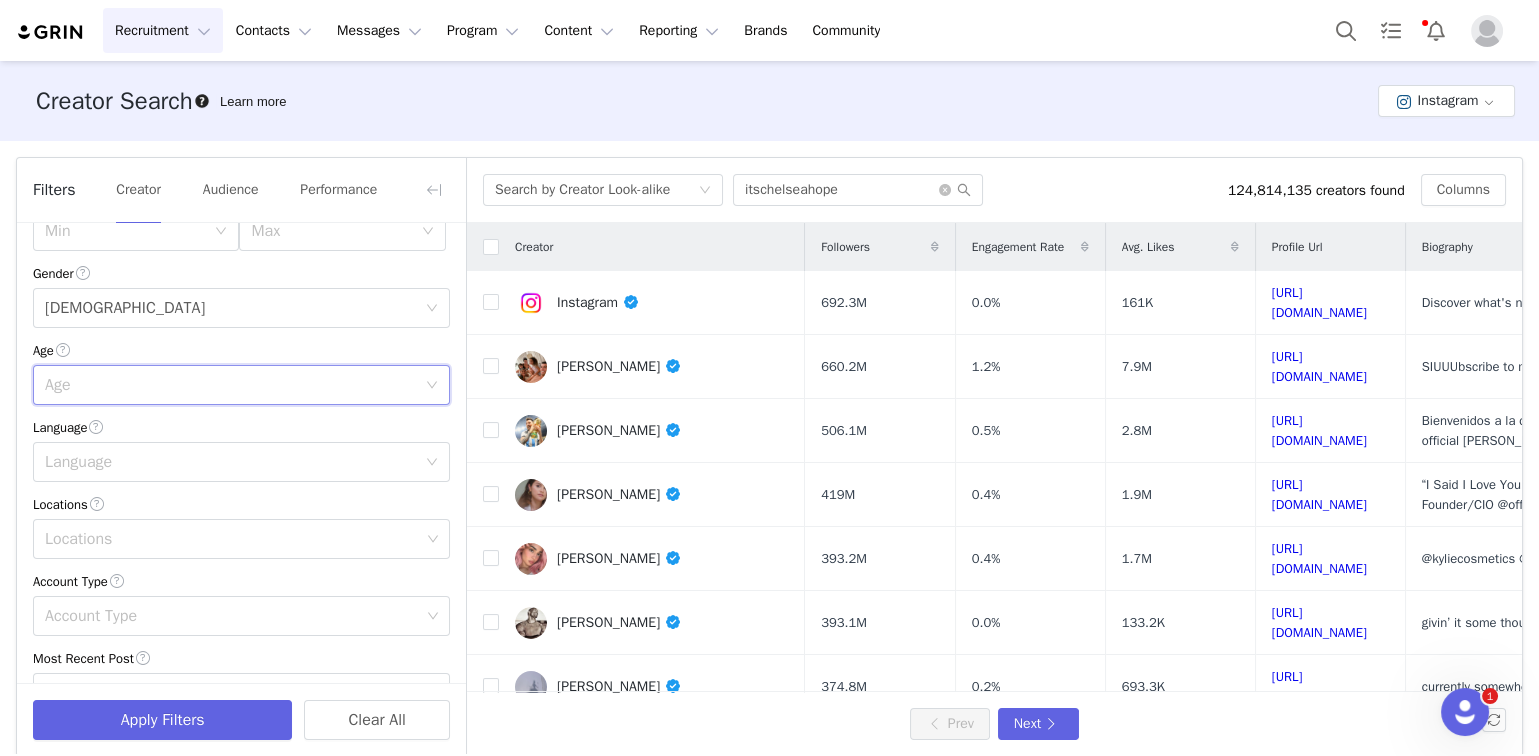 scroll, scrollTop: 341, scrollLeft: 0, axis: vertical 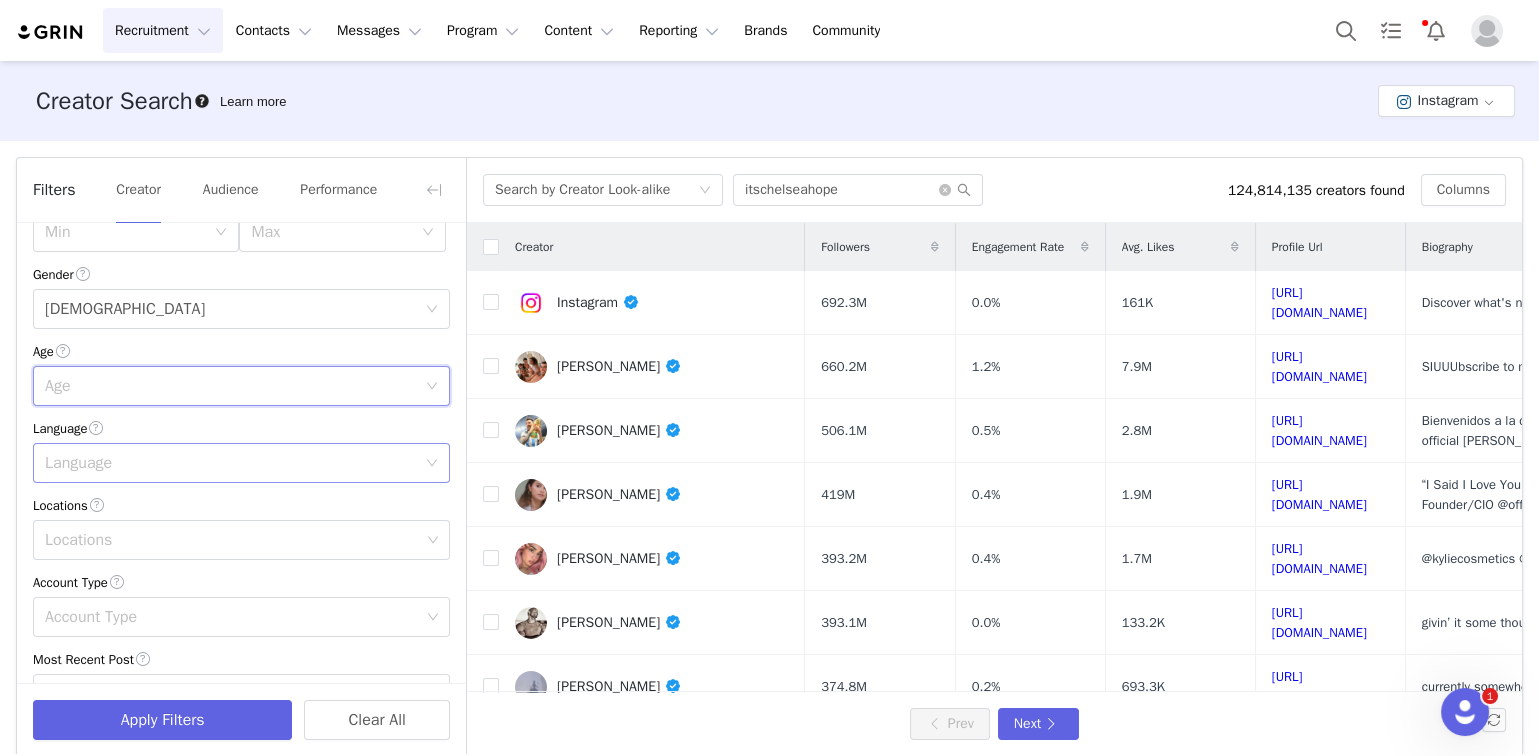 click on "Language" at bounding box center [230, 463] 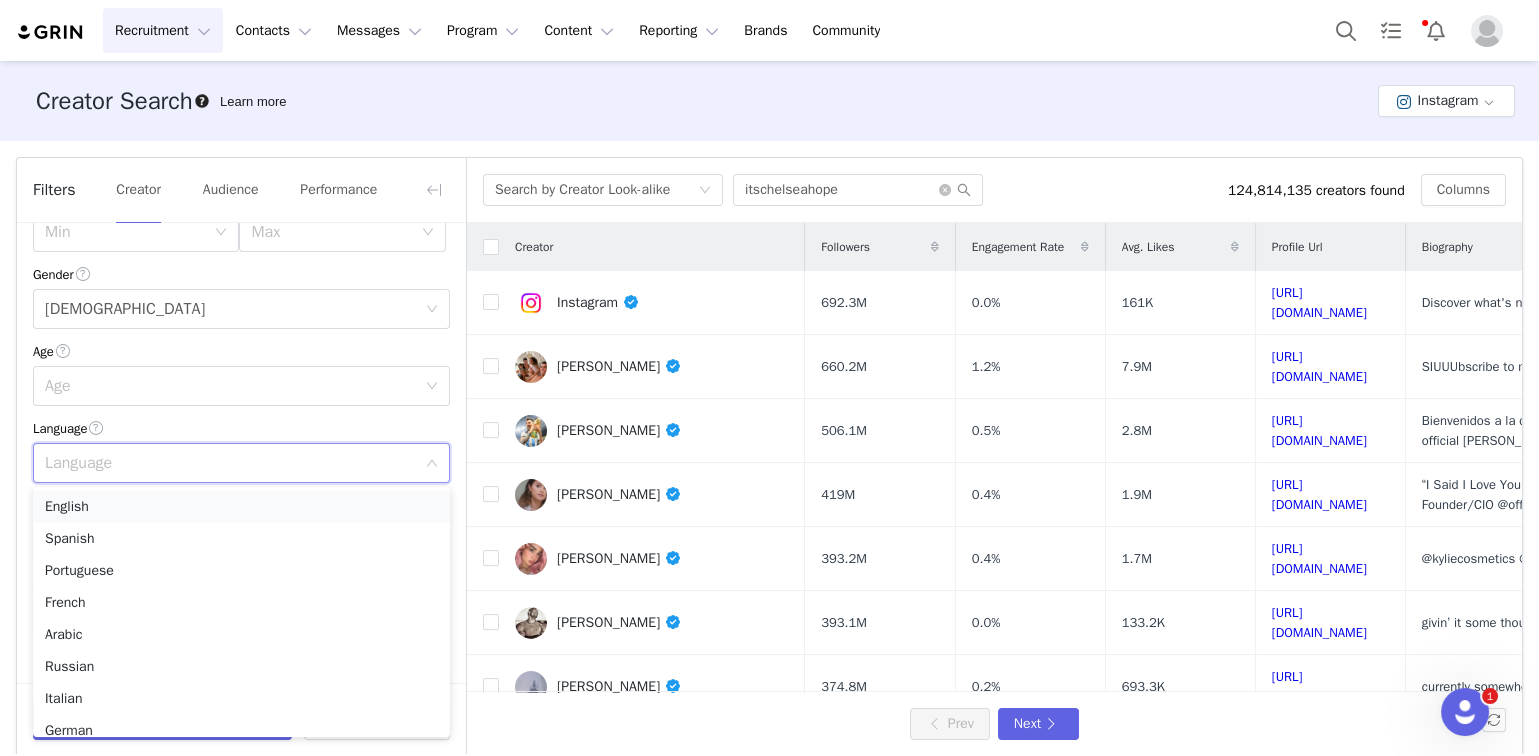 click on "English" at bounding box center [241, 507] 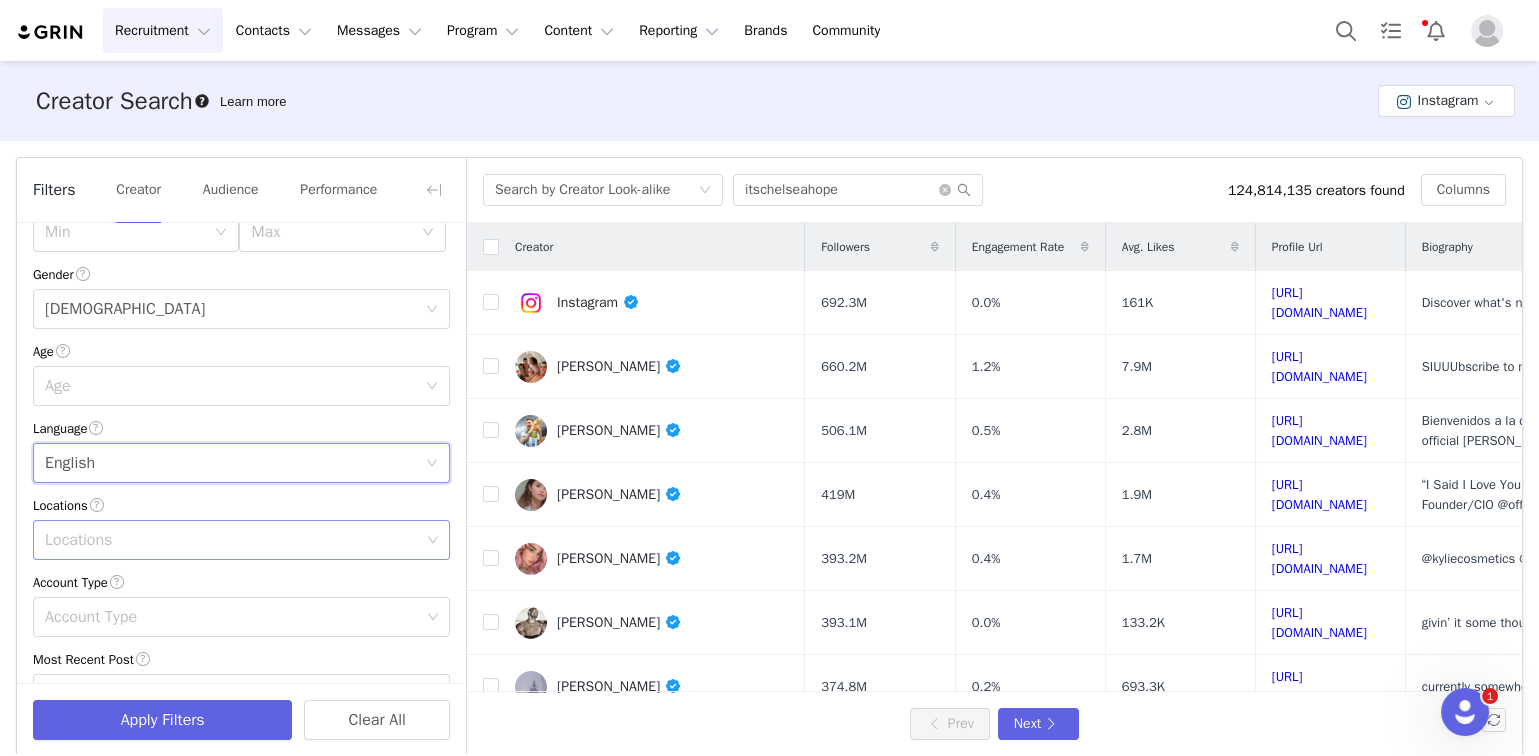 click on "Locations" at bounding box center [232, 540] 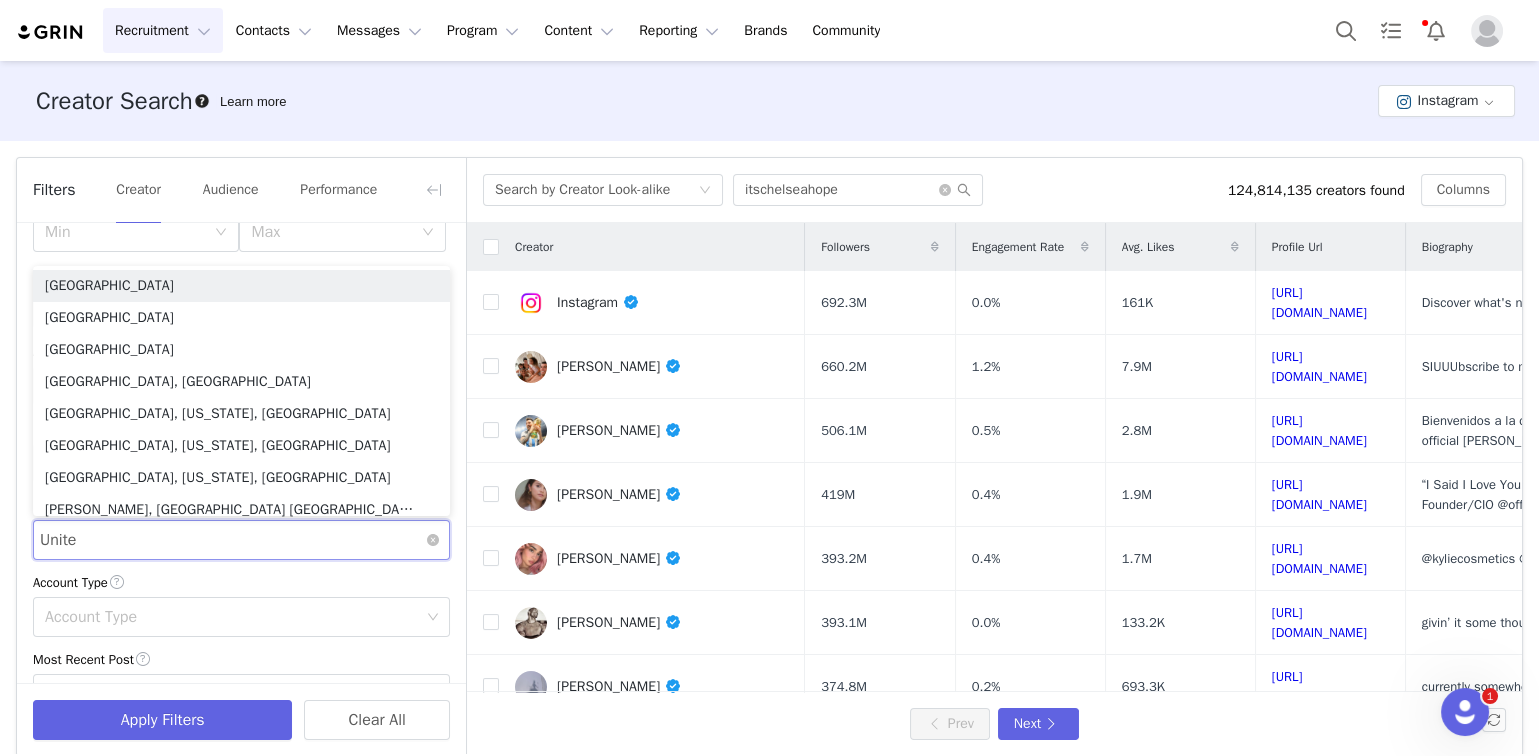 type on "United" 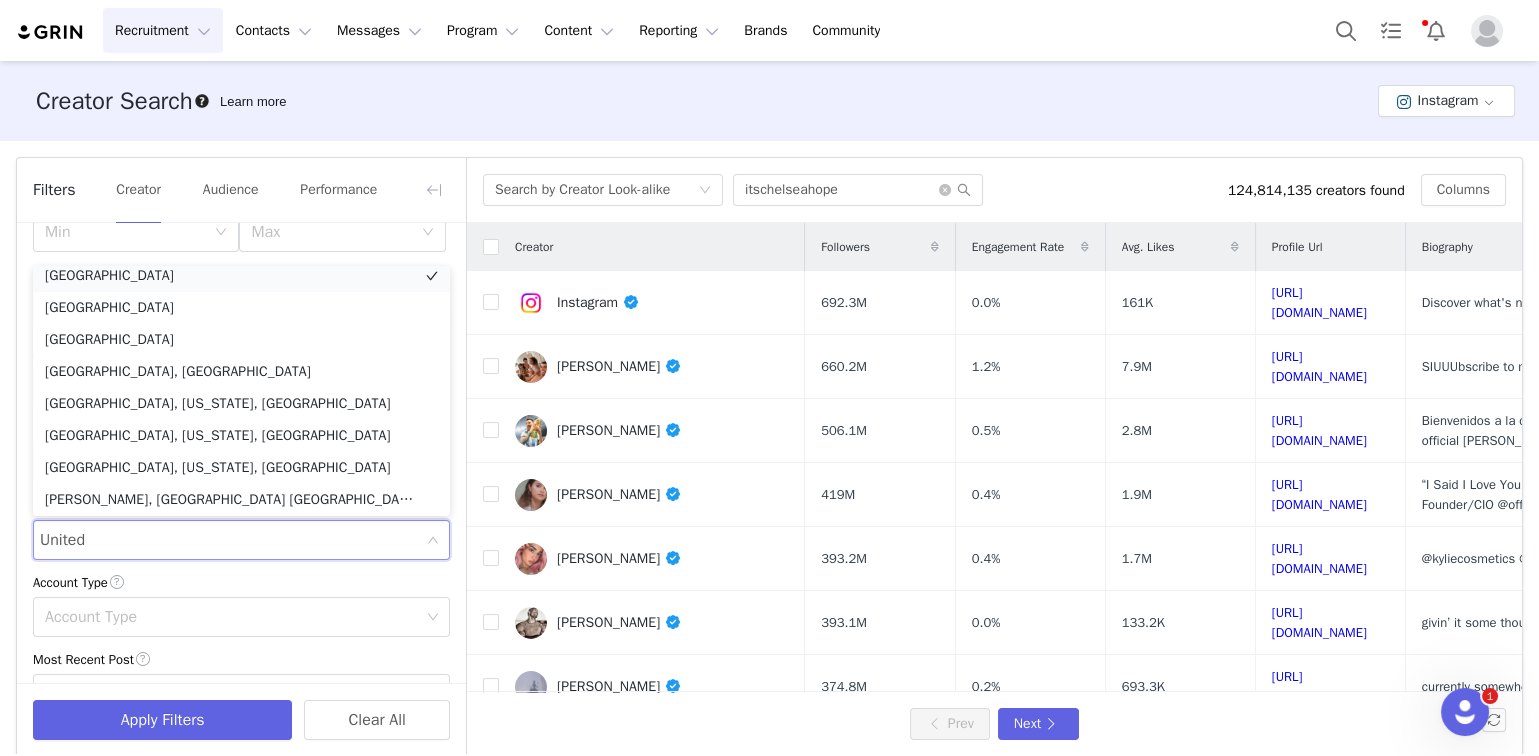 scroll, scrollTop: 3, scrollLeft: 0, axis: vertical 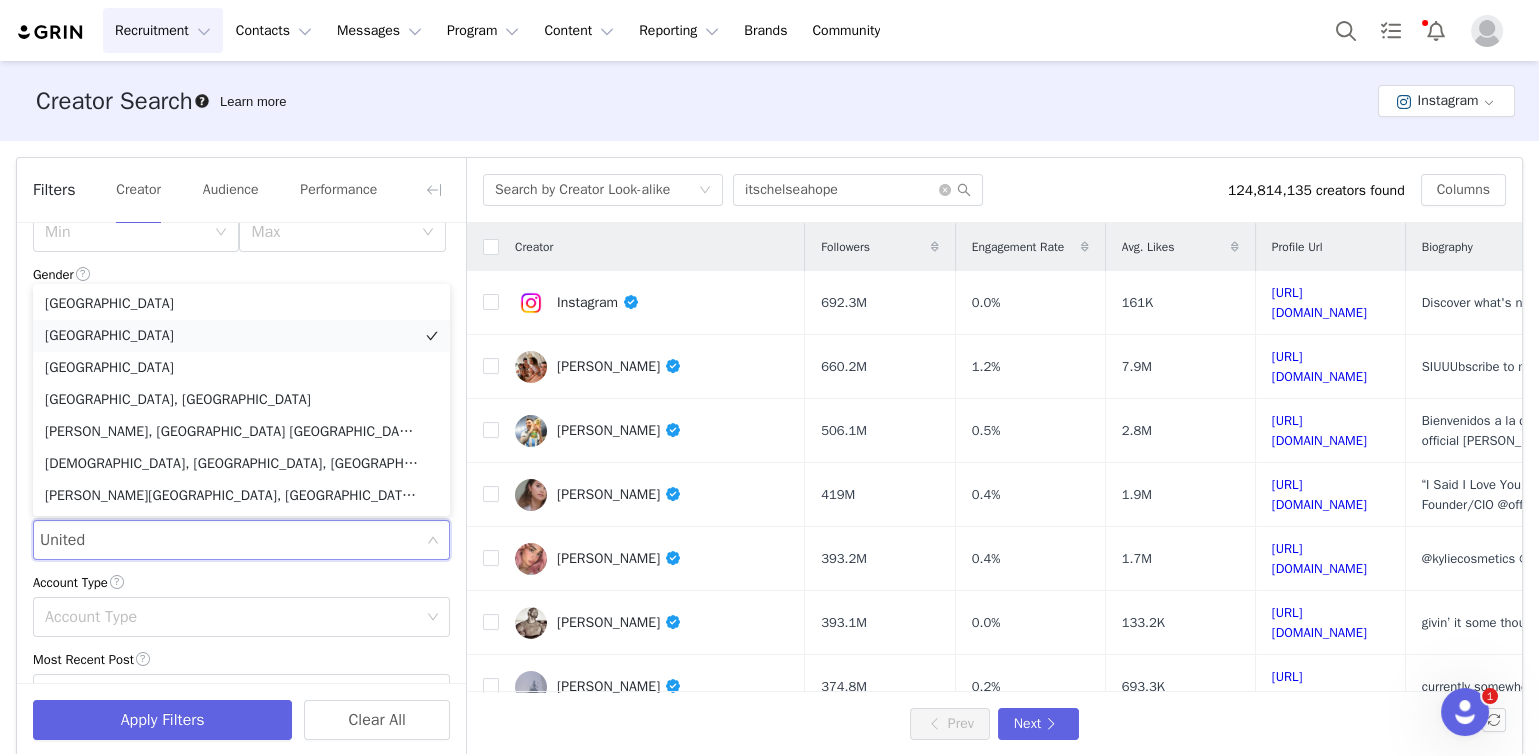 click on "[GEOGRAPHIC_DATA]" at bounding box center (241, 336) 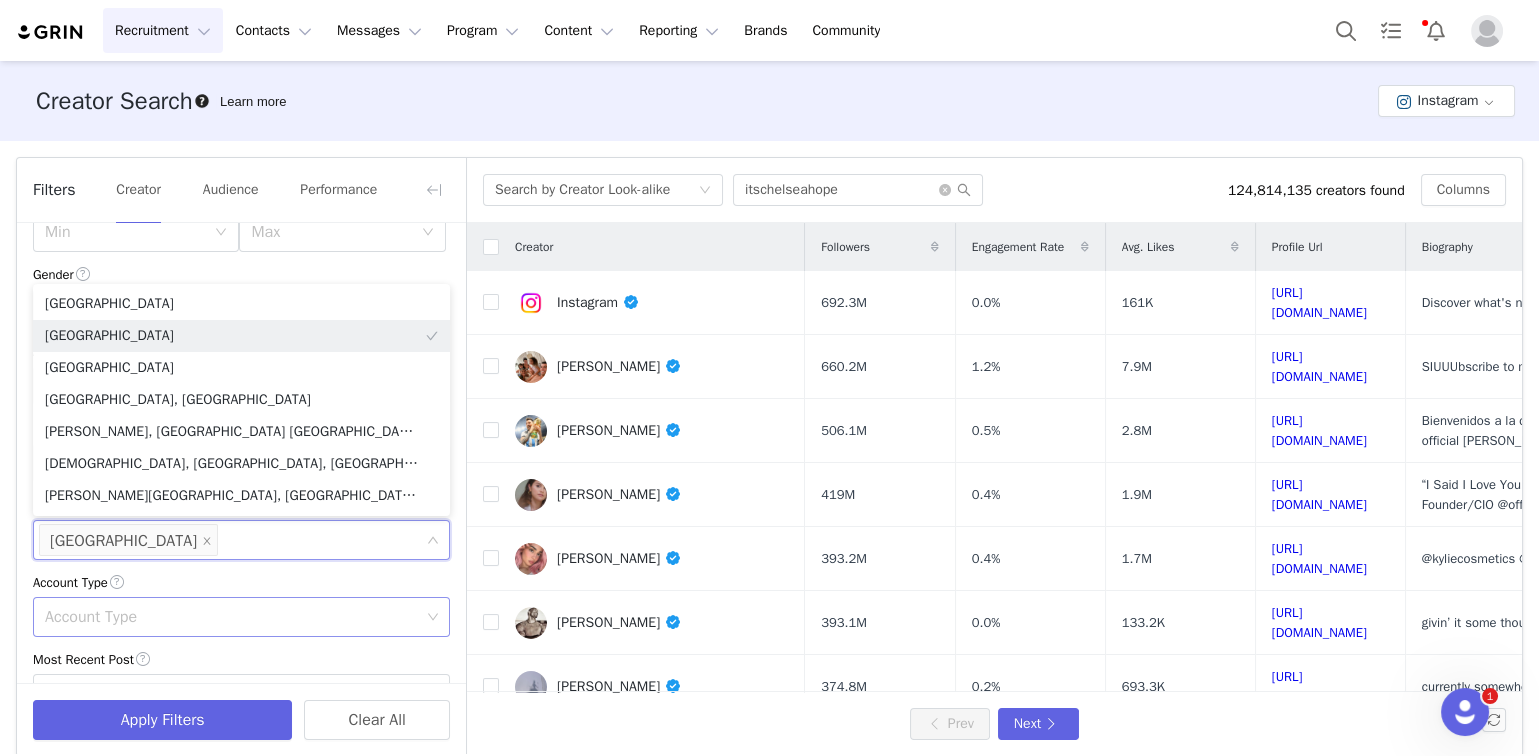click on "Account Type" at bounding box center (232, 617) 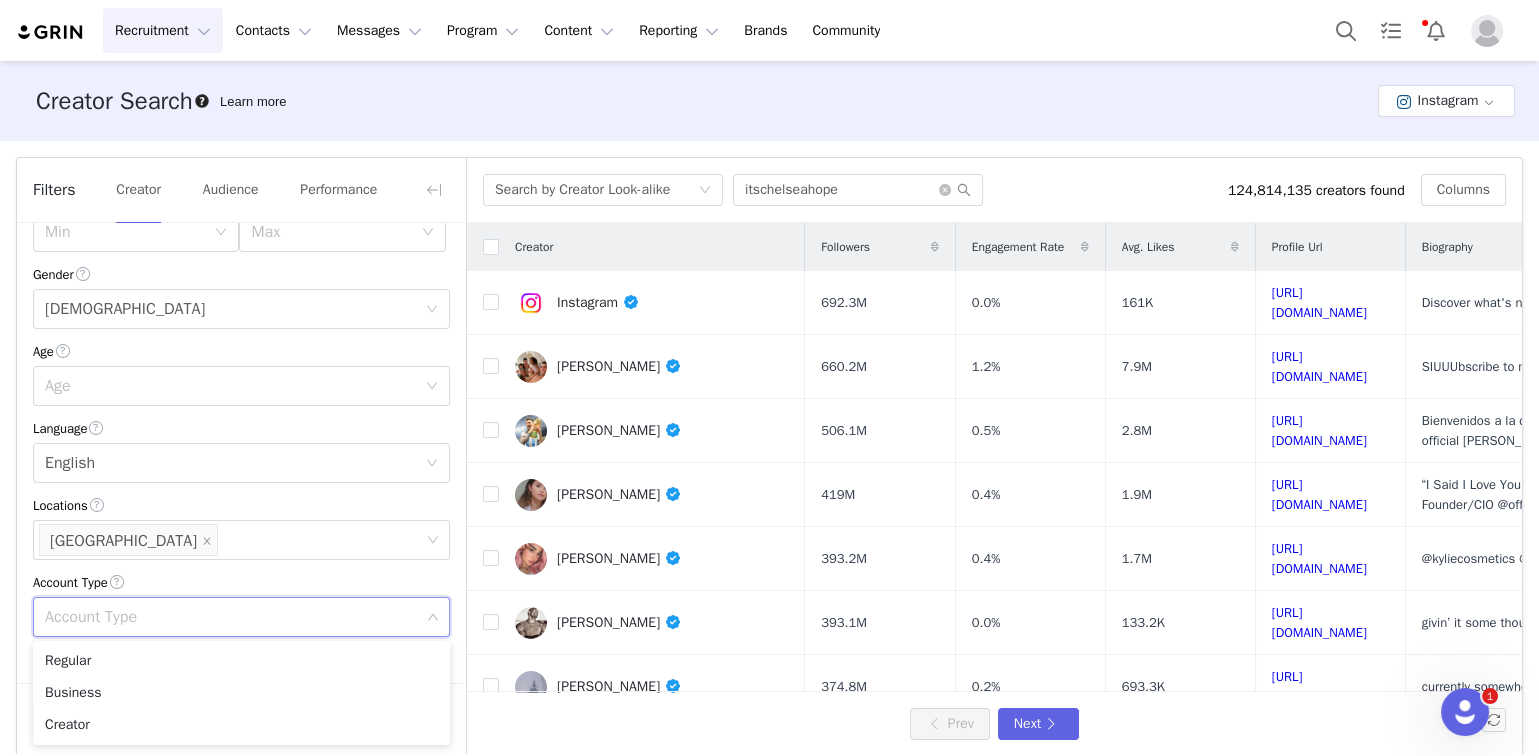 click on "Account Type" at bounding box center [241, 582] 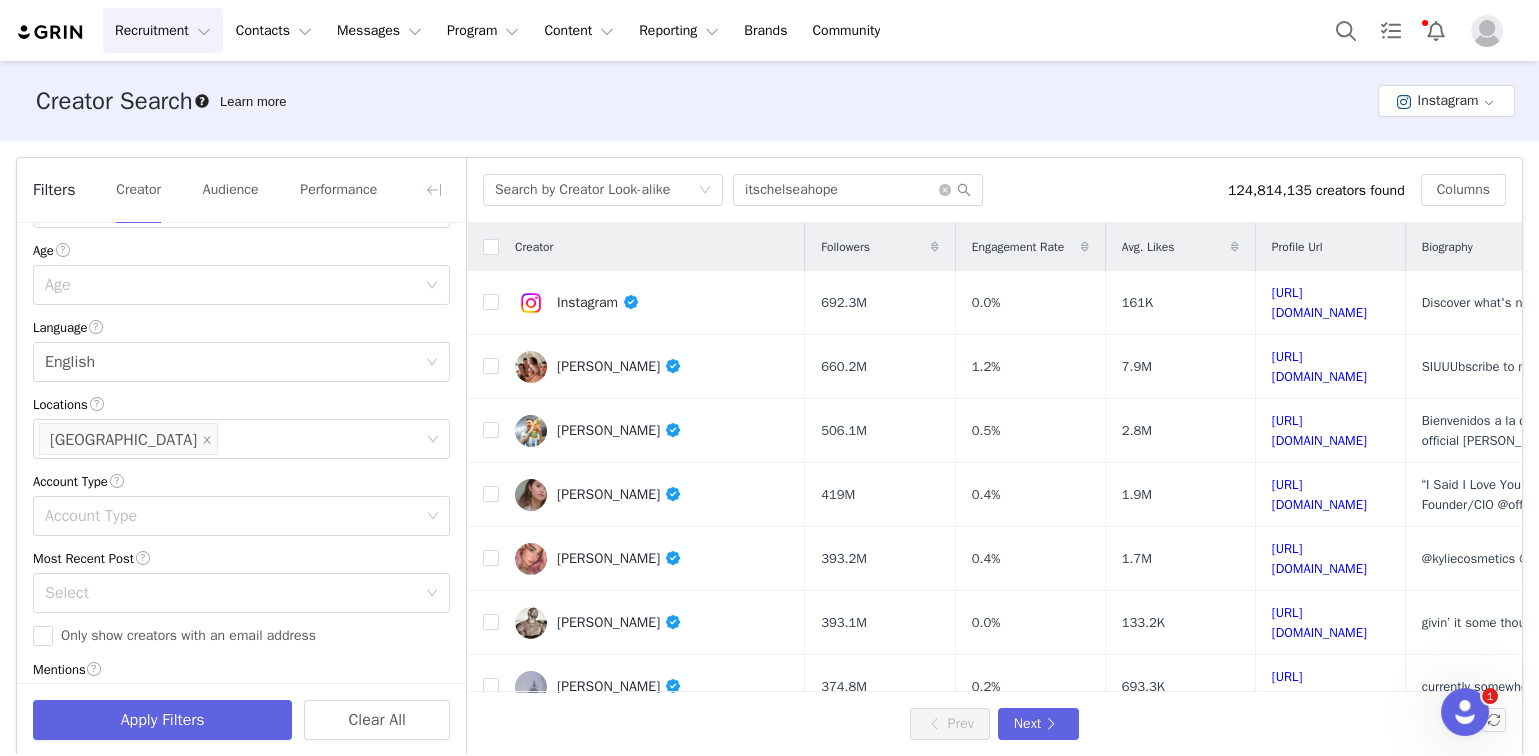scroll, scrollTop: 502, scrollLeft: 0, axis: vertical 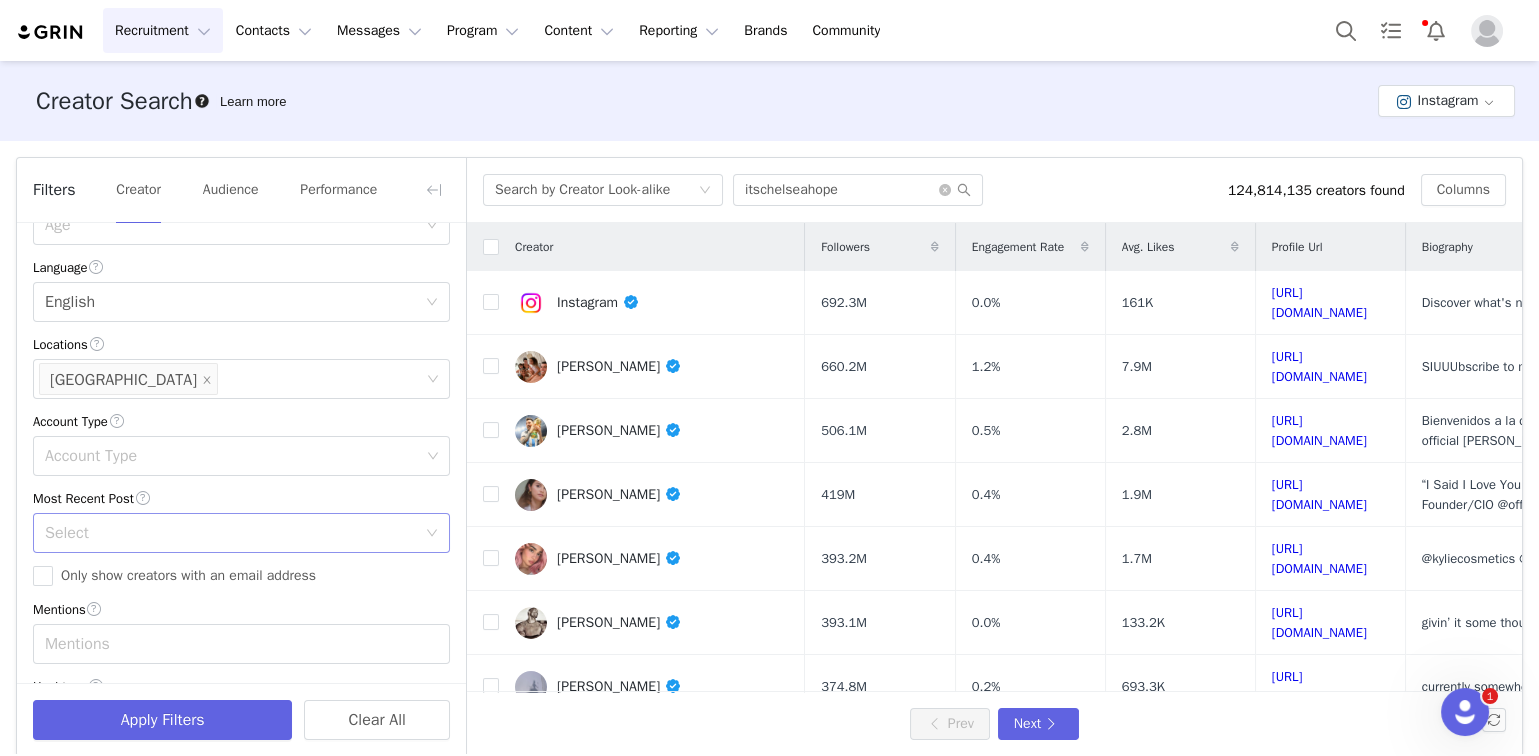 click on "Select" at bounding box center (230, 533) 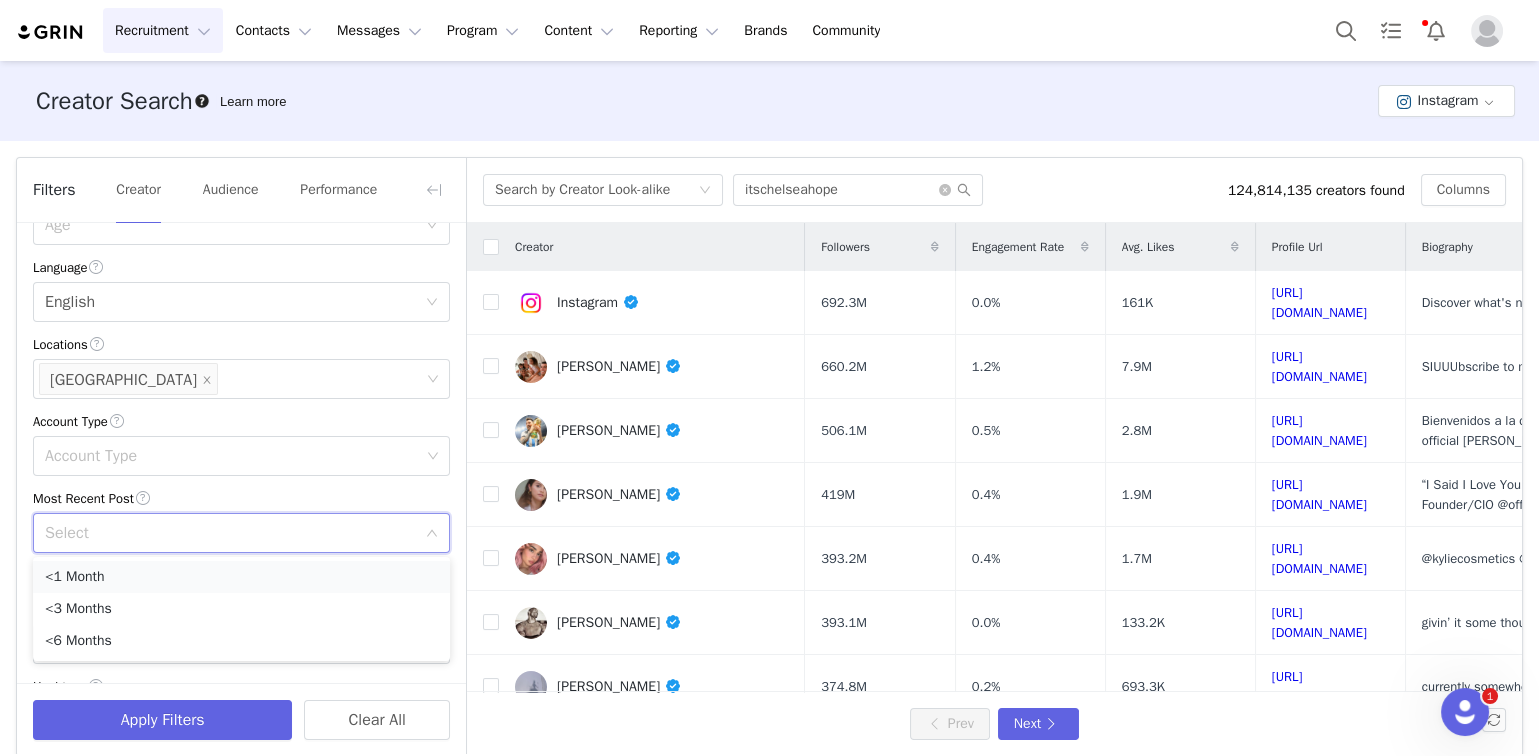 click on "<1 Month" at bounding box center (241, 577) 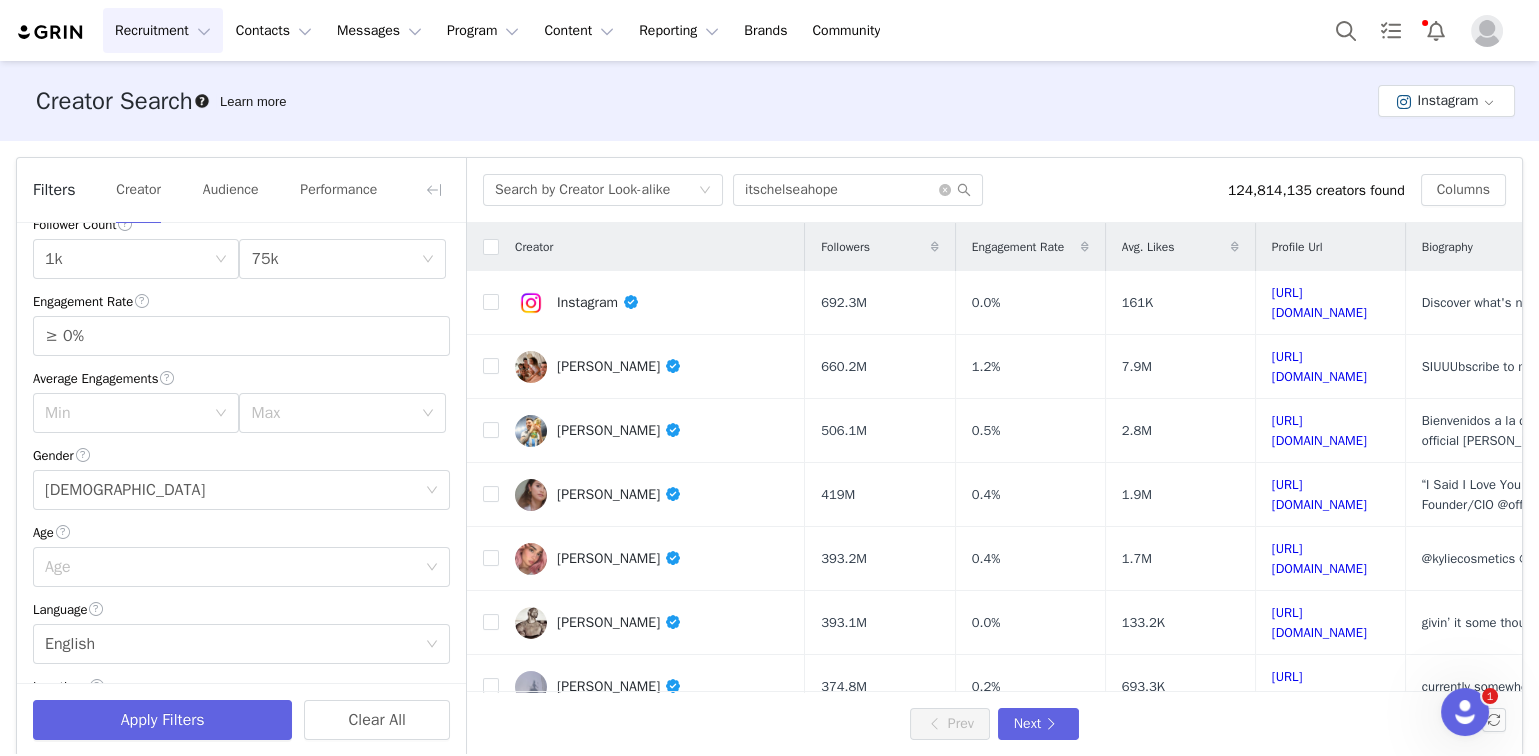 scroll, scrollTop: 0, scrollLeft: 0, axis: both 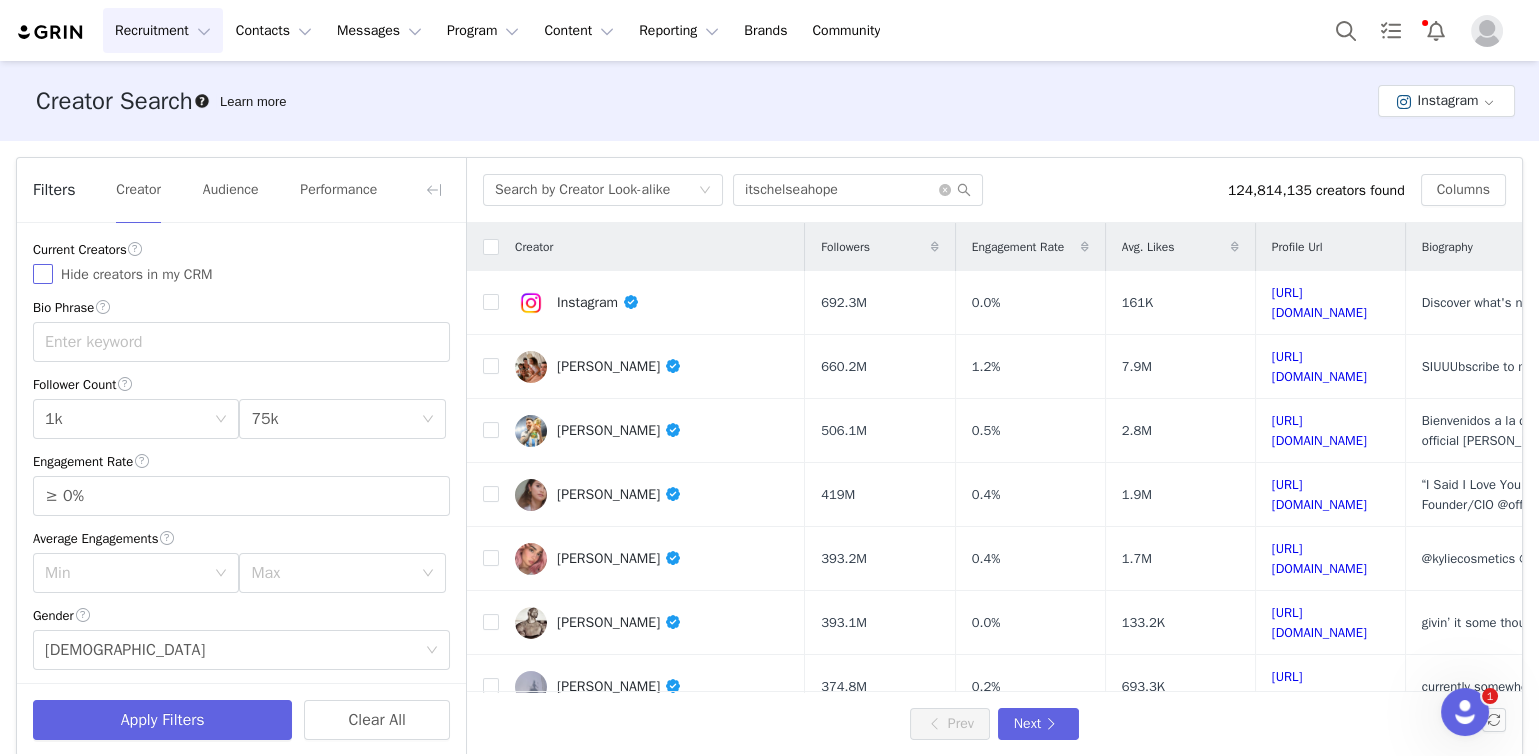 click on "Hide creators in my CRM" at bounding box center [43, 274] 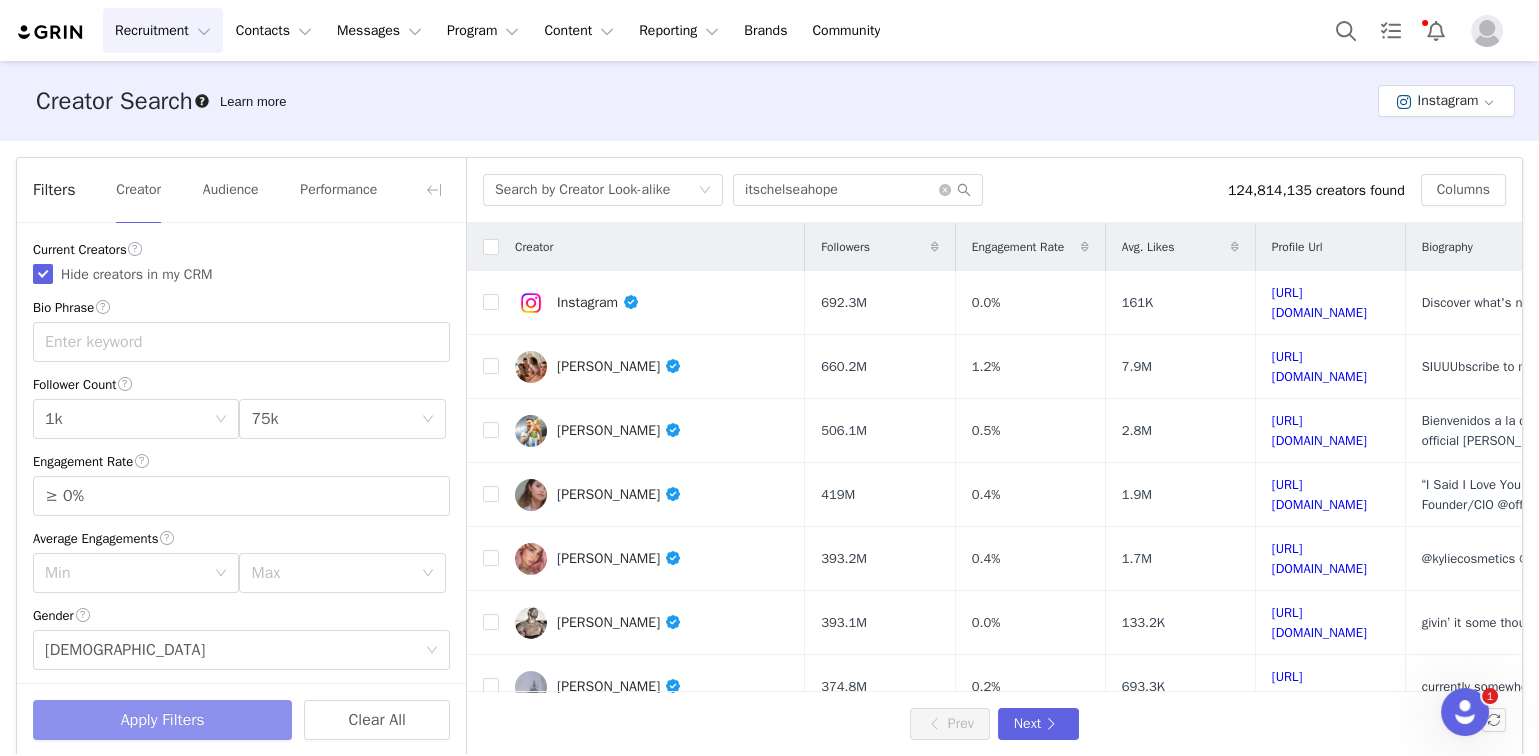 click on "Apply Filters" at bounding box center [162, 720] 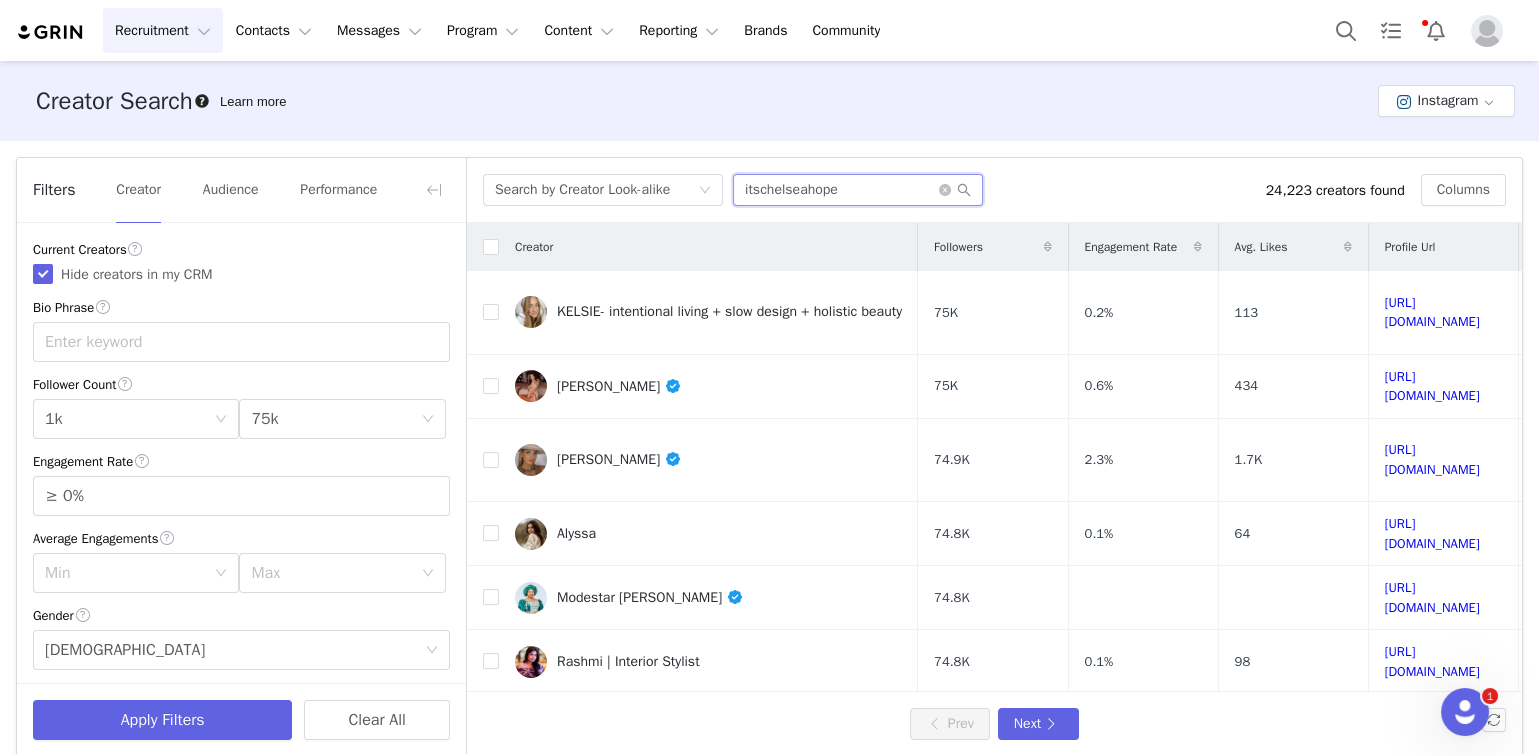 click on "itschelseahope" at bounding box center (858, 190) 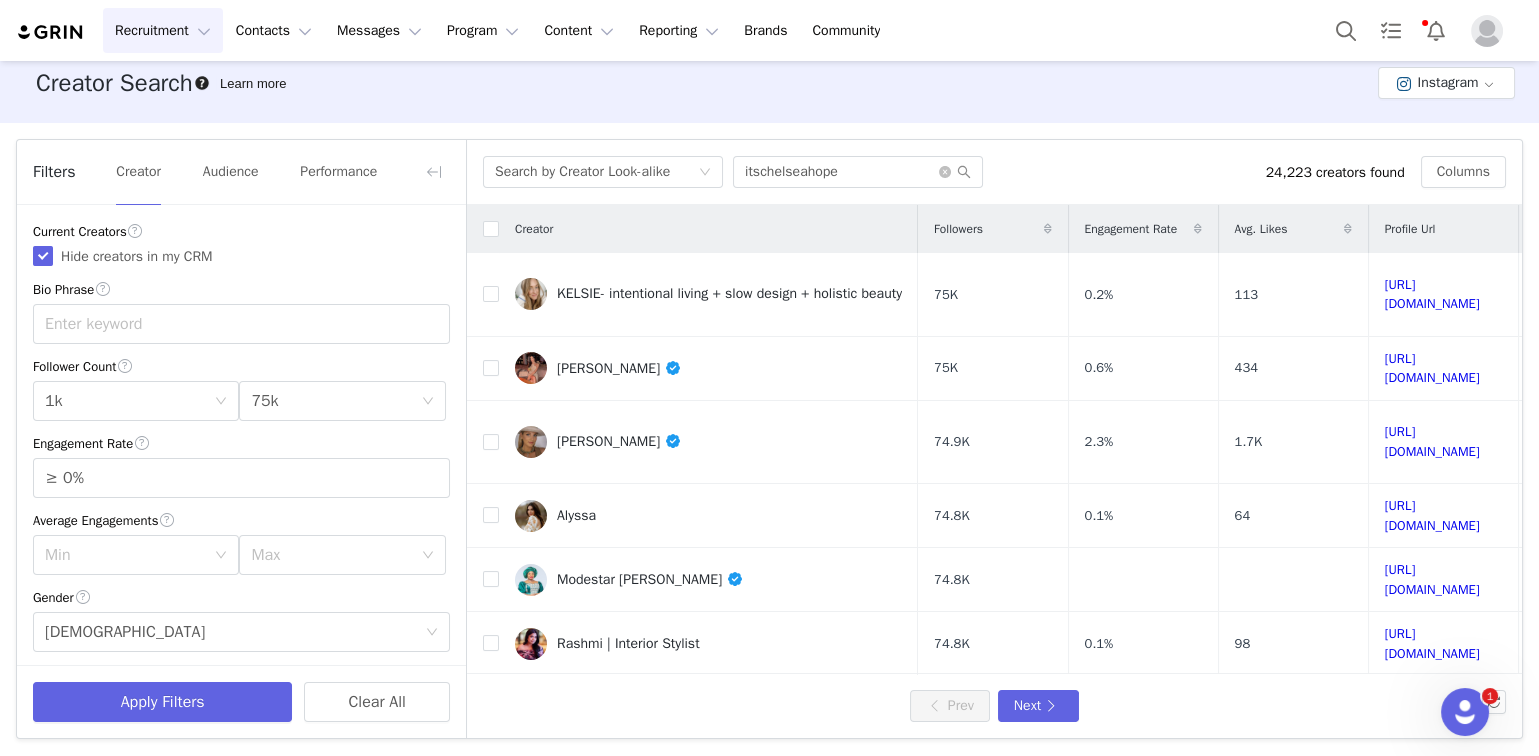 scroll, scrollTop: 17, scrollLeft: 0, axis: vertical 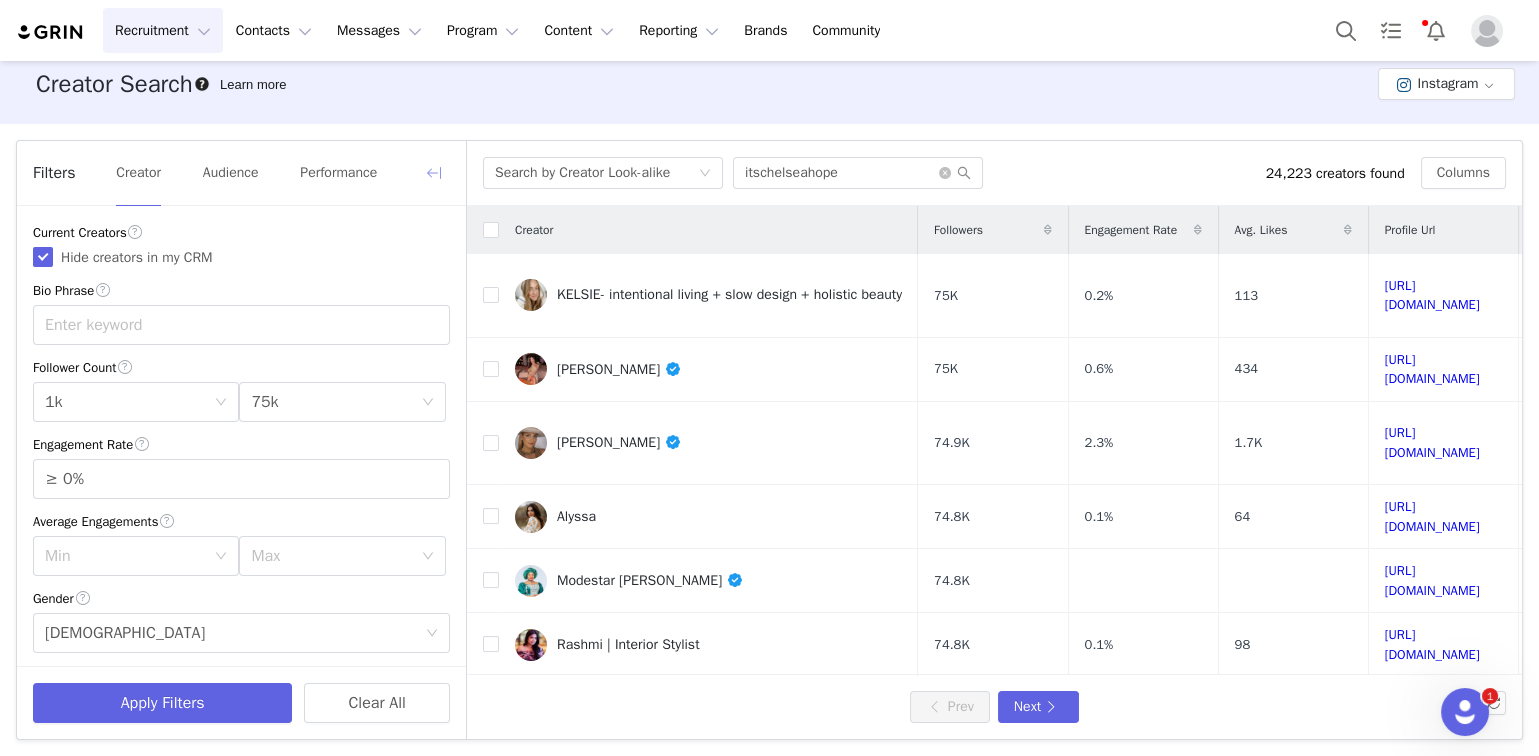 click at bounding box center (434, 173) 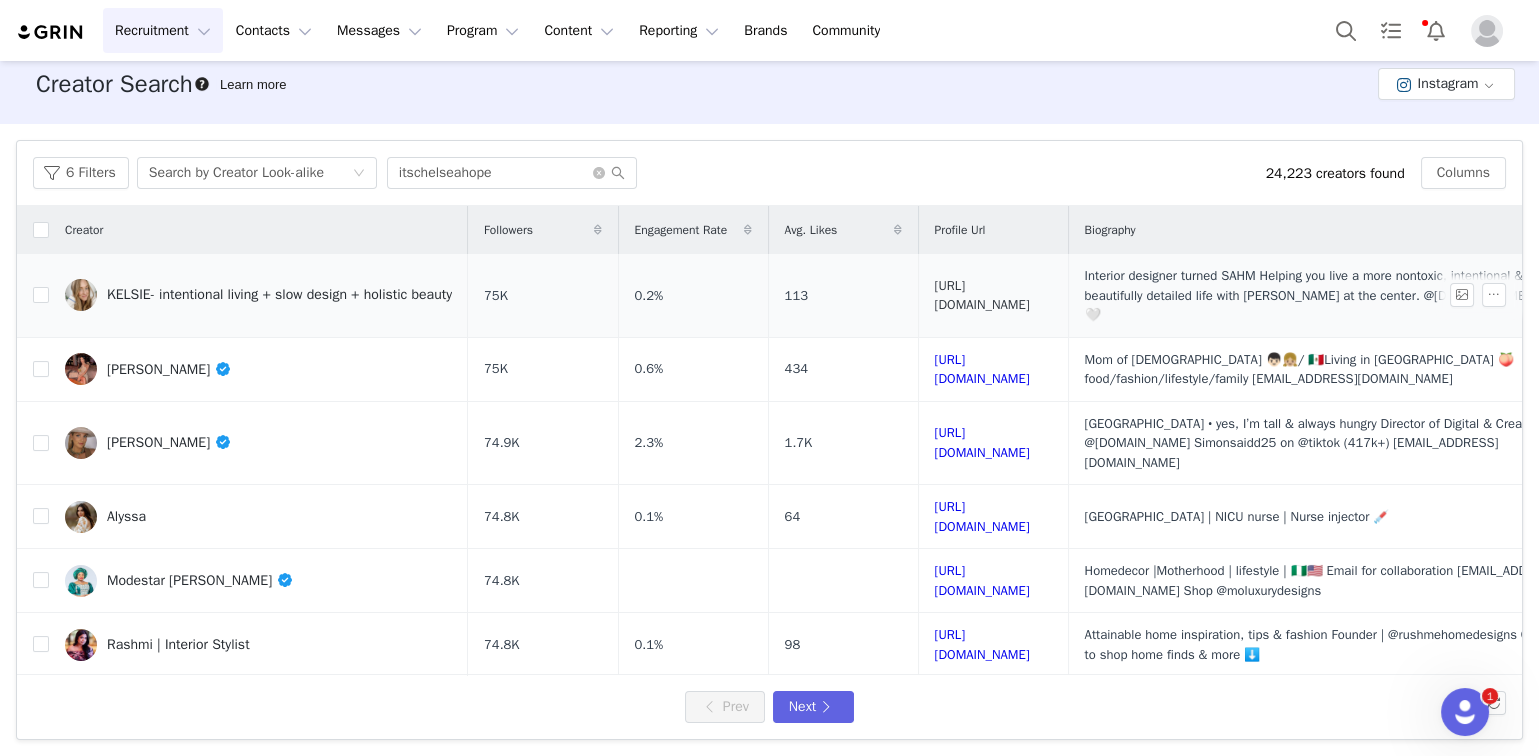 click on "https://www.instagram.com/kelsieemm/" at bounding box center [982, 295] 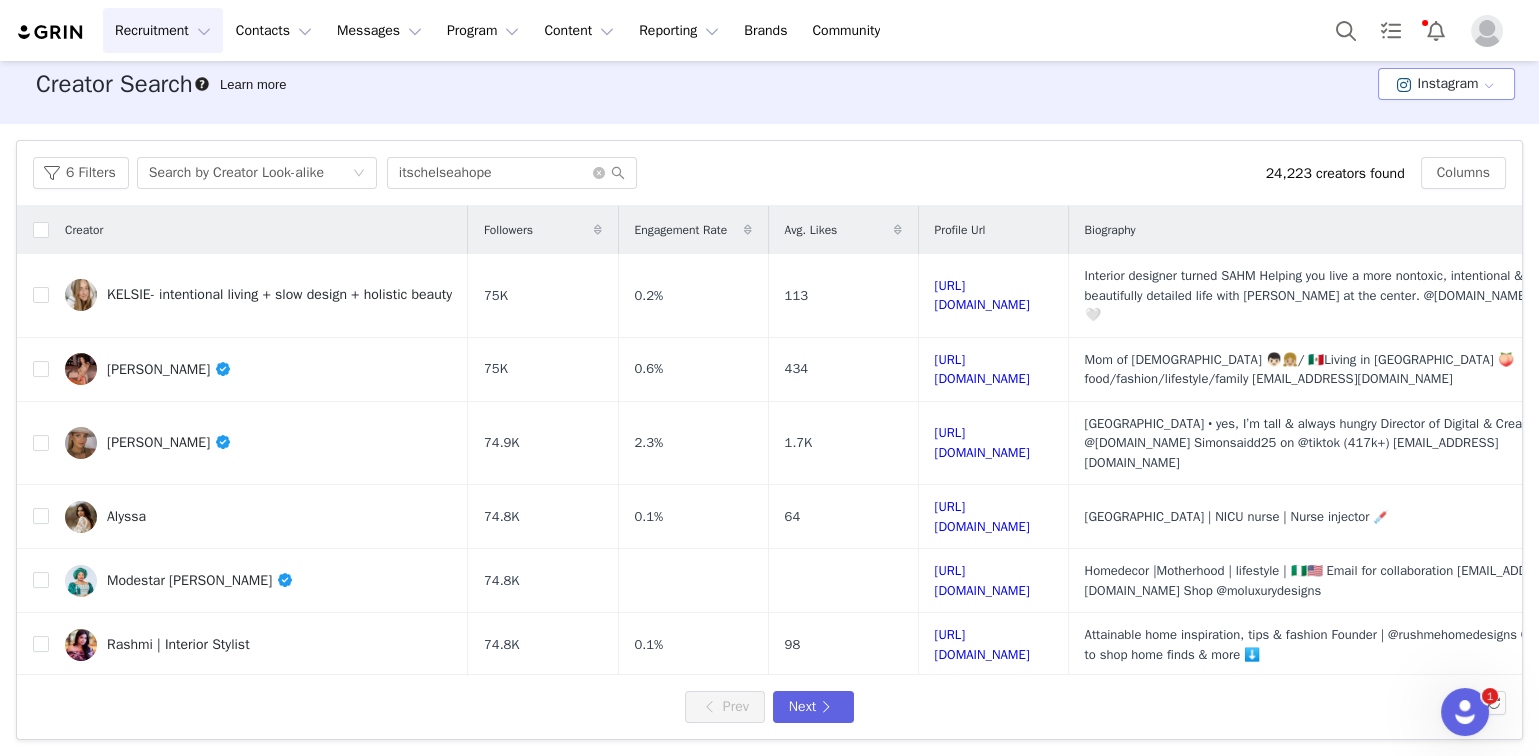 click on "Instagram" at bounding box center (1446, 84) 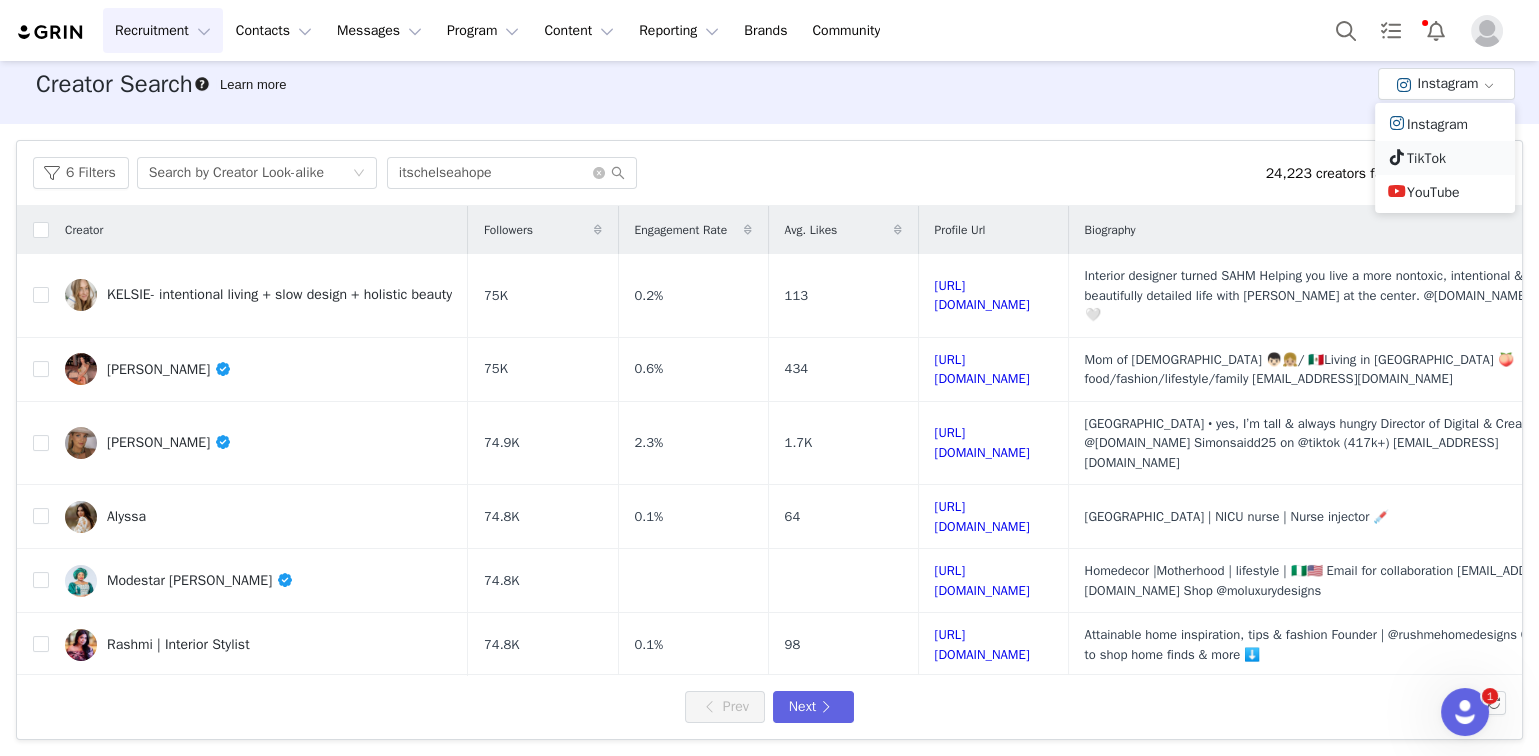 click on "TikTok" at bounding box center [1445, 158] 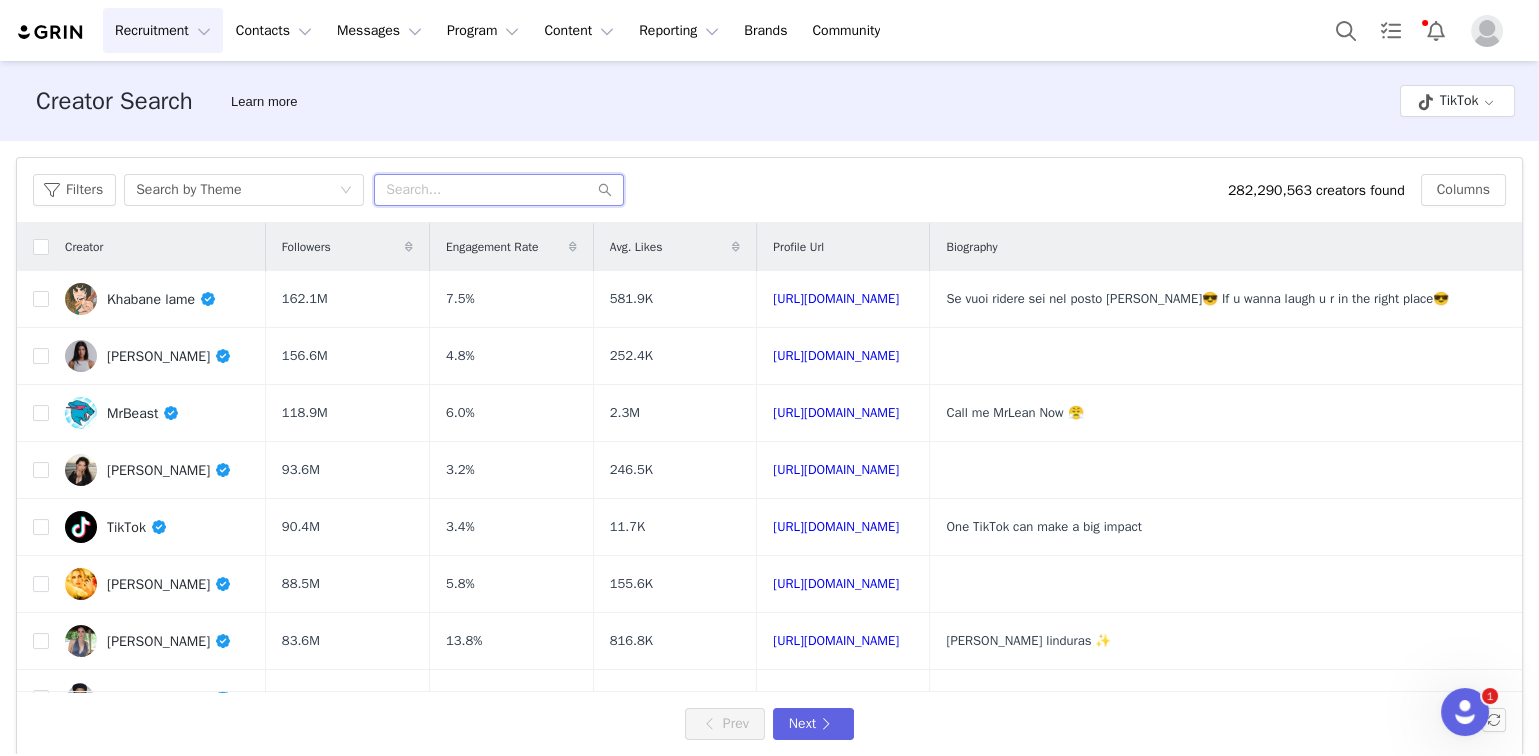 click at bounding box center (499, 190) 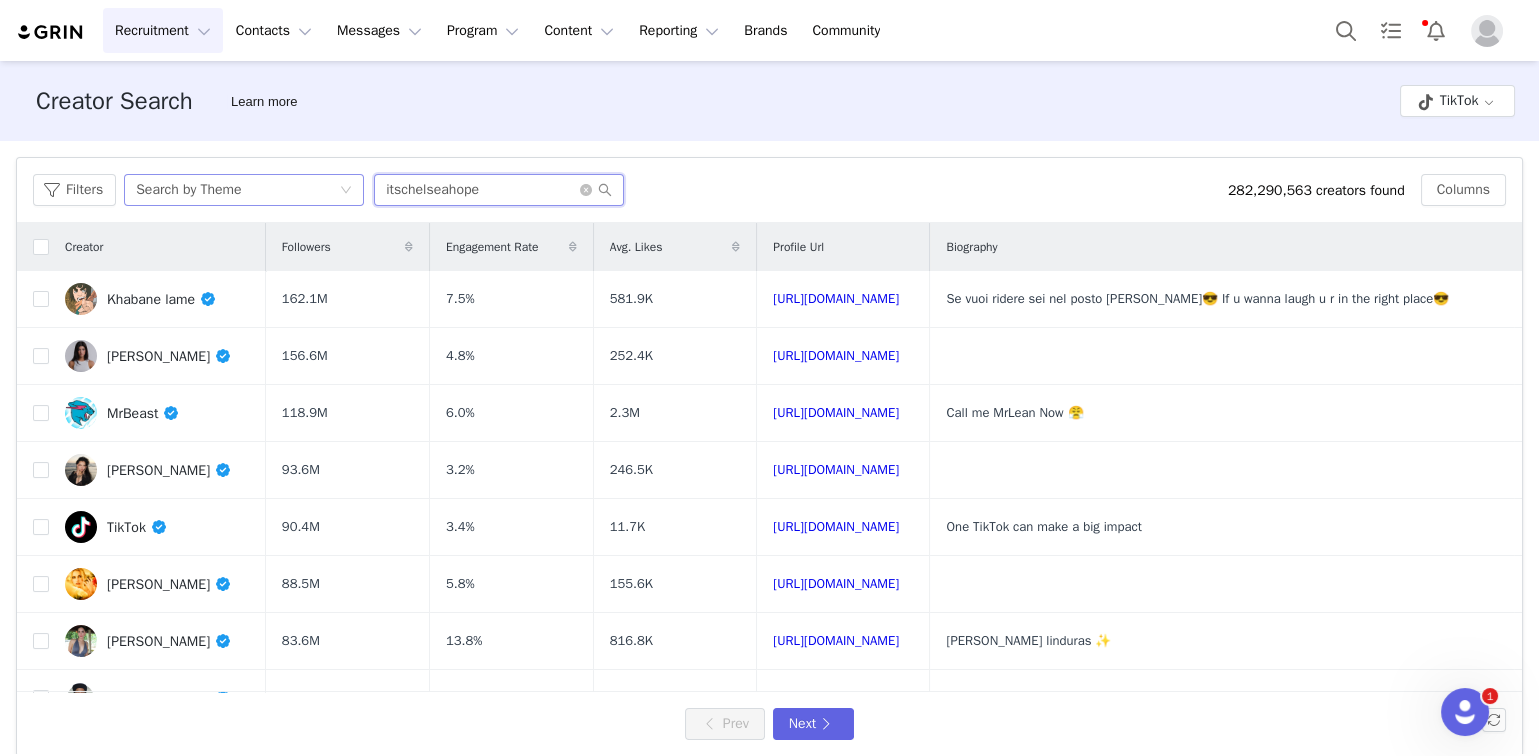 type on "itschelseahope" 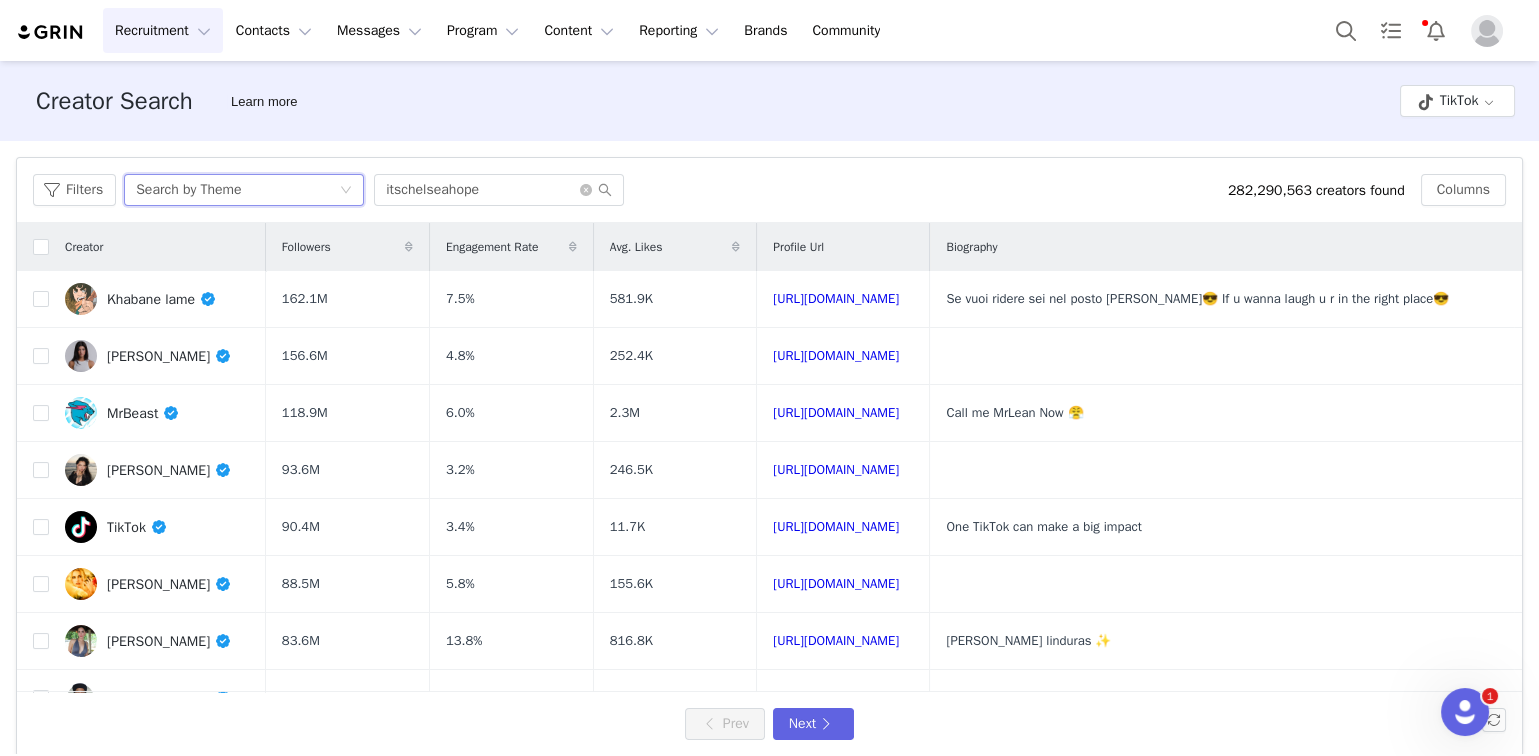 click on "Search by Theme" at bounding box center (237, 190) 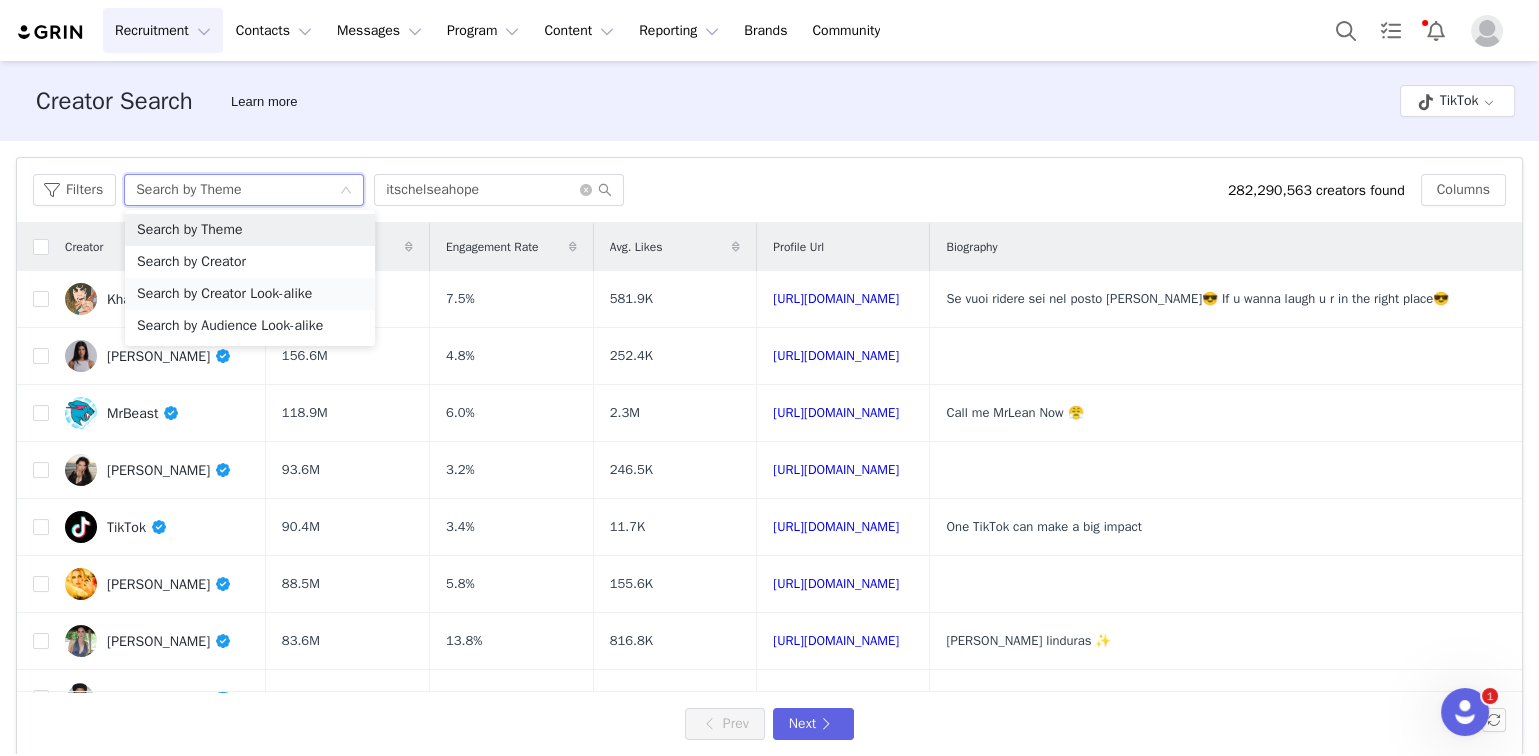 click on "Search by Creator Look-alike" at bounding box center [250, 294] 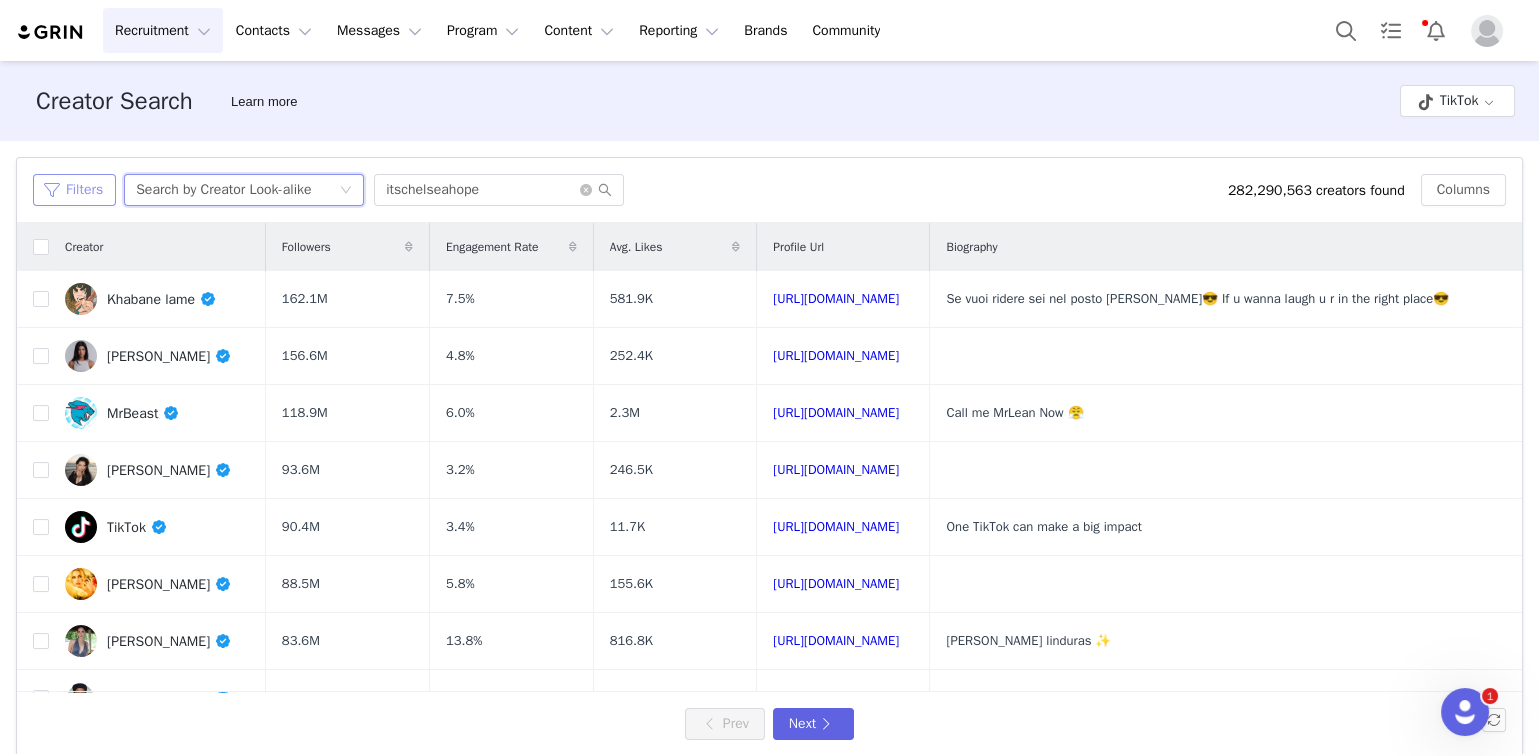 click on "Filters" at bounding box center (74, 190) 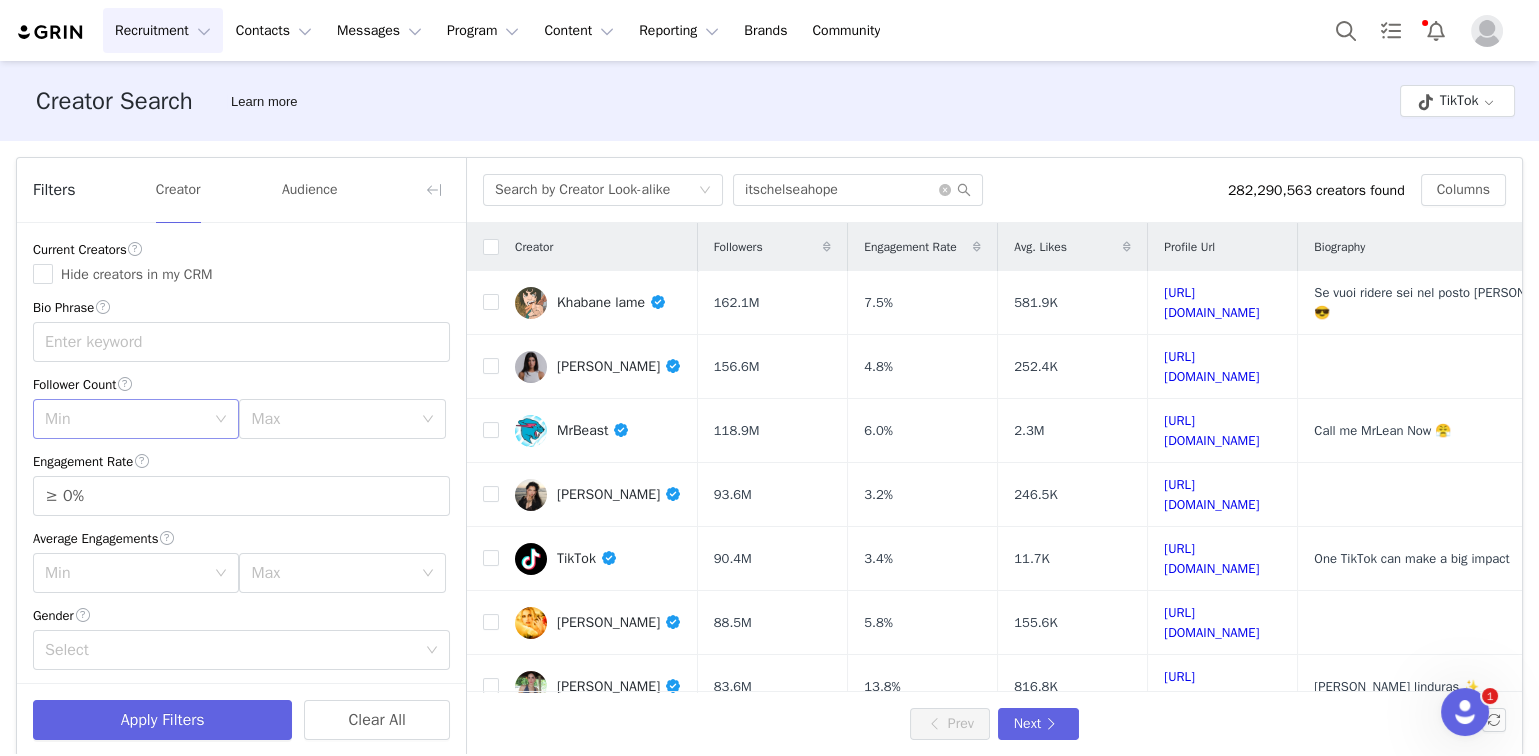 click on "Min" at bounding box center [125, 419] 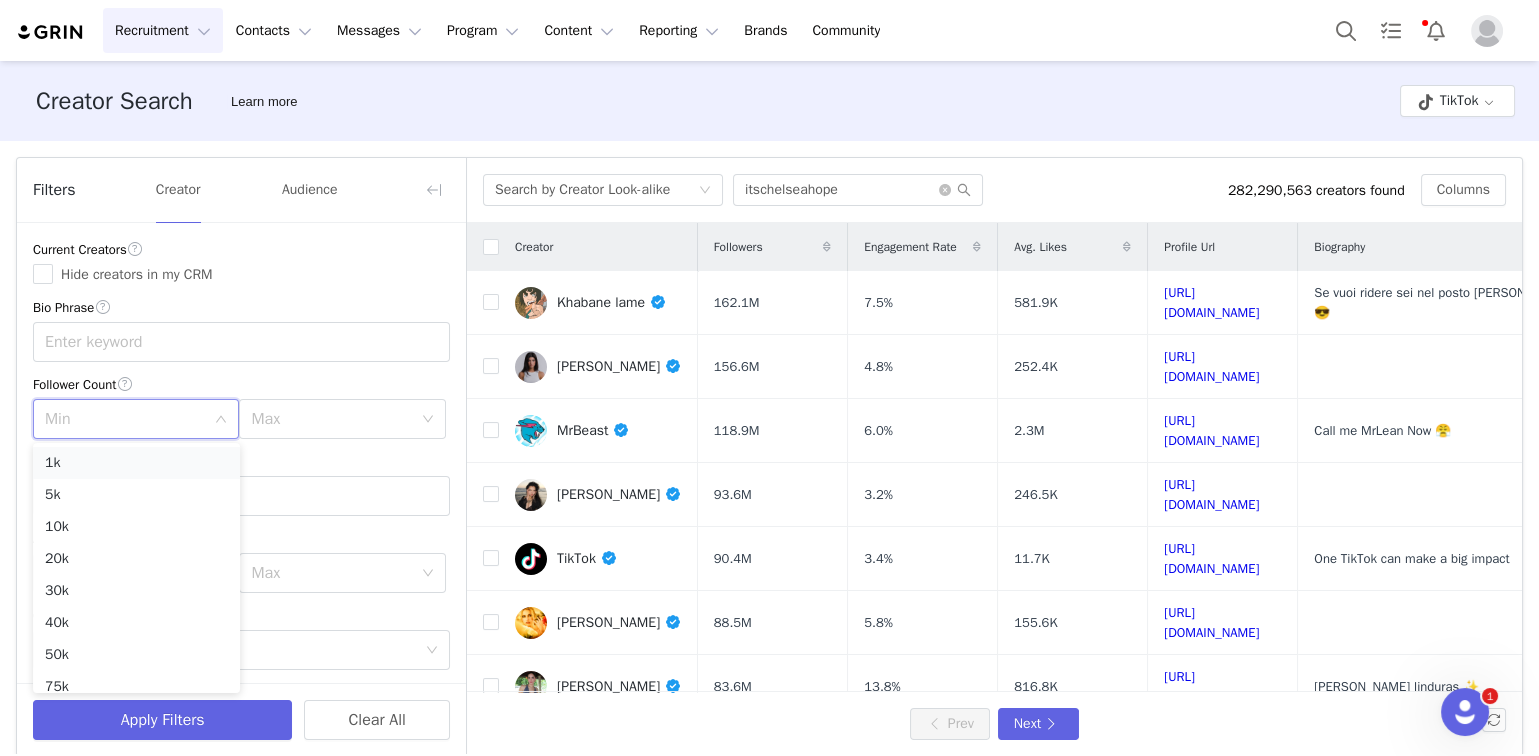 click on "1k" at bounding box center (136, 463) 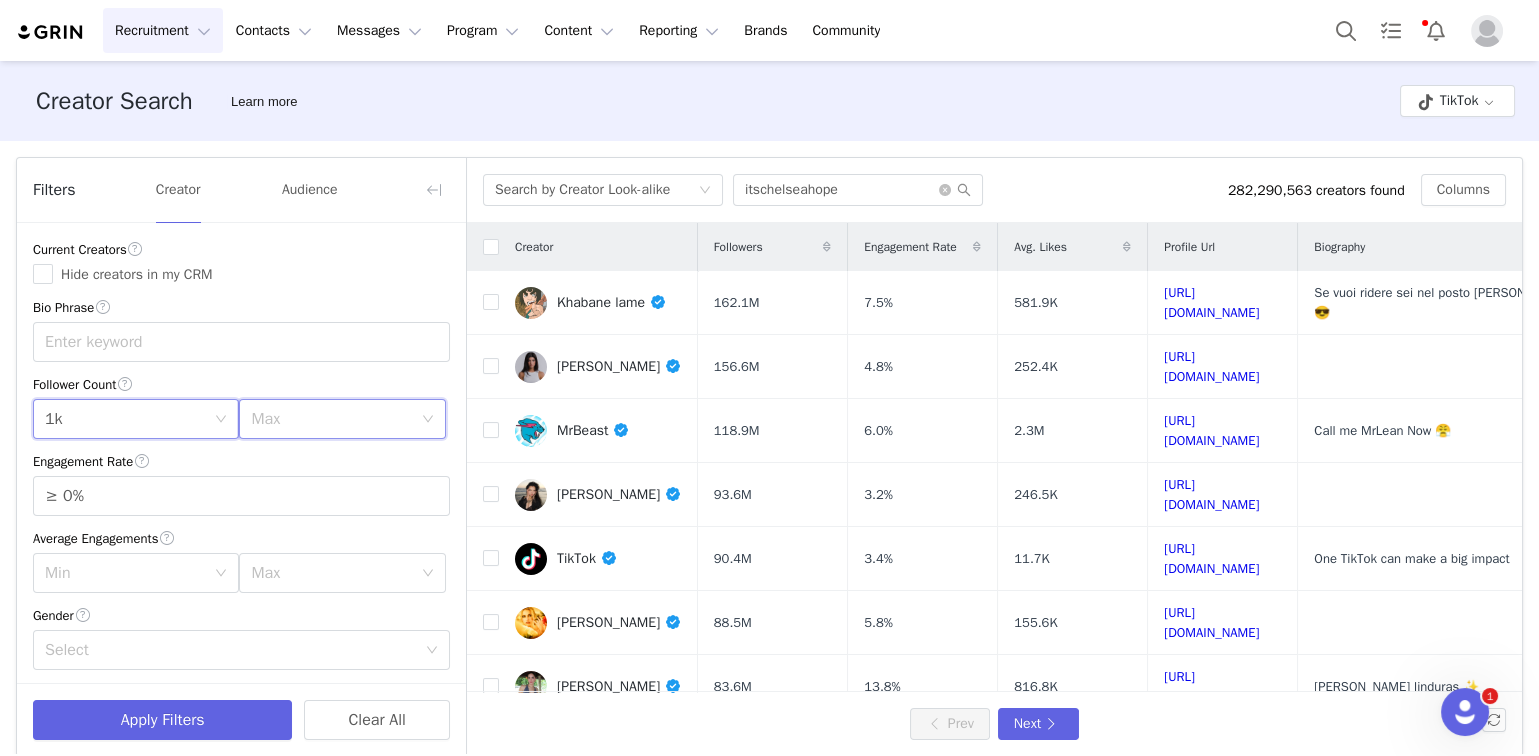 click on "Max" at bounding box center [335, 419] 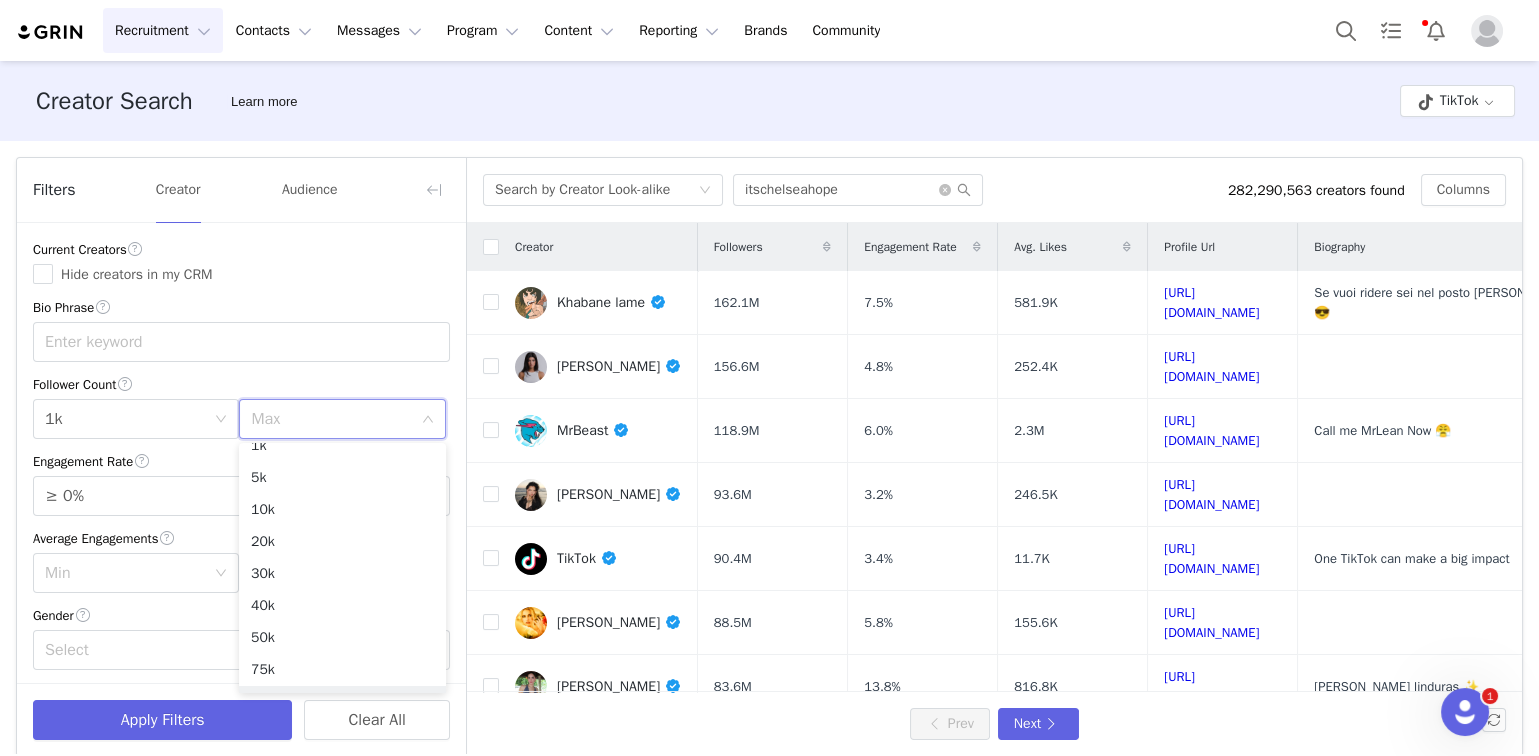 scroll, scrollTop: 73, scrollLeft: 0, axis: vertical 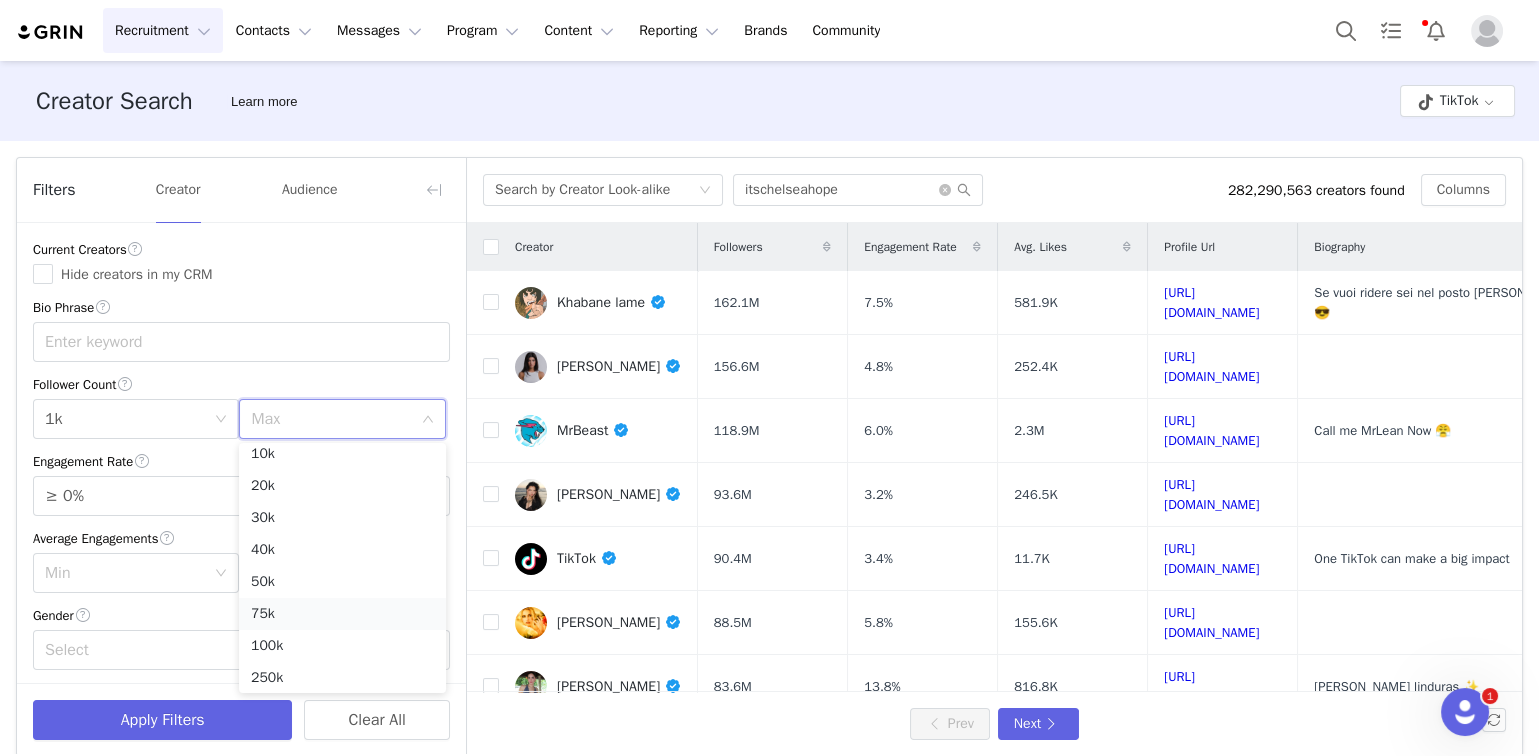 click on "75k" at bounding box center (342, 614) 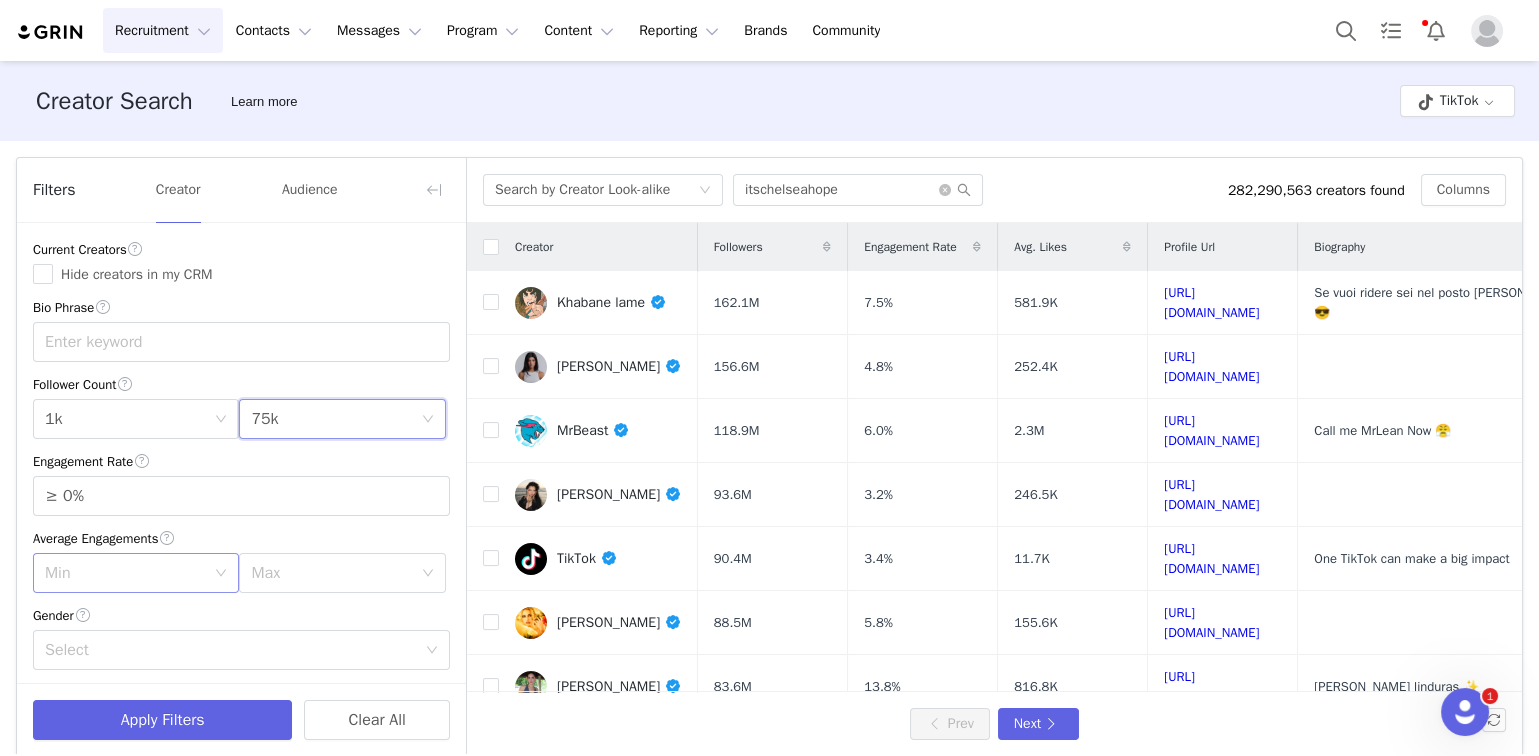 scroll, scrollTop: 123, scrollLeft: 0, axis: vertical 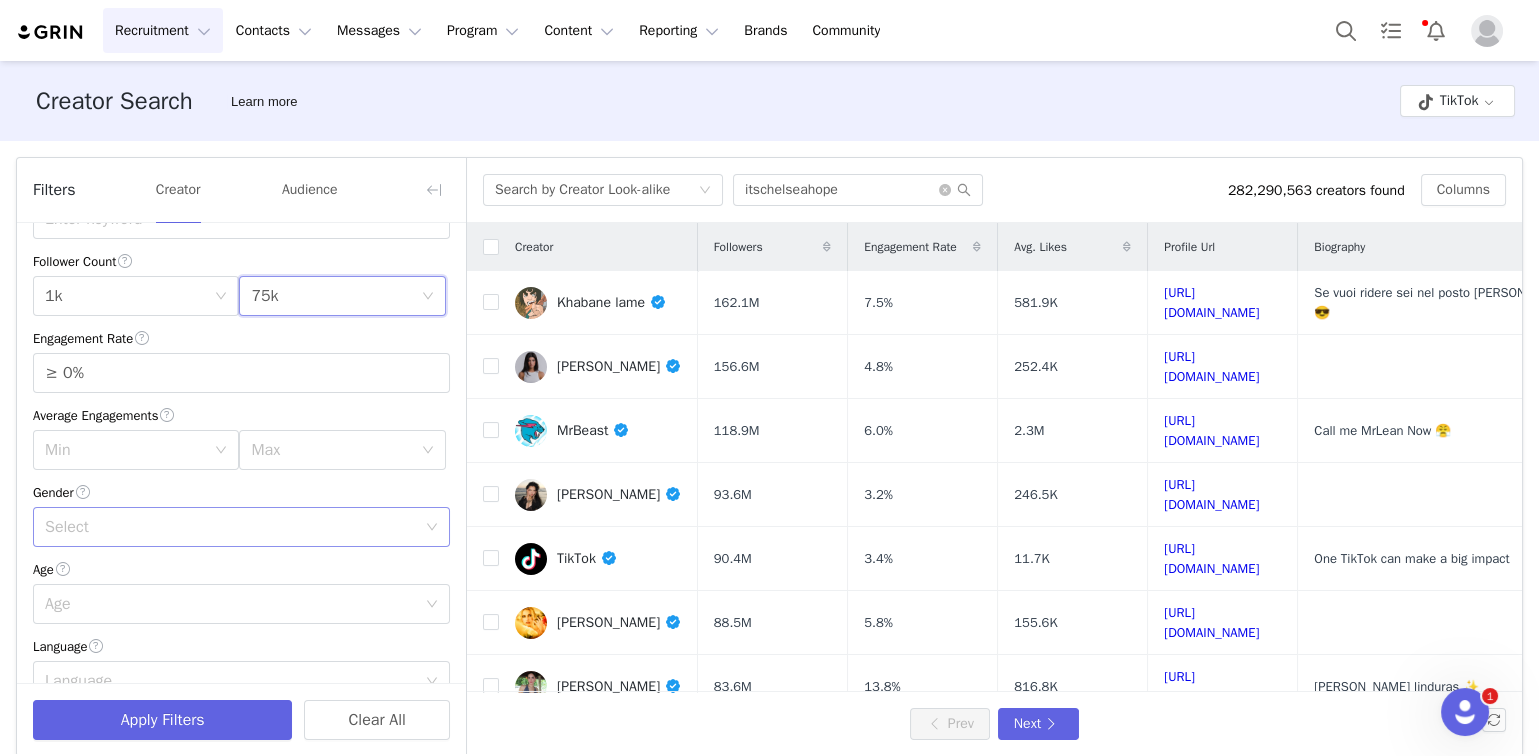 click on "Select" at bounding box center [230, 527] 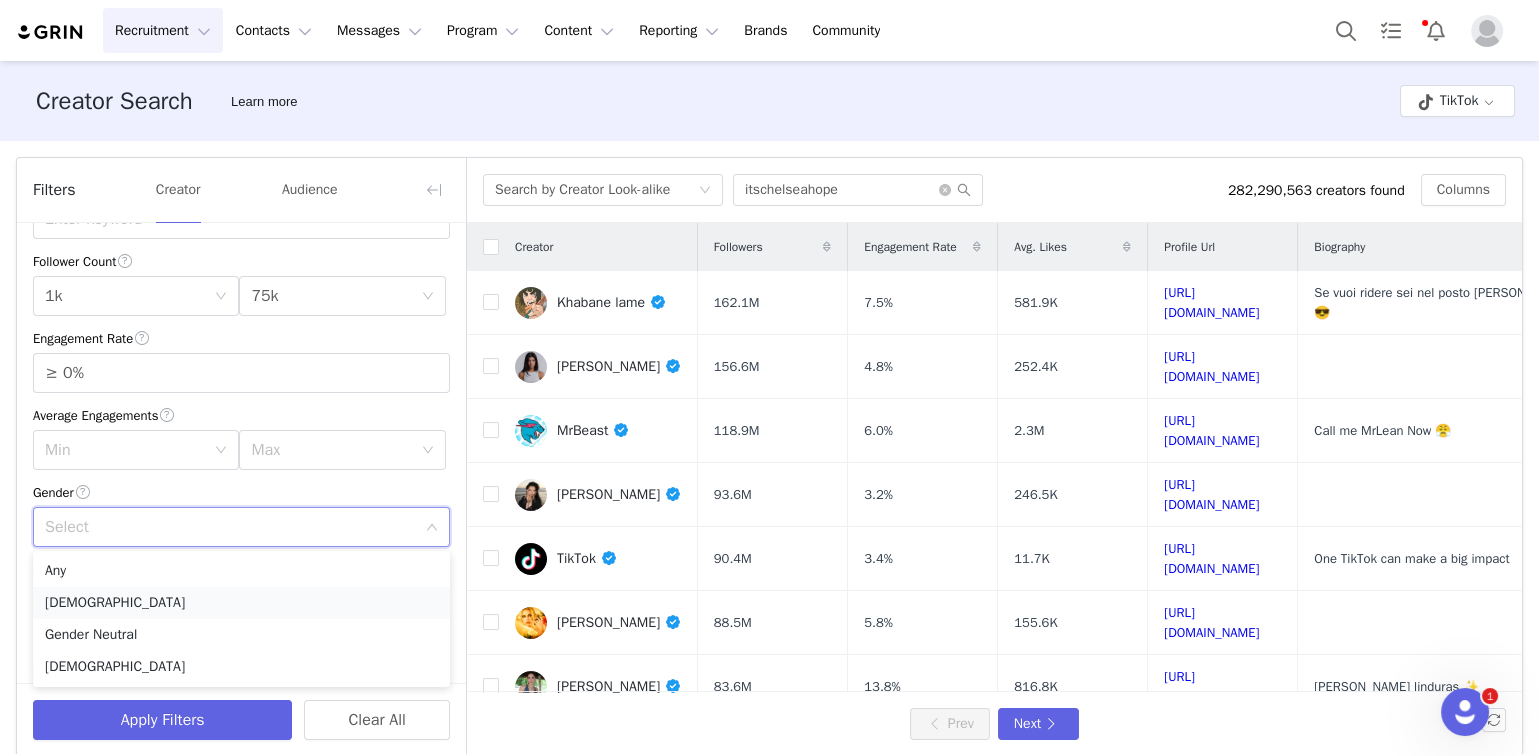 click on "Female" at bounding box center (241, 603) 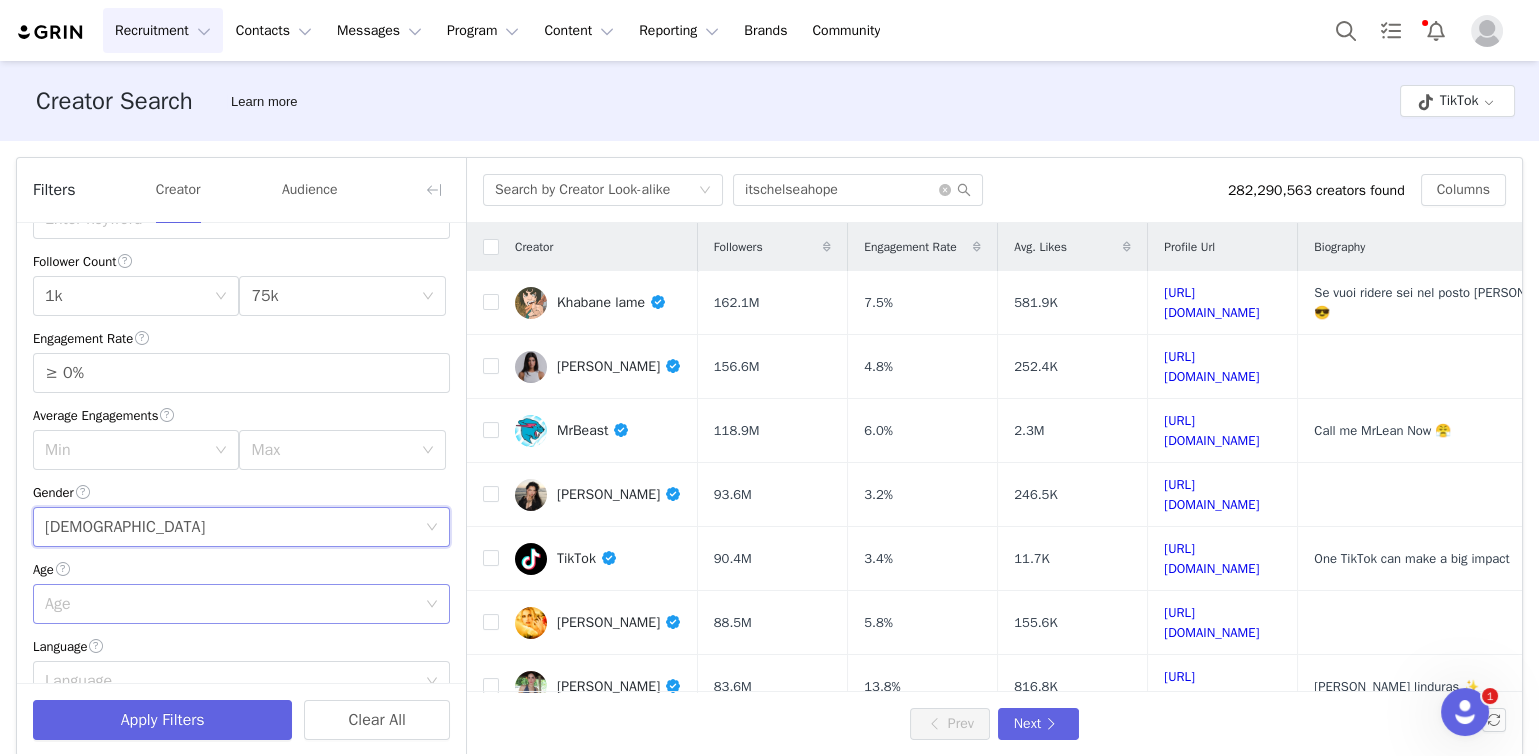 click on "Age" at bounding box center [230, 604] 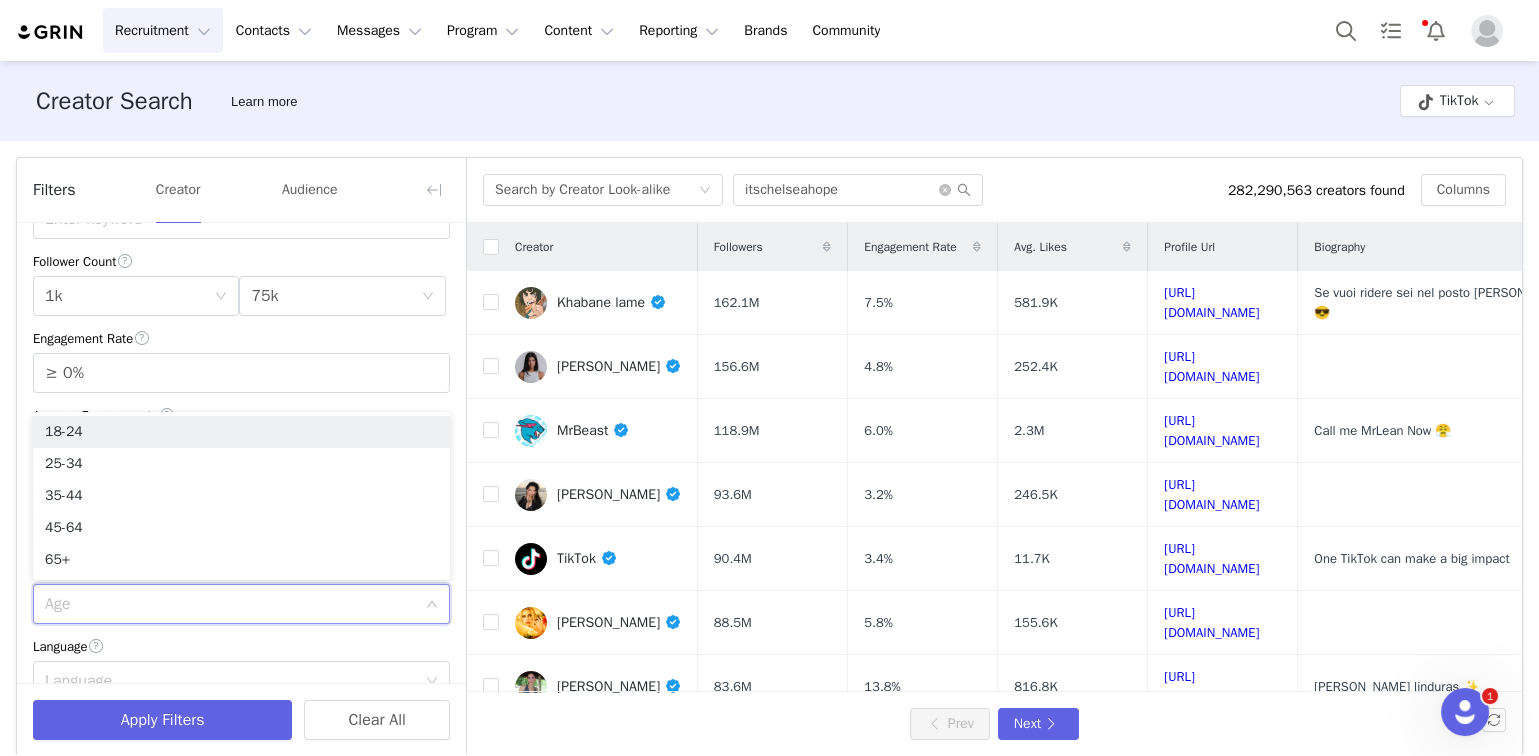 click on "Age" at bounding box center [230, 604] 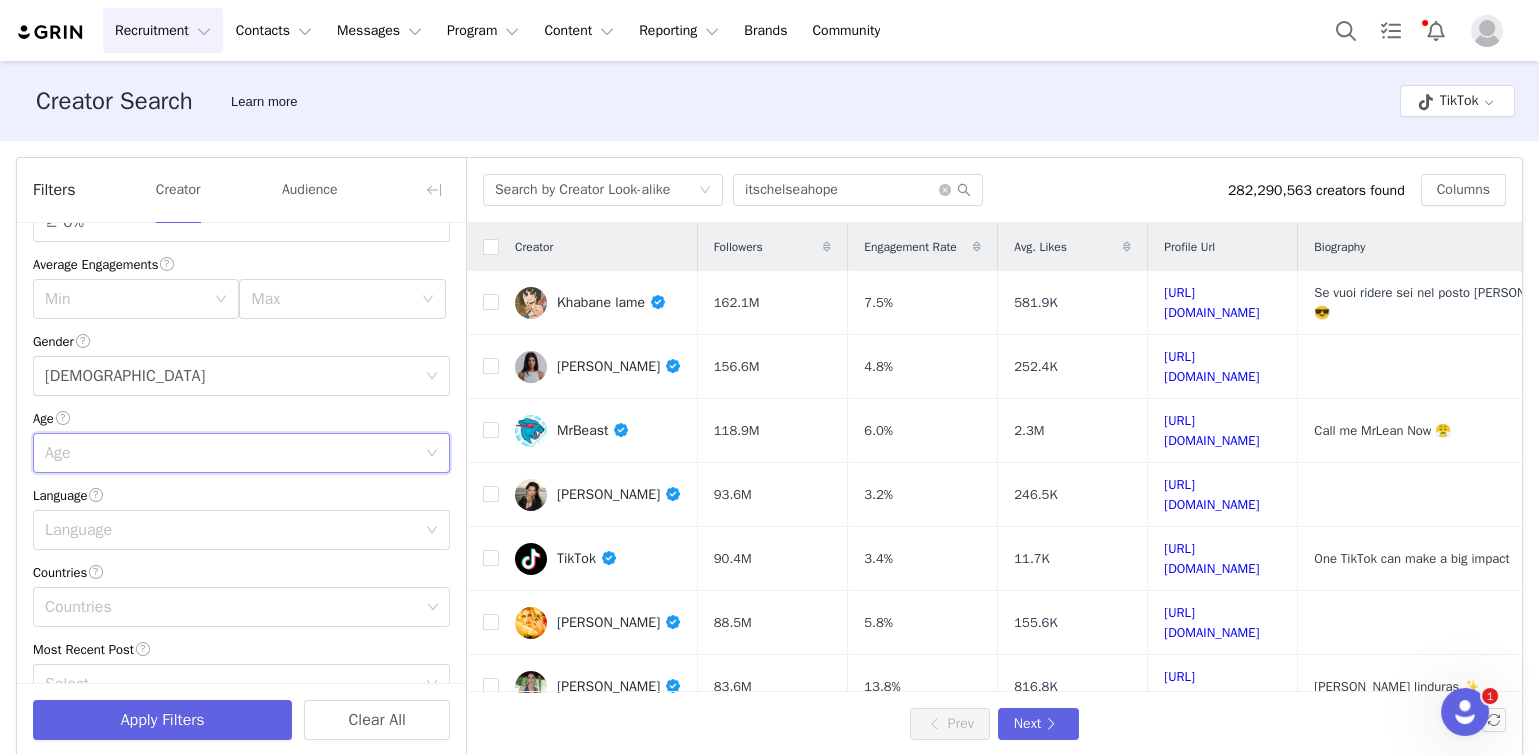 scroll, scrollTop: 280, scrollLeft: 0, axis: vertical 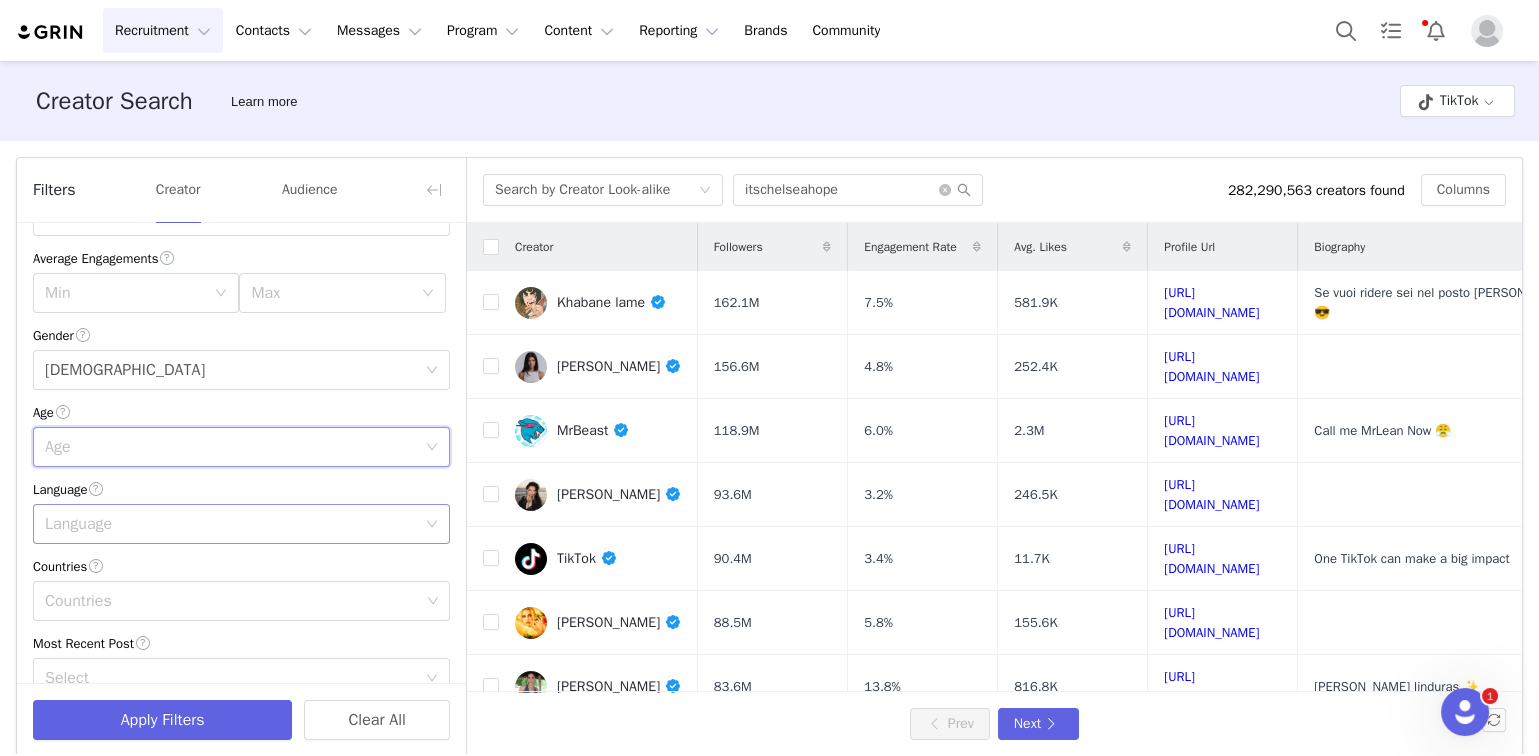 click on "Language" at bounding box center (230, 524) 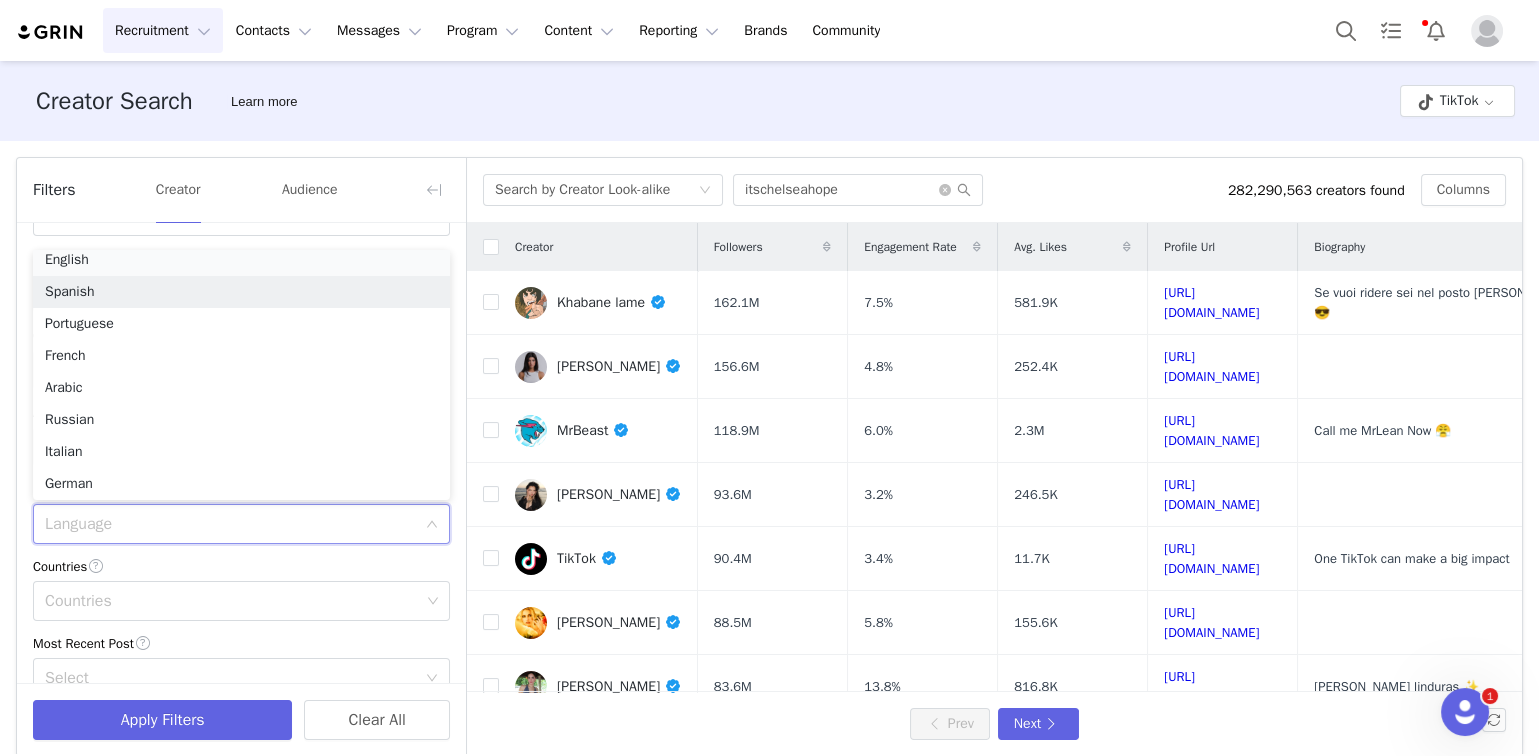 scroll, scrollTop: 3, scrollLeft: 0, axis: vertical 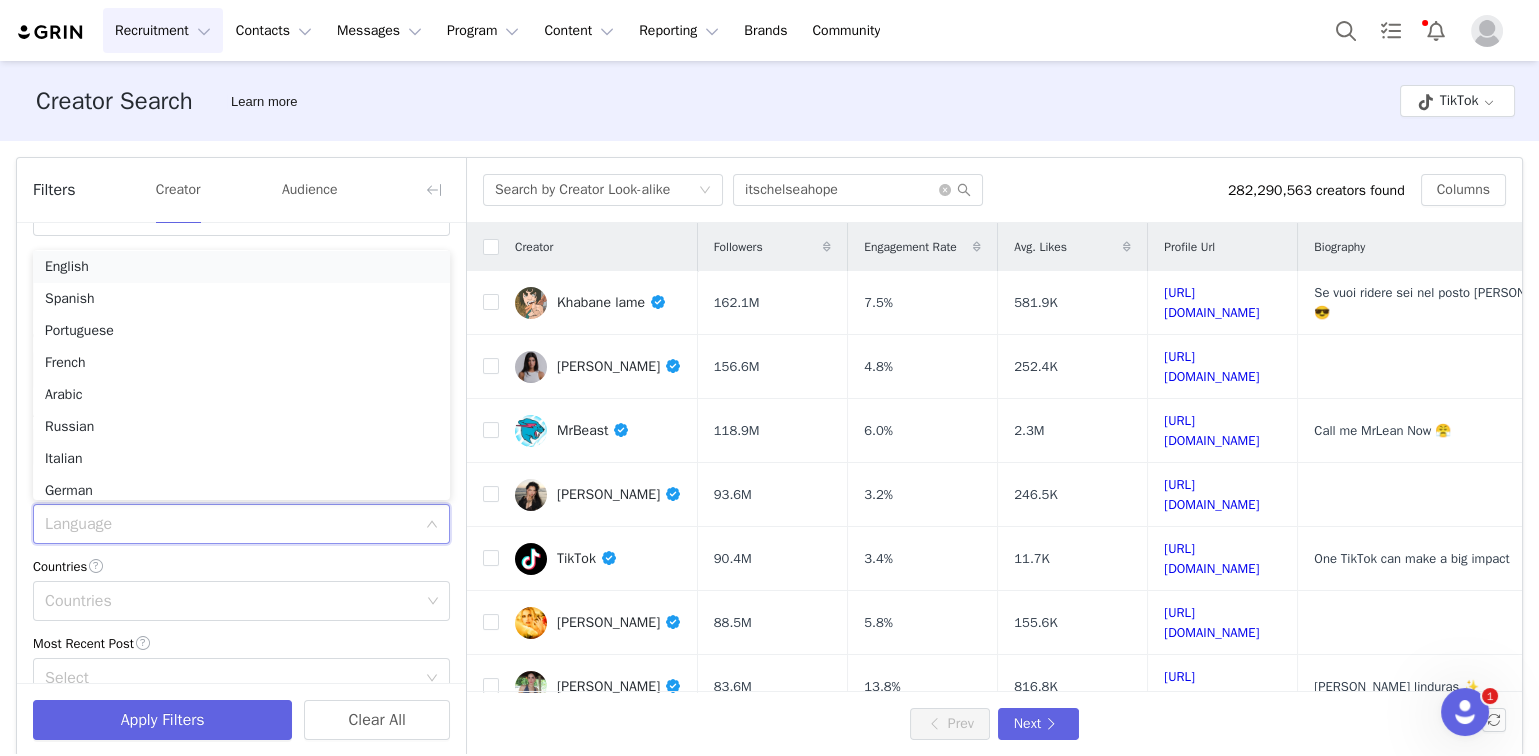 click on "English" at bounding box center (241, 267) 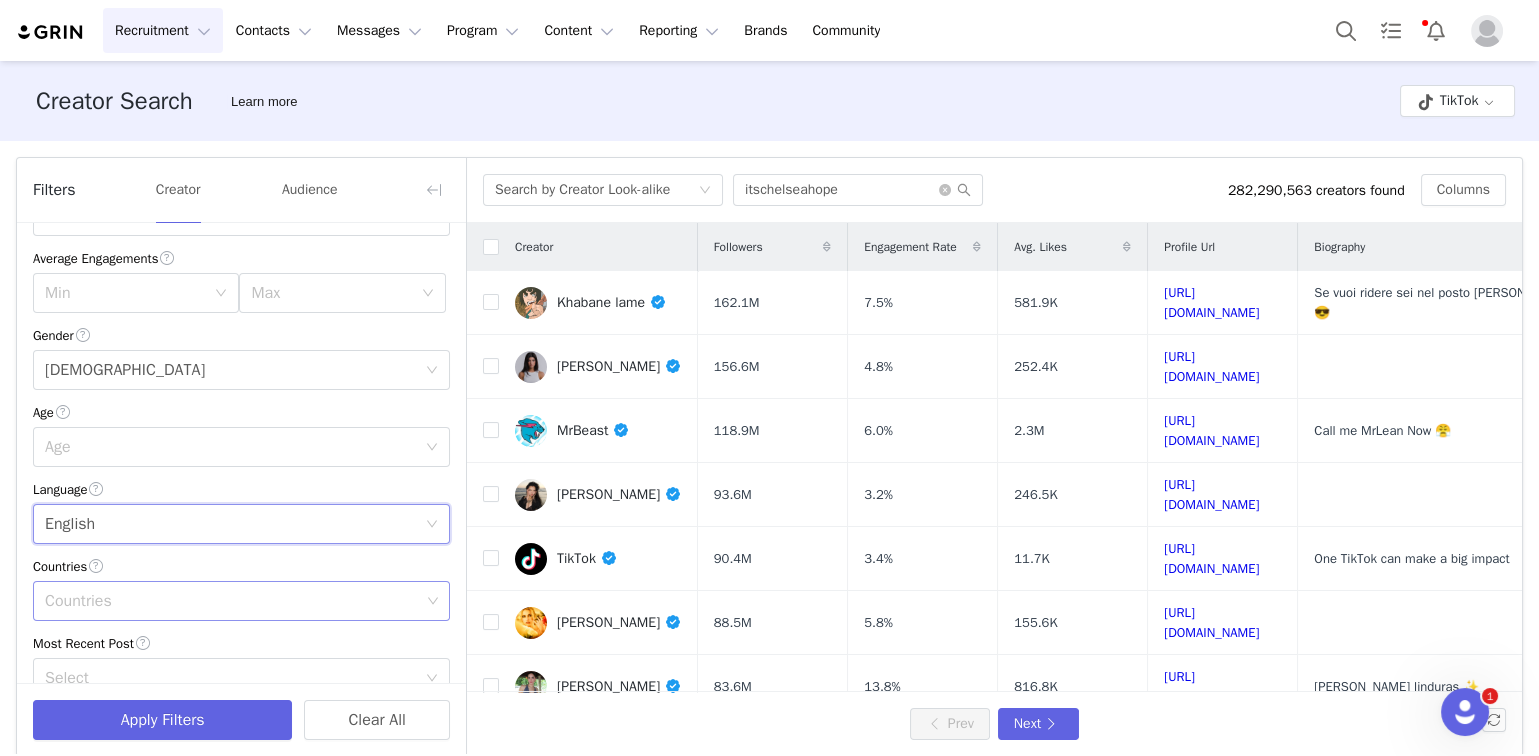 click on "Countries" at bounding box center (232, 601) 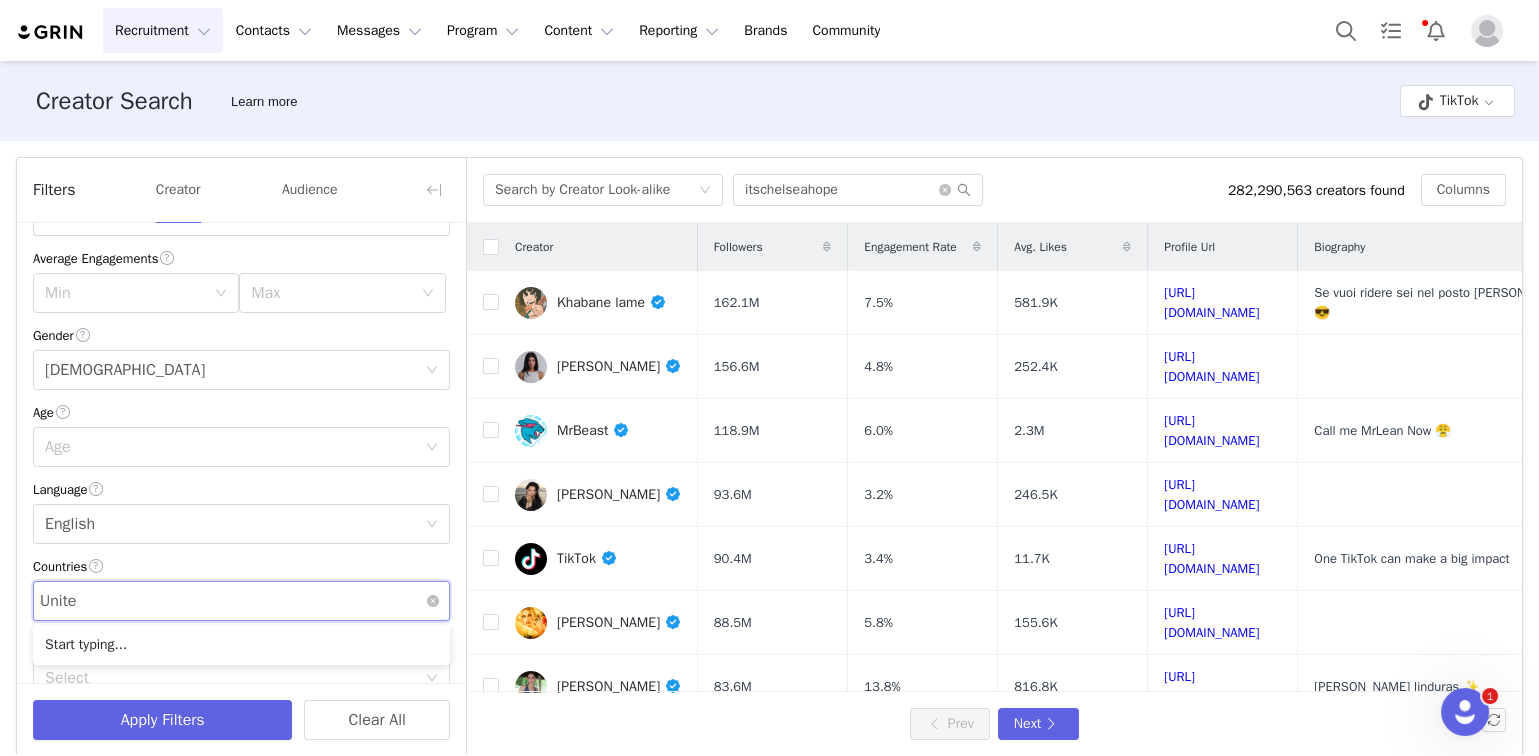 type on "United" 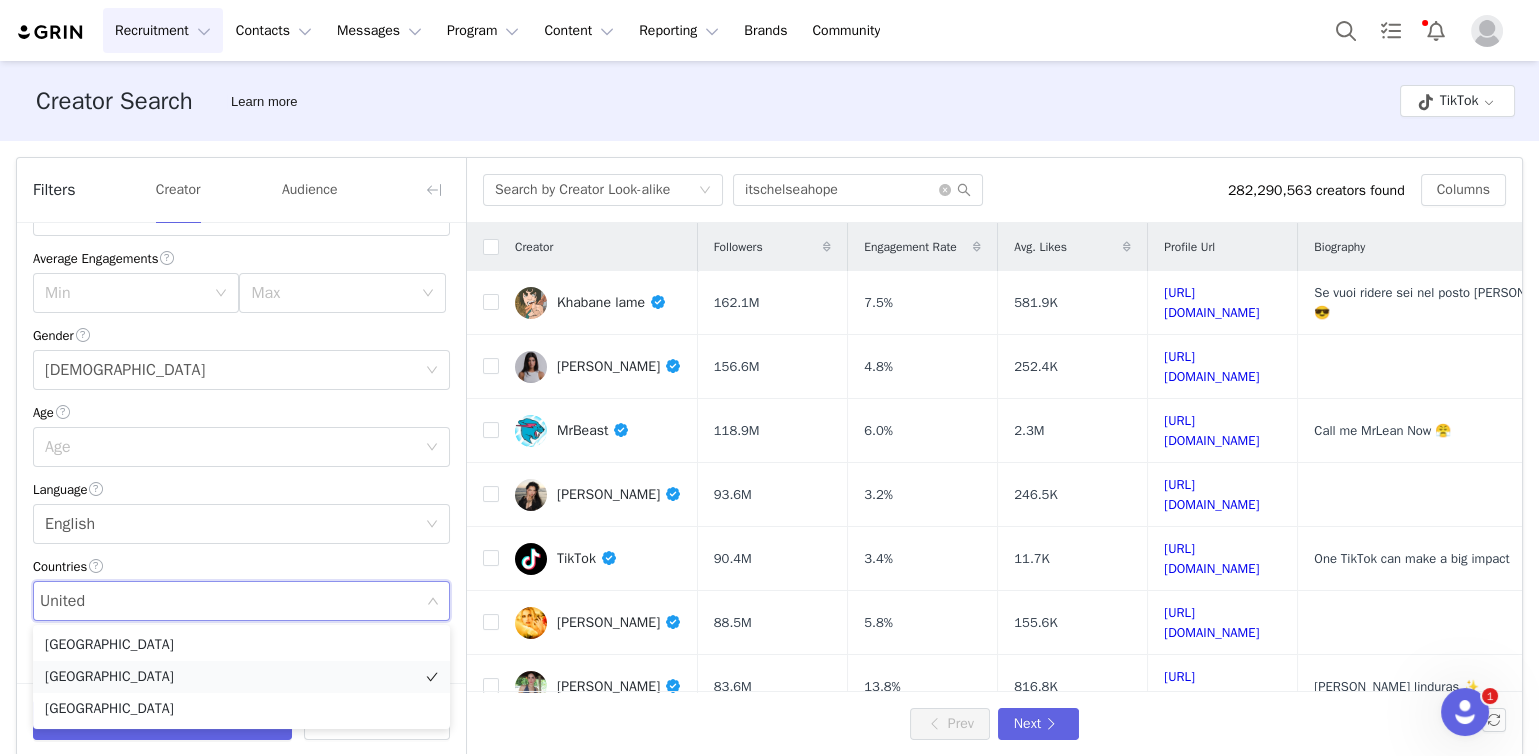 click on "[GEOGRAPHIC_DATA]" at bounding box center (241, 677) 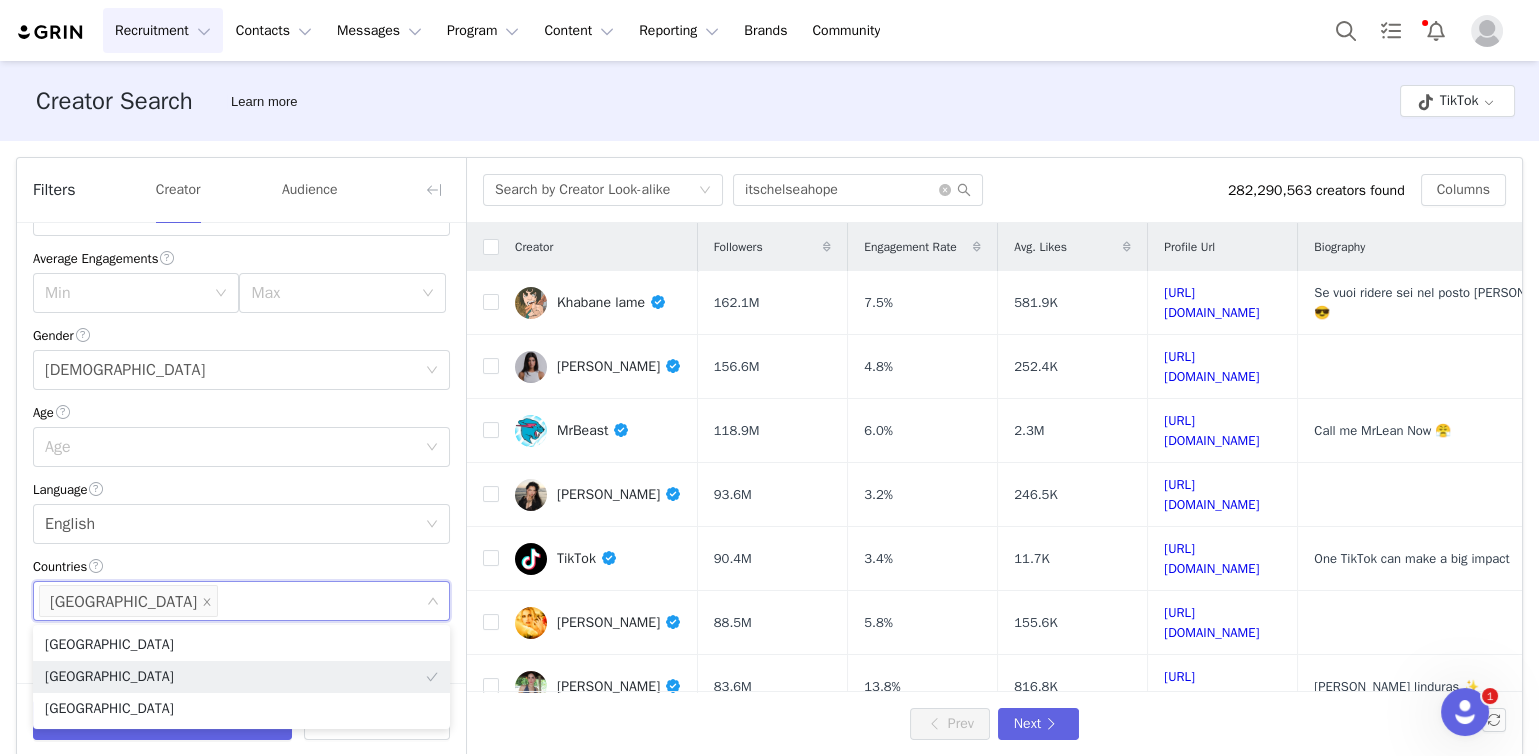 click on "Countries" at bounding box center (241, 566) 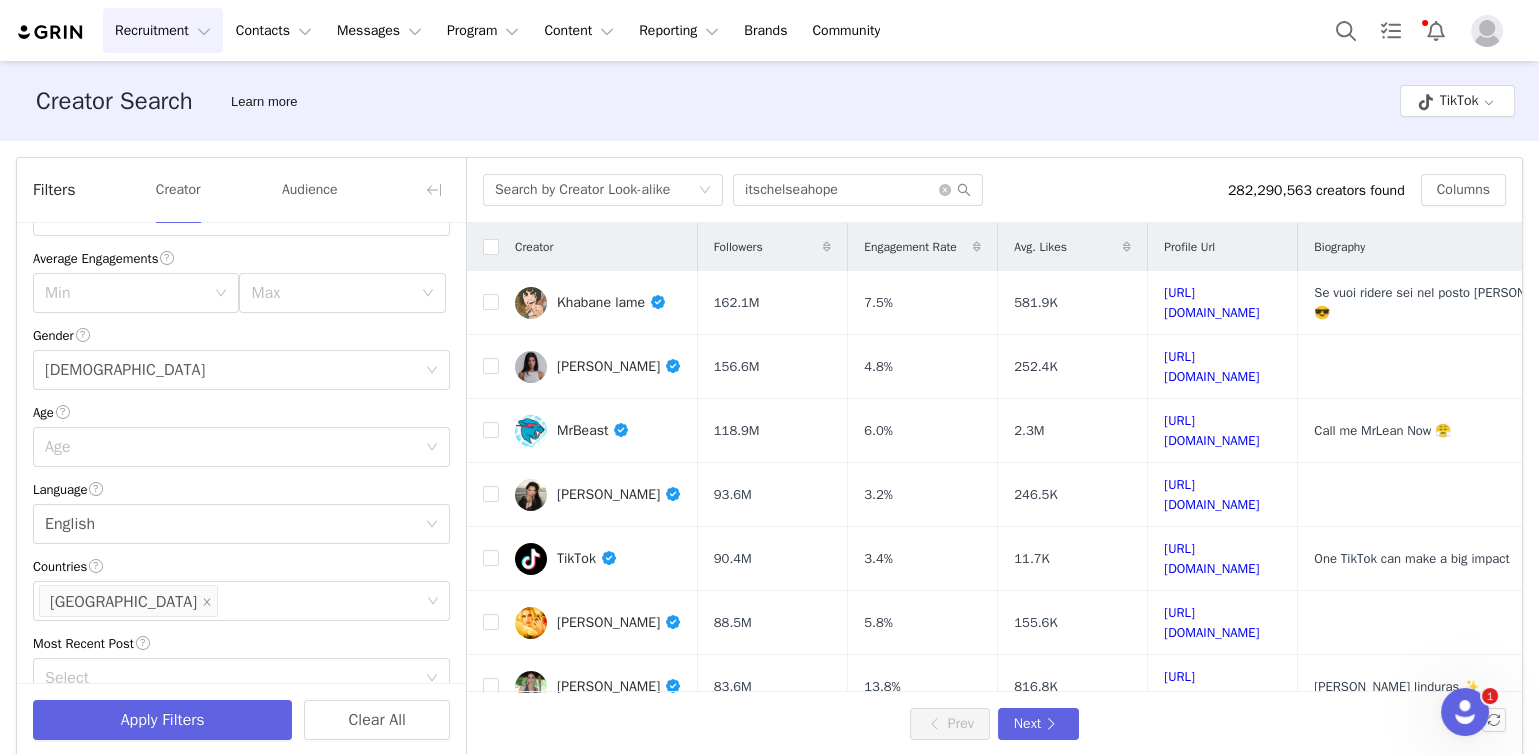 click on "Countries" at bounding box center (241, 566) 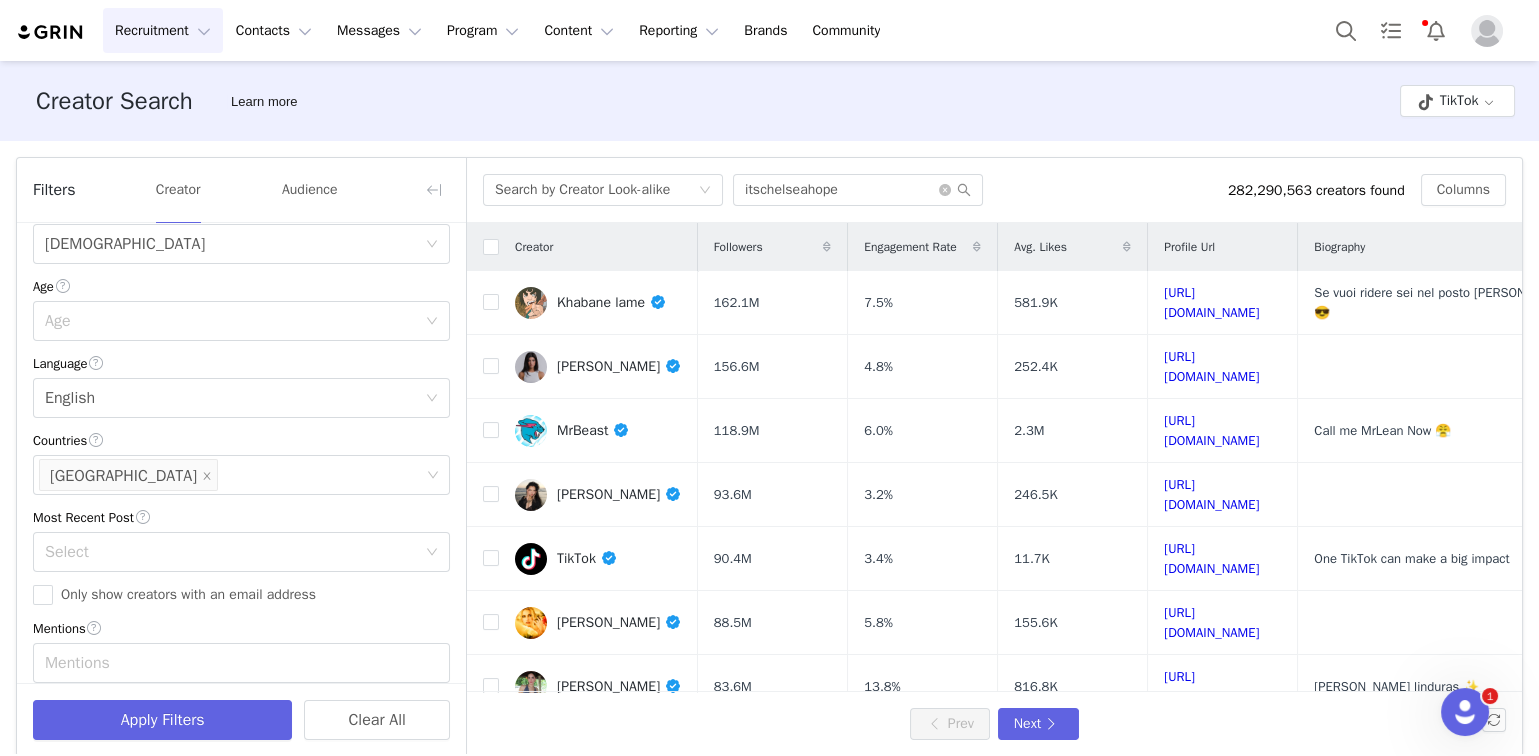 scroll, scrollTop: 436, scrollLeft: 0, axis: vertical 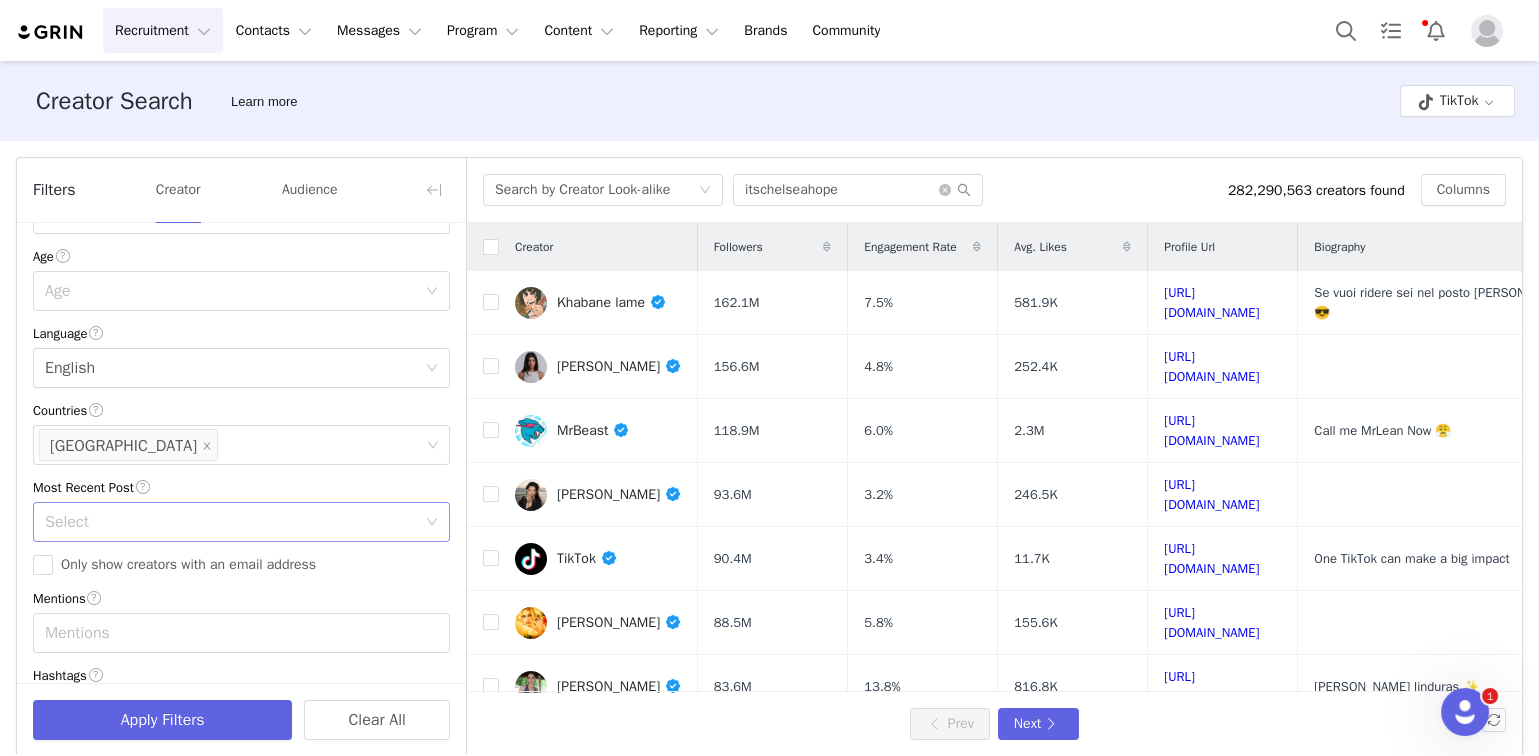 click on "Select" at bounding box center (230, 522) 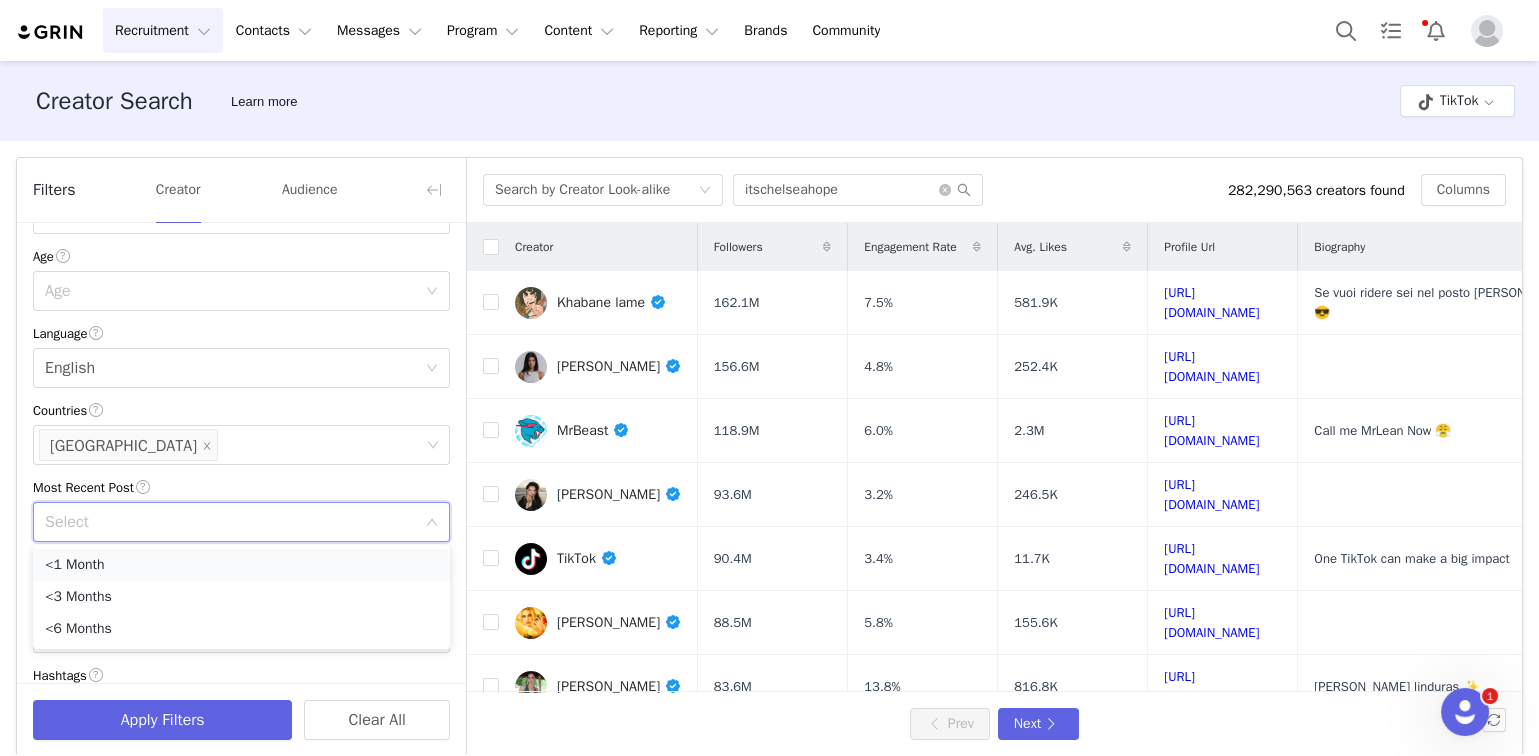 click on "<1 Month" at bounding box center (241, 565) 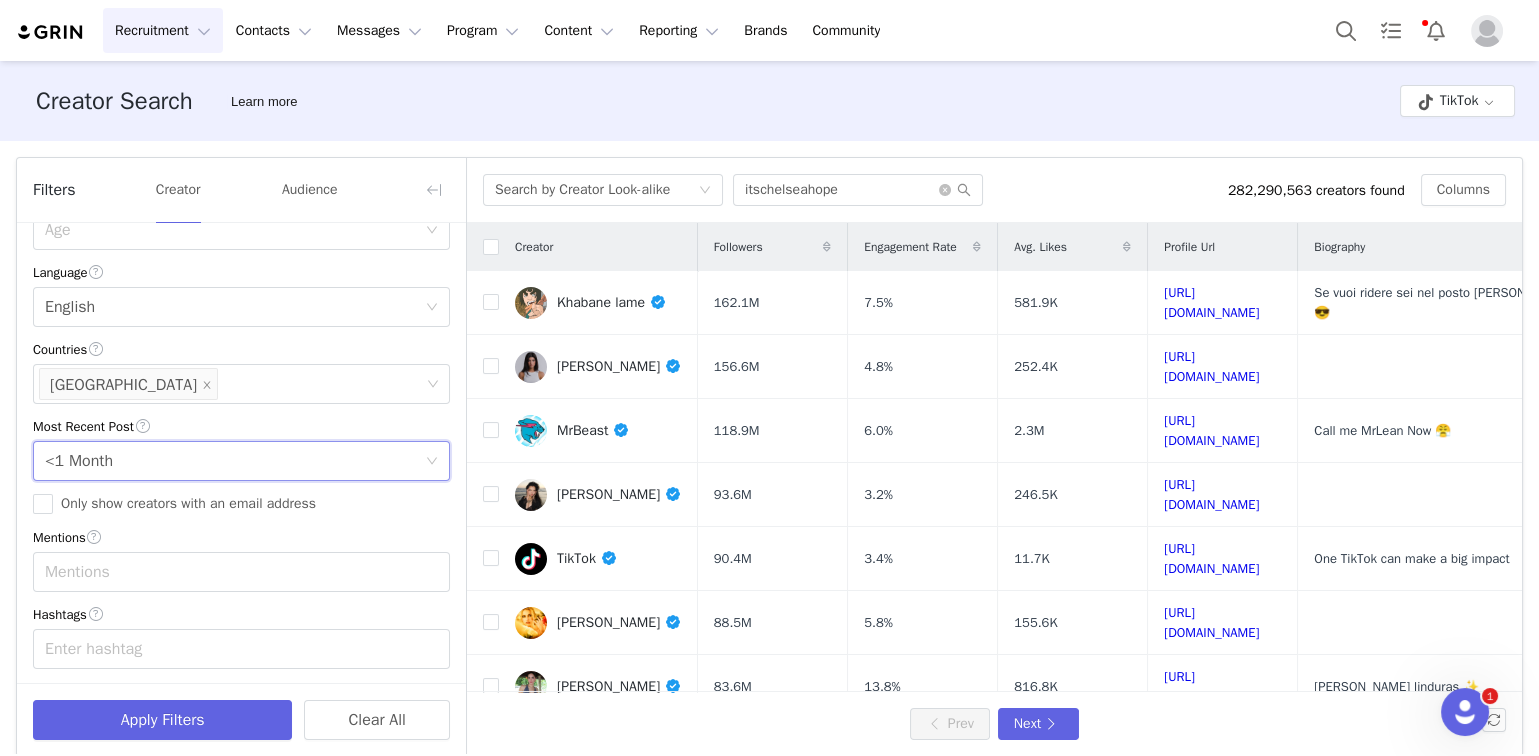 scroll, scrollTop: 496, scrollLeft: 0, axis: vertical 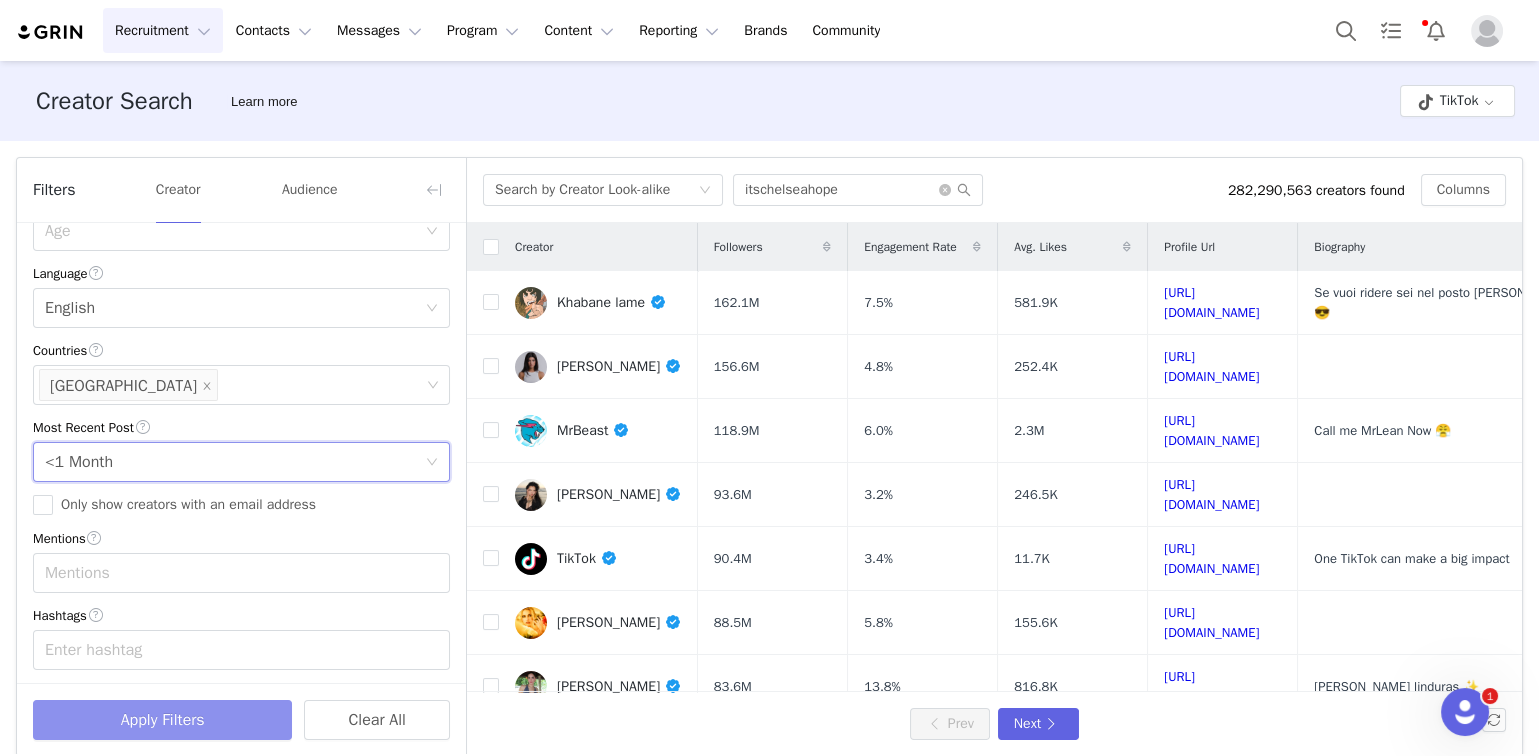 click on "Apply Filters" at bounding box center [162, 720] 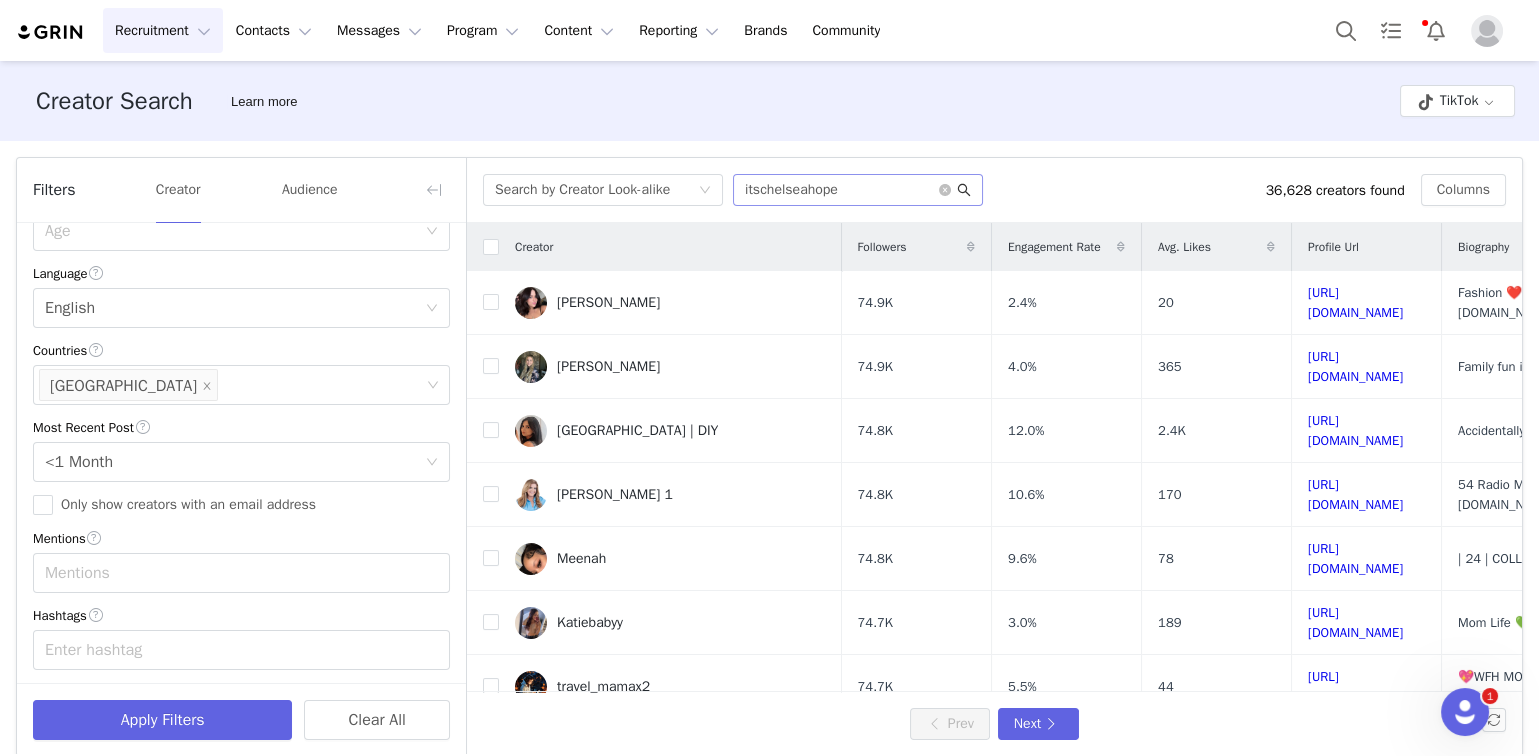 click 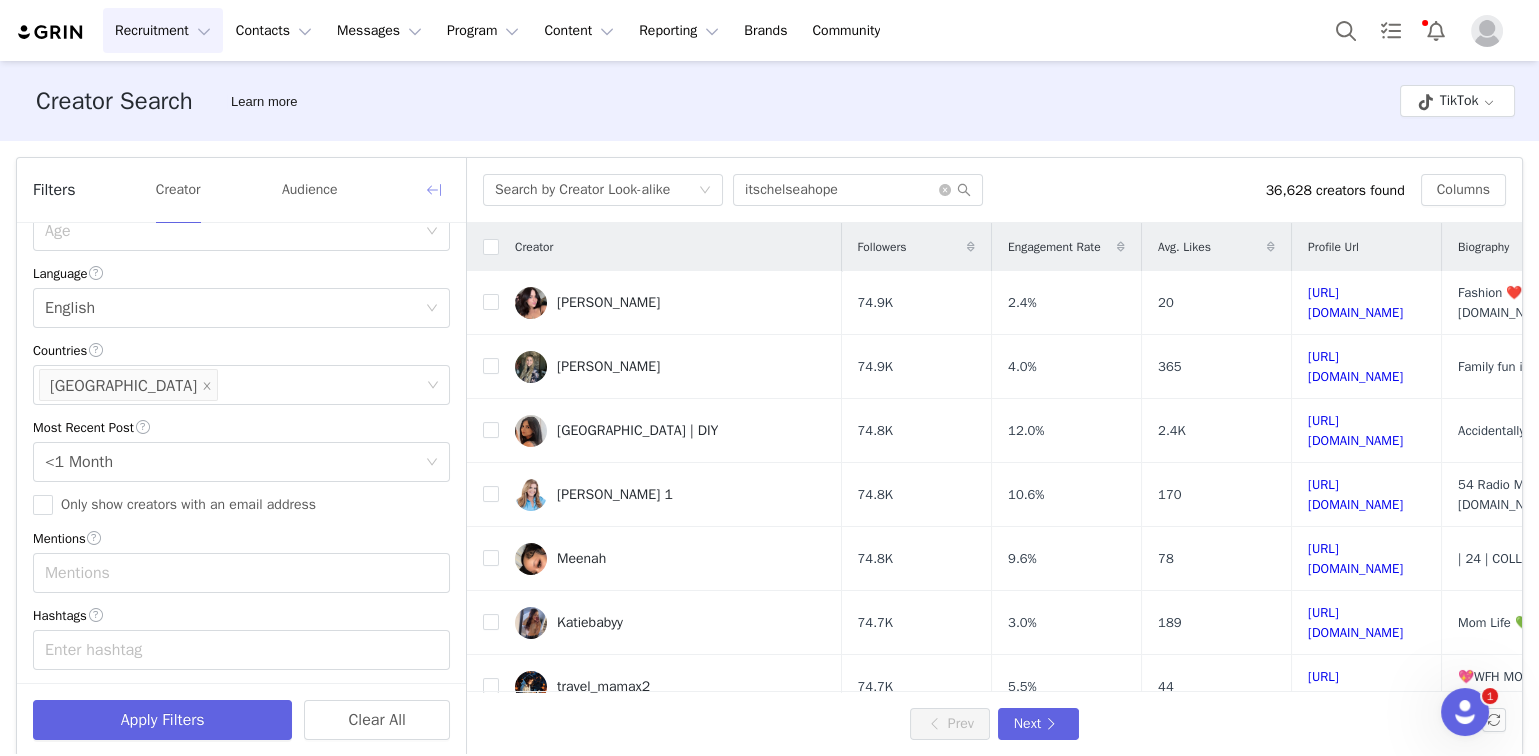 click at bounding box center (434, 190) 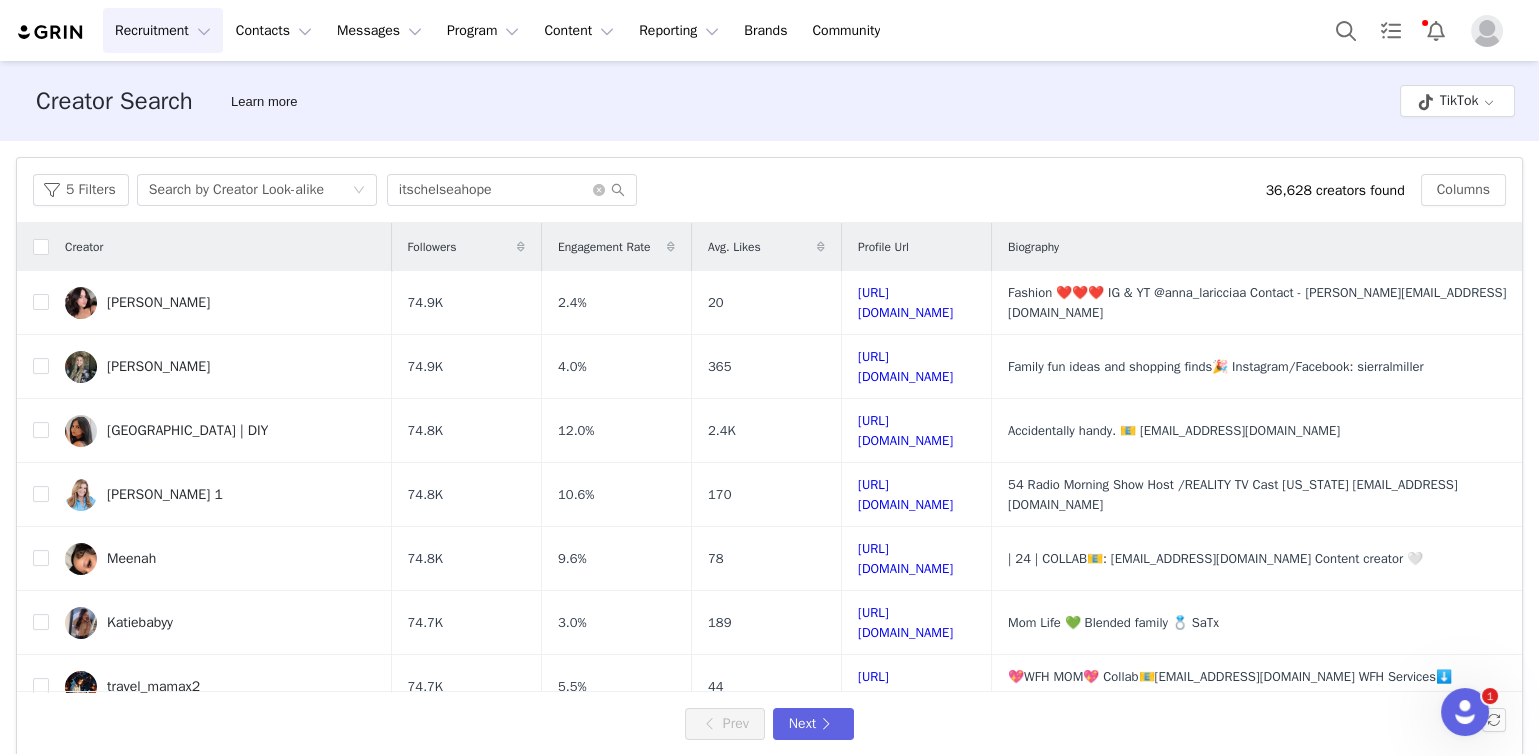 scroll, scrollTop: 895, scrollLeft: 0, axis: vertical 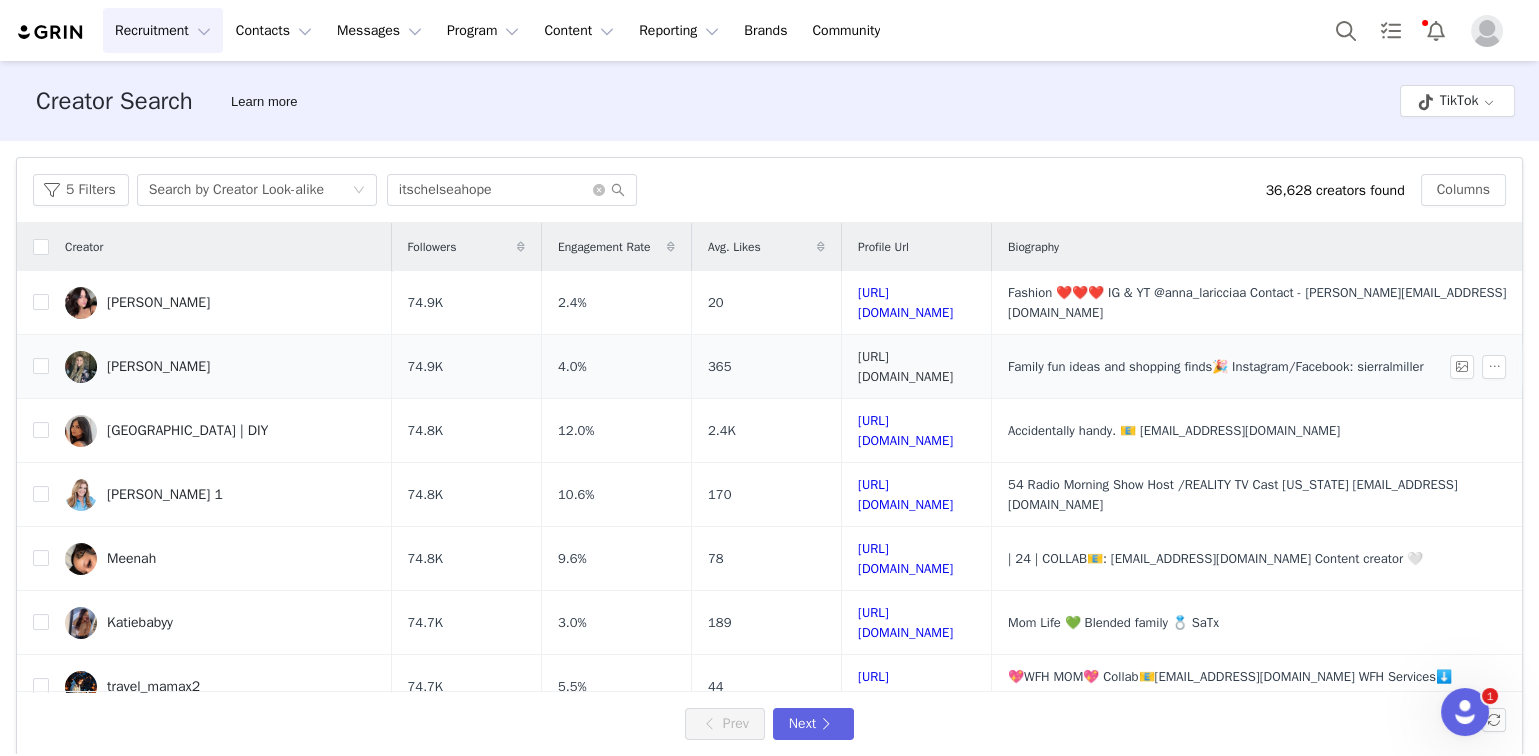 click on "https://www.tiktok.com/share/user/6751077391030092805" at bounding box center [905, 366] 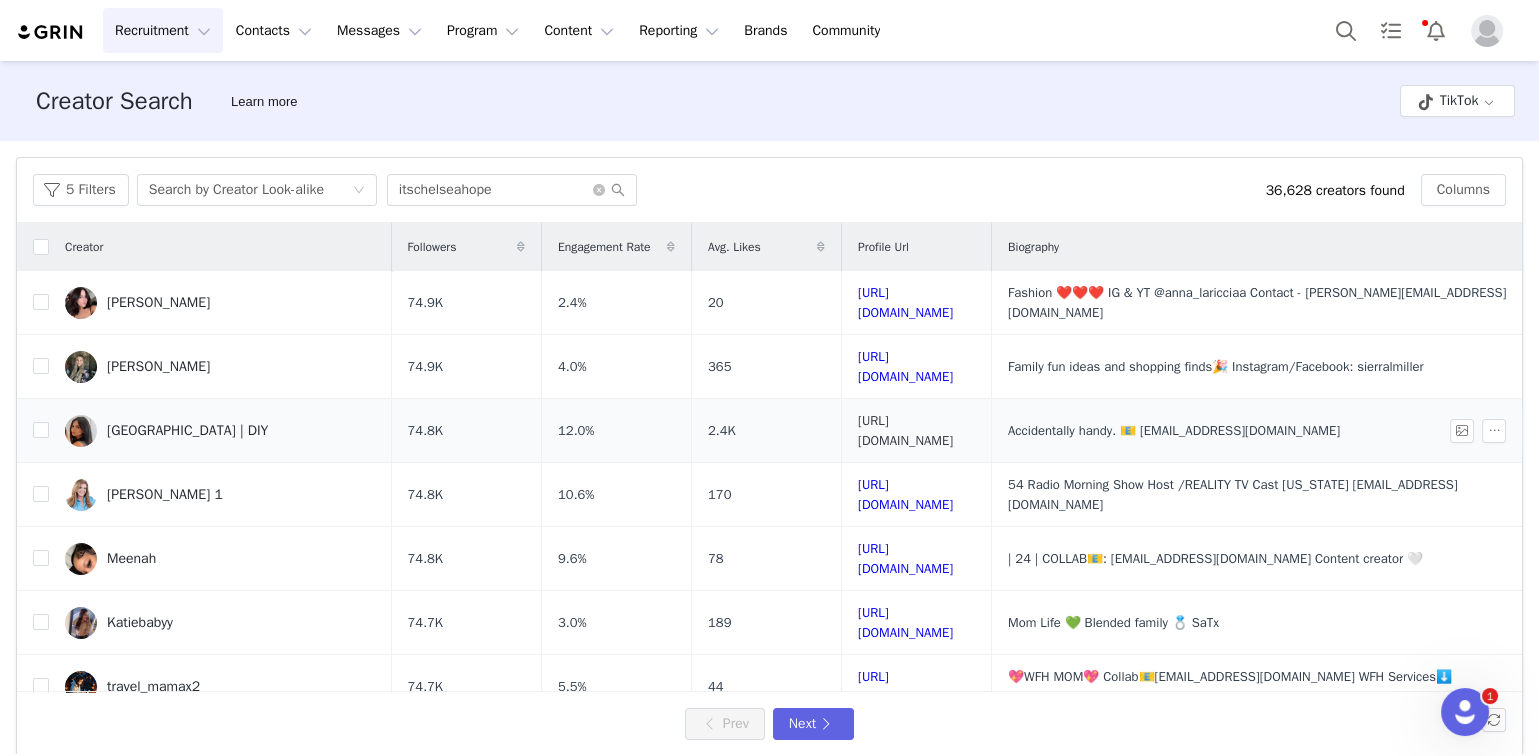 click on "https://www.tiktok.com/share/user/6892188626567922694" at bounding box center (905, 430) 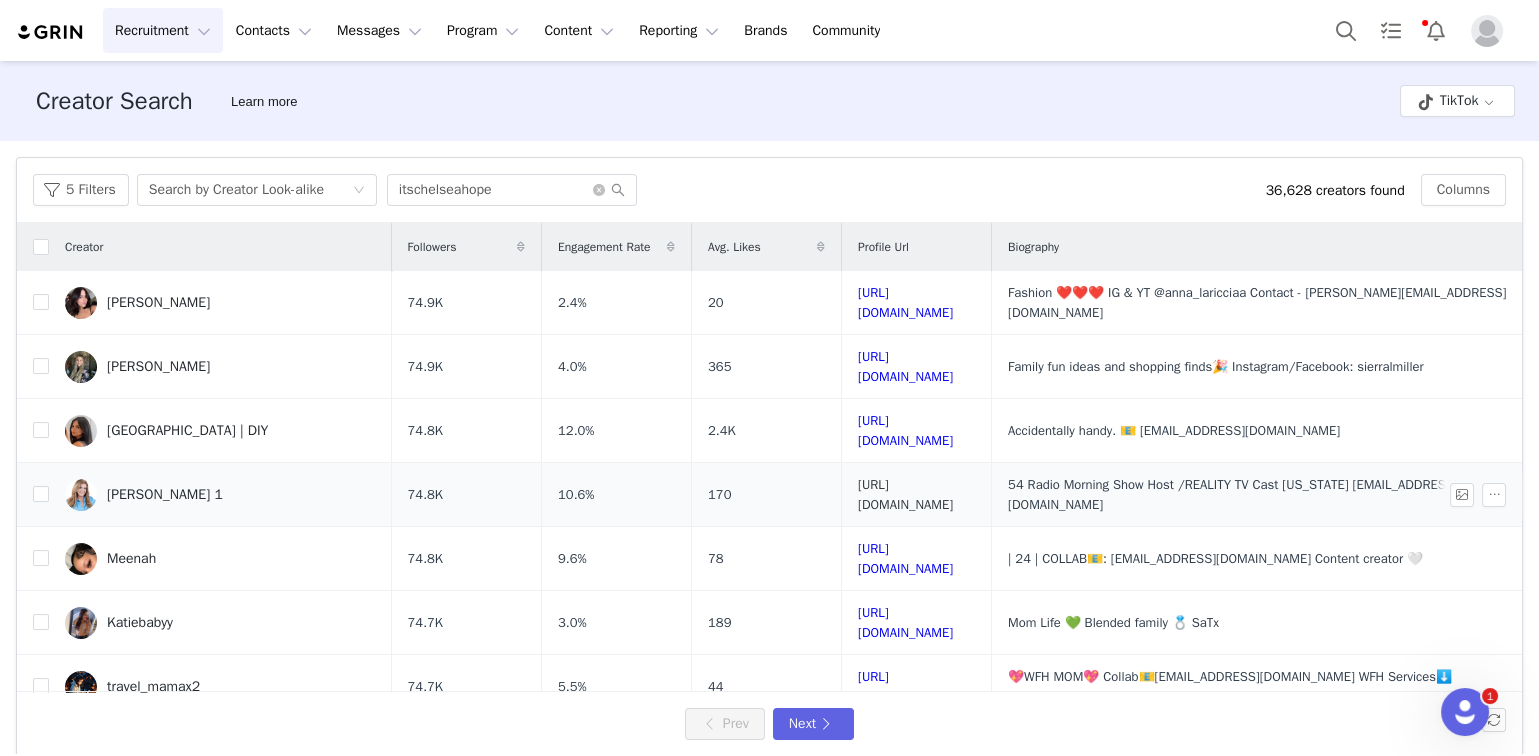 click on "https://www.tiktok.com/share/user/6751557918364091397" at bounding box center [905, 494] 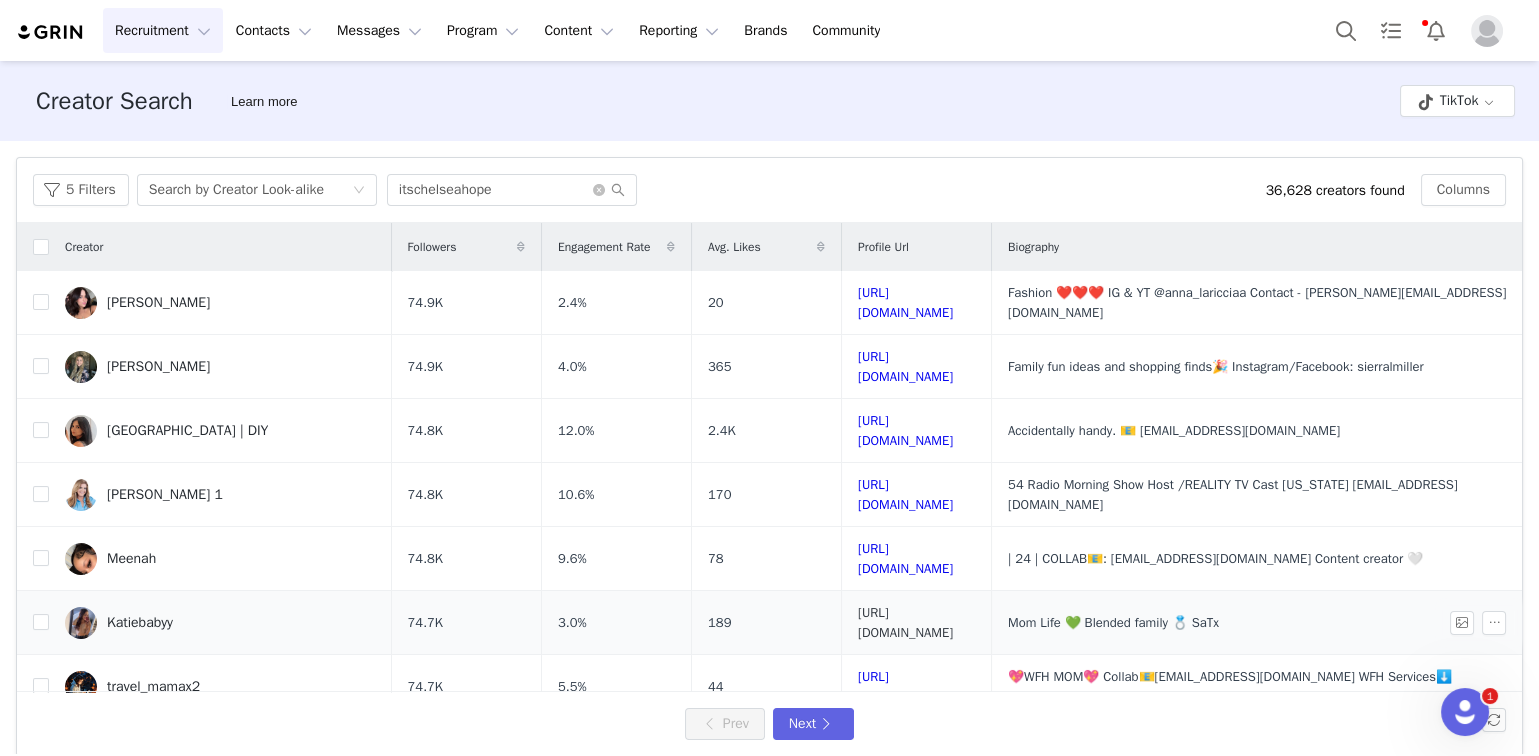 click on "https://www.tiktok.com/share/user/6759770828785714181" at bounding box center [905, 622] 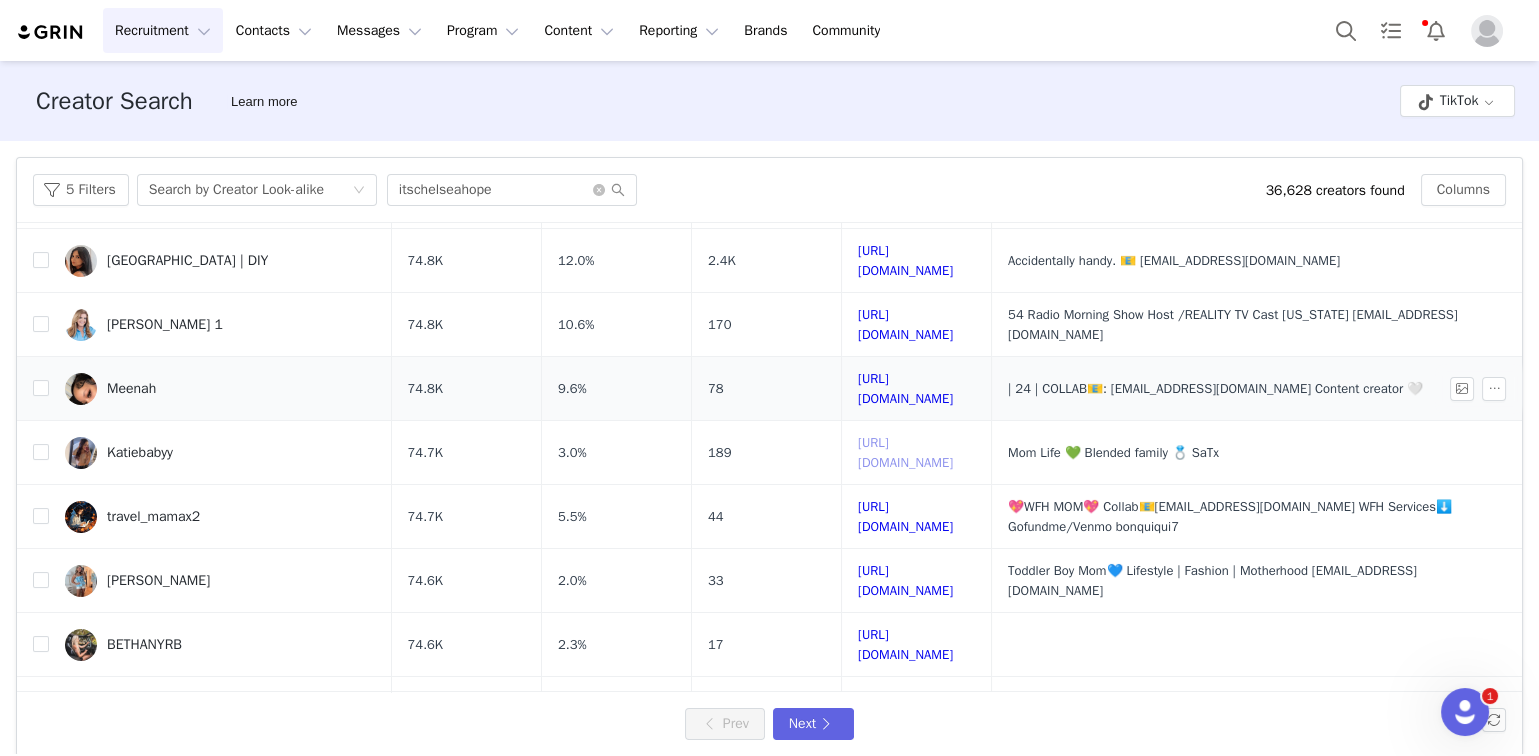 scroll, scrollTop: 171, scrollLeft: 0, axis: vertical 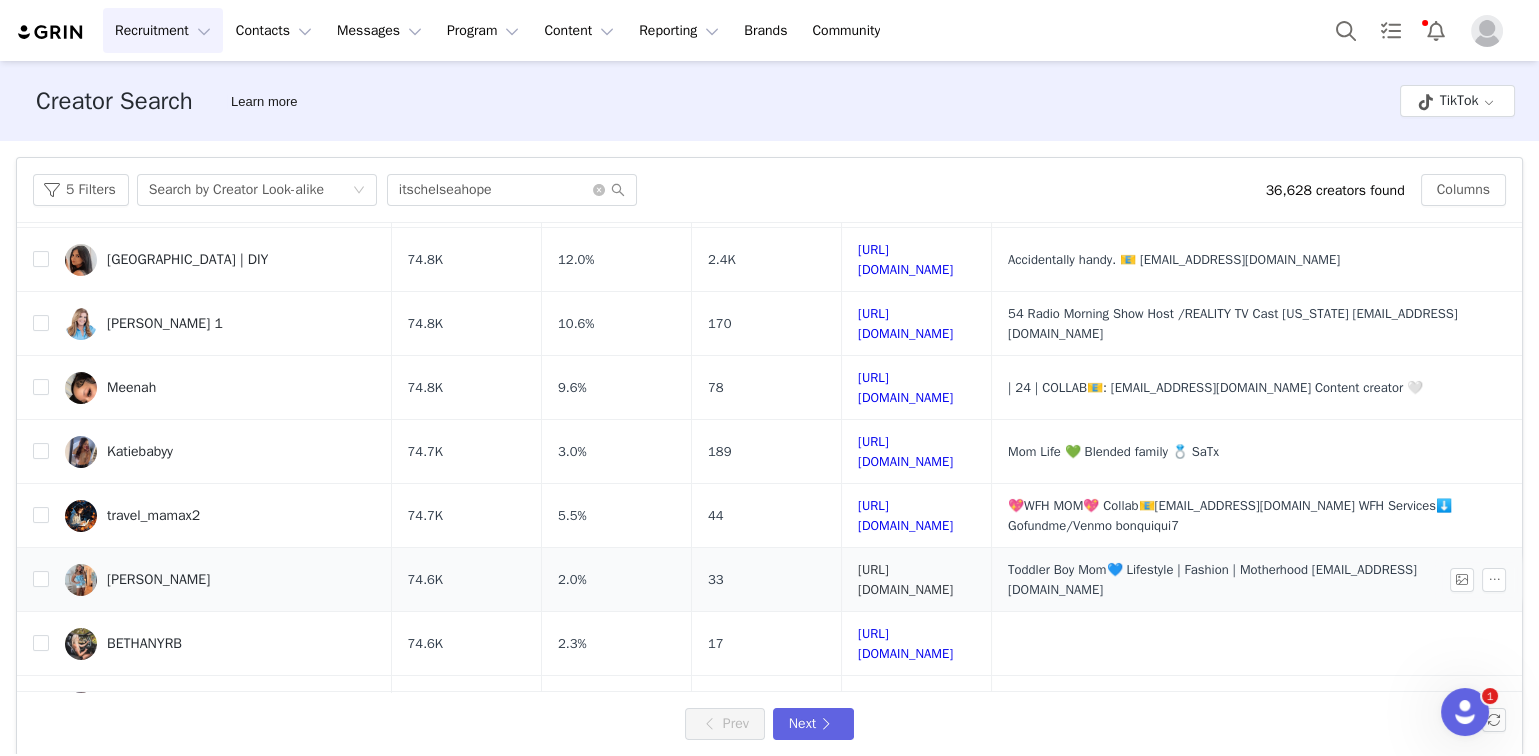 click on "https://www.tiktok.com/share/user/1684989" at bounding box center (905, 579) 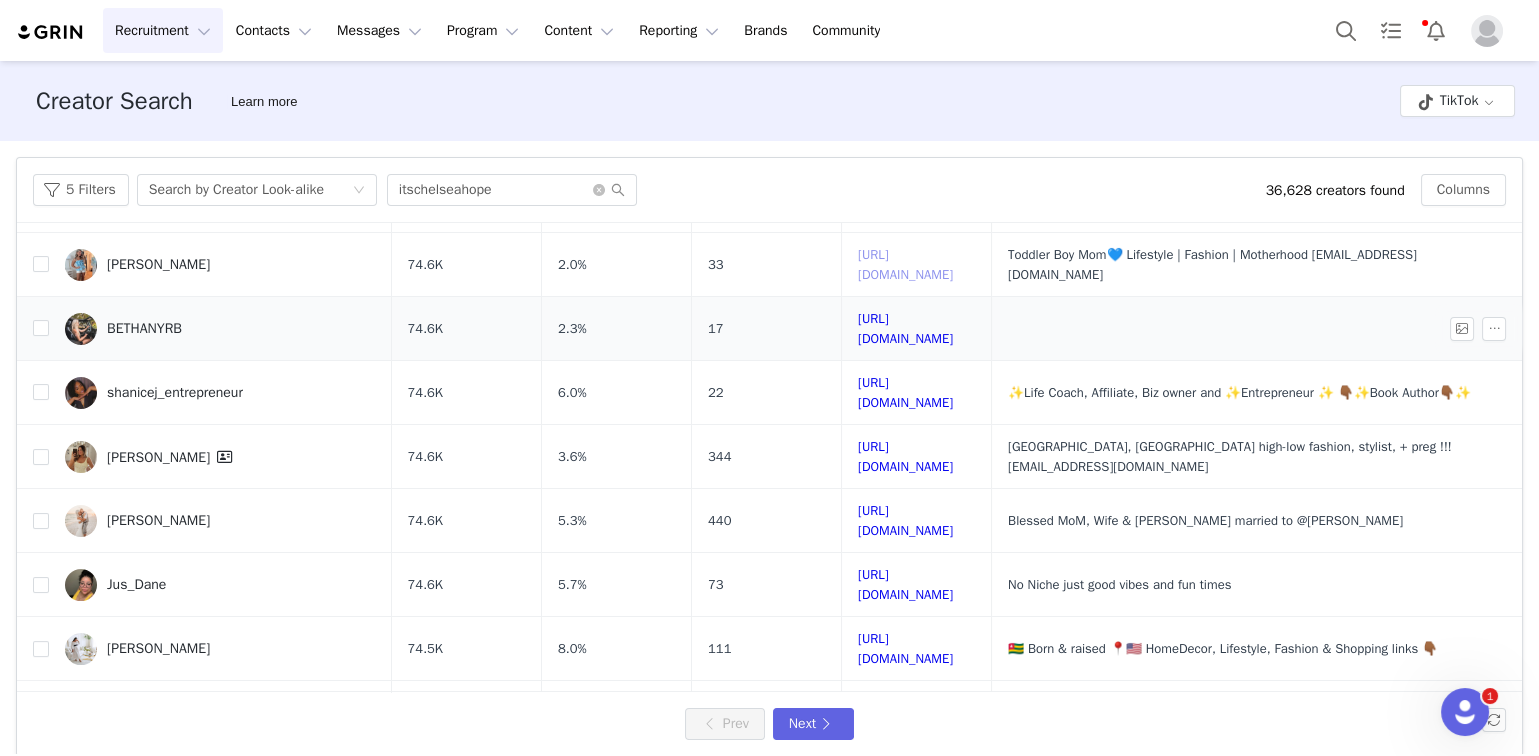 scroll, scrollTop: 492, scrollLeft: 0, axis: vertical 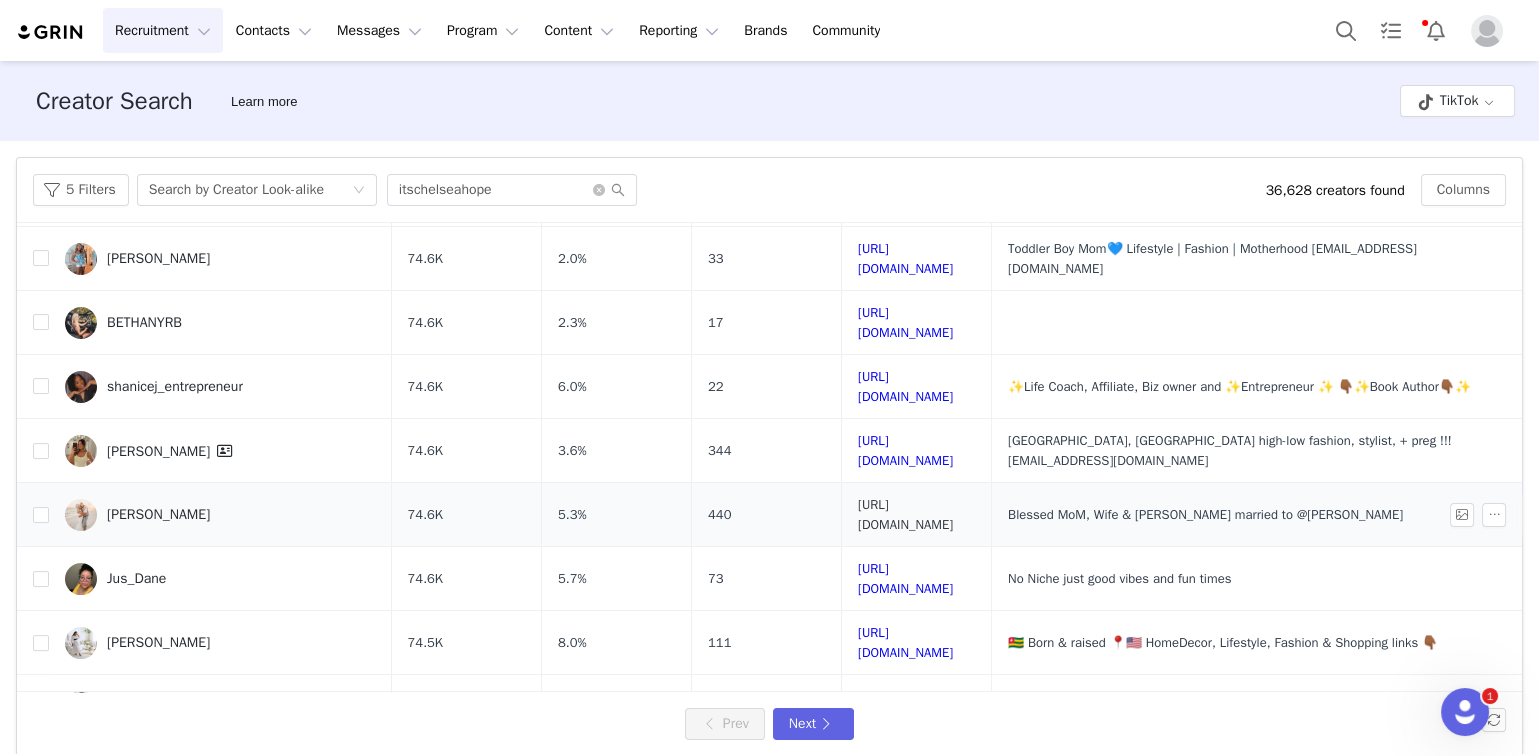click on "https://www.tiktok.com/share/user/100159444432363520" at bounding box center [905, 514] 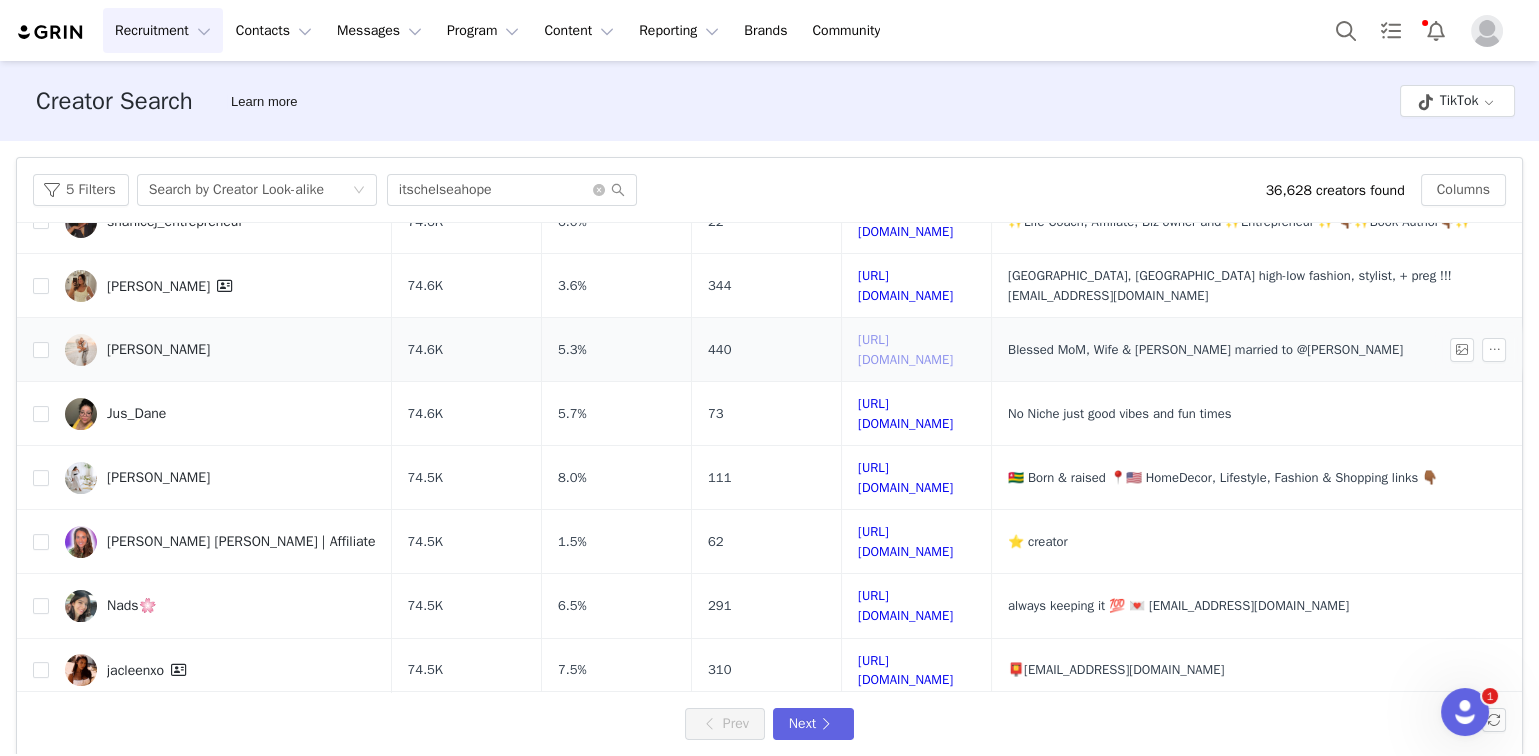 scroll, scrollTop: 729, scrollLeft: 0, axis: vertical 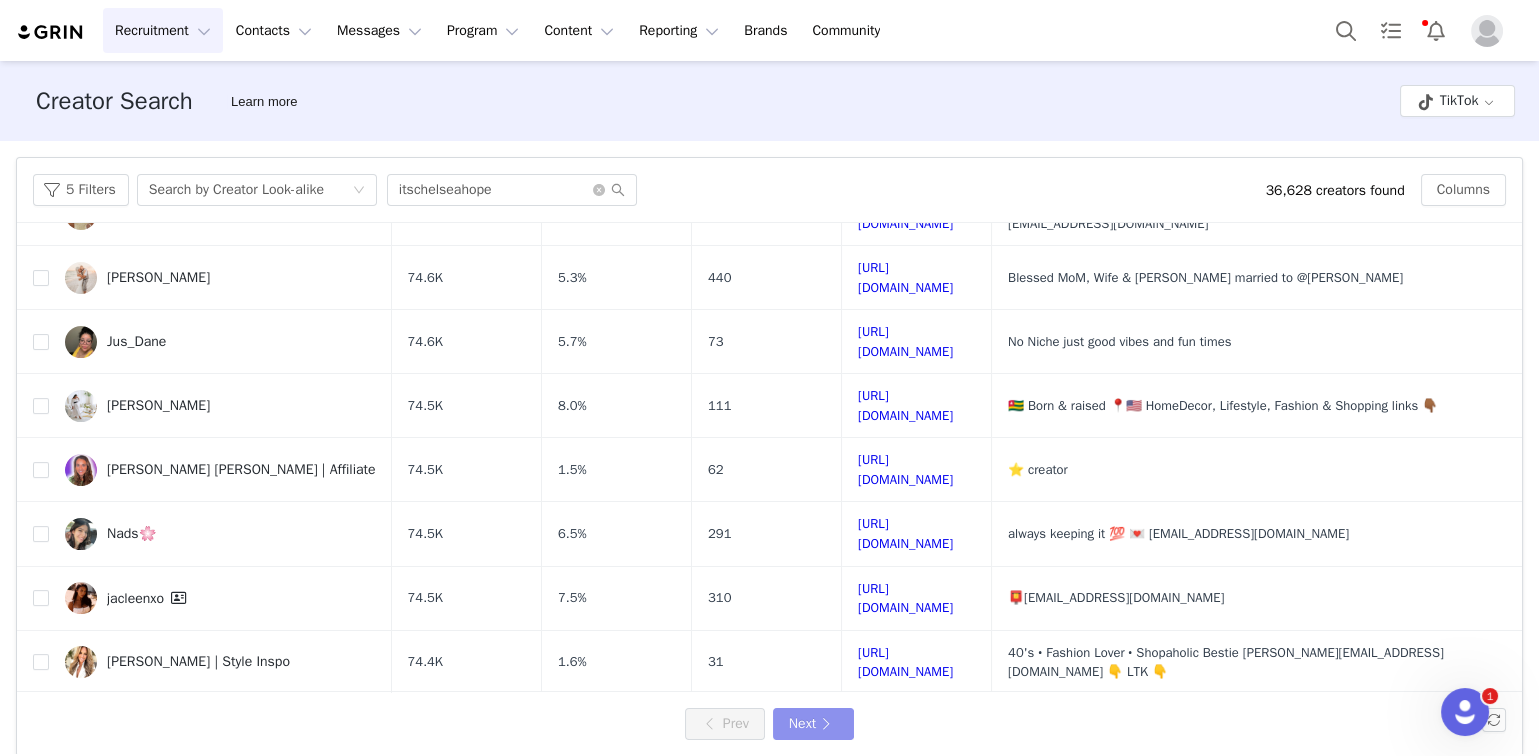 click on "Next" at bounding box center (813, 724) 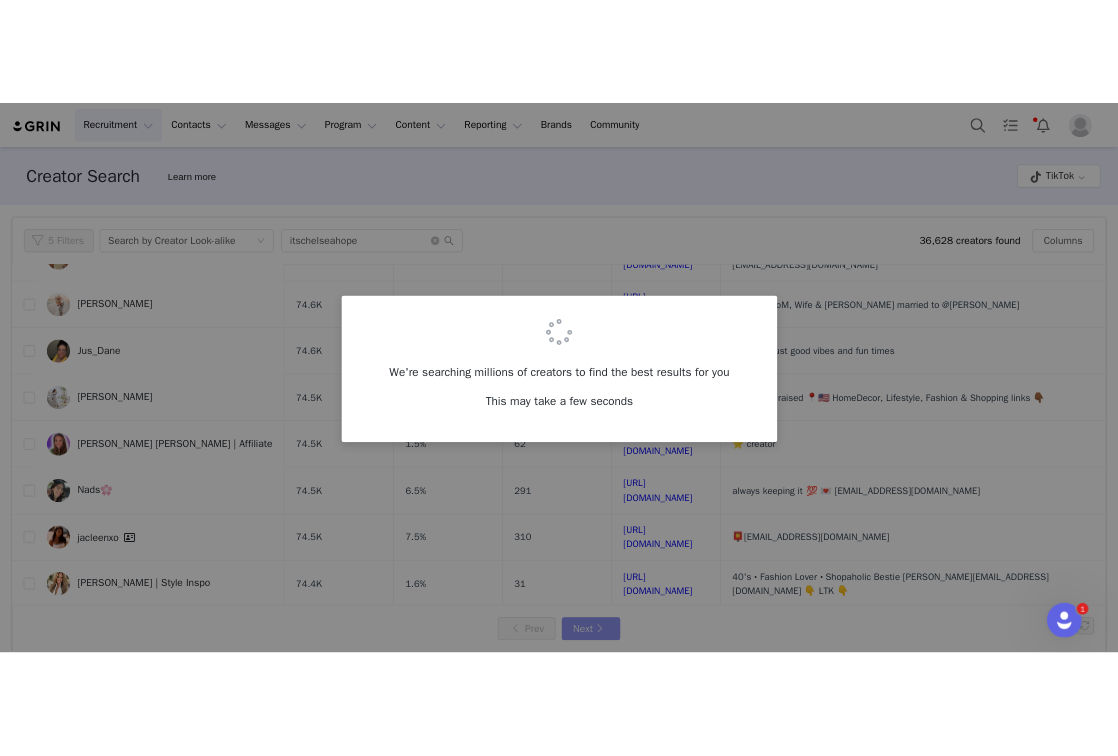 scroll, scrollTop: 0, scrollLeft: 0, axis: both 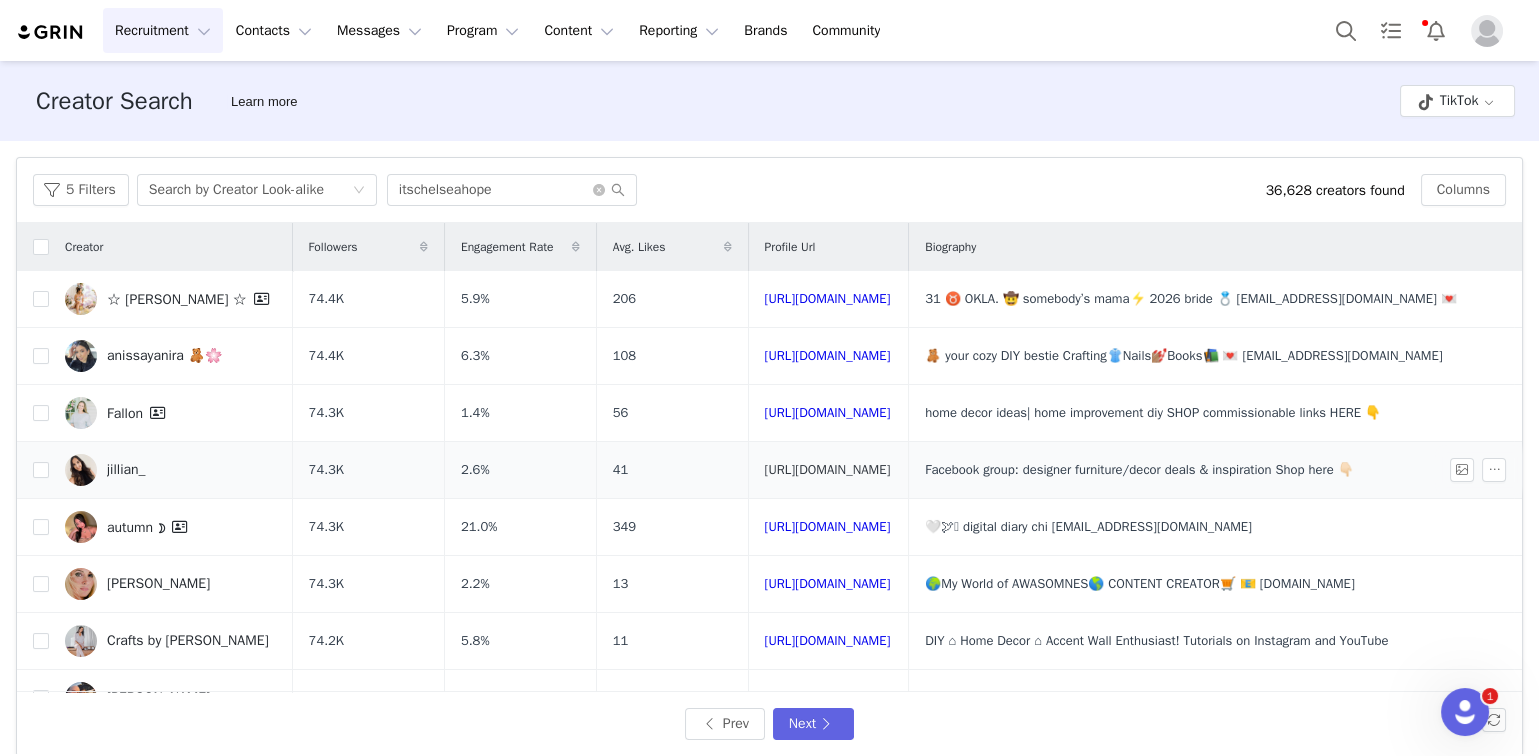 click on "https://www.tiktok.com/share/user/7039886233736152069" at bounding box center (828, 469) 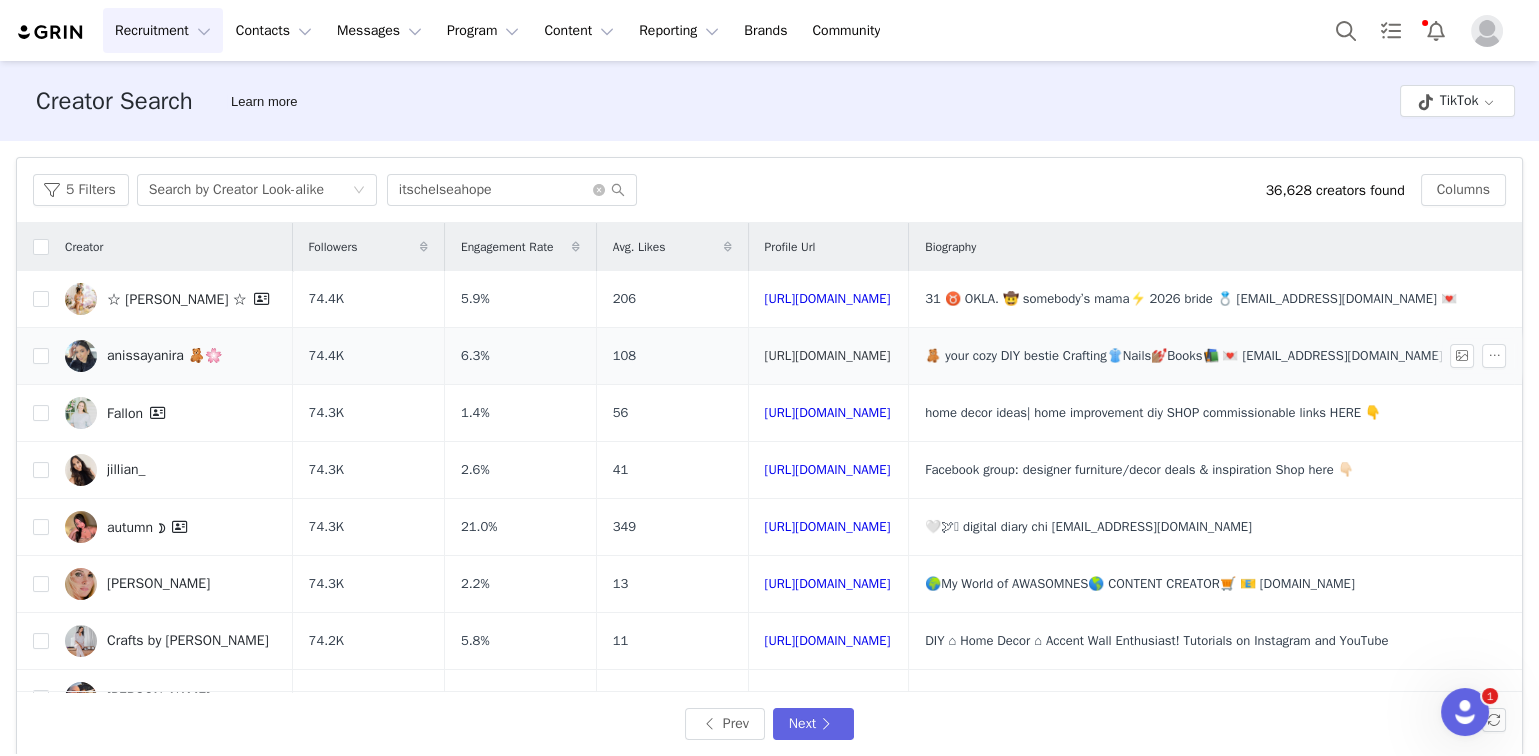 click on "https://www.tiktok.com/share/user/6715257981594256390" at bounding box center (828, 355) 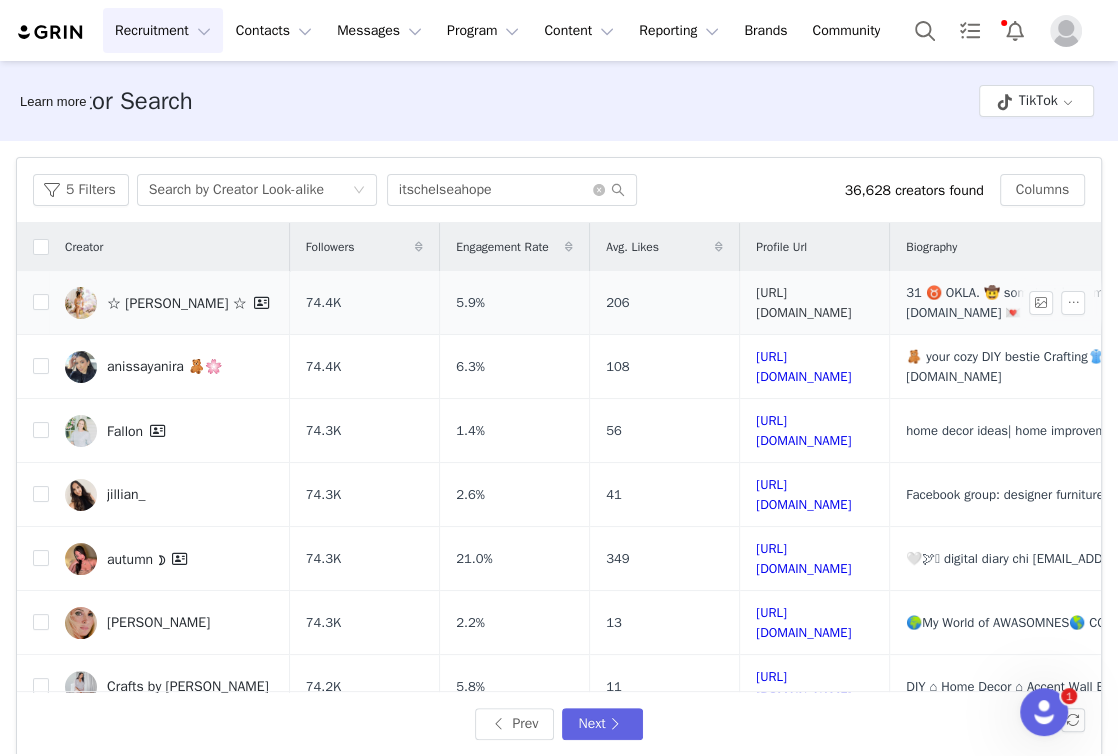 click on "https://www.tiktok.com/share/user/6532054253563805698" at bounding box center [803, 302] 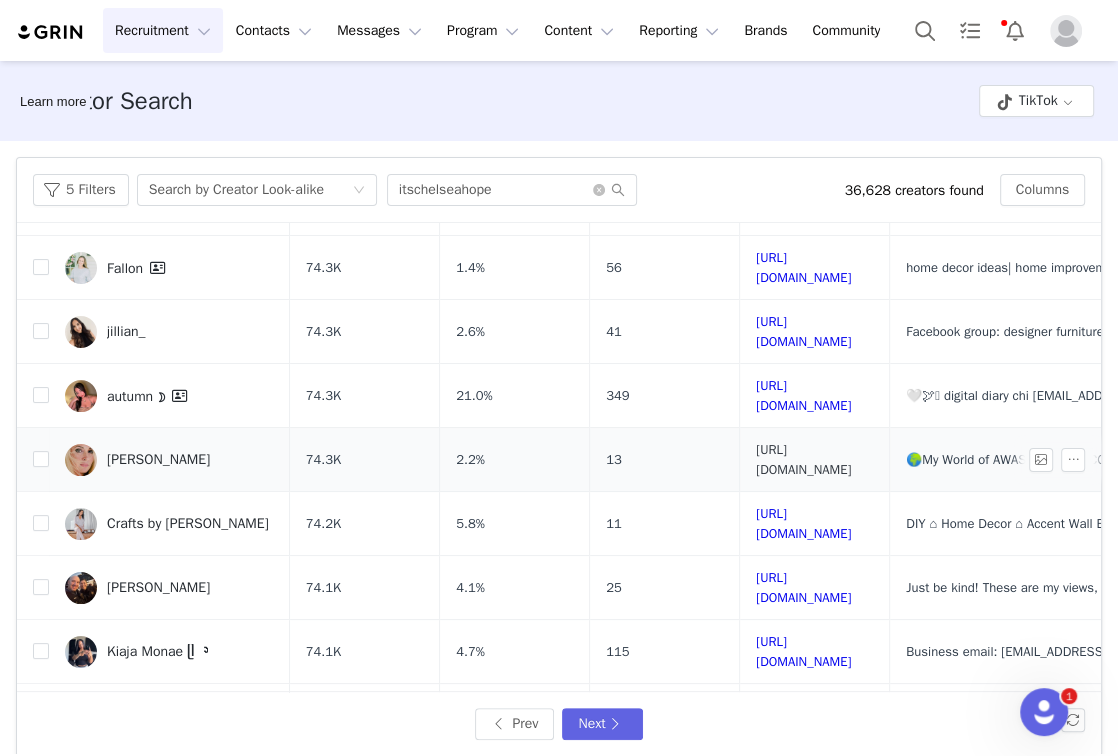 scroll, scrollTop: 165, scrollLeft: 0, axis: vertical 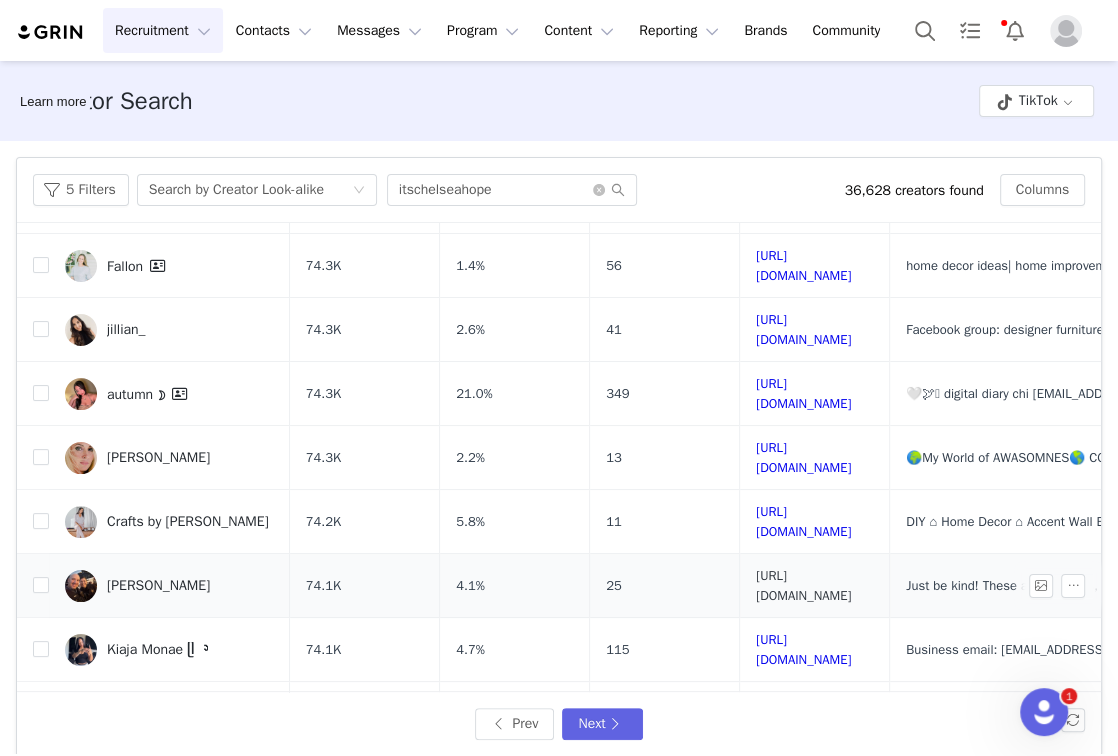 click on "https://www.tiktok.com/share/user/6809337339166376966" at bounding box center [803, 585] 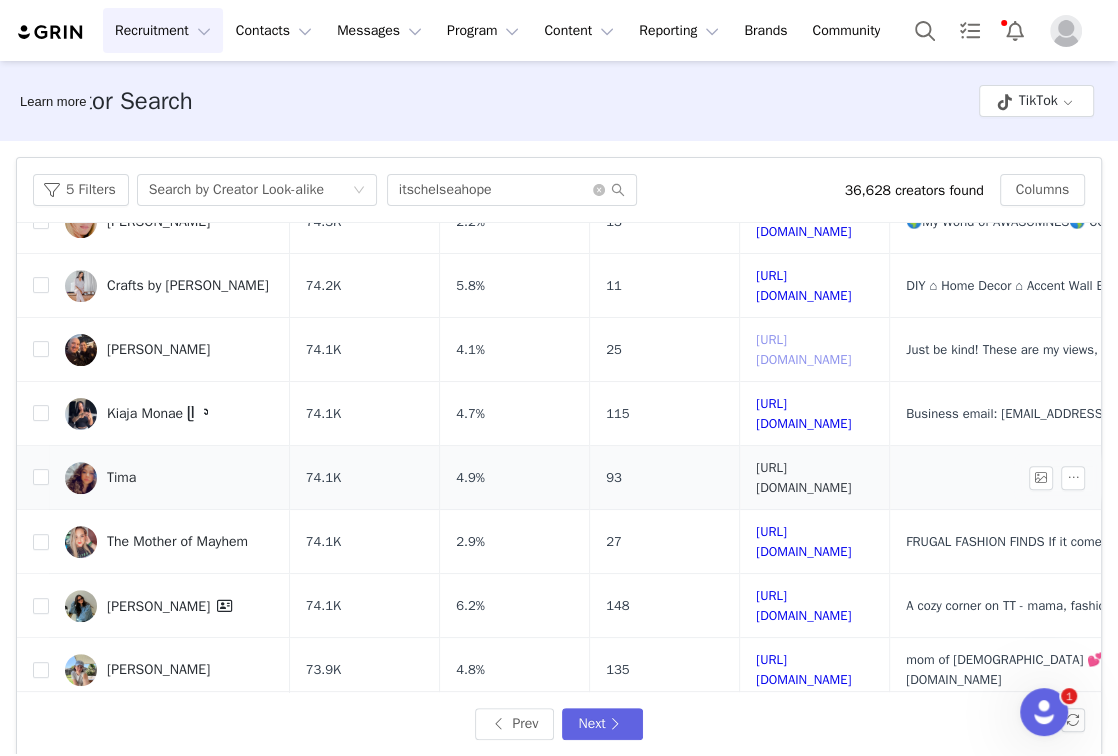 scroll, scrollTop: 401, scrollLeft: 1, axis: both 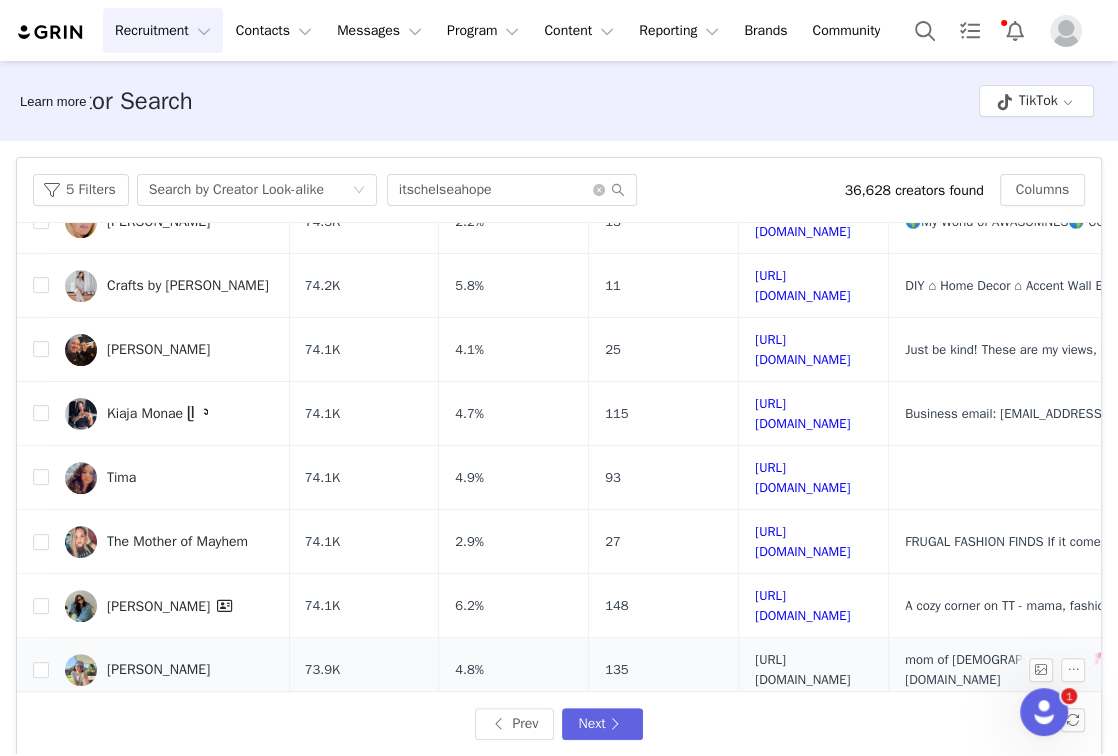 click on "https://www.tiktok.com/share/user/7108955825835050027" at bounding box center [802, 669] 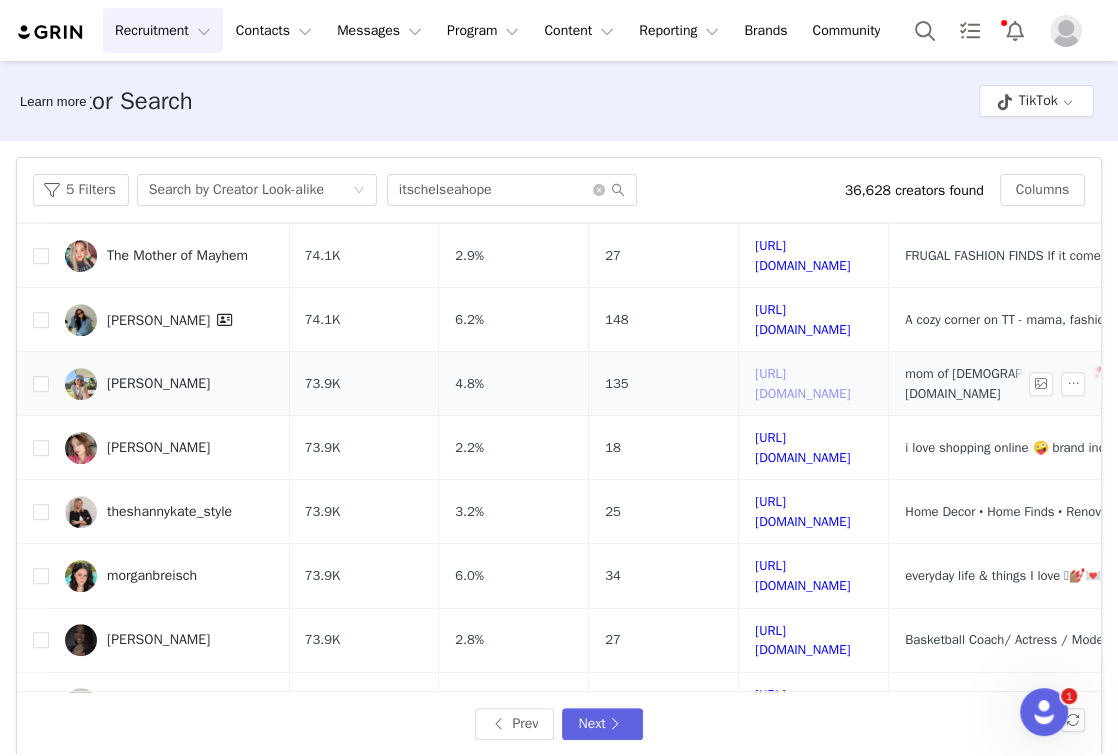 scroll, scrollTop: 715, scrollLeft: 1, axis: both 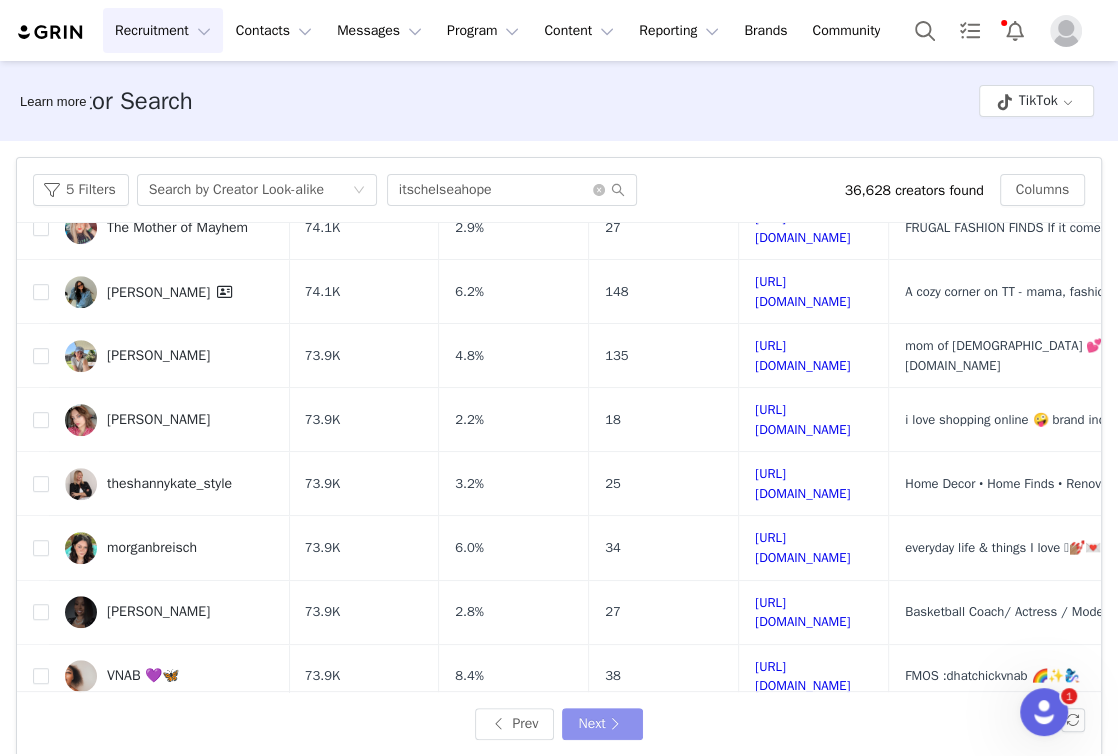 click on "Next" at bounding box center (602, 724) 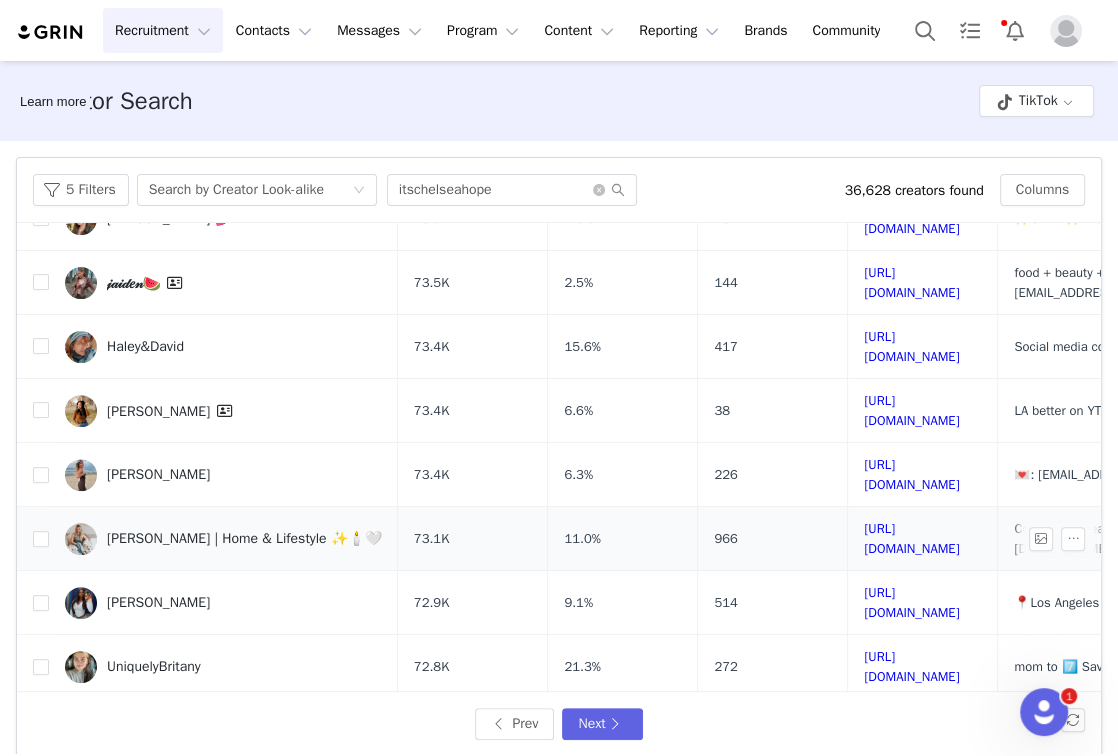 scroll, scrollTop: 477, scrollLeft: 0, axis: vertical 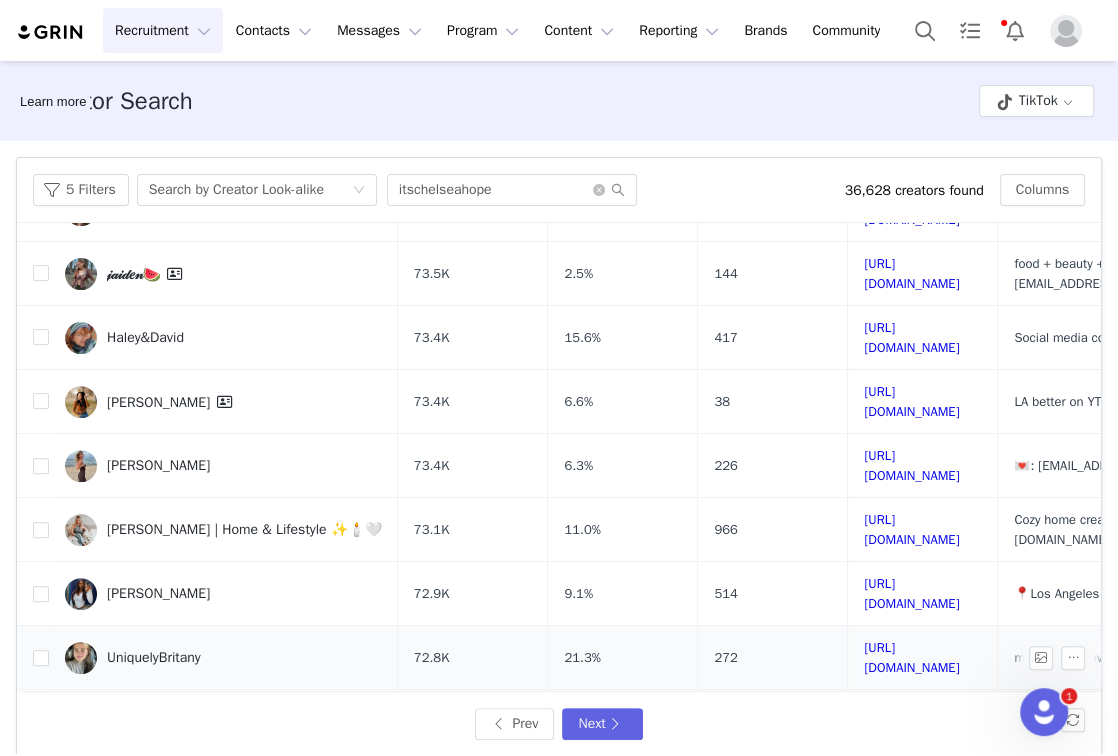 click on "https://www.tiktok.com/share/user/6558102239159058437" at bounding box center (923, 658) 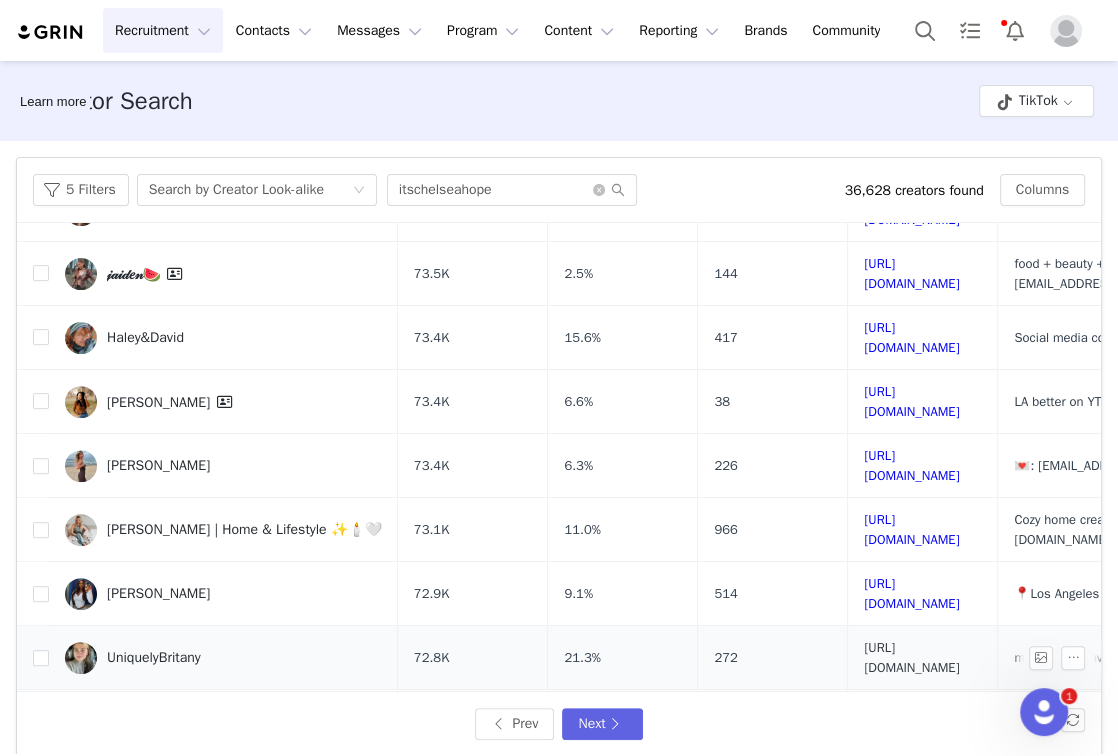 click on "https://www.tiktok.com/share/user/6558102239159058437" at bounding box center [911, 657] 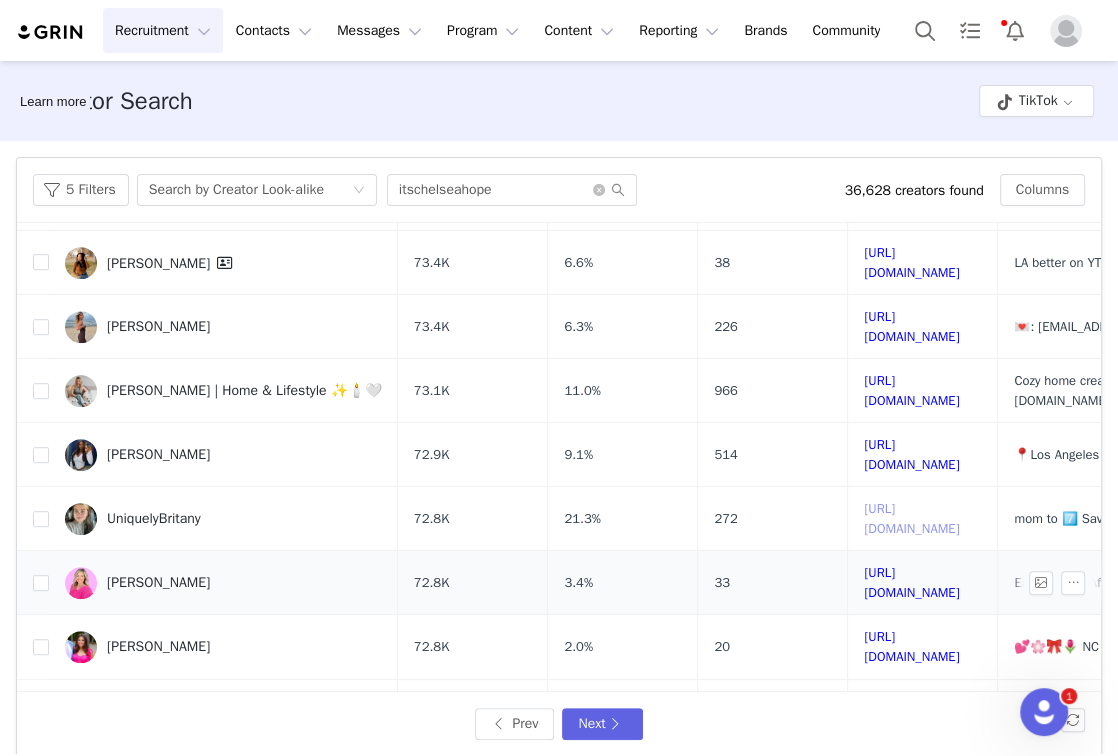scroll, scrollTop: 722, scrollLeft: 0, axis: vertical 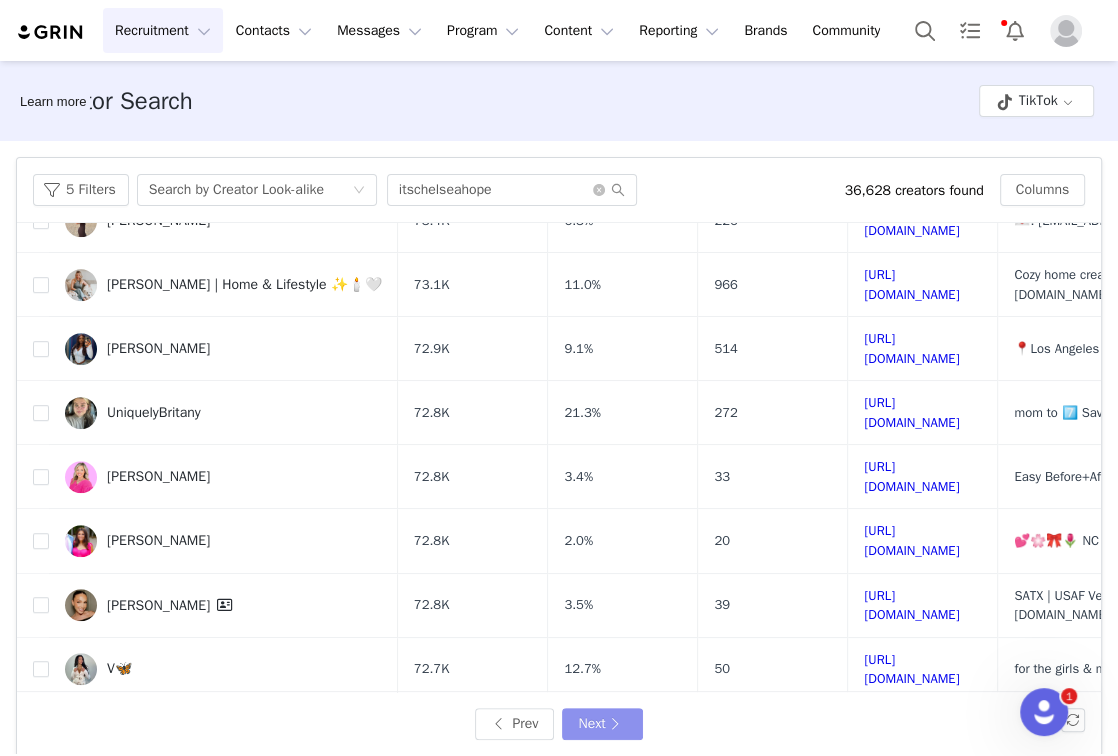 click on "Next" at bounding box center [602, 724] 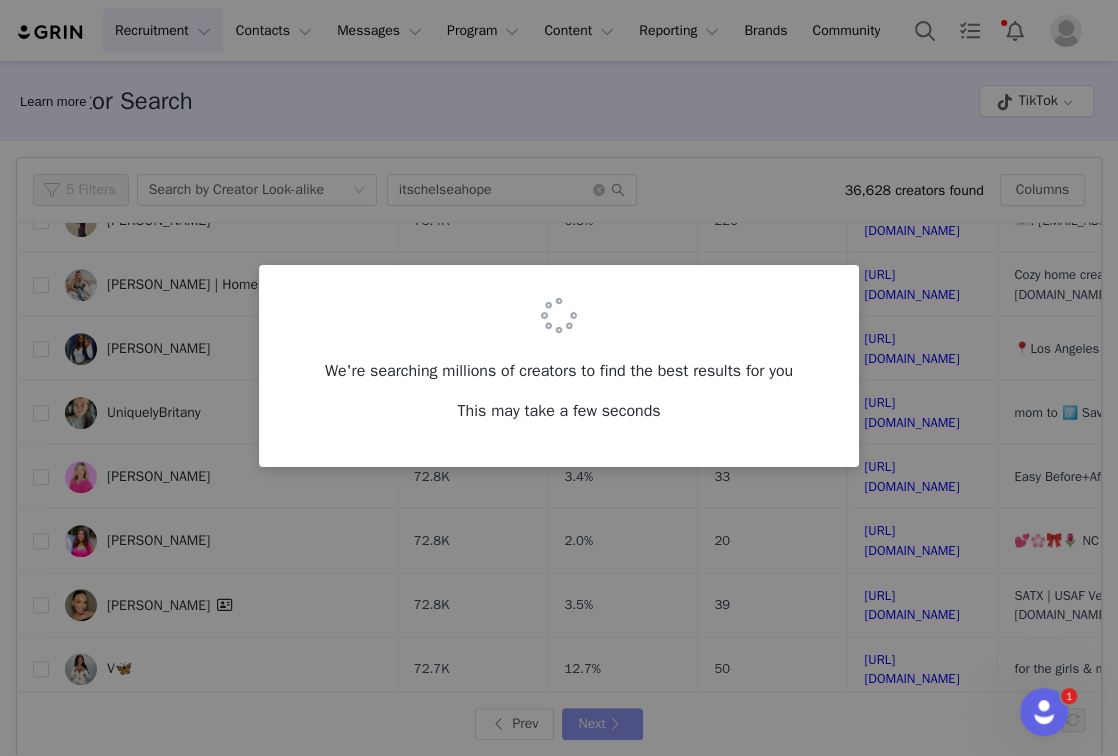 scroll, scrollTop: 0, scrollLeft: 0, axis: both 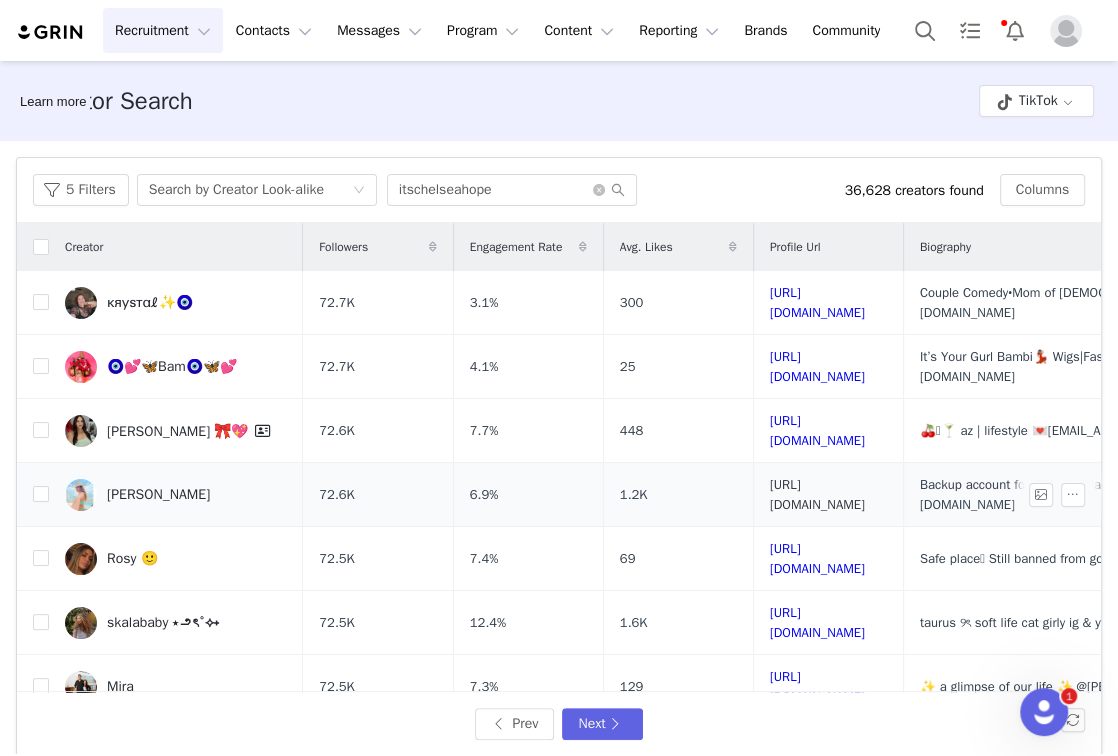 click on "https://www.tiktok.com/share/user/6925173273614140421" at bounding box center (817, 494) 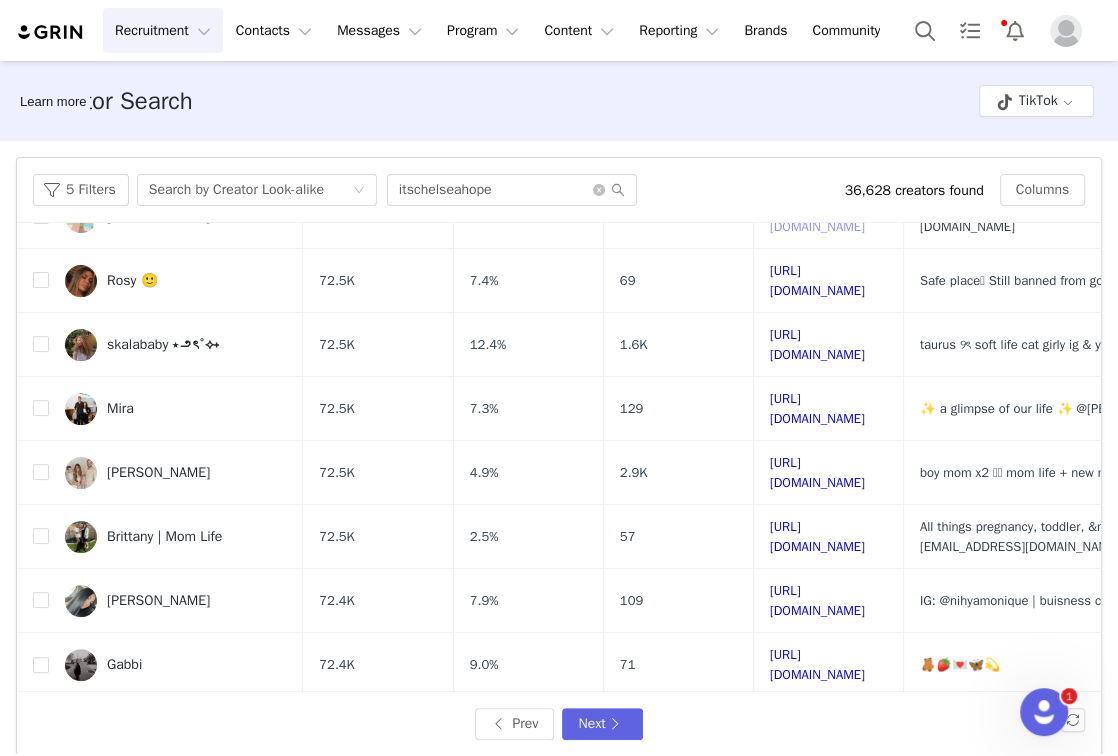 scroll, scrollTop: 280, scrollLeft: 0, axis: vertical 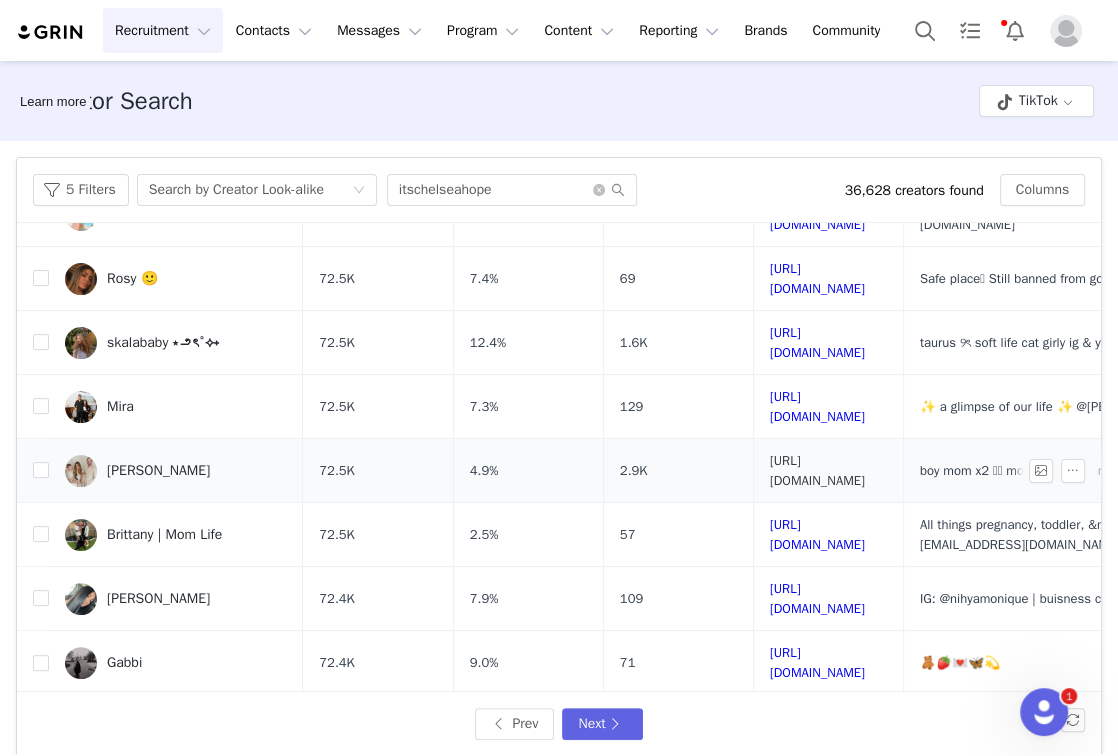 click on "https://www.tiktok.com/share/user/6736590211642557445" at bounding box center [817, 470] 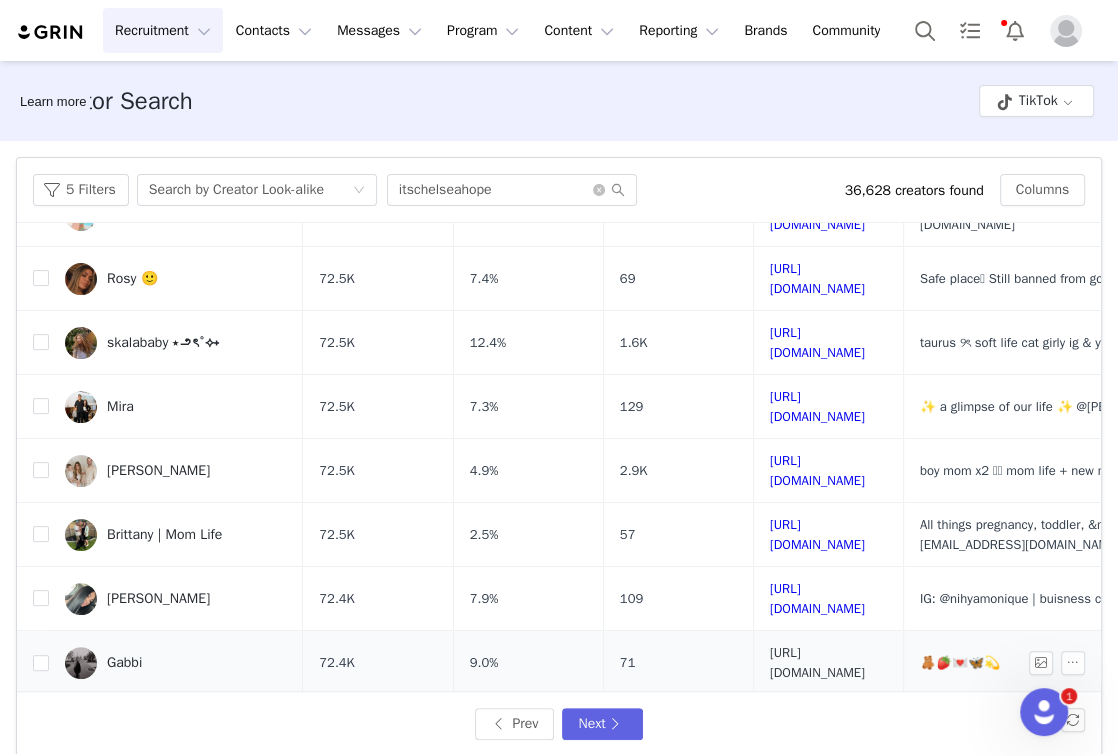 click on "https://www.tiktok.com/share/user/6616664823088775173" at bounding box center (817, 662) 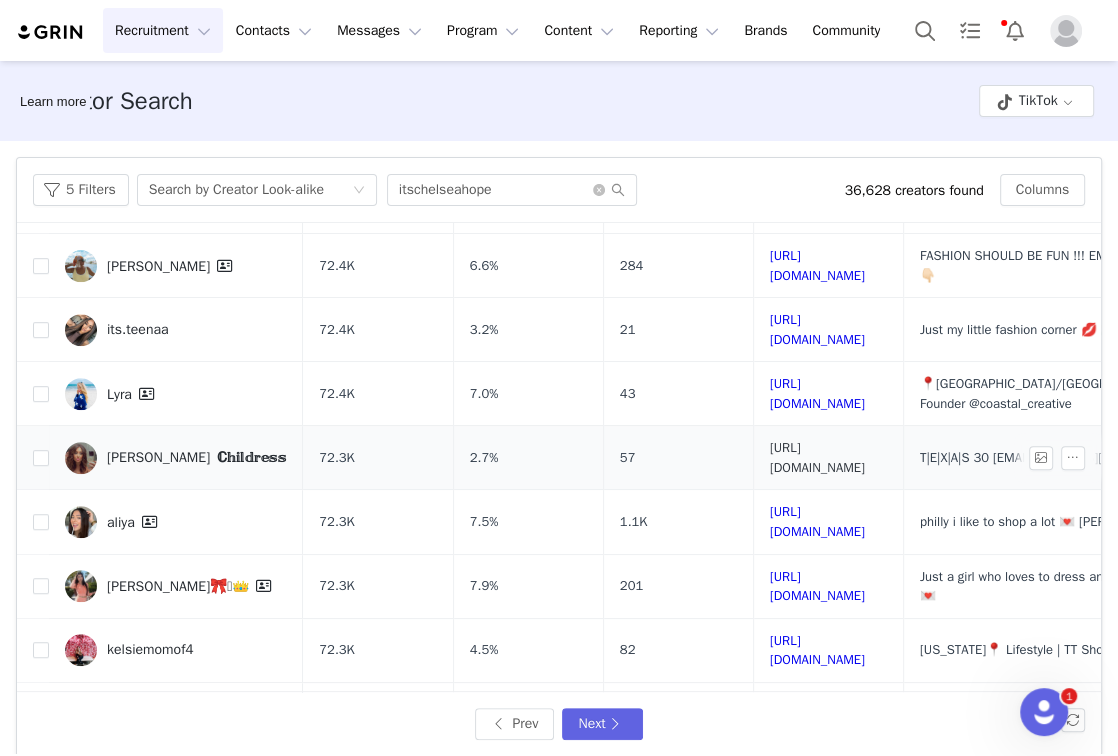 scroll, scrollTop: 743, scrollLeft: 0, axis: vertical 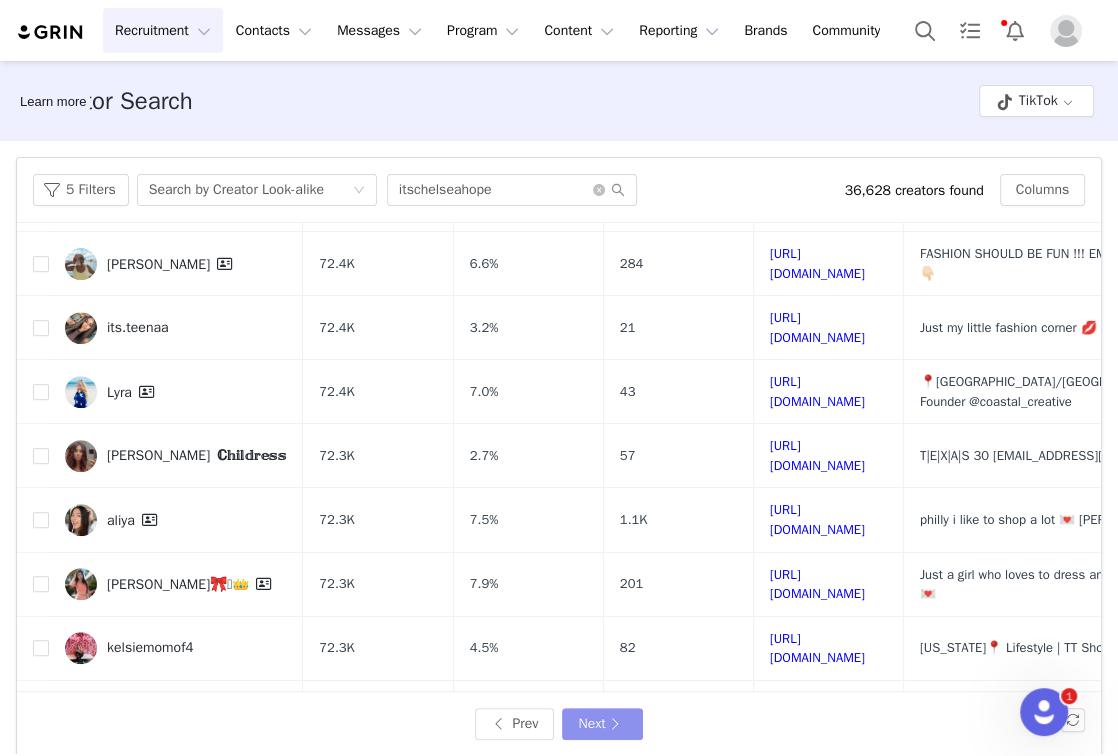 click on "Next" at bounding box center (602, 724) 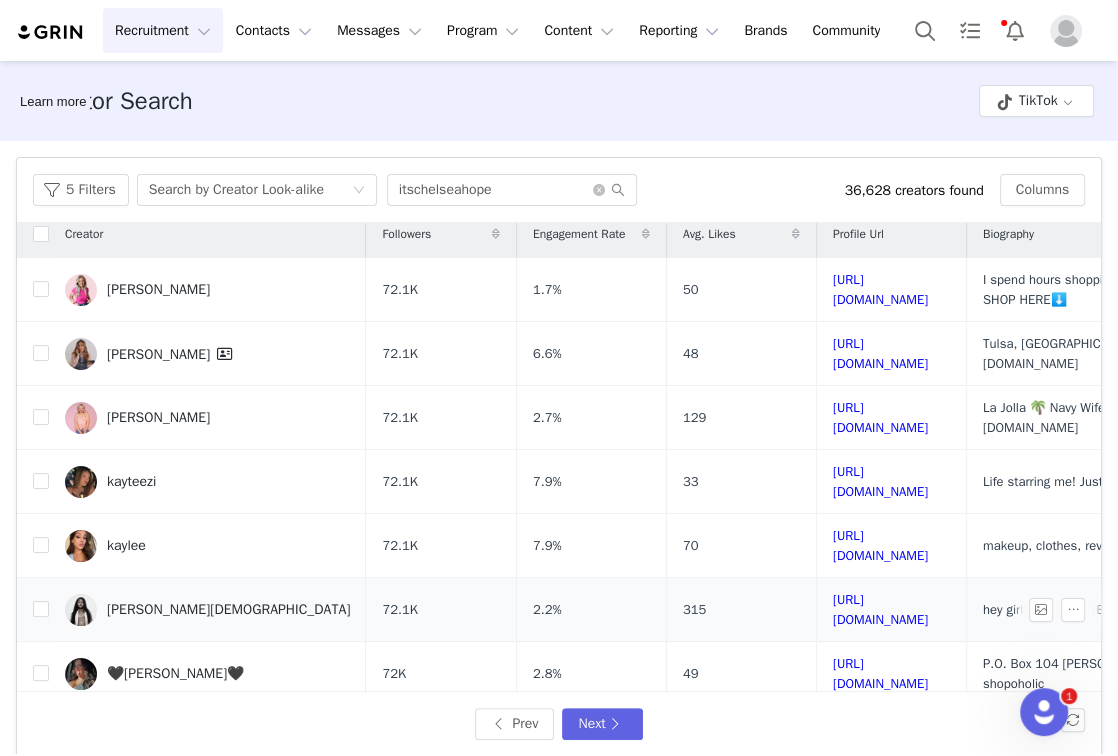 scroll, scrollTop: 18, scrollLeft: 0, axis: vertical 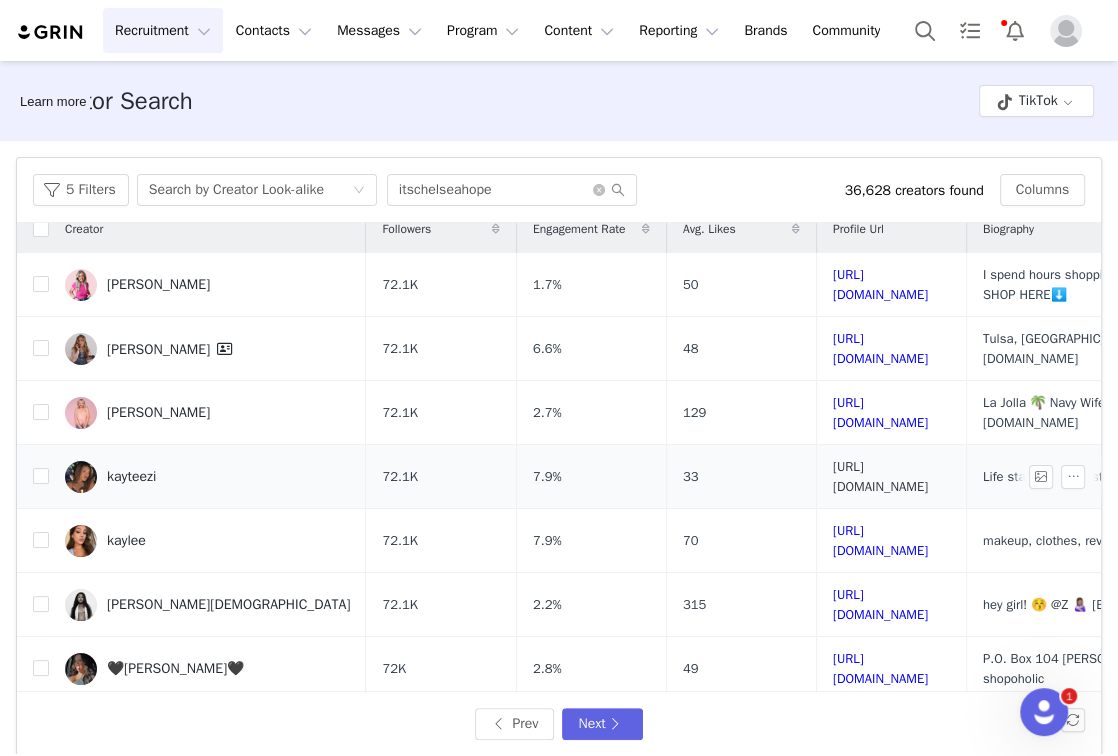 click on "https://www.tiktok.com/share/user/6757921980395914246" at bounding box center [880, 476] 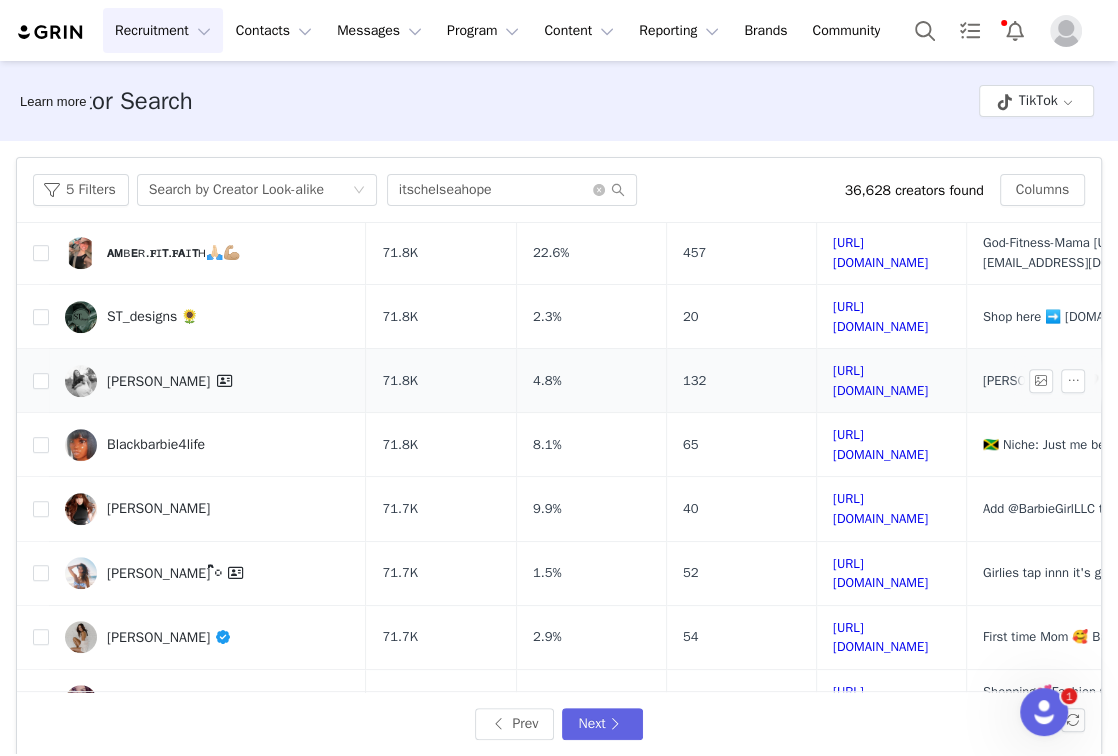 scroll, scrollTop: 757, scrollLeft: 0, axis: vertical 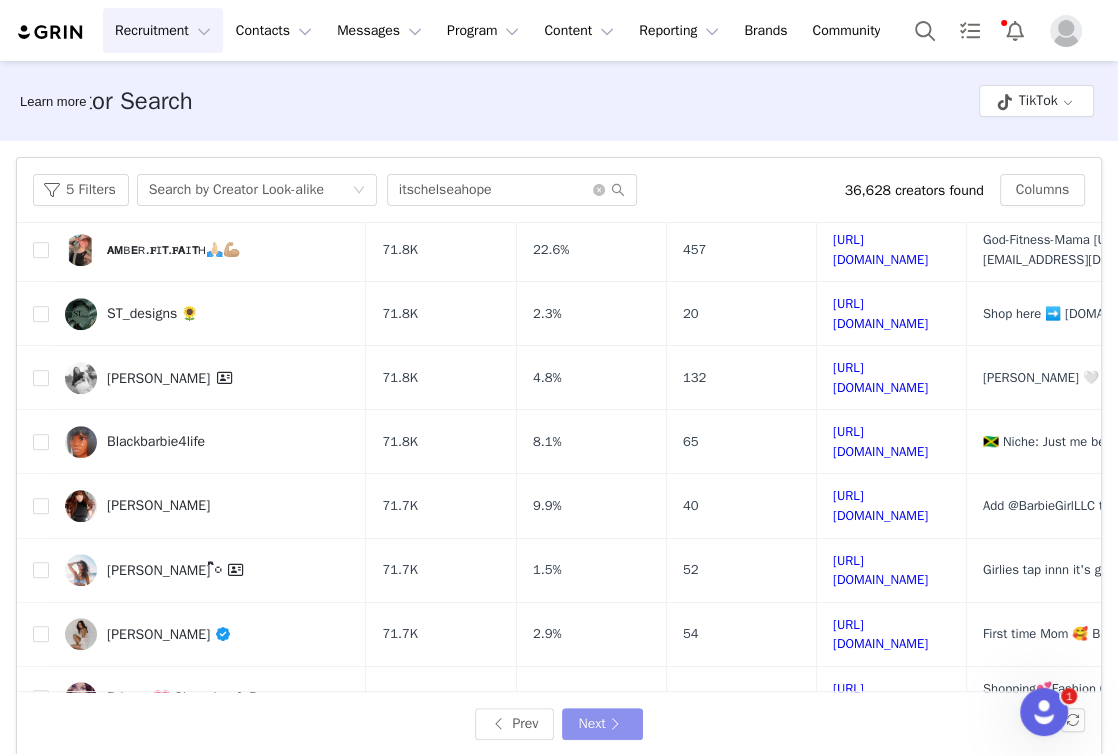 click on "Next" at bounding box center [602, 724] 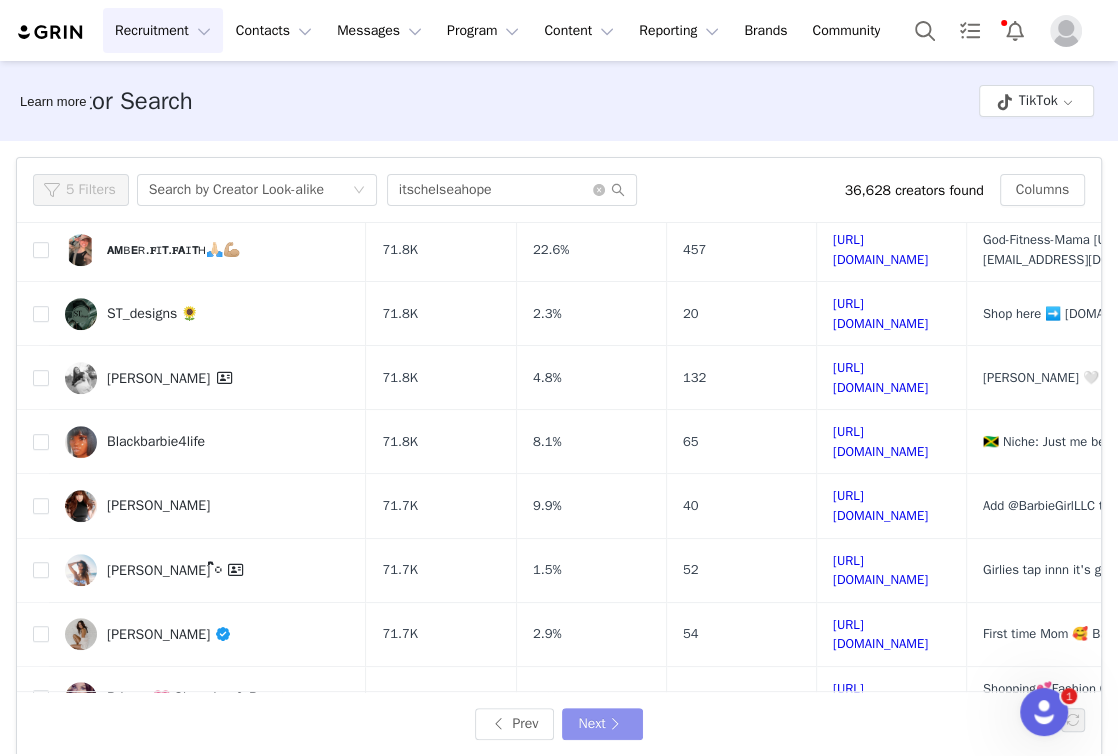 scroll, scrollTop: 0, scrollLeft: 0, axis: both 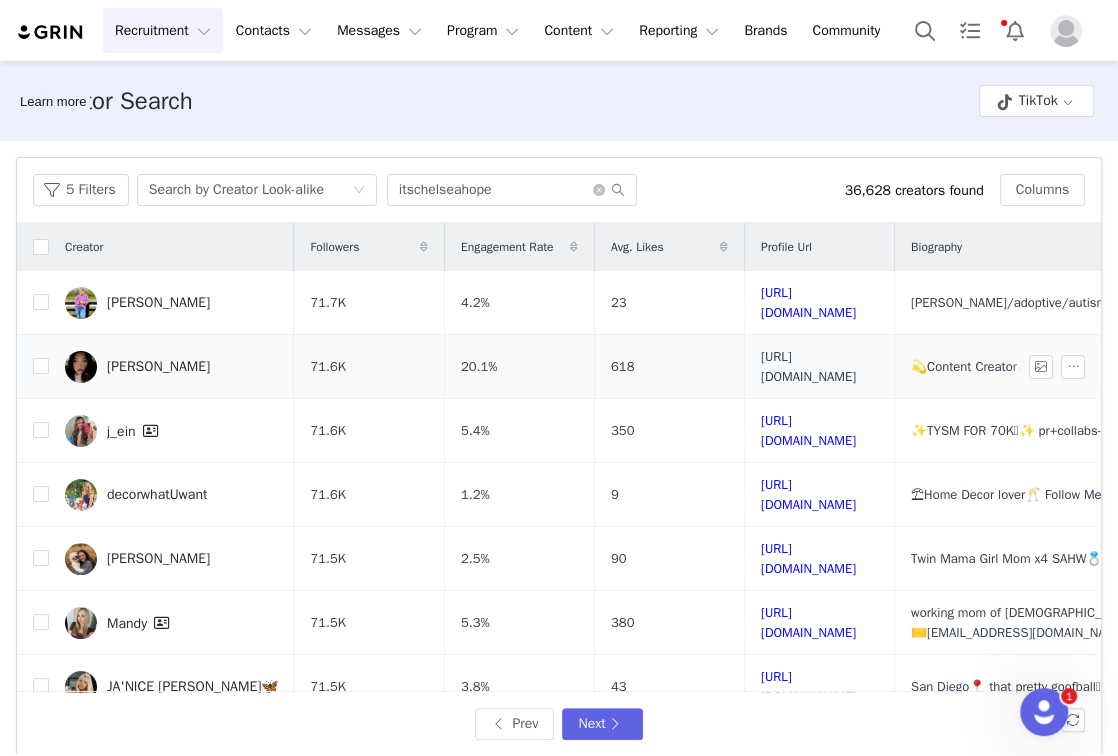 click on "https://www.tiktok.com/share/user/140274806473588736" at bounding box center [808, 366] 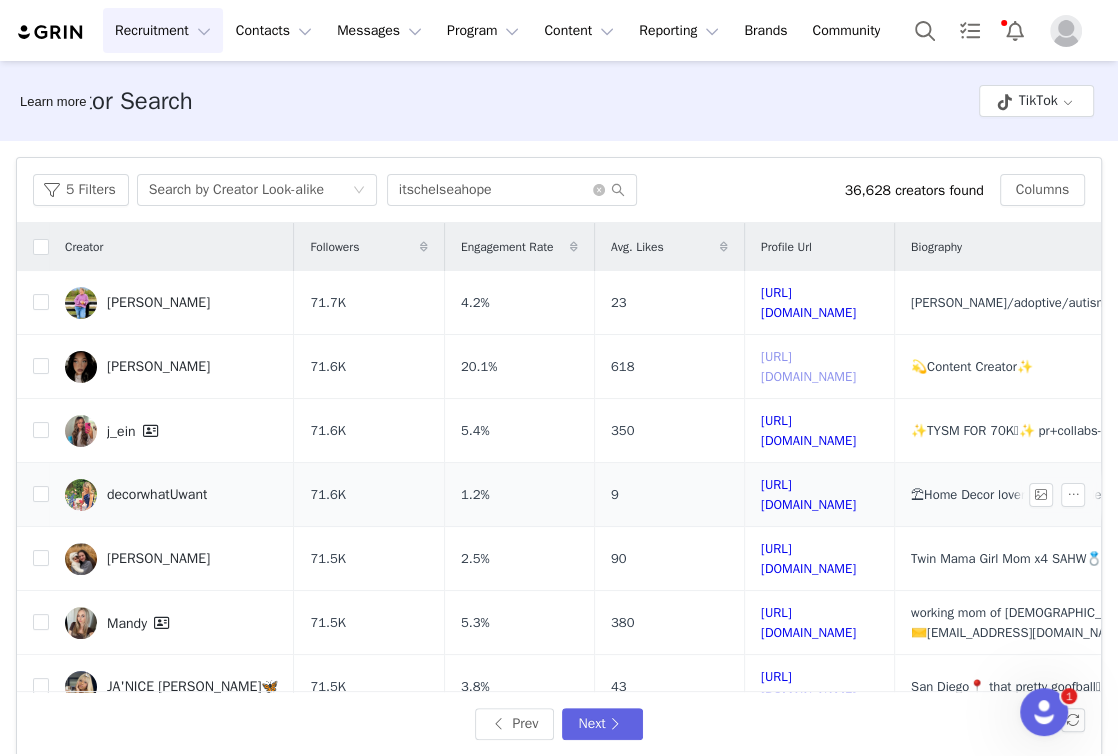 scroll, scrollTop: 57, scrollLeft: 0, axis: vertical 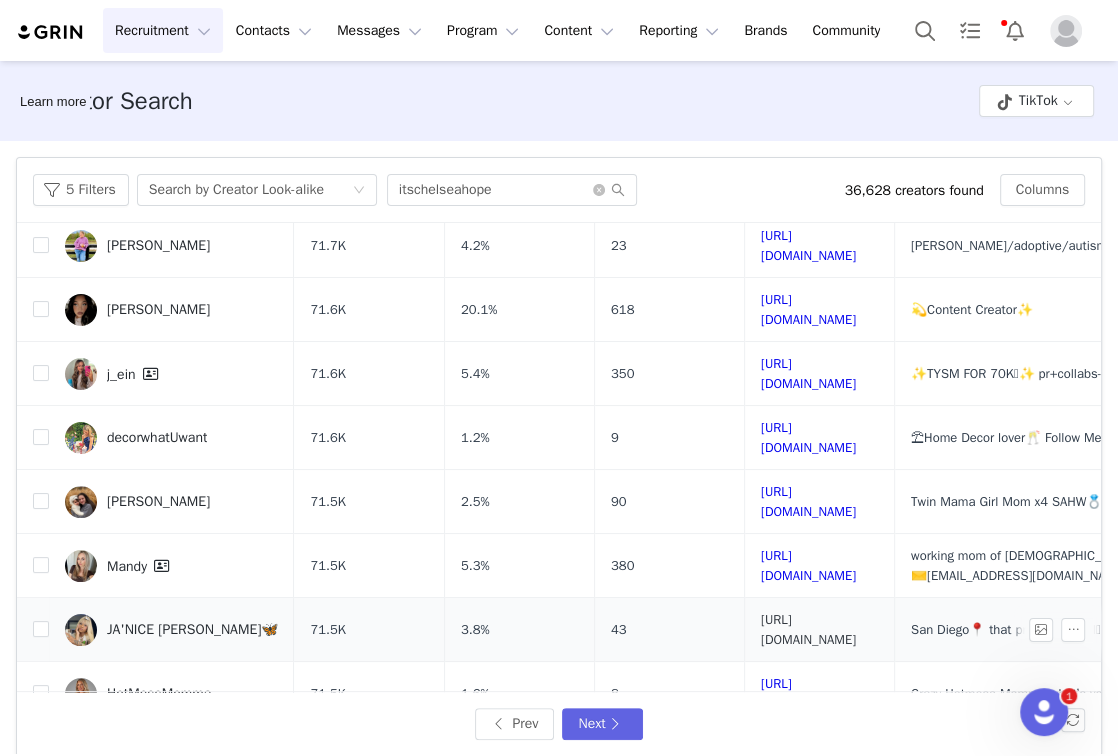 click on "https://www.tiktok.com/share/user/6808316517655856134" at bounding box center (808, 629) 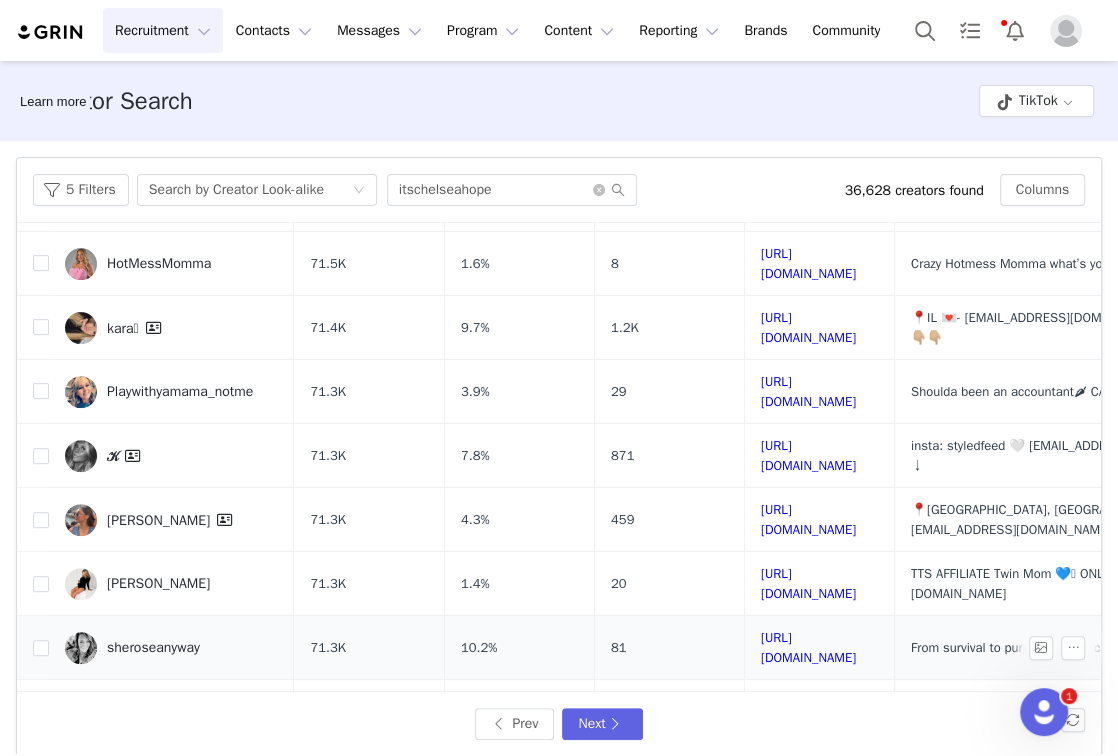 scroll, scrollTop: 500, scrollLeft: 0, axis: vertical 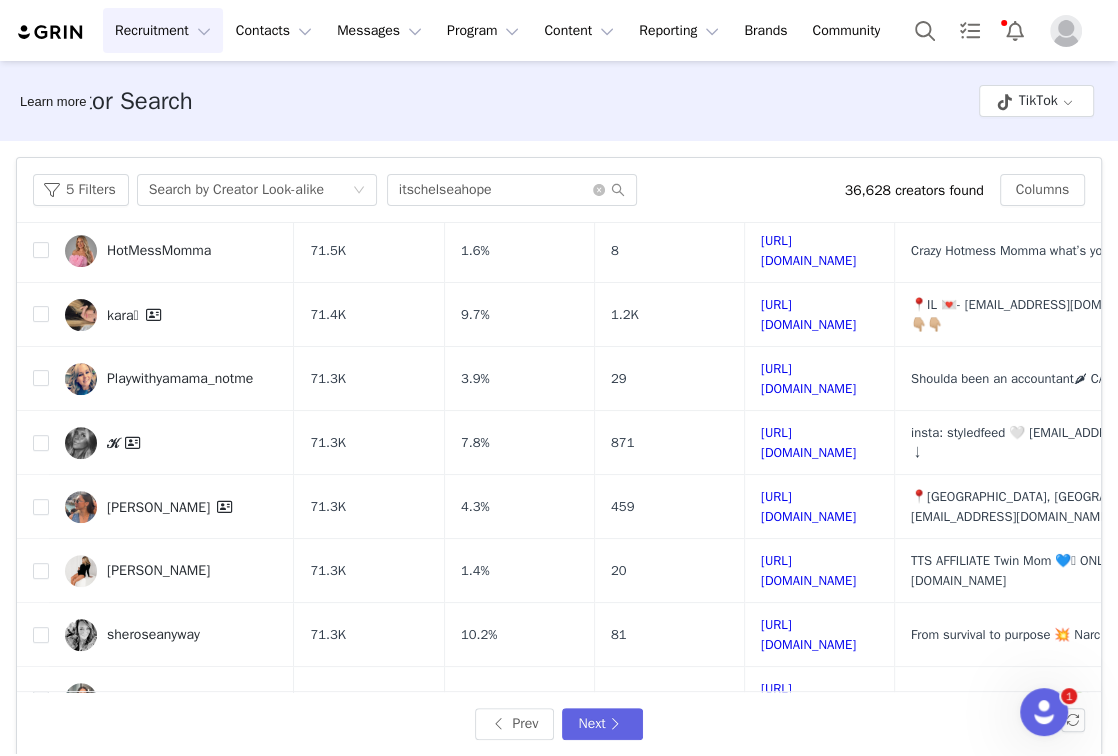 click on "https://www.tiktok.com/share/user/6716707369432433670" at bounding box center [808, 762] 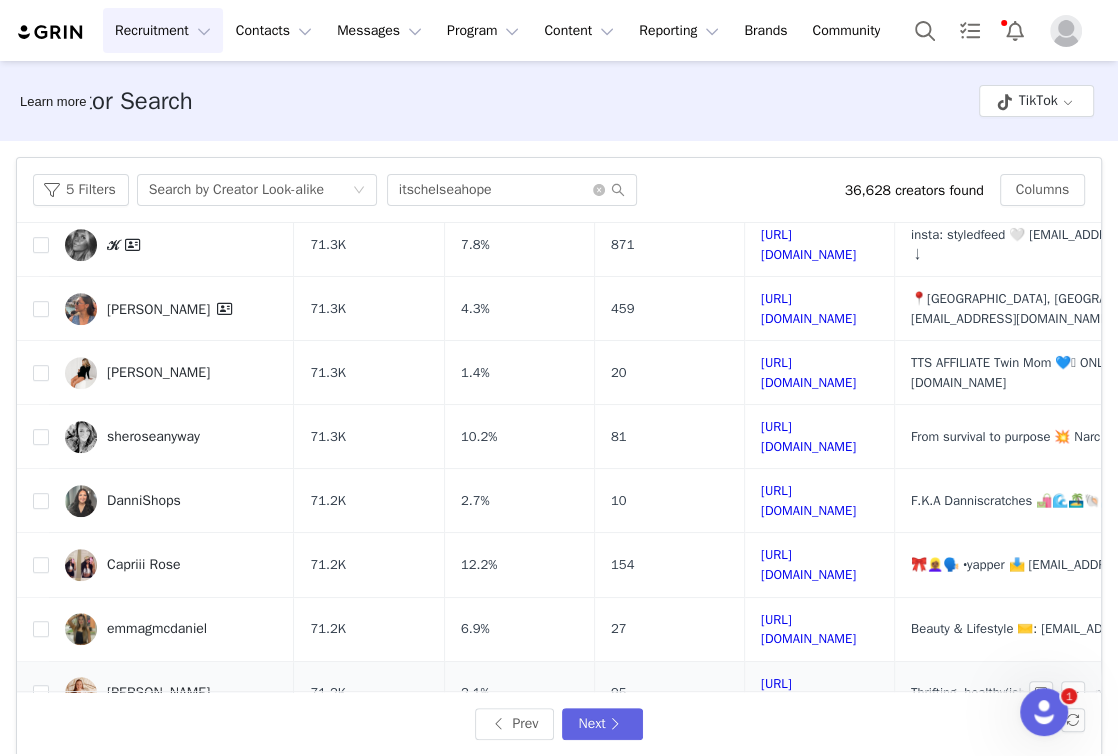 scroll, scrollTop: 715, scrollLeft: 0, axis: vertical 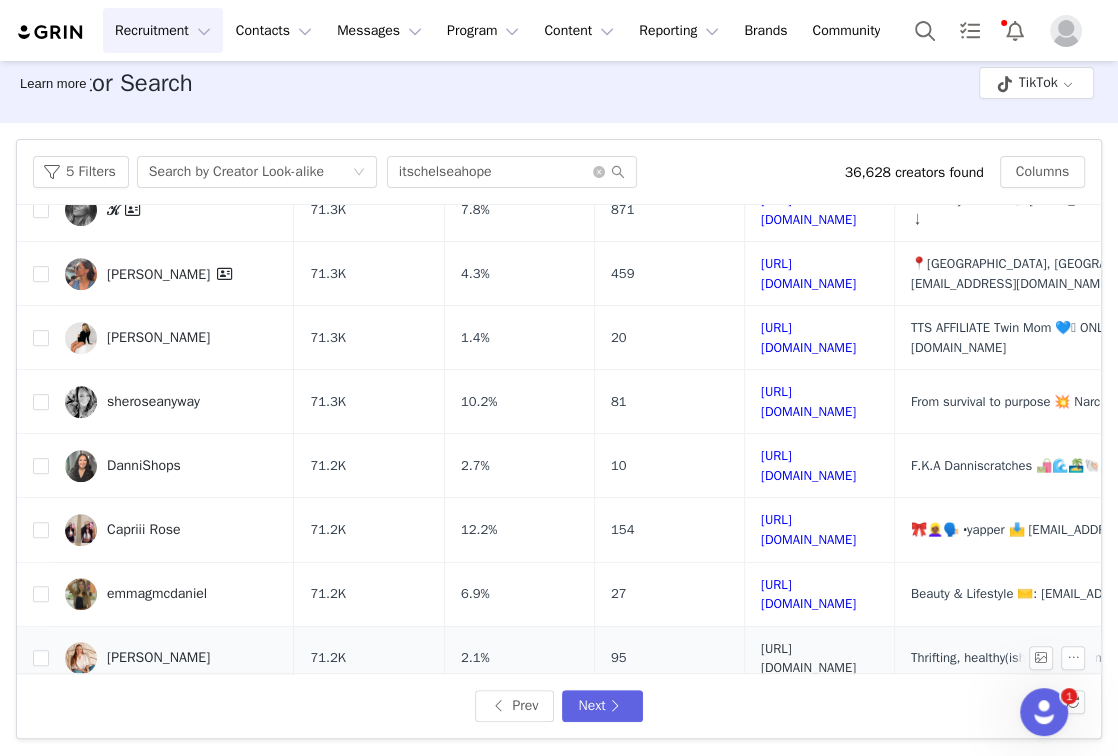 click on "https://www.tiktok.com/share/user/7326167287061480494" at bounding box center [808, 658] 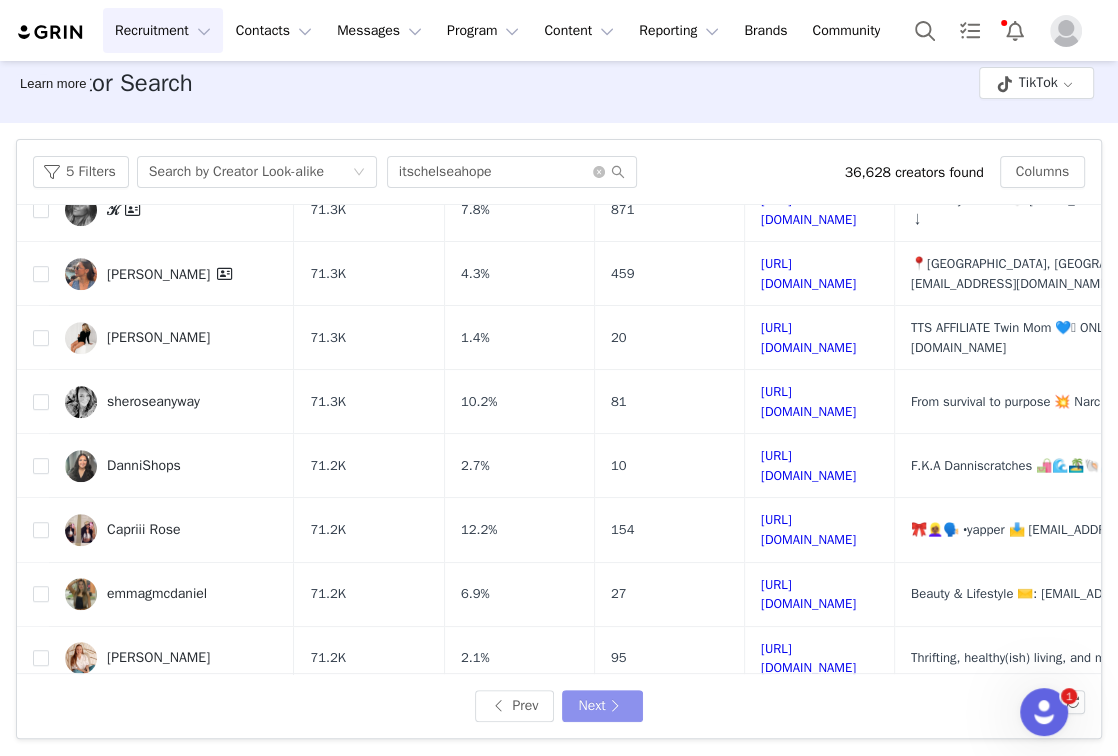 click on "Next" at bounding box center (602, 706) 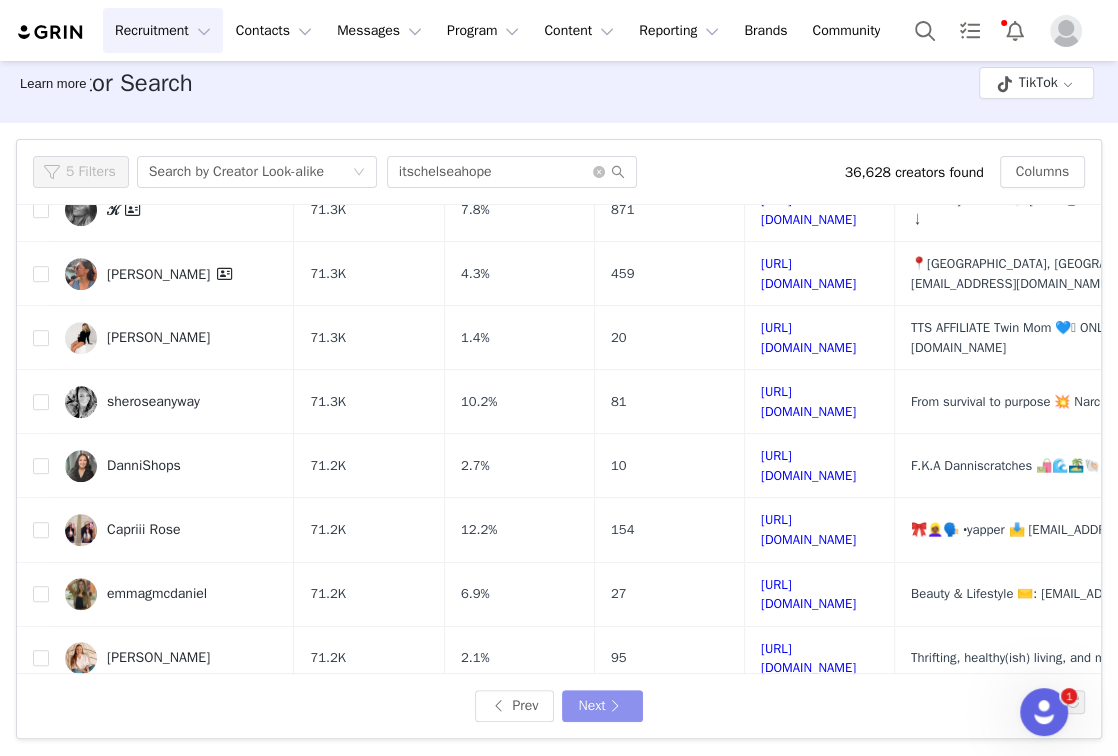 scroll, scrollTop: 0, scrollLeft: 0, axis: both 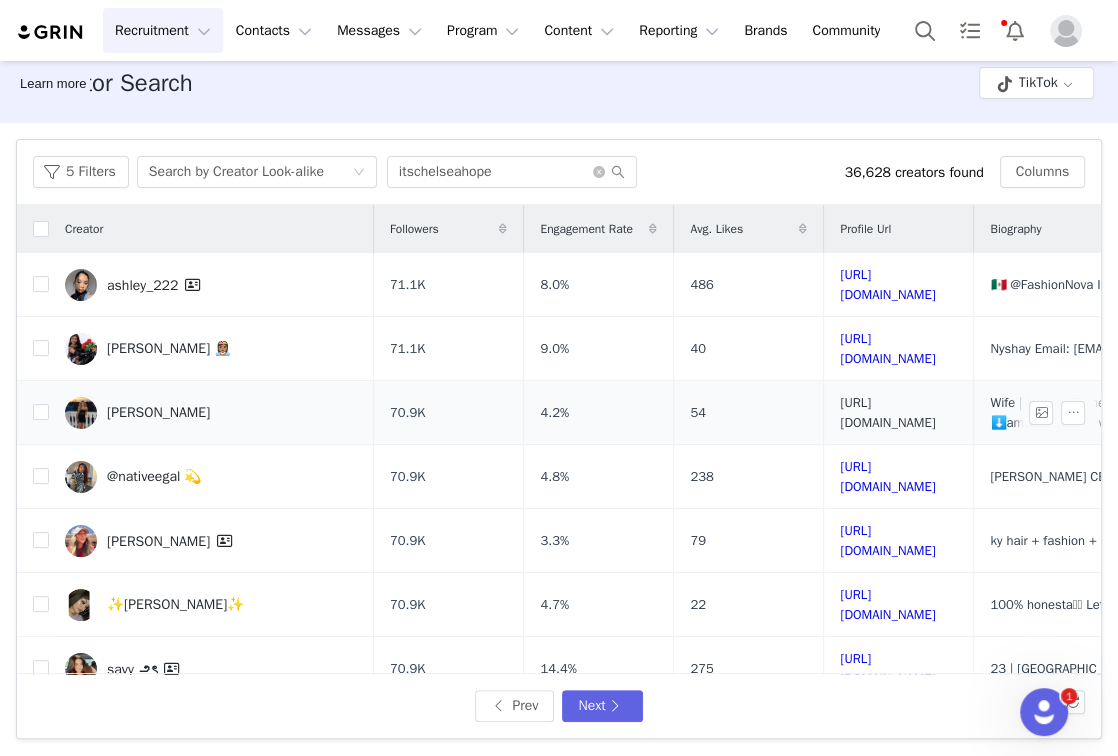 click on "https://www.tiktok.com/share/user/6755250330721862661" at bounding box center (887, 412) 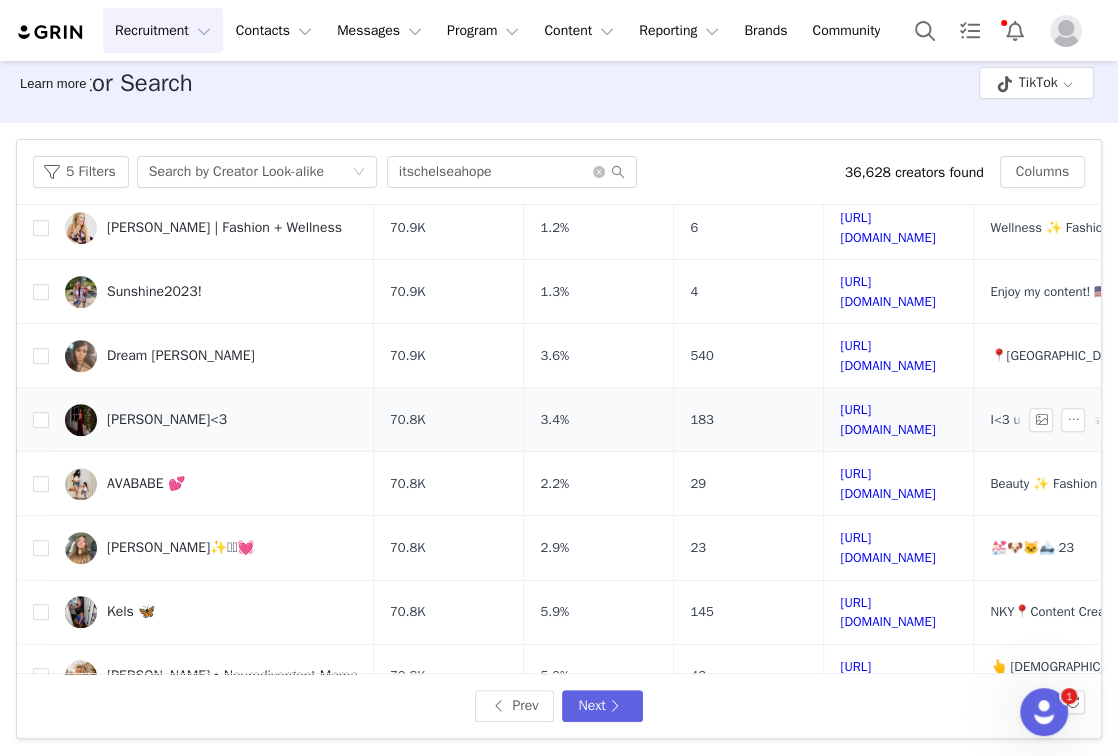 scroll, scrollTop: 715, scrollLeft: 0, axis: vertical 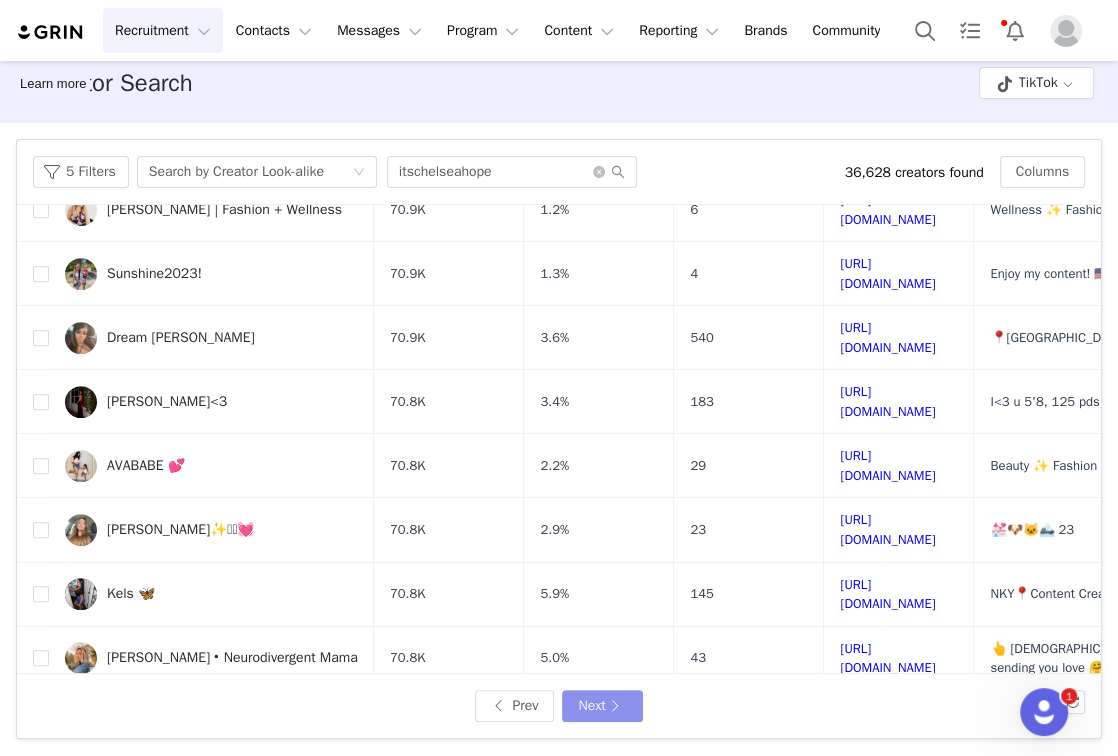 click on "Next" at bounding box center [602, 706] 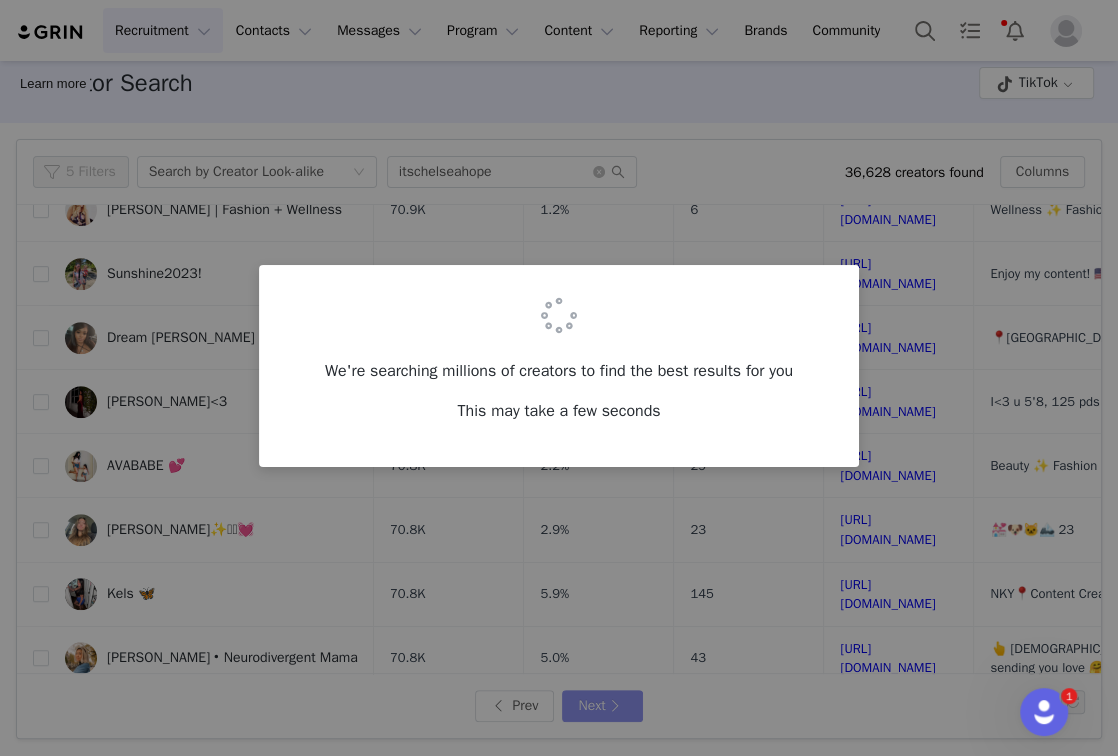 scroll, scrollTop: 0, scrollLeft: 0, axis: both 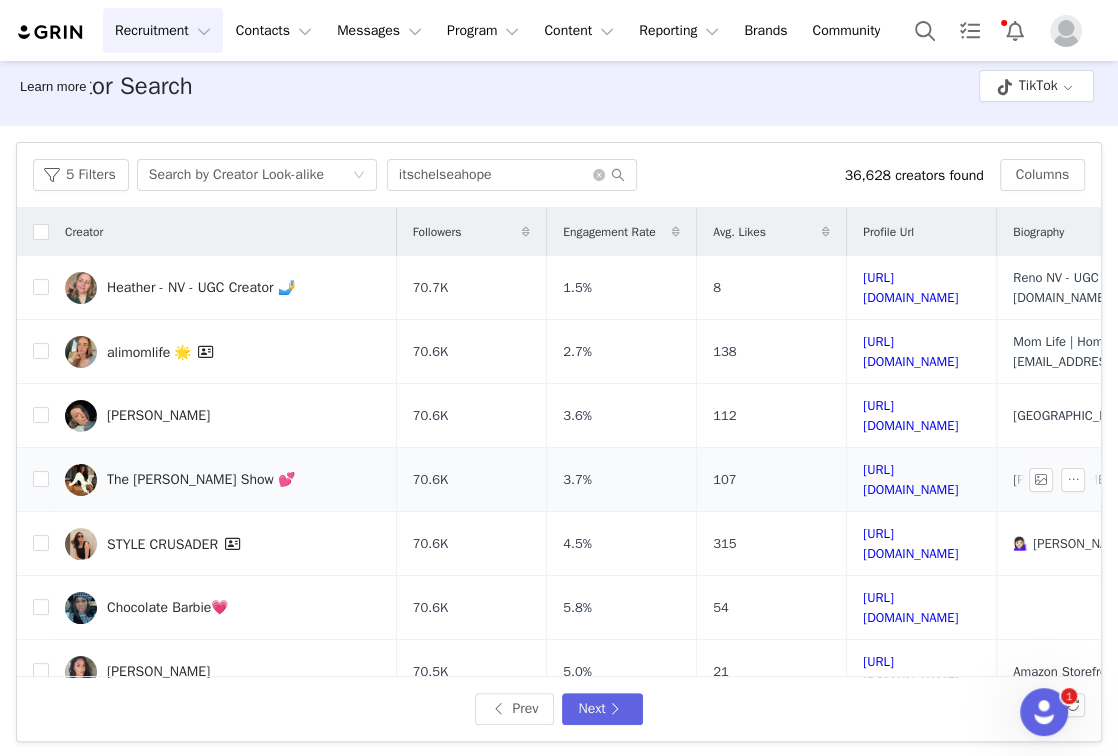 click on "https://www.tiktok.com/share/user/7128039224632198187" at bounding box center (922, 480) 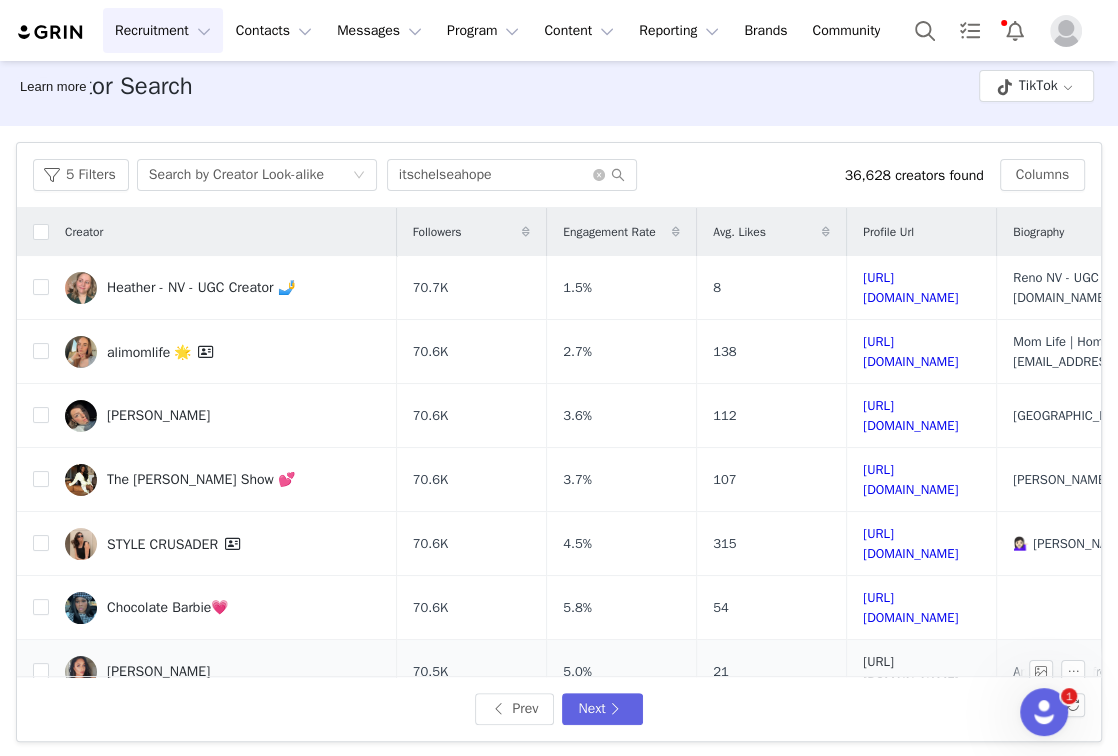 click on "https://www.tiktok.com/share/user/6744898114614100998" at bounding box center (910, 671) 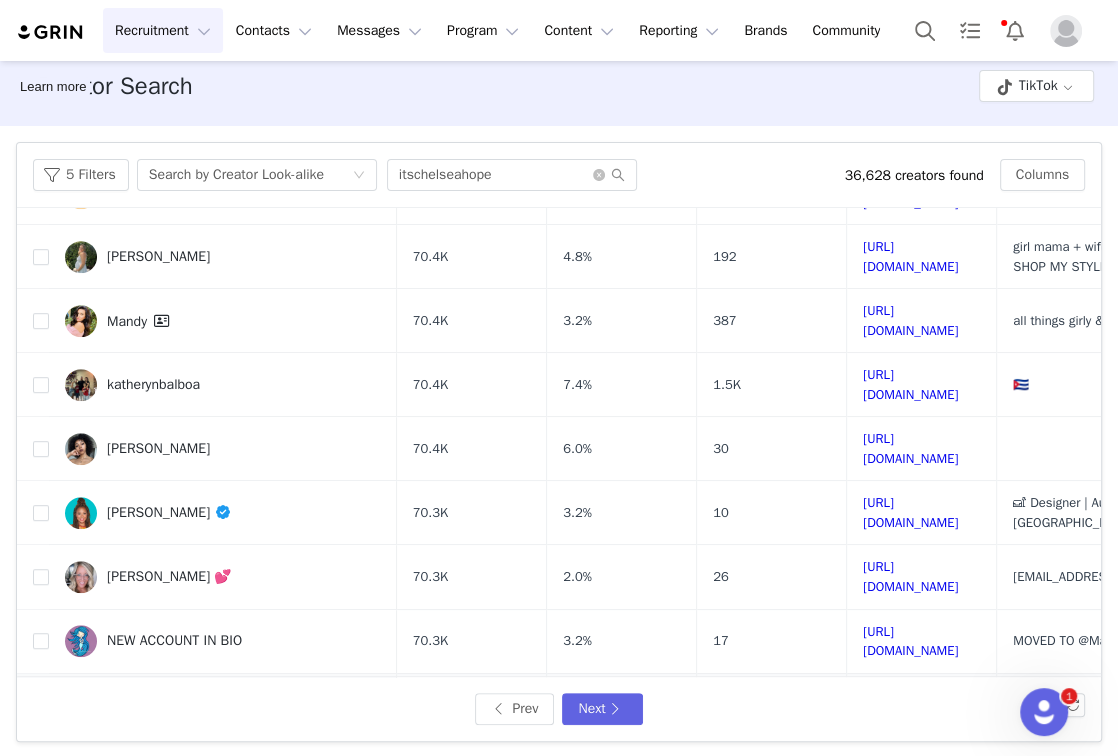 scroll, scrollTop: 708, scrollLeft: 0, axis: vertical 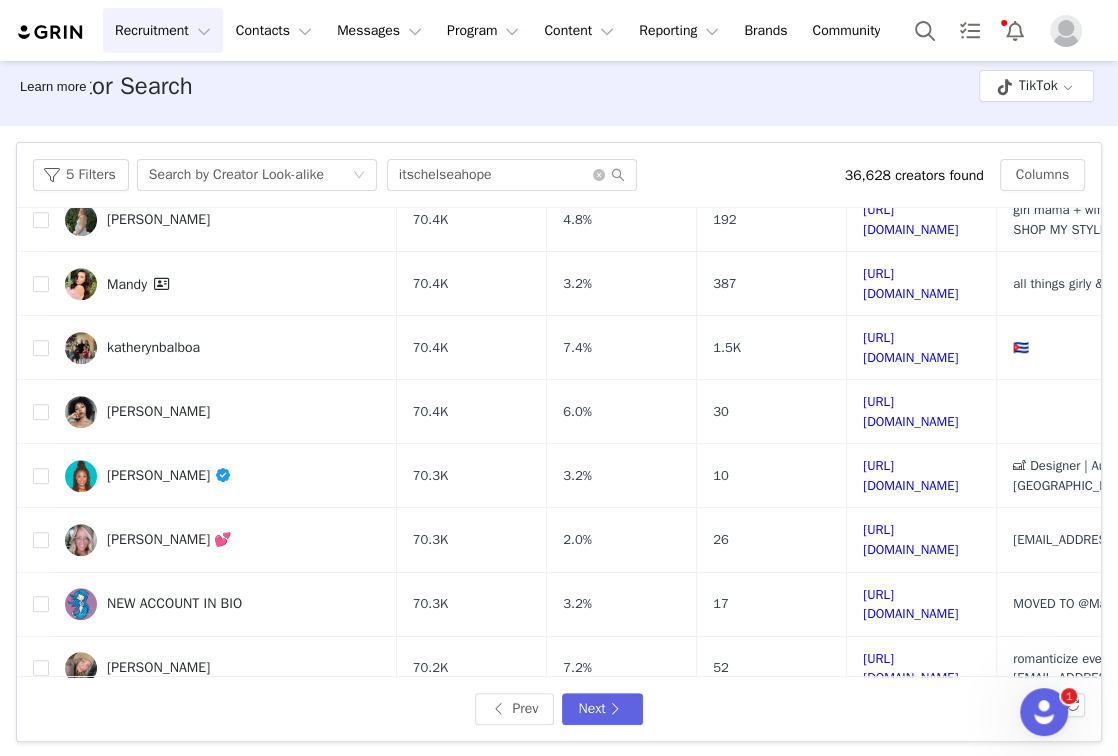 click on "https://www.tiktok.com/share/user/6832355753878275077" at bounding box center [910, 732] 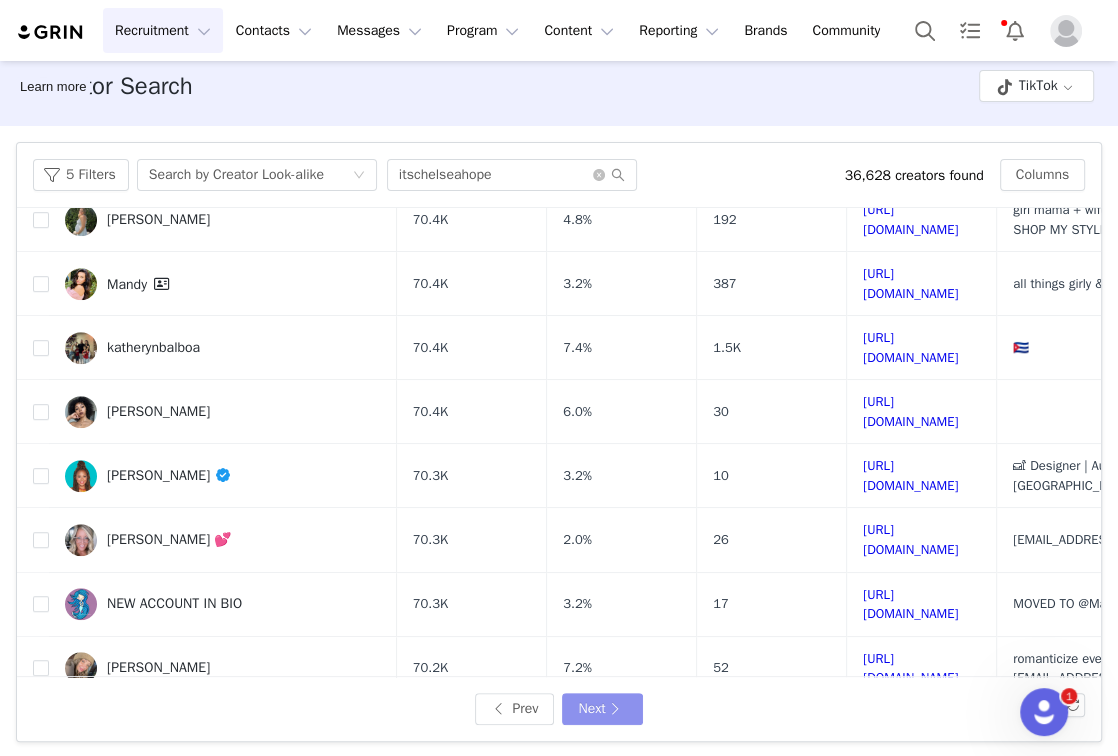 click on "Next" at bounding box center (602, 709) 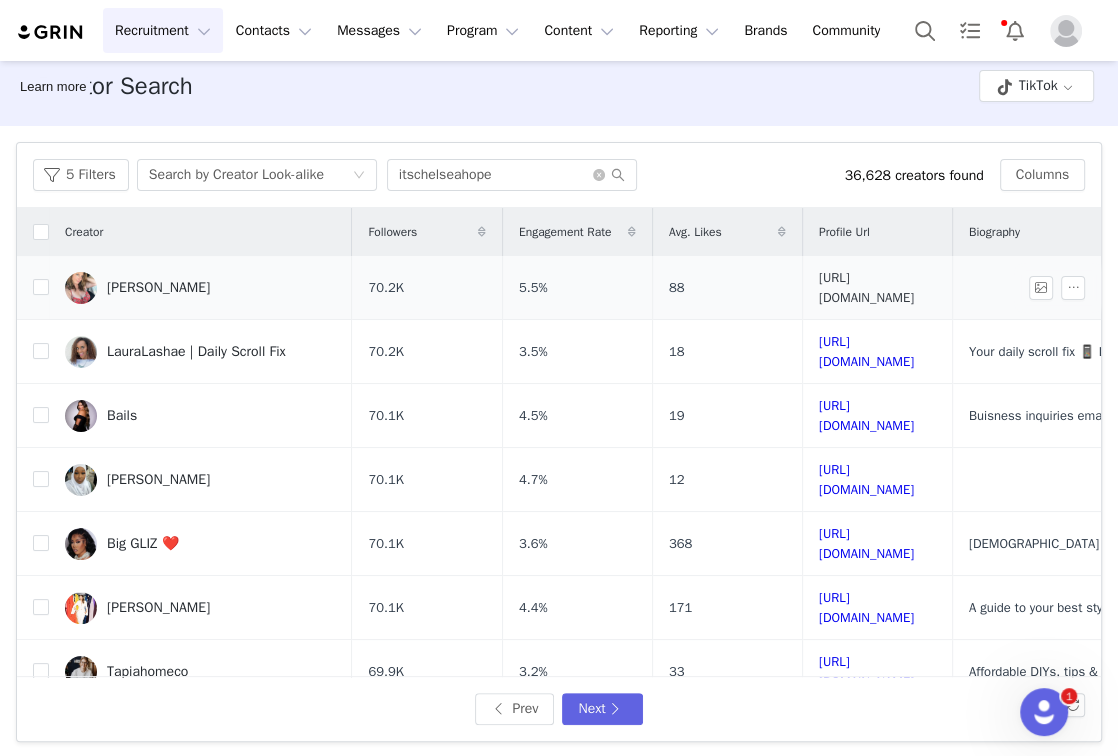 click on "https://www.tiktok.com/share/user/6949282480214819845" at bounding box center (866, 287) 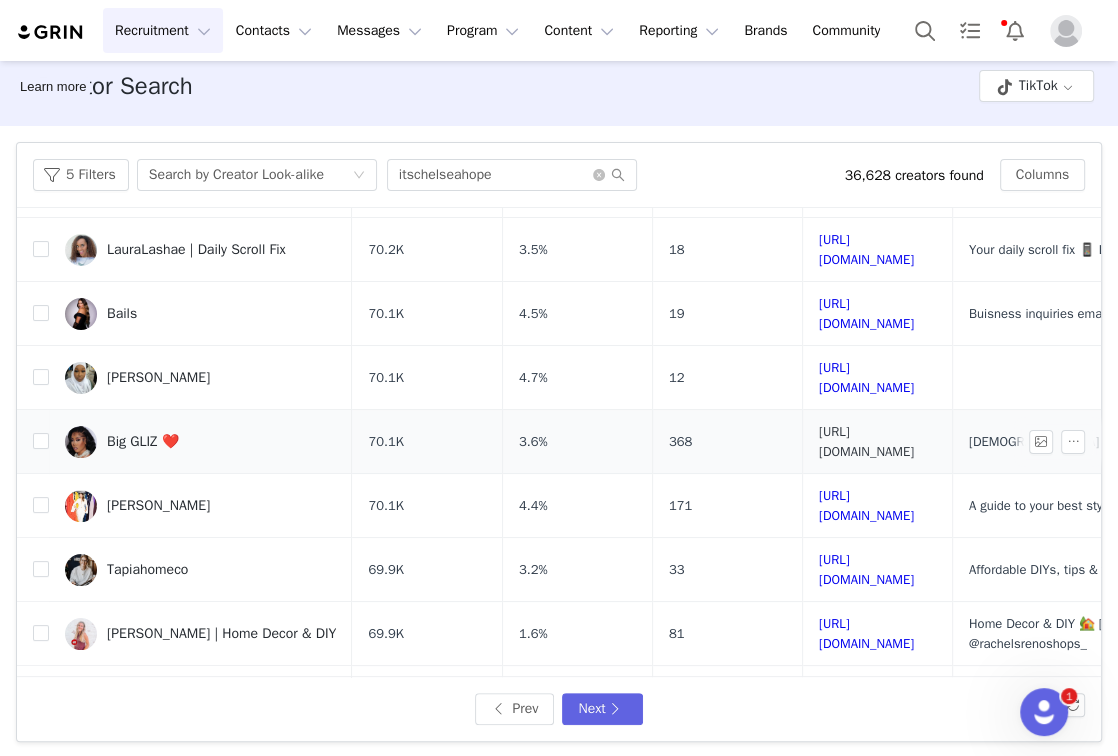 scroll, scrollTop: 104, scrollLeft: 0, axis: vertical 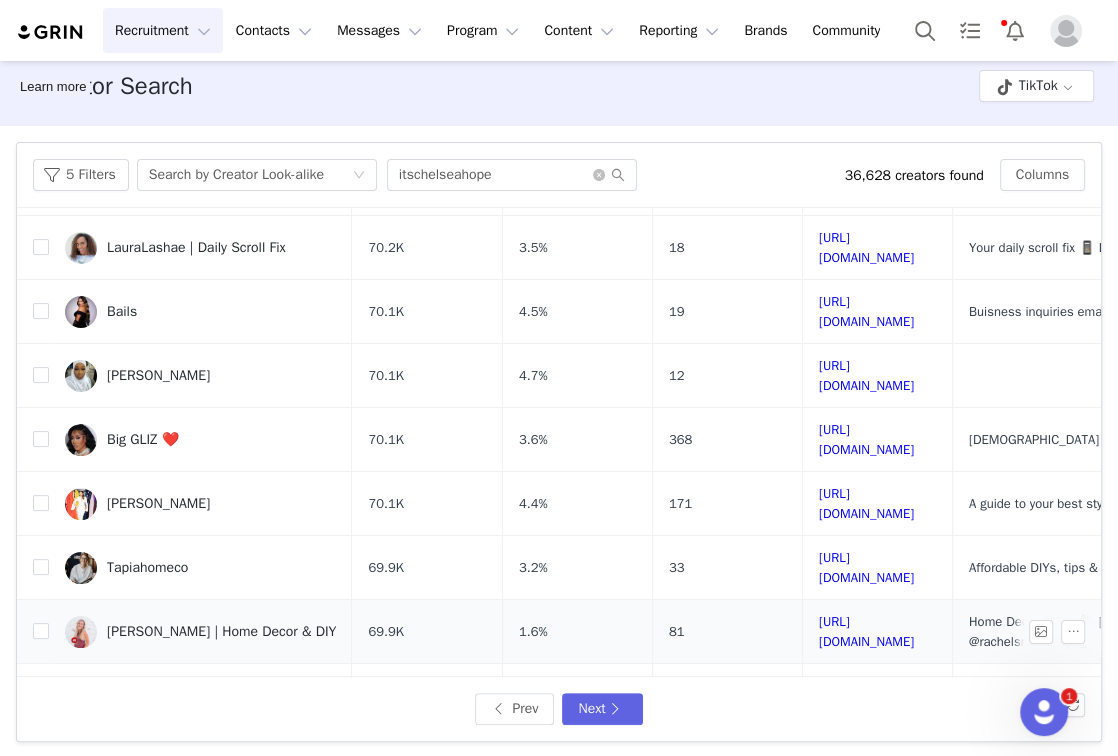 click on "https://www.tiktok.com/share/user/7152929787059962926" at bounding box center [877, 632] 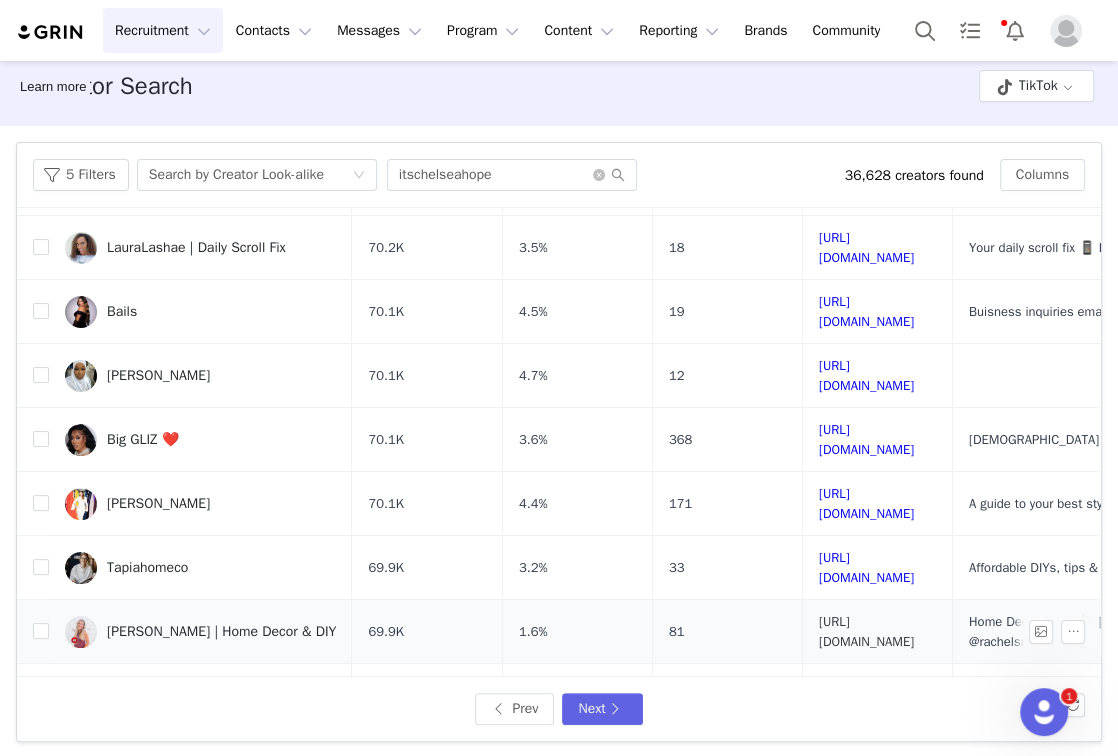 click on "https://www.tiktok.com/share/user/7152929787059962926" at bounding box center (866, 631) 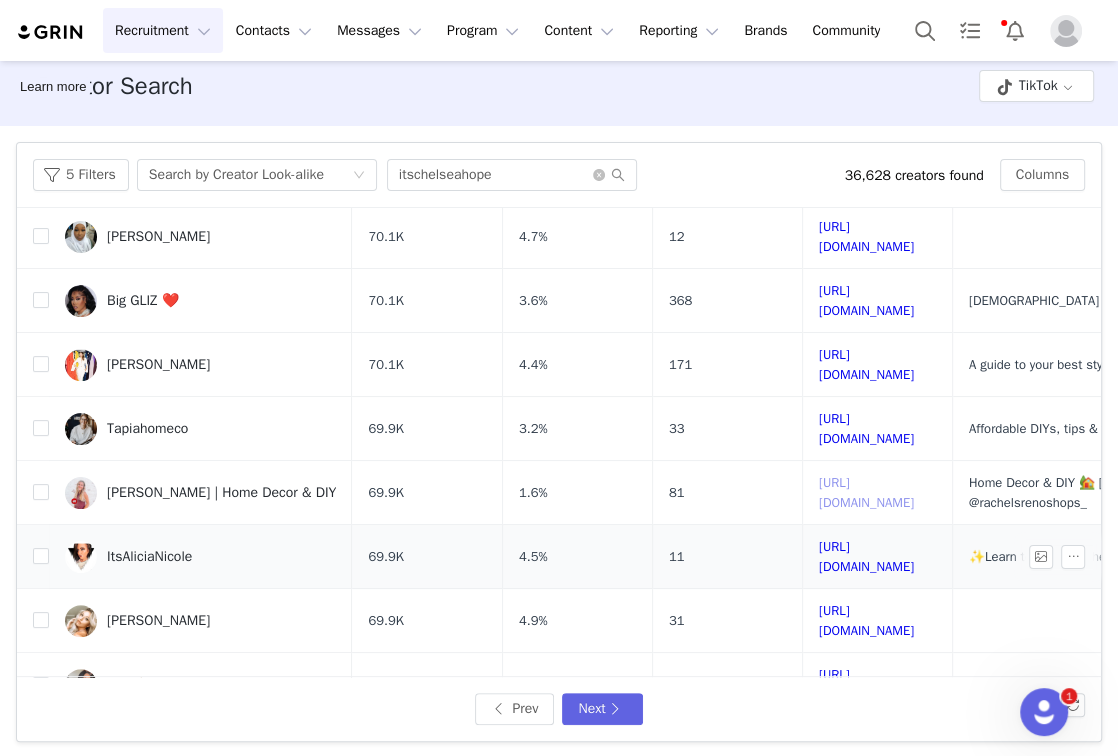 scroll, scrollTop: 264, scrollLeft: 0, axis: vertical 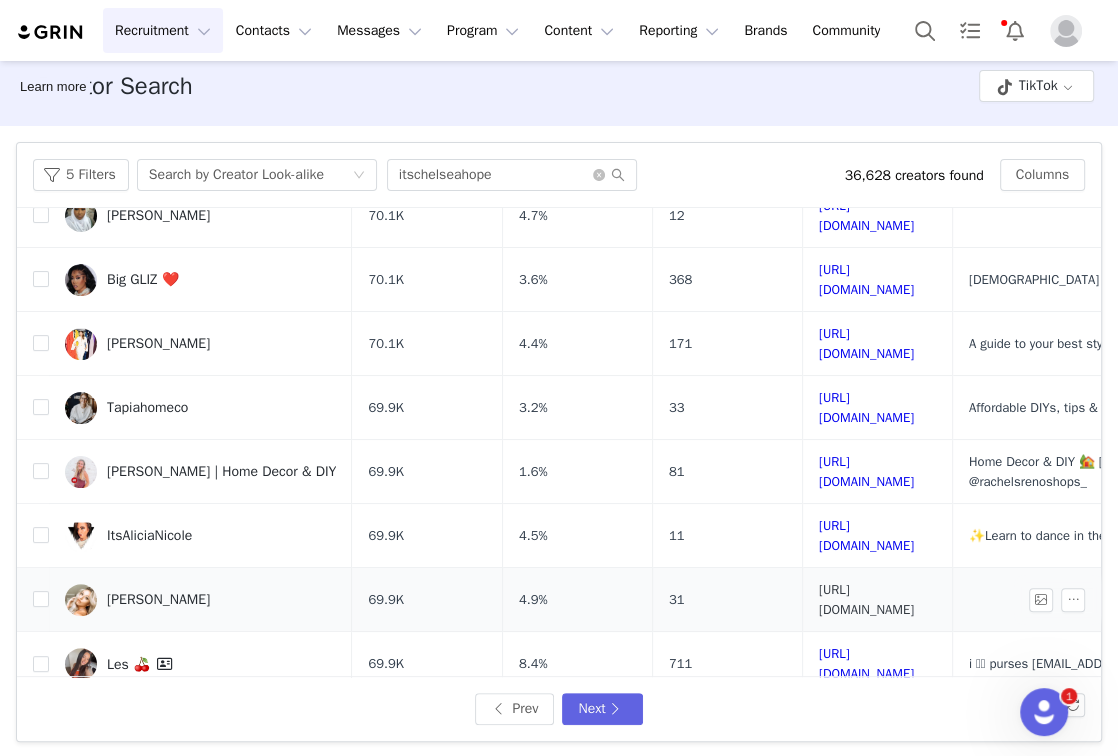 click on "https://www.tiktok.com/share/user/6803039693802996742" at bounding box center (866, 599) 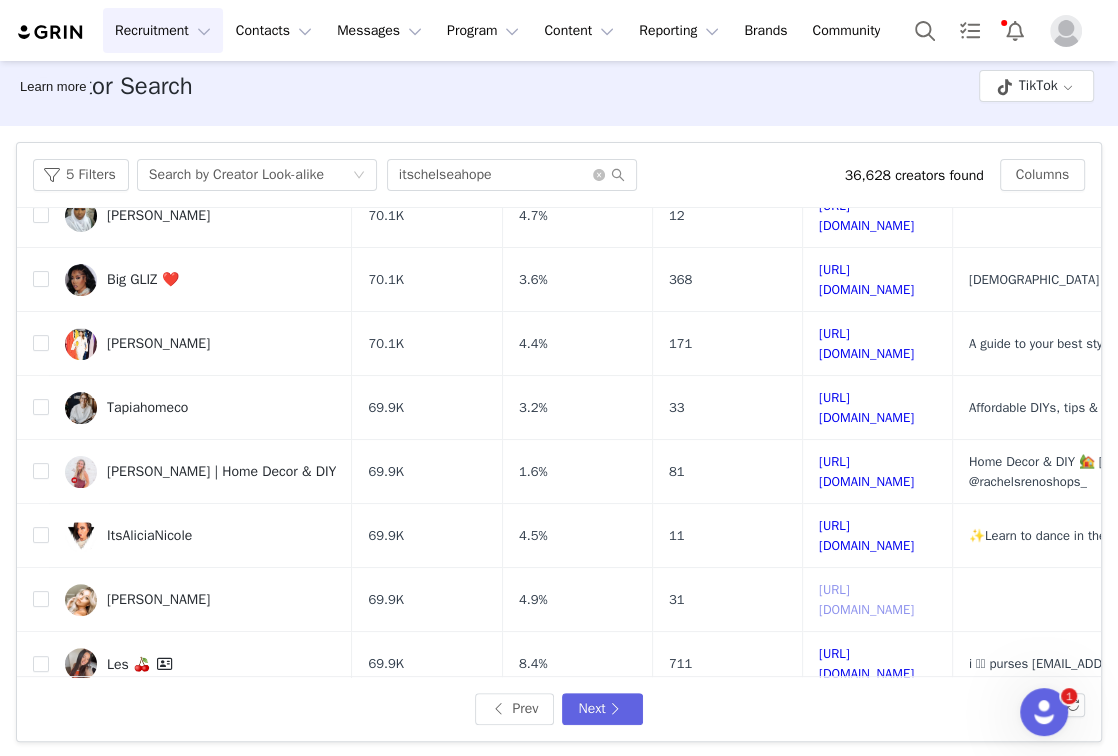 scroll, scrollTop: 18, scrollLeft: 0, axis: vertical 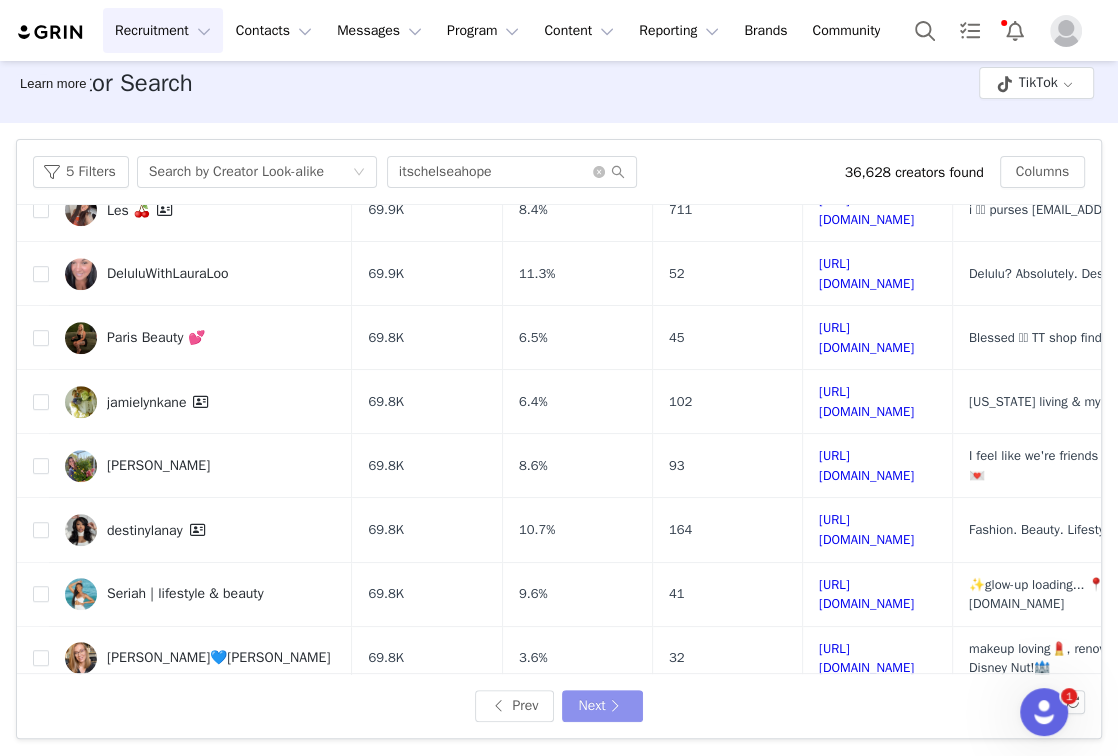 click on "Next" at bounding box center (602, 706) 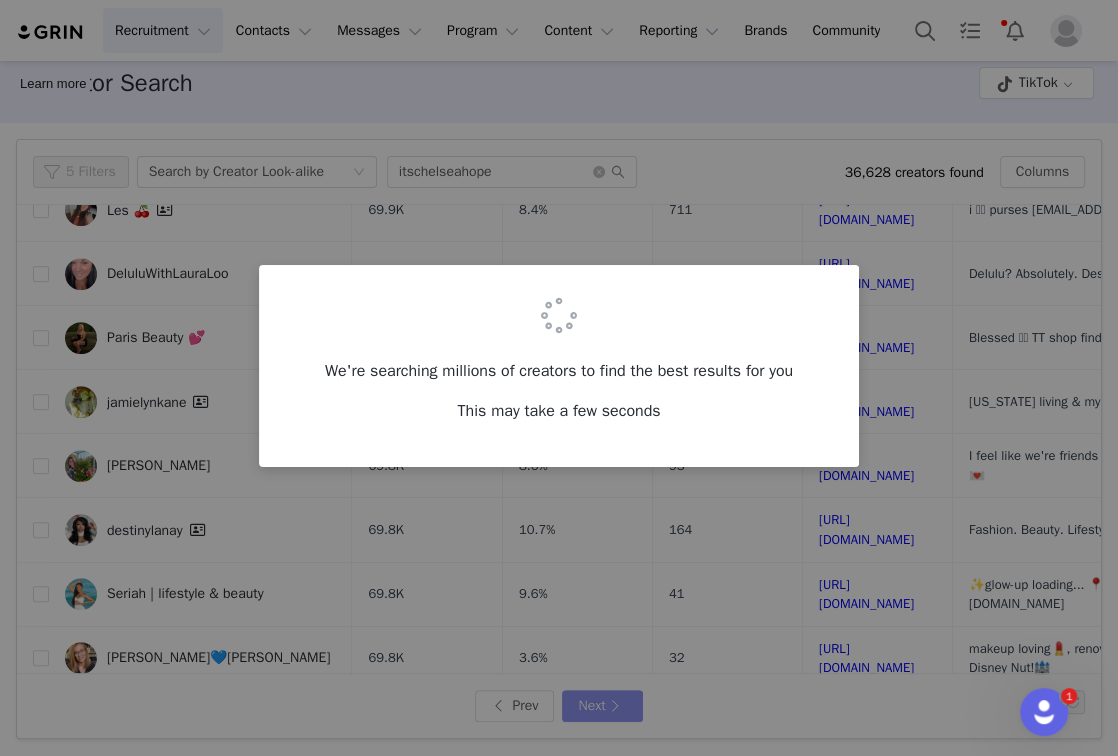 scroll, scrollTop: 0, scrollLeft: 0, axis: both 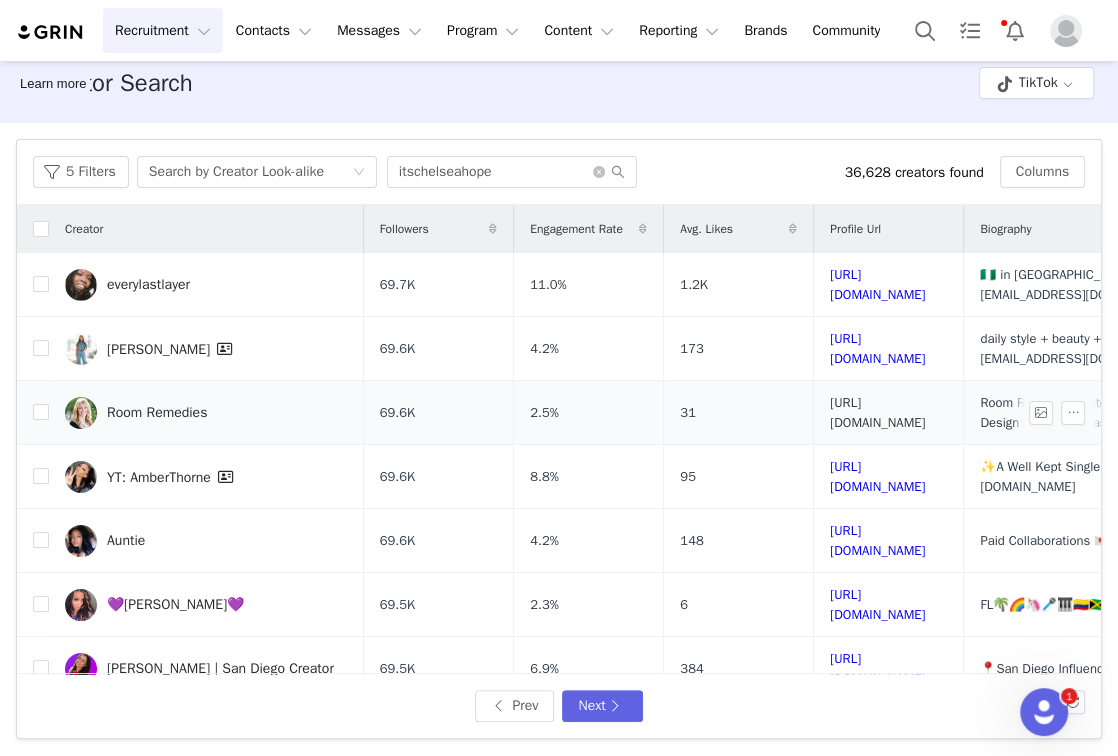 click on "https://www.tiktok.com/share/user/6894799164887024645" at bounding box center [877, 412] 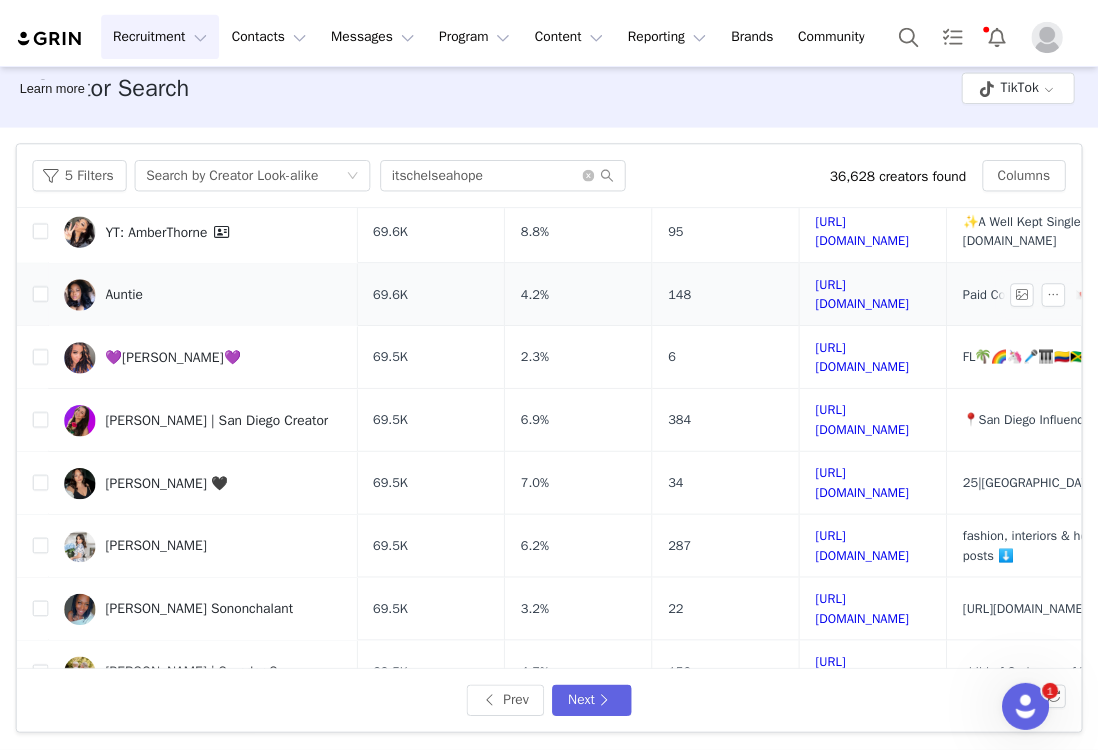 scroll, scrollTop: 253, scrollLeft: 0, axis: vertical 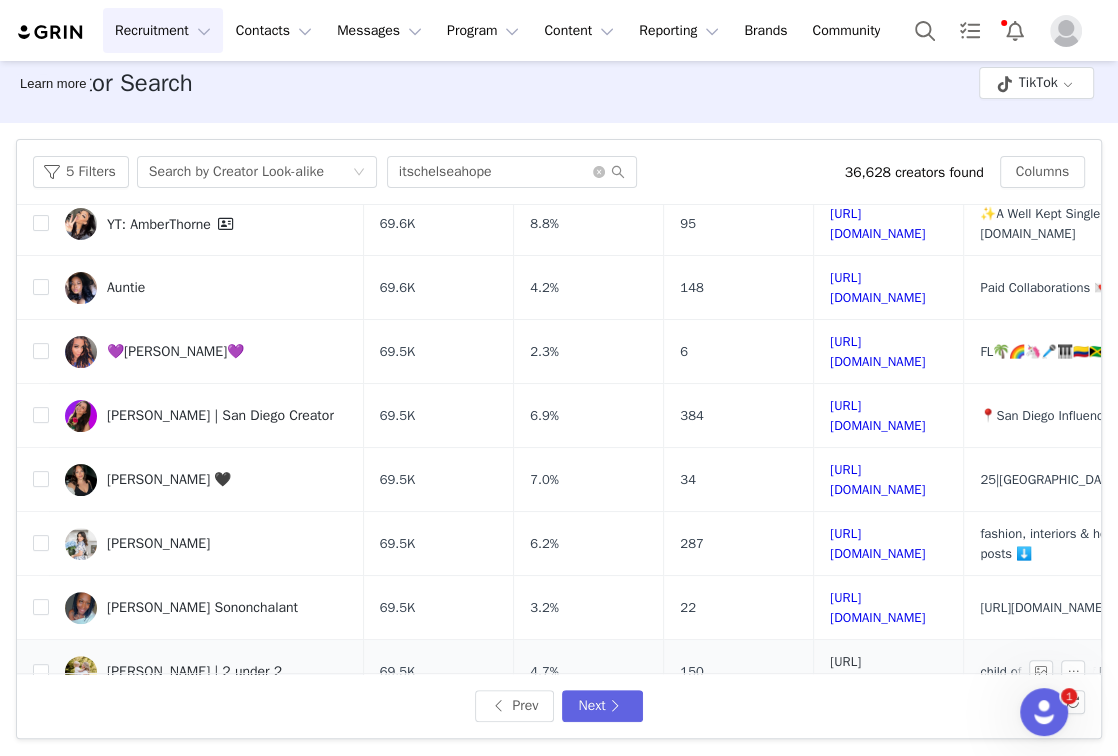click on "https://www.tiktok.com/share/user/6711016108235015173" at bounding box center [877, 671] 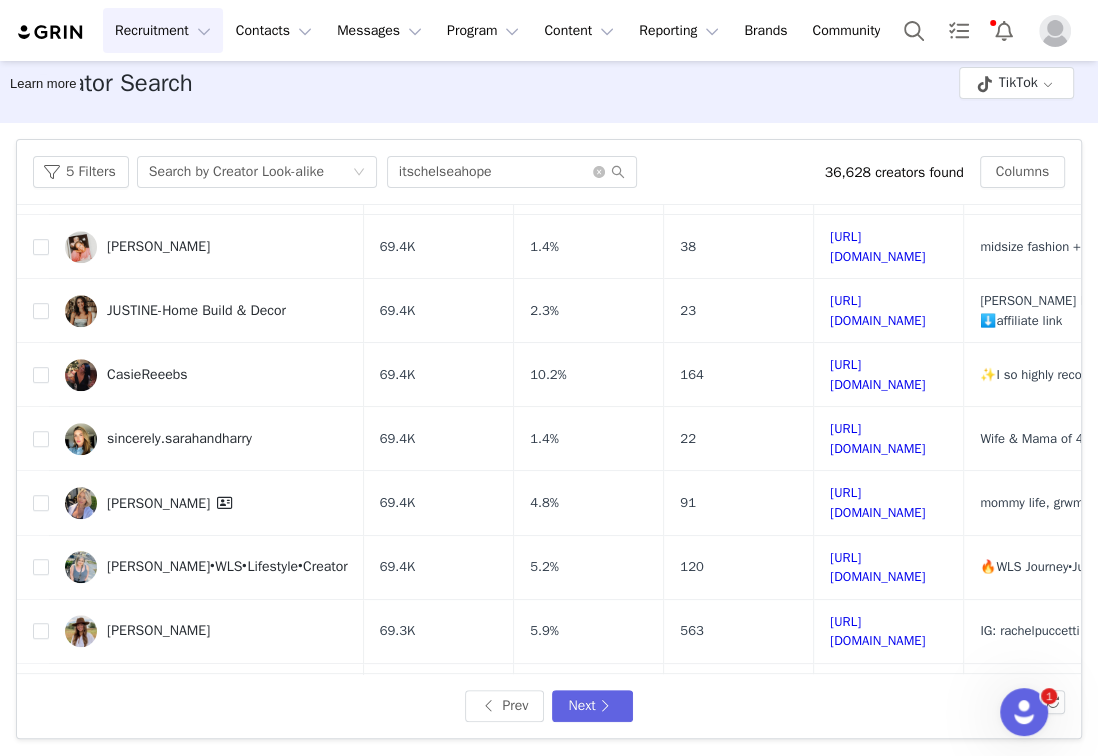 scroll, scrollTop: 743, scrollLeft: 0, axis: vertical 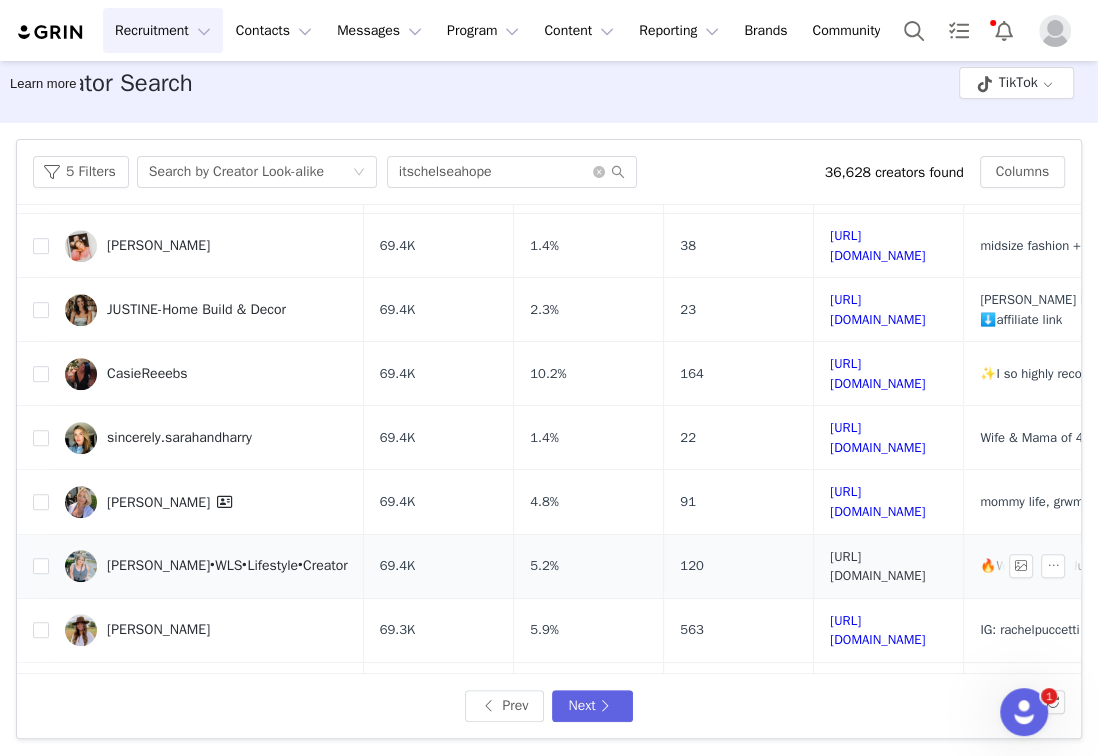click on "https://www.tiktok.com/share/user/7107651207968195630" at bounding box center (877, 566) 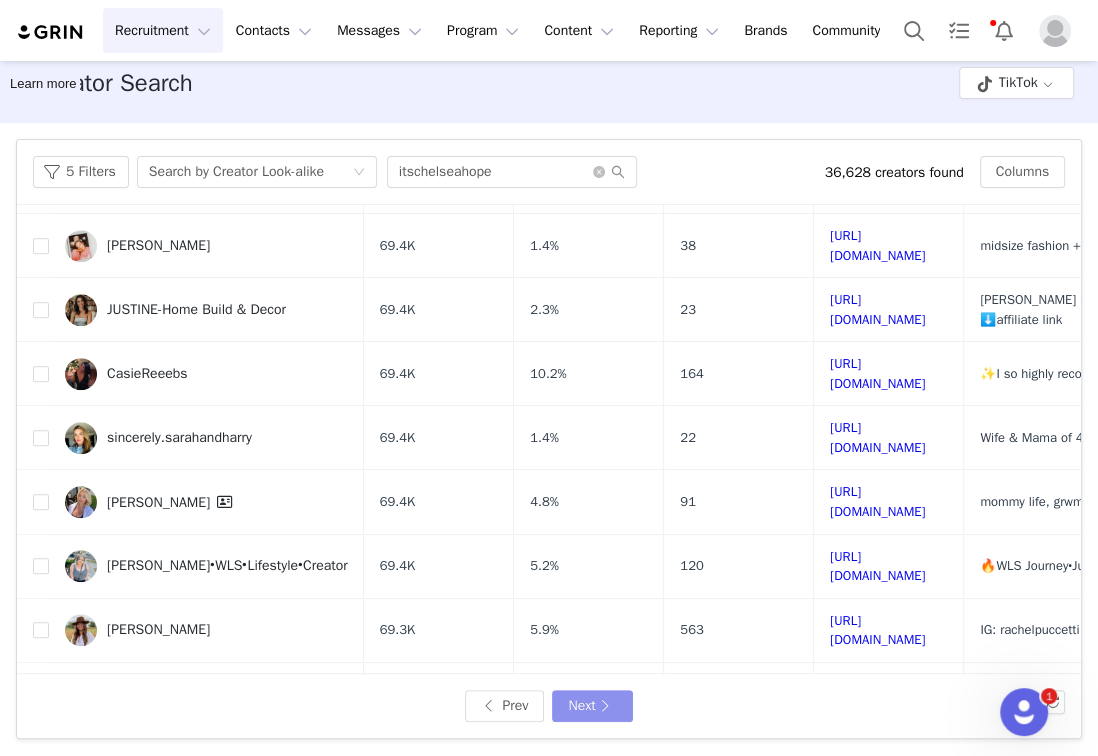 click on "Next" at bounding box center (592, 706) 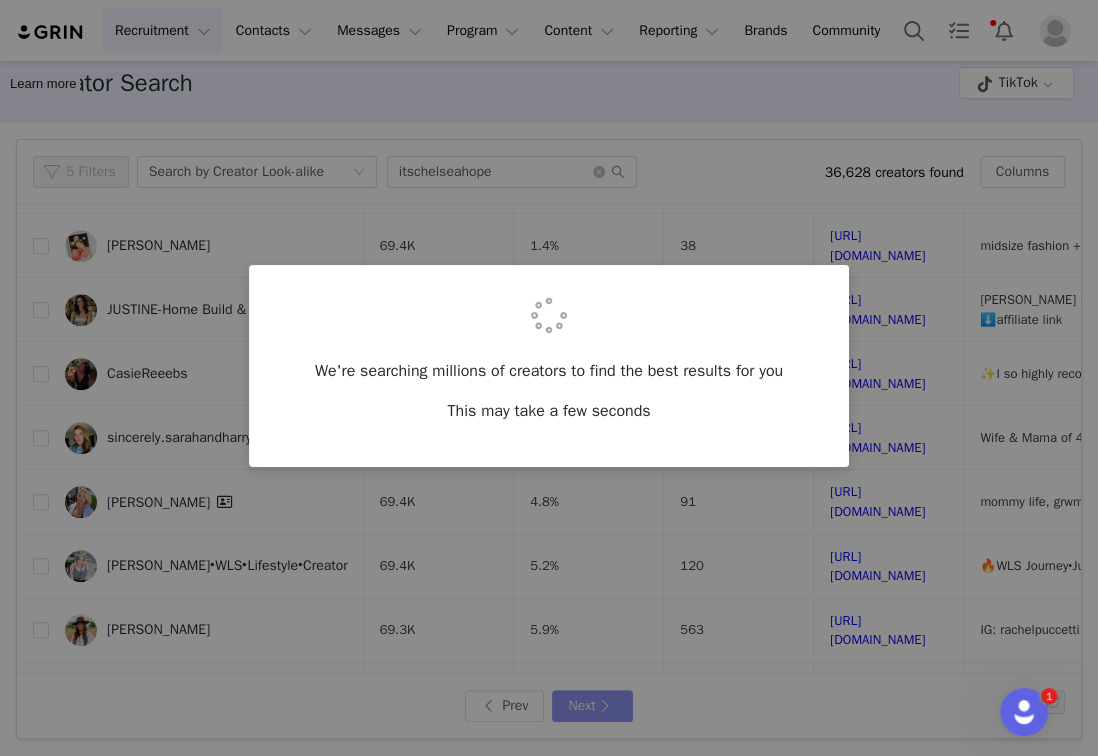 scroll, scrollTop: 0, scrollLeft: 0, axis: both 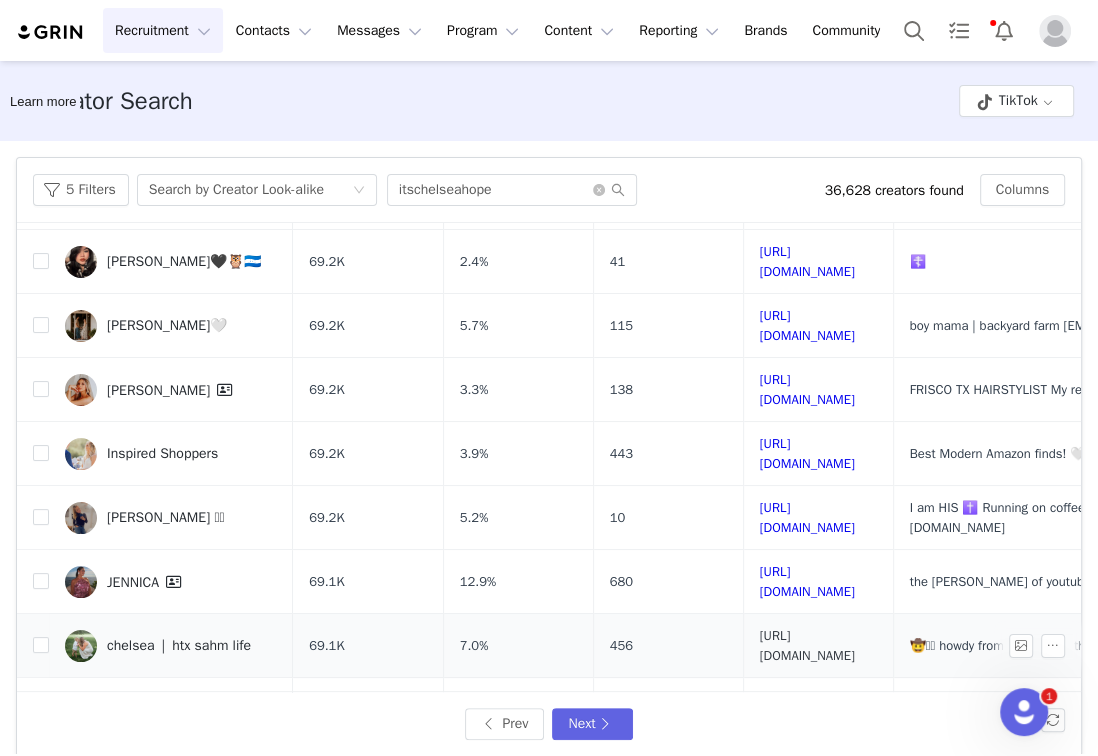 click on "https://www.tiktok.com/share/user/6728953540905059334" at bounding box center (807, 645) 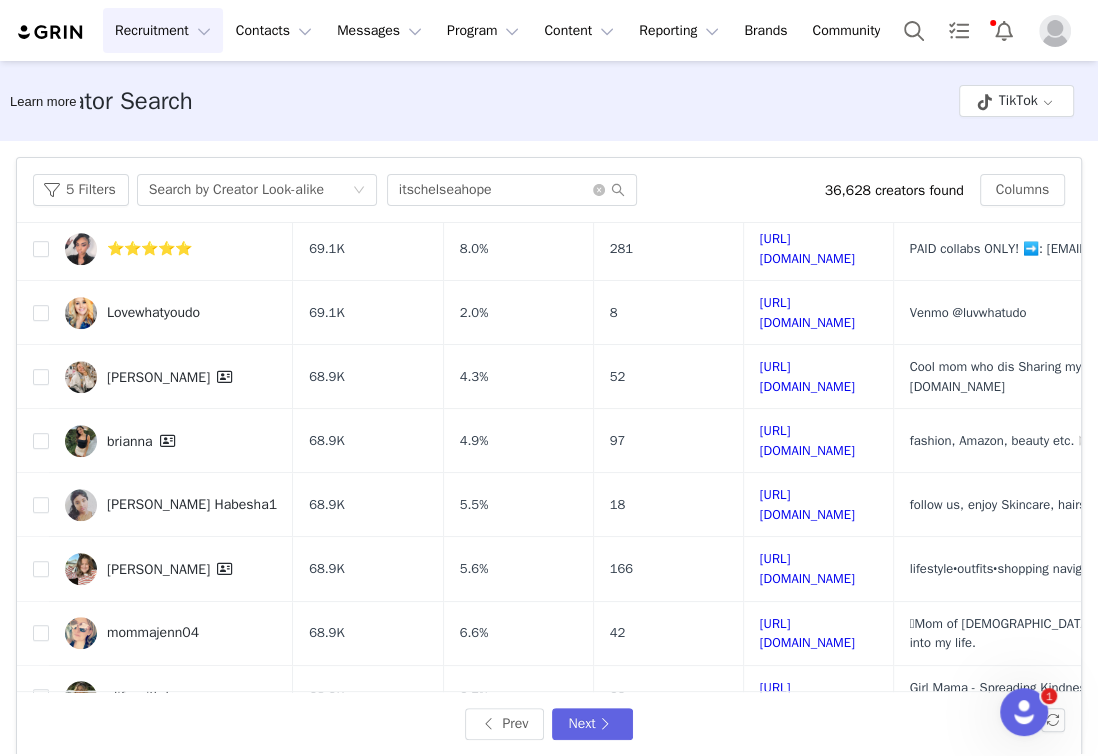 scroll, scrollTop: 698, scrollLeft: 0, axis: vertical 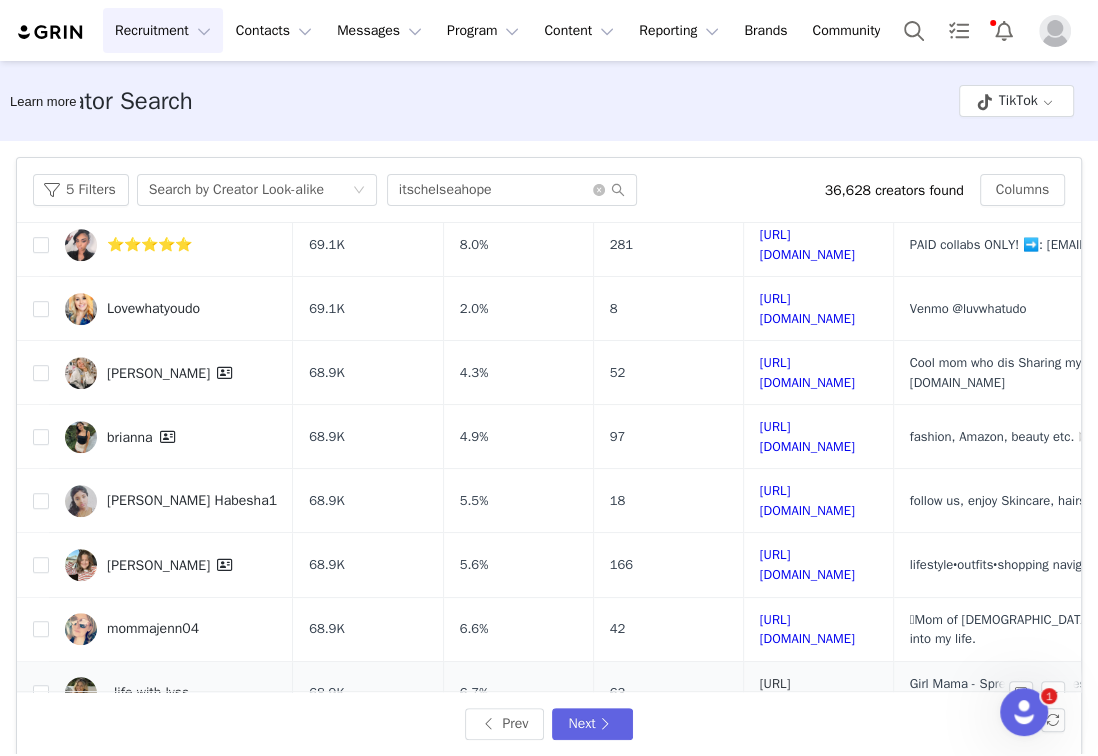 click on "https://www.tiktok.com/share/user/6775287909367006213" at bounding box center [807, 693] 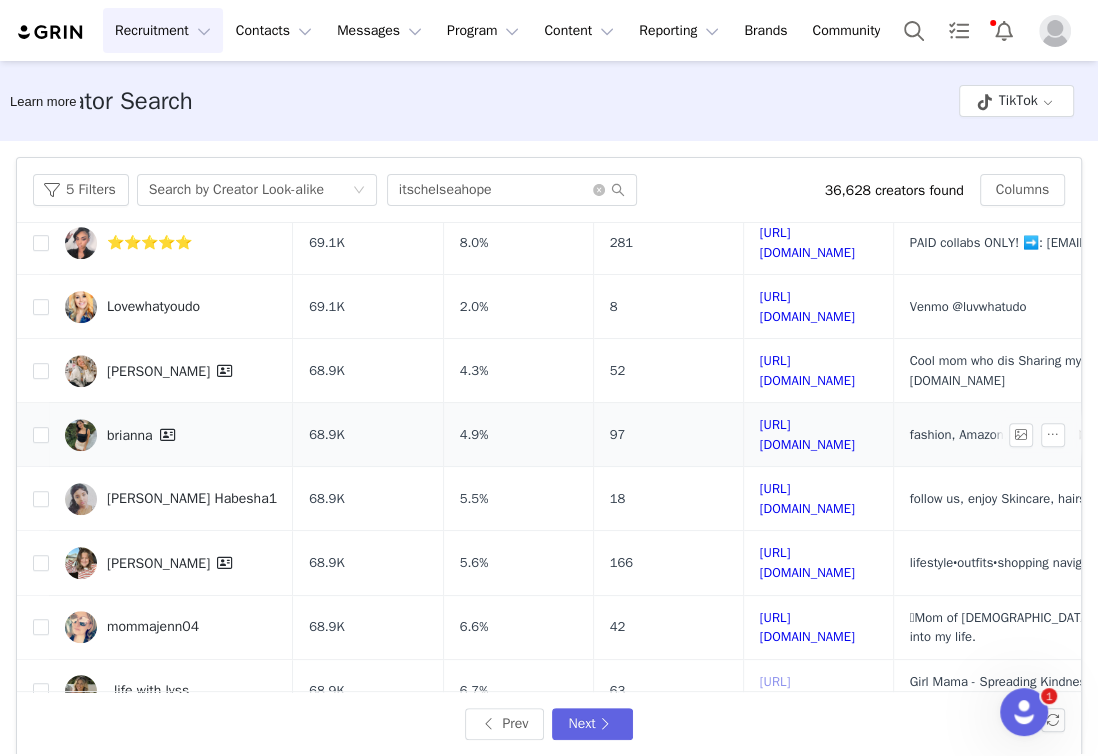 scroll, scrollTop: 722, scrollLeft: 0, axis: vertical 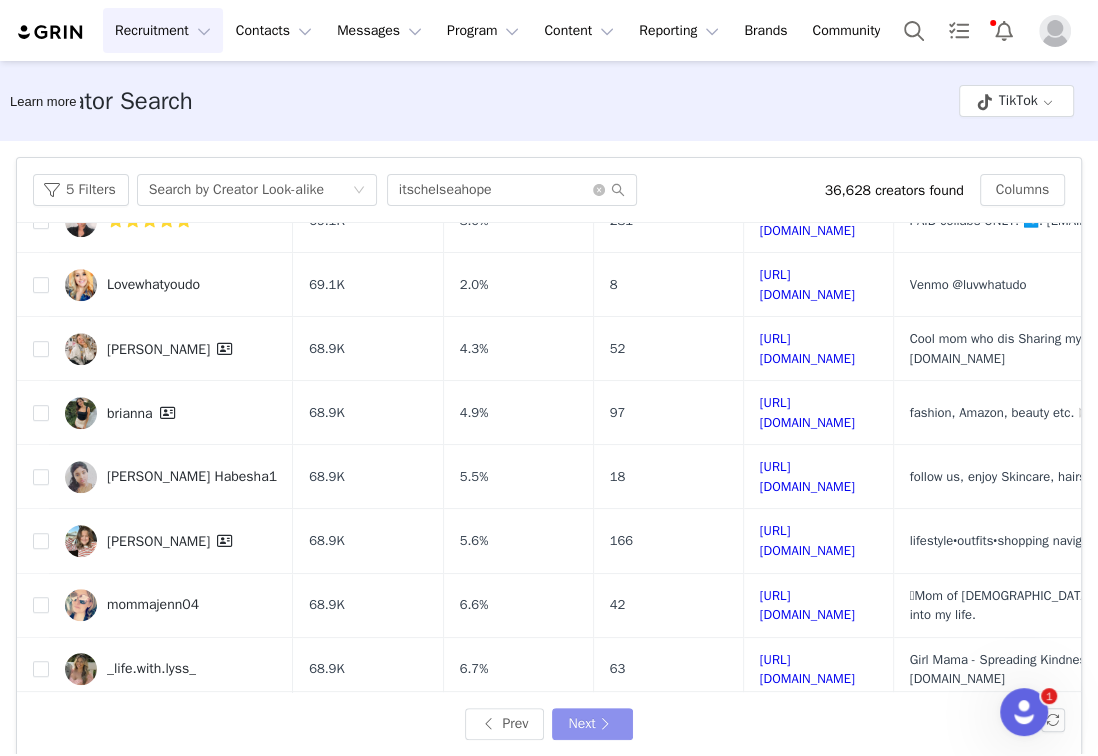 click on "Next" at bounding box center [592, 724] 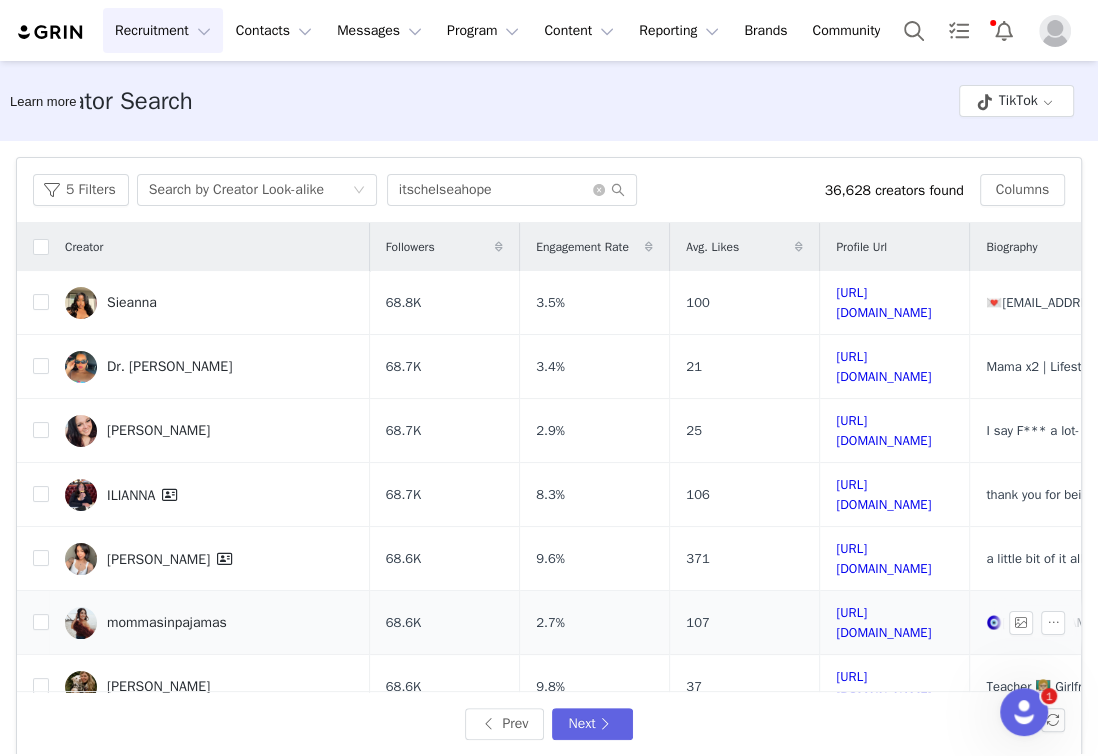 scroll, scrollTop: 145, scrollLeft: 0, axis: vertical 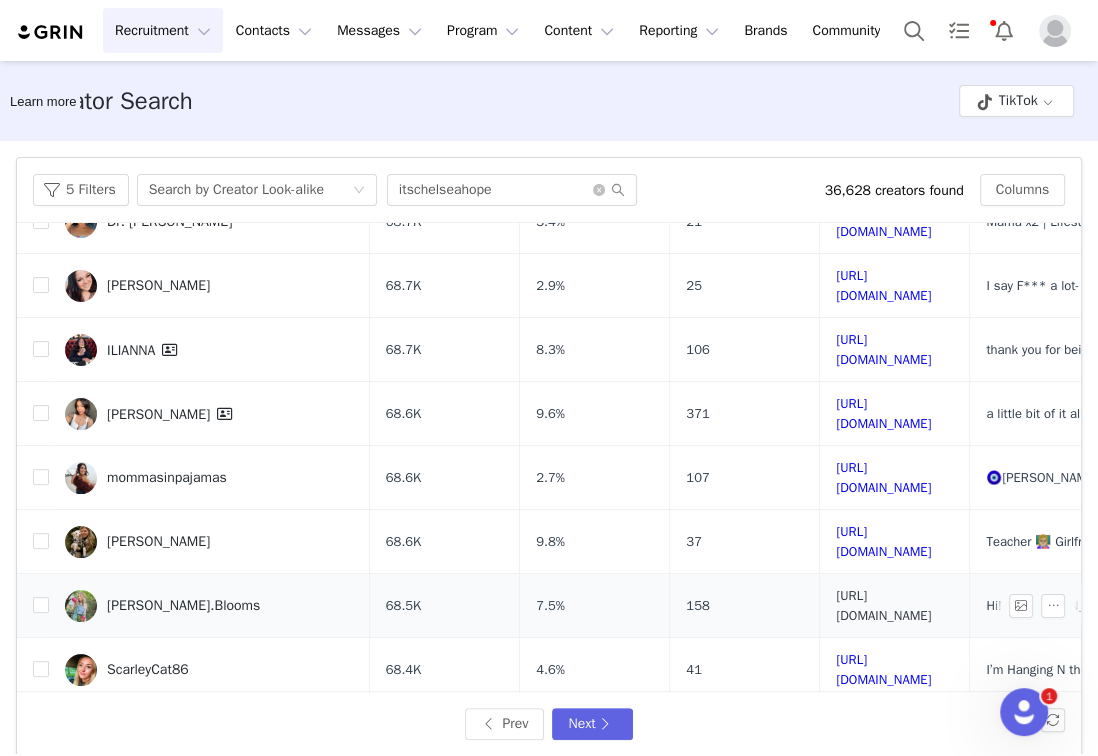 click on "https://www.tiktok.com/share/user/6857467485379658758" at bounding box center (883, 605) 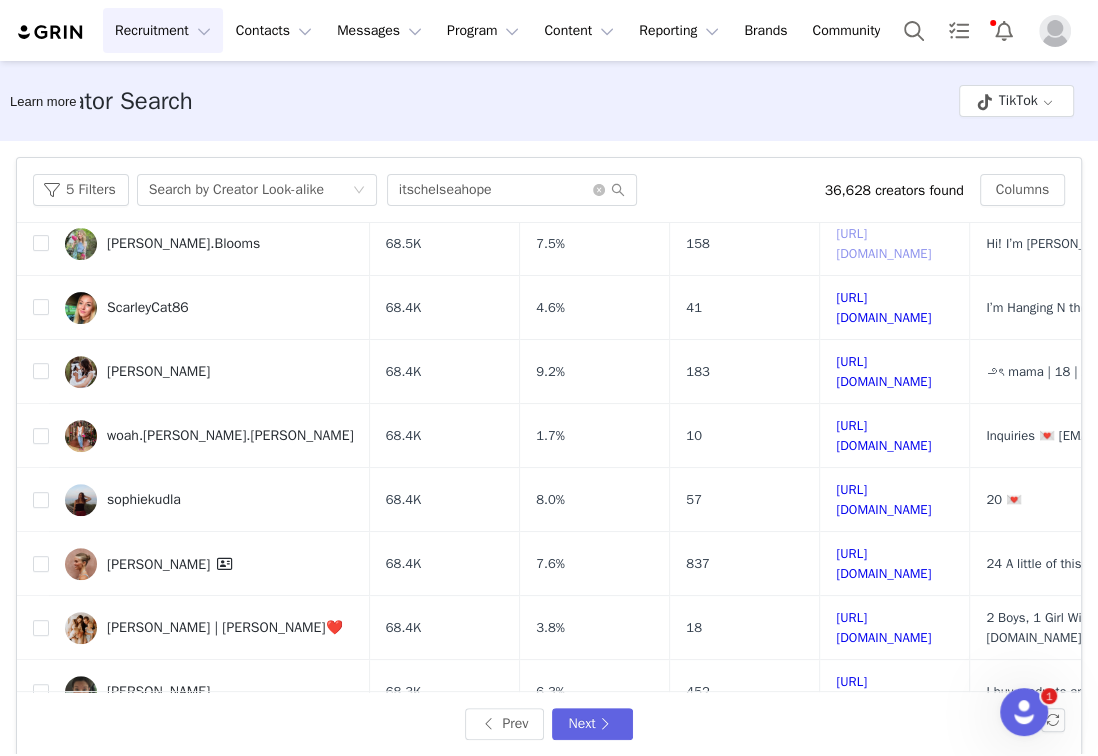 scroll, scrollTop: 715, scrollLeft: 0, axis: vertical 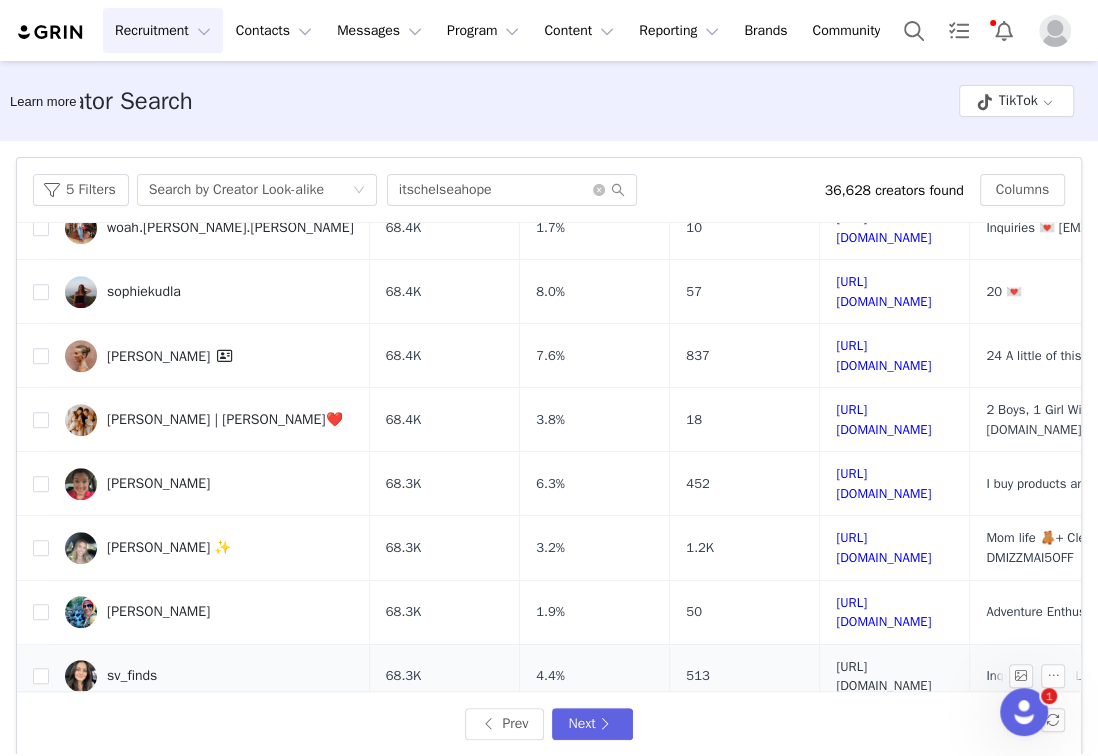 click on "https://www.tiktok.com/share/user/7389065239419569194" at bounding box center (883, 676) 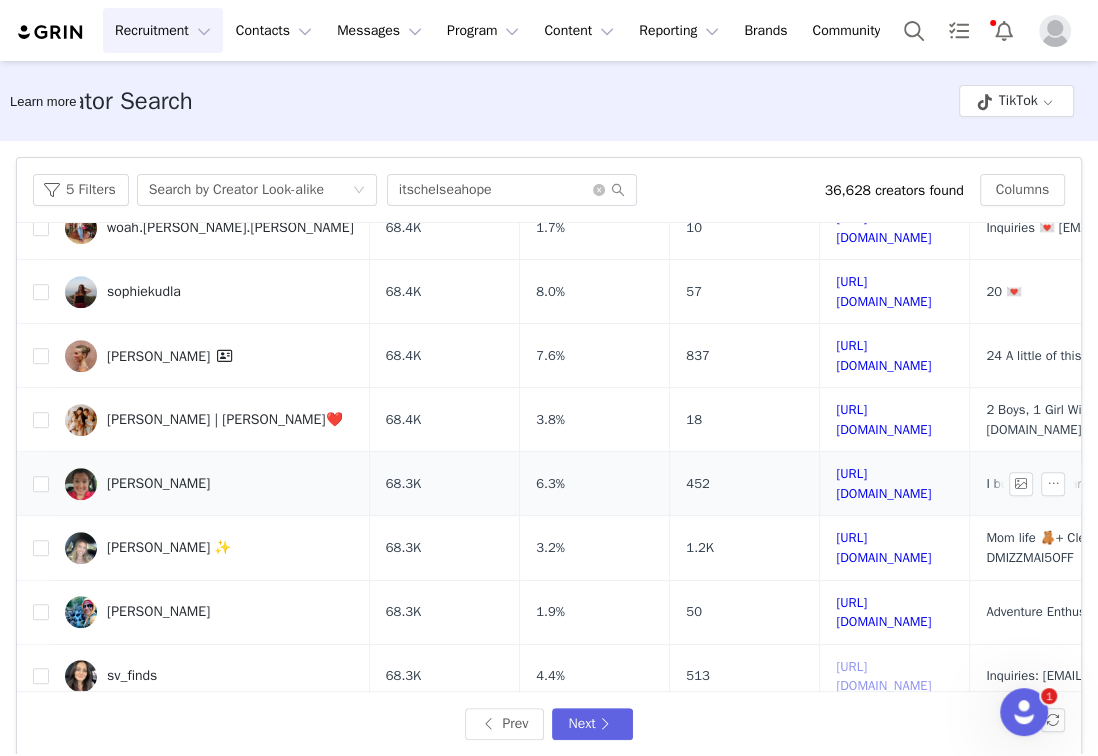 scroll, scrollTop: 18, scrollLeft: 0, axis: vertical 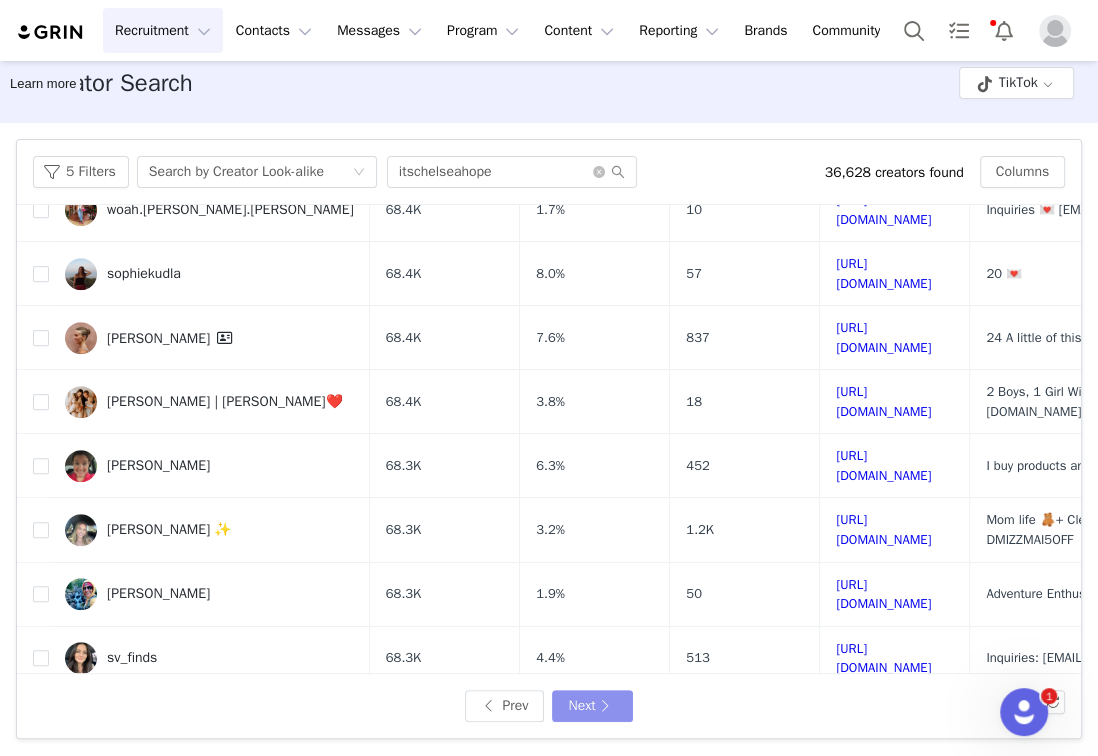 click on "Next" at bounding box center [592, 706] 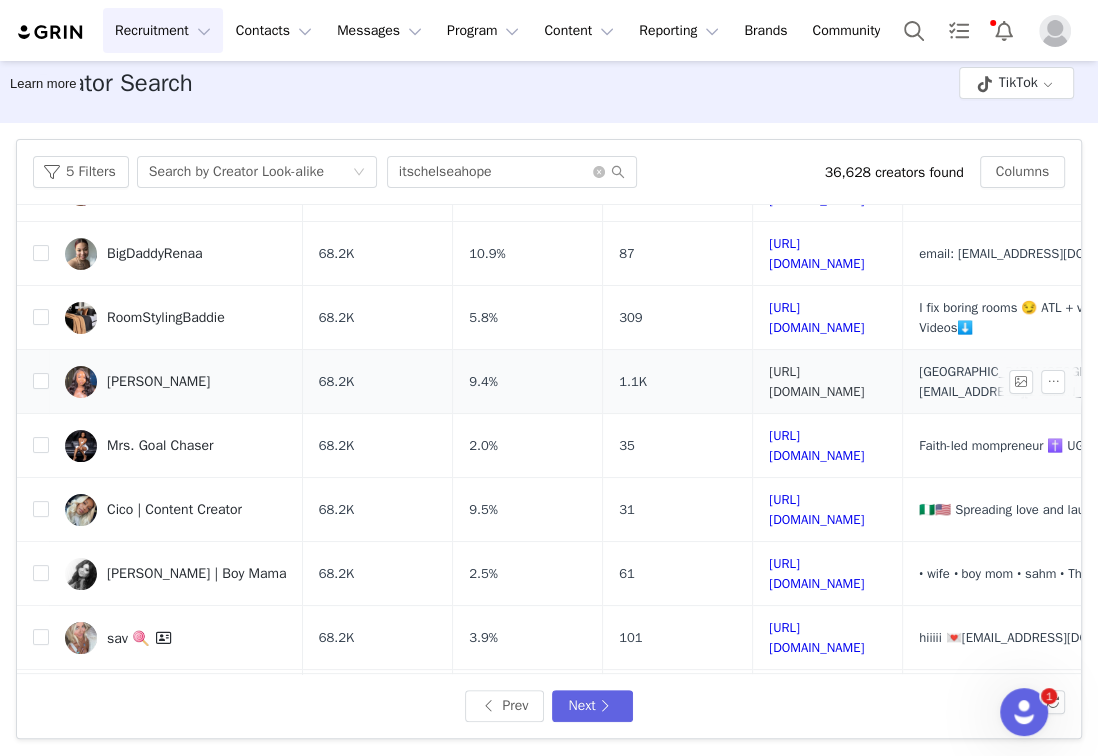 scroll, scrollTop: 106, scrollLeft: 0, axis: vertical 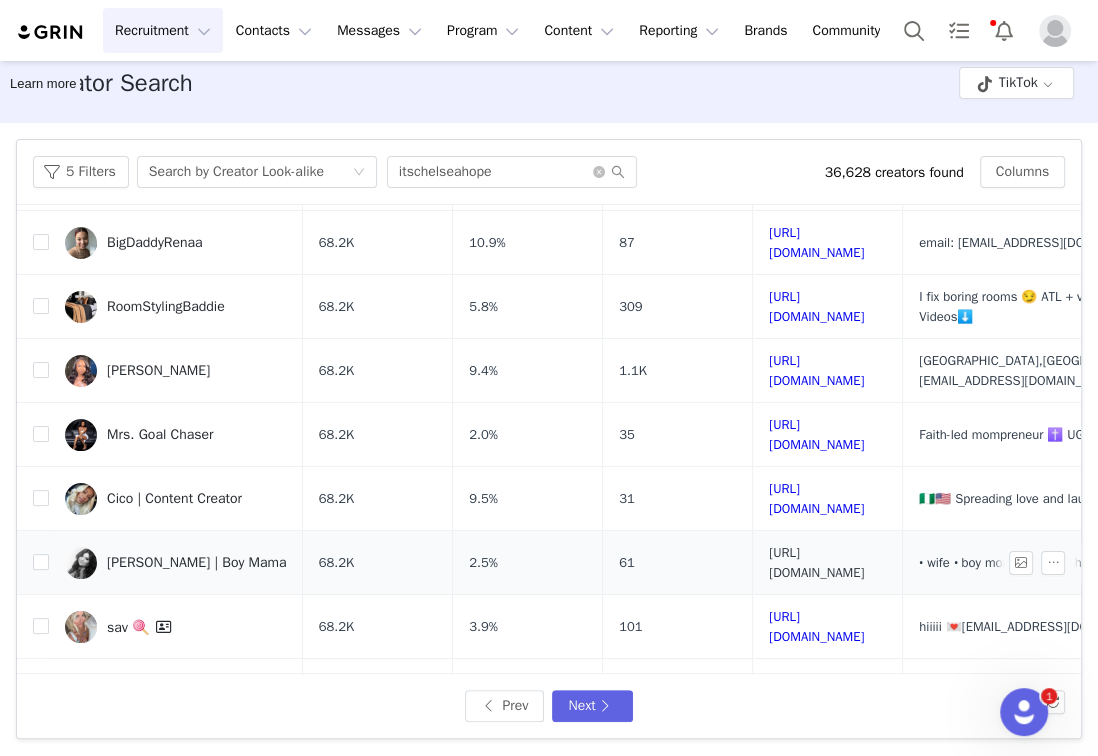 click on "https://www.tiktok.com/share/user/2130000" at bounding box center [816, 562] 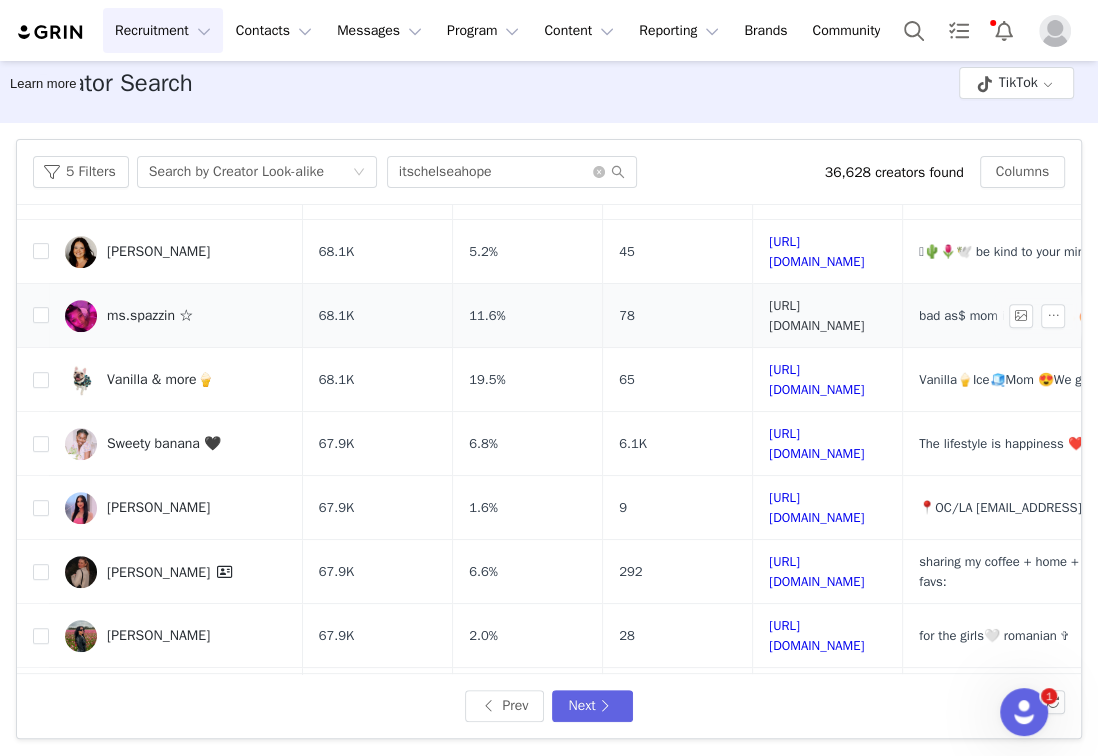 scroll, scrollTop: 553, scrollLeft: 0, axis: vertical 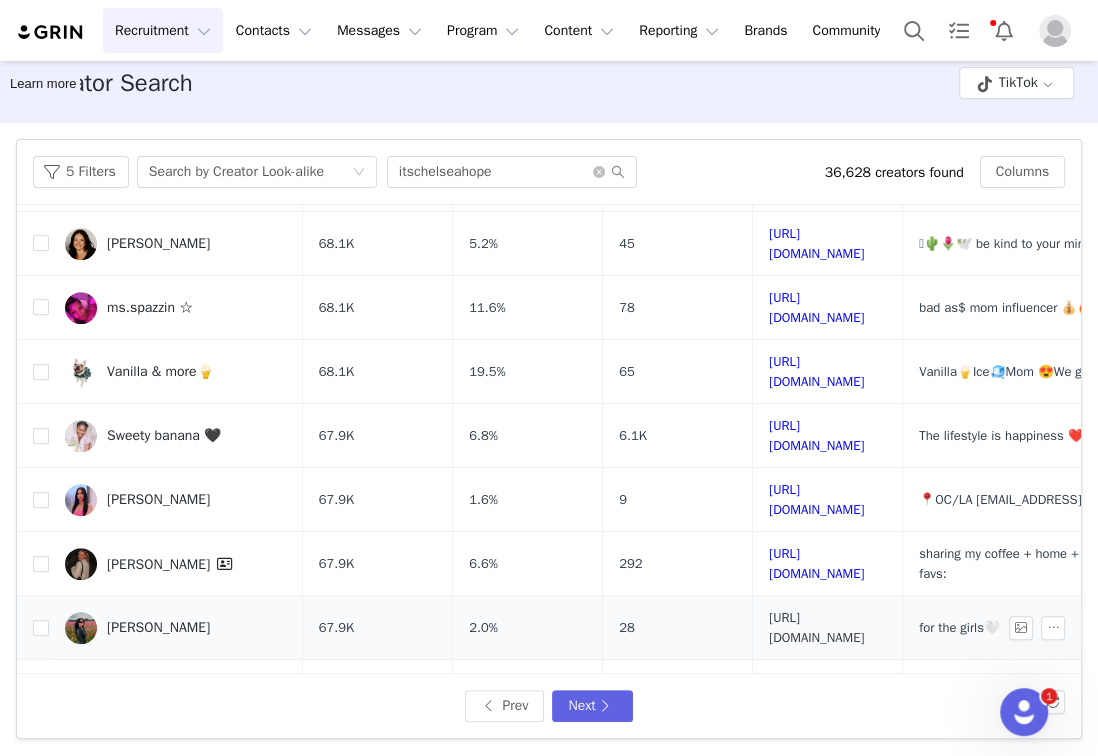 click on "https://www.tiktok.com/share/user/6548084454434848769" at bounding box center [816, 627] 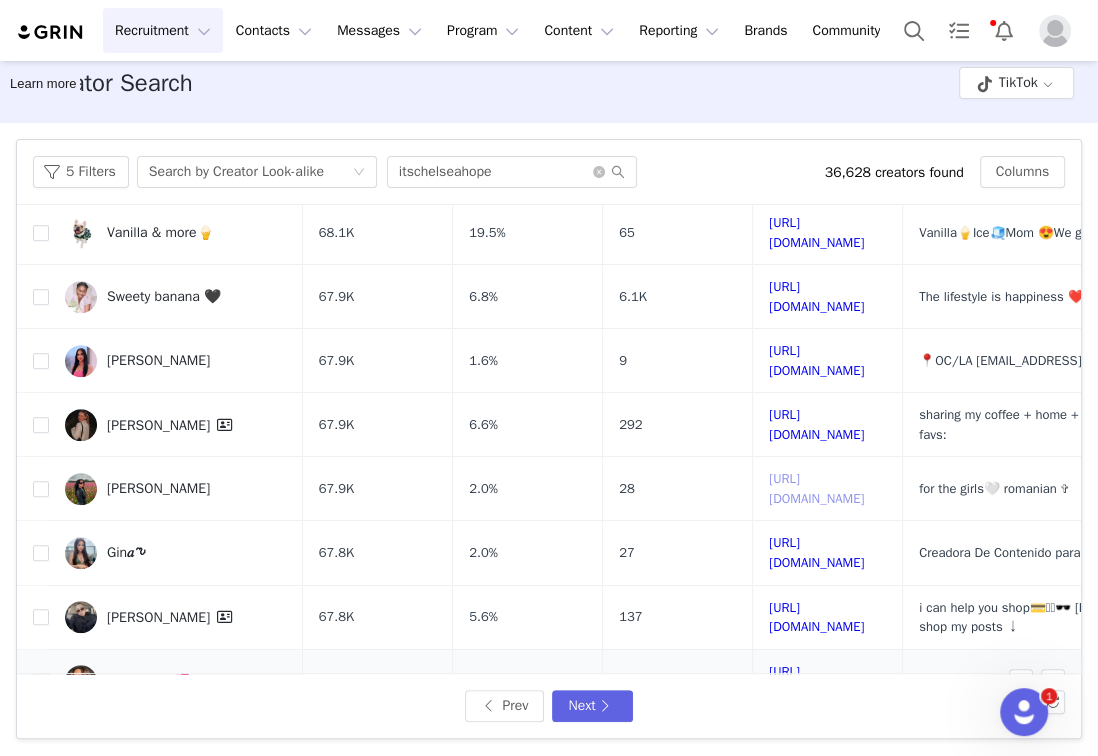 scroll, scrollTop: 722, scrollLeft: 0, axis: vertical 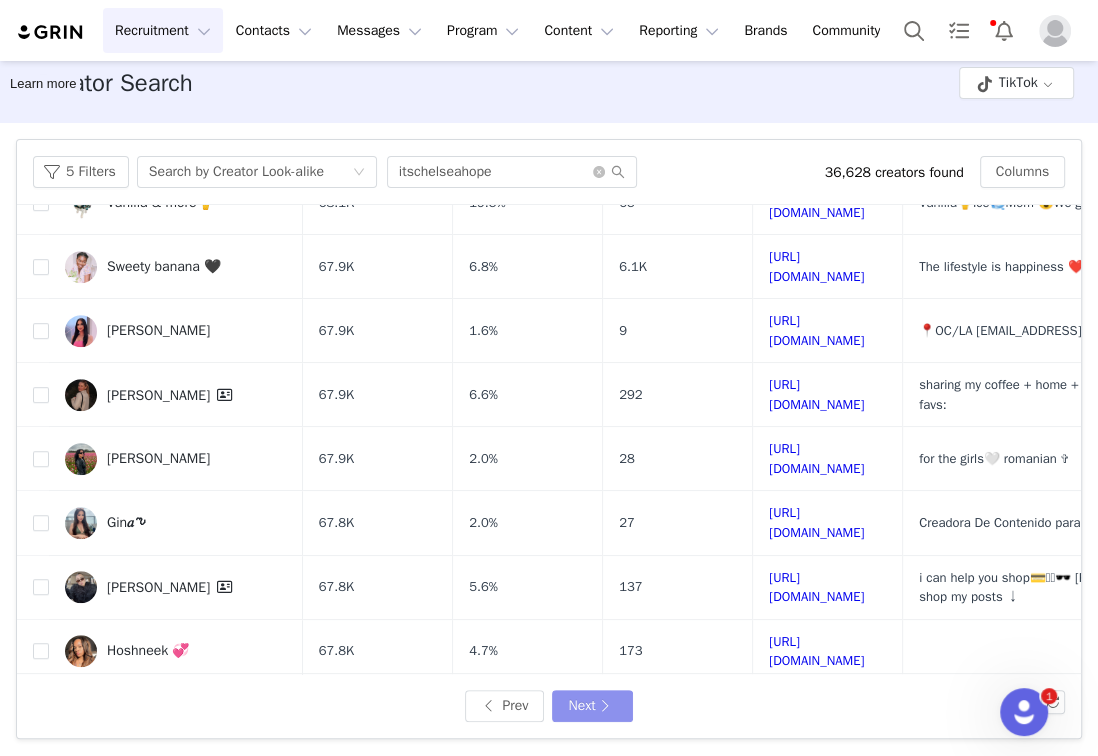 click on "Next" at bounding box center (592, 706) 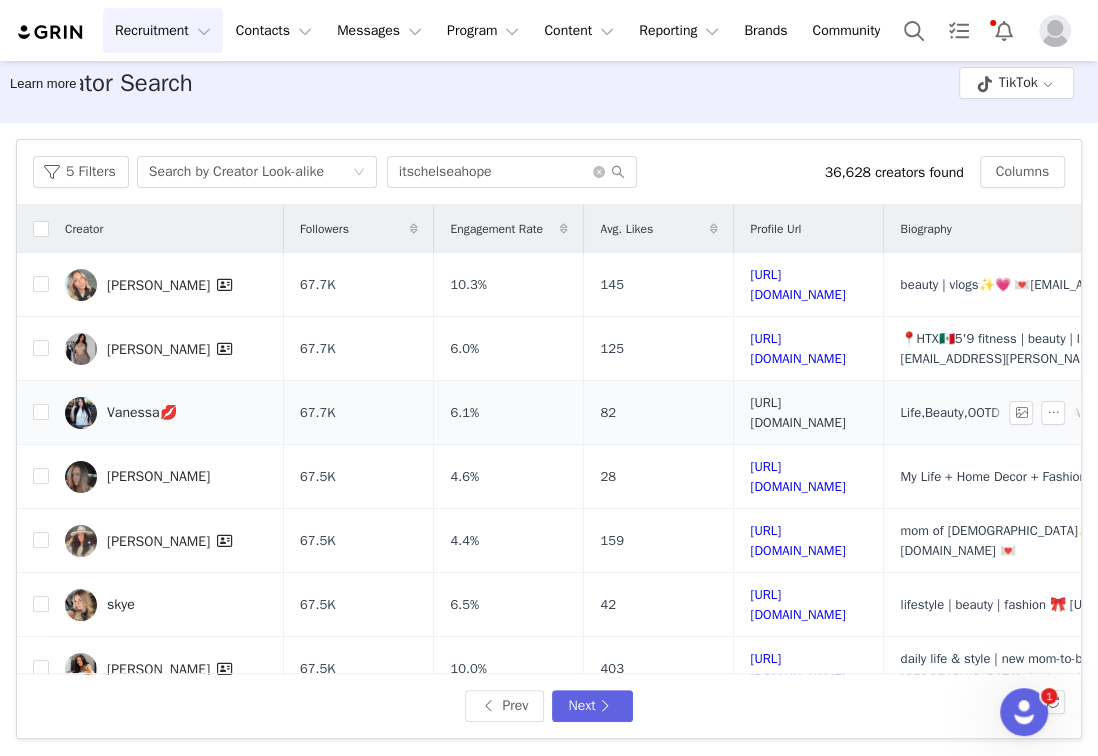 click on "https://www.tiktok.com/share/user/6916969" at bounding box center [797, 412] 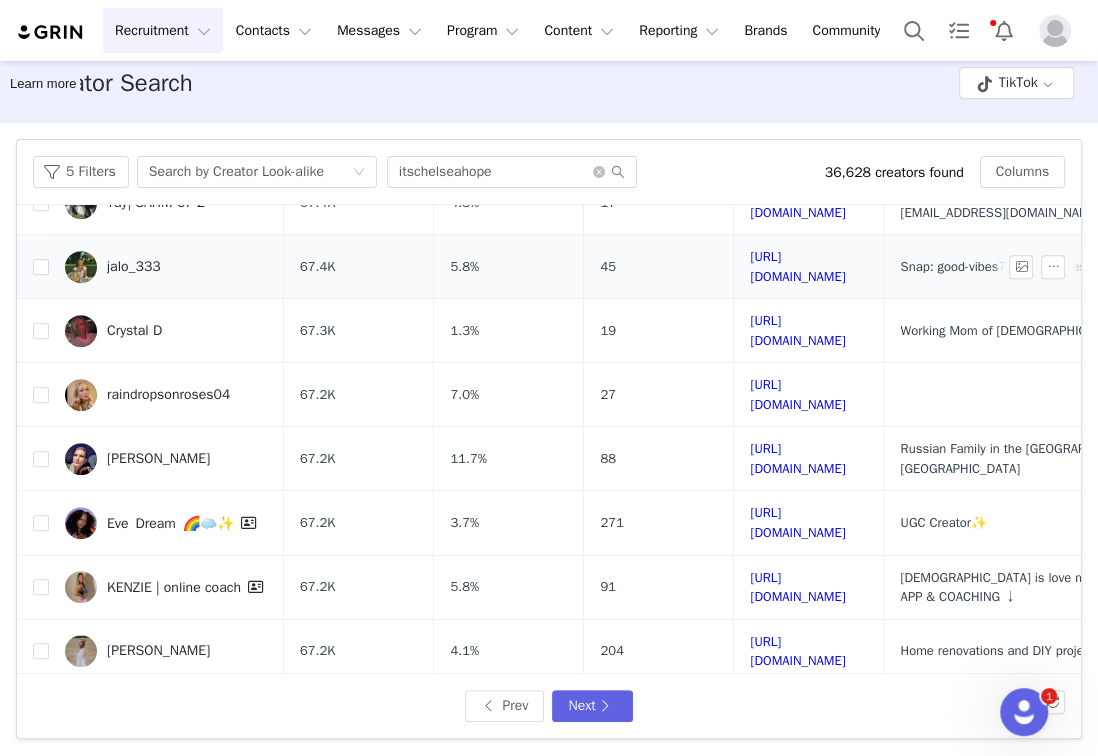 scroll, scrollTop: 729, scrollLeft: 0, axis: vertical 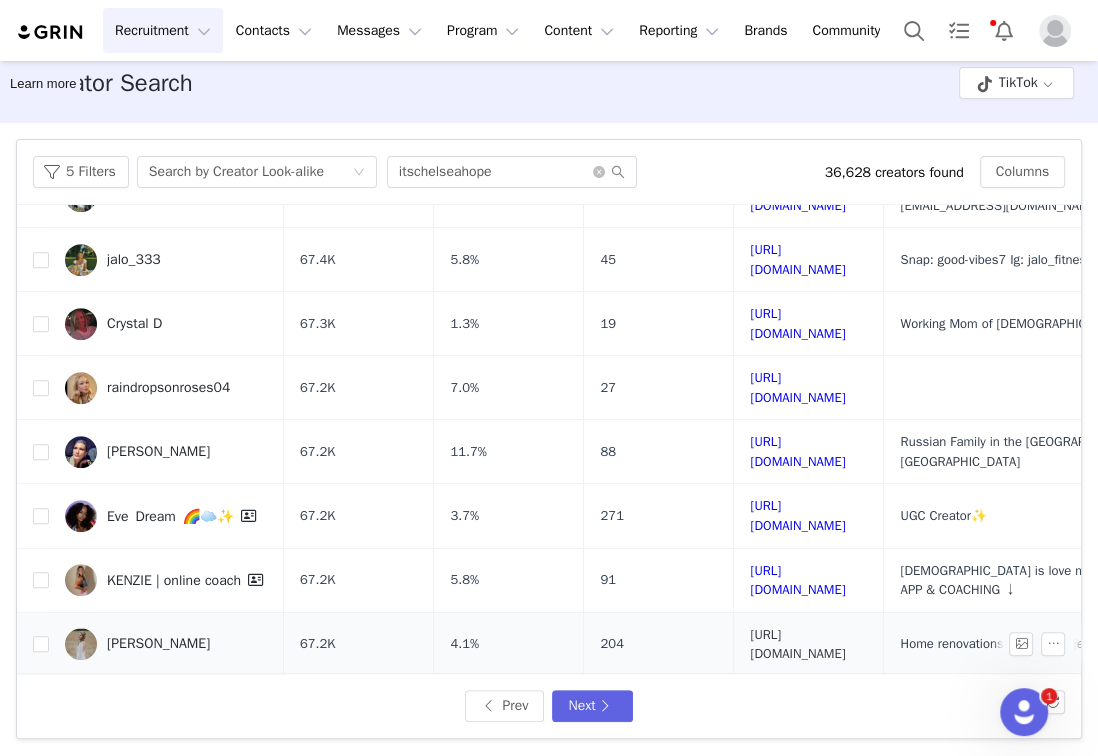 click on "https://www.tiktok.com/share/user/6820578292225213445" at bounding box center [797, 644] 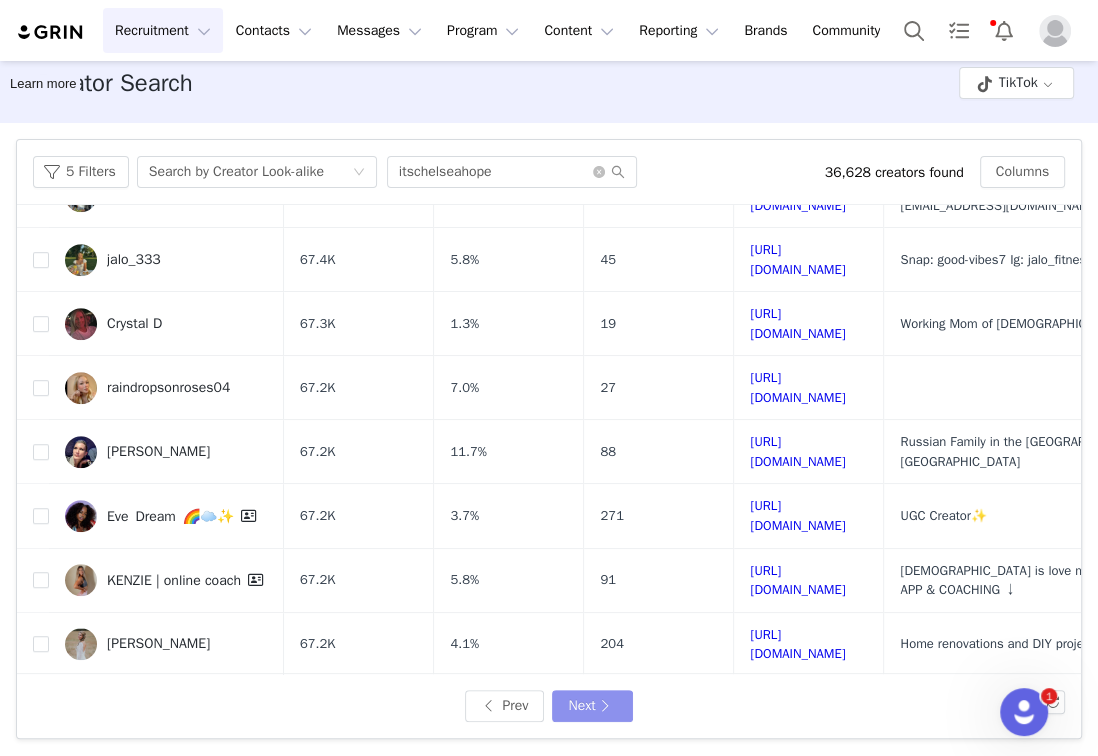 click on "Next" at bounding box center [592, 706] 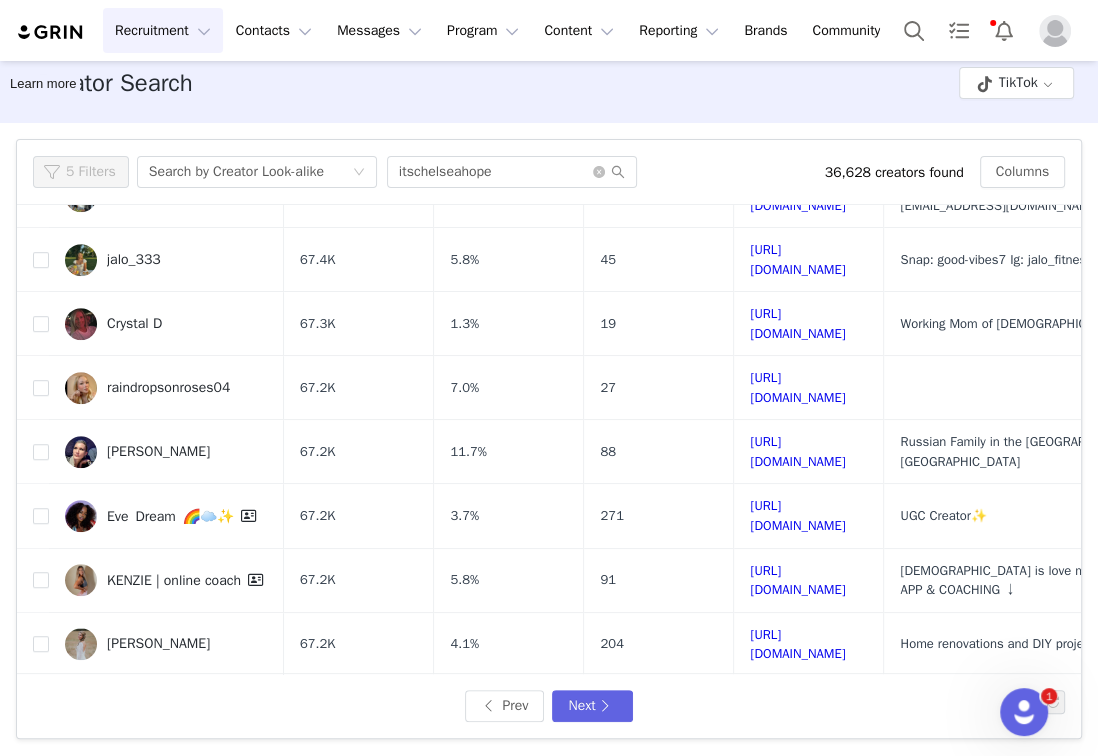 scroll, scrollTop: 0, scrollLeft: 0, axis: both 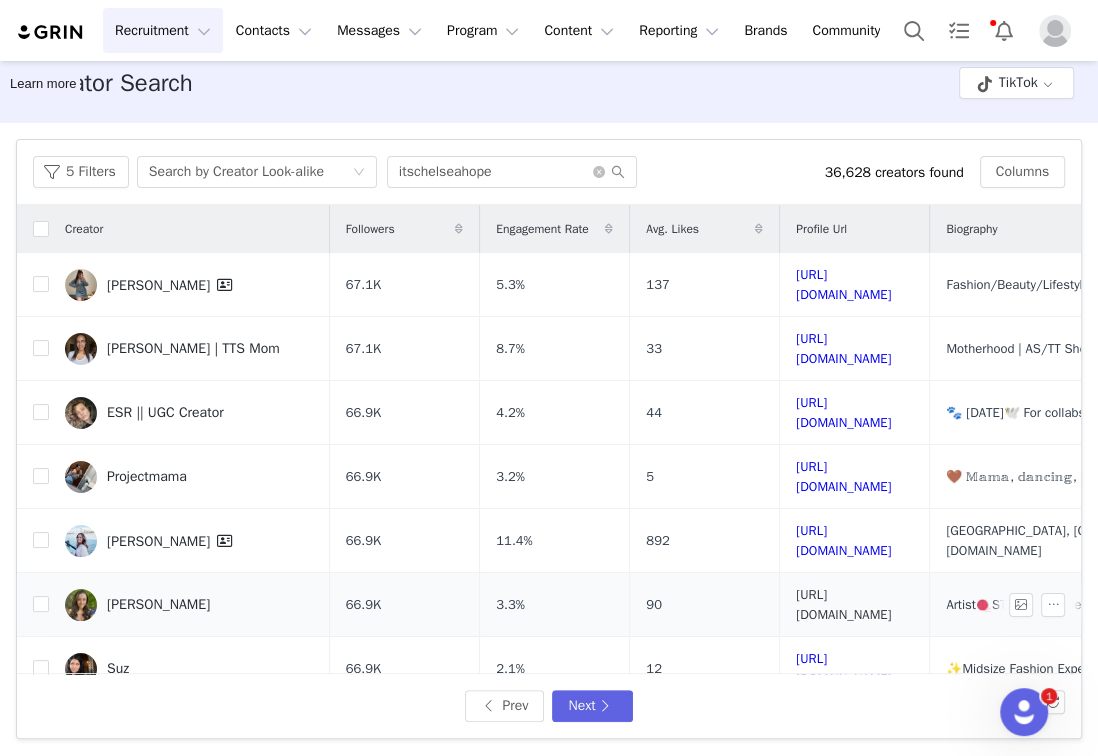 click on "https://www.tiktok.com/share/user/6816337473753580550" at bounding box center [843, 604] 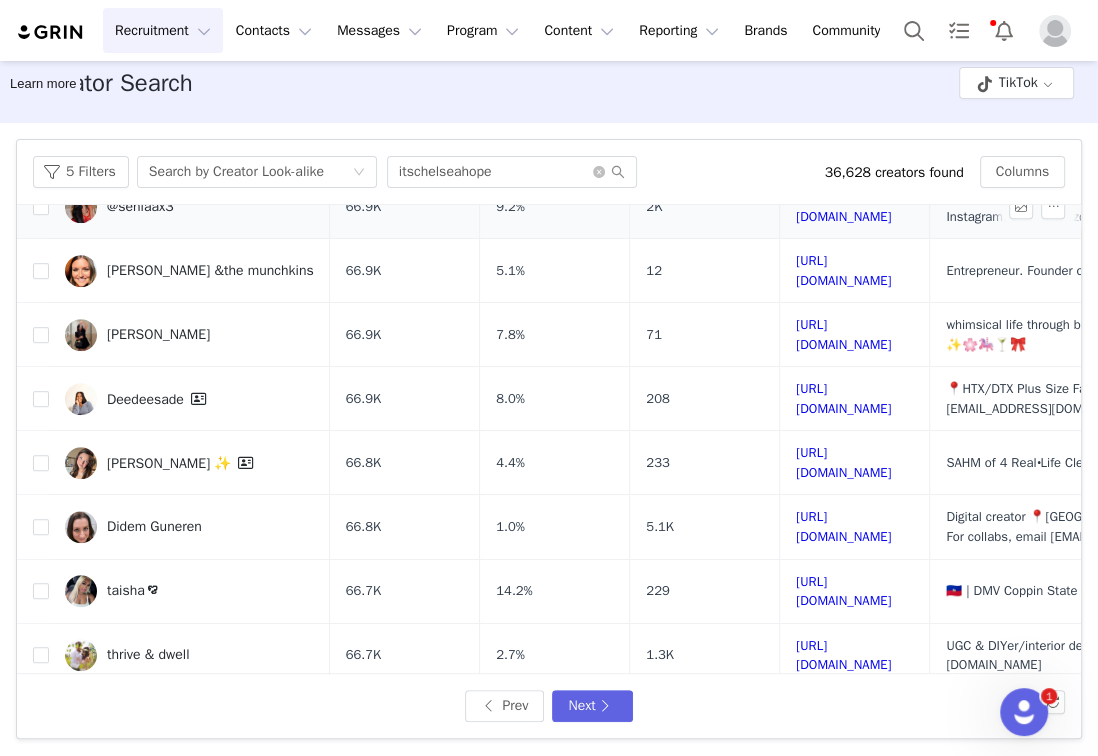 scroll, scrollTop: 729, scrollLeft: 0, axis: vertical 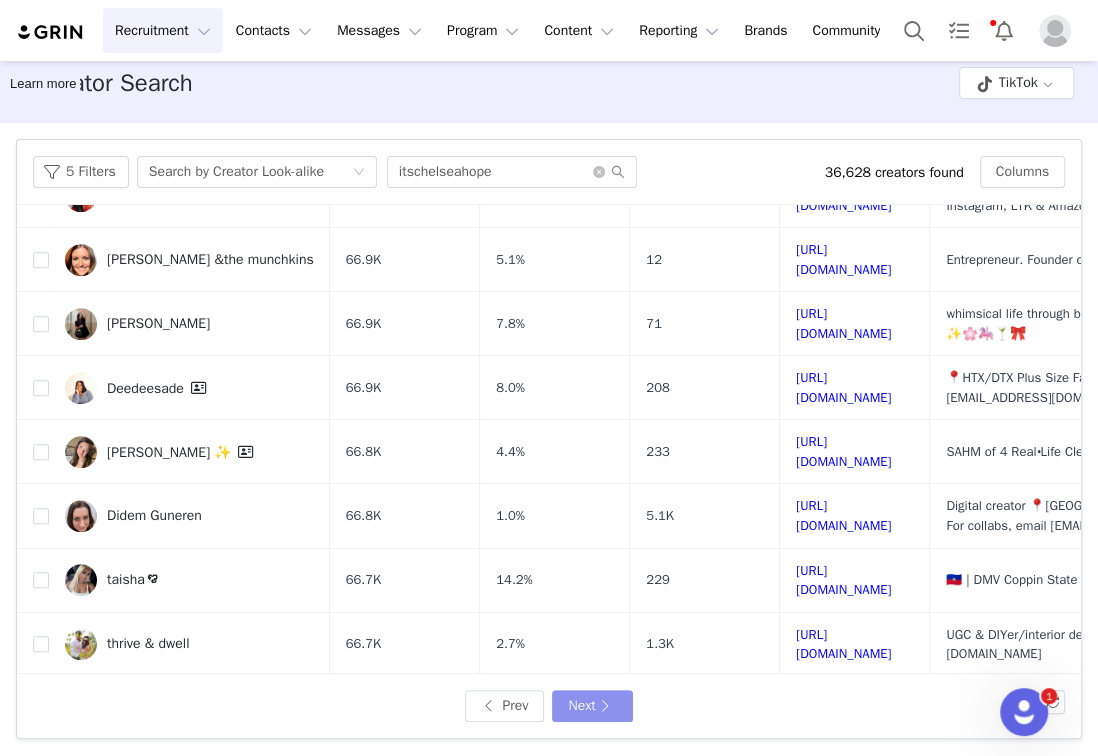 click on "Next" at bounding box center (592, 706) 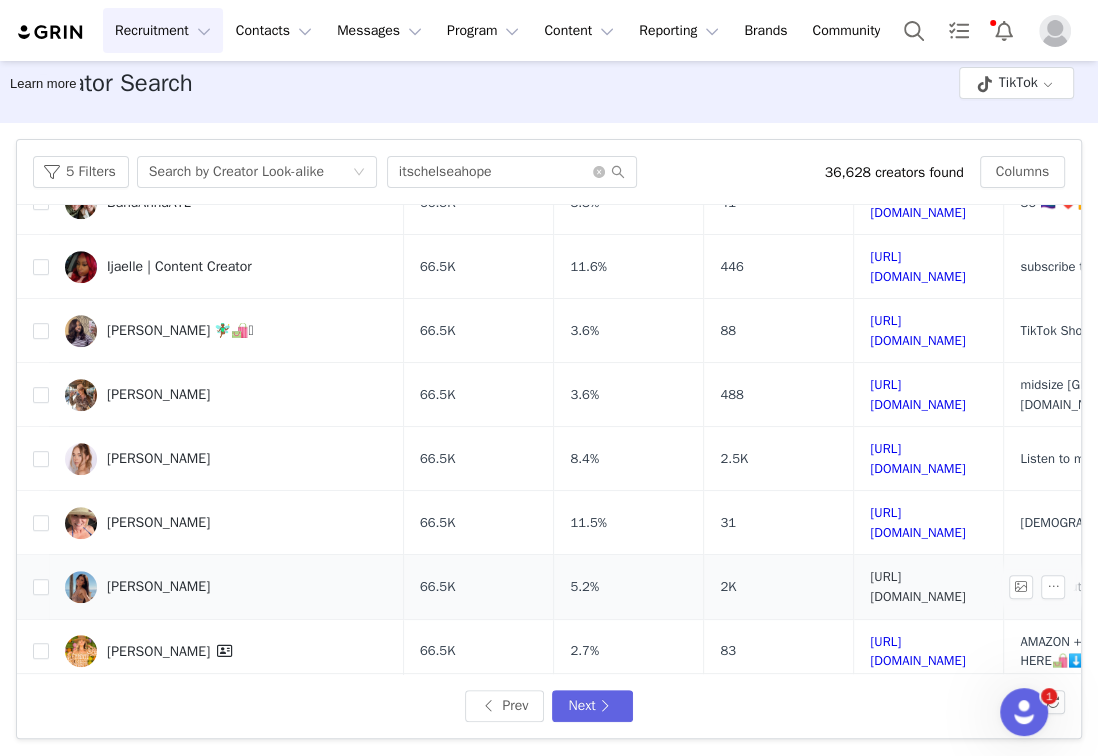 scroll, scrollTop: 729, scrollLeft: 0, axis: vertical 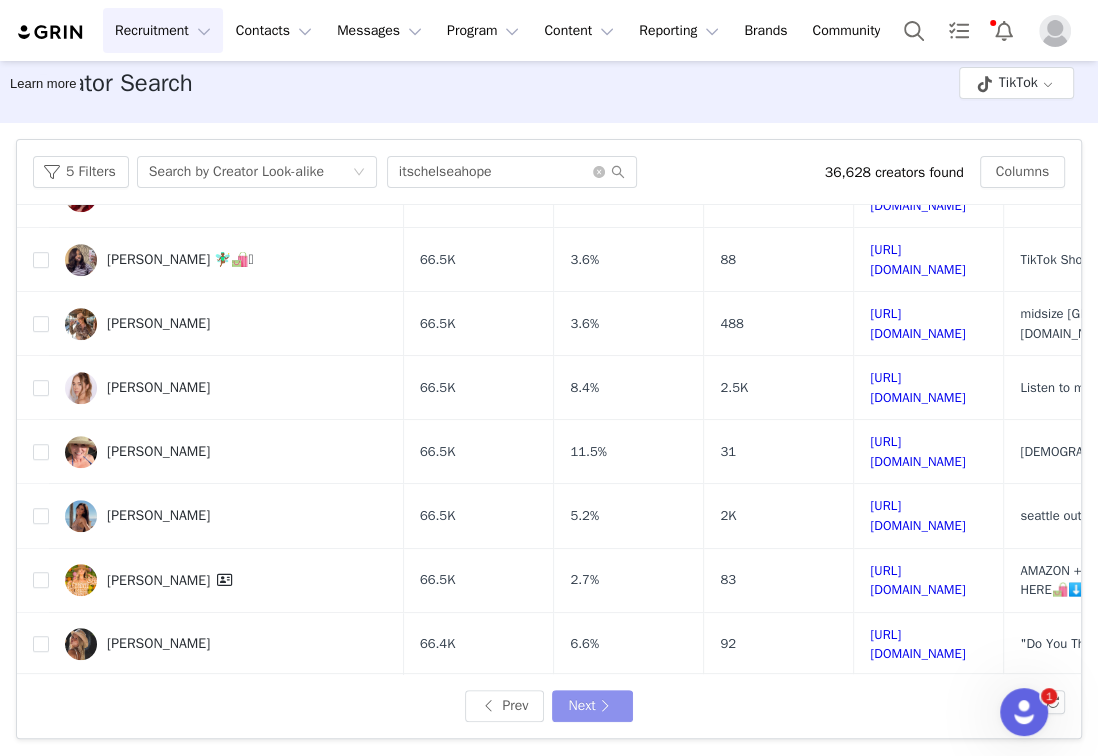 click on "Next" at bounding box center [592, 706] 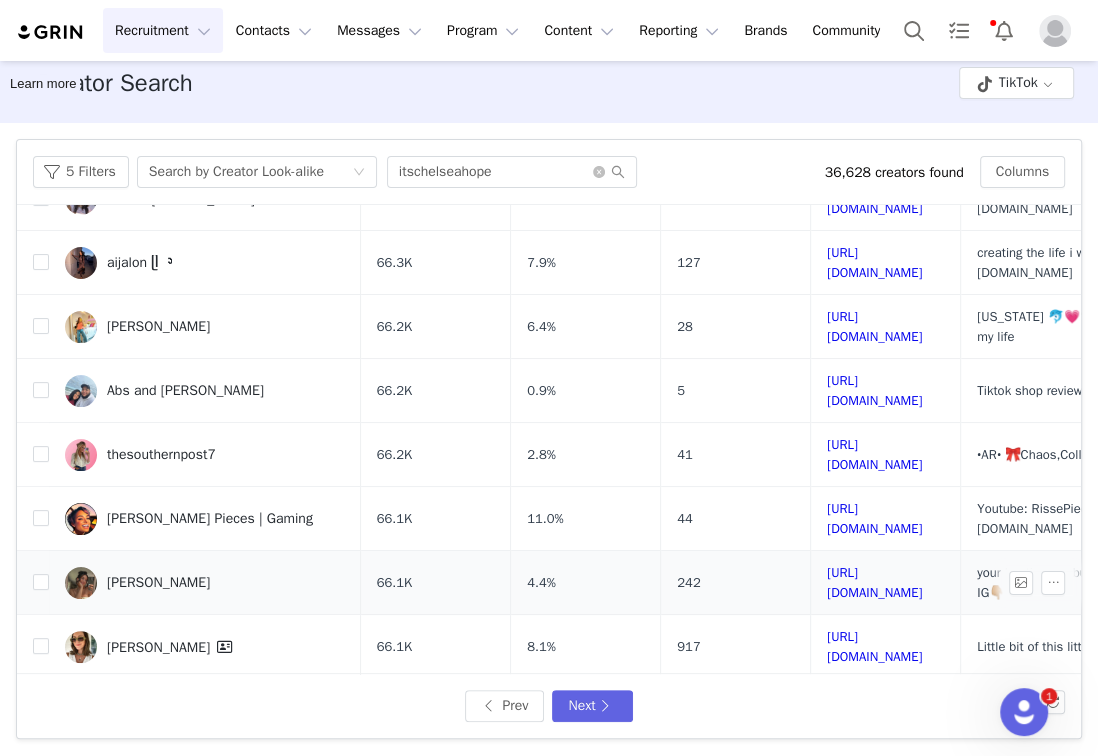scroll, scrollTop: 323, scrollLeft: 0, axis: vertical 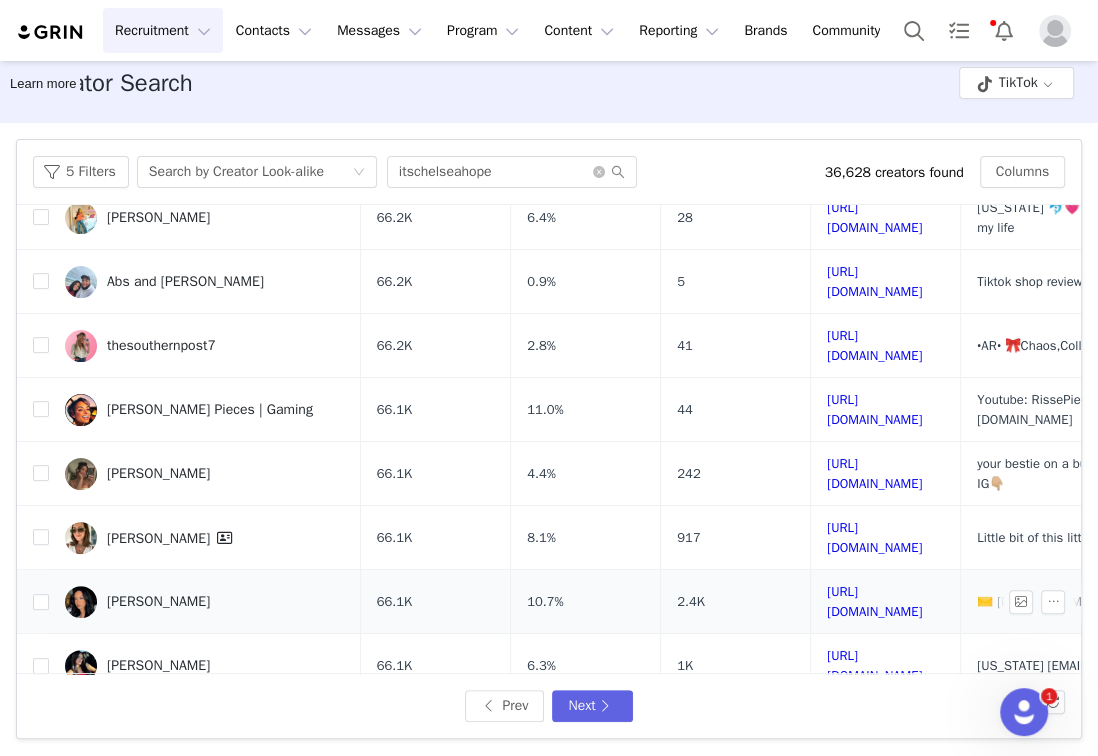 click on "https://www.tiktok.com/share/user/6777069321200321542" at bounding box center (886, 602) 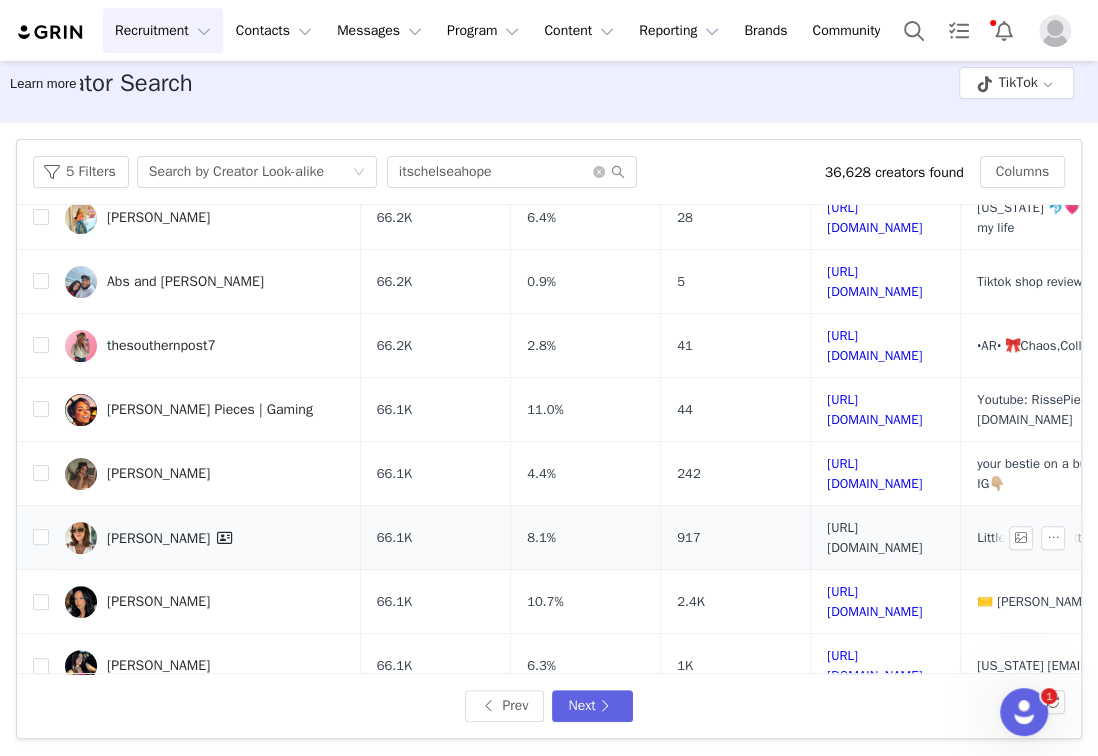click on "https://www.tiktok.com/share/user/6794580237357335557" at bounding box center (874, 537) 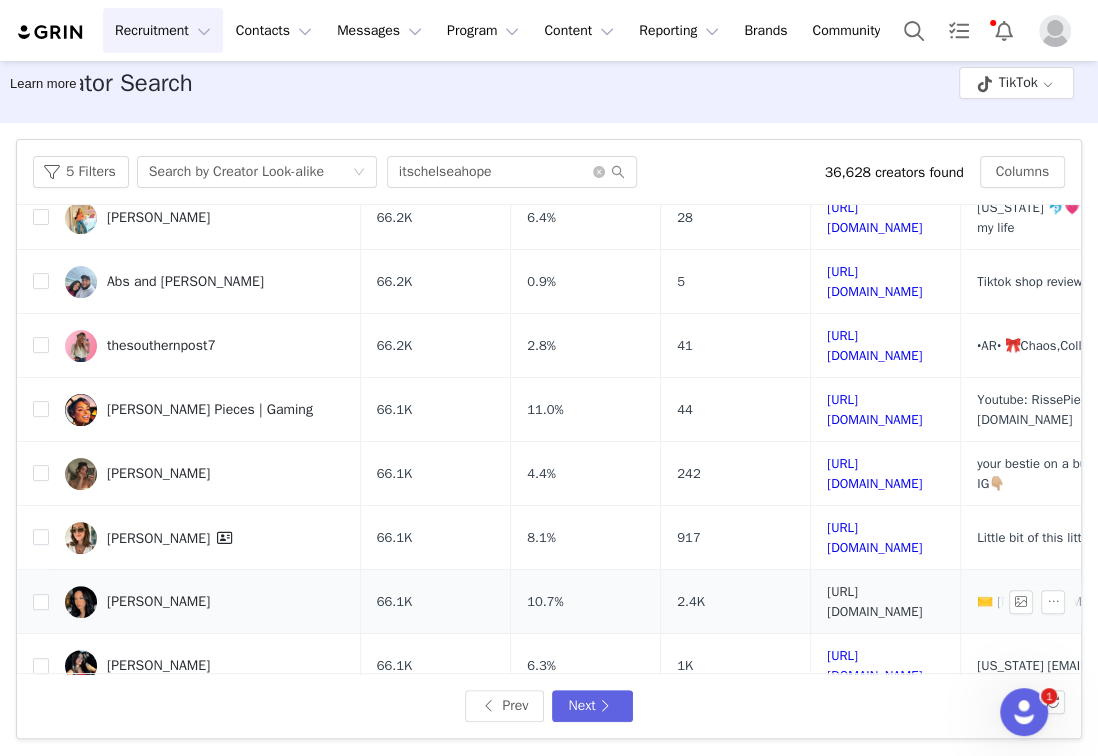 click on "https://www.tiktok.com/share/user/6777069321200321542" at bounding box center [874, 601] 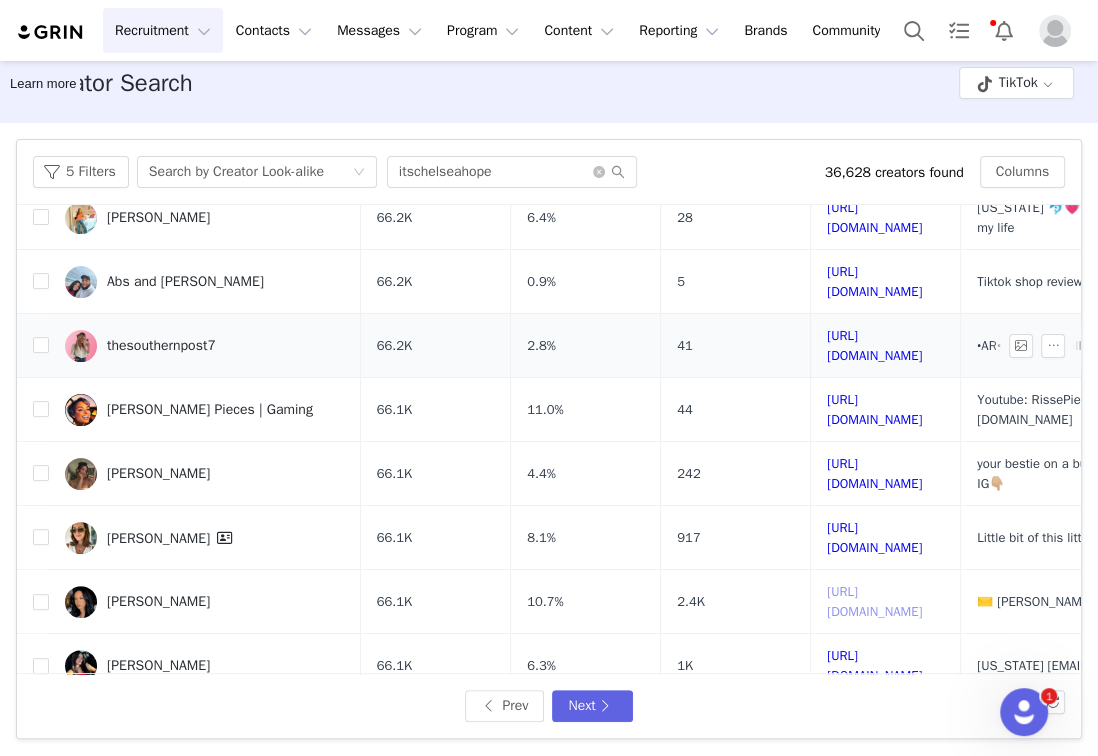 scroll, scrollTop: 606, scrollLeft: 0, axis: vertical 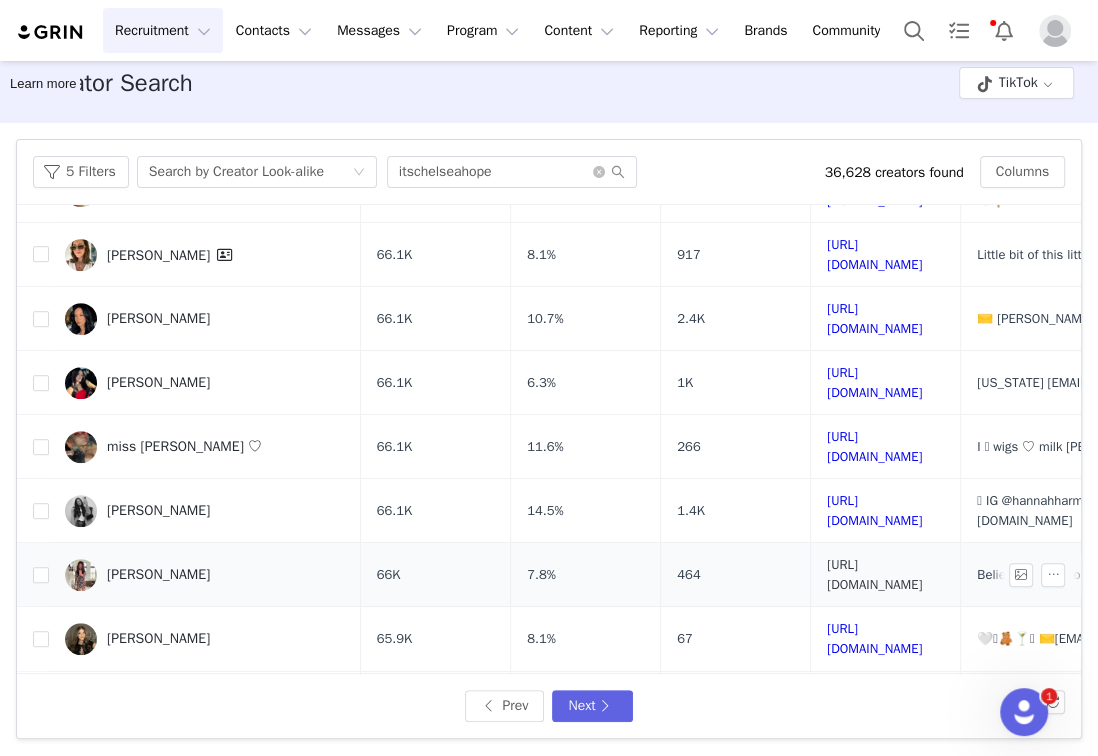 click on "https://www.tiktok.com/share/user/6805714447697773574" at bounding box center [874, 574] 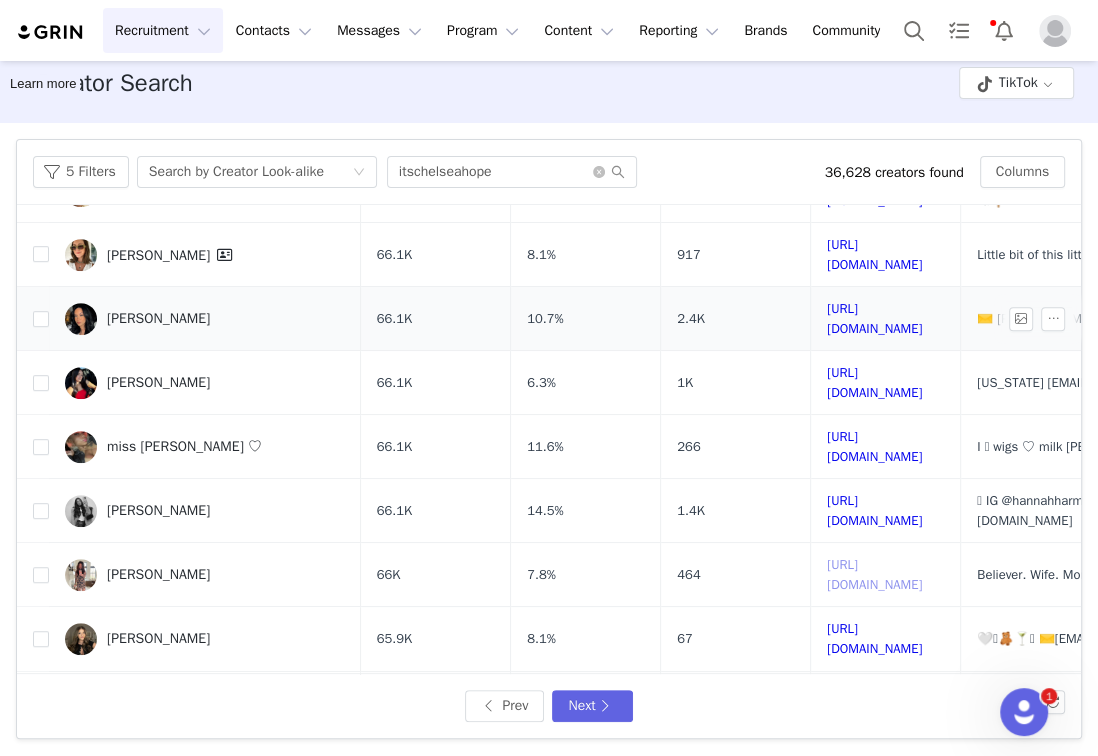 scroll, scrollTop: 715, scrollLeft: 0, axis: vertical 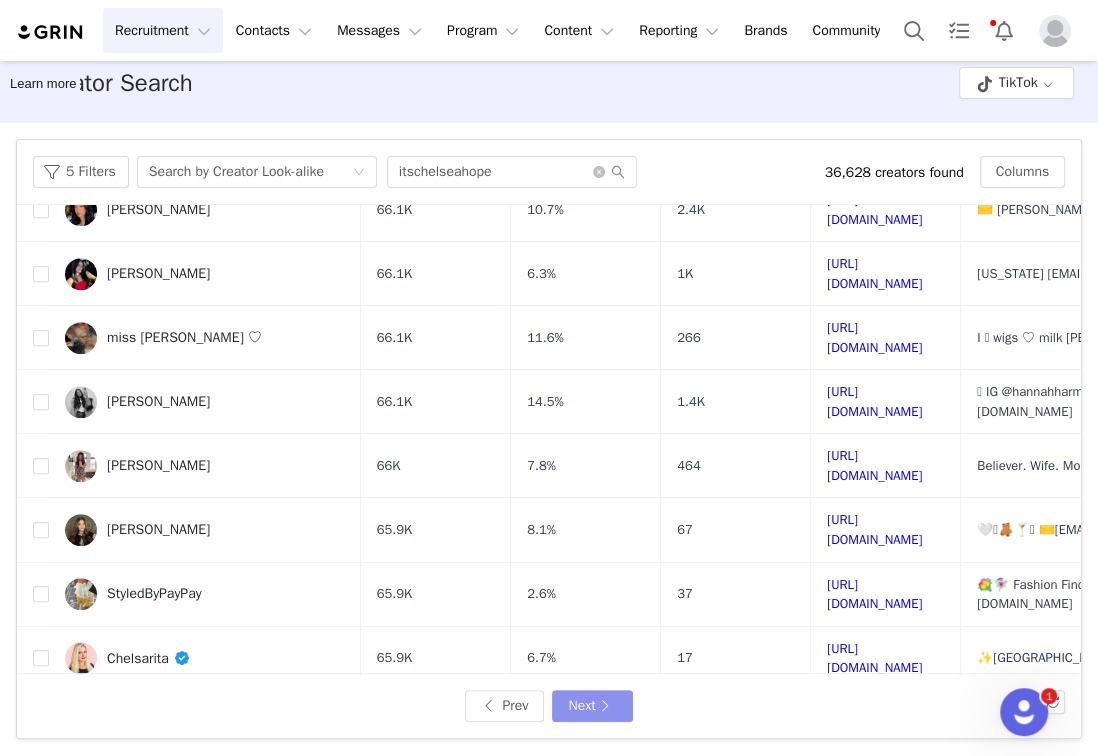 click on "Next" at bounding box center [592, 706] 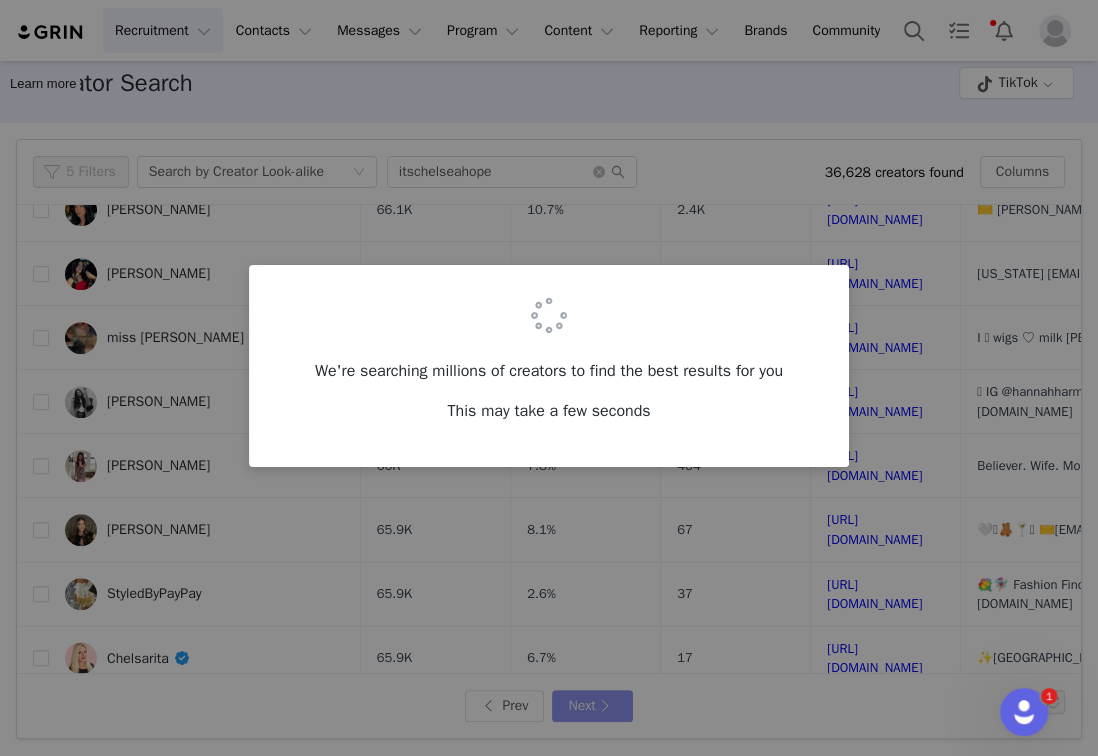 scroll, scrollTop: 0, scrollLeft: 0, axis: both 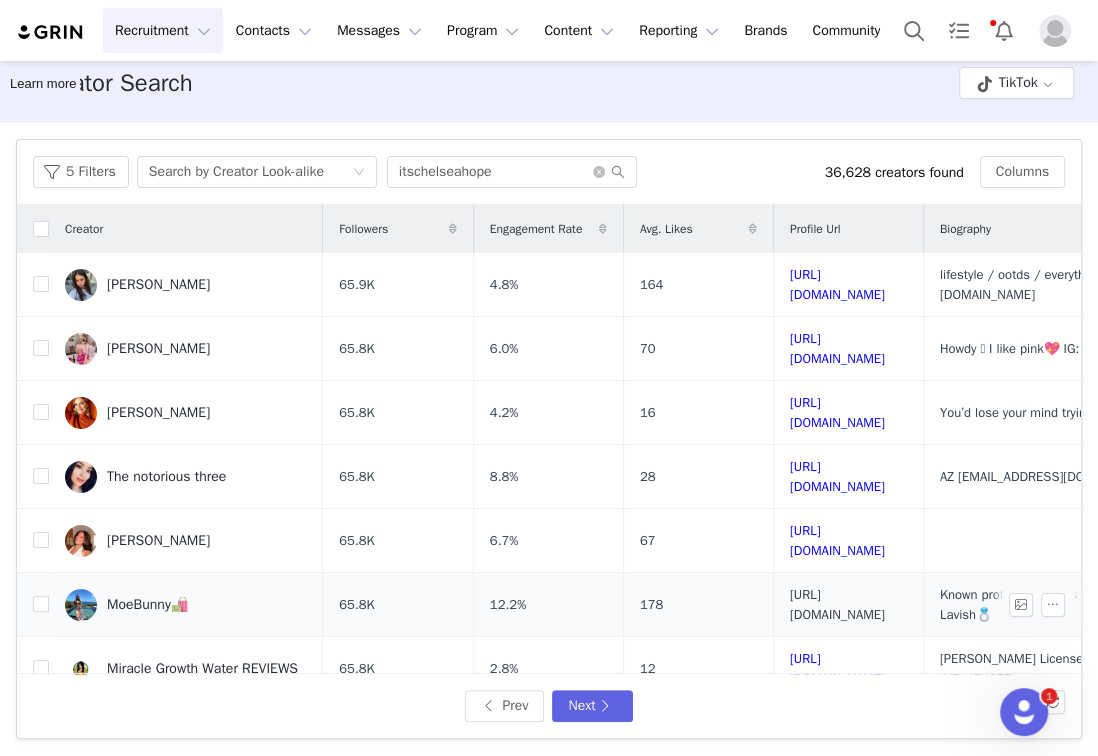 click on "https://www.tiktok.com/share/user/6653842064910942213" at bounding box center [837, 604] 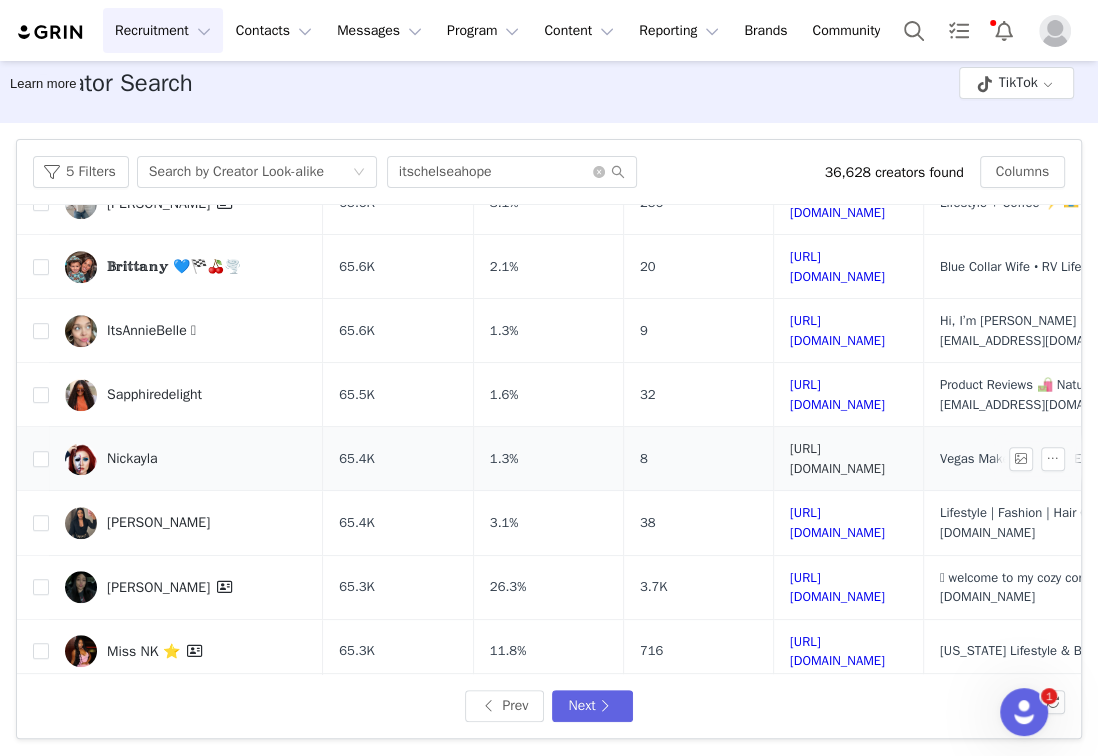 scroll, scrollTop: 719, scrollLeft: 0, axis: vertical 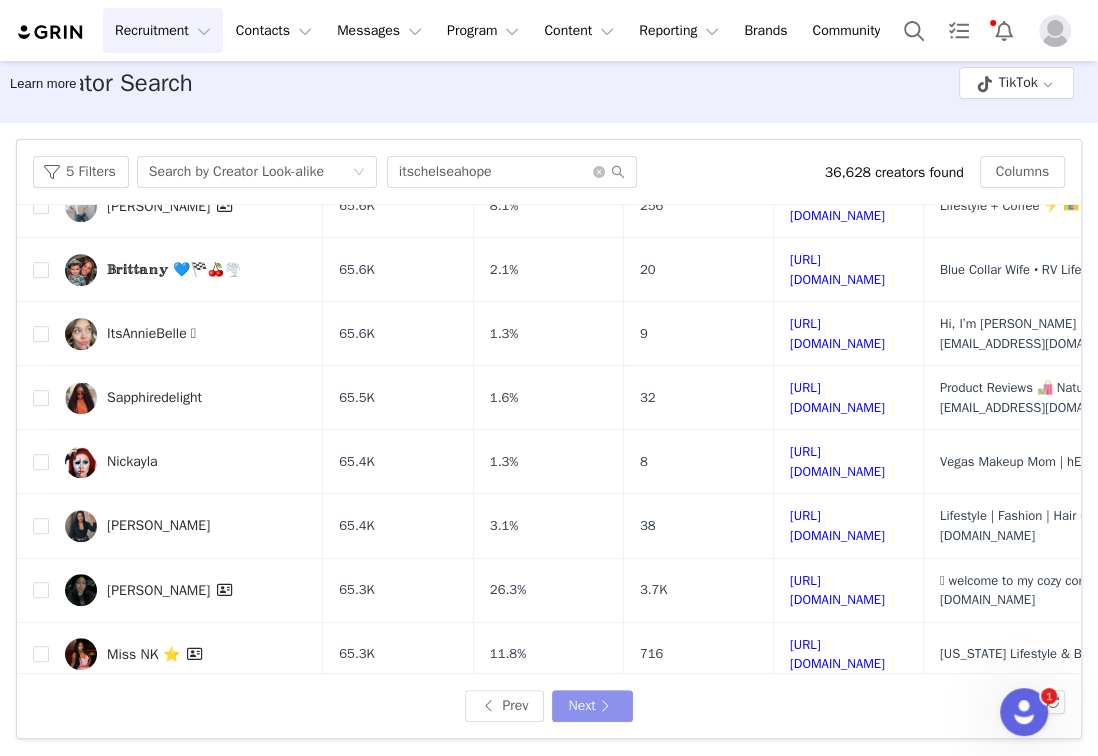 click on "Next" at bounding box center [592, 706] 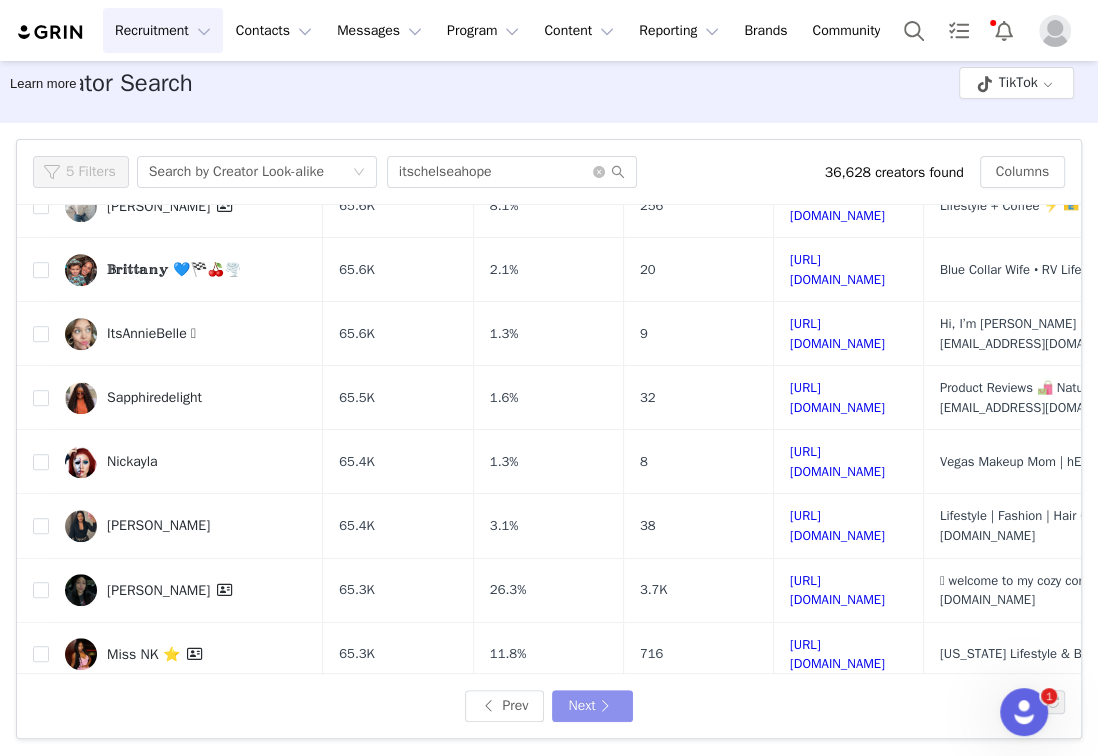scroll, scrollTop: 0, scrollLeft: 0, axis: both 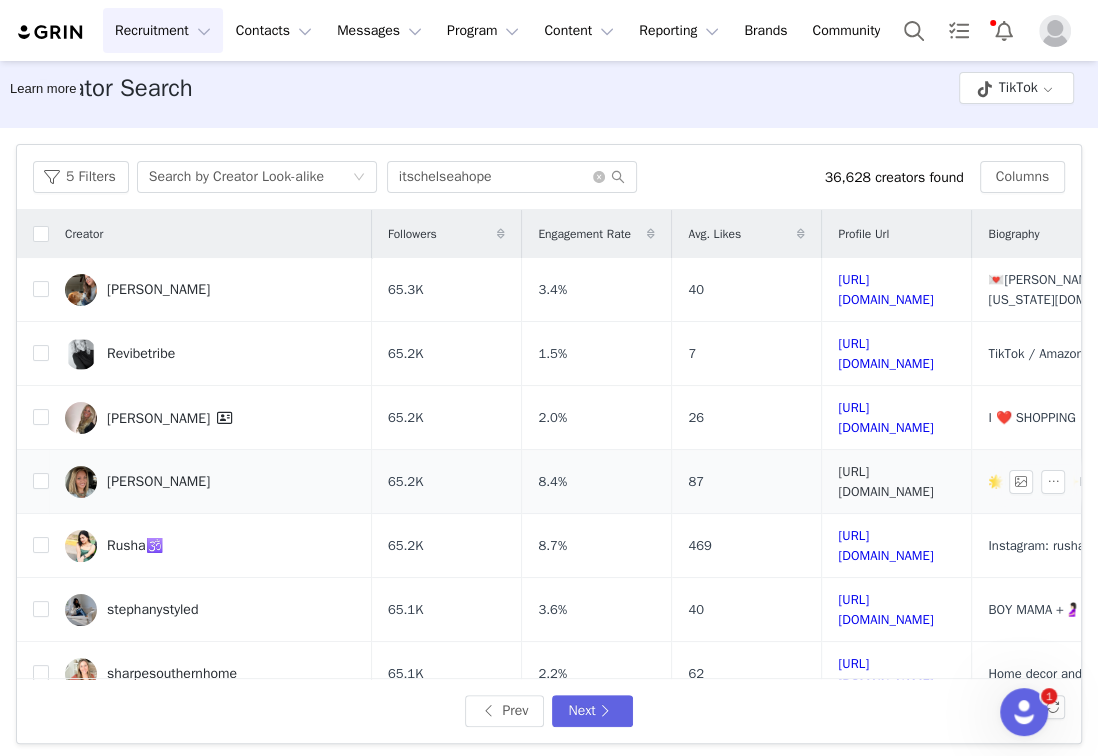 click on "https://www.tiktok.com/share/user/6764153670441878534" at bounding box center [885, 481] 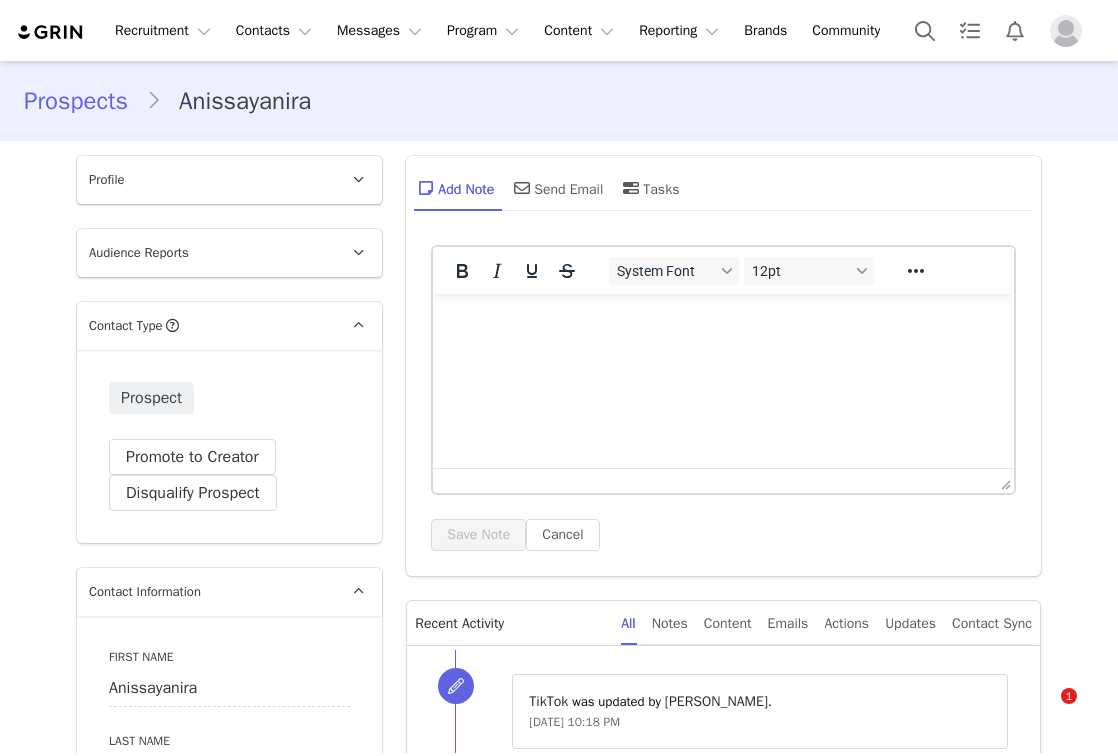 scroll, scrollTop: 0, scrollLeft: 0, axis: both 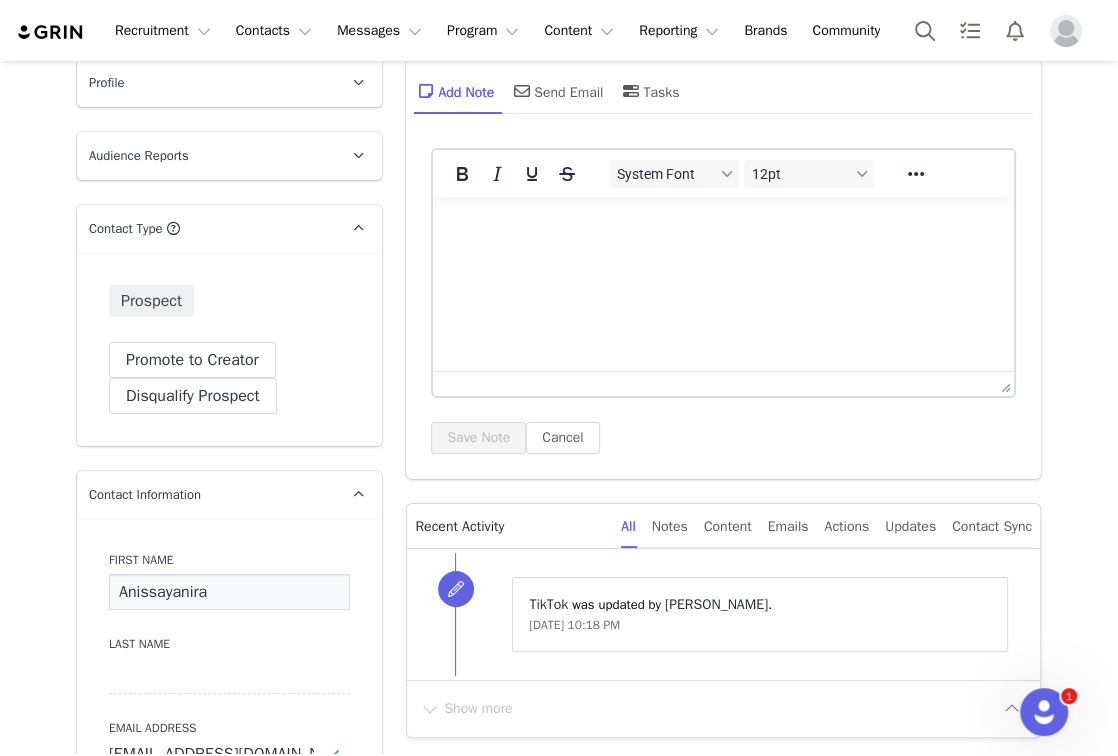 drag, startPoint x: 207, startPoint y: 591, endPoint x: 166, endPoint y: 594, distance: 41.109608 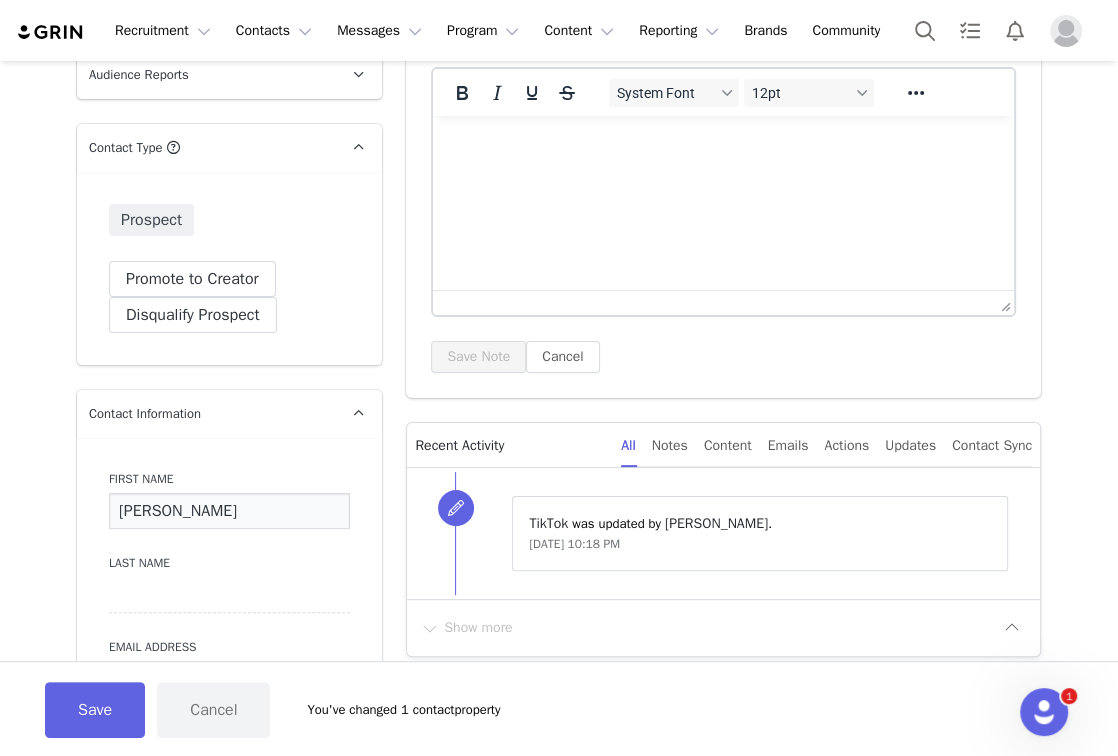 scroll, scrollTop: 186, scrollLeft: 0, axis: vertical 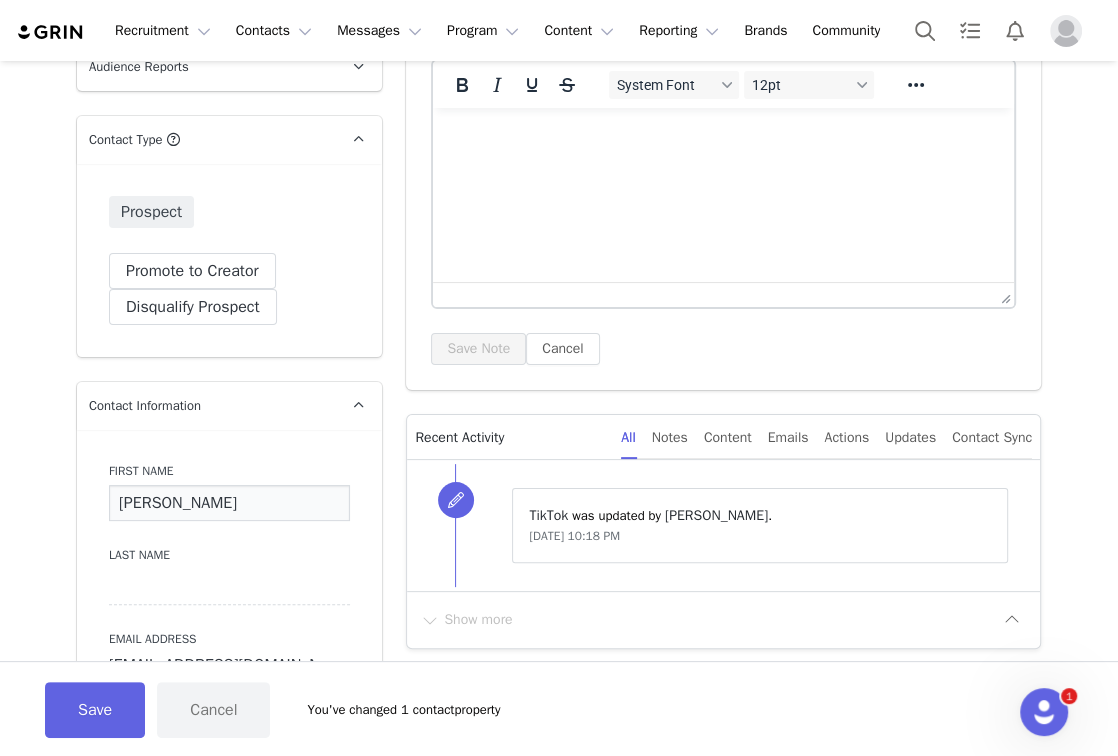 type on "[PERSON_NAME]" 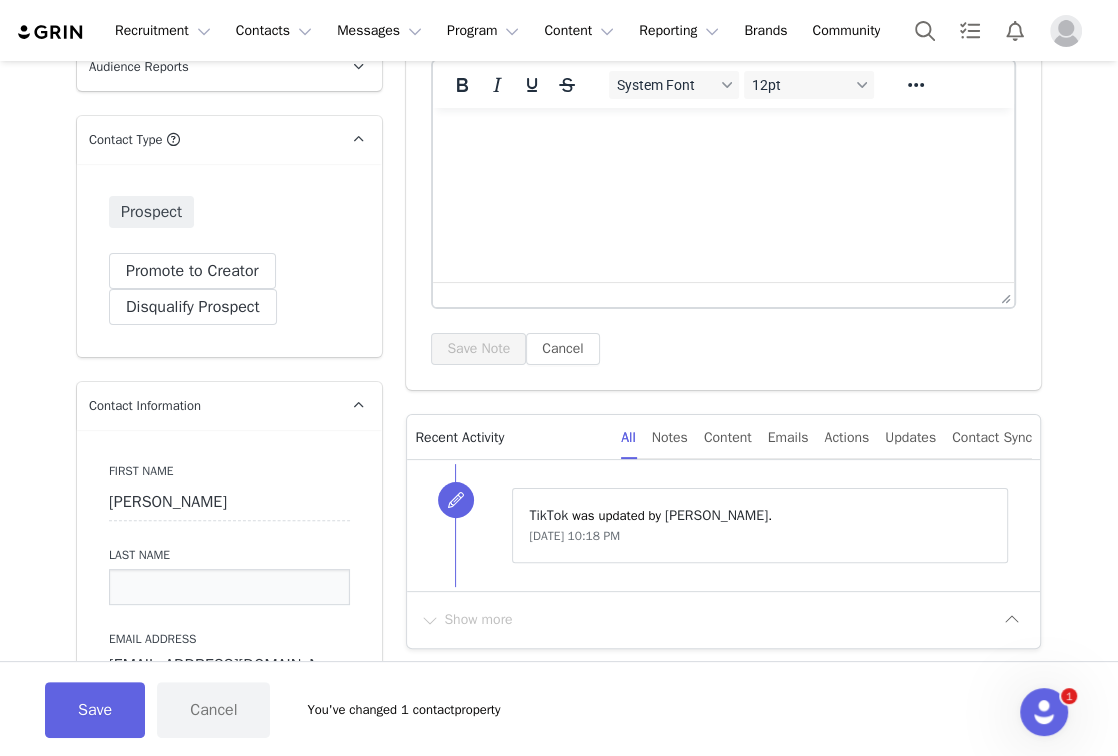 click at bounding box center [229, 587] 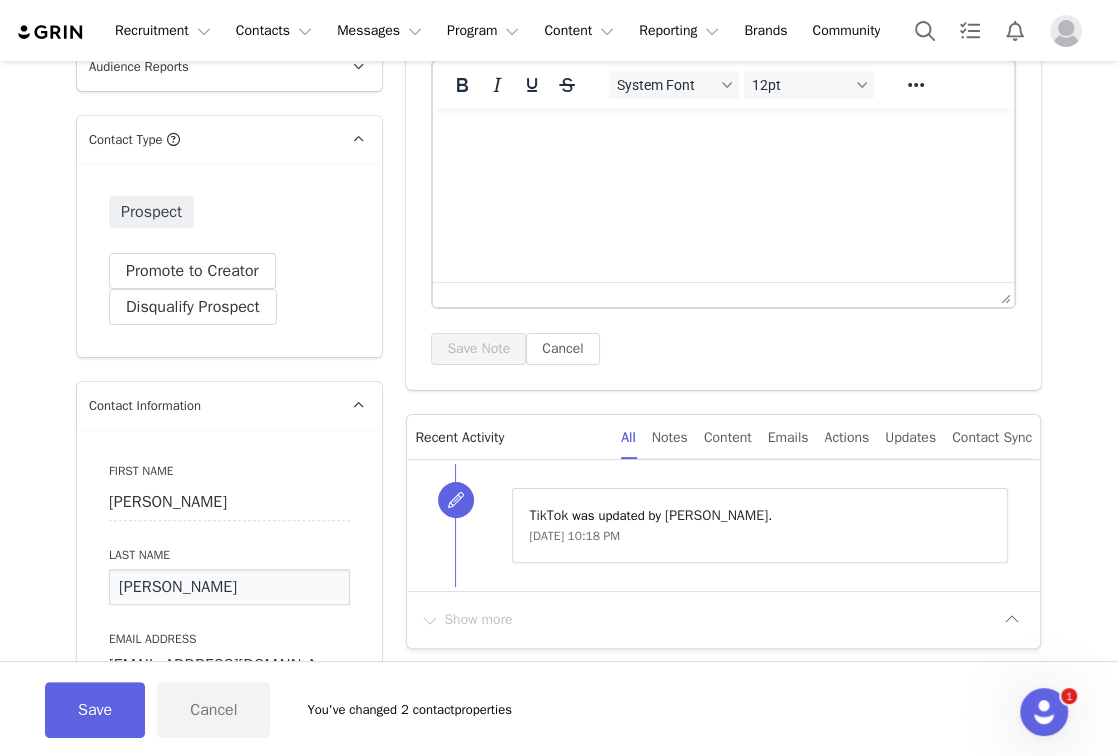 click on "[PERSON_NAME]" at bounding box center (229, 587) 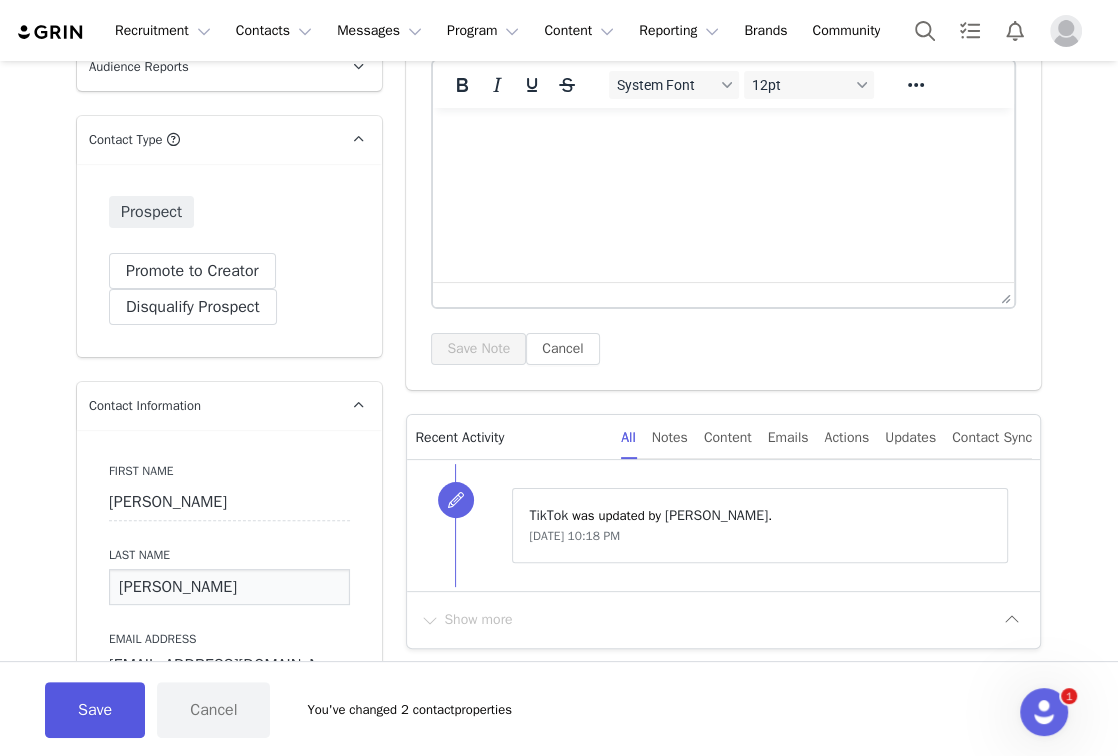 type on "[PERSON_NAME]" 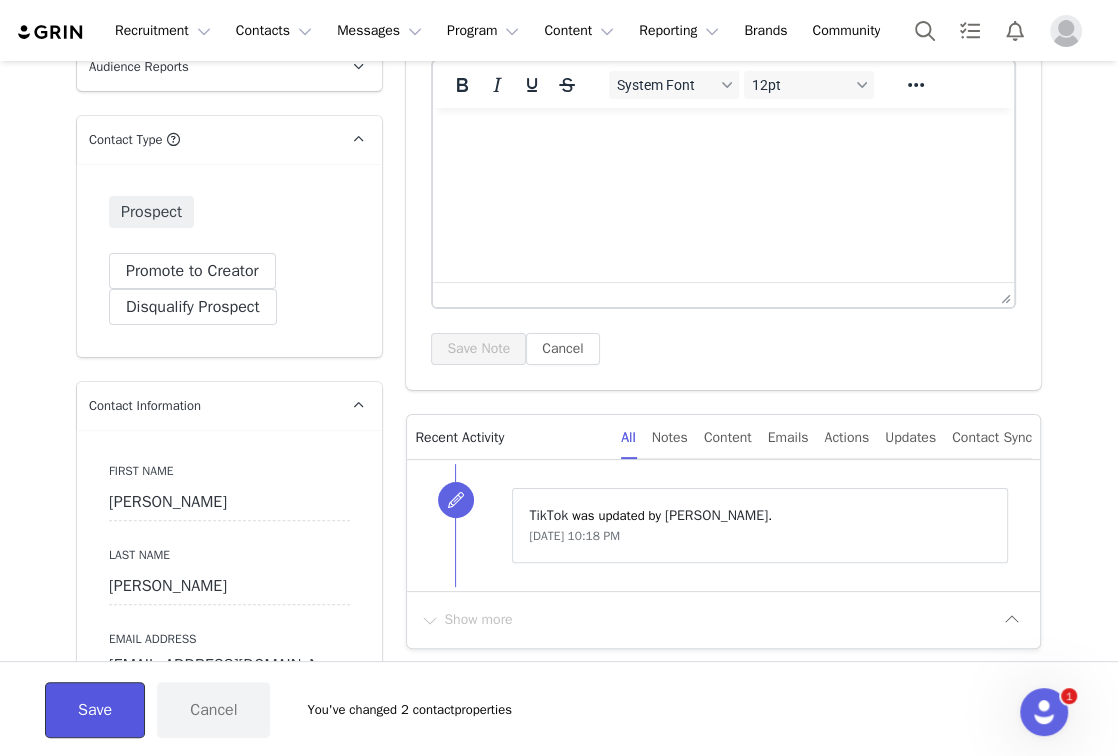 click on "Save" at bounding box center (95, 710) 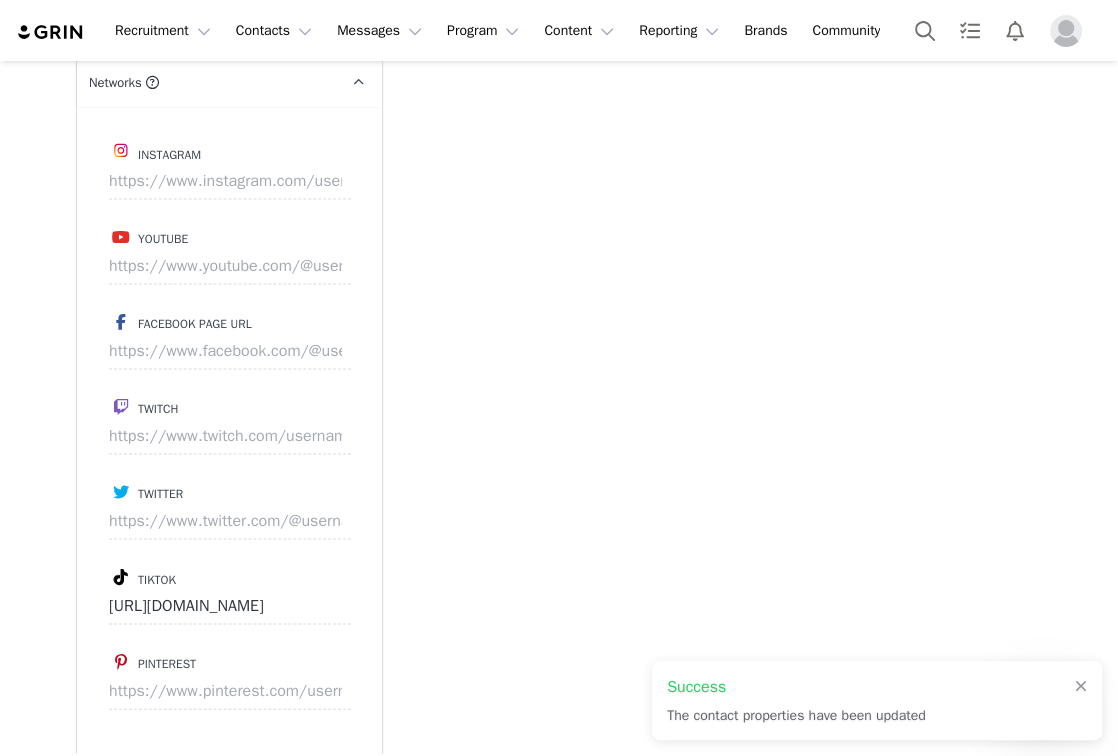 scroll, scrollTop: 2567, scrollLeft: 0, axis: vertical 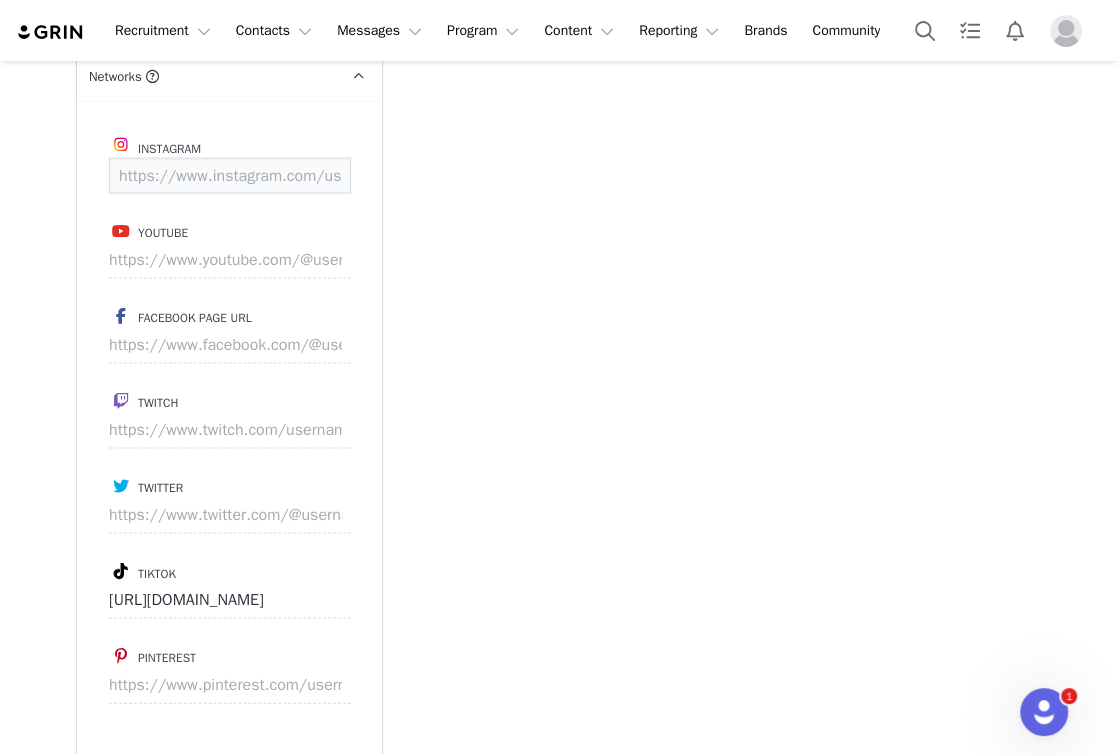 click at bounding box center [230, 175] 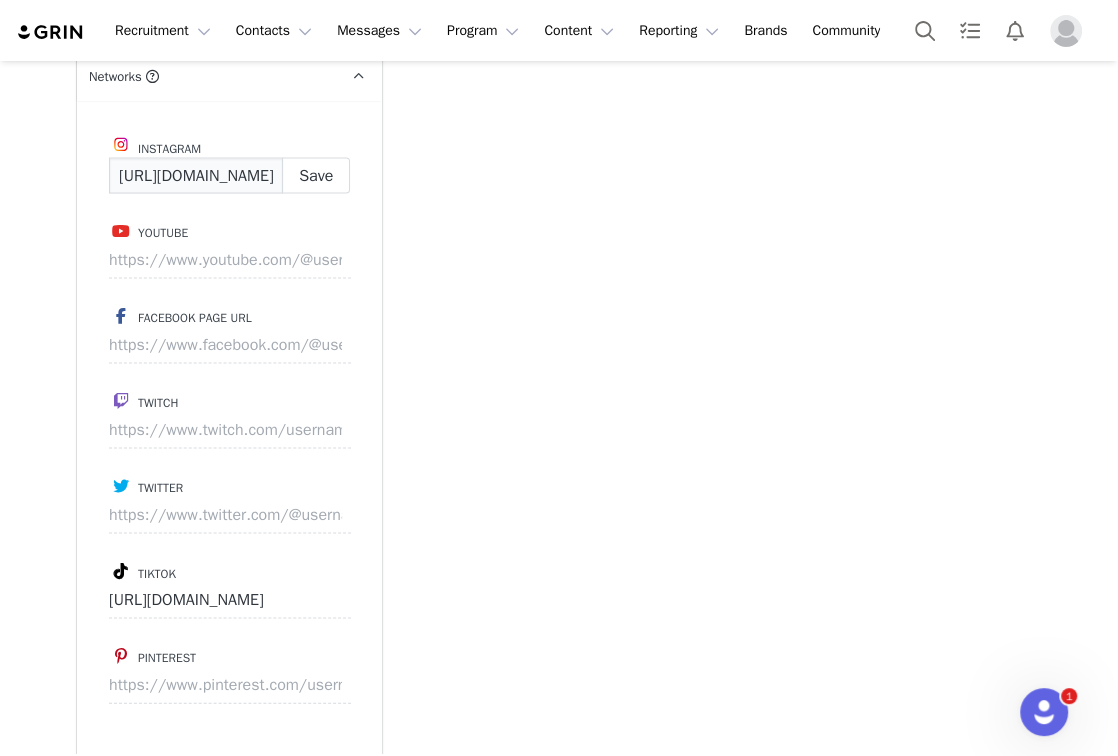 scroll, scrollTop: 0, scrollLeft: 136, axis: horizontal 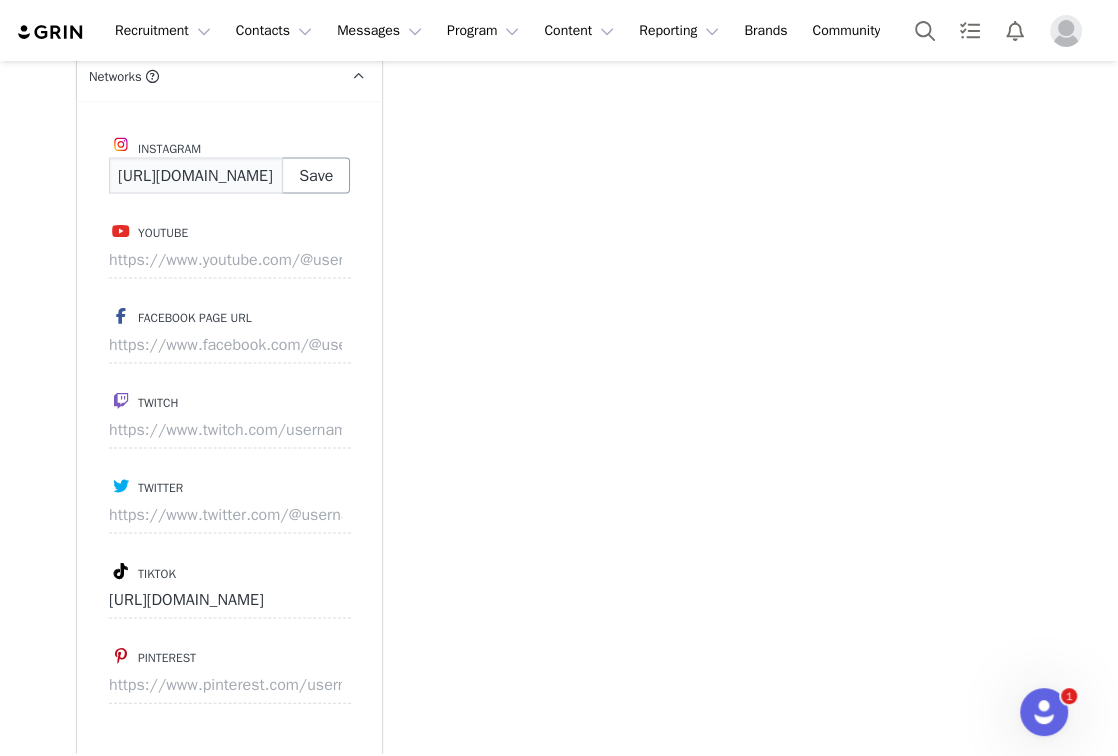 type on "https://www.instagram.com/anissayanira" 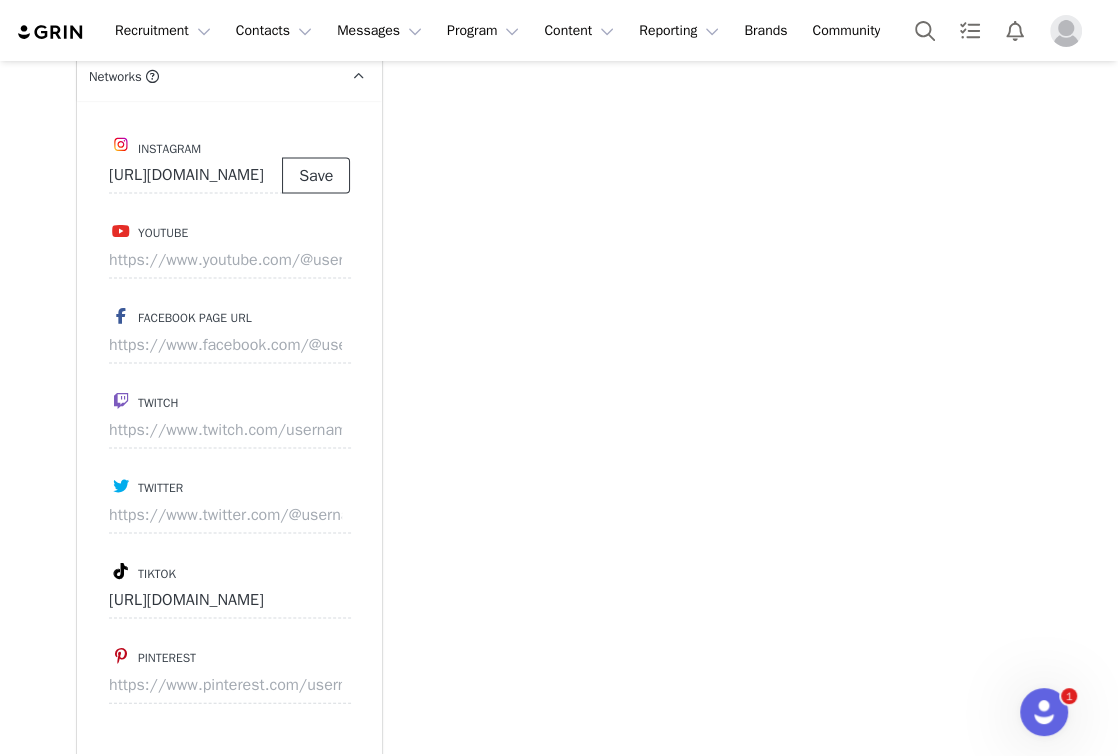 click on "Save" at bounding box center (316, 175) 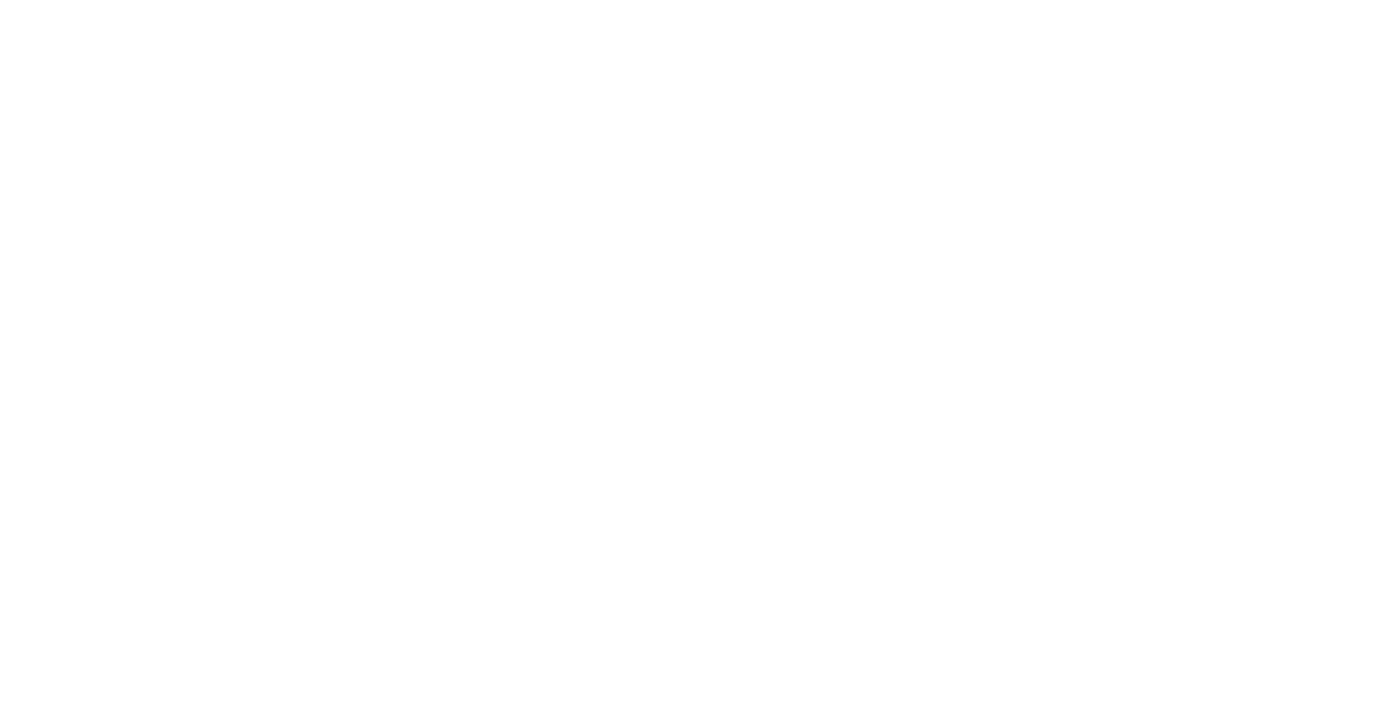 scroll, scrollTop: 0, scrollLeft: 0, axis: both 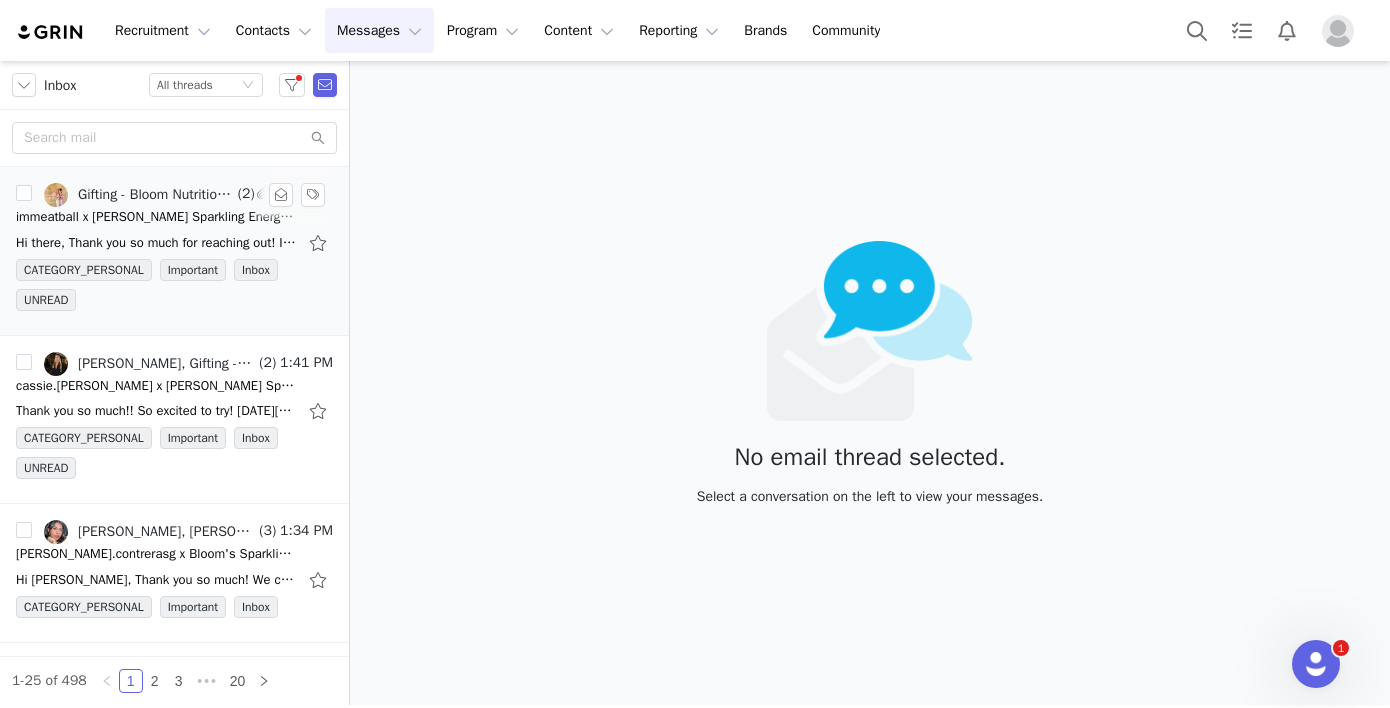 click on "Gifting - Bloom Nutrition, [PERSON_NAME]" at bounding box center [156, 195] 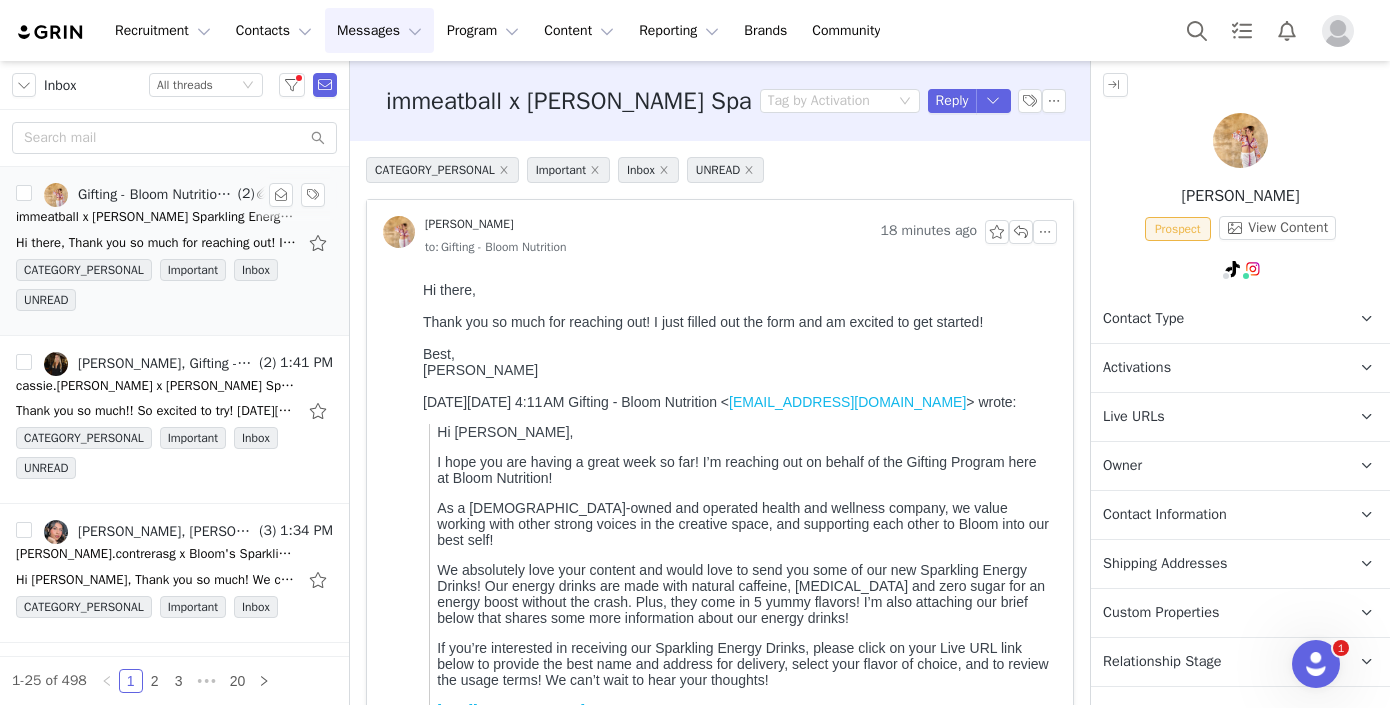 scroll, scrollTop: 0, scrollLeft: 0, axis: both 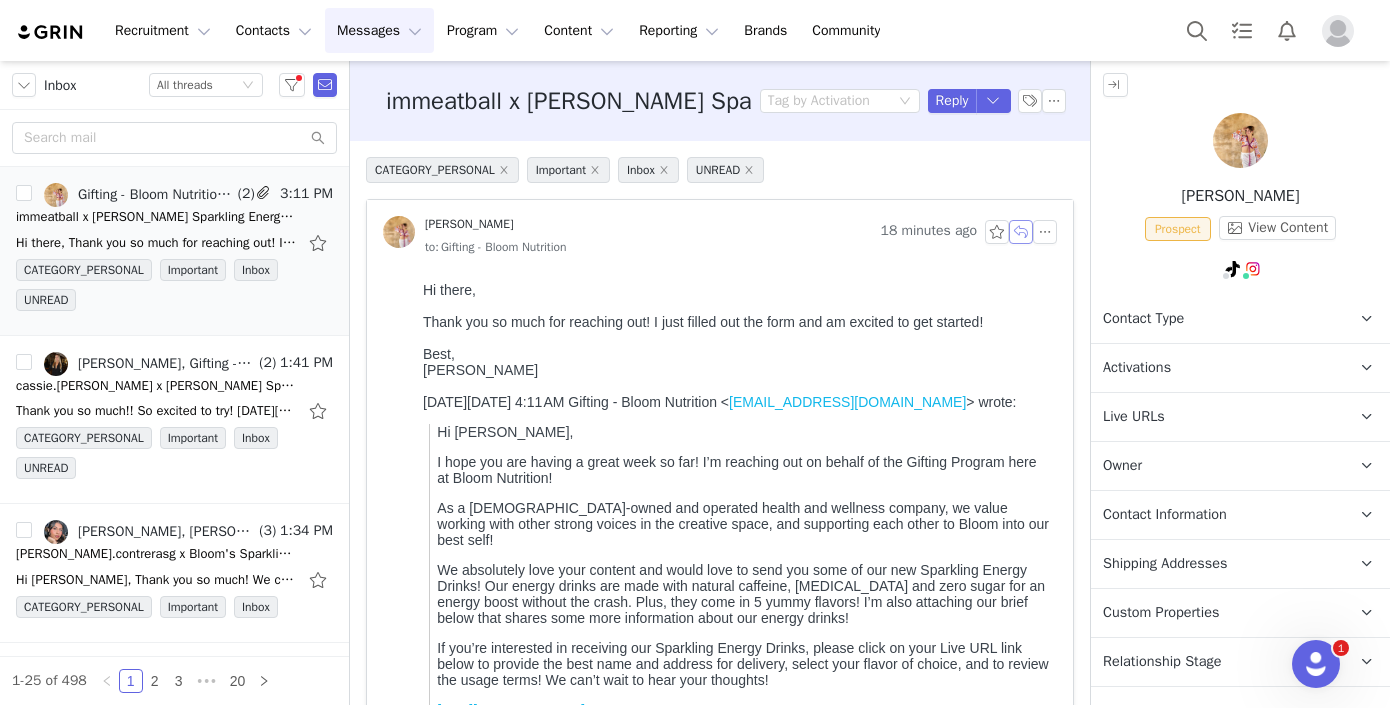 click at bounding box center [1021, 232] 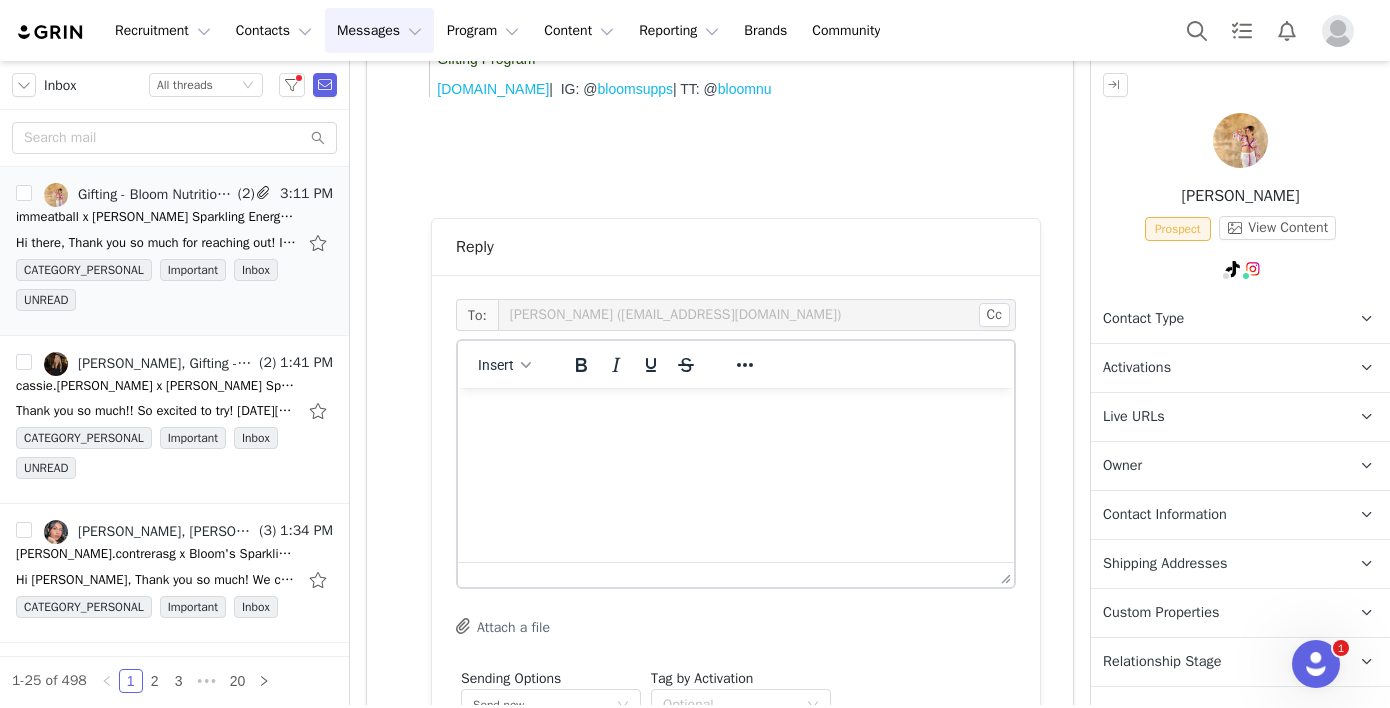 scroll, scrollTop: 0, scrollLeft: 0, axis: both 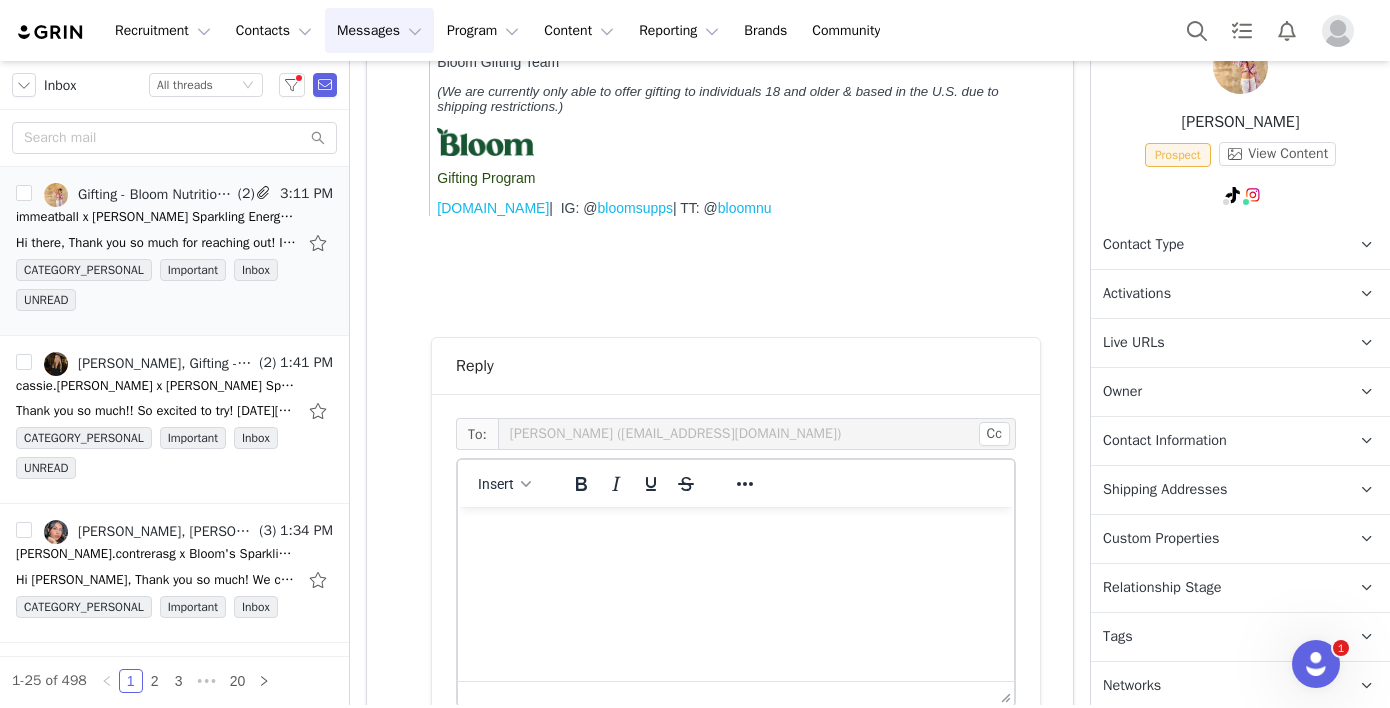click on "Reply" at bounding box center [736, 366] 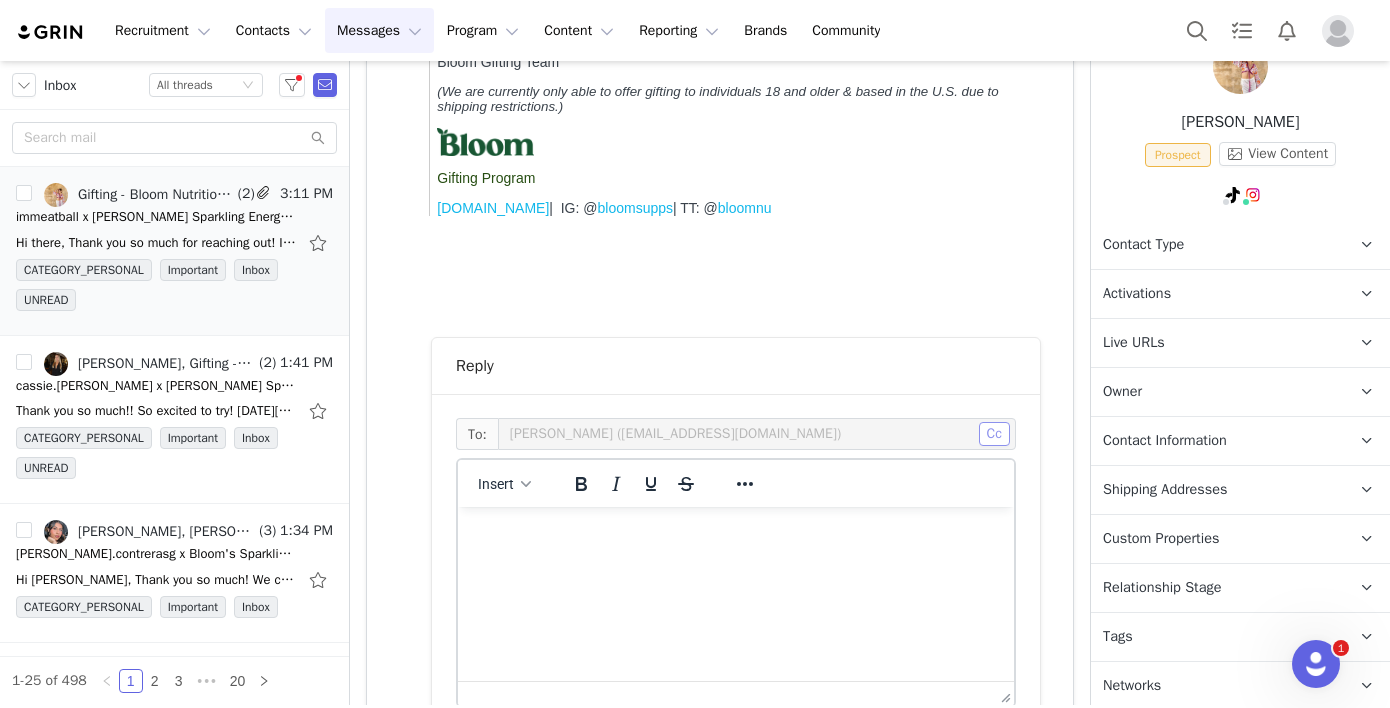click on "Cc" at bounding box center (994, 434) 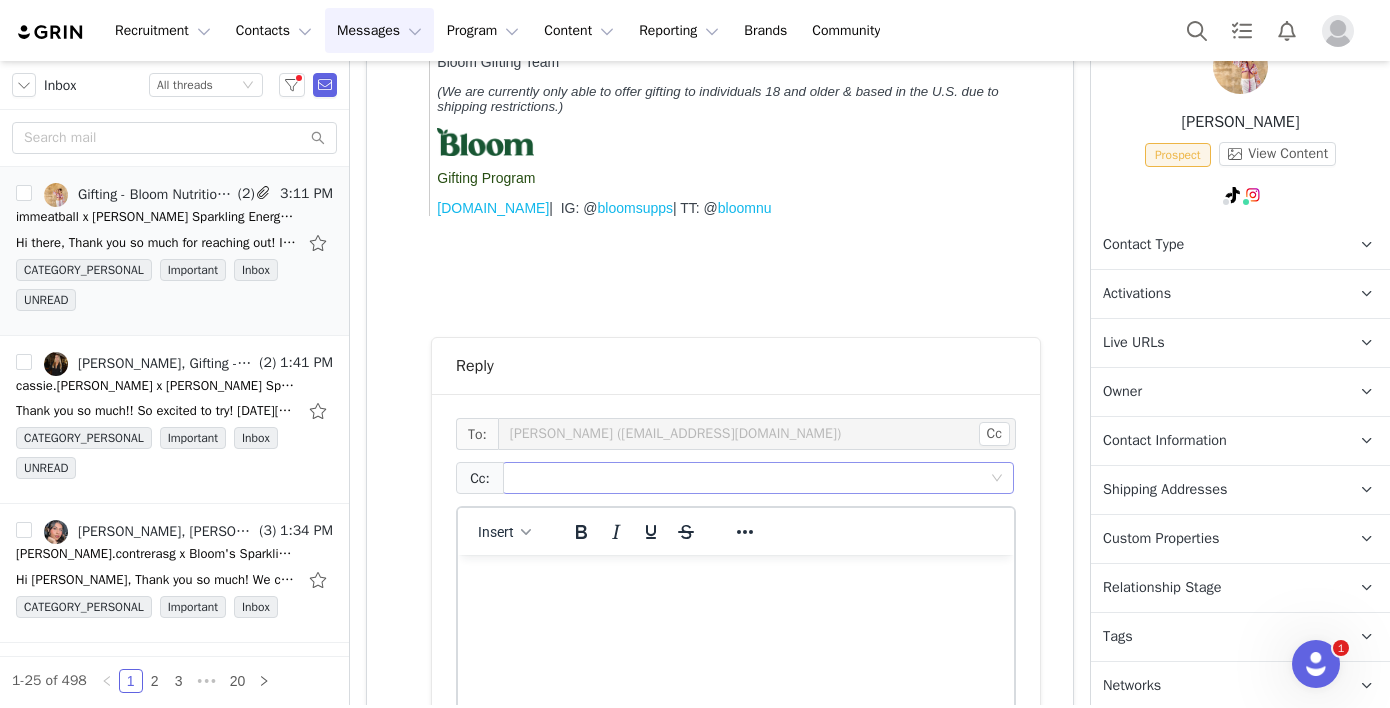 click at bounding box center (750, 478) 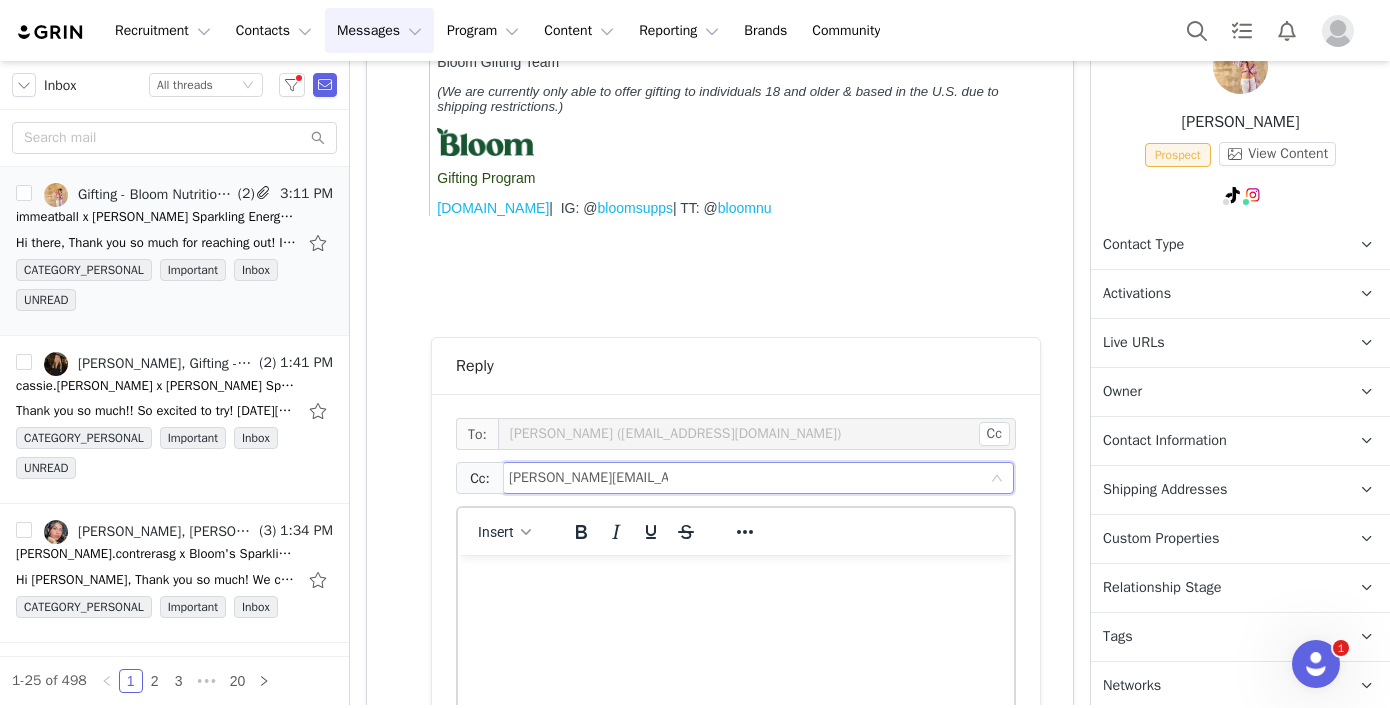 type on "mallory@bloomnu.com" 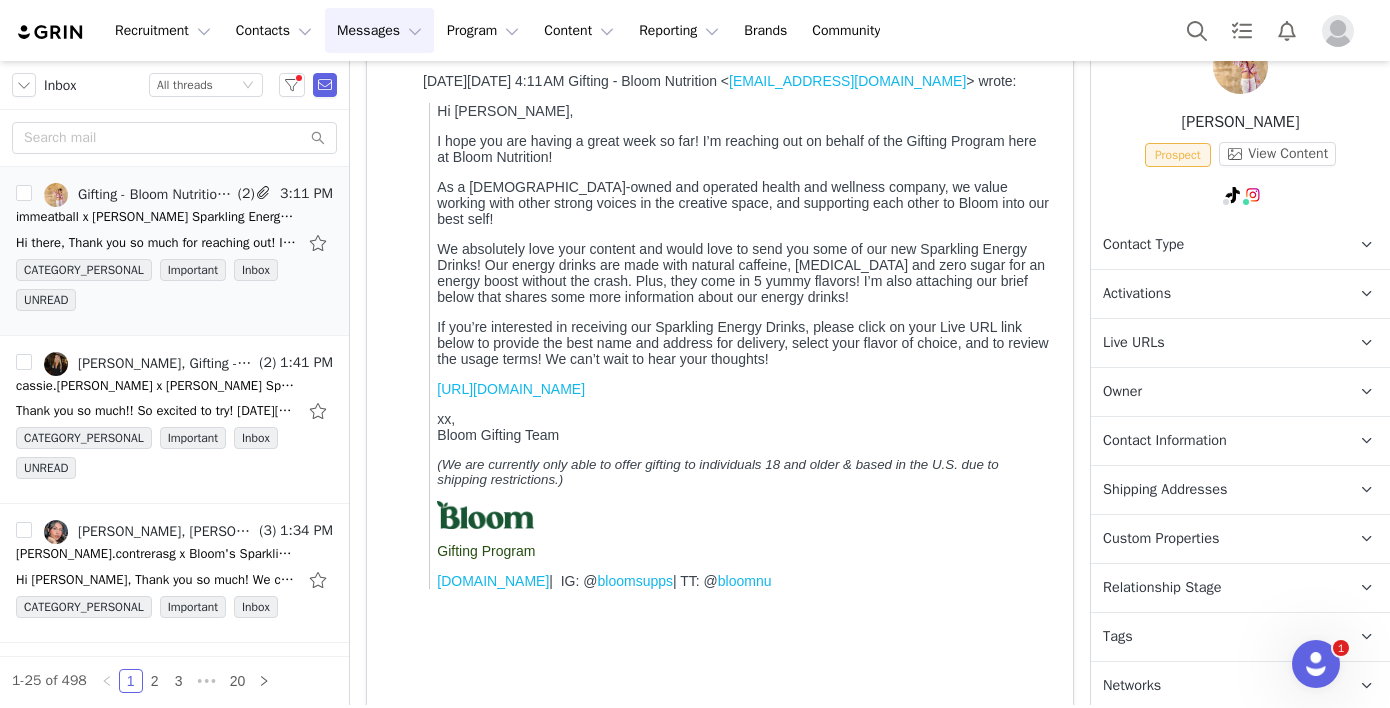 scroll, scrollTop: 695, scrollLeft: 0, axis: vertical 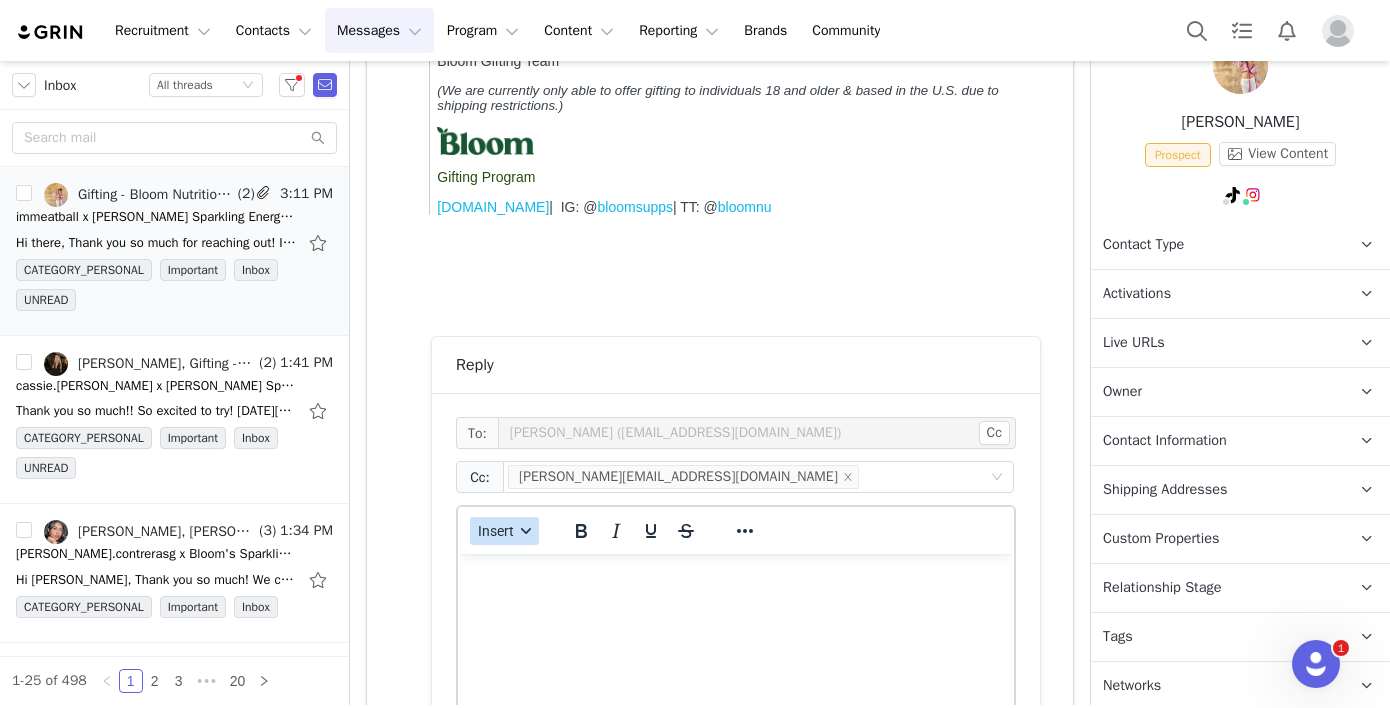 click 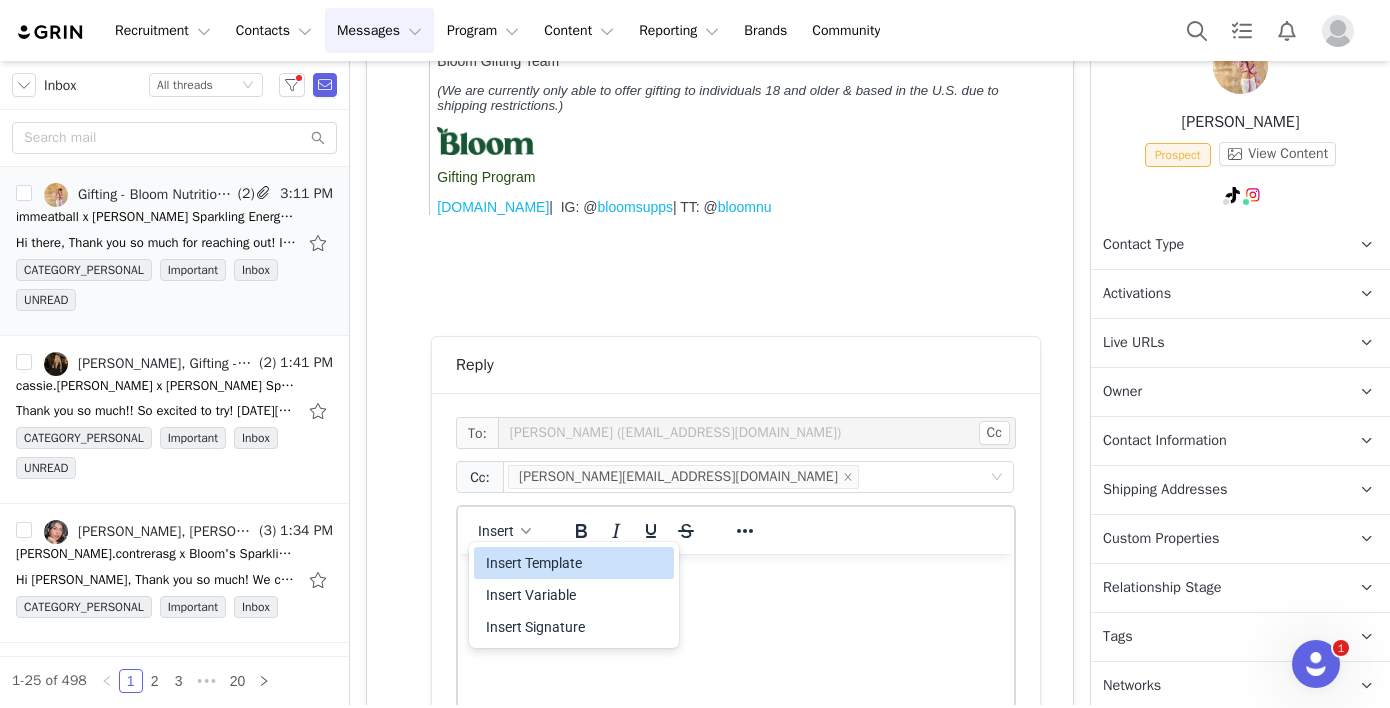 click on "Insert Template" at bounding box center (576, 563) 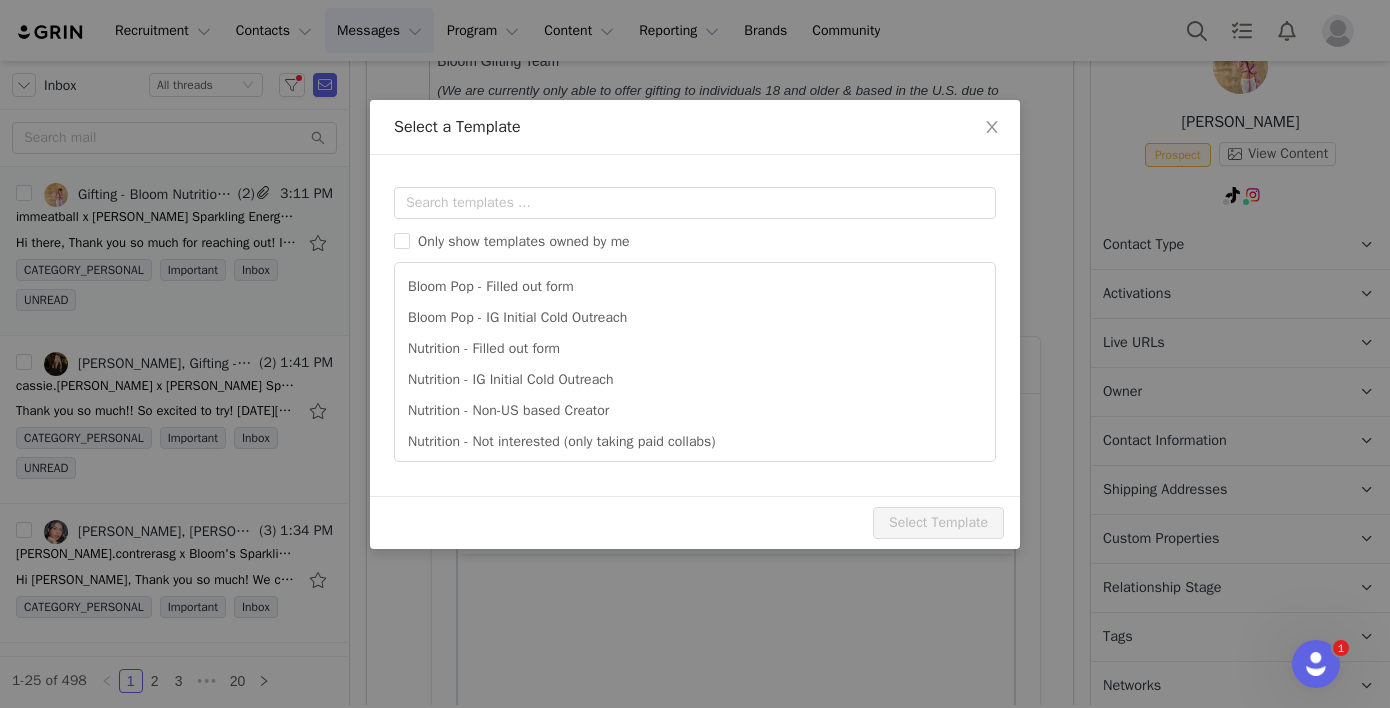 scroll, scrollTop: 0, scrollLeft: 0, axis: both 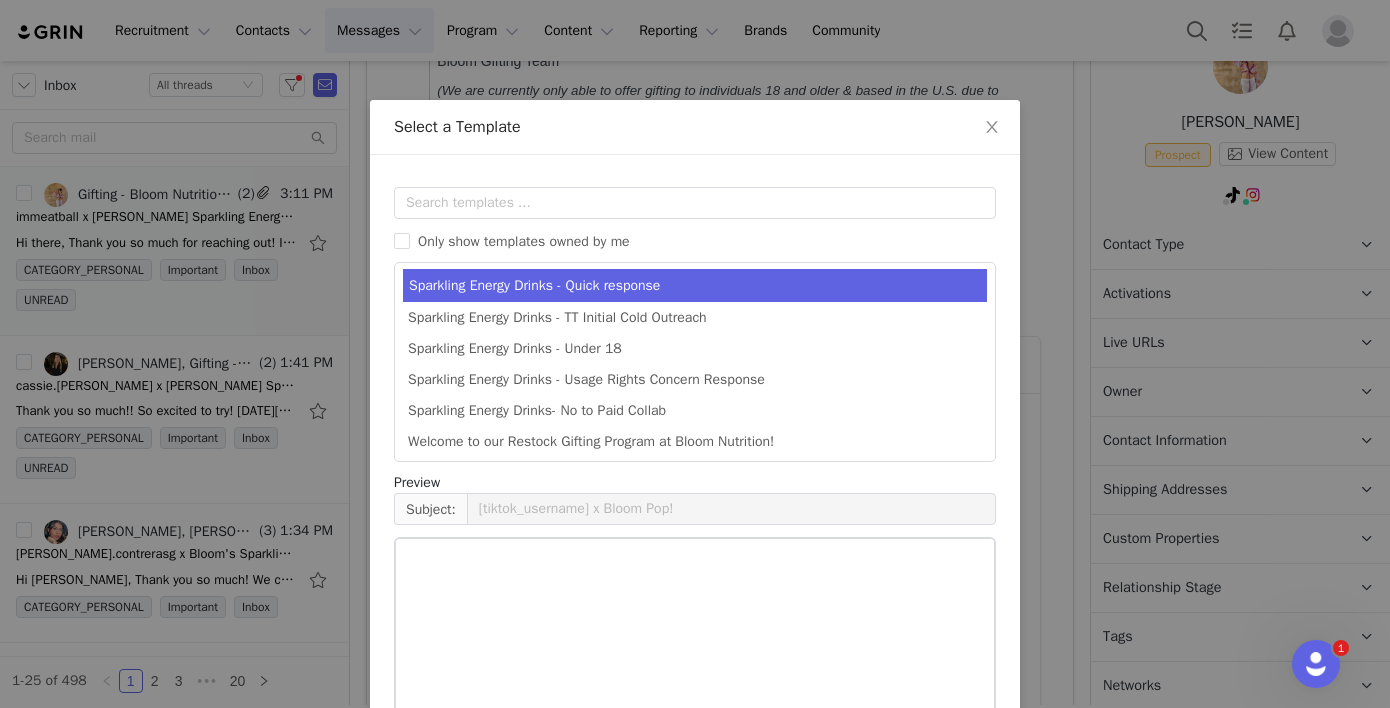 click on "Sparkling Energy Drinks - Quick response" at bounding box center (695, 285) 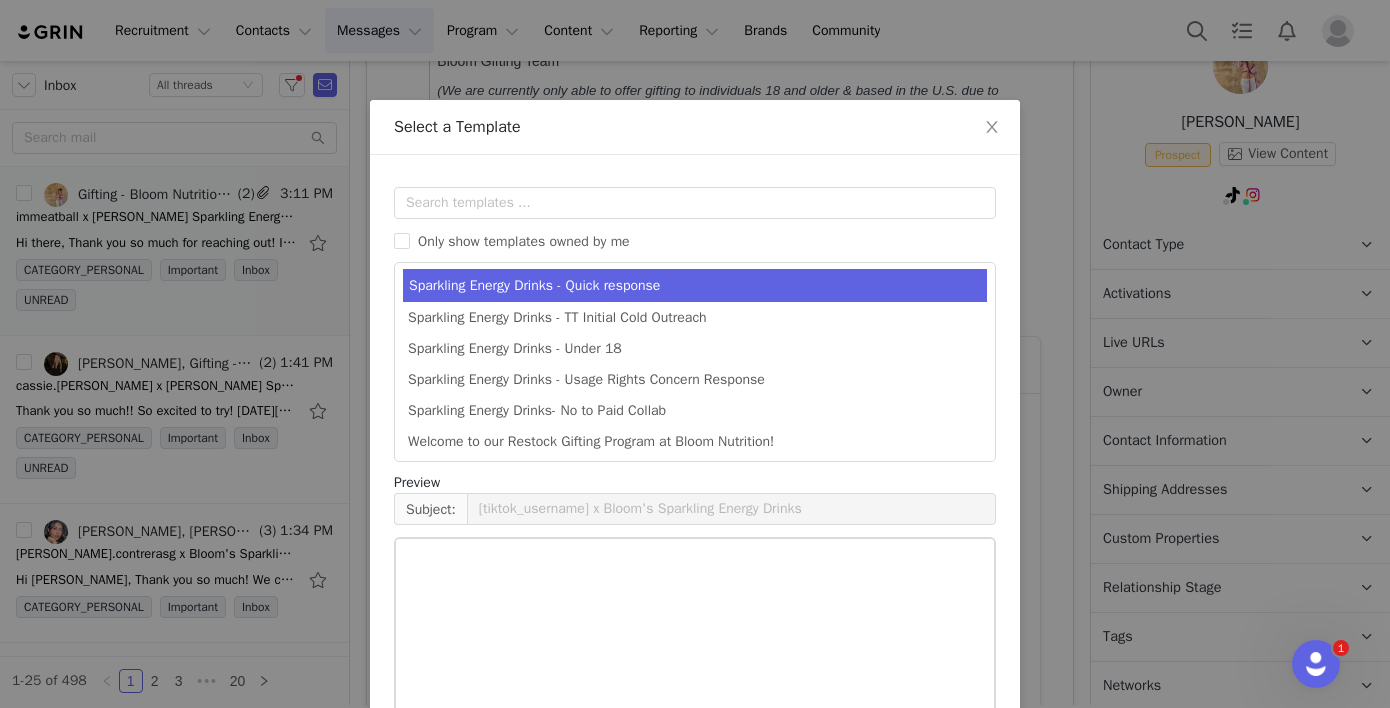 scroll, scrollTop: 500, scrollLeft: 0, axis: vertical 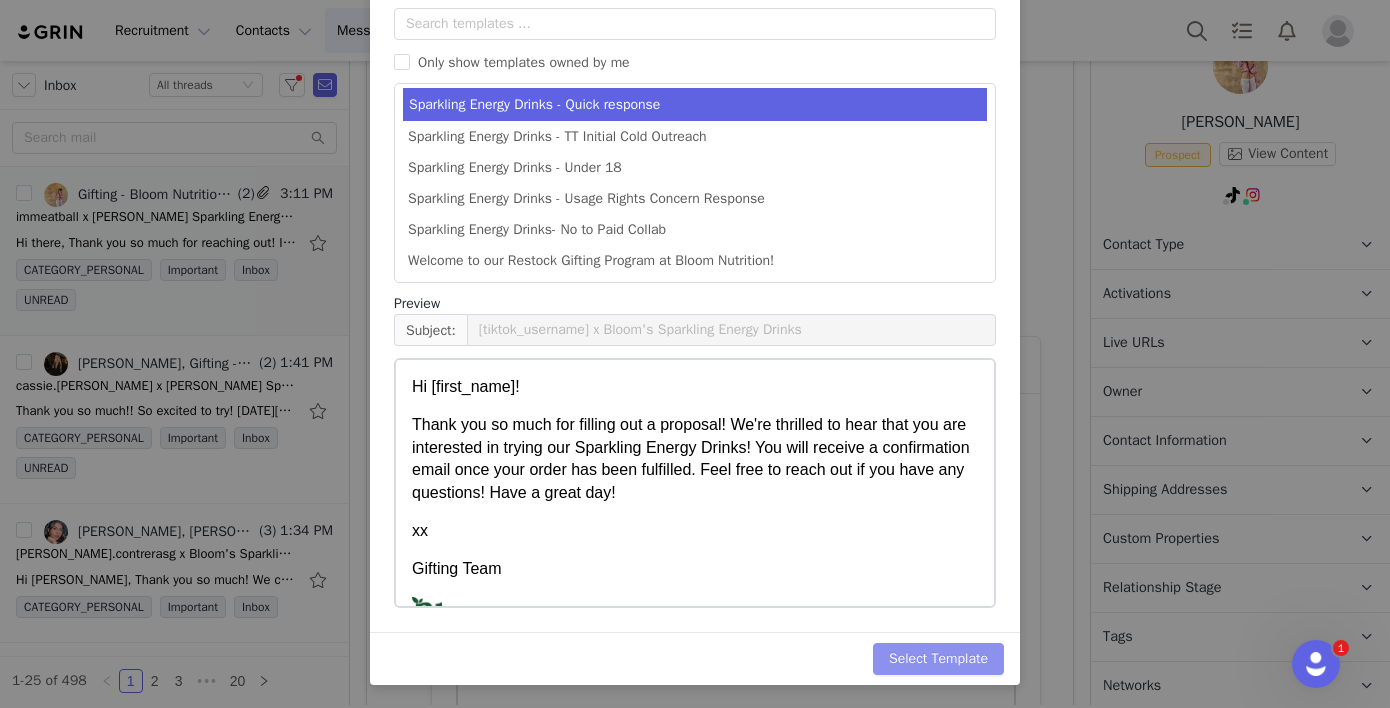 click on "Select Template" at bounding box center (938, 659) 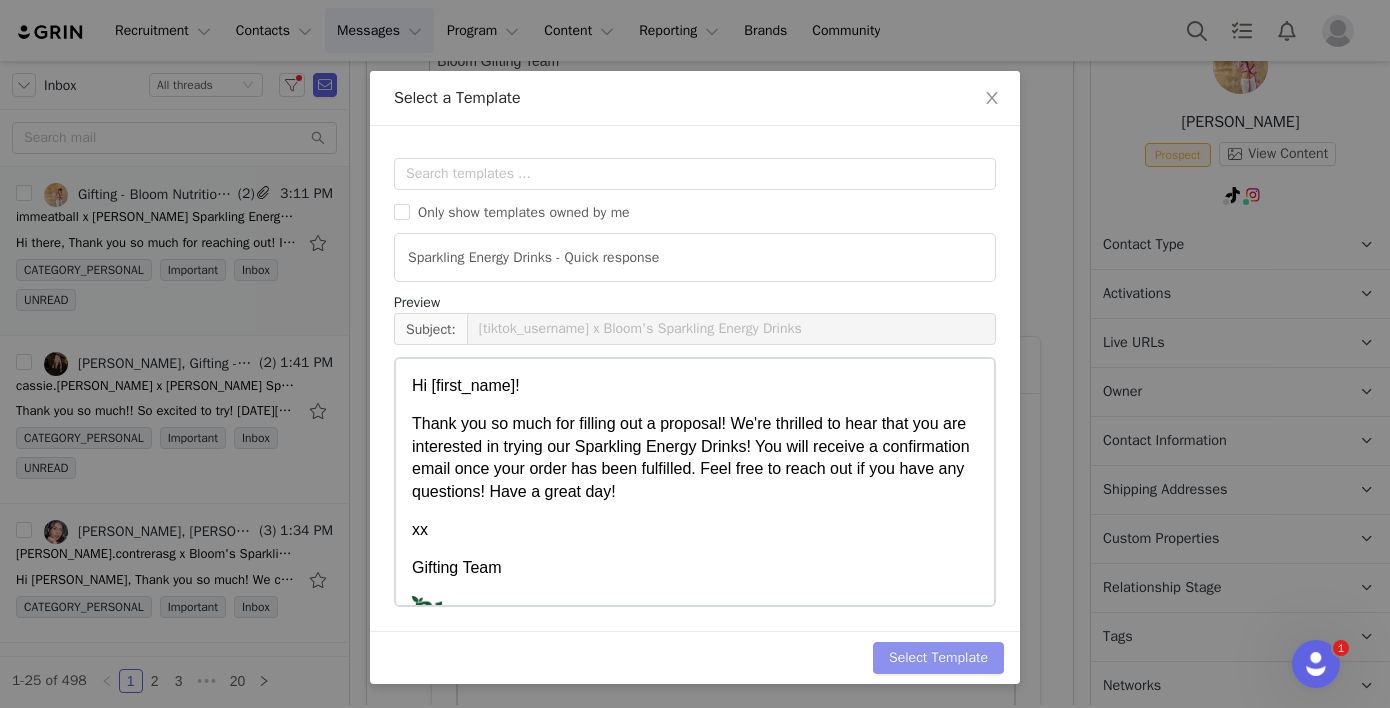 scroll, scrollTop: 0, scrollLeft: 0, axis: both 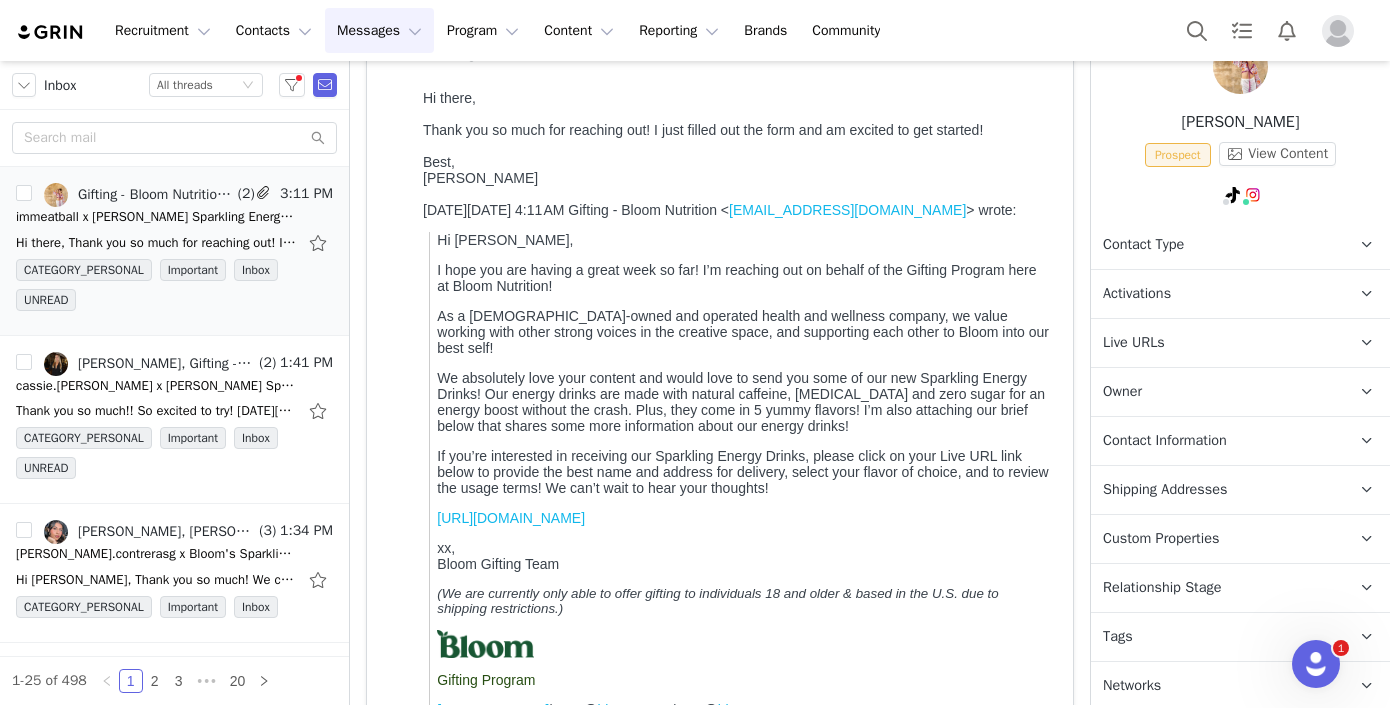 click on "Live URLs" at bounding box center (1216, 343) 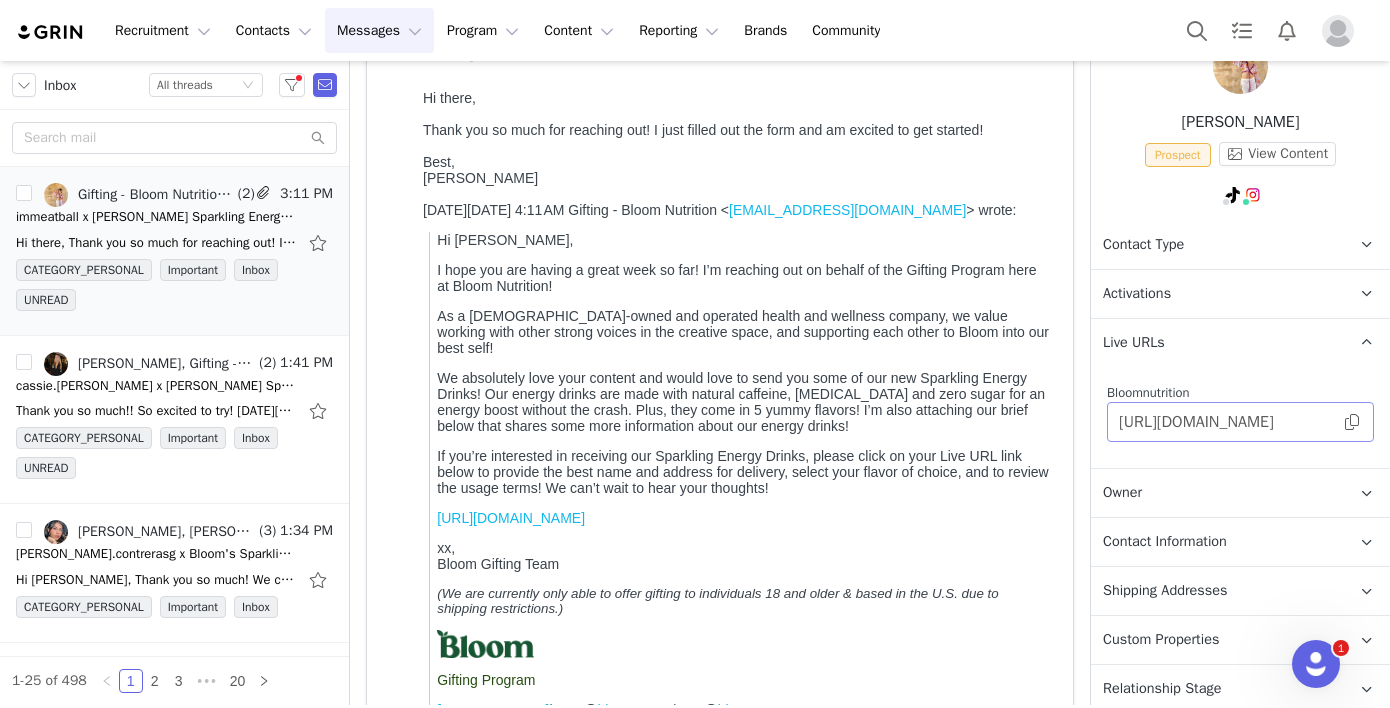 click at bounding box center (1352, 422) 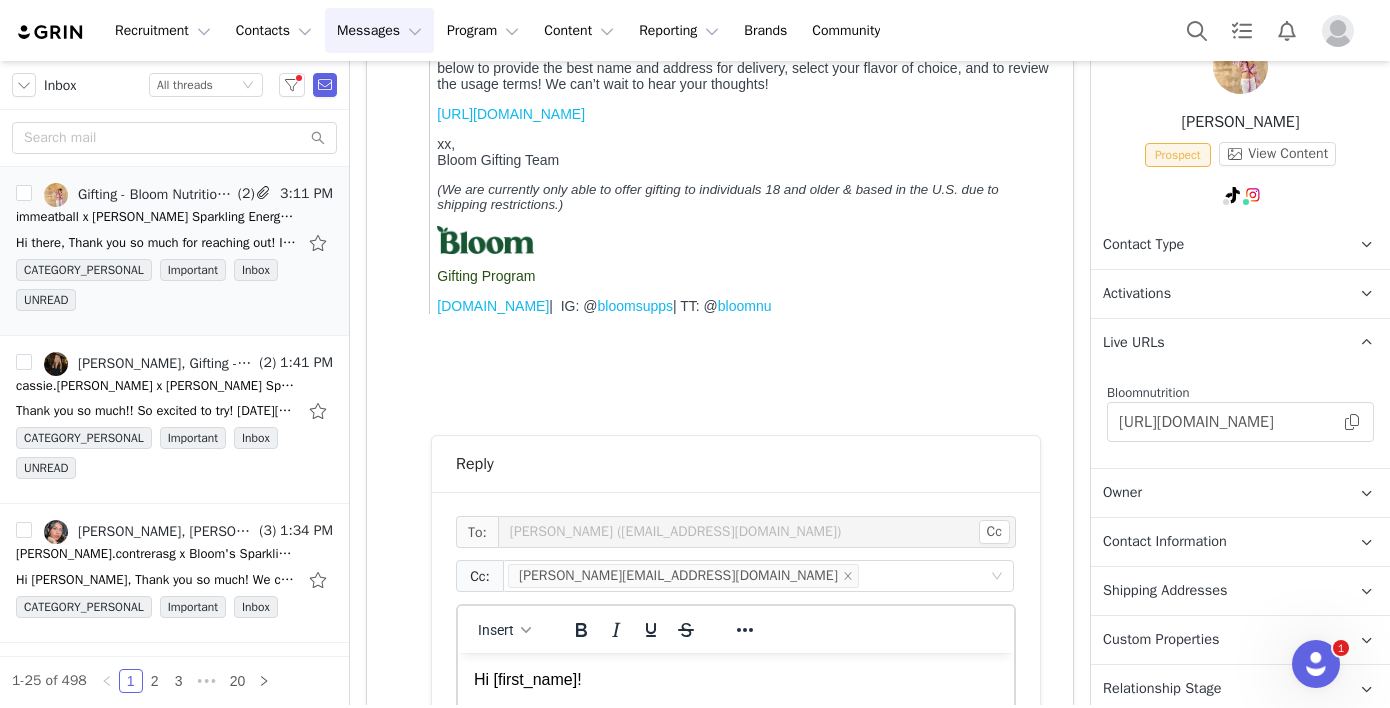 scroll, scrollTop: 958, scrollLeft: 0, axis: vertical 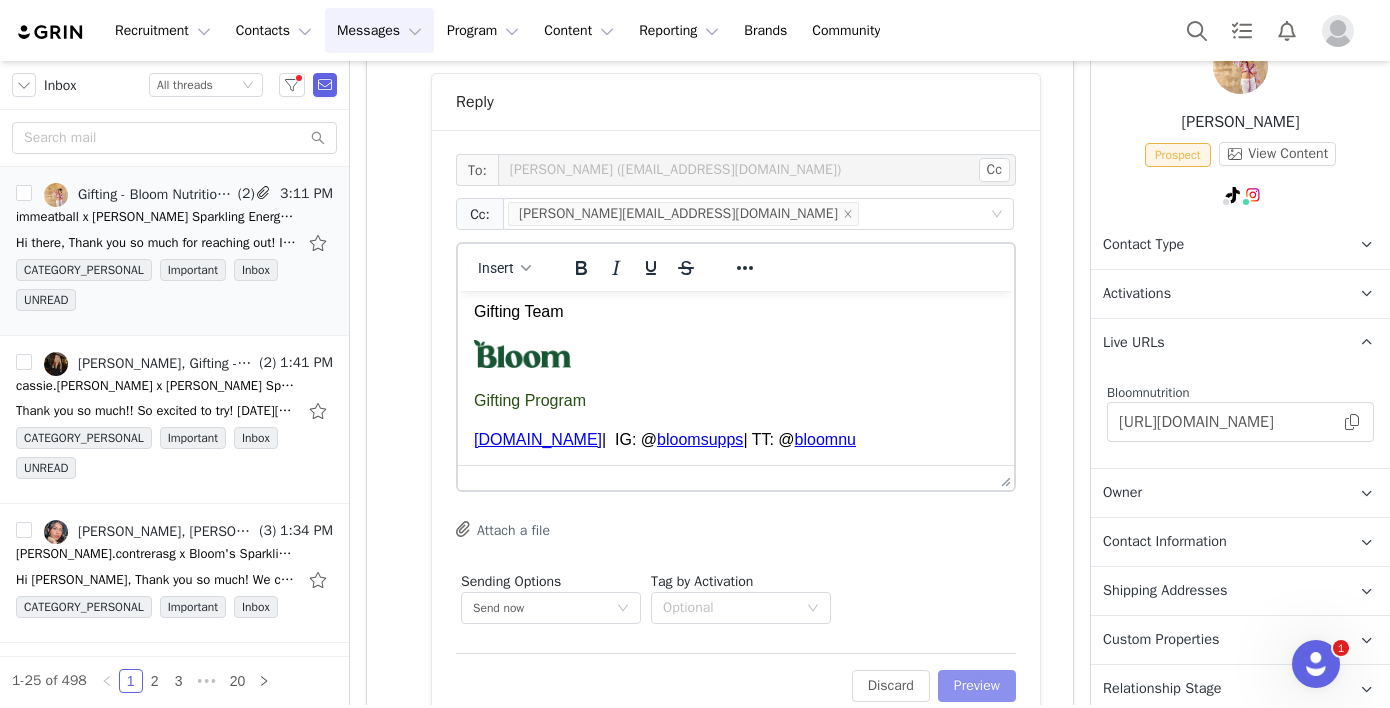 click on "Preview" at bounding box center (977, 686) 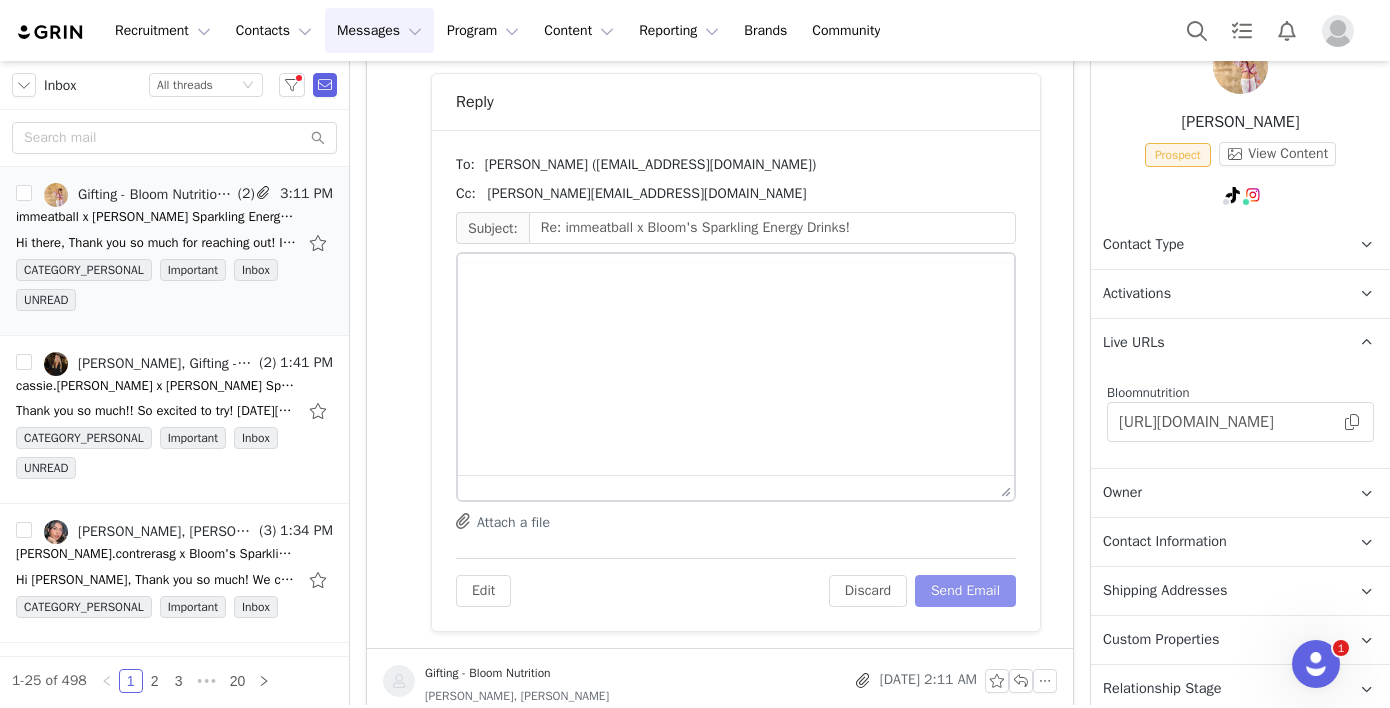 scroll, scrollTop: 958, scrollLeft: 0, axis: vertical 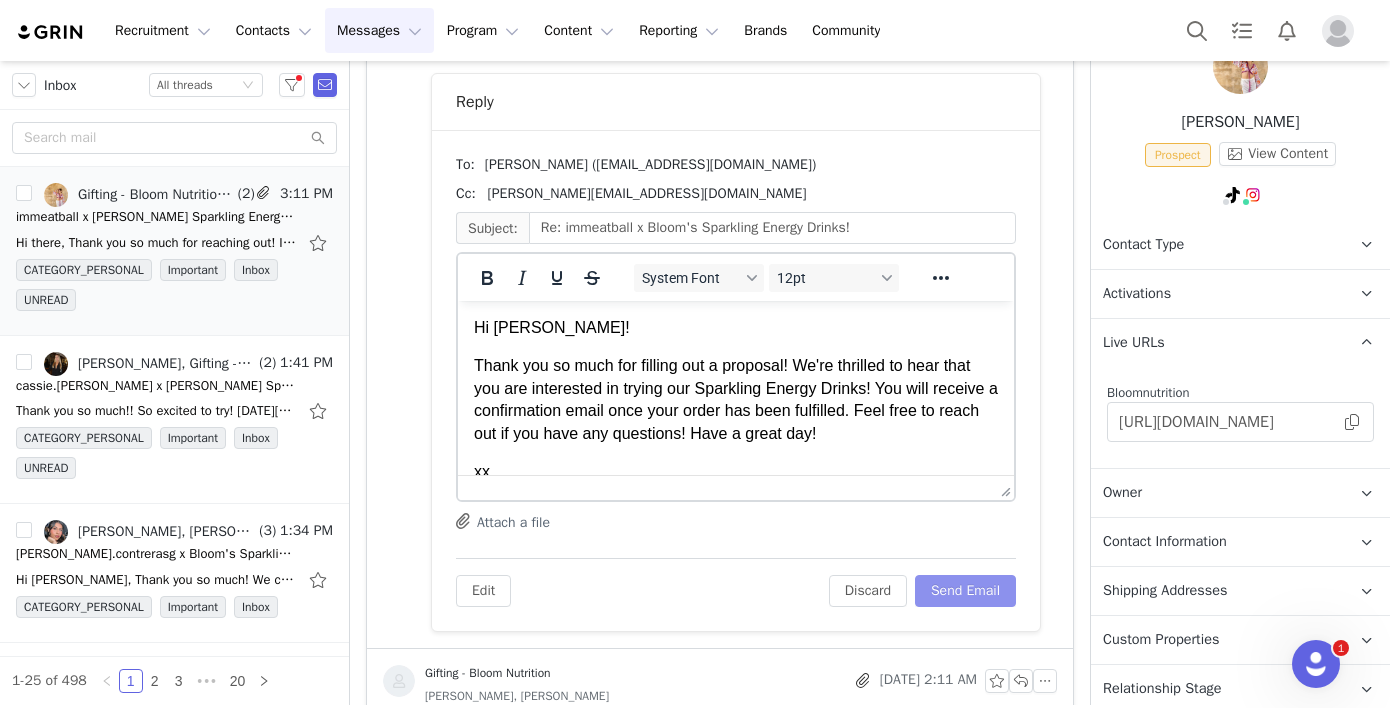 click on "Send Email" at bounding box center (965, 591) 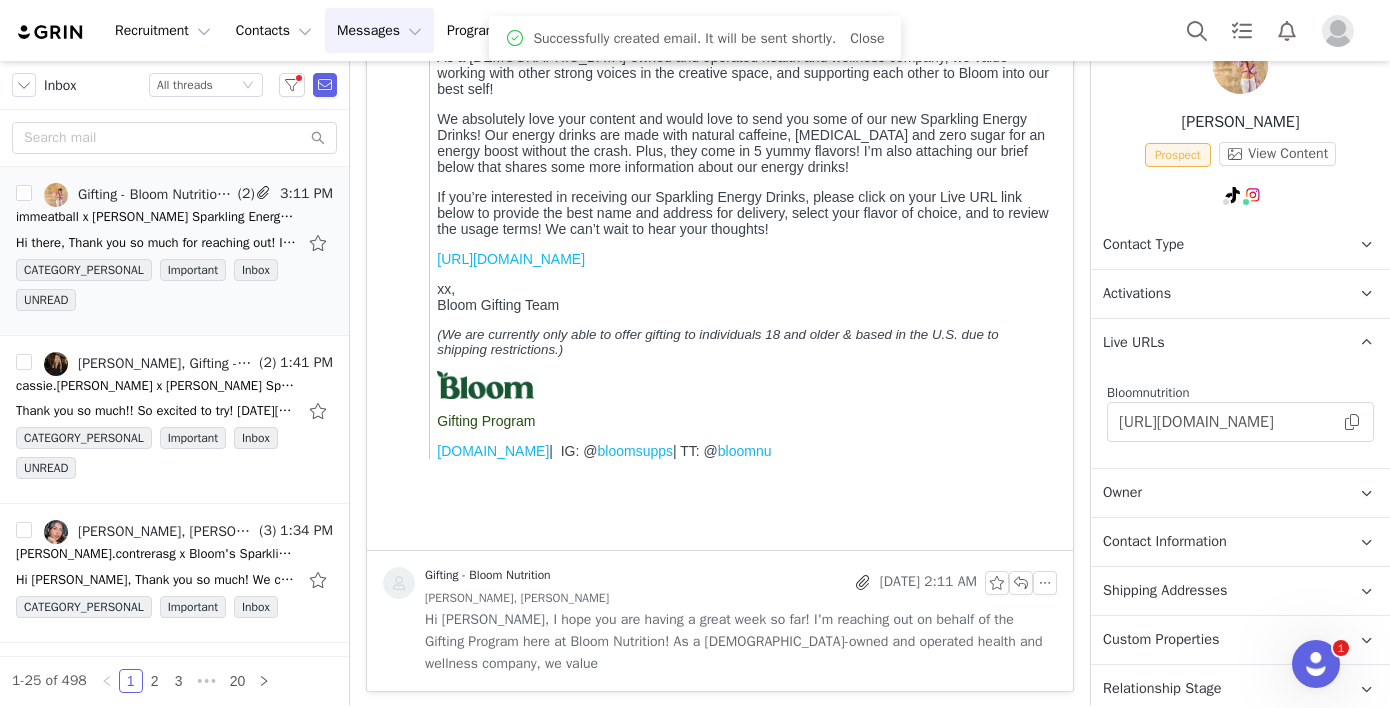 scroll, scrollTop: 0, scrollLeft: 0, axis: both 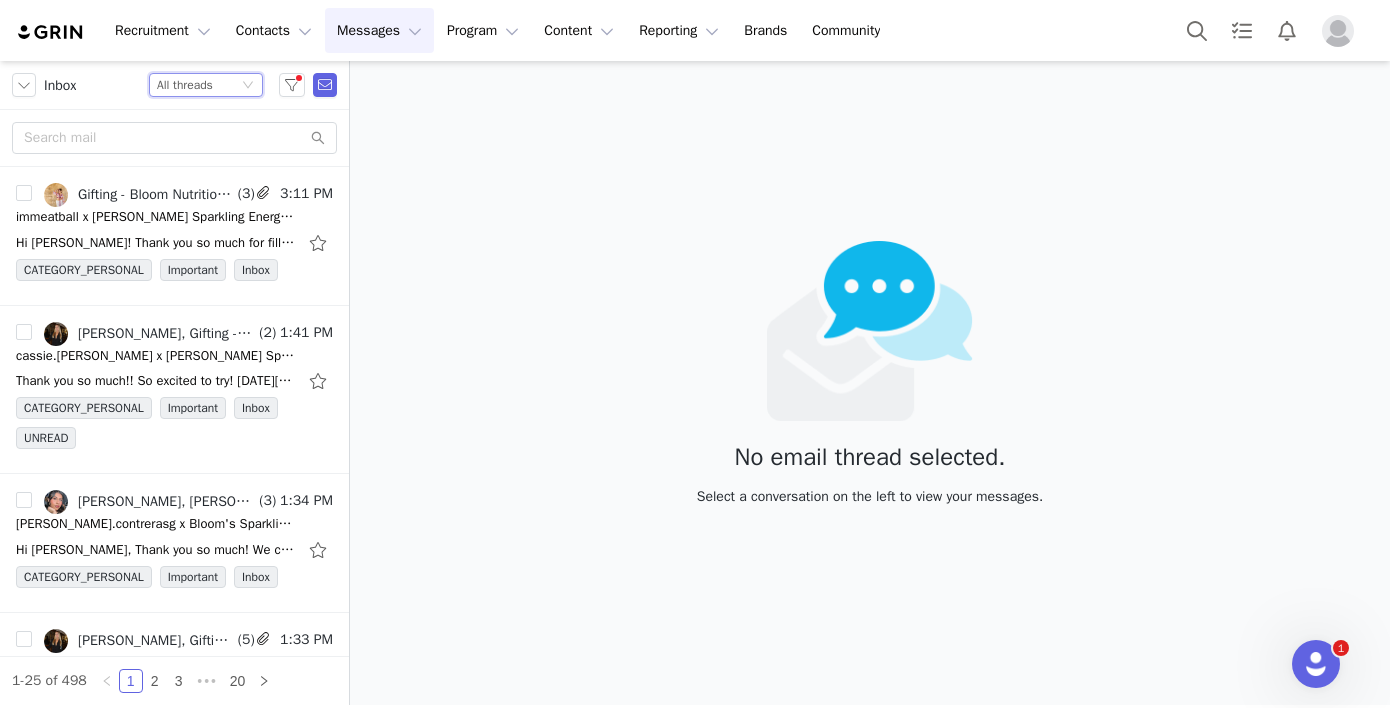 click on "Status All threads" at bounding box center (197, 85) 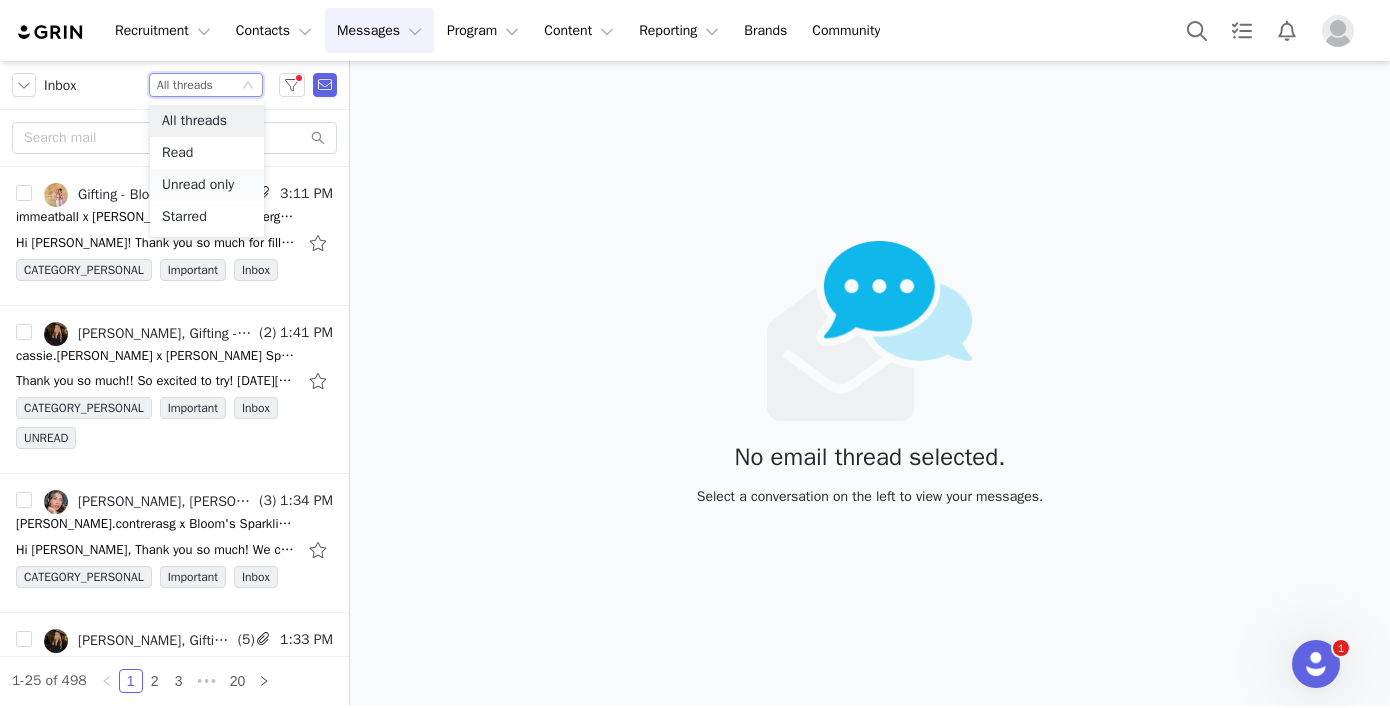 click on "Unread only" at bounding box center (207, 185) 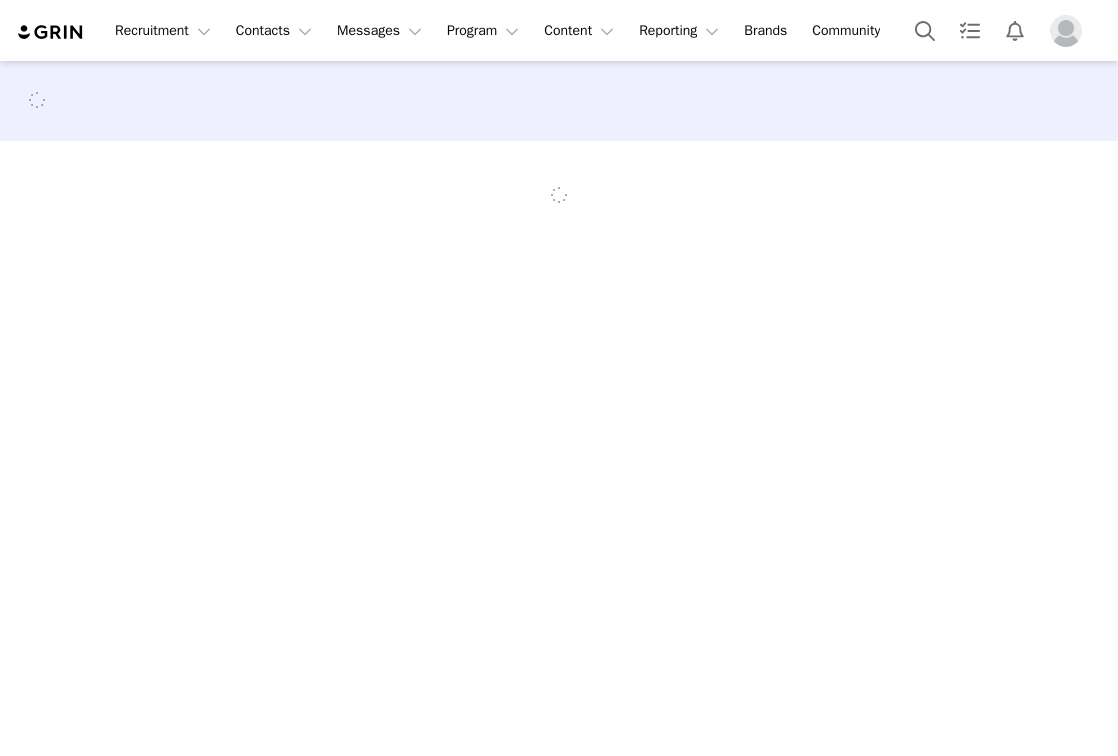 scroll, scrollTop: 0, scrollLeft: 0, axis: both 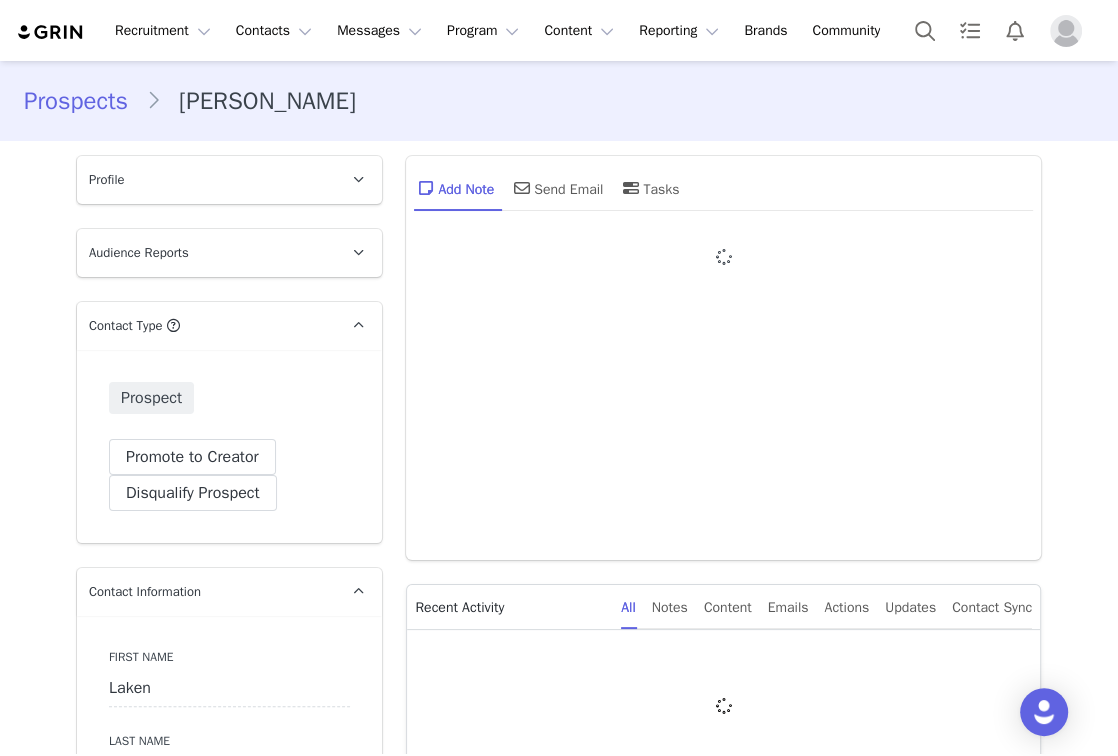 type on "+1 ([GEOGRAPHIC_DATA])" 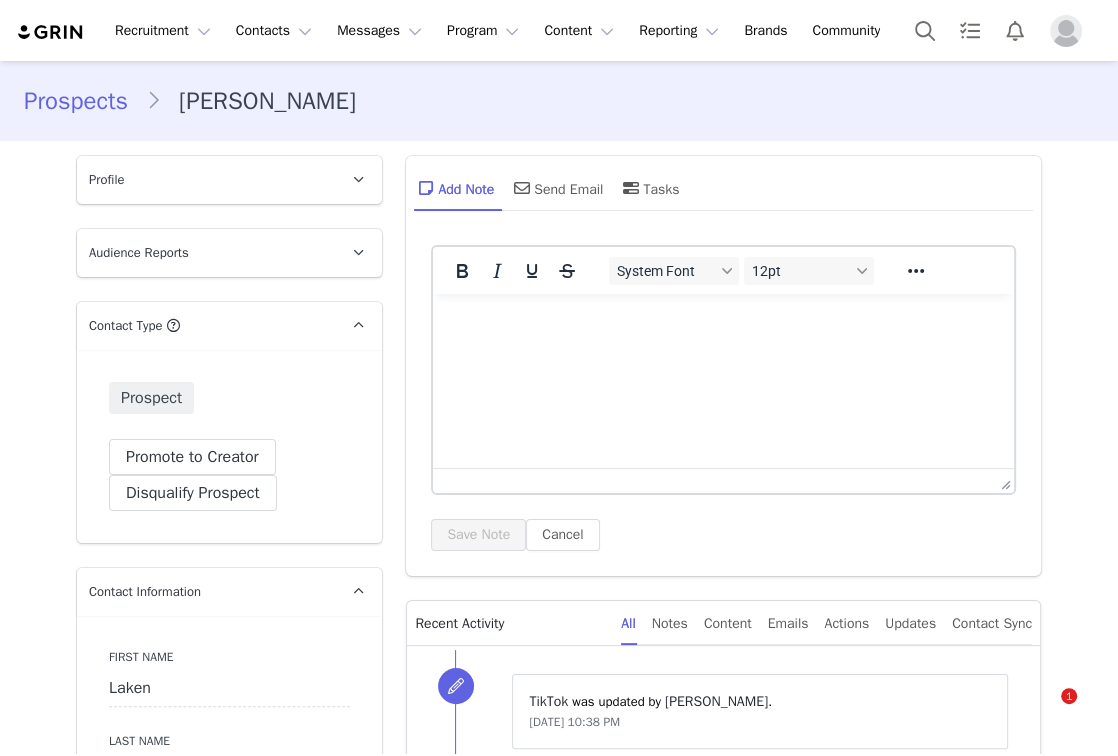 scroll, scrollTop: 0, scrollLeft: 0, axis: both 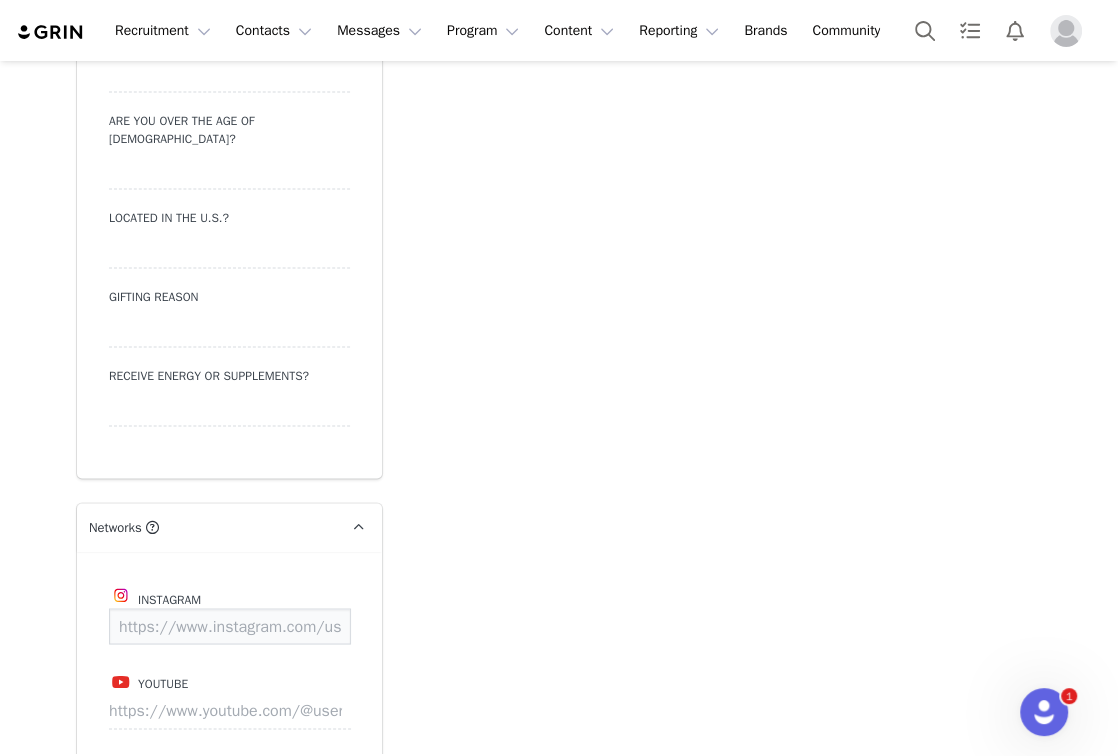 click at bounding box center [230, 626] 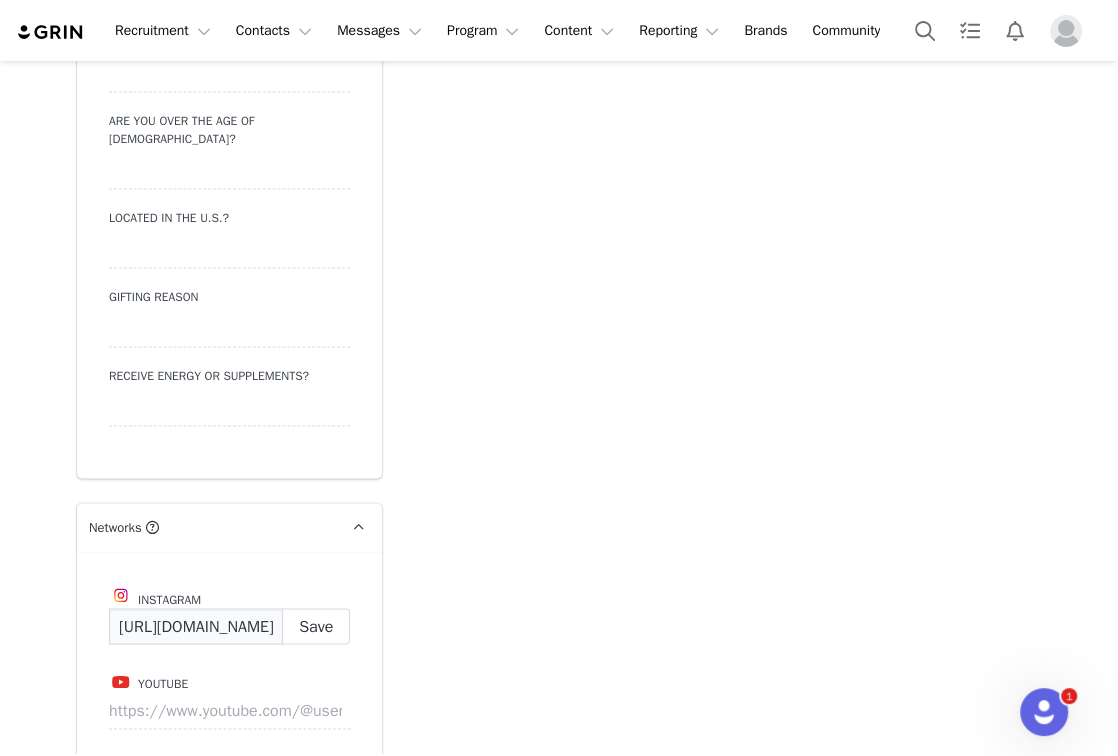 scroll, scrollTop: 0, scrollLeft: 153, axis: horizontal 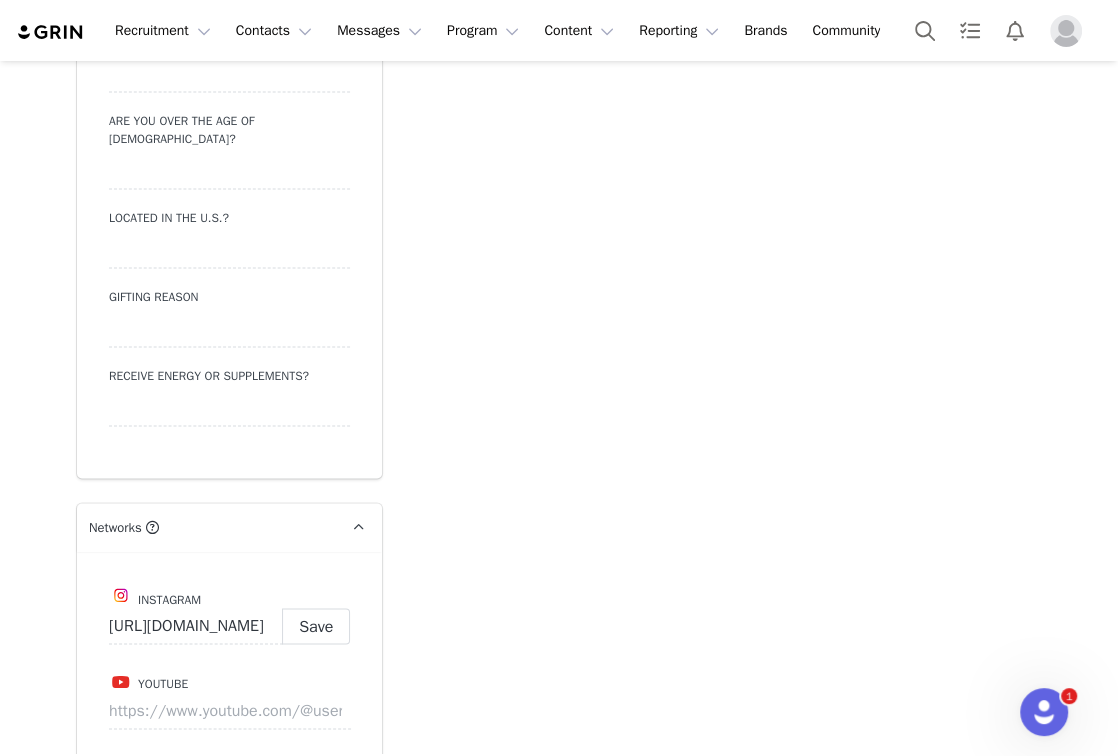 click on "Profile  [PERSON_NAME]      69.5K followers  Audience Reports  Request a detailed report of this creator's audience demographics and content performance for each social channel. Limit 100 reports per month.  0 / 100000 reports used this month  TikTok          Request Report Contact Type  Contact type can be Creator, Prospect, Application, or Manager.   Prospect  Promote to Creator Disqualify this Prospect?  Yes, disqualify  Disqualify Prospect Contact Information  First Name  [PERSON_NAME]  Last Name  [PERSON_NAME] Email Address [EMAIL_ADDRESS][DOMAIN_NAME]  Phone Number  +1 ([GEOGRAPHIC_DATA]) +93 ([GEOGRAPHIC_DATA]) +358 ([GEOGRAPHIC_DATA]) +355 ([GEOGRAPHIC_DATA]) +213 ([GEOGRAPHIC_DATA]) +376 ([GEOGRAPHIC_DATA]) +244 ([GEOGRAPHIC_DATA]) +1264 ([GEOGRAPHIC_DATA]) +1268 ([GEOGRAPHIC_DATA]) +54 ([GEOGRAPHIC_DATA]) +374 ([GEOGRAPHIC_DATA]) +297 ([GEOGRAPHIC_DATA]) +61 ([GEOGRAPHIC_DATA]) +43 ([GEOGRAPHIC_DATA]) +994 ([GEOGRAPHIC_DATA]) +1242 ([GEOGRAPHIC_DATA]) +973 ([GEOGRAPHIC_DATA]) +880 ([GEOGRAPHIC_DATA]) +1246 ([GEOGRAPHIC_DATA]) +375 ([GEOGRAPHIC_DATA]) +32 ([GEOGRAPHIC_DATA]) +501 ([GEOGRAPHIC_DATA]) +229 ([GEOGRAPHIC_DATA]) +1441 ([GEOGRAPHIC_DATA]) +975 ([GEOGRAPHIC_DATA]) +591 ([GEOGRAPHIC_DATA]) +599 [GEOGRAPHIC_DATA])  Save" at bounding box center [229, 308] 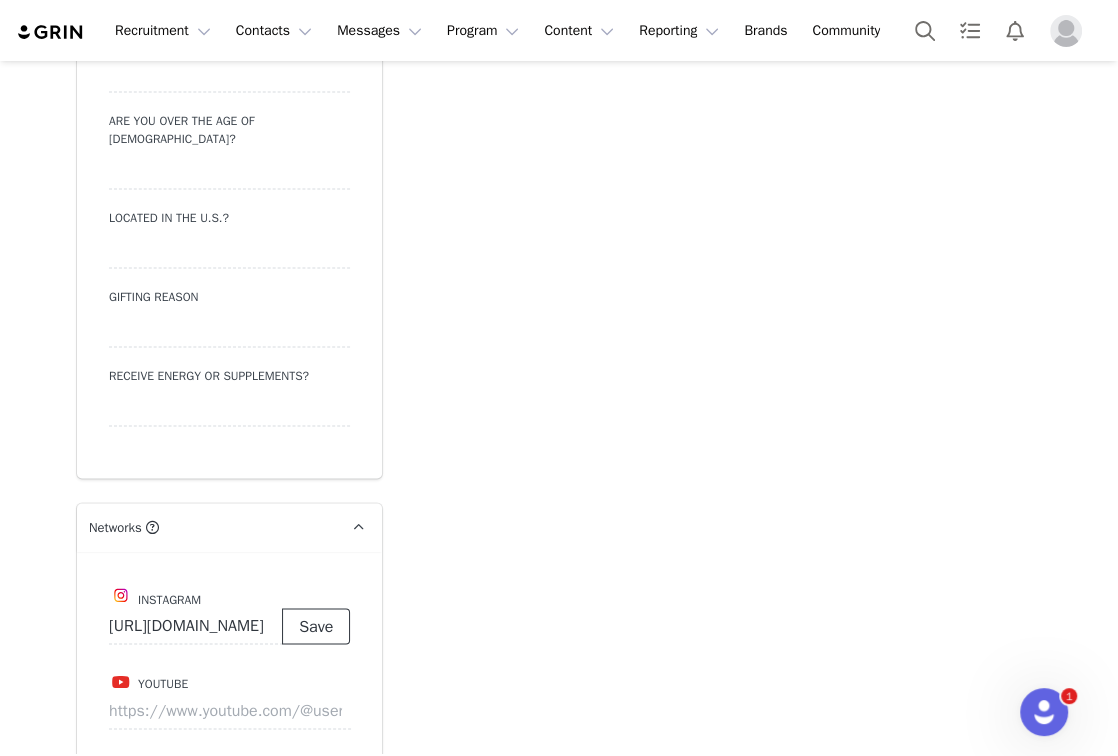 click on "Save" at bounding box center [316, 626] 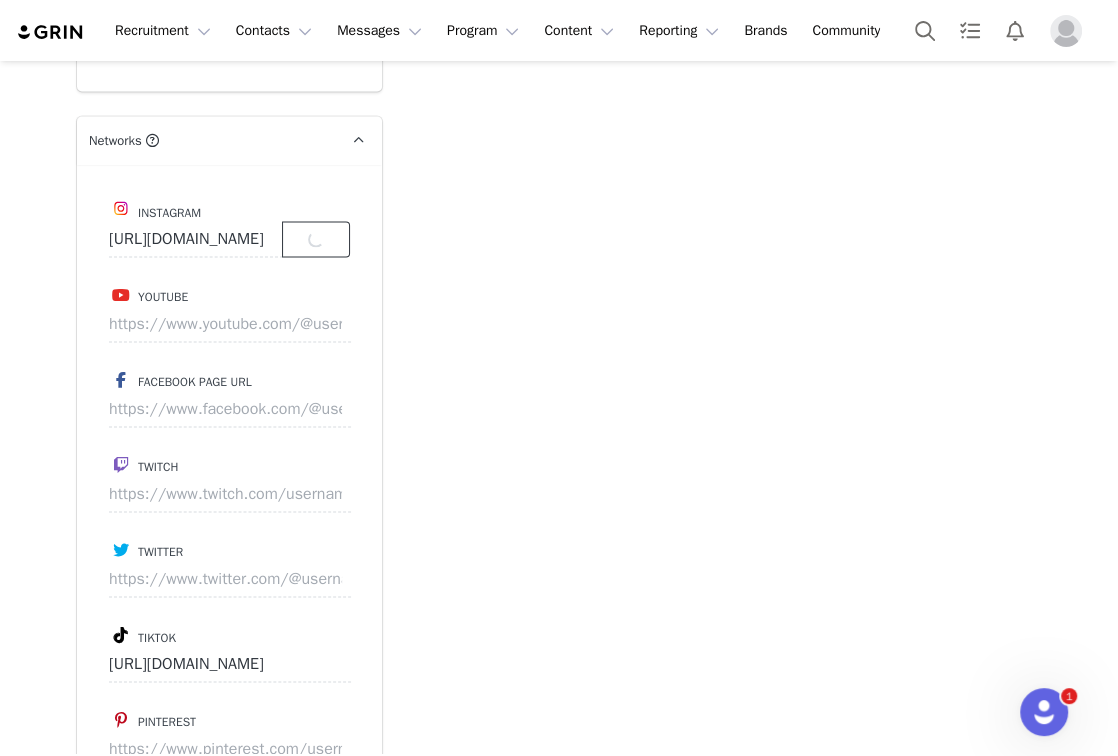 scroll, scrollTop: 2825, scrollLeft: 0, axis: vertical 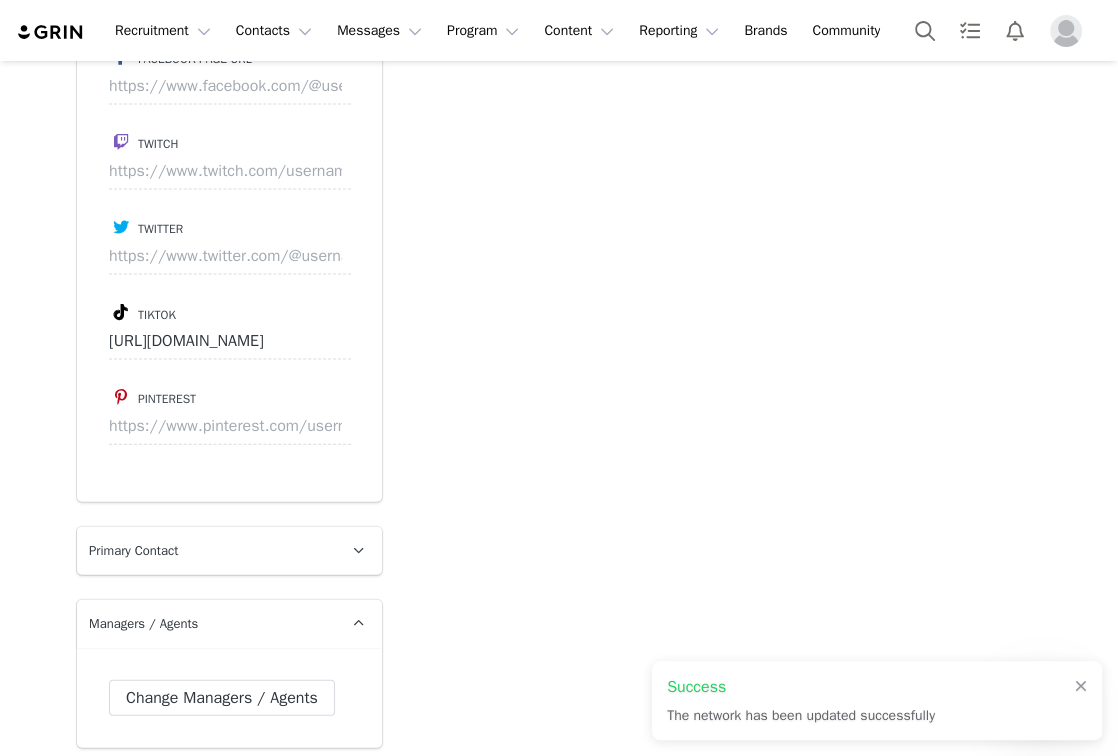type on "https://www.instagram.com/lakenhammon" 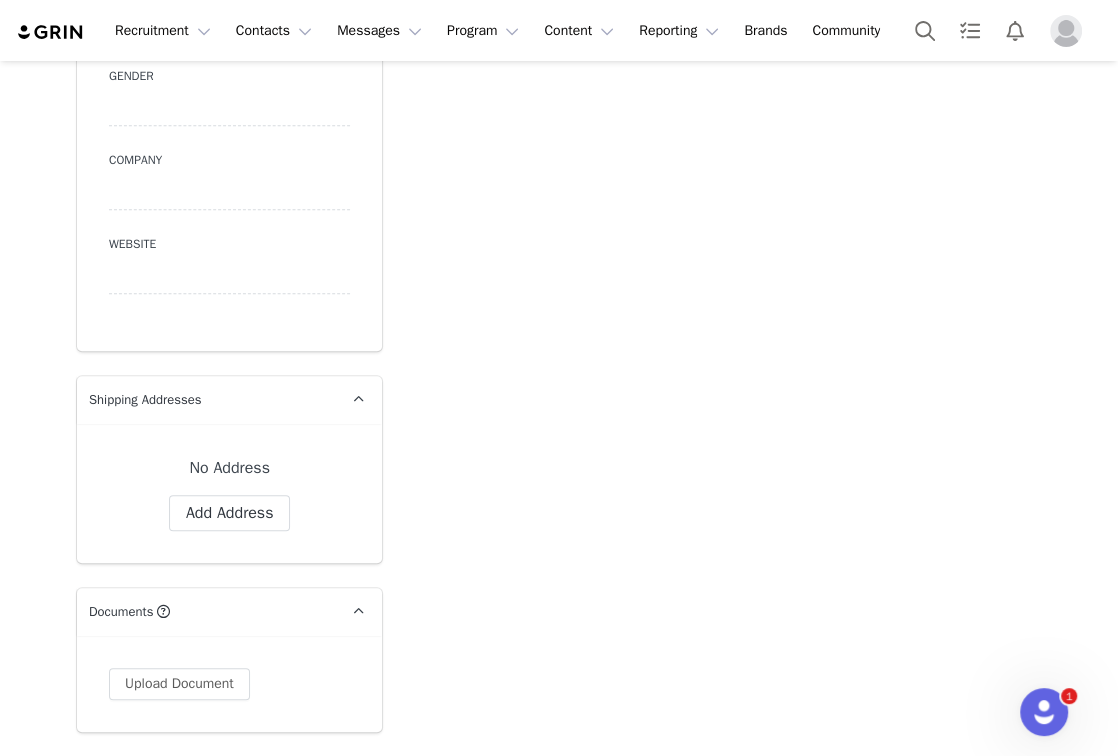 scroll, scrollTop: 285, scrollLeft: 0, axis: vertical 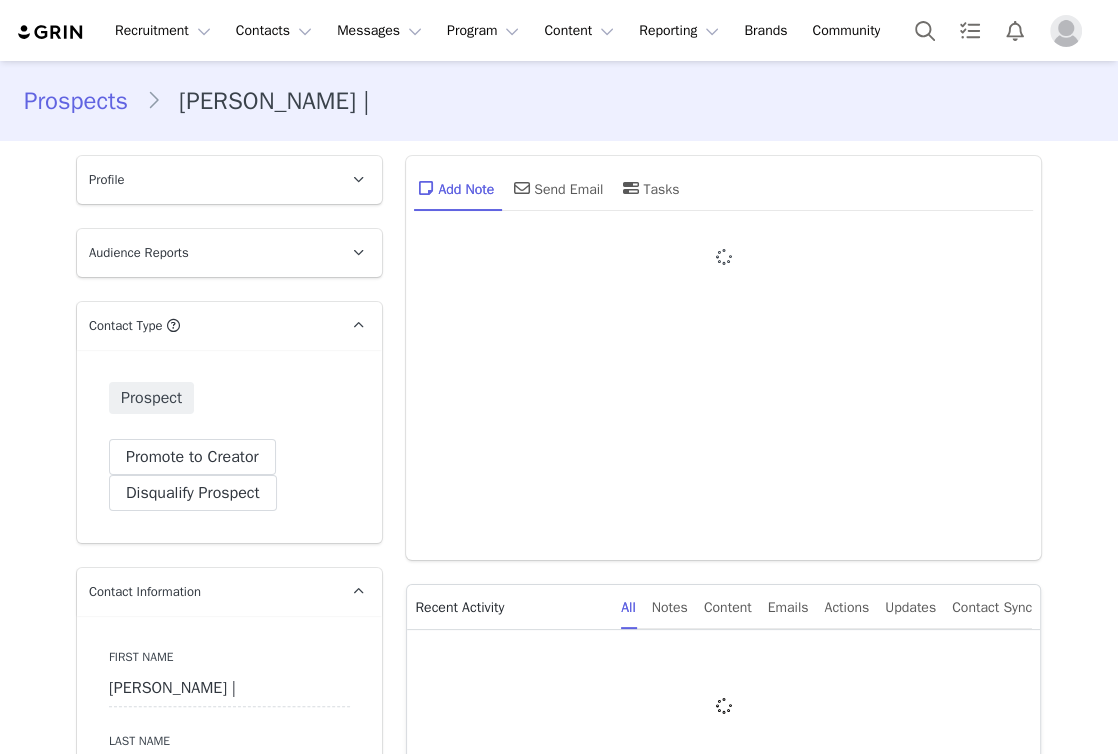 type on "+1 ([GEOGRAPHIC_DATA])" 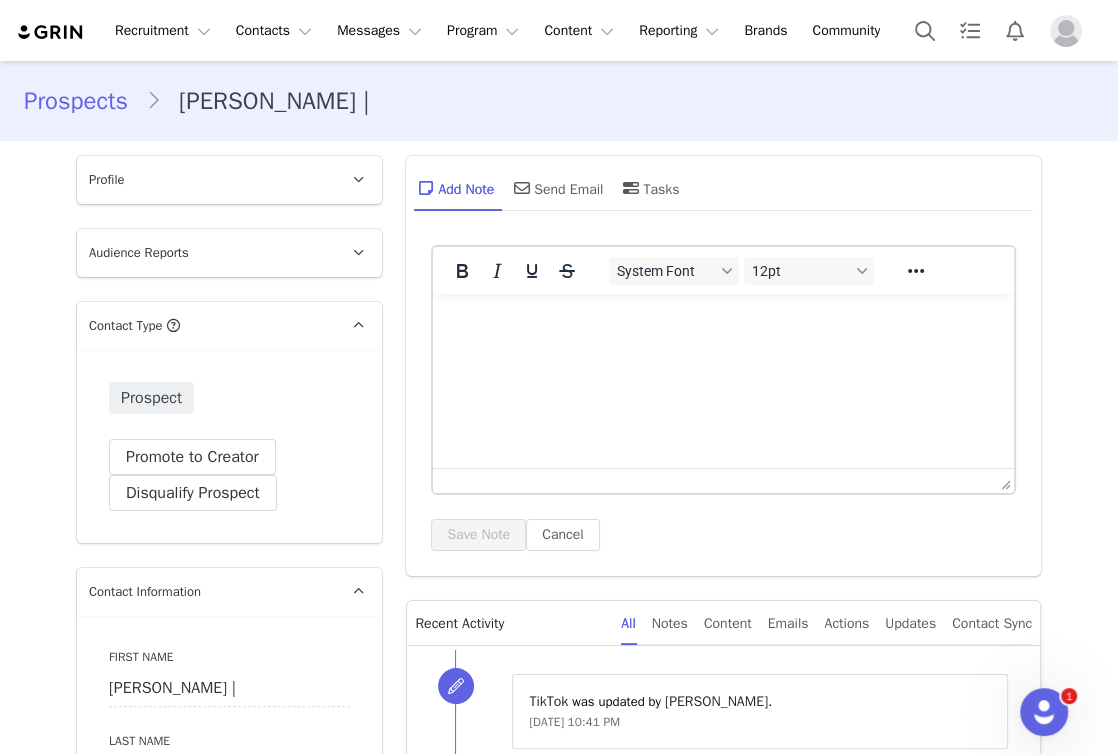 scroll, scrollTop: 0, scrollLeft: 0, axis: both 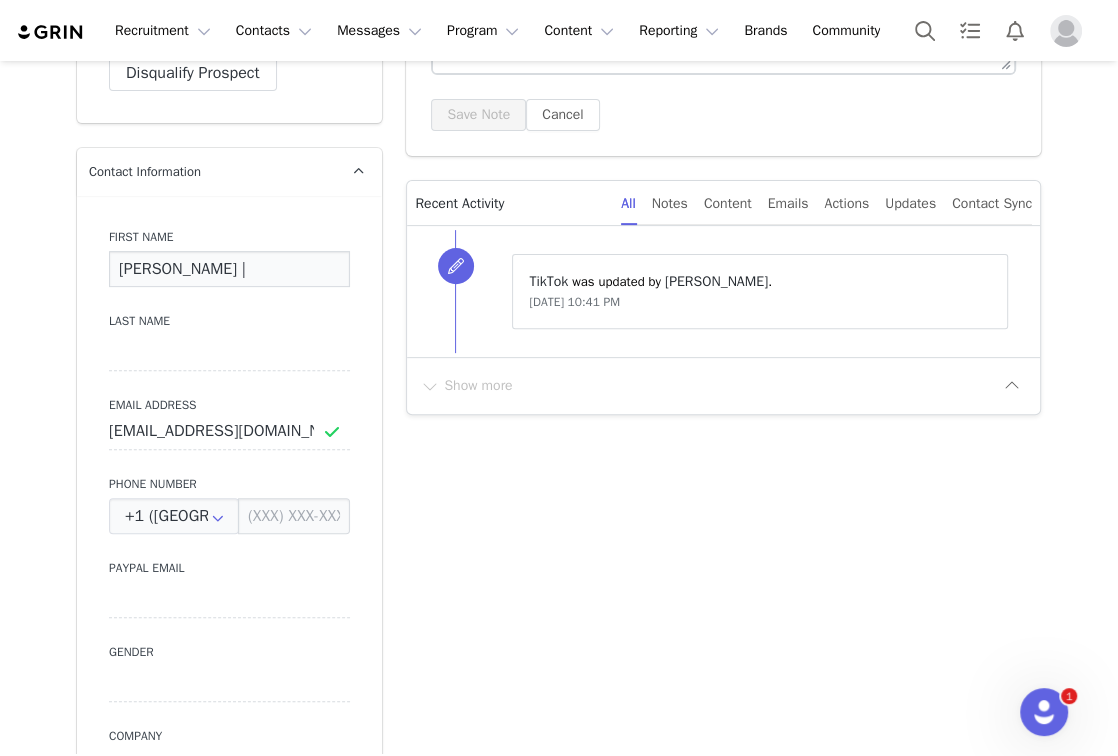 click on "[PERSON_NAME] |" at bounding box center [229, 269] 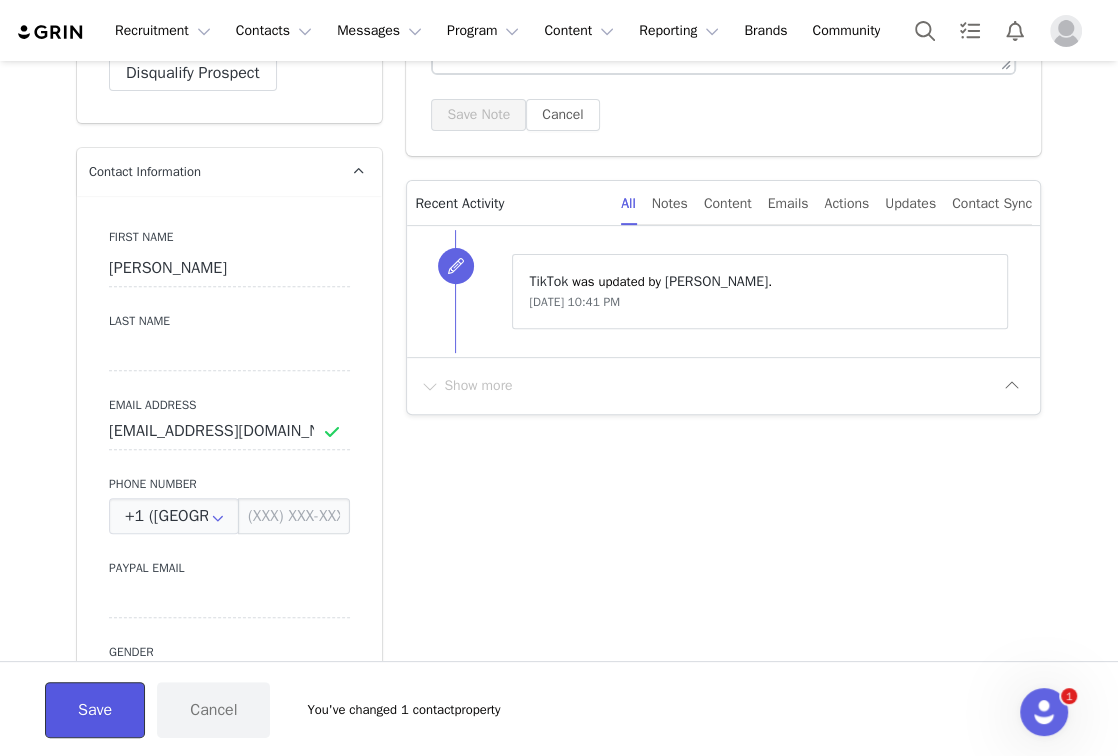 click on "Save" at bounding box center (95, 710) 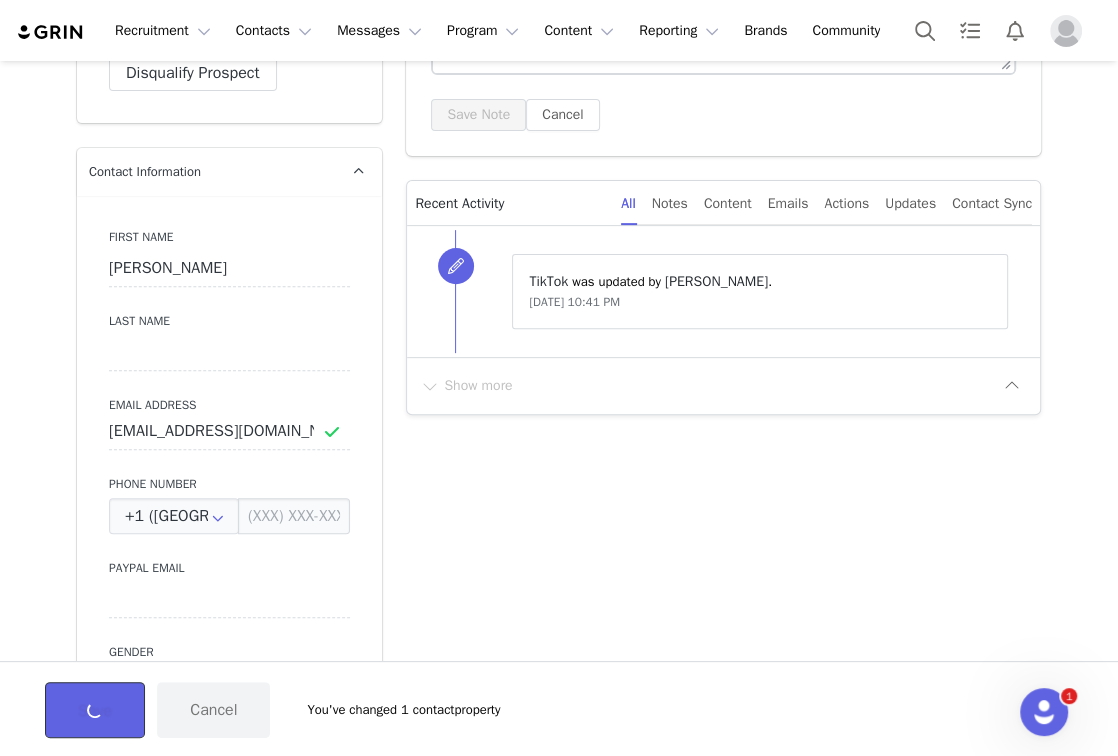 type on "[PERSON_NAME]" 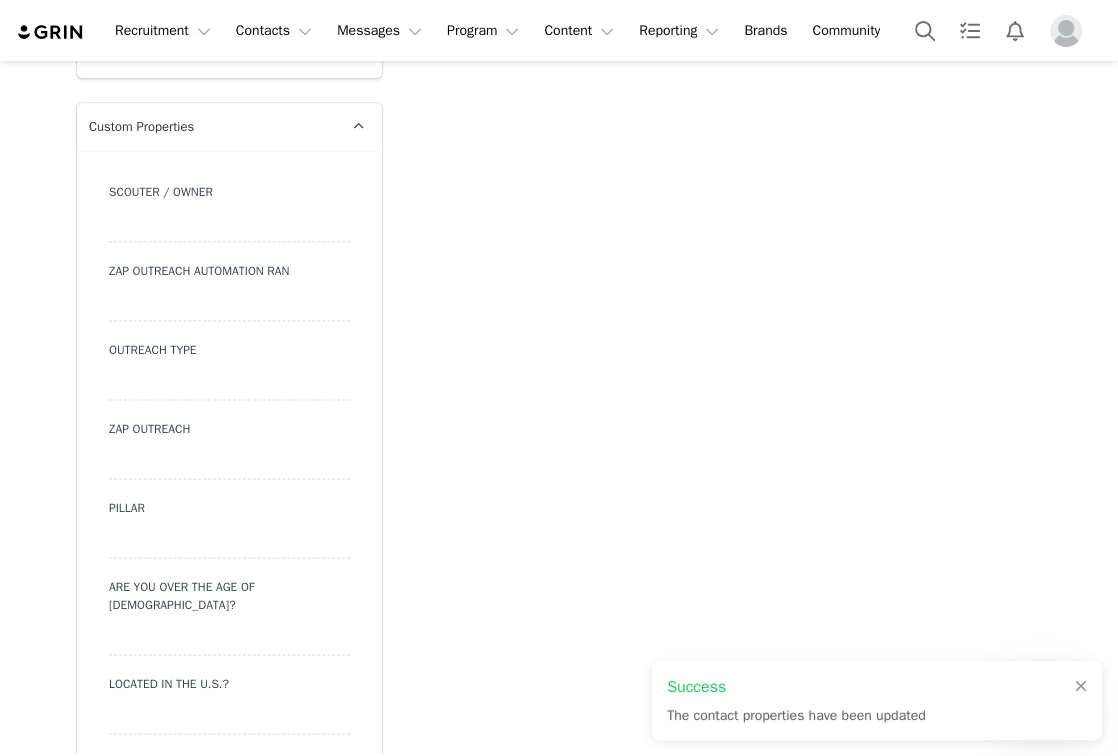 scroll, scrollTop: 1946, scrollLeft: 0, axis: vertical 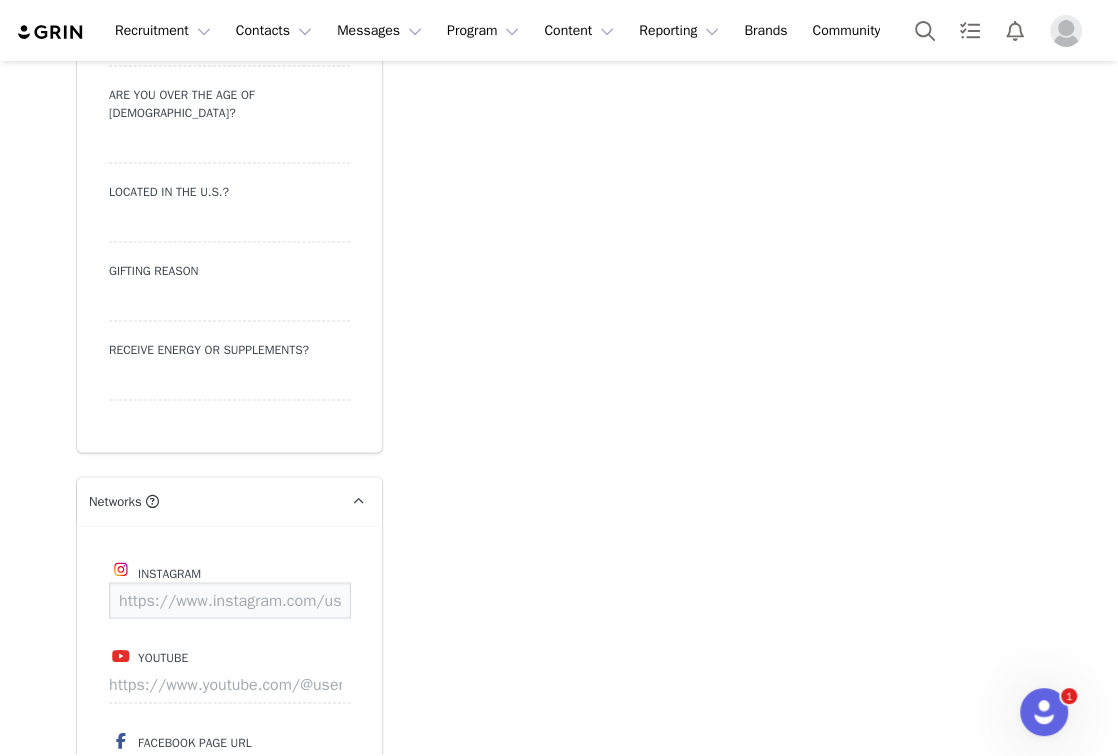 click at bounding box center [230, 600] 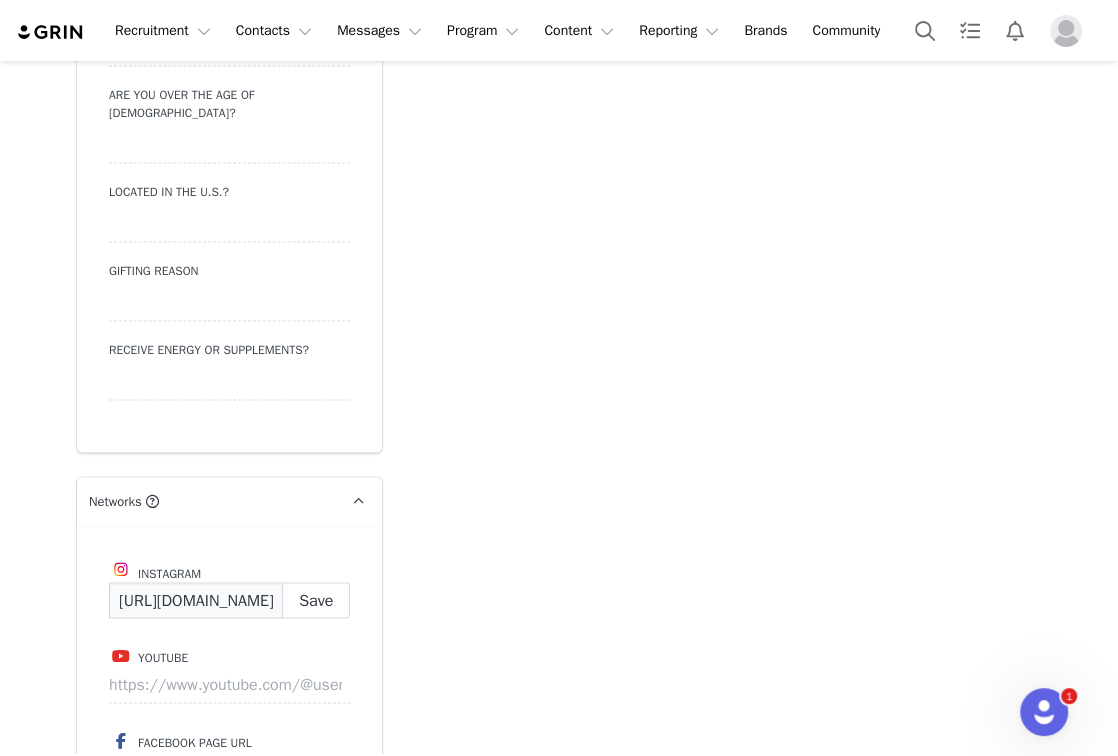 scroll, scrollTop: 0, scrollLeft: 146, axis: horizontal 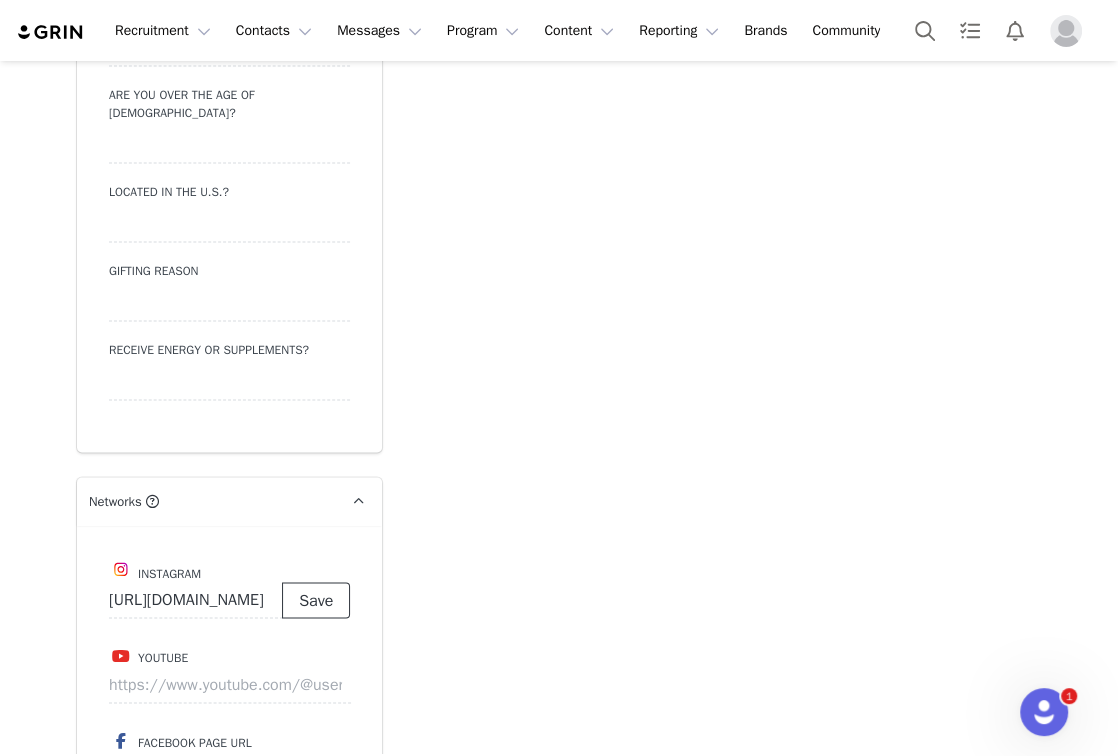 click on "Save" at bounding box center (316, 600) 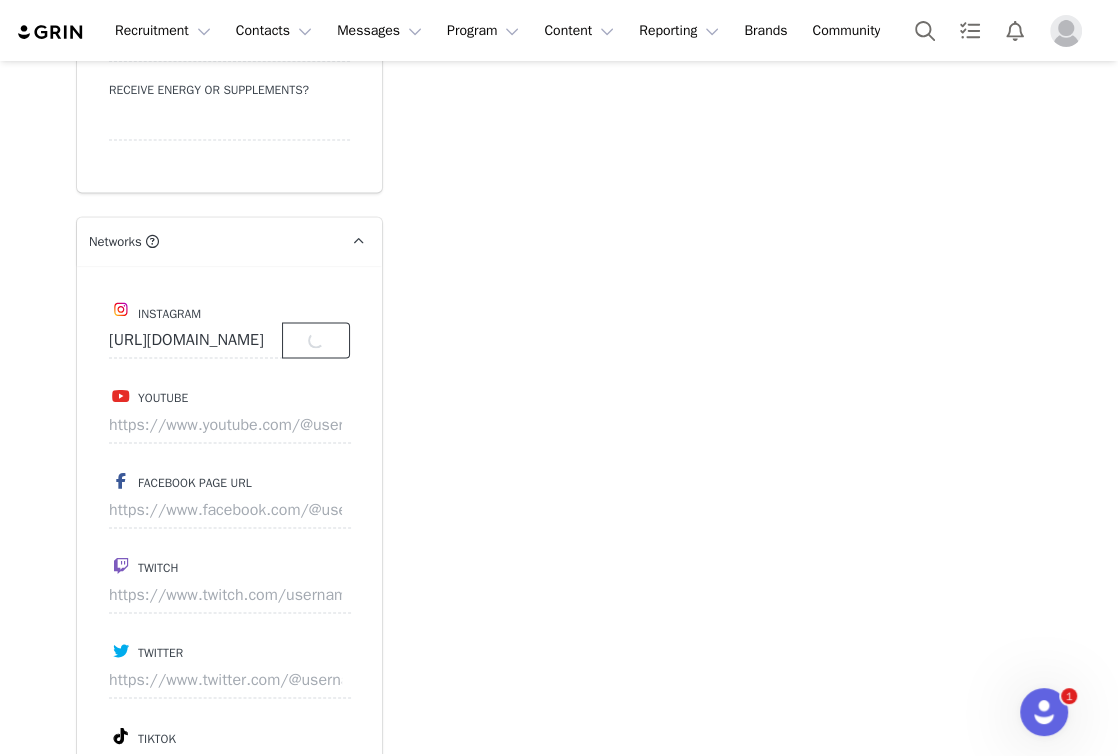 scroll, scrollTop: 2617, scrollLeft: 0, axis: vertical 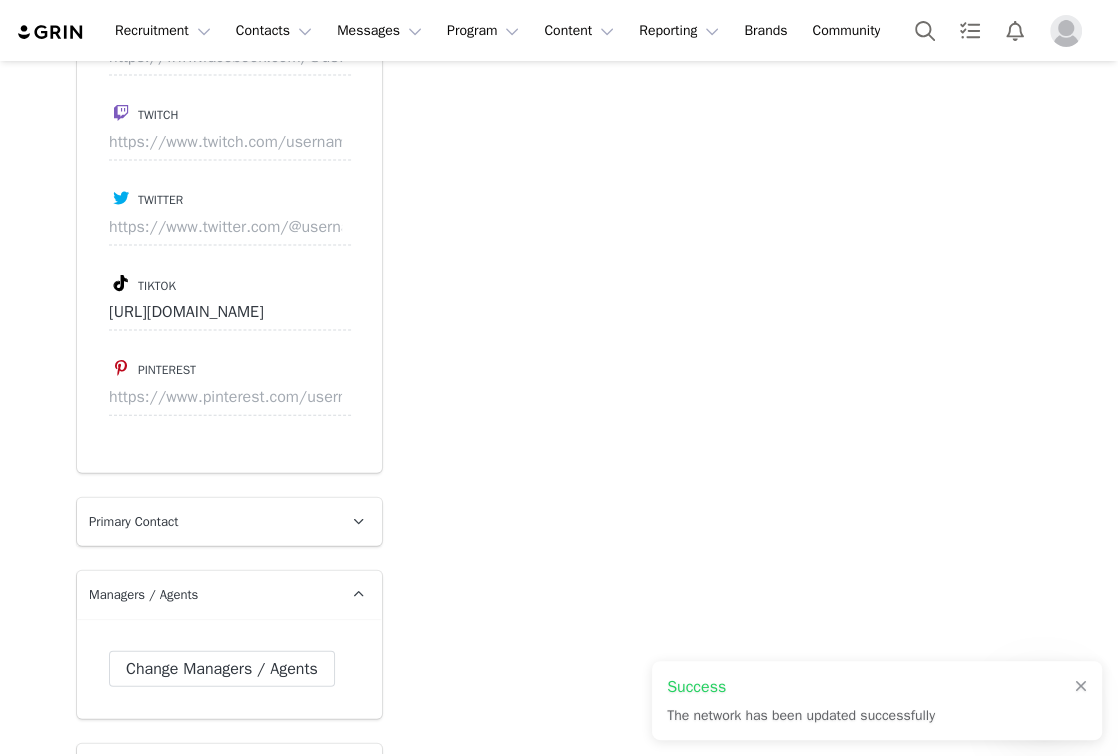 type on "https://www.instagram.com/rachelsreno_" 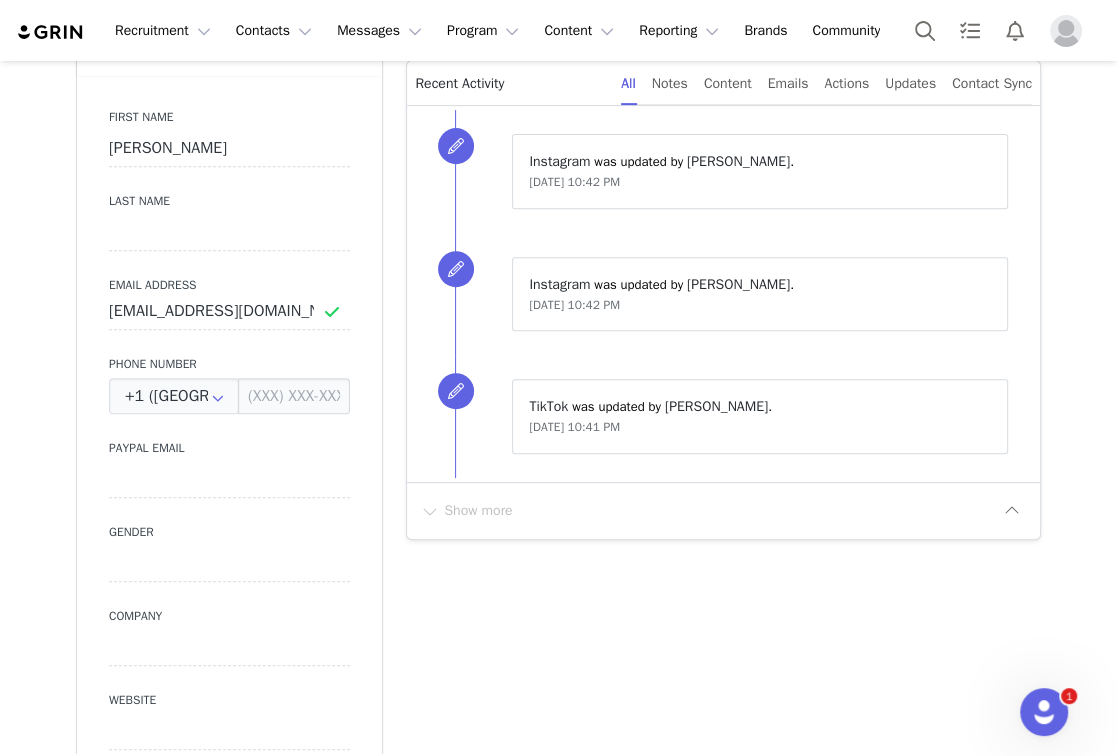 scroll, scrollTop: 0, scrollLeft: 0, axis: both 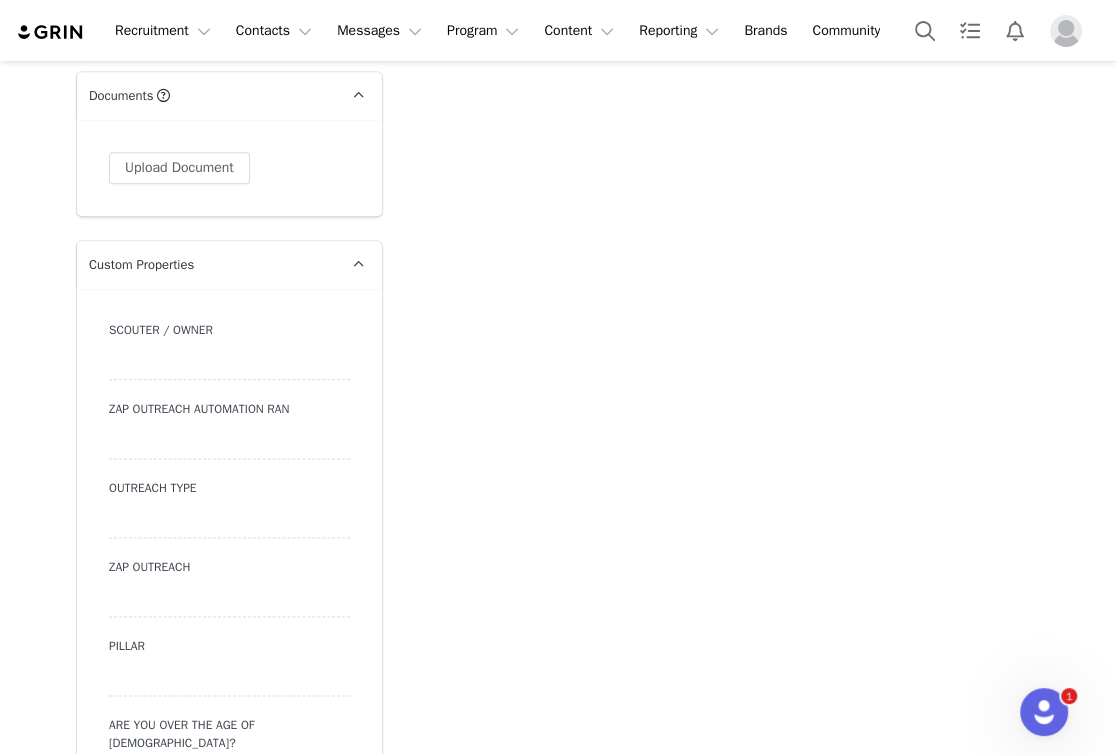 click on "Outreach Type" at bounding box center [229, 508] 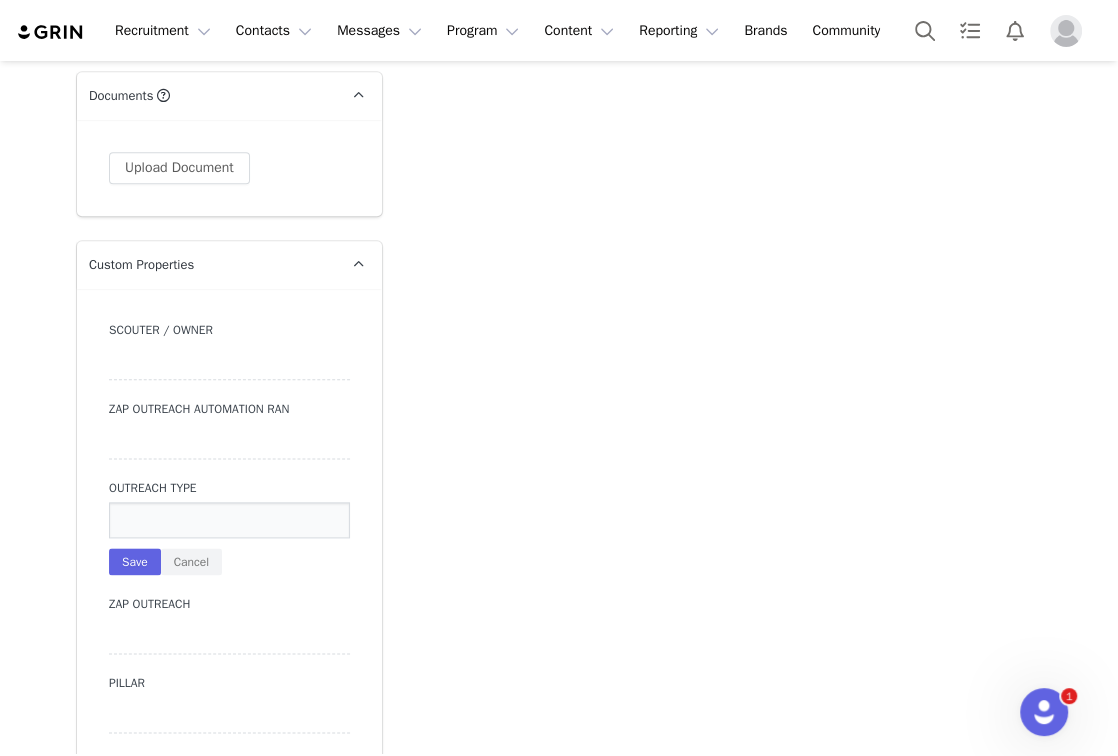 click at bounding box center [229, 520] 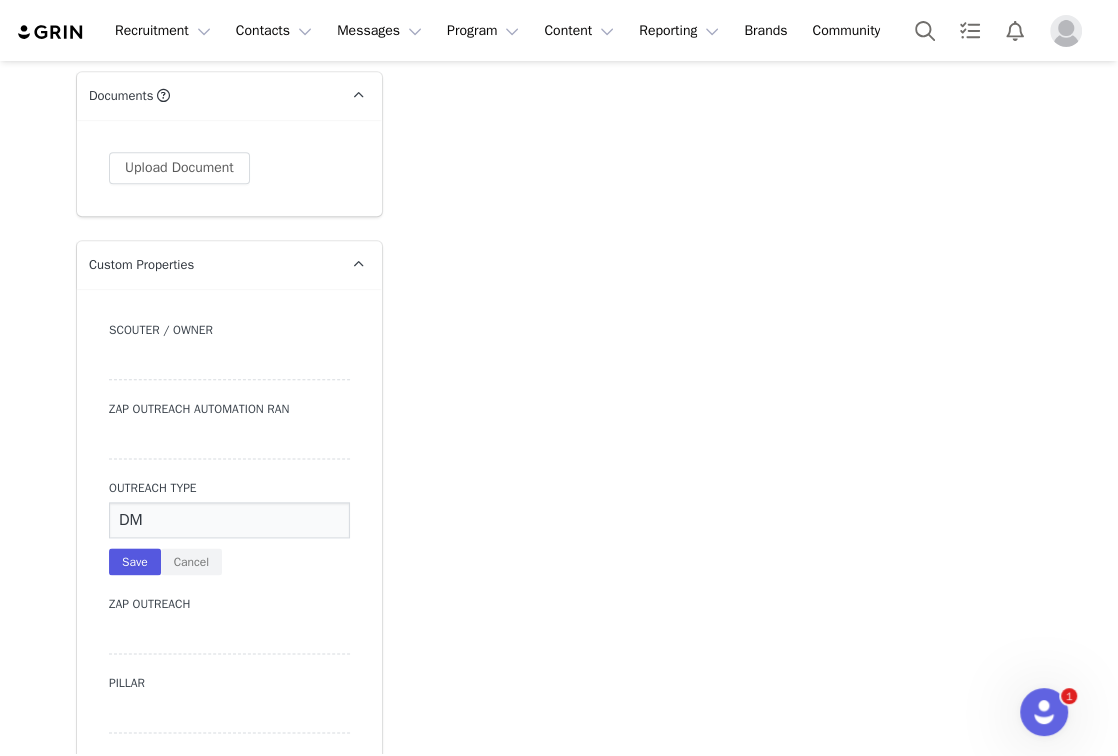type on "DM" 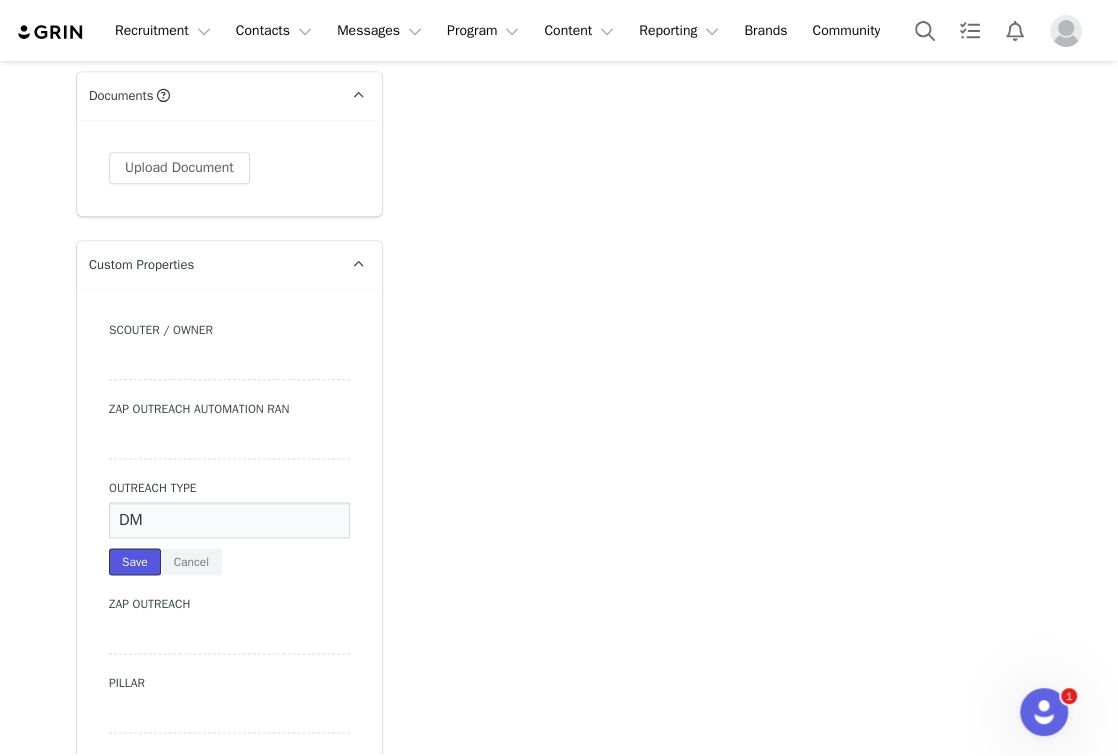 click on "Save" at bounding box center (135, 561) 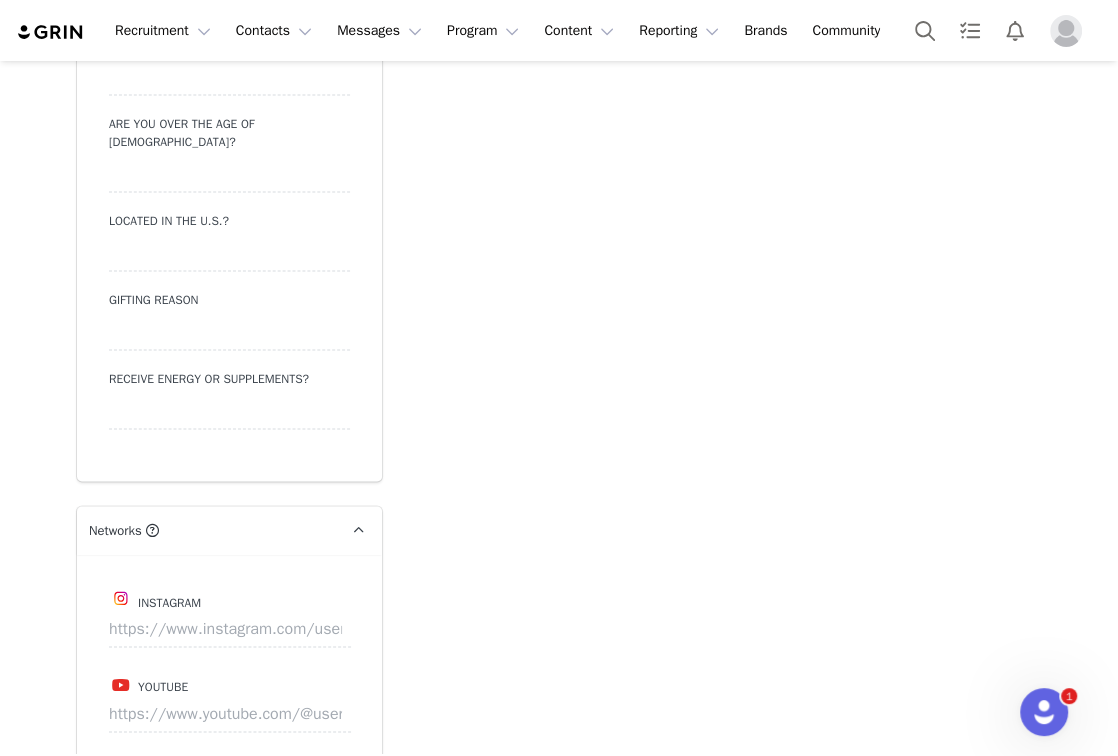 scroll, scrollTop: 2116, scrollLeft: 0, axis: vertical 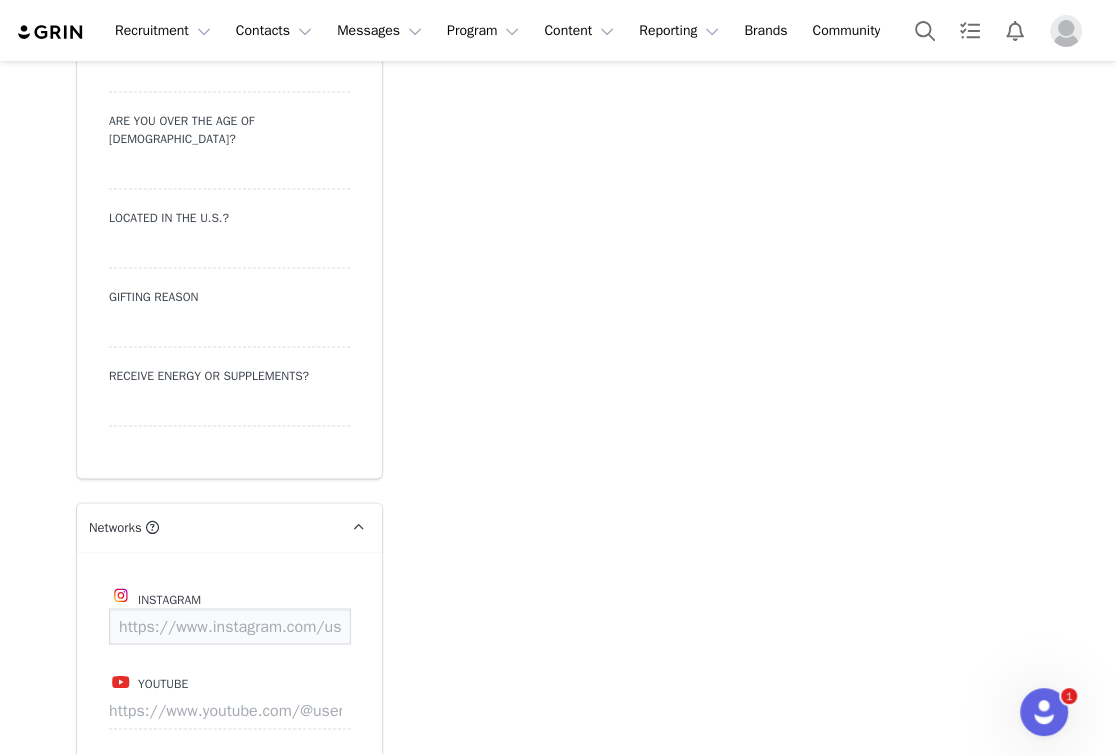 click at bounding box center (230, 626) 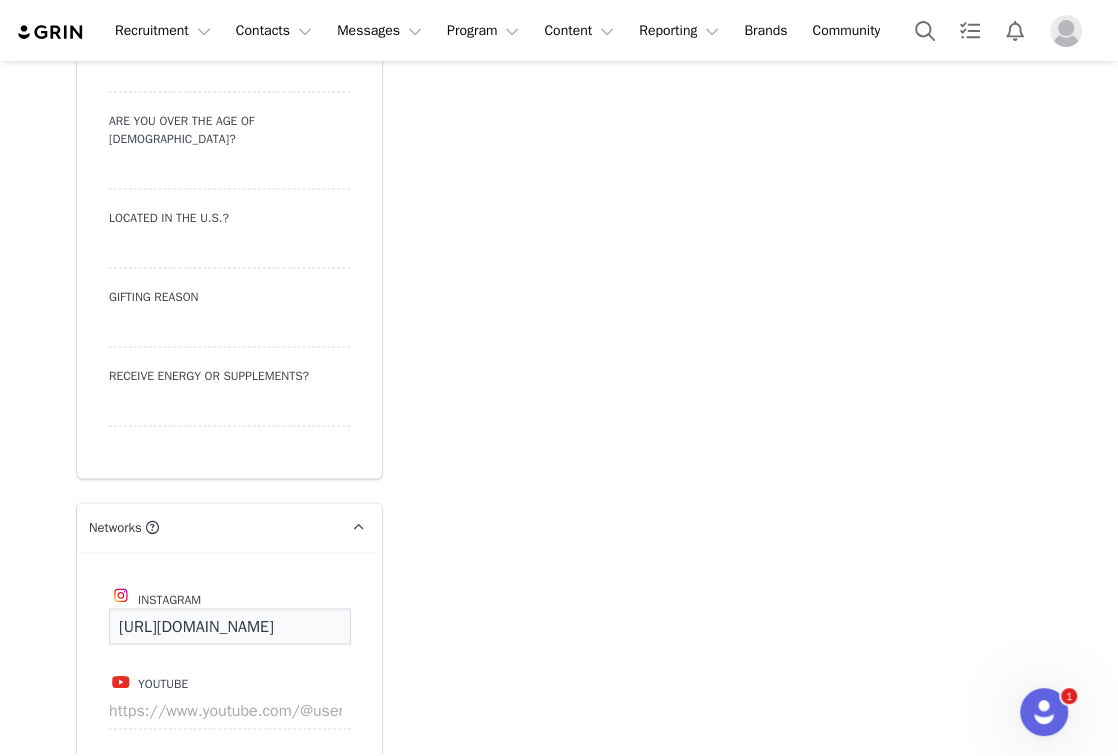 scroll, scrollTop: 0, scrollLeft: 165, axis: horizontal 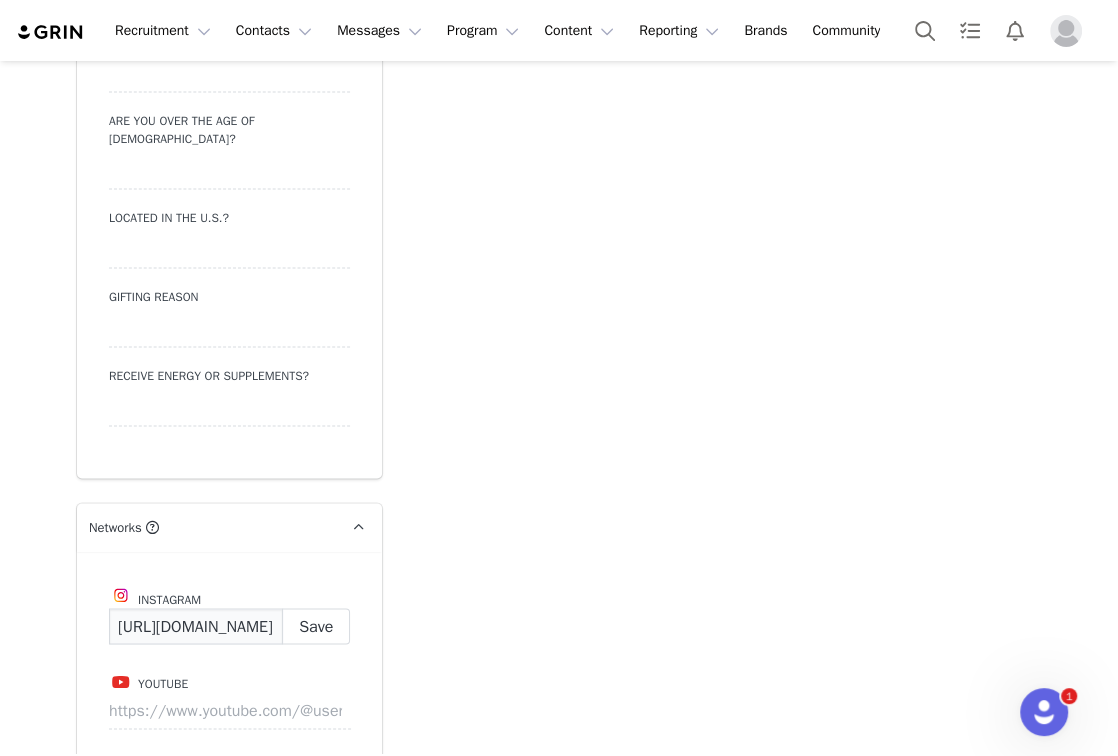 type on "https://www.instagram.com/room_remedies/" 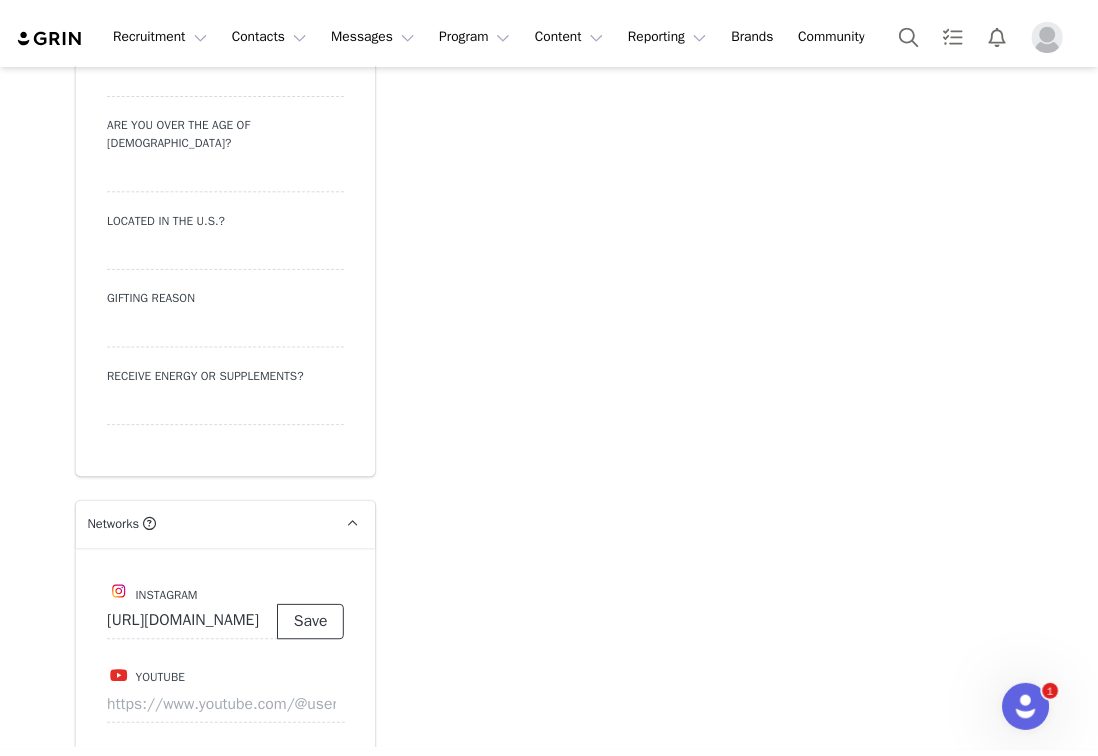 scroll, scrollTop: 0, scrollLeft: 0, axis: both 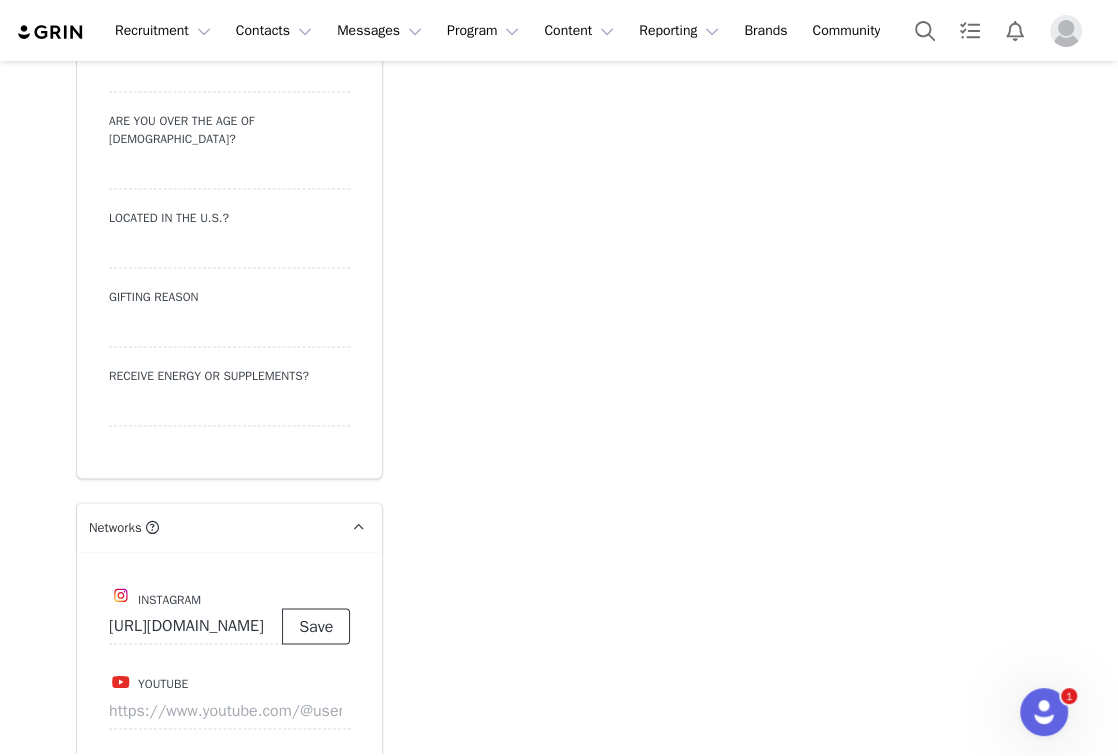 click on "Save" at bounding box center (316, 626) 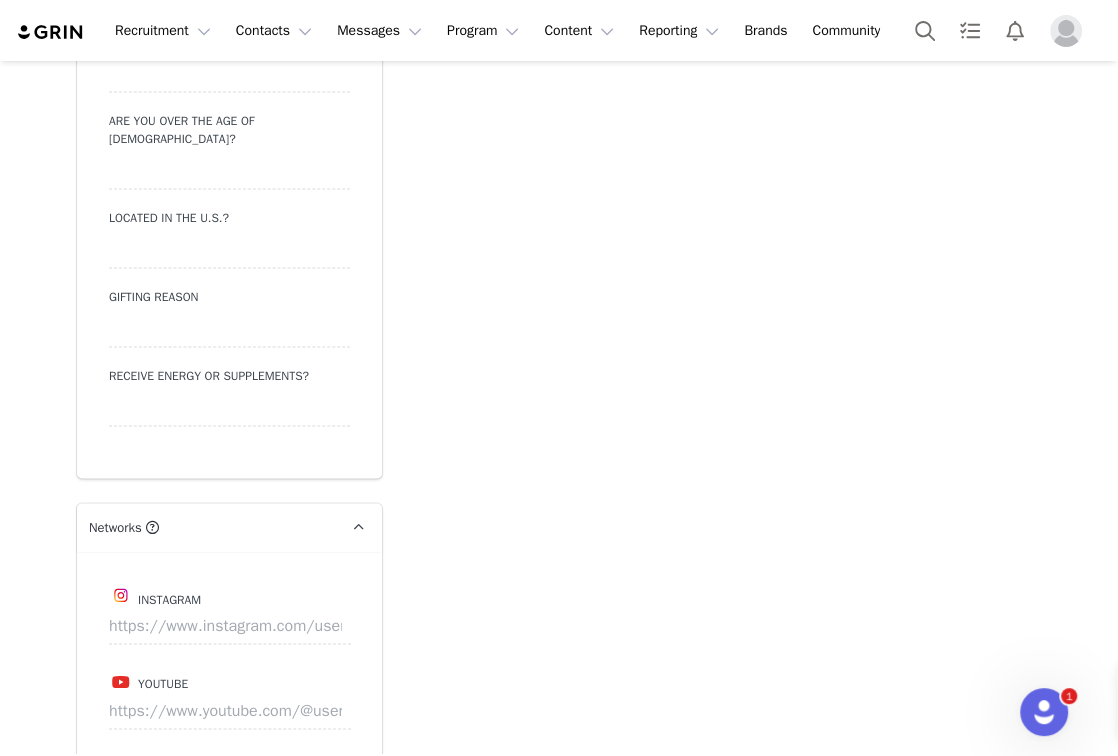 type on "https://www.instagram.com/room_remedies" 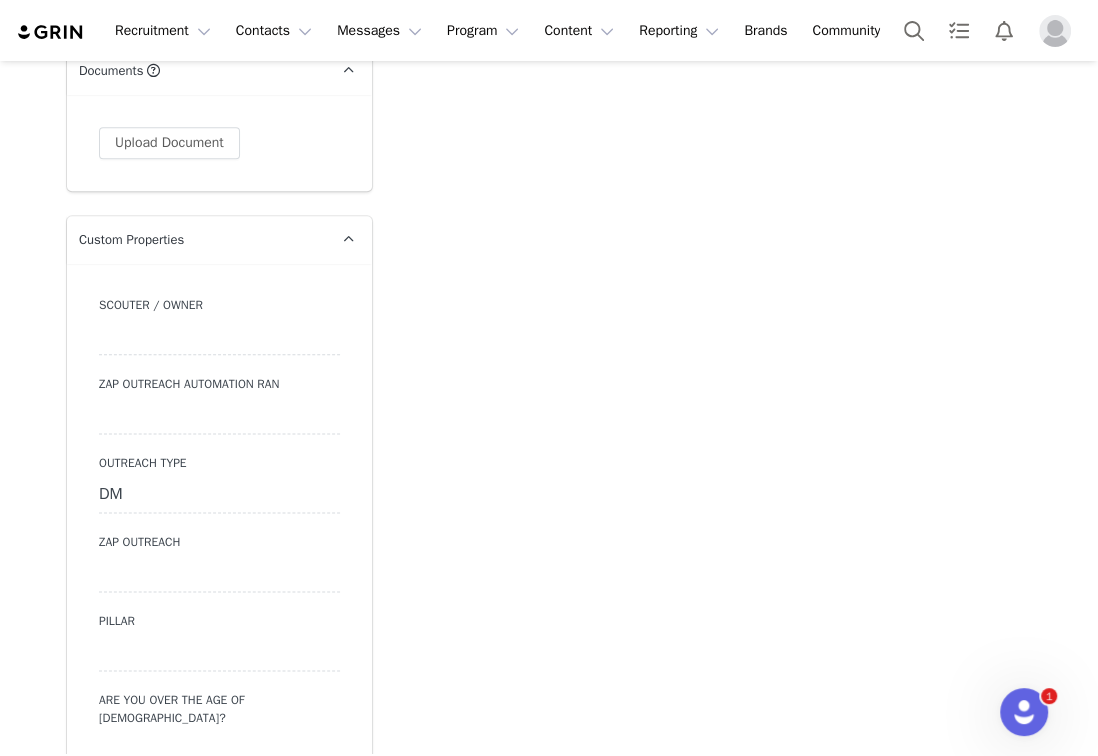 scroll, scrollTop: 1539, scrollLeft: 0, axis: vertical 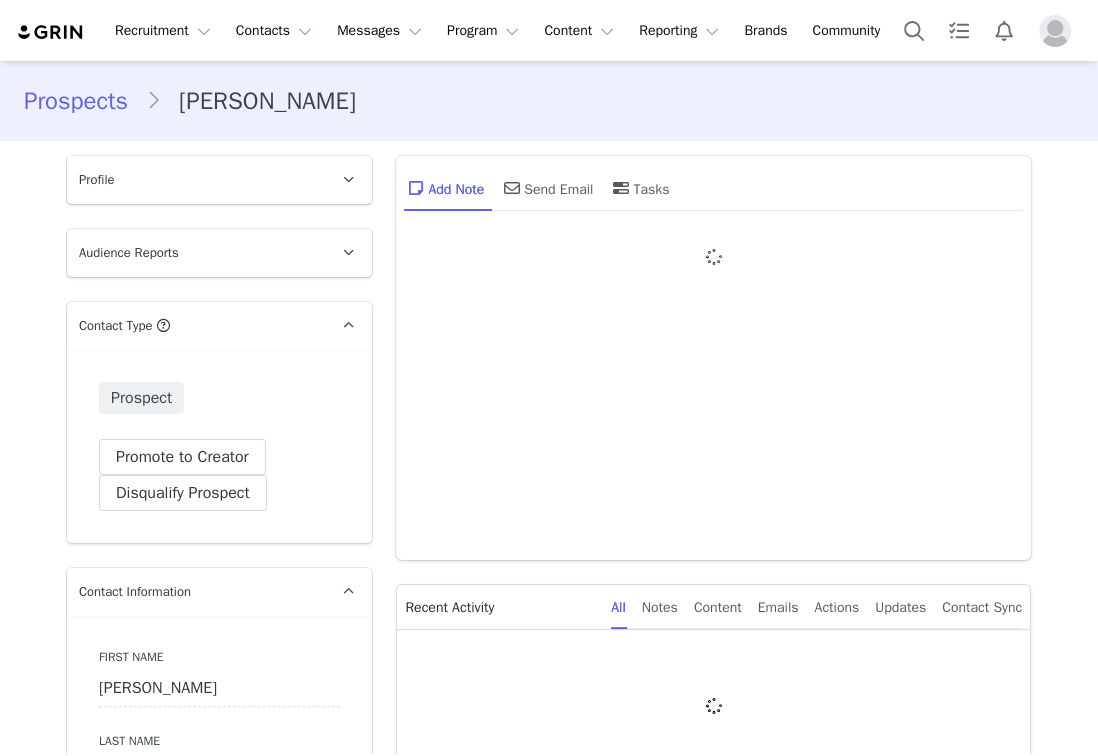 type on "+1 ([GEOGRAPHIC_DATA])" 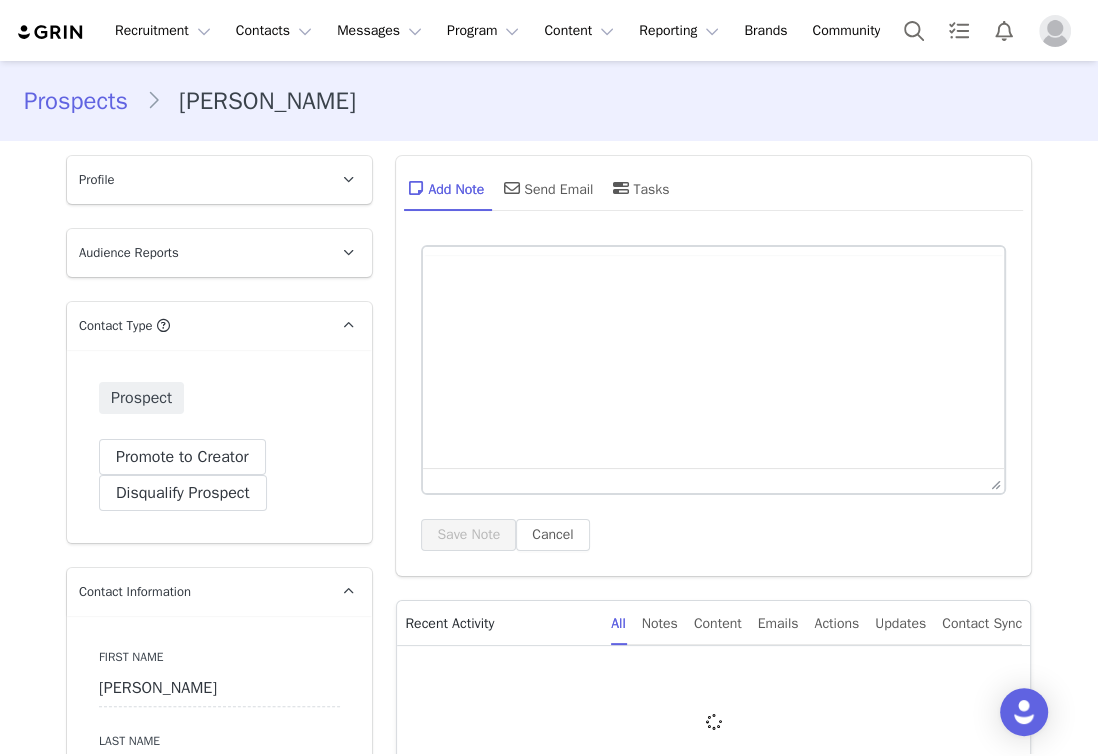 scroll, scrollTop: 0, scrollLeft: 0, axis: both 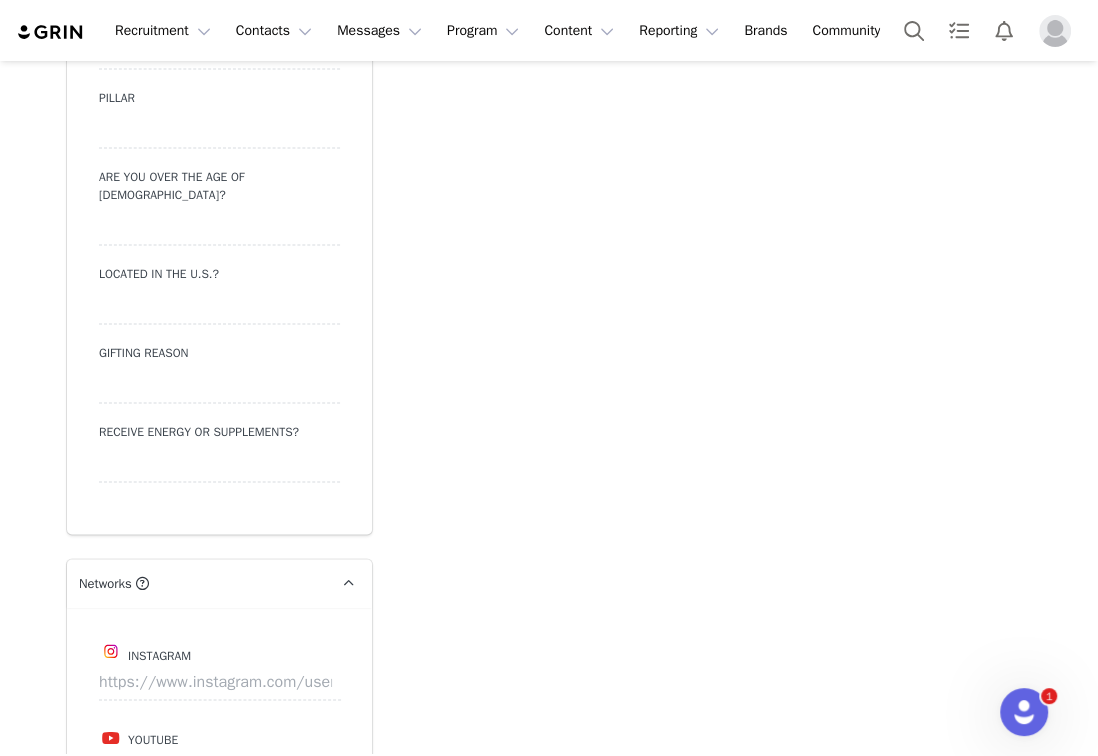 click on "Instagram" at bounding box center (219, 651) 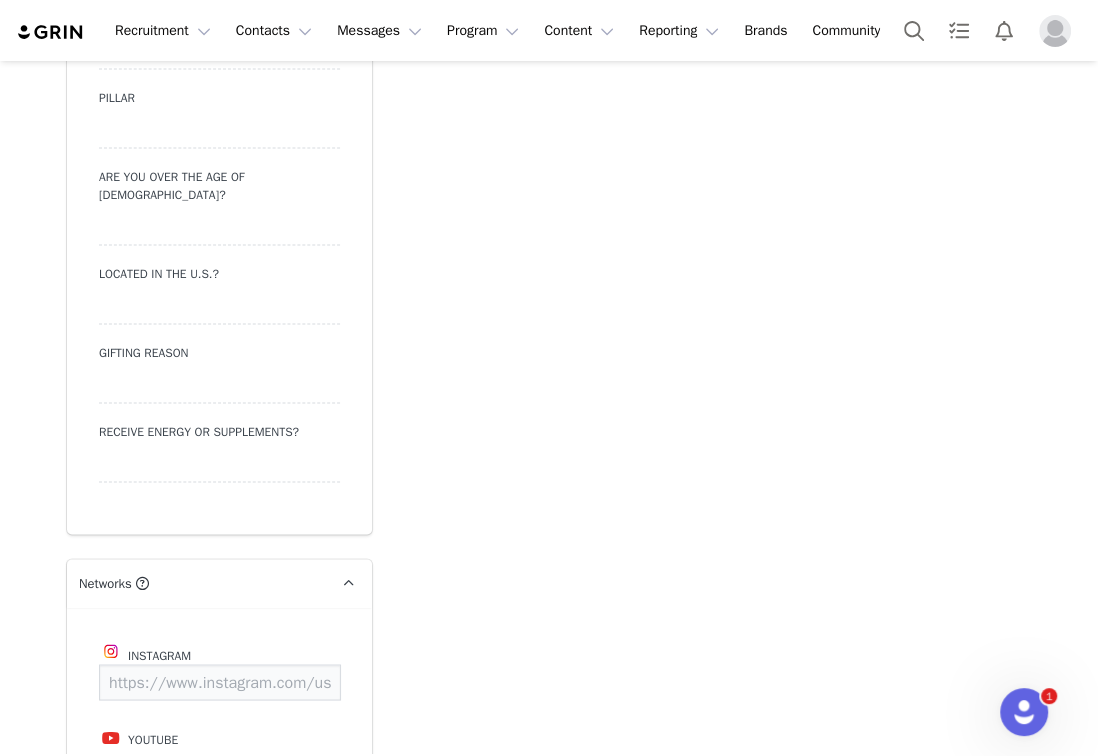 click at bounding box center (220, 682) 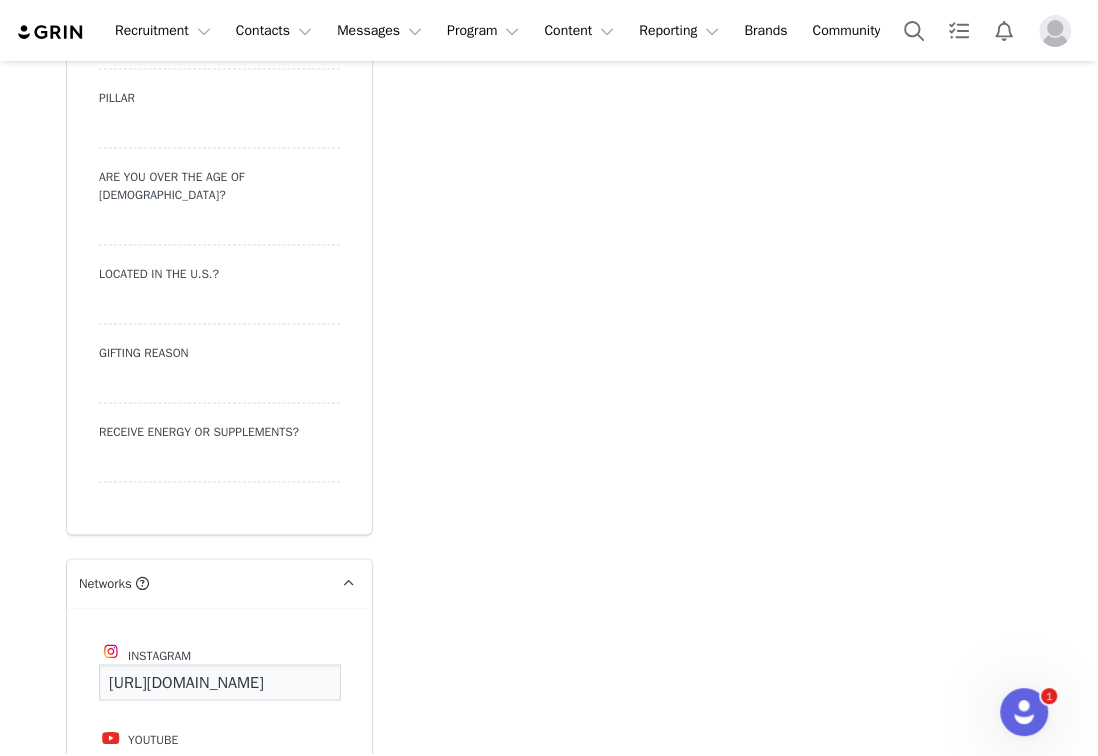 scroll, scrollTop: 0, scrollLeft: 112, axis: horizontal 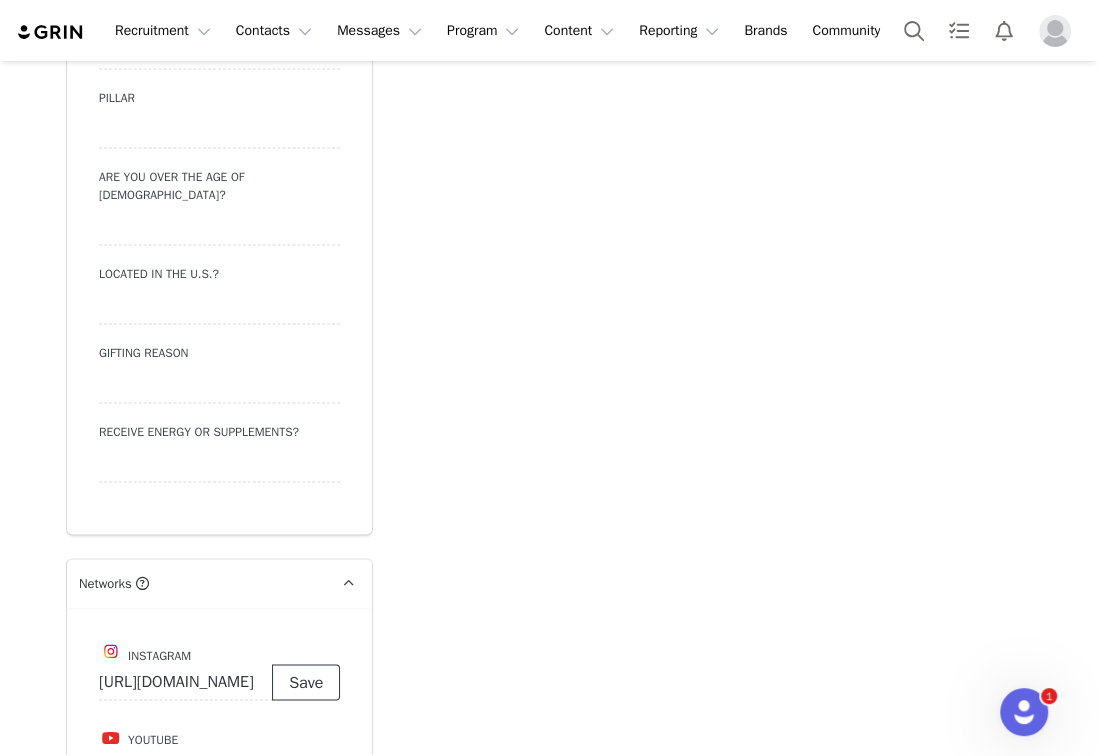 click on "Save" at bounding box center (306, 682) 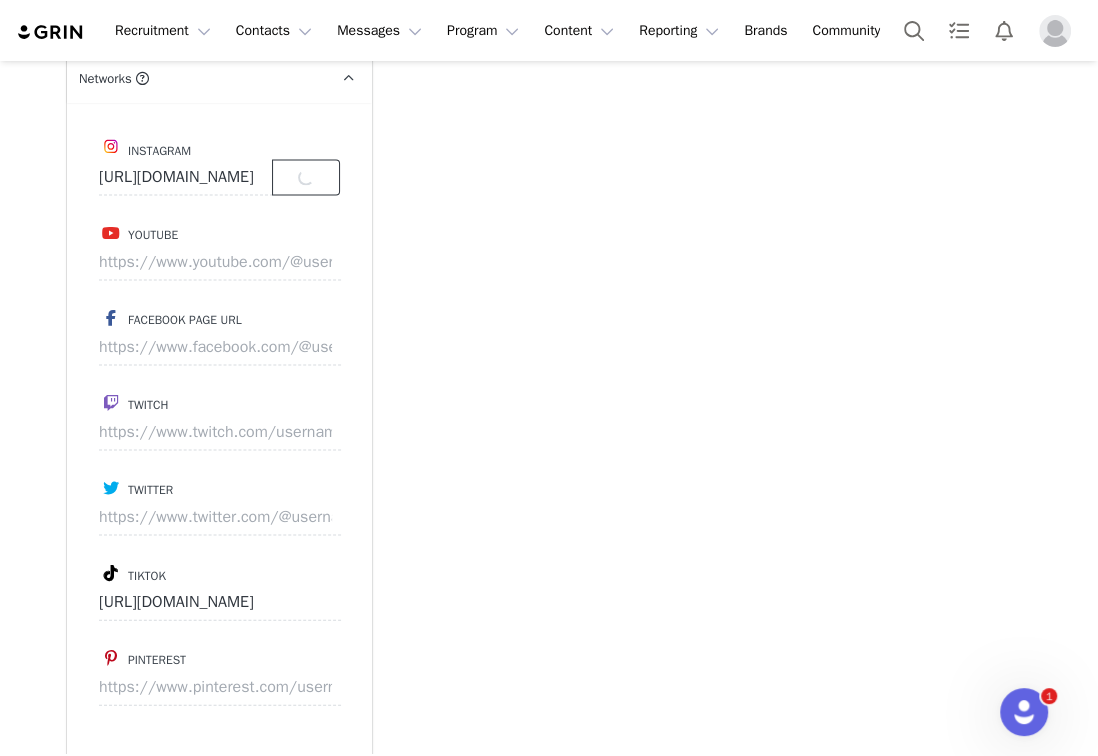 scroll, scrollTop: 2567, scrollLeft: 0, axis: vertical 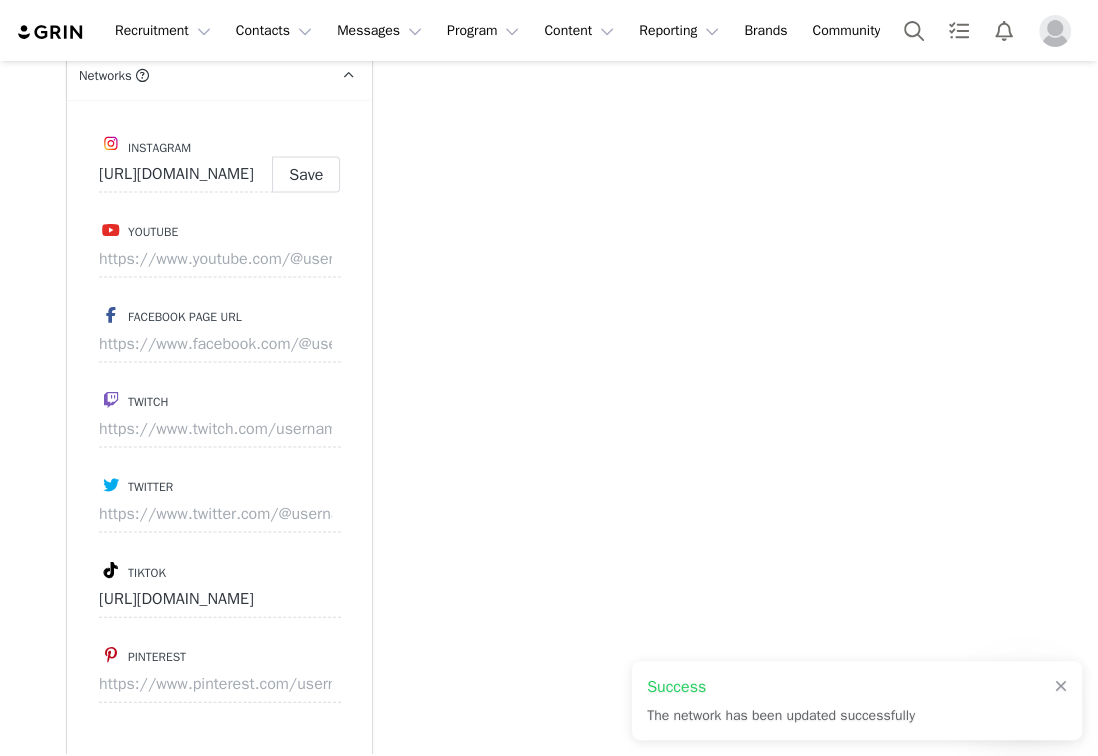 type on "[URL][DOMAIN_NAME]" 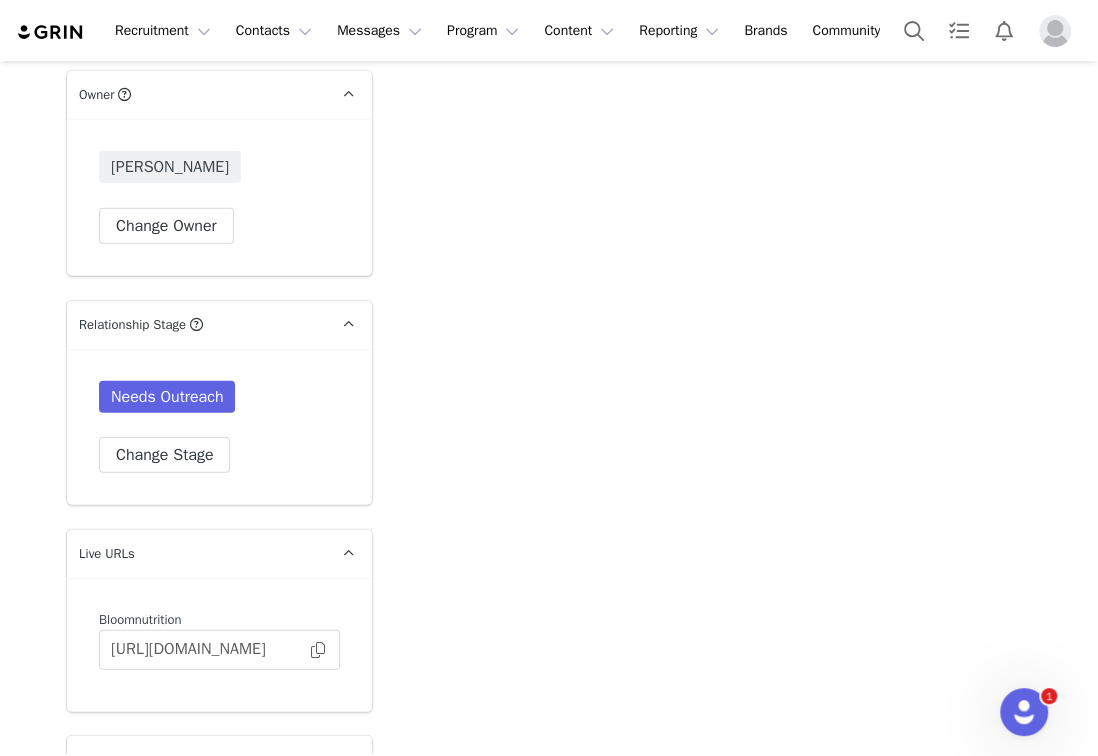 scroll, scrollTop: 3933, scrollLeft: 0, axis: vertical 